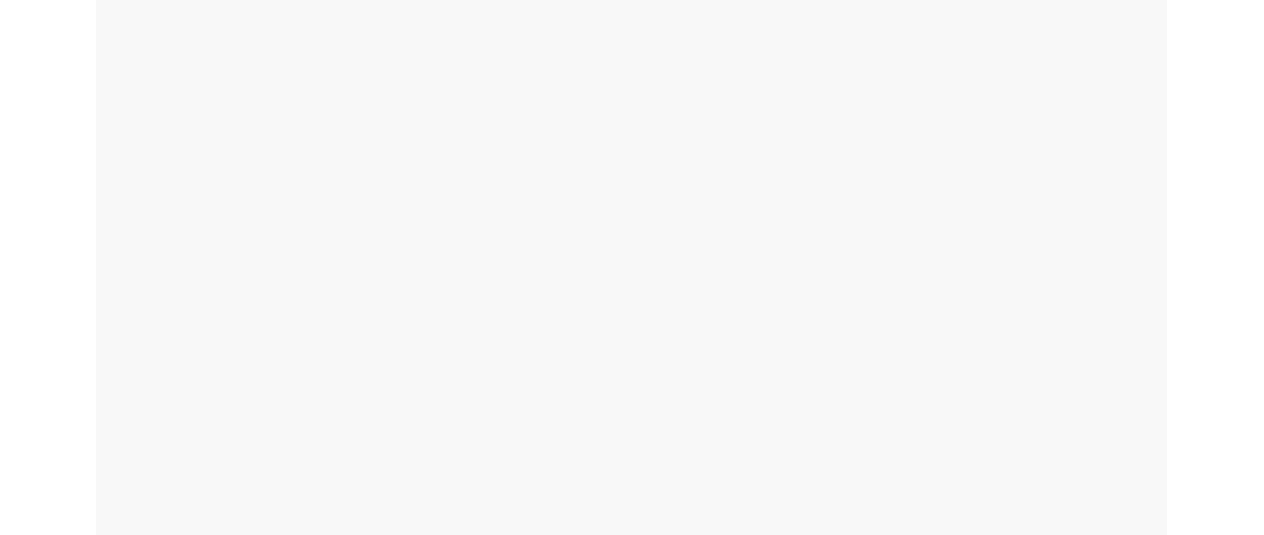scroll, scrollTop: 0, scrollLeft: 0, axis: both 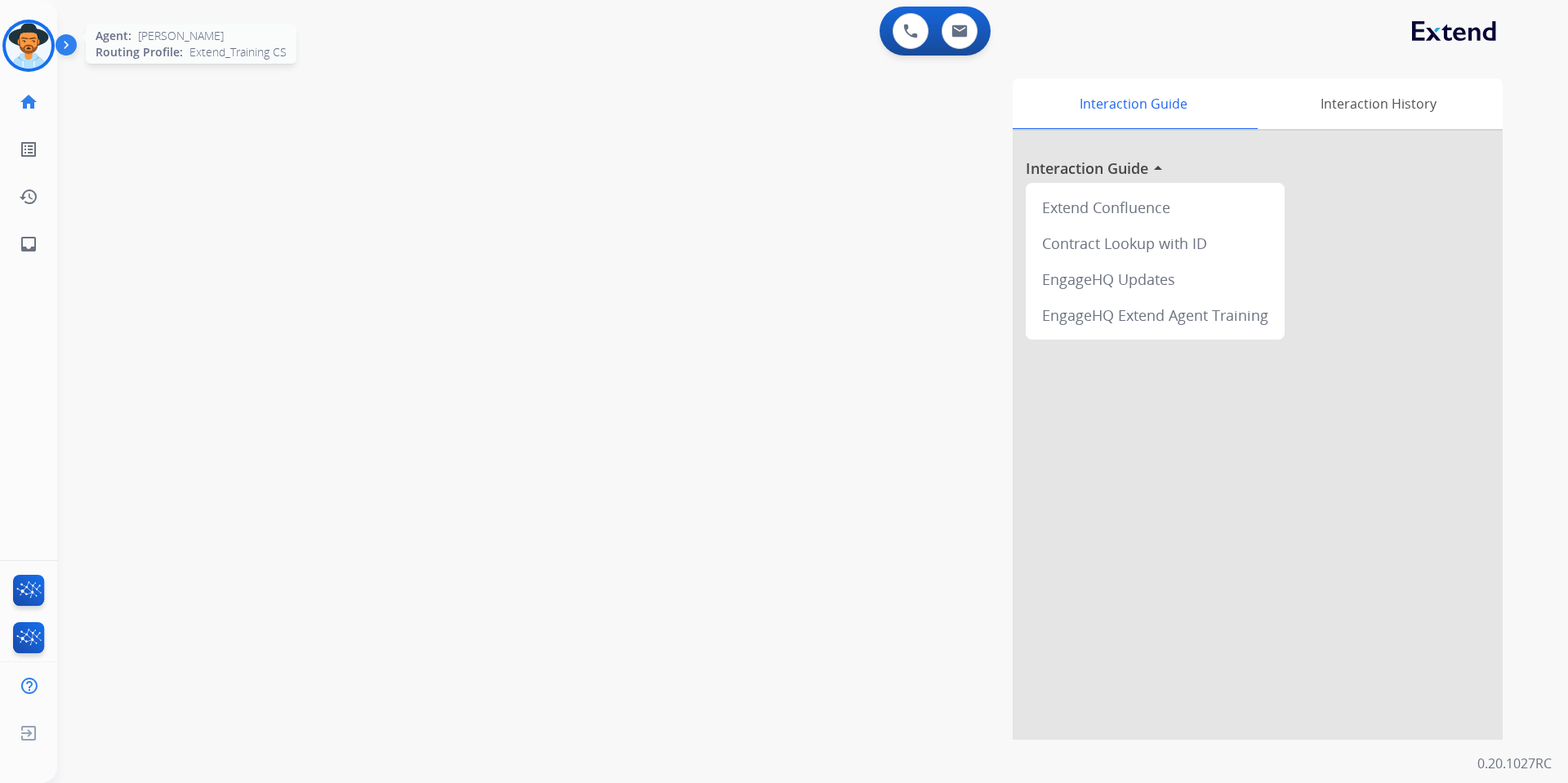 click at bounding box center [29, 46] 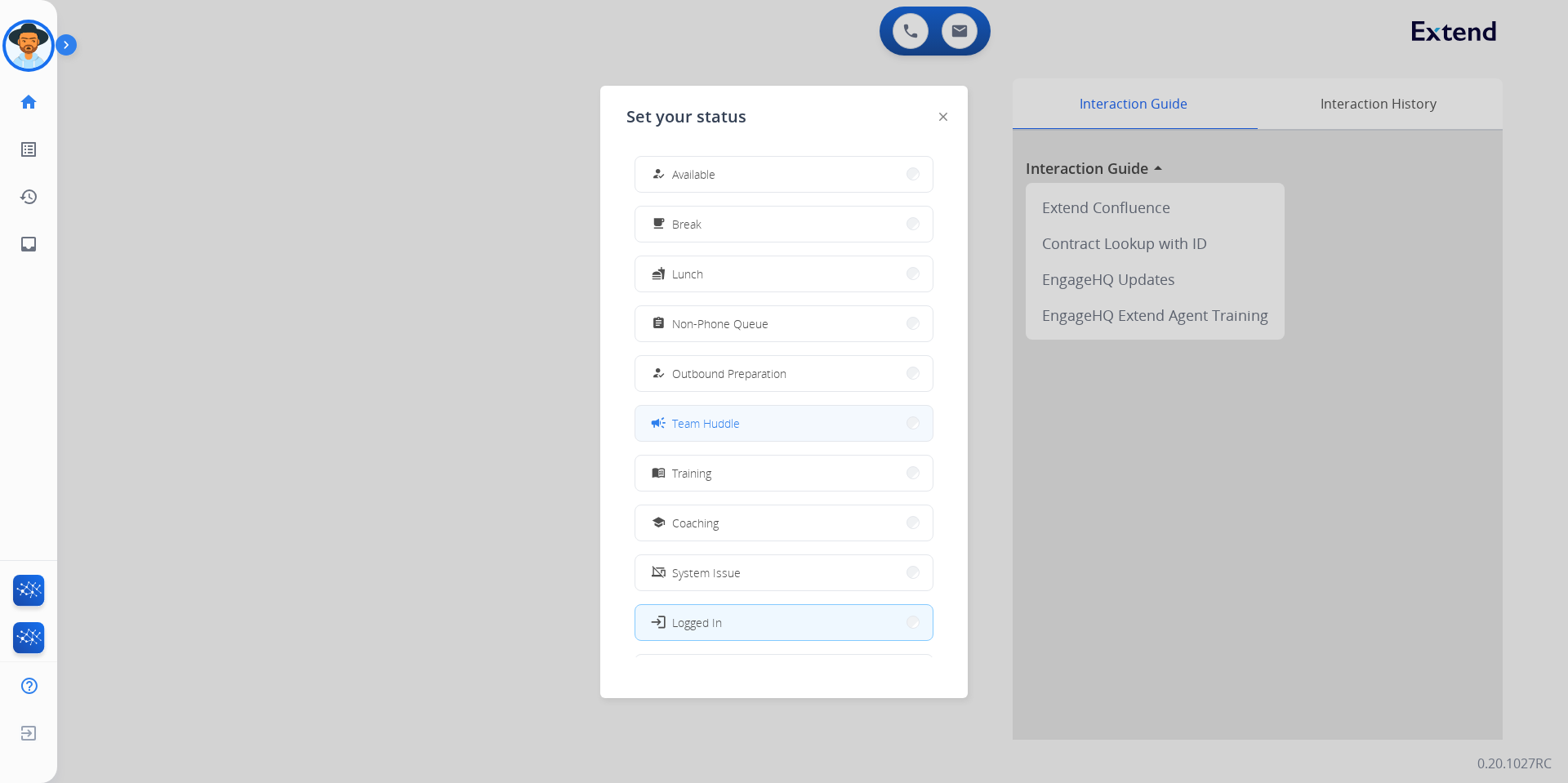 click on "campaign Team Huddle" at bounding box center [784, 423] 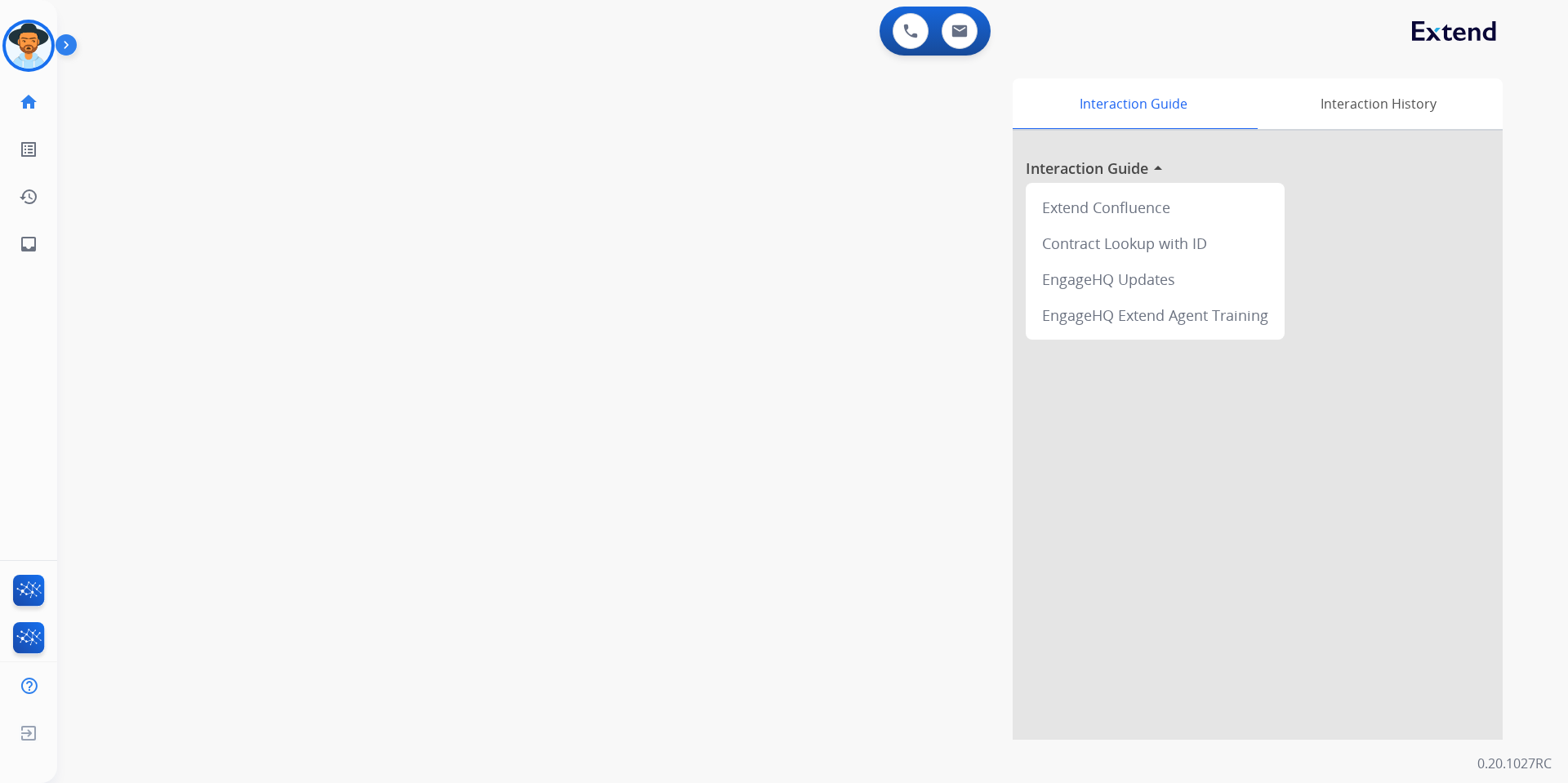 click on "[PERSON_NAME]   Team Huddle  Edit Avatar  Agent:   [PERSON_NAME] Profile:  Extend_Training CS home  Home  Home list_alt  Outbound Leads  Outbound Leads history  Interaction Log  Interaction Log inbox  Emails  Emails" 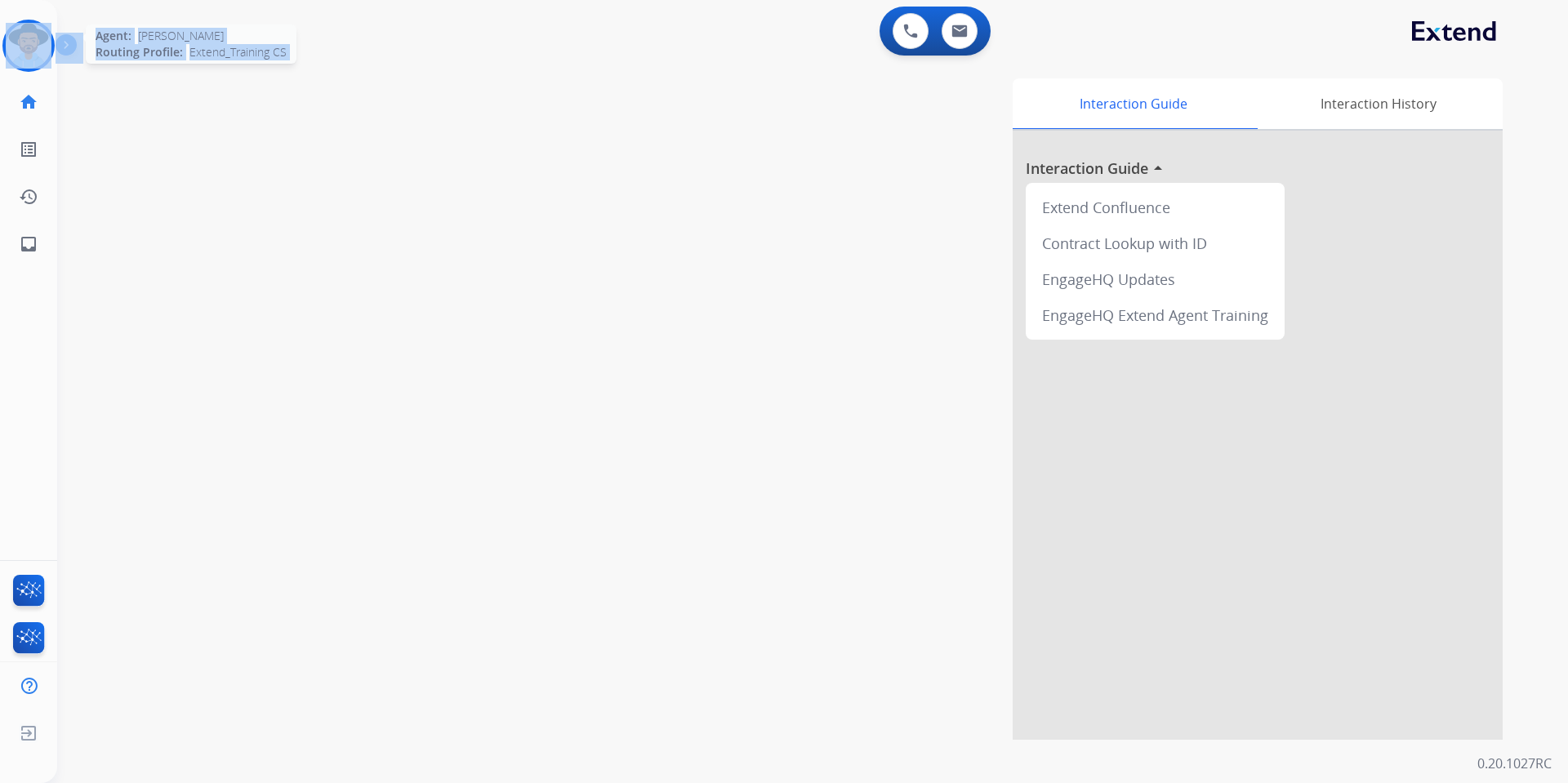 click at bounding box center [29, 46] 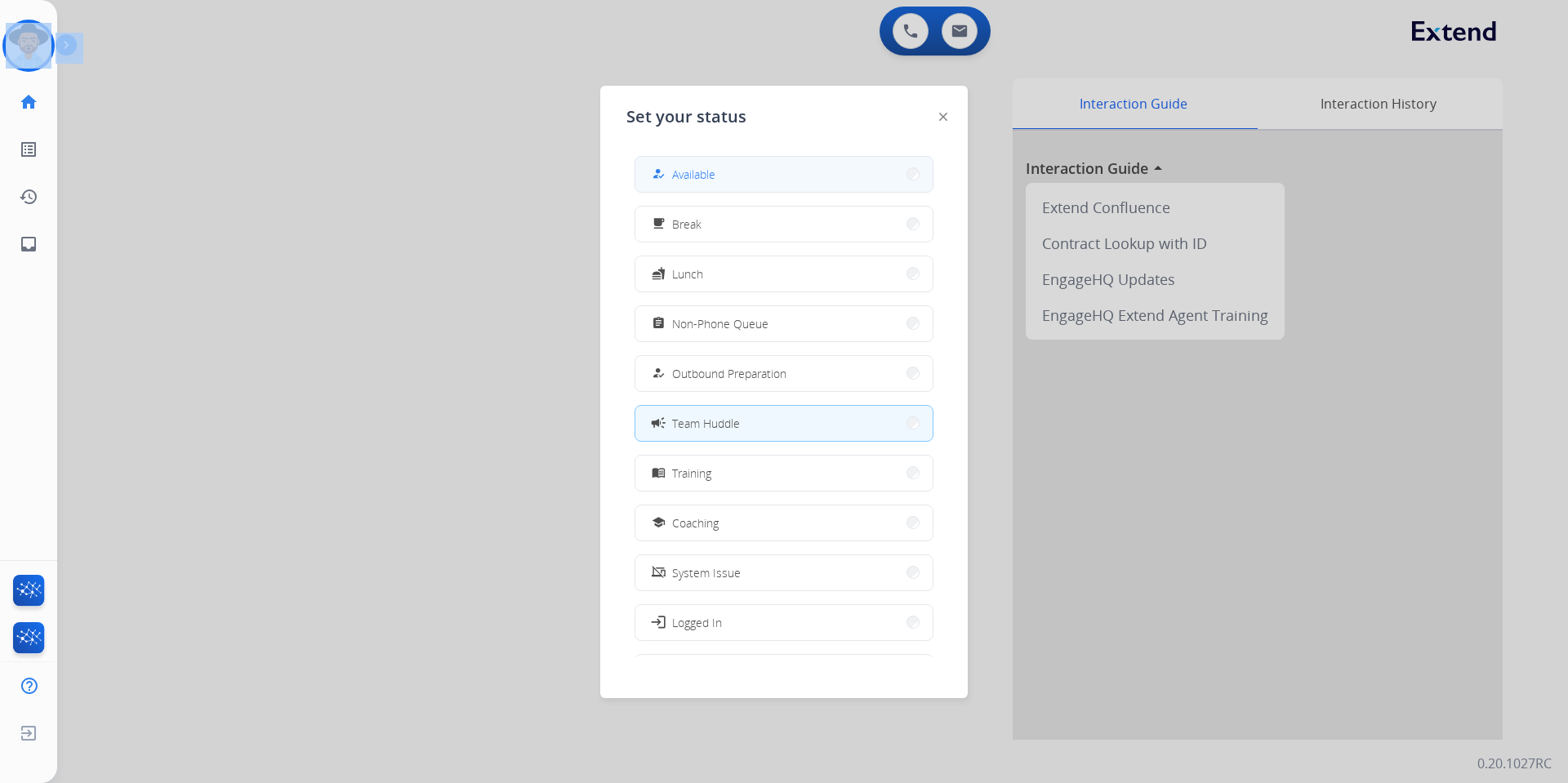click on "how_to_reg Available" at bounding box center [784, 174] 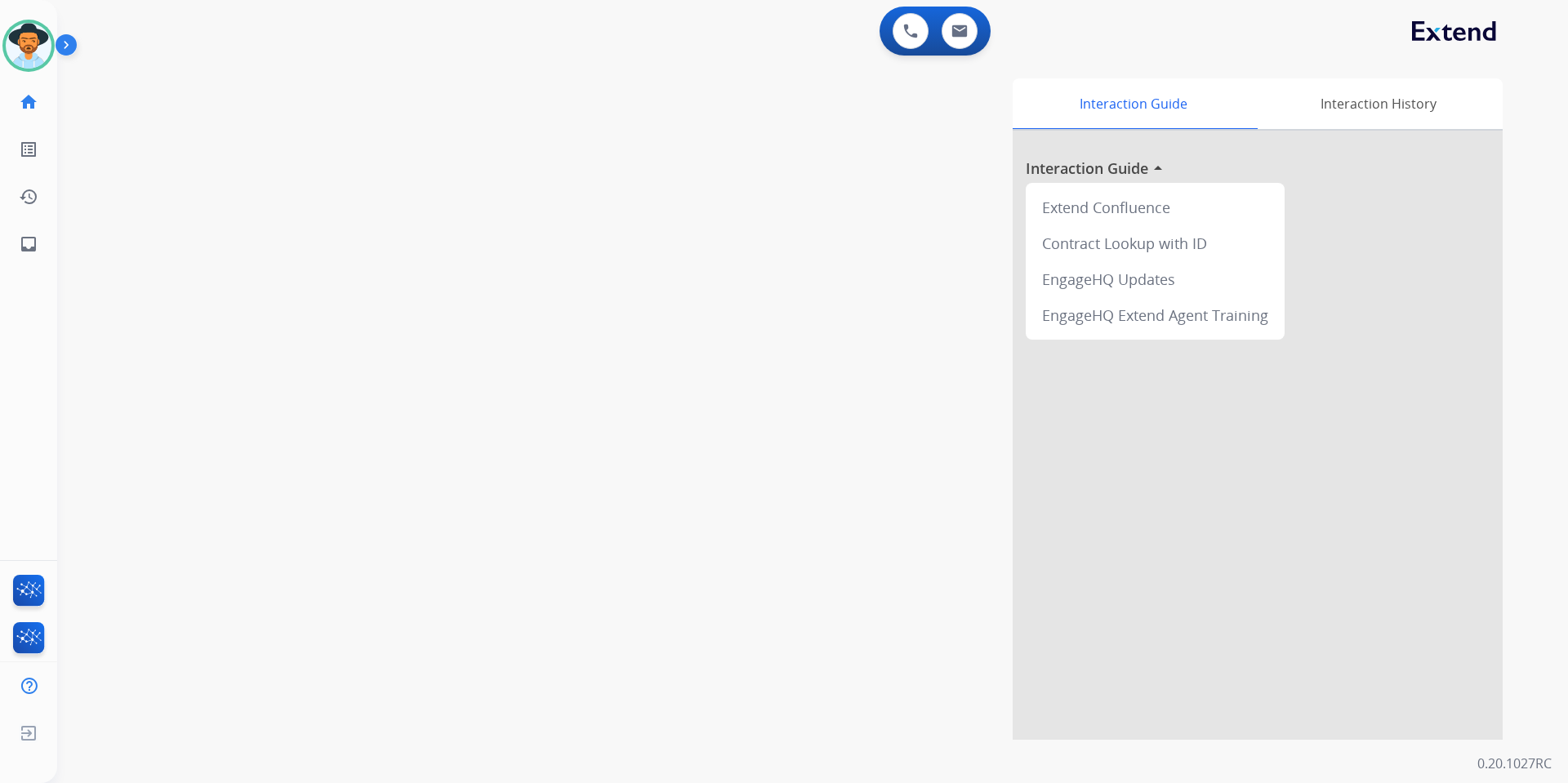 click on "swap_horiz Break voice bridge close_fullscreen Connect 3-Way Call merge_type Separate 3-Way Call  Interaction Guide   Interaction History  Interaction Guide arrow_drop_up  Extend Confluence   Contract Lookup with ID   EngageHQ Updates   EngageHQ Extend Agent Training" at bounding box center (793, 399) 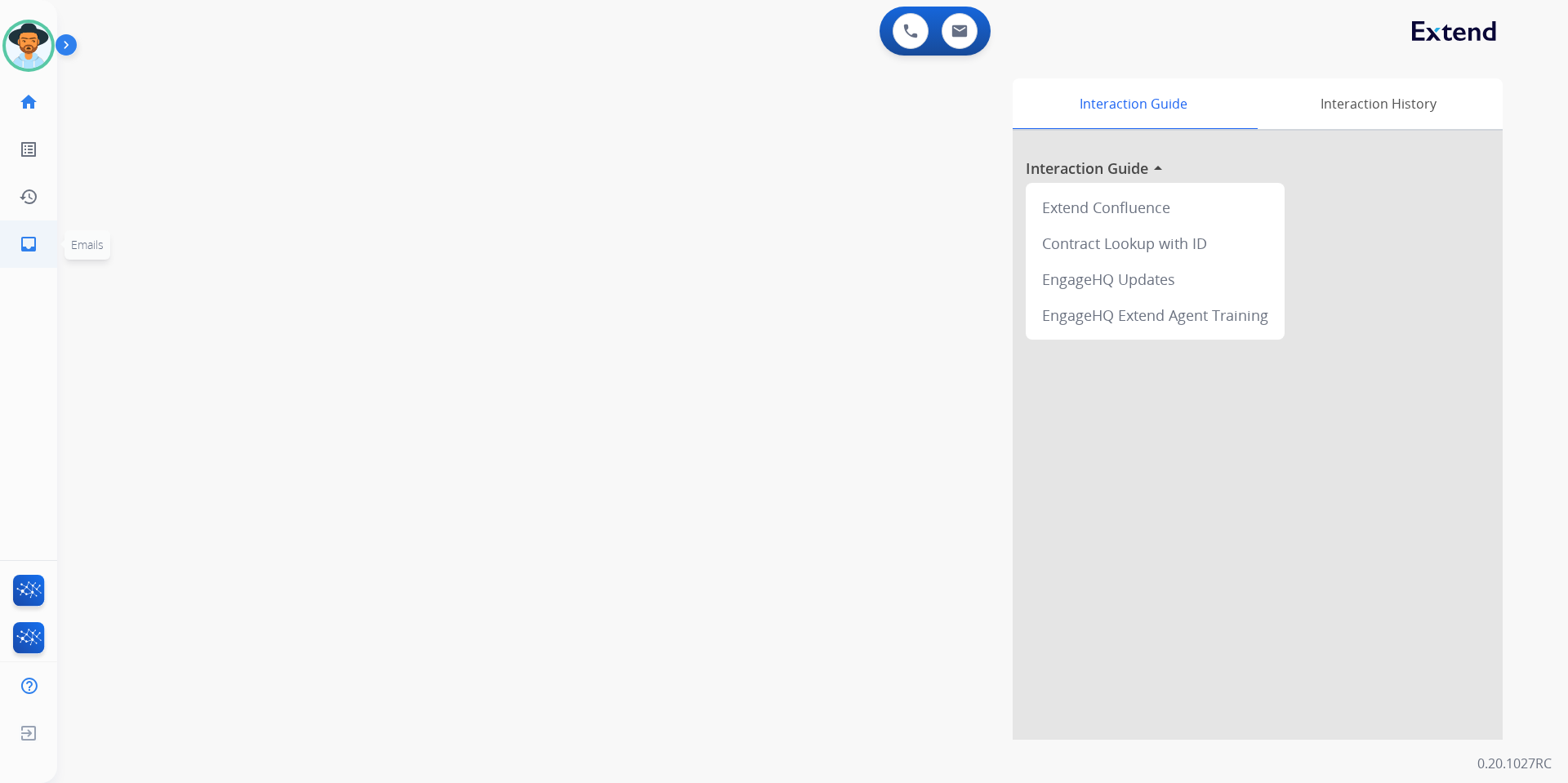 click on "inbox  Emails" 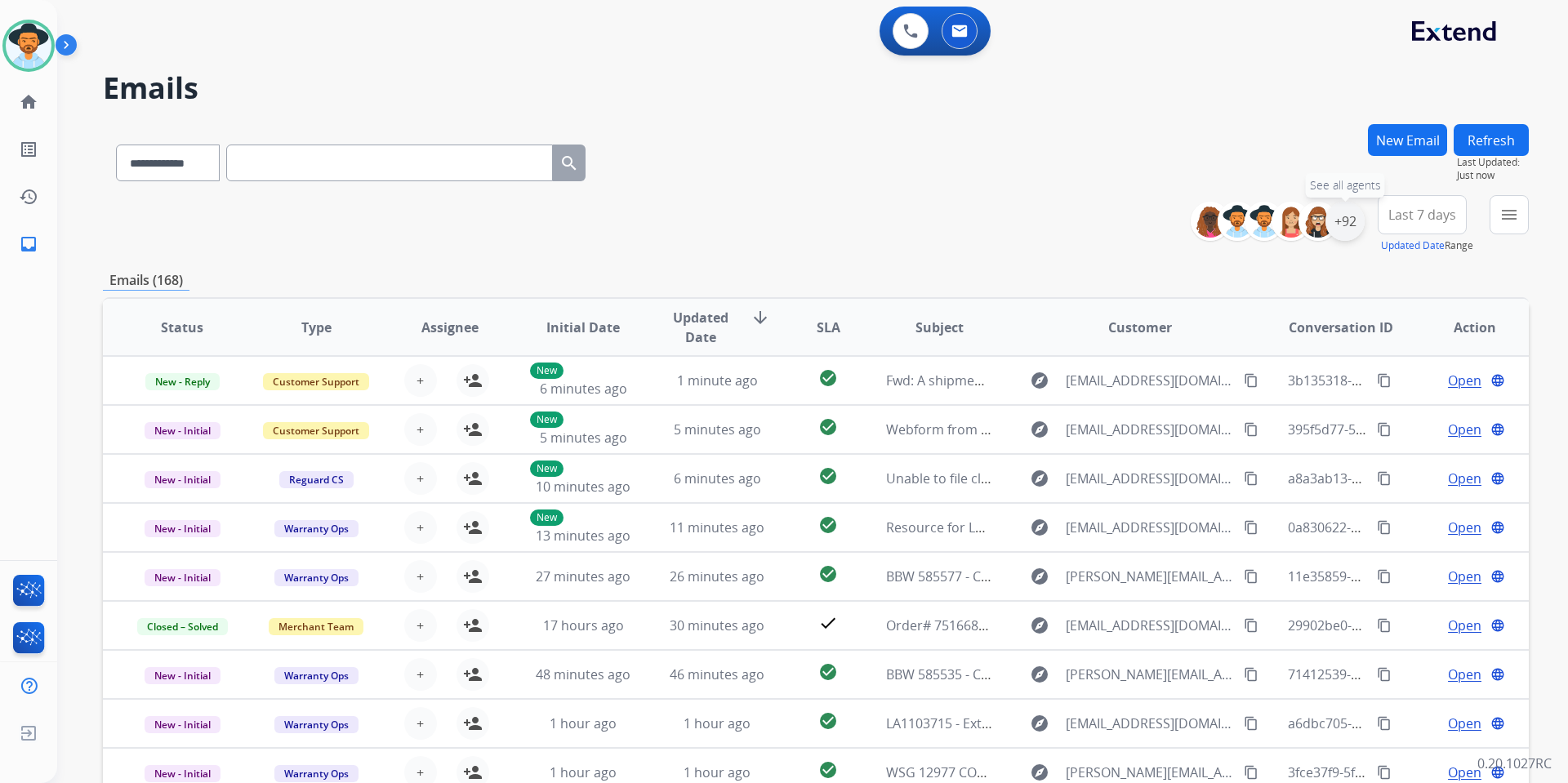click on "+92" at bounding box center (1345, 221) 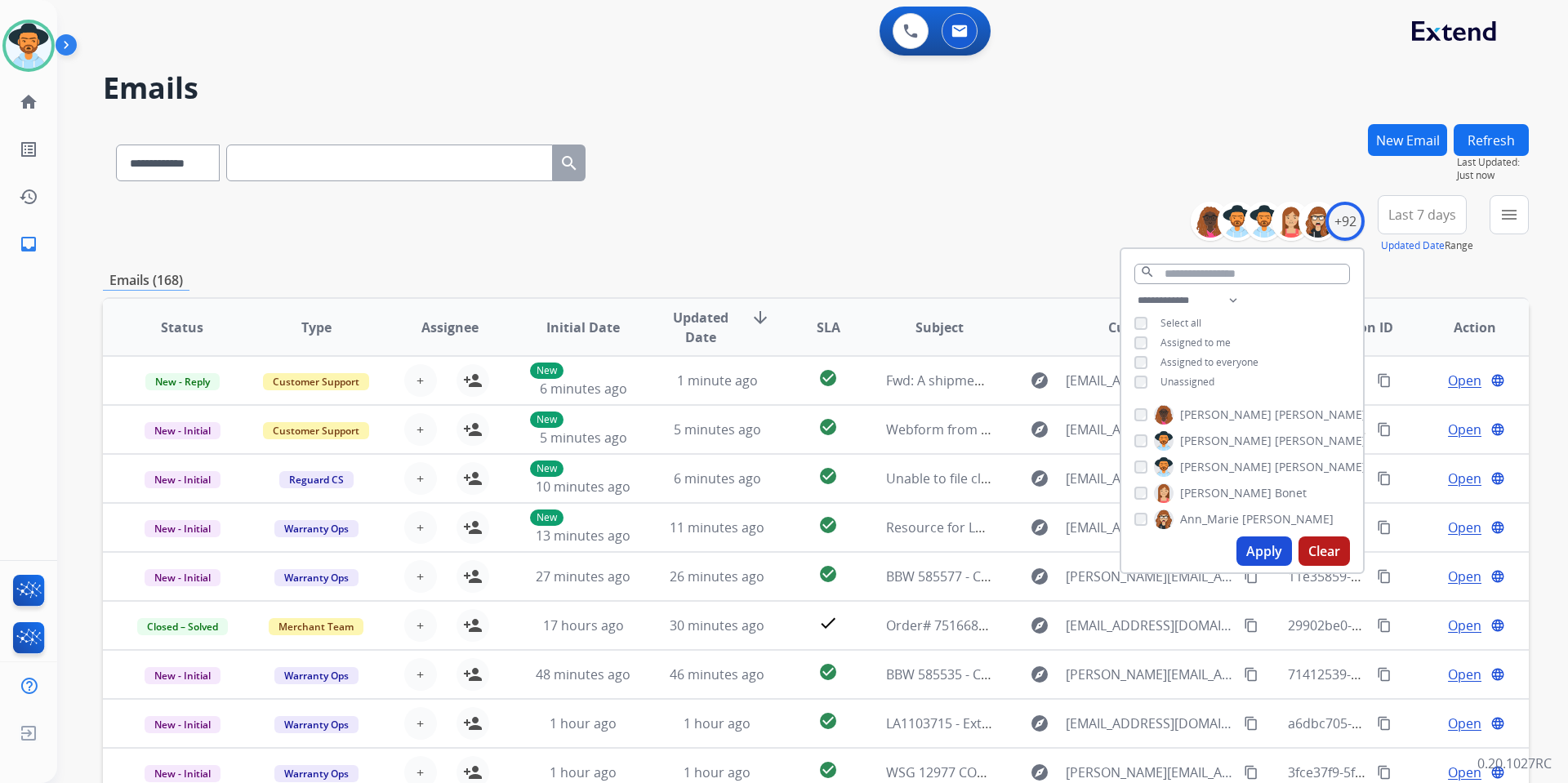 click on "Apply" at bounding box center [1264, 551] 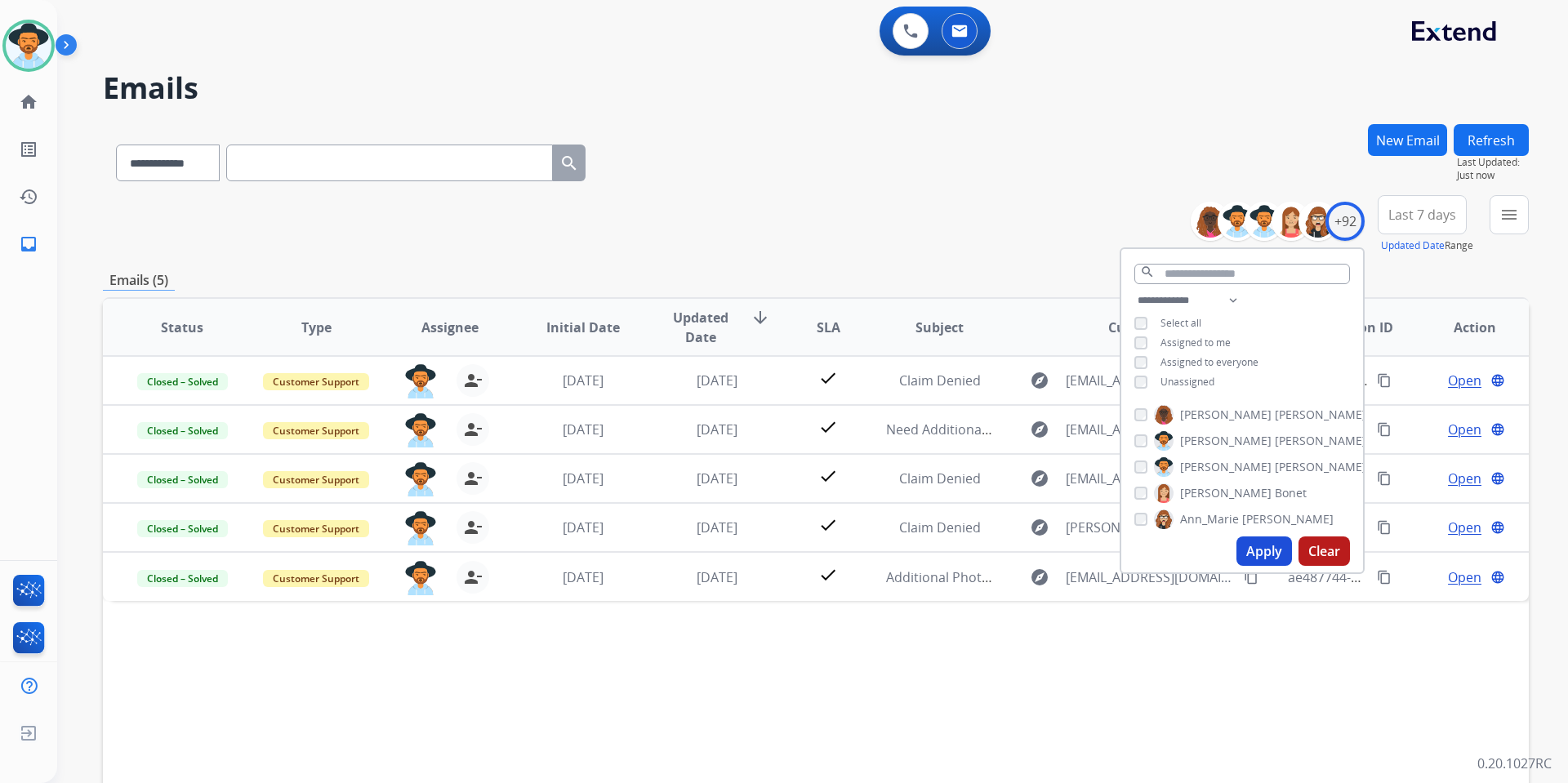 click on "Status Type Assignee Initial Date Updated Date arrow_downward SLA Subject Customer Conversation ID Action Closed – Solved Customer Support [PERSON_NAME][EMAIL_ADDRESS][PERSON_NAME][DOMAIN_NAME] person_remove Unassign to Me [DATE] [DATE] check  Claim Denied  explore [EMAIL_ADDRESS][DOMAIN_NAME] content_copy  4c800a8e-589b-481c-b36d-864cf77c3a92  content_copy Open language Closed – Solved Customer Support [PERSON_NAME][EMAIL_ADDRESS][PERSON_NAME][DOMAIN_NAME] person_remove Unassign to Me [DATE] [DATE] check  Need Additional Information  explore [EMAIL_ADDRESS][DOMAIN_NAME] content_copy  b45263a1-a838-4262-b449-f23212e096d7  content_copy Open language Closed – Solved Customer Support [PERSON_NAME][EMAIL_ADDRESS][PERSON_NAME][DOMAIN_NAME] person_remove Unassign to Me [DATE] [DATE] check  Claim Denied  explore [EMAIL_ADDRESS][DOMAIN_NAME] content_copy  1f366c0b-e897-4670-b48f-dce8eac6946f  content_copy Open language Closed – Solved Customer Support [PERSON_NAME][EMAIL_ADDRESS][PERSON_NAME][DOMAIN_NAME] person_remove Unassign to Me [DATE] [DATE] check  Claim Denied  explore [PERSON_NAME][EMAIL_ADDRESS][PERSON_NAME][DOMAIN_NAME] content_copy" at bounding box center (816, 571) 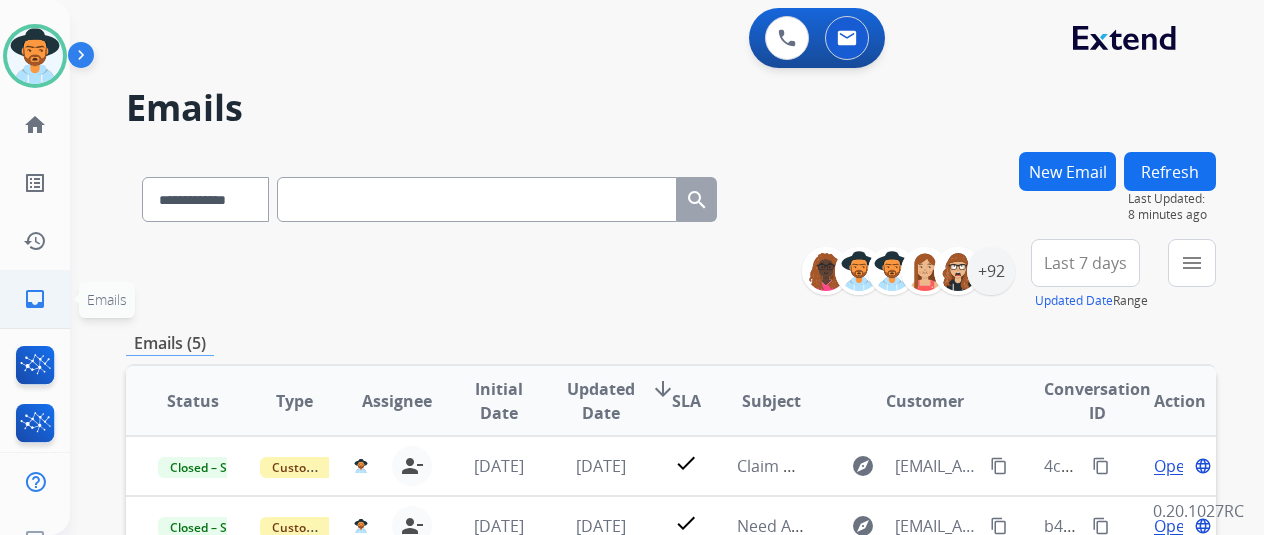 click on "inbox" 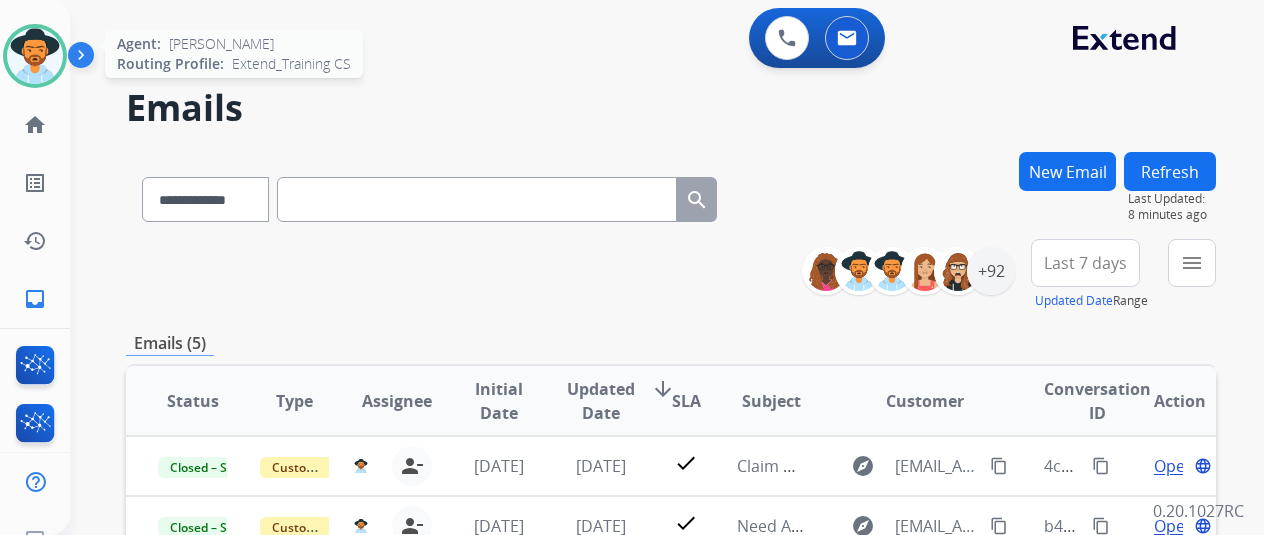 click at bounding box center [35, 56] 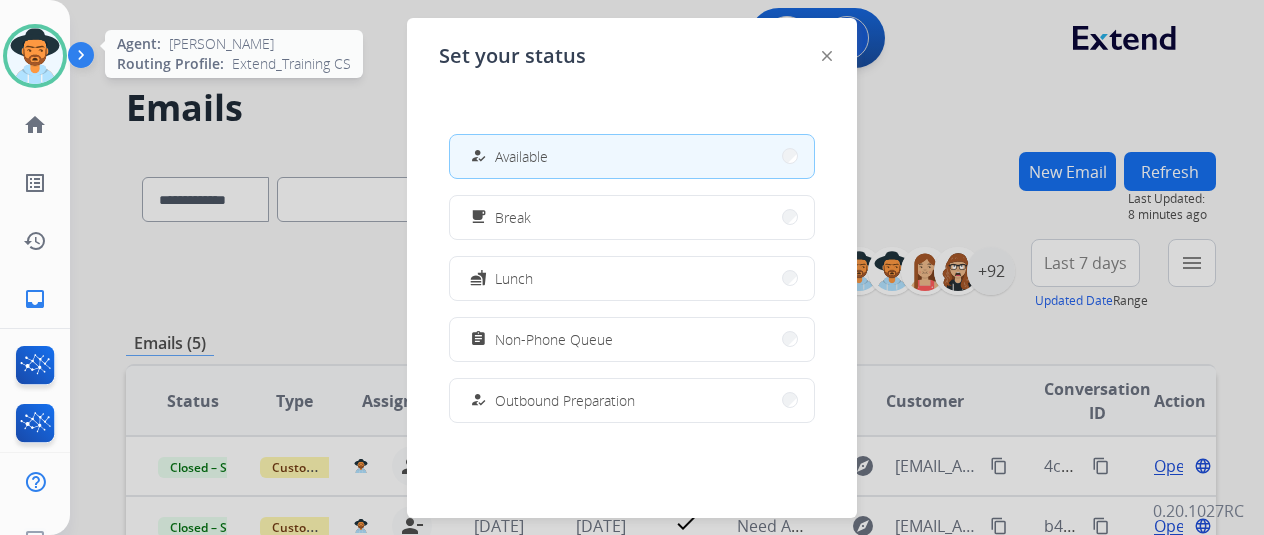 click at bounding box center [35, 56] 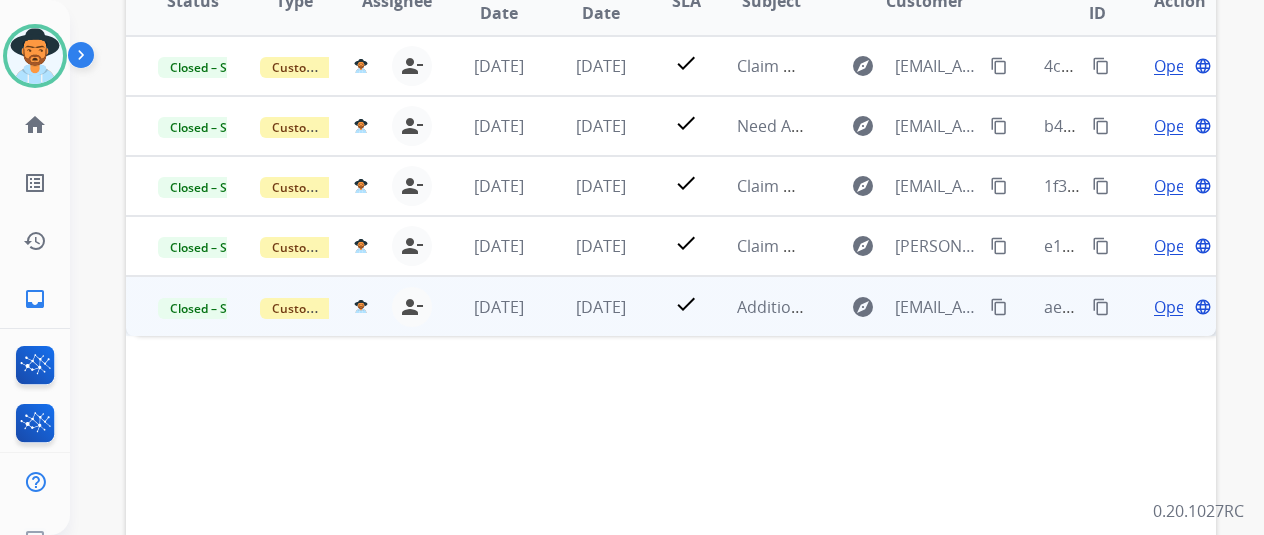scroll, scrollTop: 100, scrollLeft: 0, axis: vertical 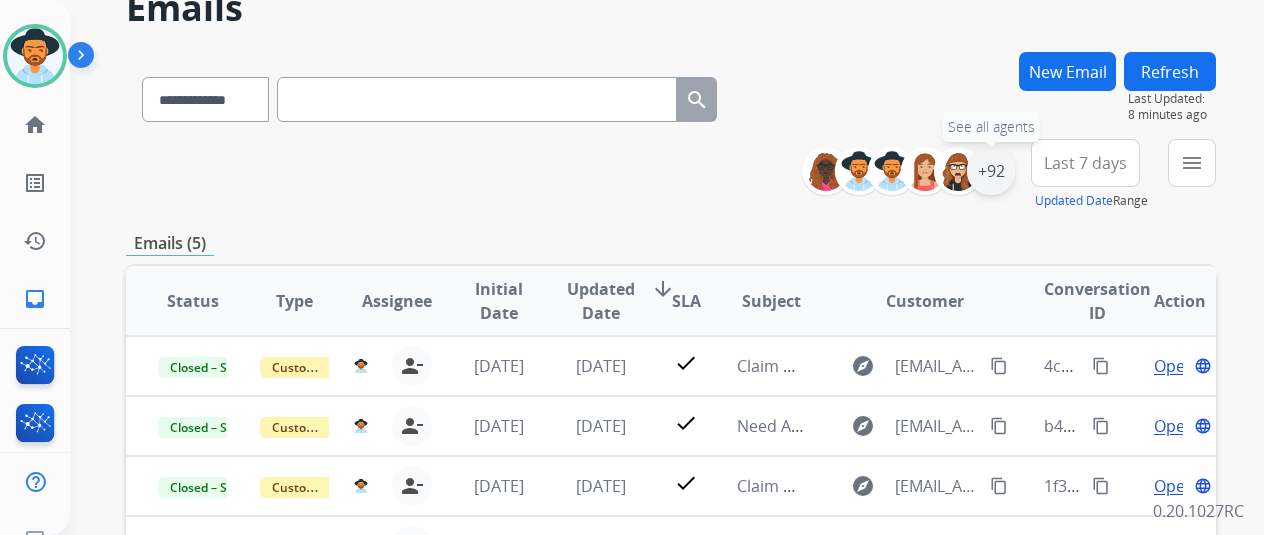 click on "+92" at bounding box center (991, 171) 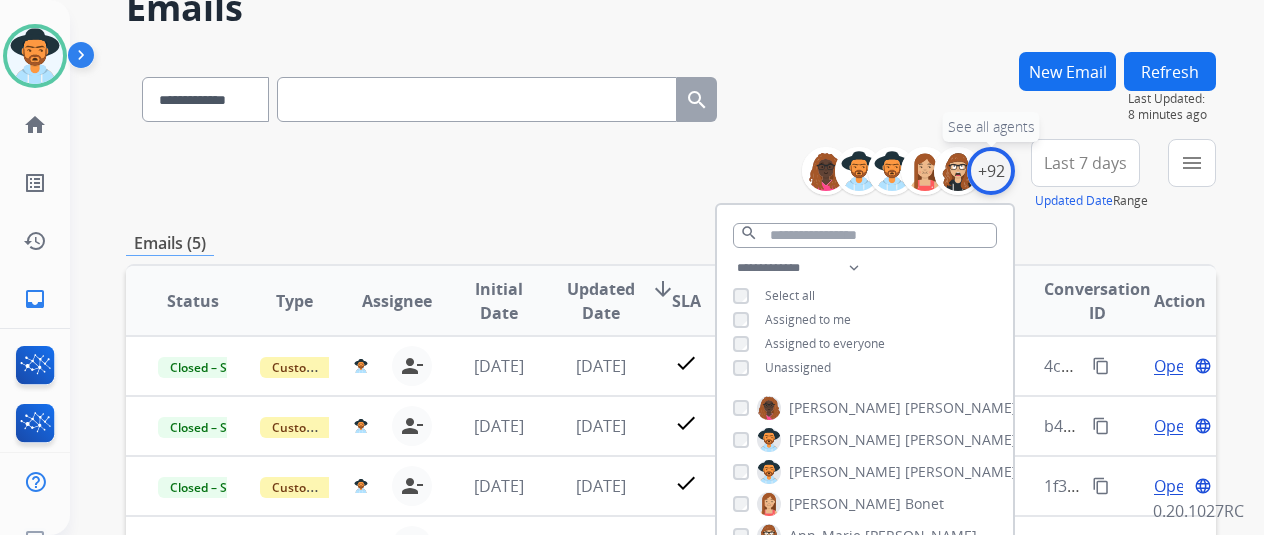 click on "+92" at bounding box center [991, 171] 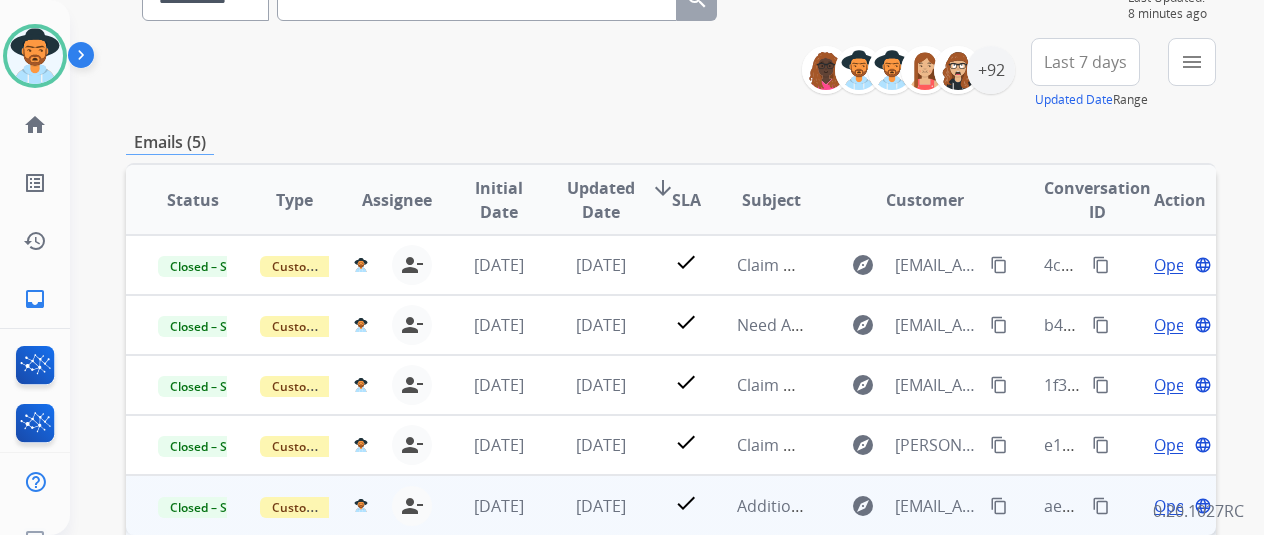 scroll, scrollTop: 300, scrollLeft: 0, axis: vertical 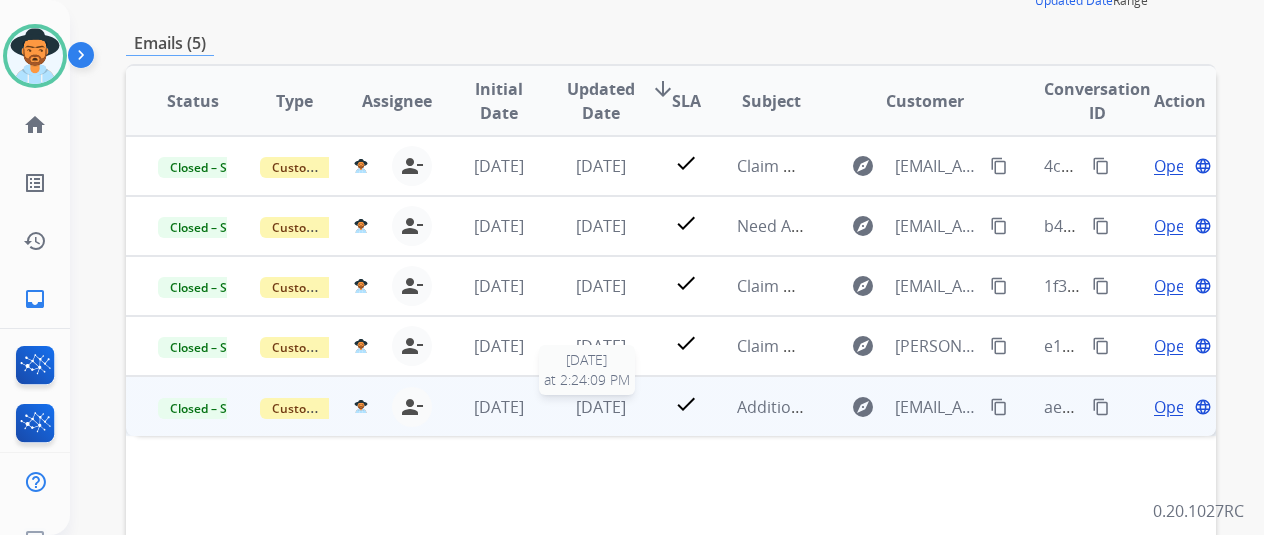 click on "[DATE]" at bounding box center (601, 407) 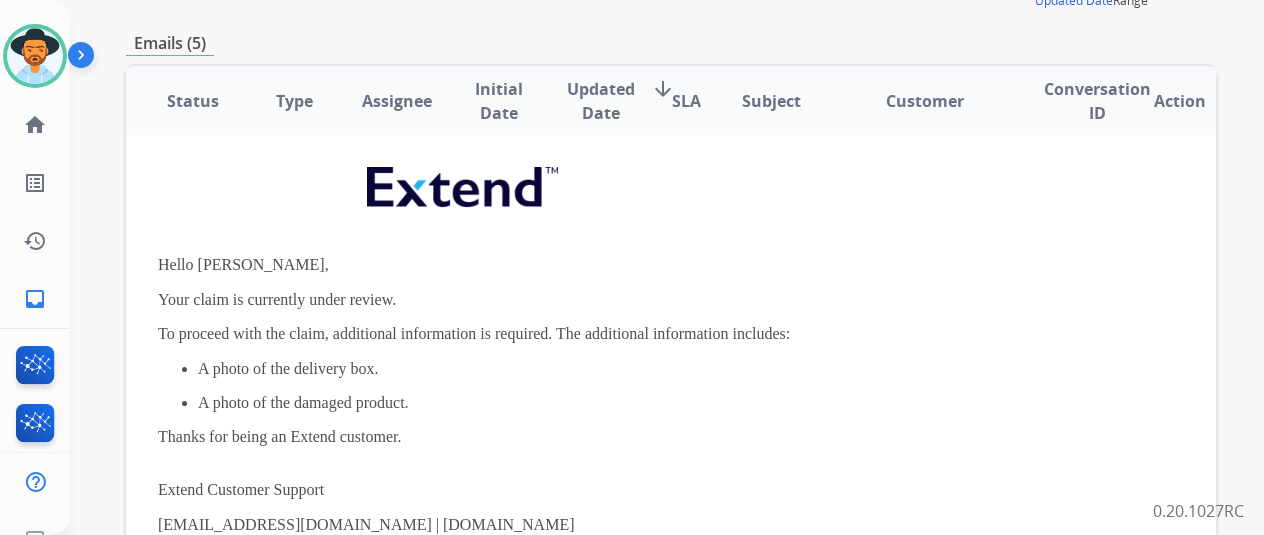 scroll, scrollTop: 372, scrollLeft: 0, axis: vertical 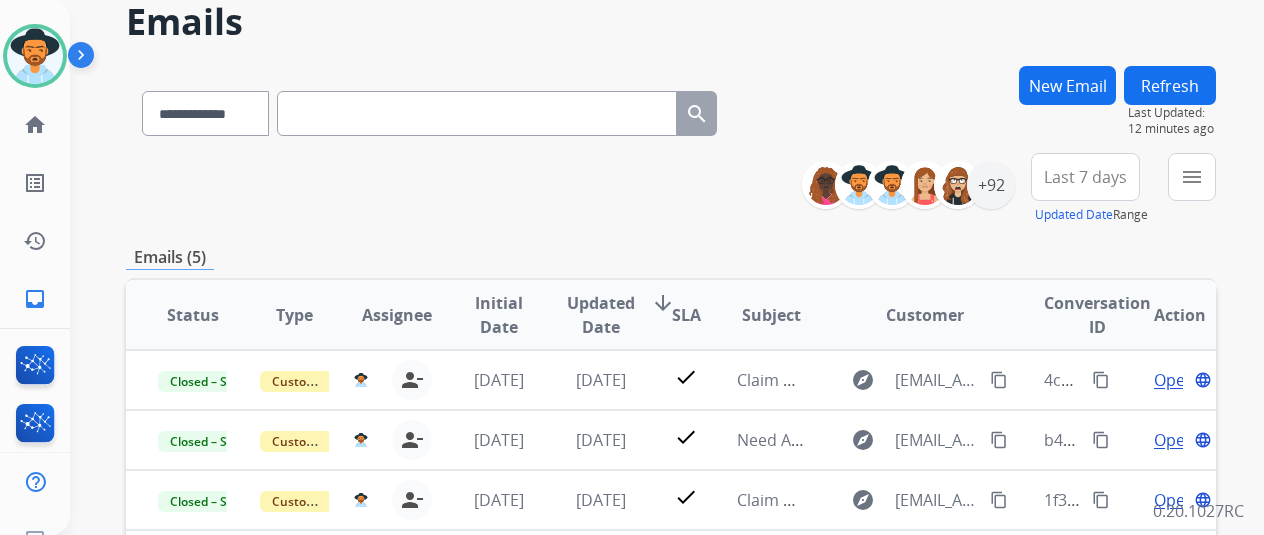 click on "New Email" at bounding box center (1067, 85) 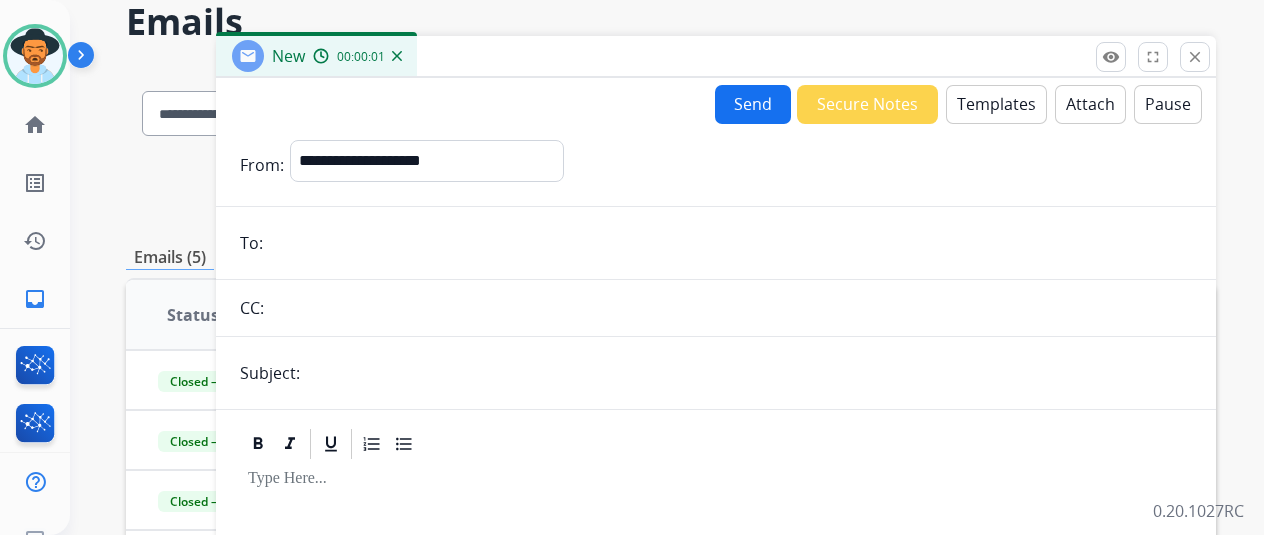 click at bounding box center [730, 243] 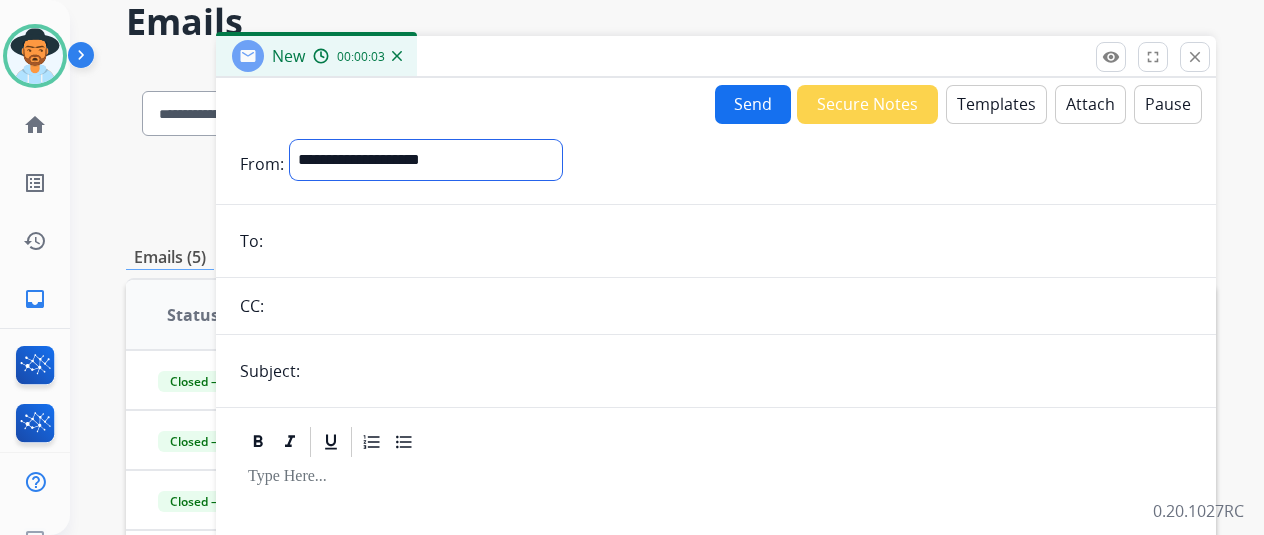click on "**********" at bounding box center [426, 160] 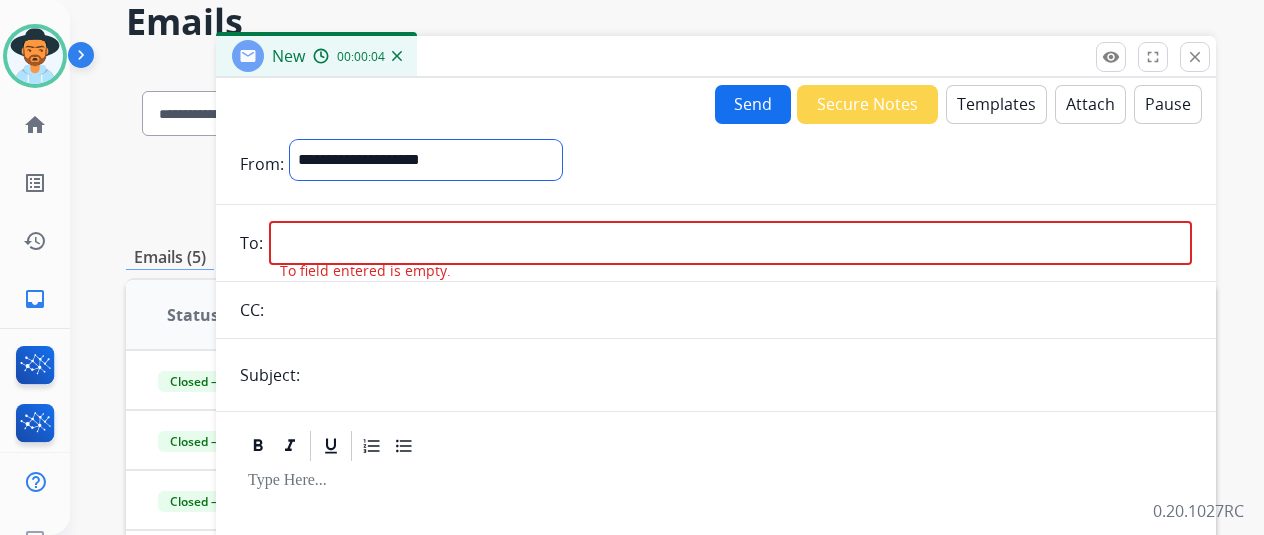 select on "**********" 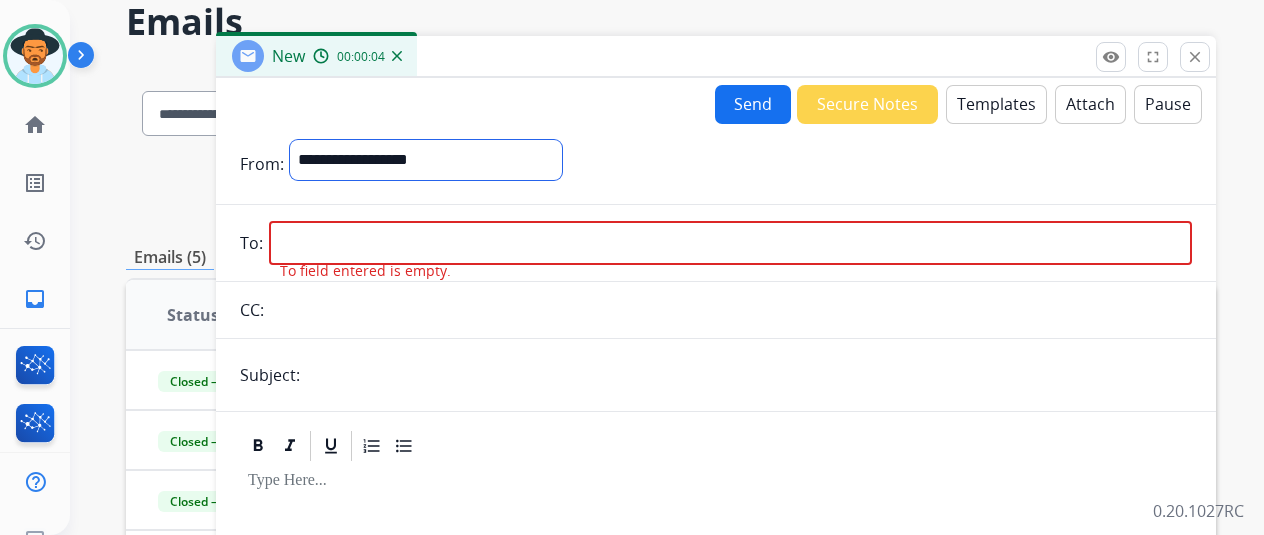 click on "**********" at bounding box center (426, 160) 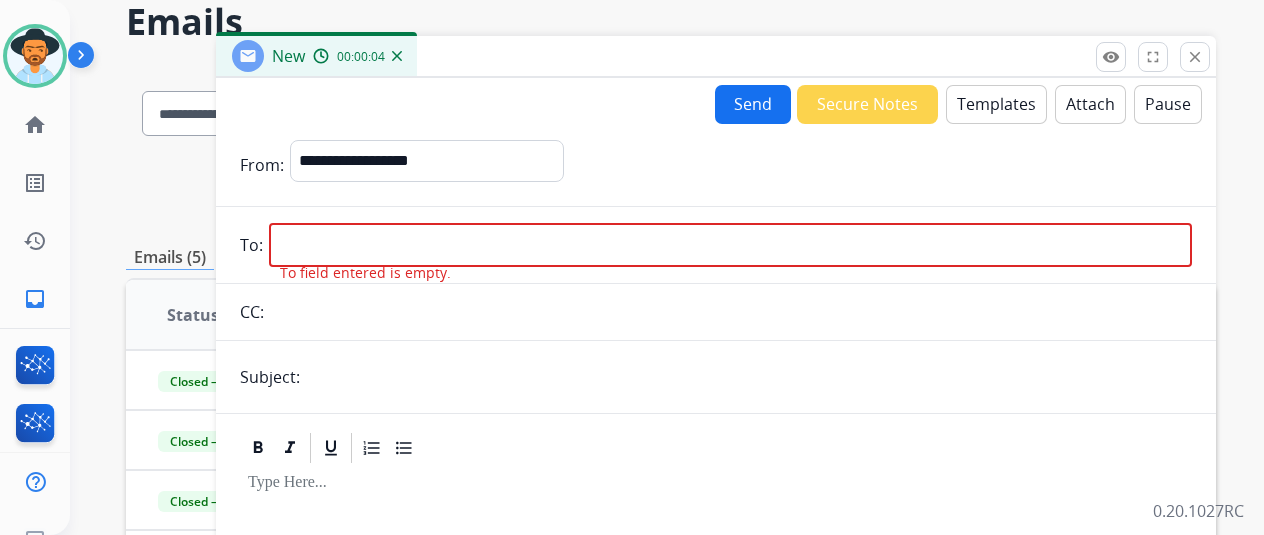click at bounding box center (749, 377) 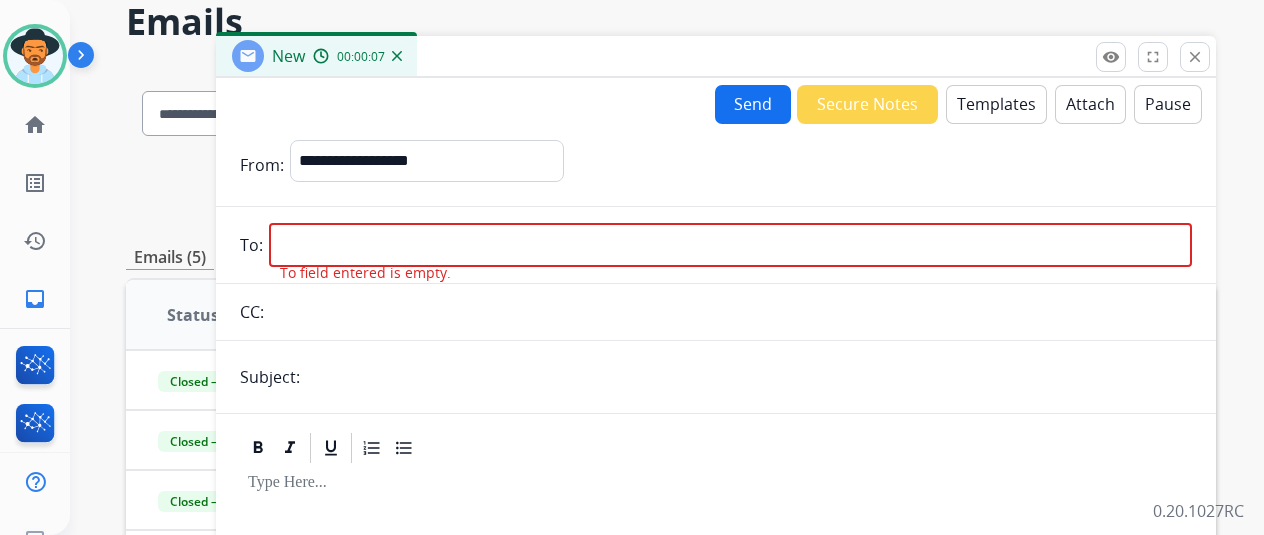 type on "**********" 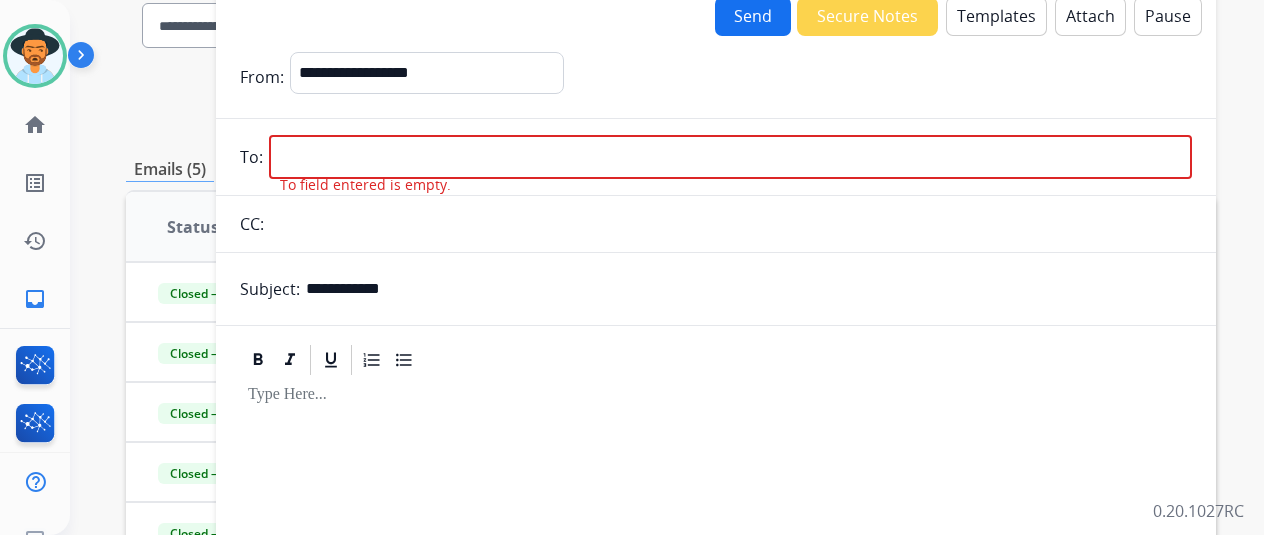 scroll, scrollTop: 286, scrollLeft: 0, axis: vertical 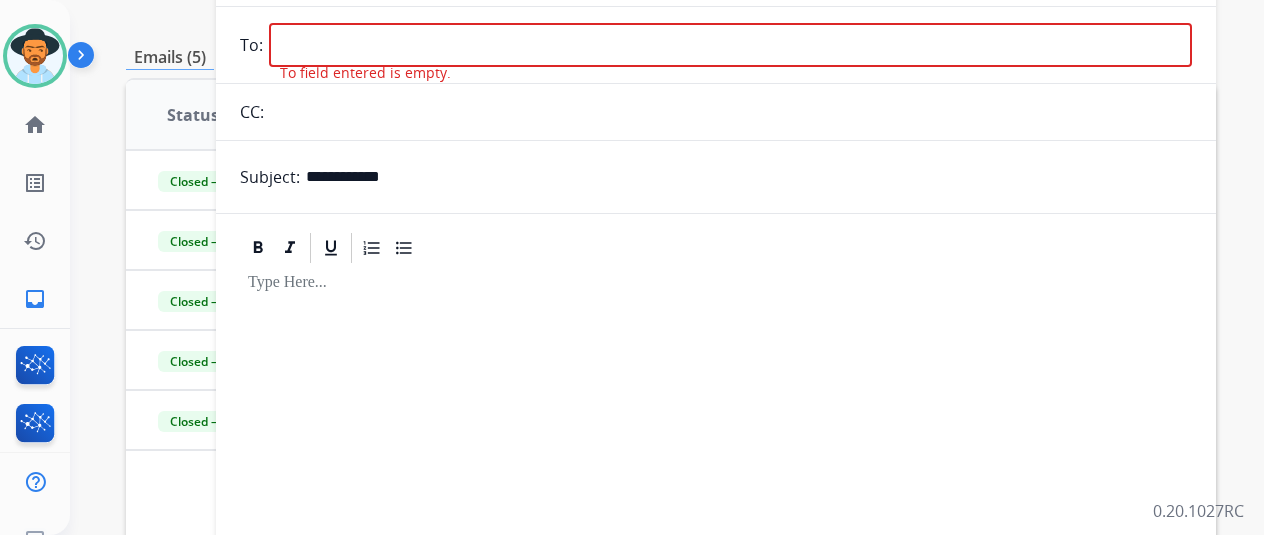 click at bounding box center [716, 435] 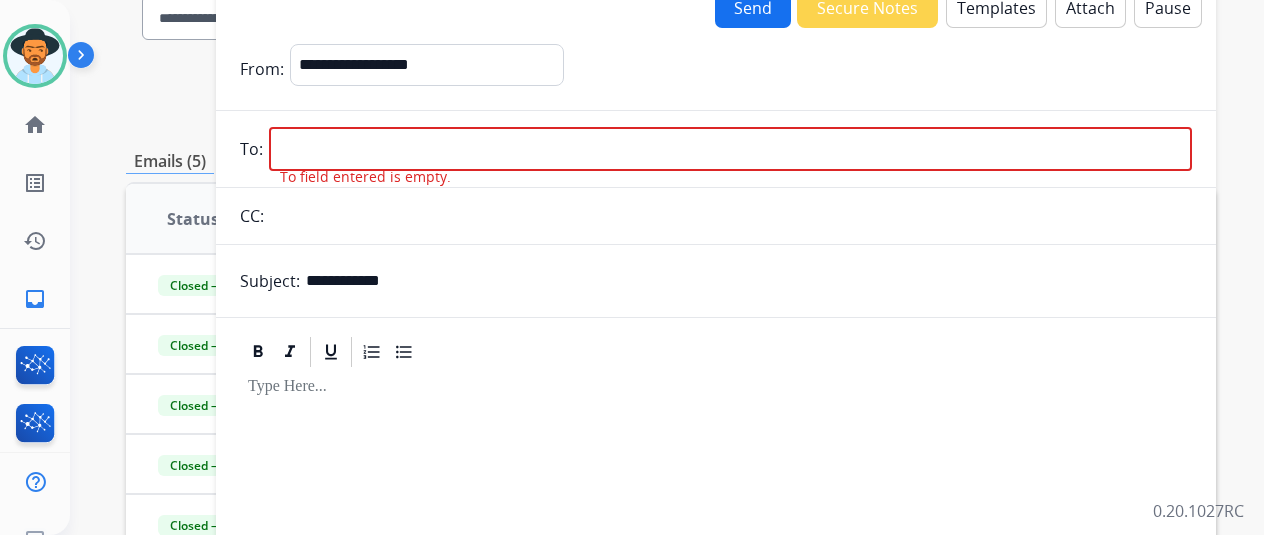 scroll, scrollTop: 86, scrollLeft: 0, axis: vertical 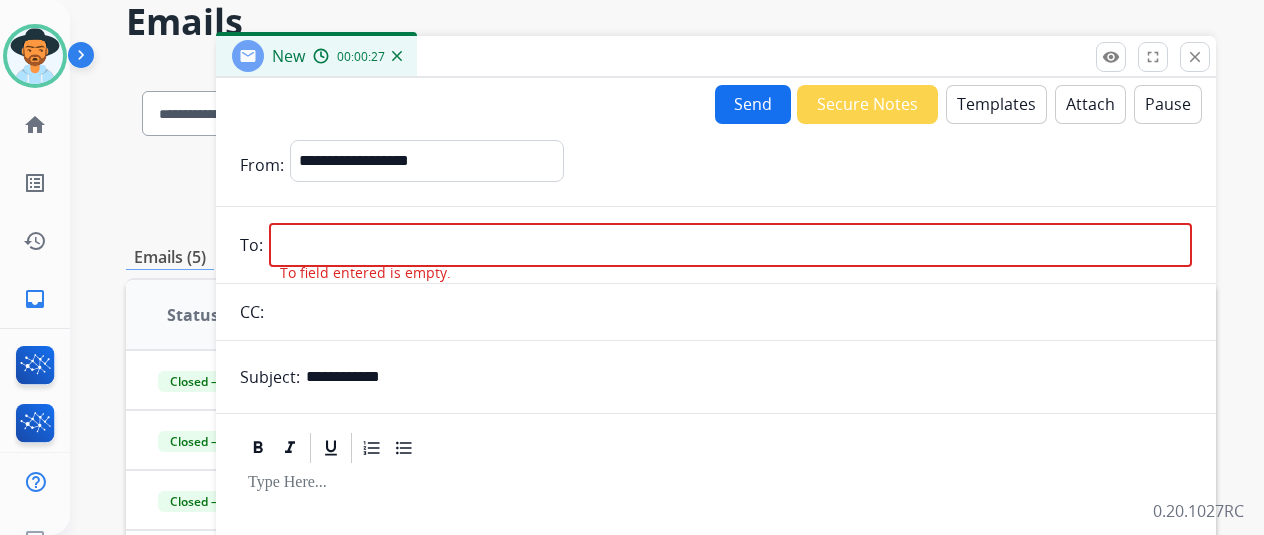 click at bounding box center (730, 245) 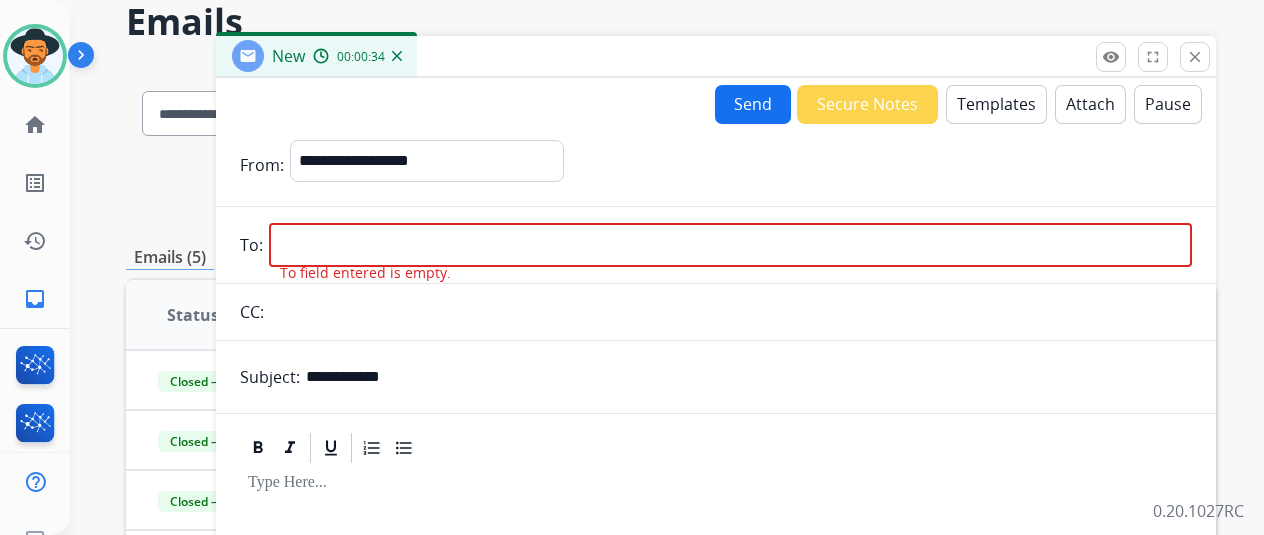 click at bounding box center (730, 245) 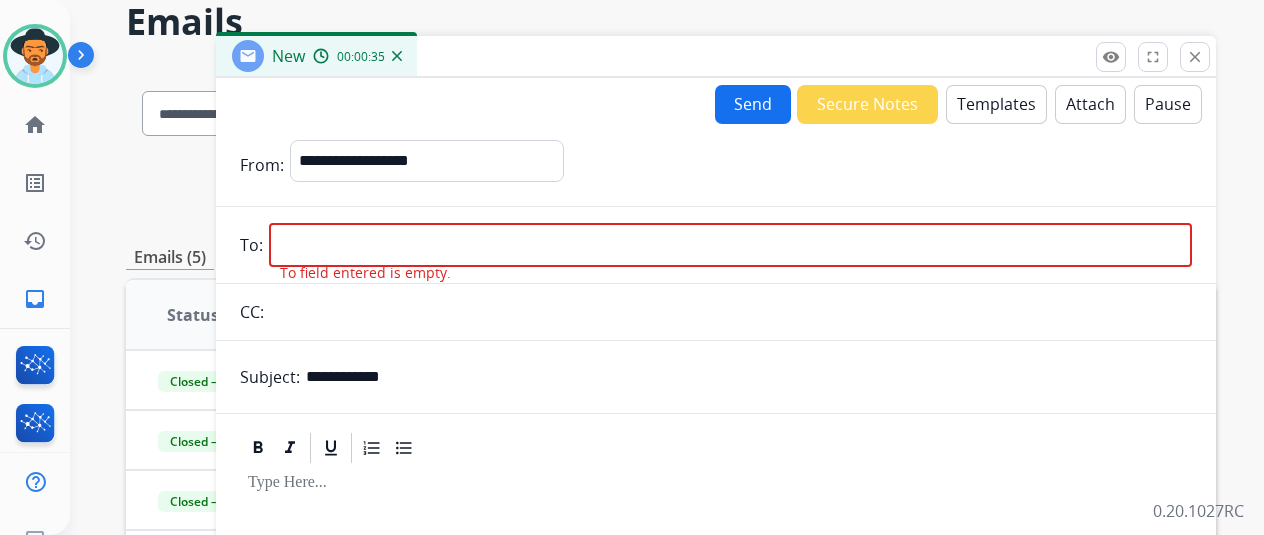 paste on "**********" 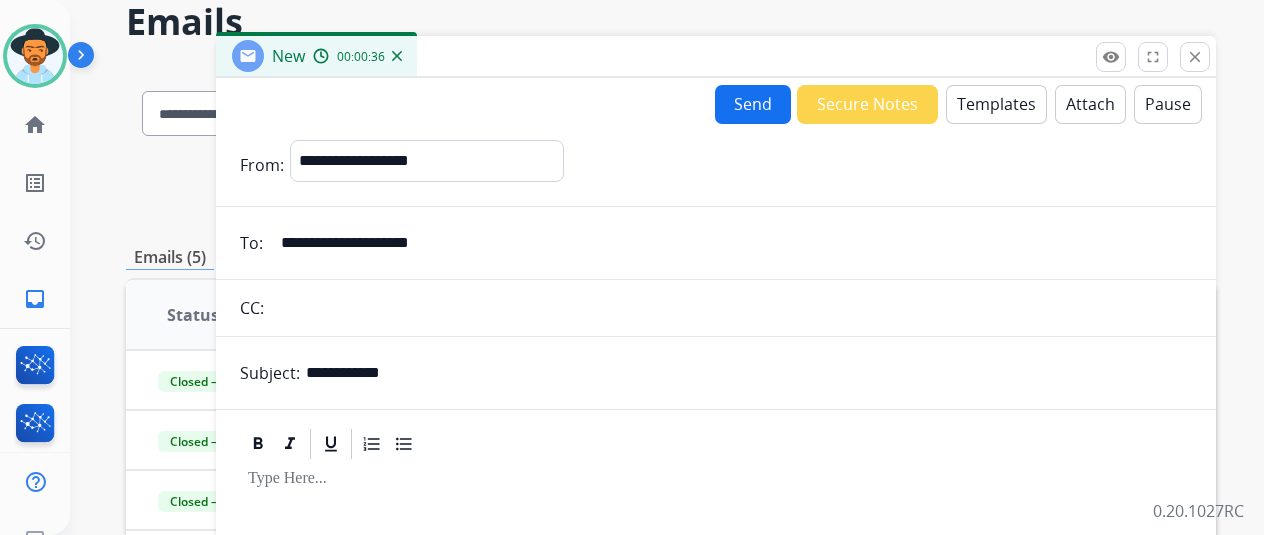 type on "**********" 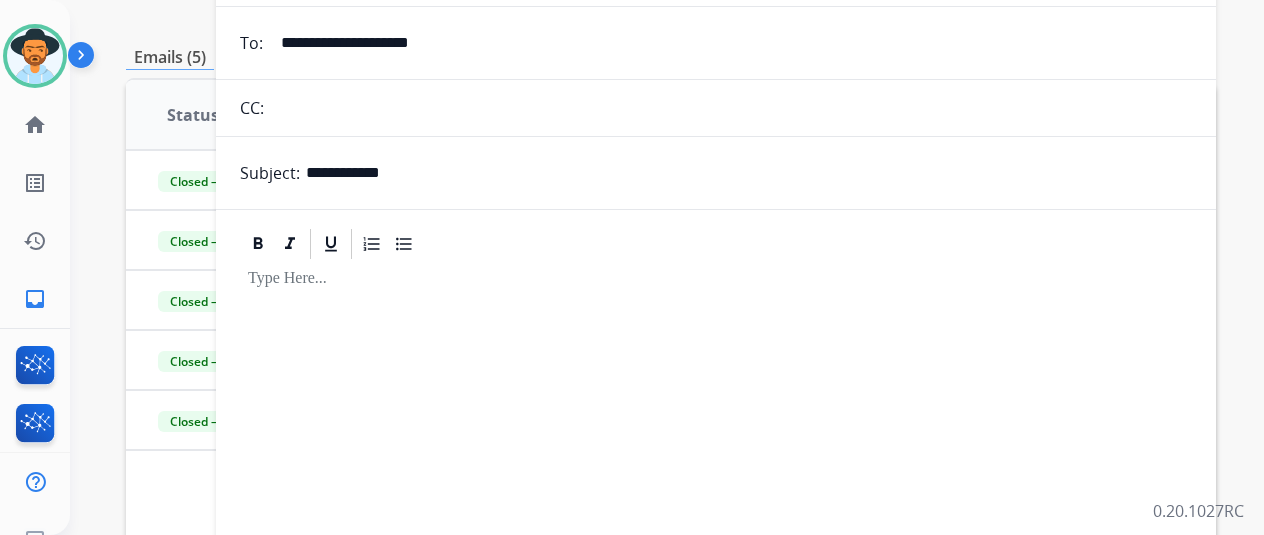 click at bounding box center [716, 433] 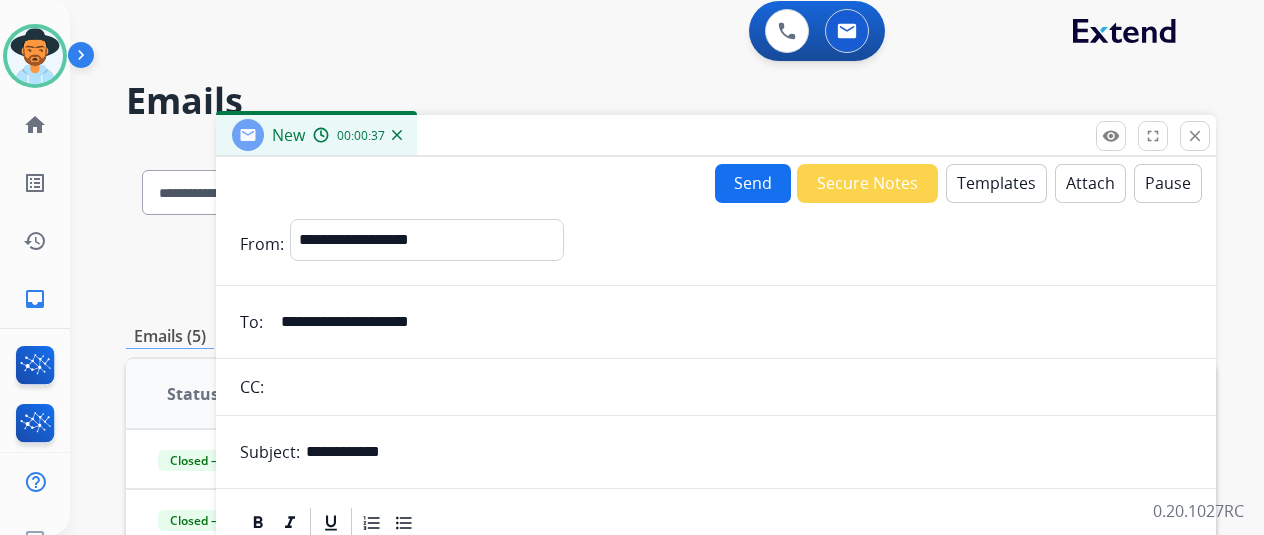 scroll, scrollTop: 0, scrollLeft: 0, axis: both 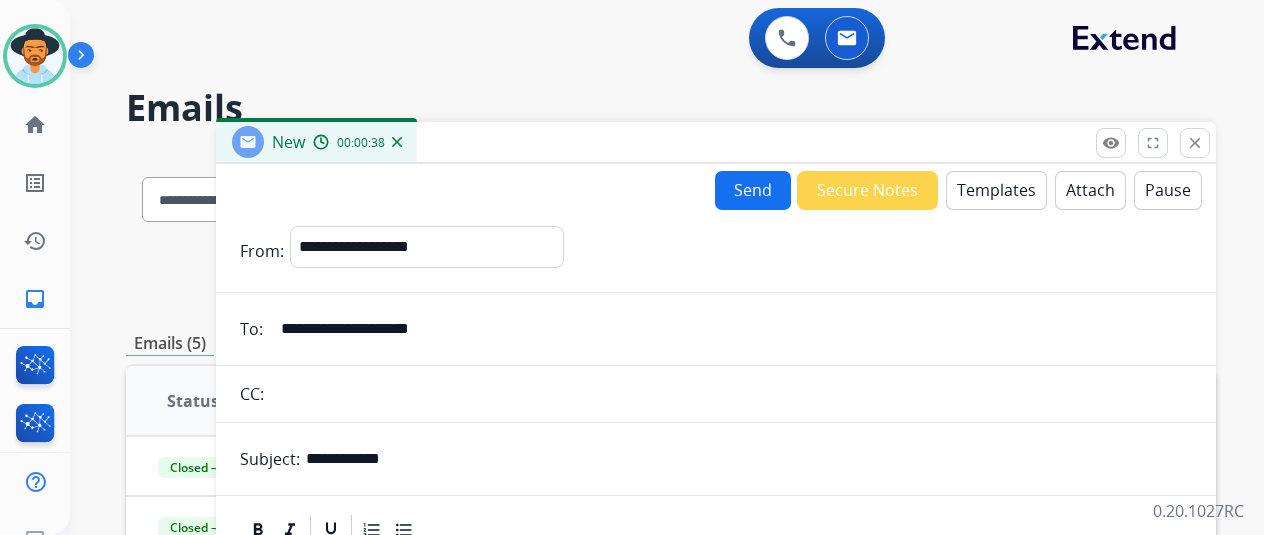 click on "Templates" at bounding box center (996, 190) 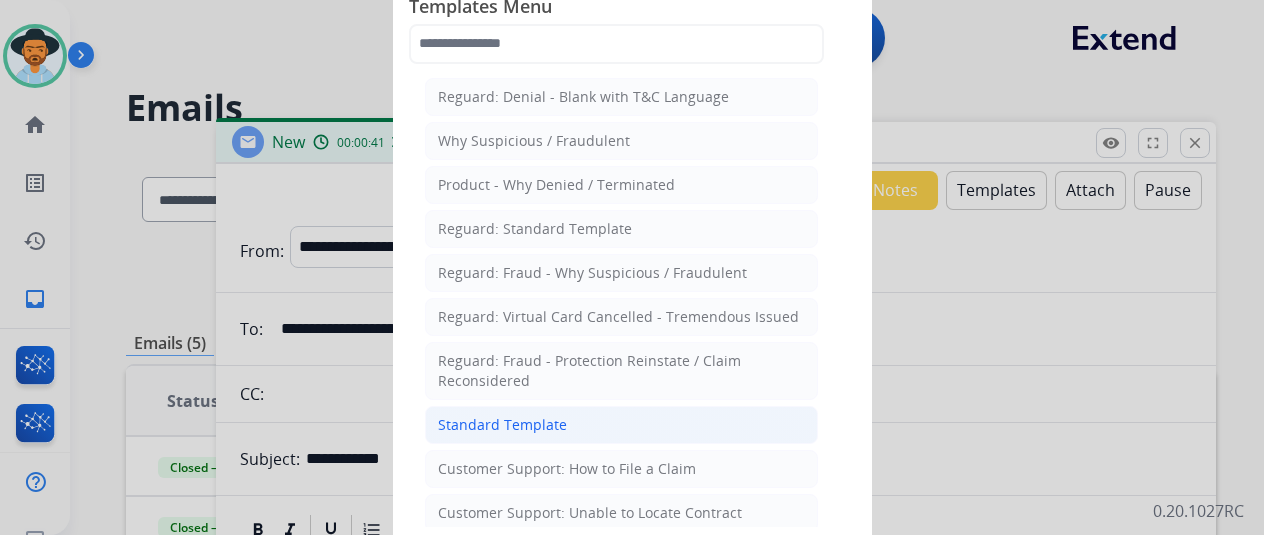 click on "Standard Template" 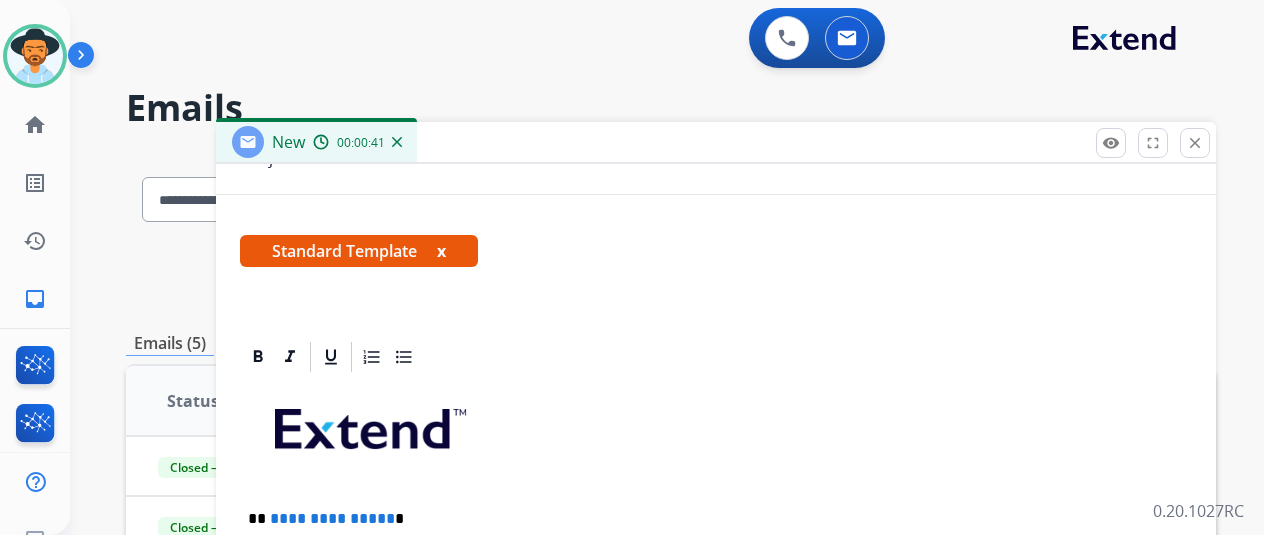 scroll, scrollTop: 460, scrollLeft: 0, axis: vertical 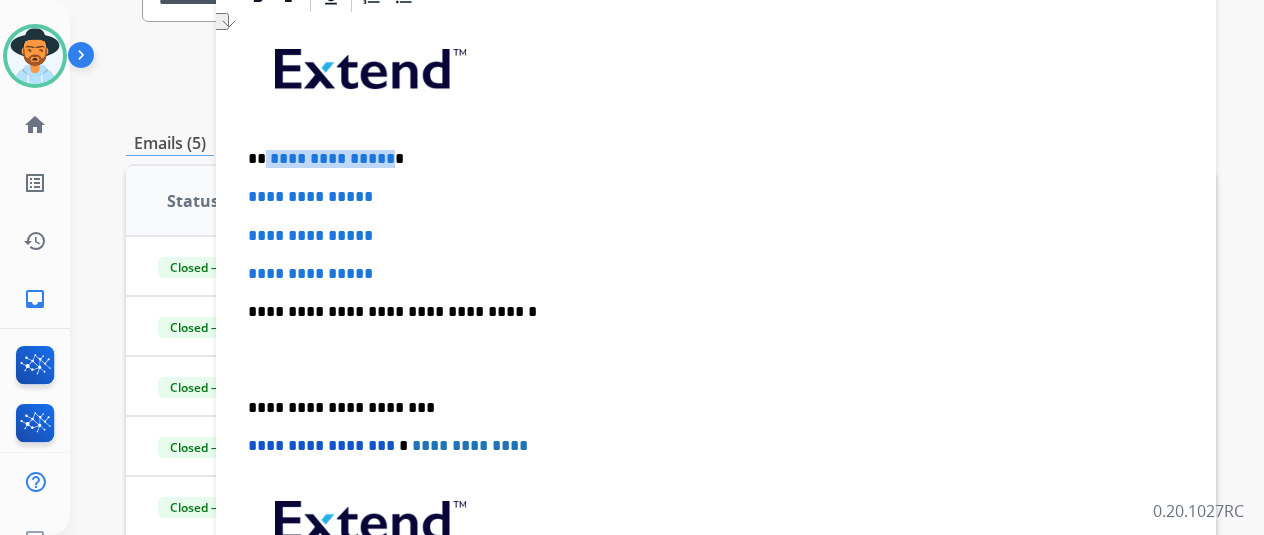drag, startPoint x: 397, startPoint y: 146, endPoint x: 280, endPoint y: 157, distance: 117.51595 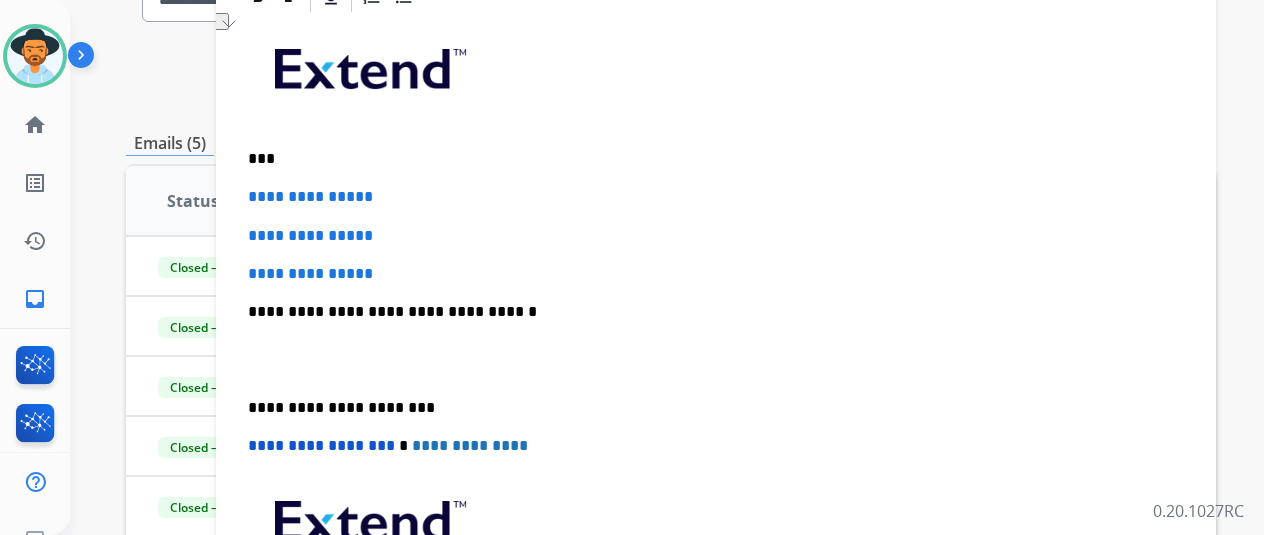 type 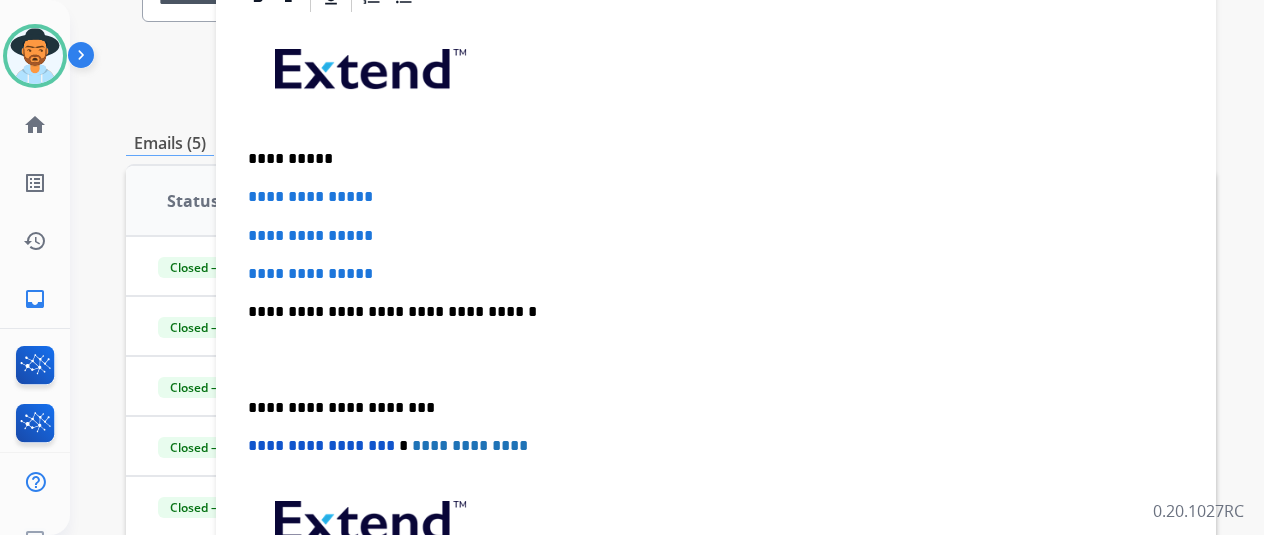 click on "**********" at bounding box center [716, 359] 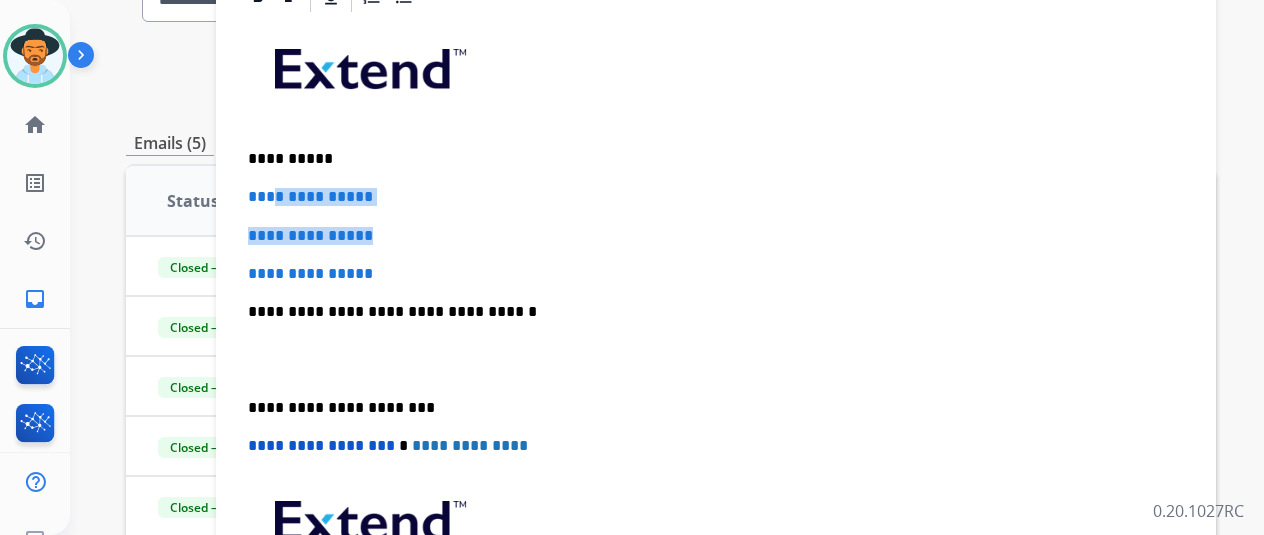 drag, startPoint x: 515, startPoint y: 204, endPoint x: 296, endPoint y: 201, distance: 219.02055 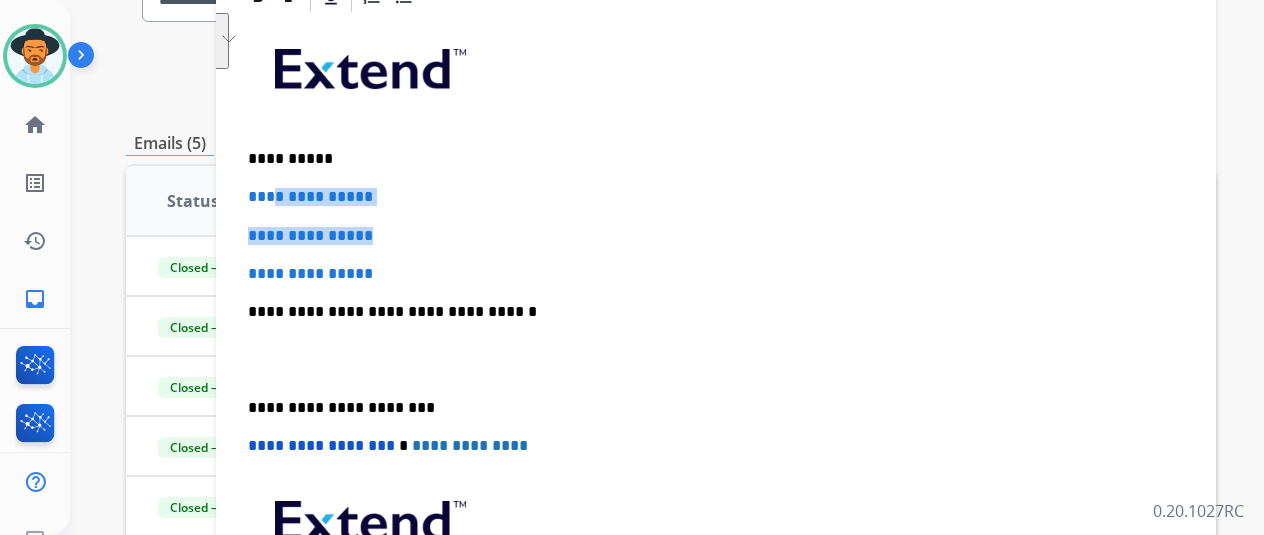 click on "**********" at bounding box center [716, 359] 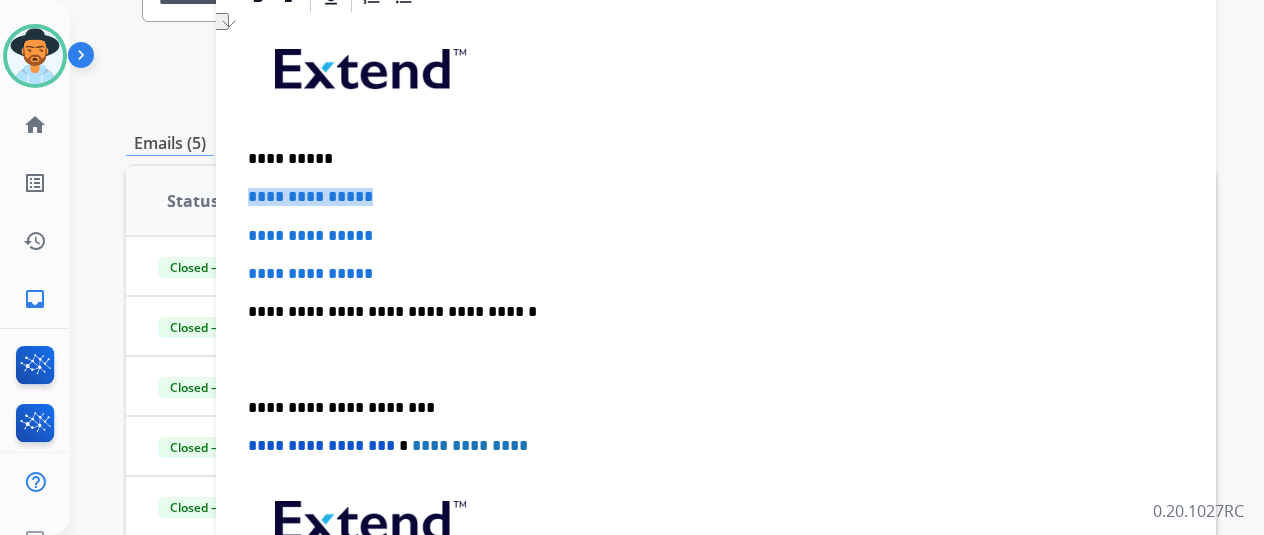 drag, startPoint x: 473, startPoint y: 192, endPoint x: 264, endPoint y: 194, distance: 209.00957 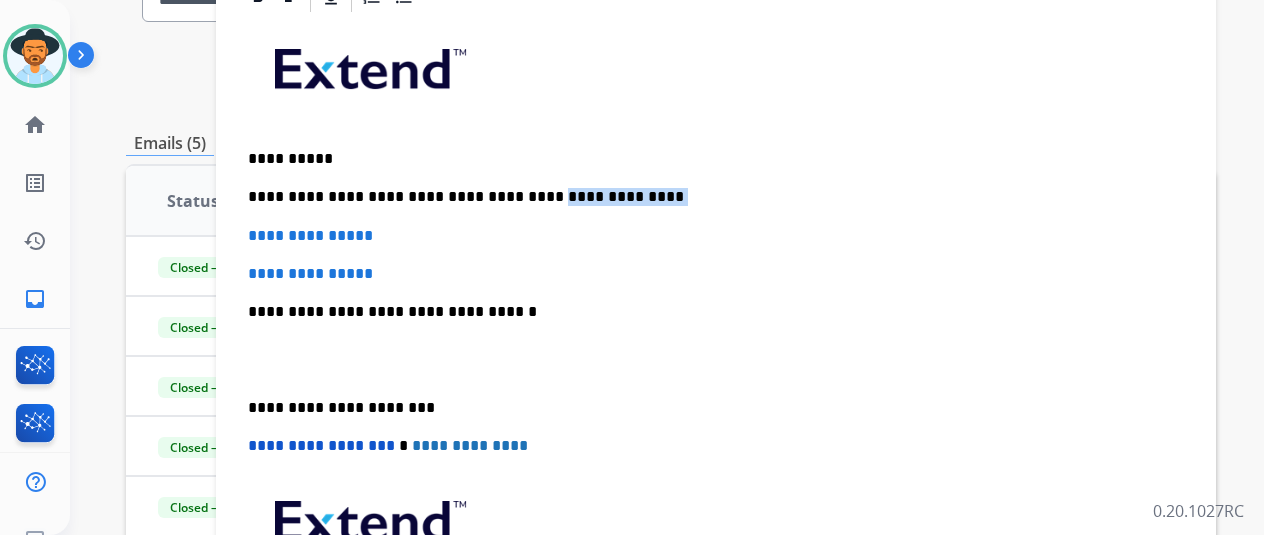 drag, startPoint x: 652, startPoint y: 187, endPoint x: 538, endPoint y: 193, distance: 114.15778 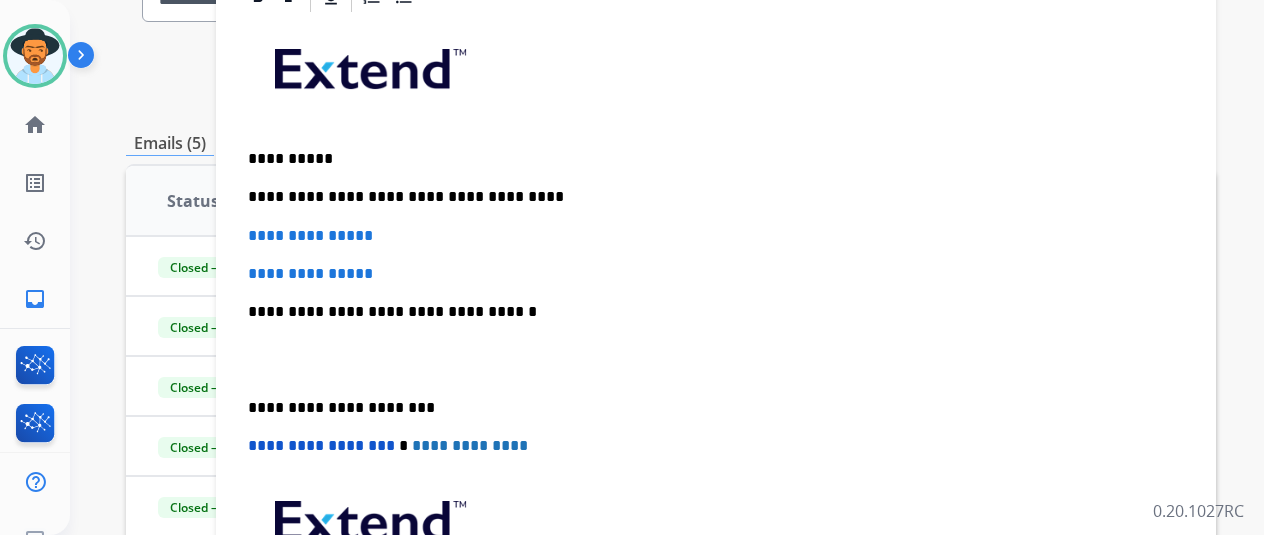 click on "**********" at bounding box center [716, 359] 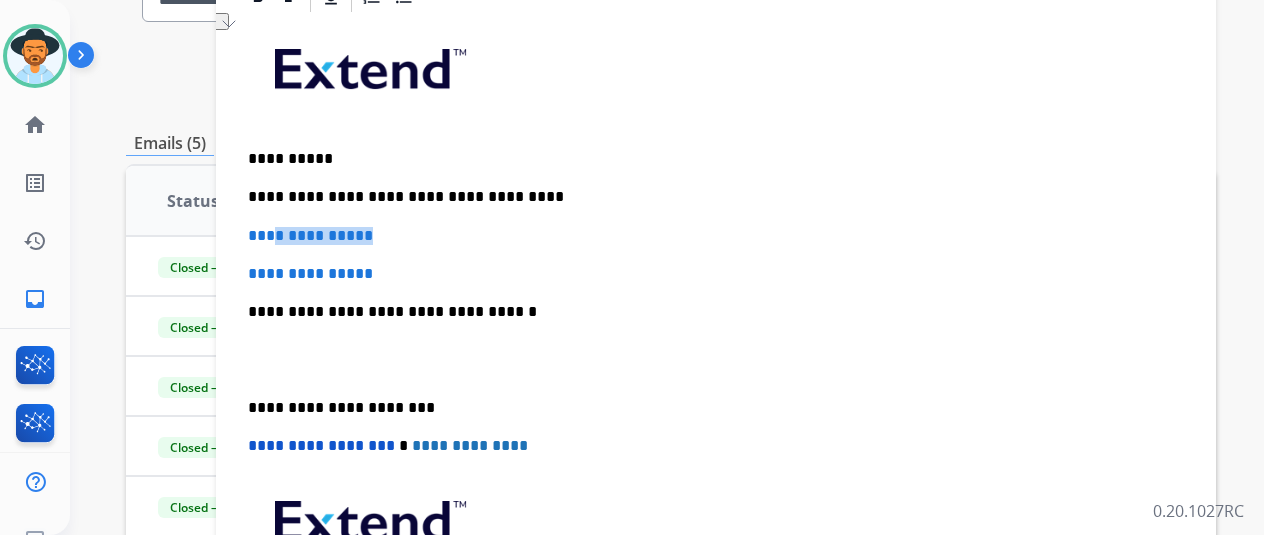 drag, startPoint x: 497, startPoint y: 226, endPoint x: 287, endPoint y: 223, distance: 210.02142 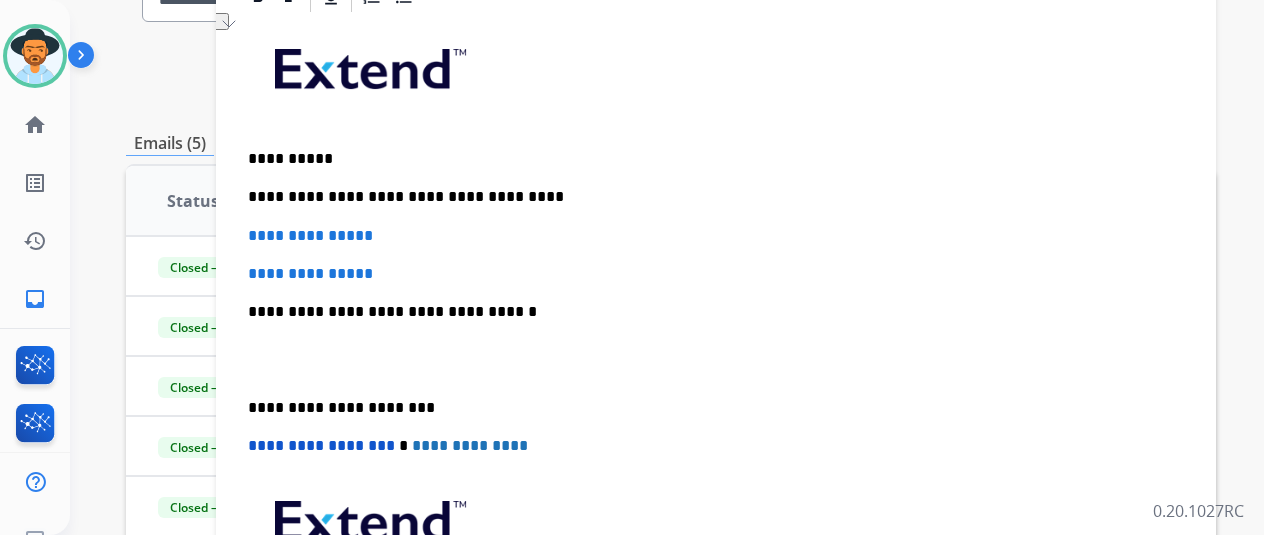 click on "**********" at bounding box center [716, 274] 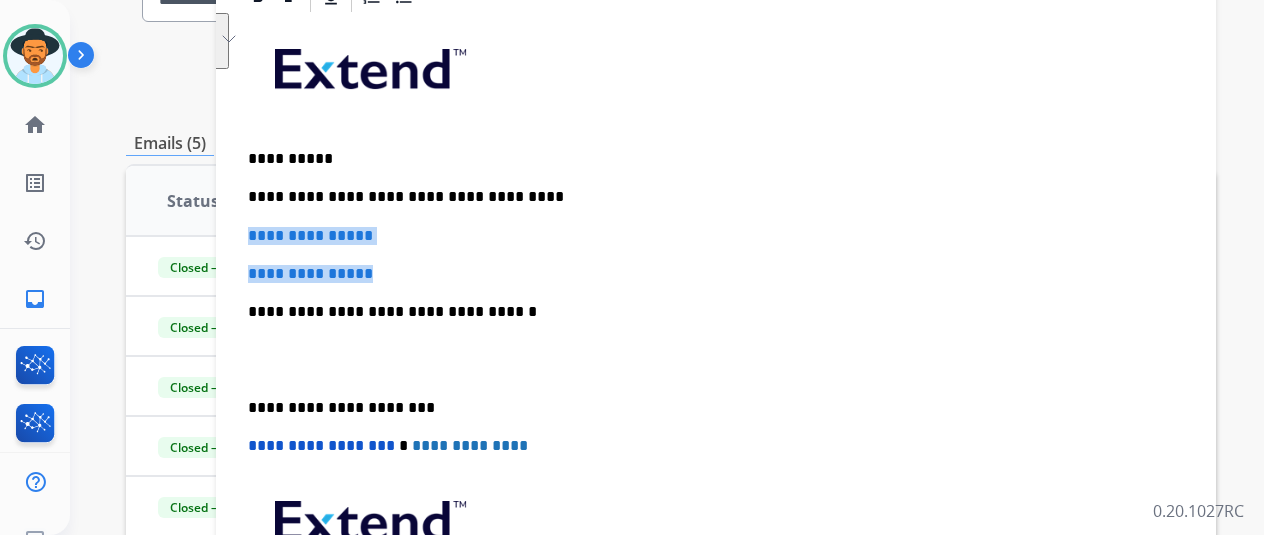 drag, startPoint x: 469, startPoint y: 271, endPoint x: 264, endPoint y: 234, distance: 208.31227 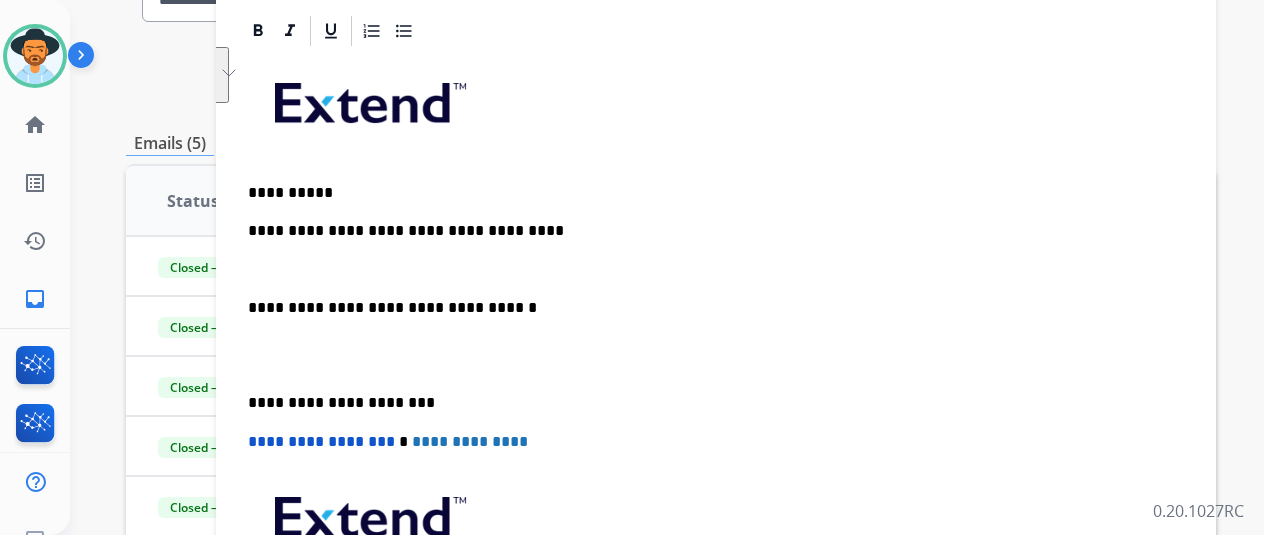 scroll, scrollTop: 422, scrollLeft: 0, axis: vertical 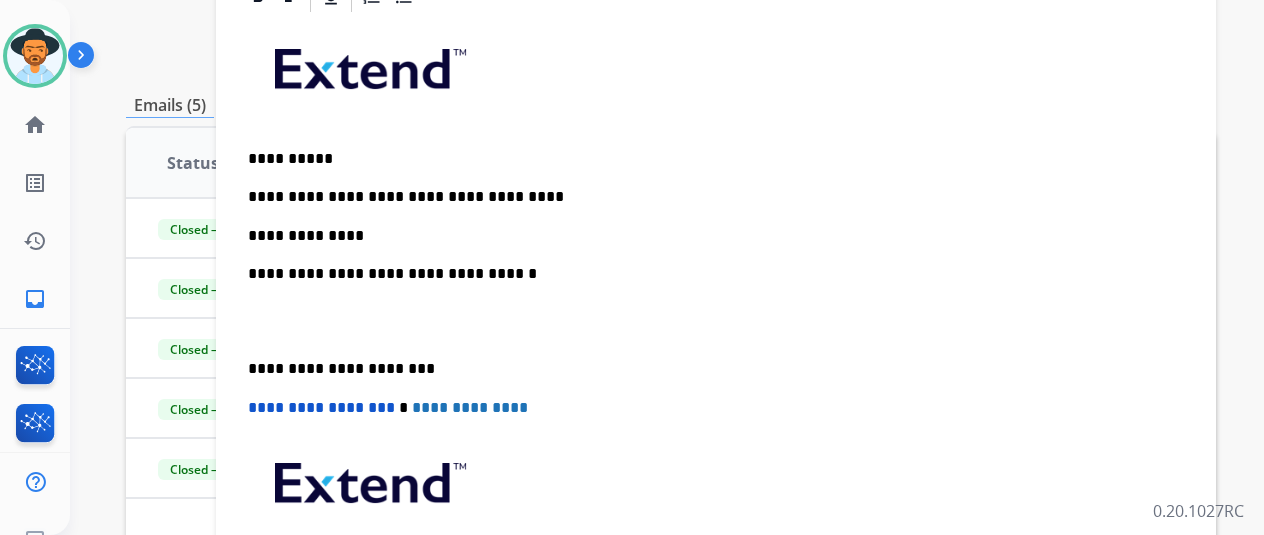 click on "**********" at bounding box center (708, 236) 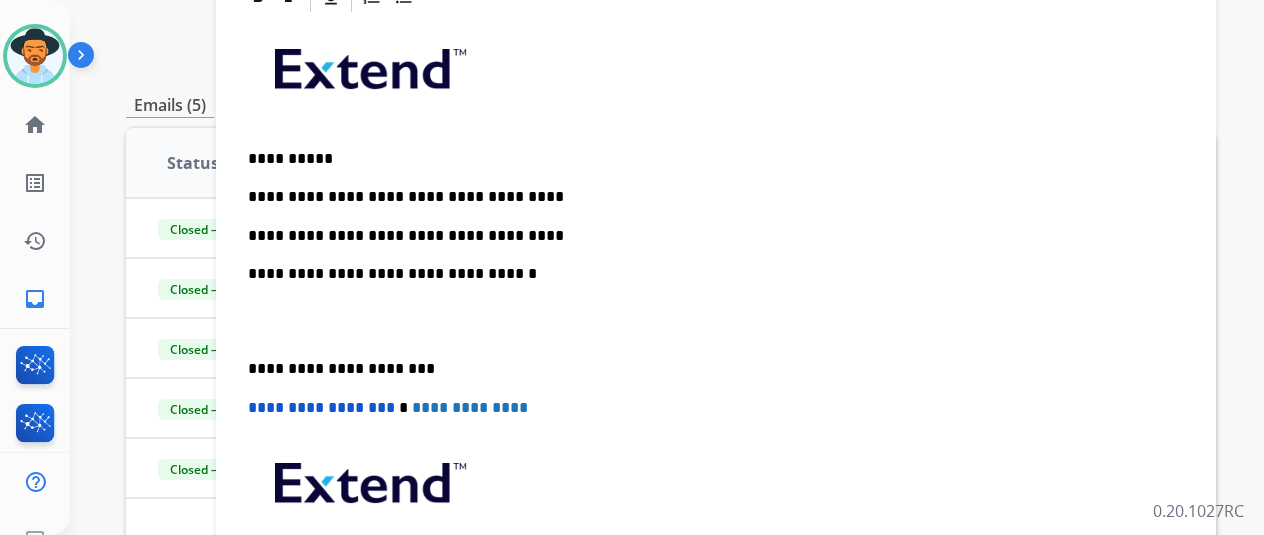 scroll, scrollTop: 0, scrollLeft: 0, axis: both 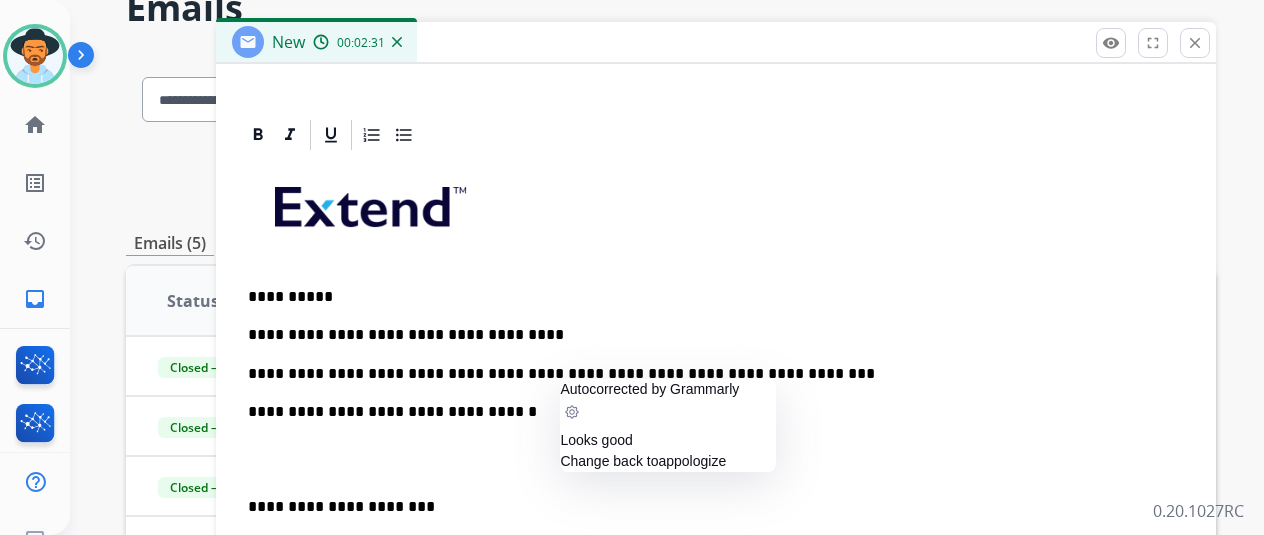 click on "**********" at bounding box center [708, 374] 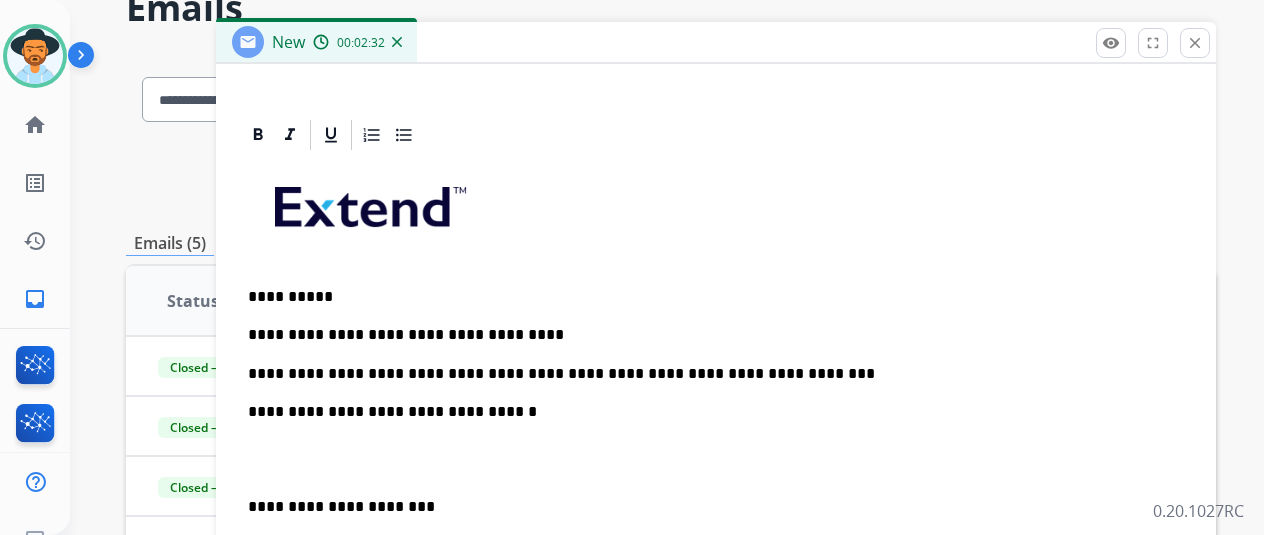 click on "**********" at bounding box center (708, 412) 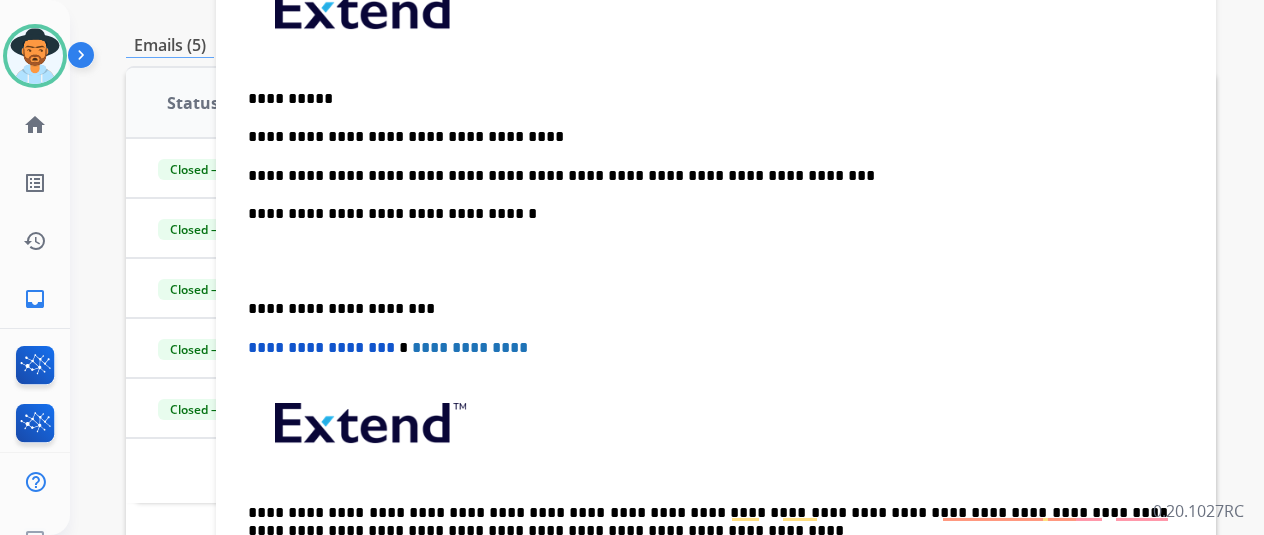 scroll, scrollTop: 300, scrollLeft: 0, axis: vertical 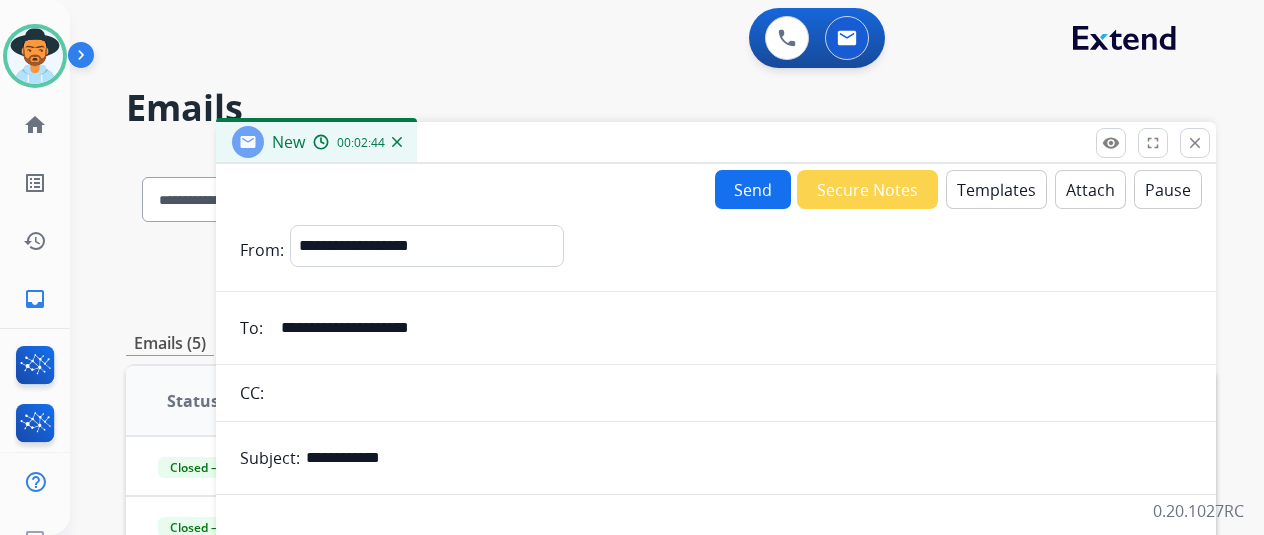 click on "Send" at bounding box center [753, 189] 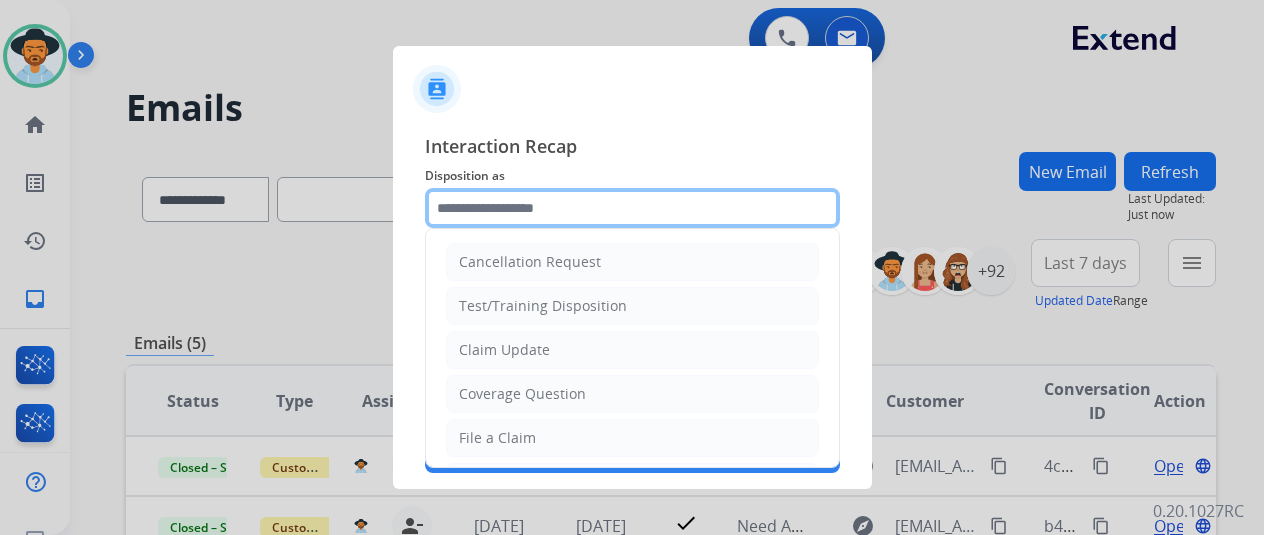 click 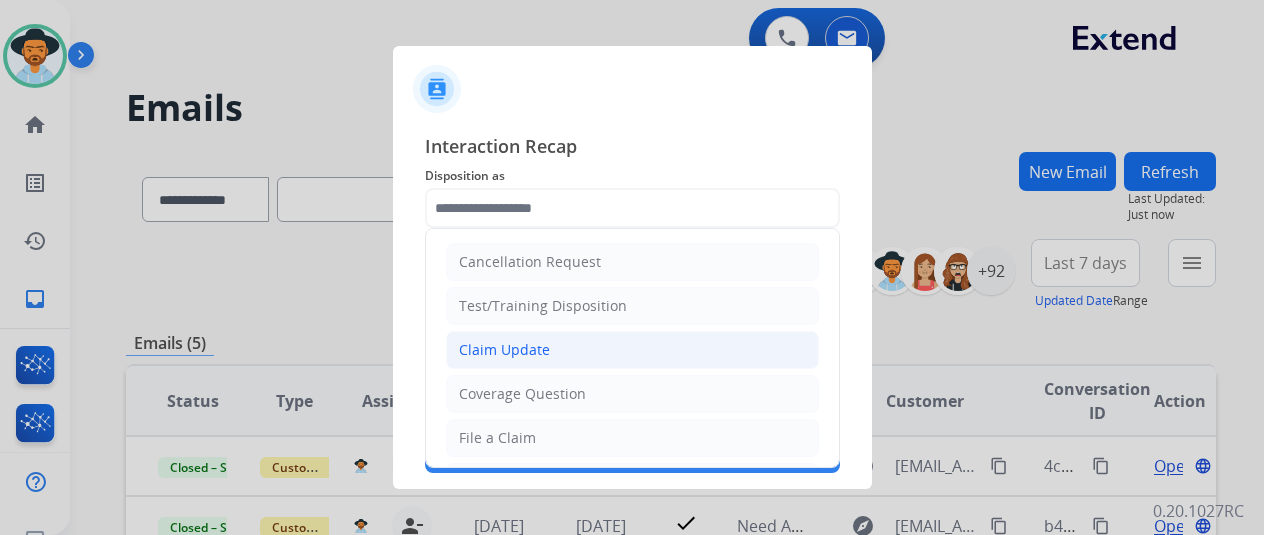 click on "Claim Update" 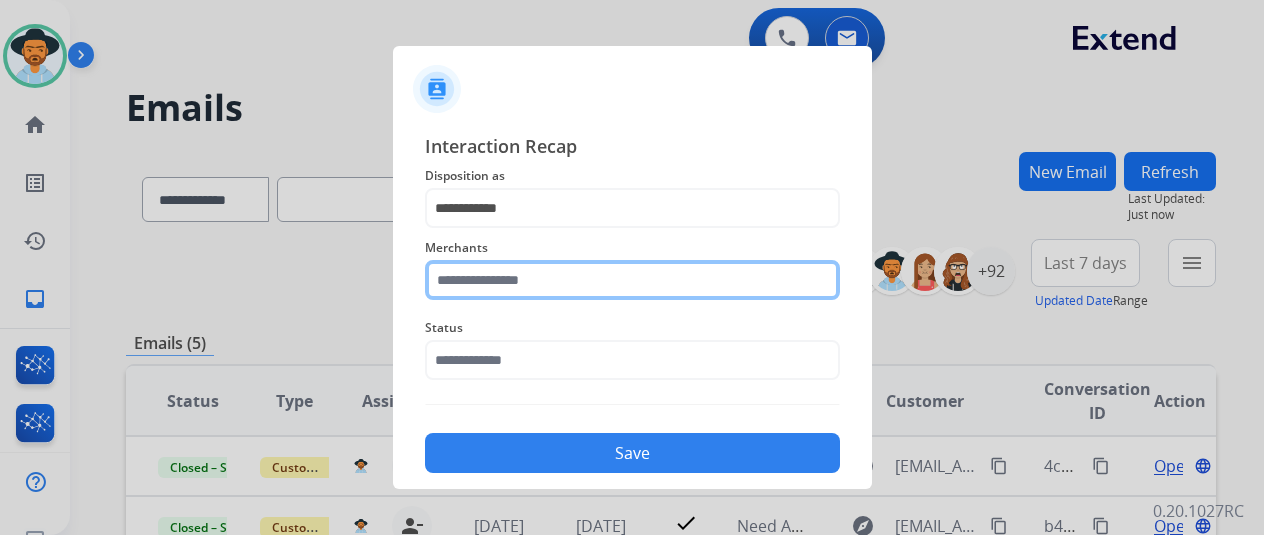 click 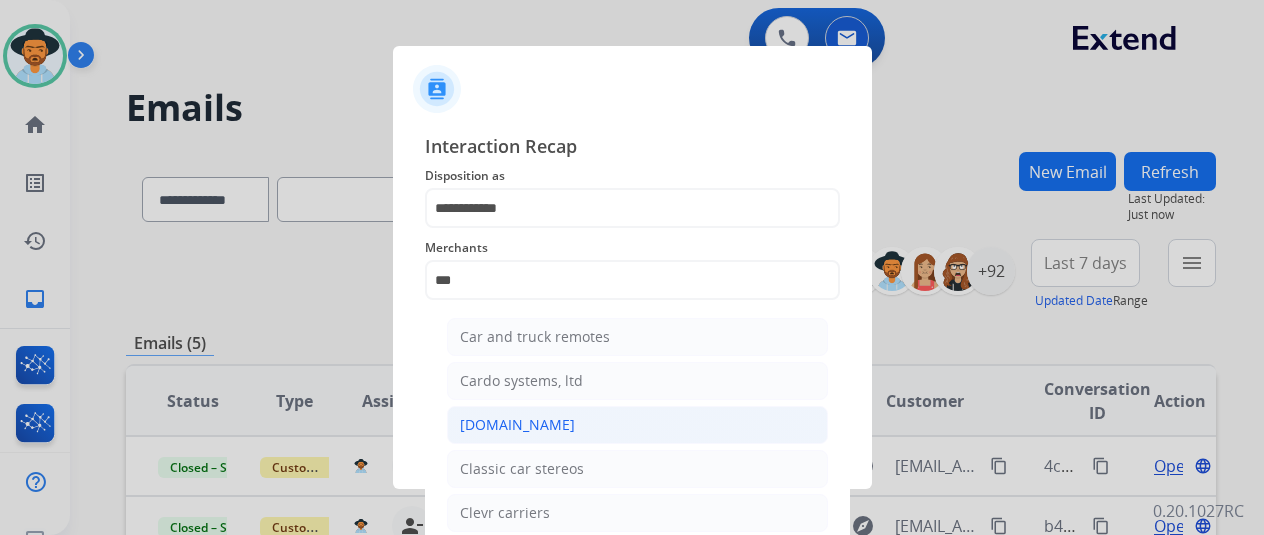 click on "[DOMAIN_NAME]" 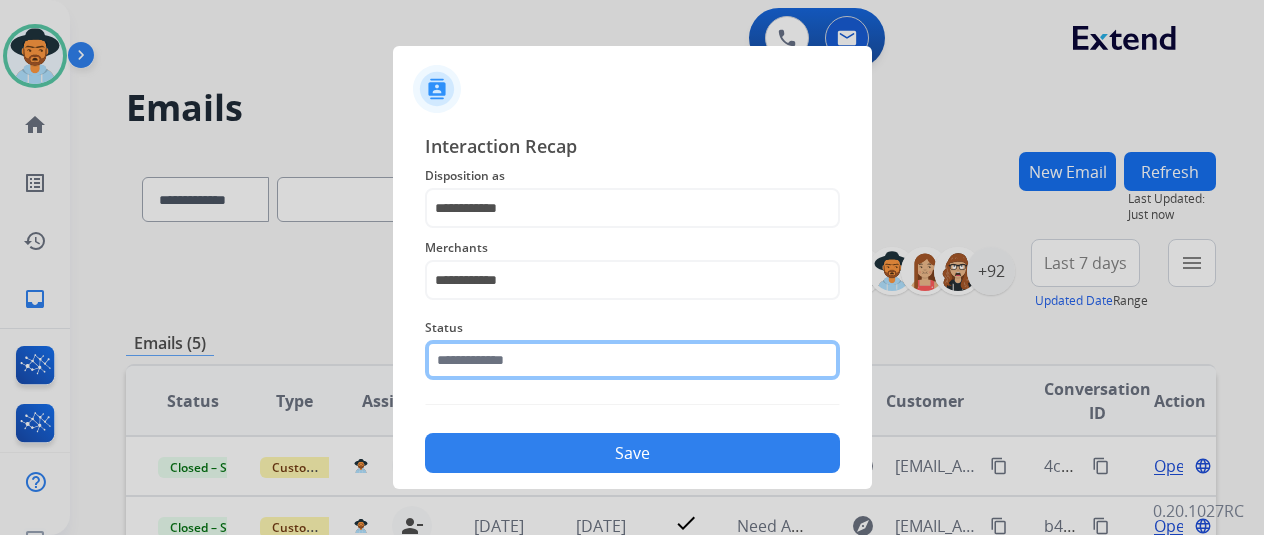 click 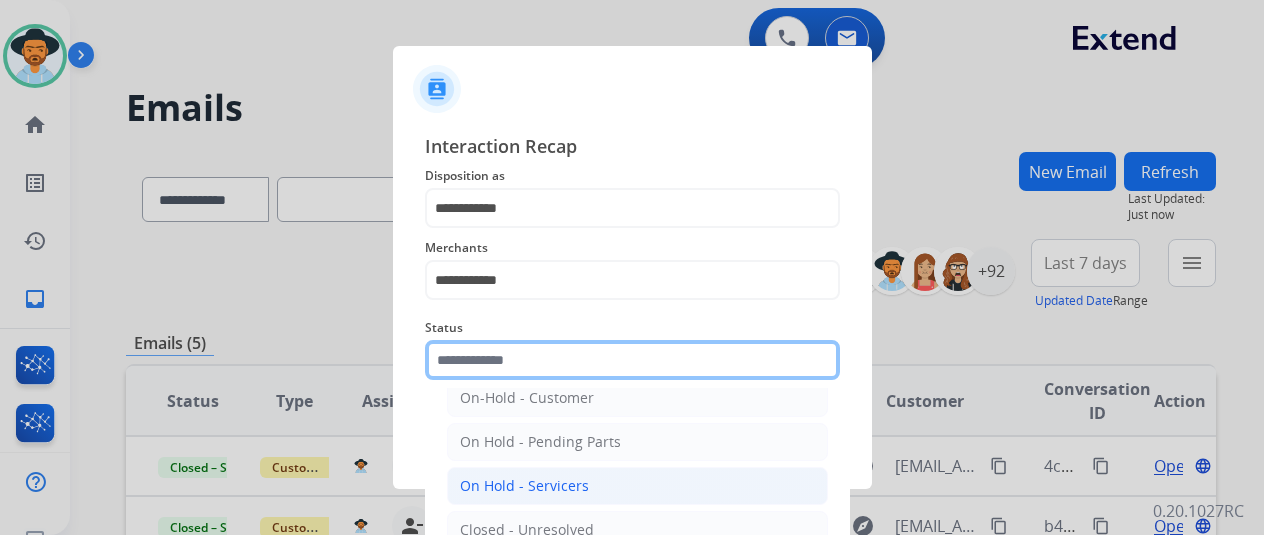 scroll, scrollTop: 114, scrollLeft: 0, axis: vertical 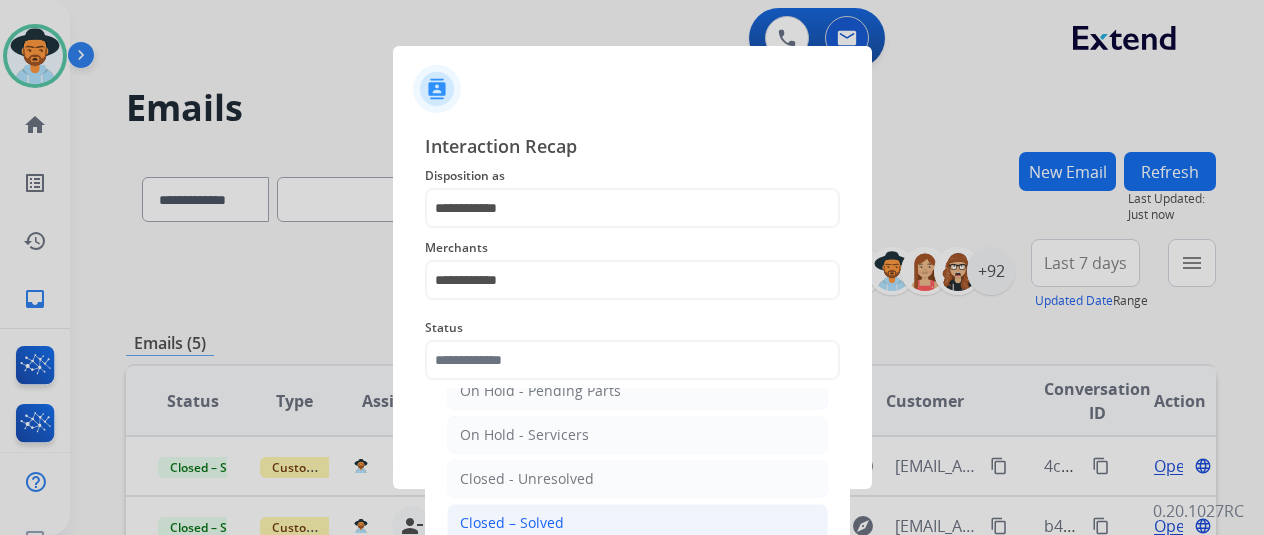 click on "Closed – Solved" 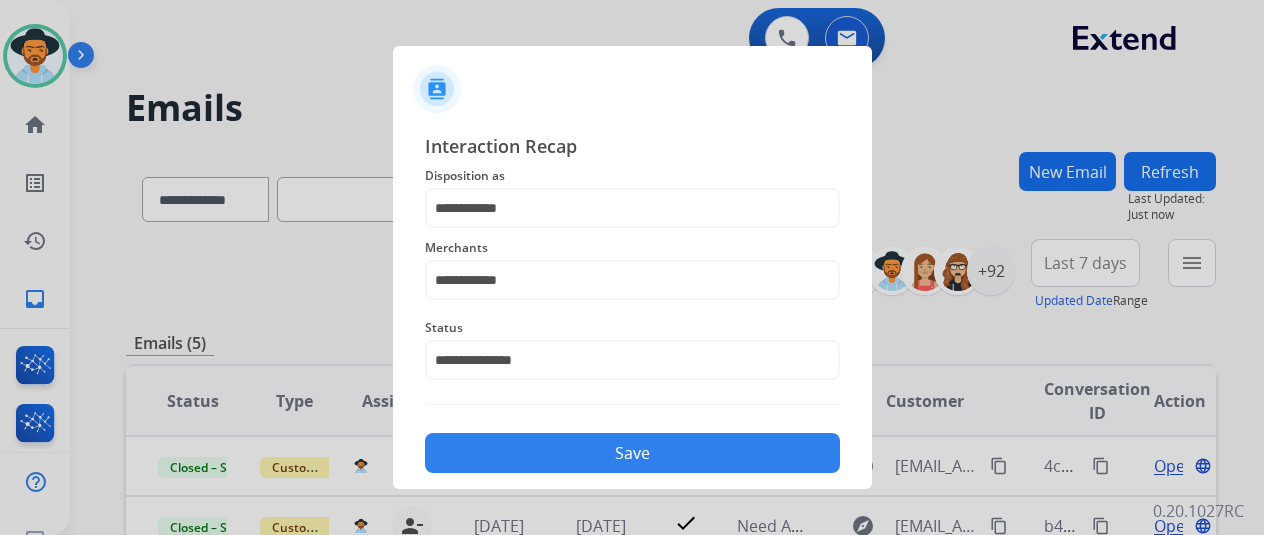 scroll, scrollTop: 24, scrollLeft: 0, axis: vertical 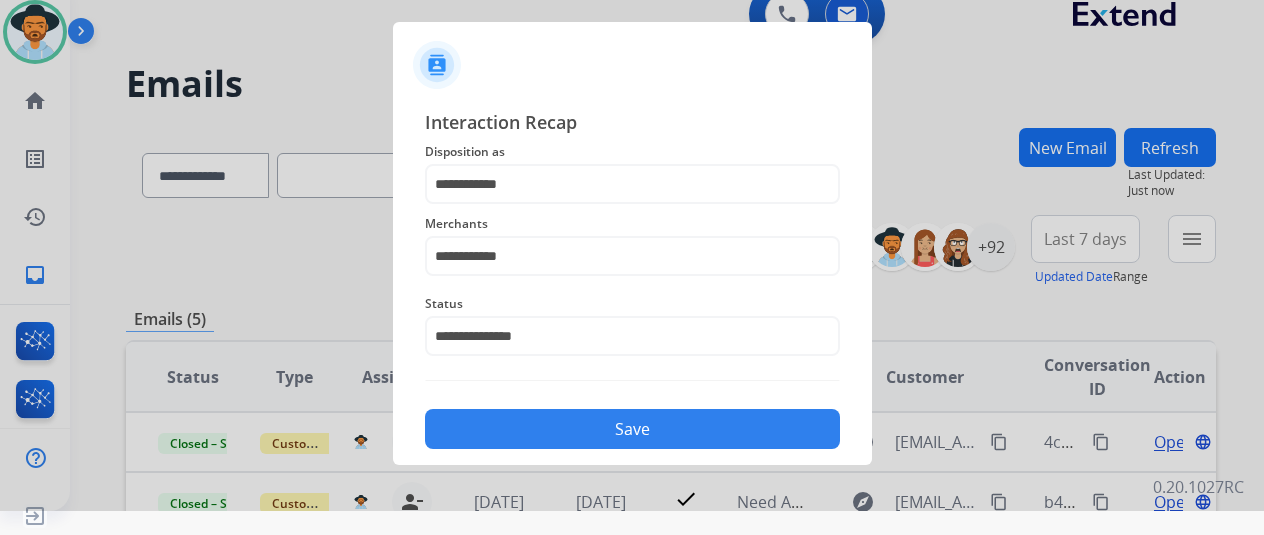 click on "Save" 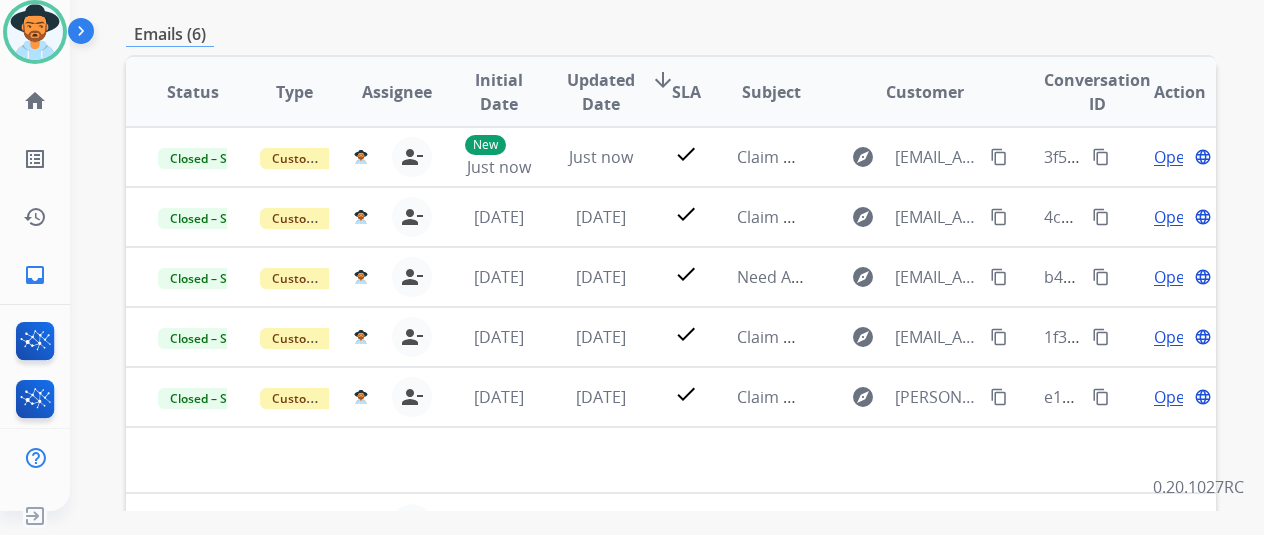 scroll, scrollTop: 186, scrollLeft: 0, axis: vertical 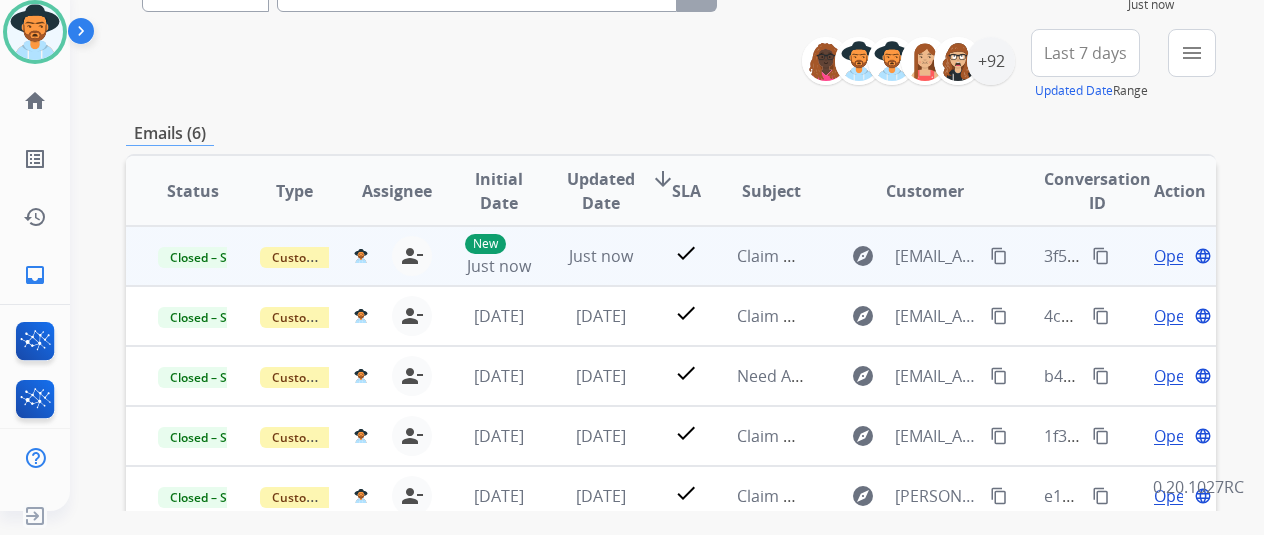click on "content_copy" at bounding box center (1101, 256) 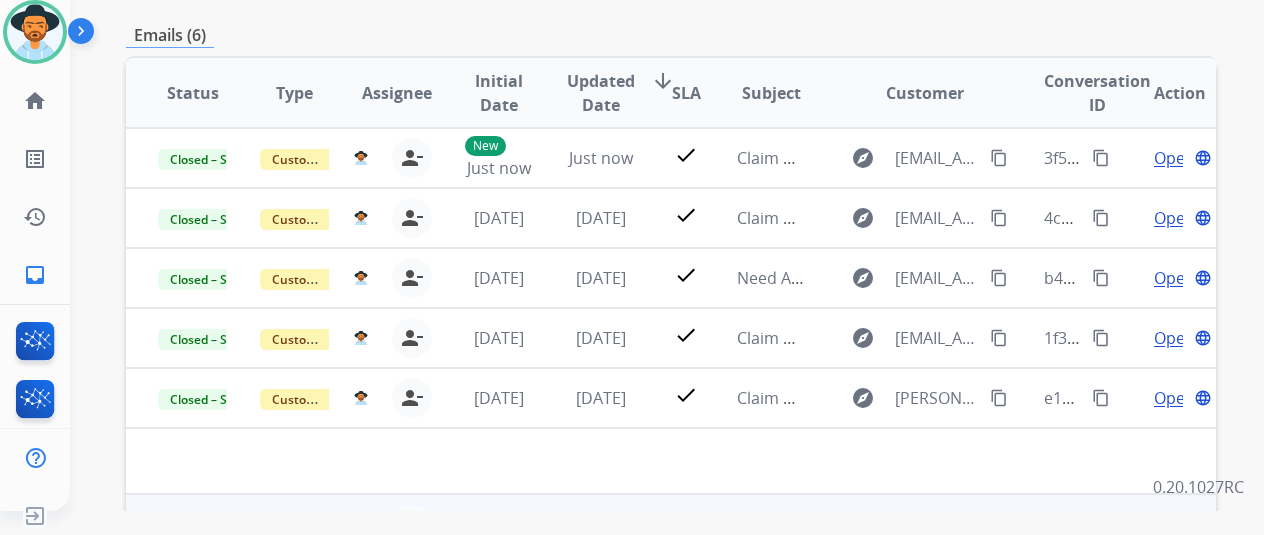 scroll, scrollTop: 286, scrollLeft: 0, axis: vertical 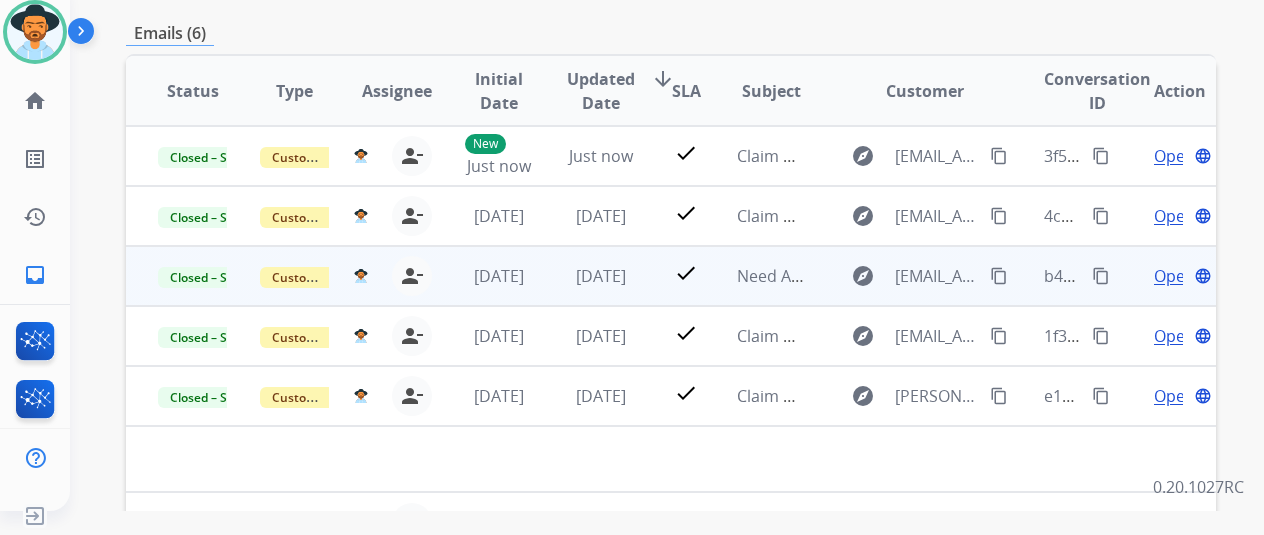 click on "Open" at bounding box center [1174, 276] 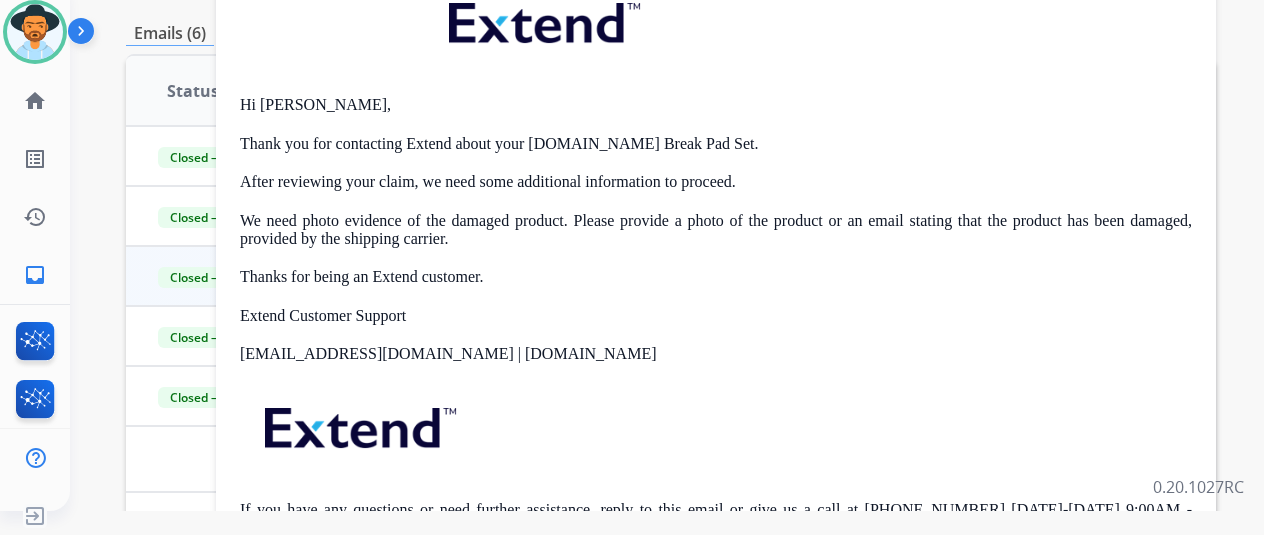 scroll, scrollTop: 0, scrollLeft: 0, axis: both 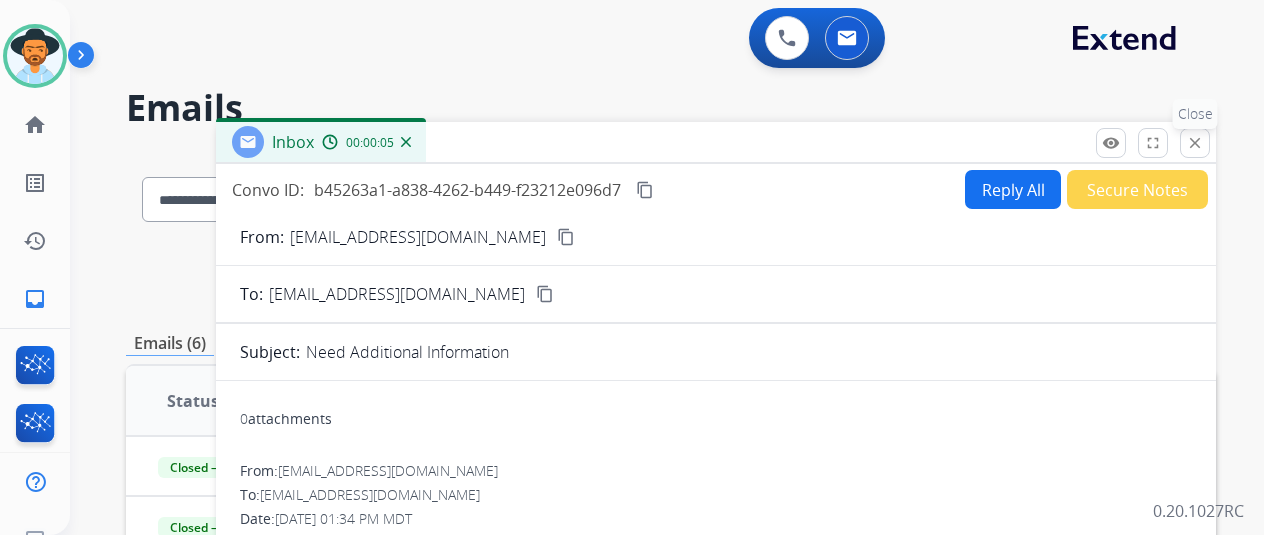click on "Close" at bounding box center [1195, 114] 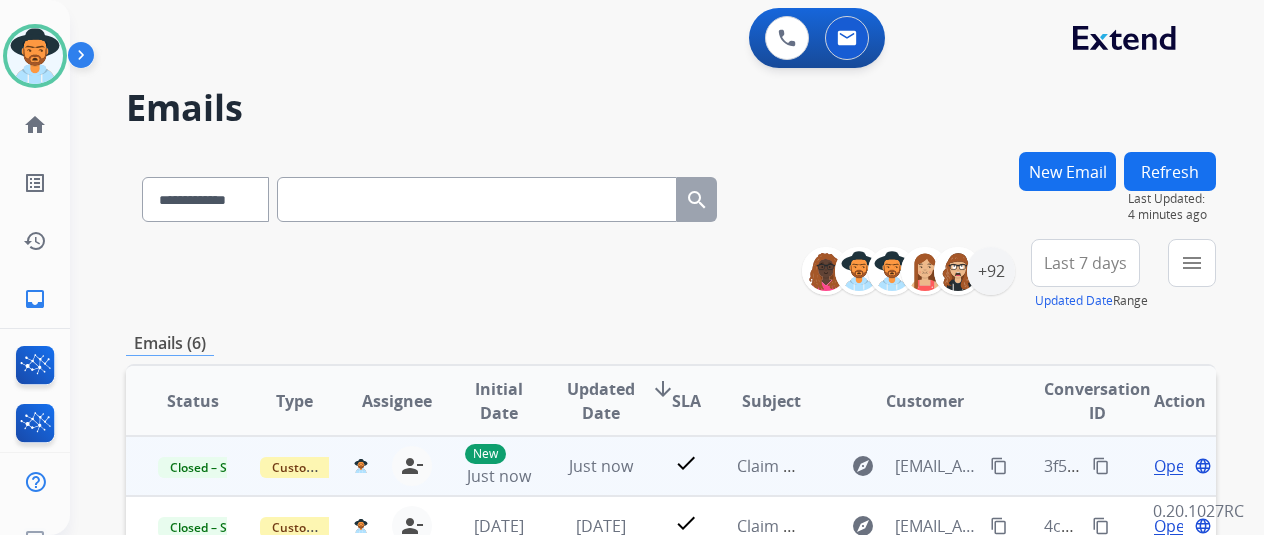 click on "content_copy" at bounding box center (999, 466) 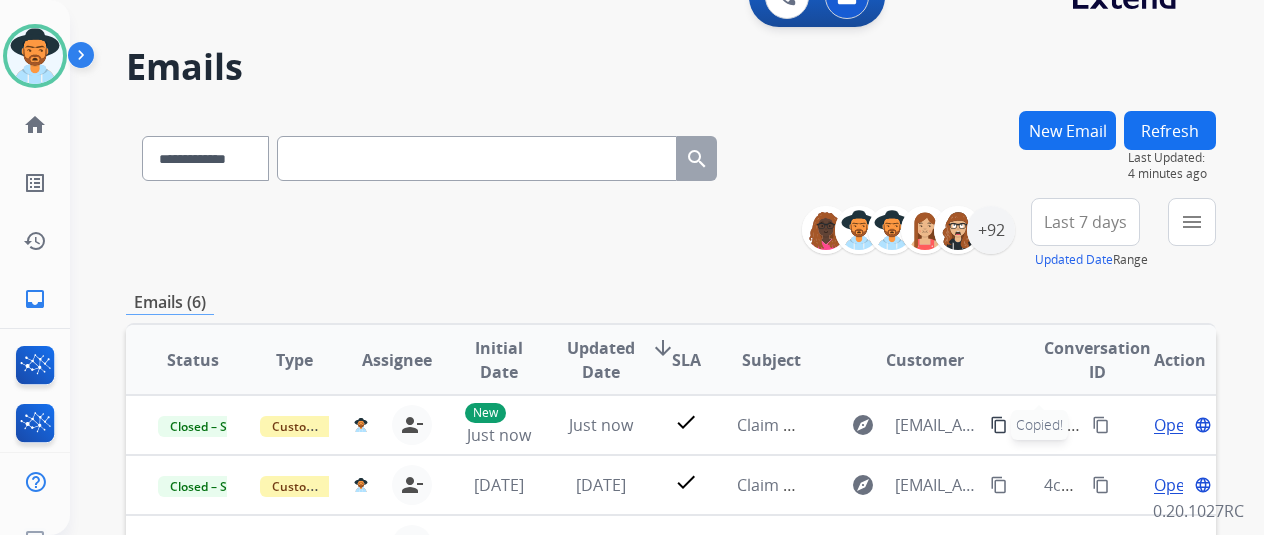 scroll, scrollTop: 0, scrollLeft: 0, axis: both 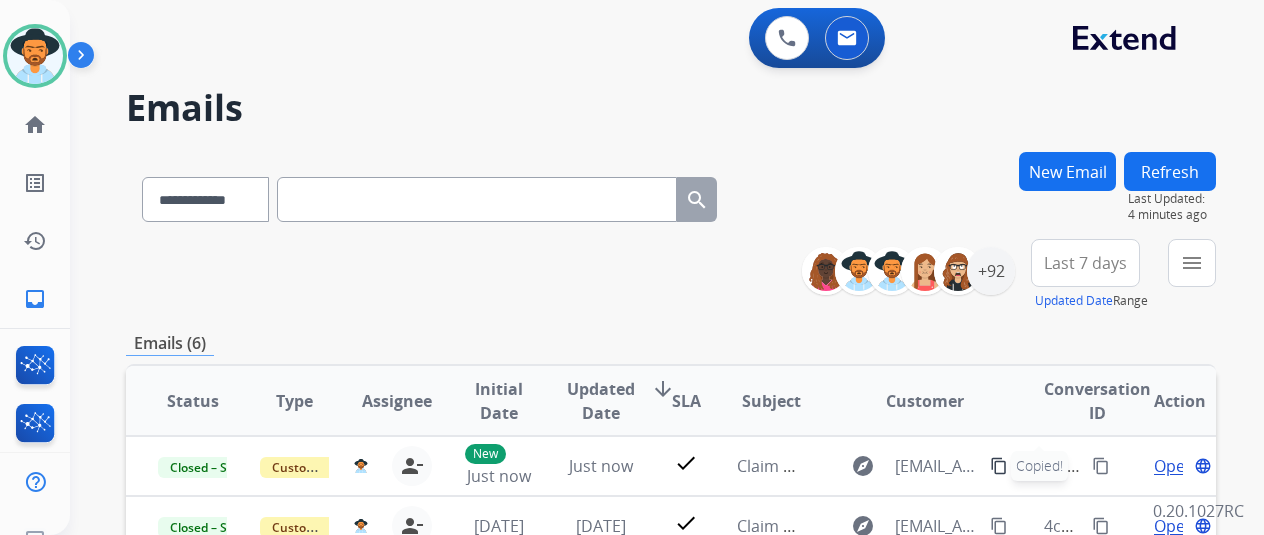 drag, startPoint x: 430, startPoint y: 208, endPoint x: 410, endPoint y: 210, distance: 20.09975 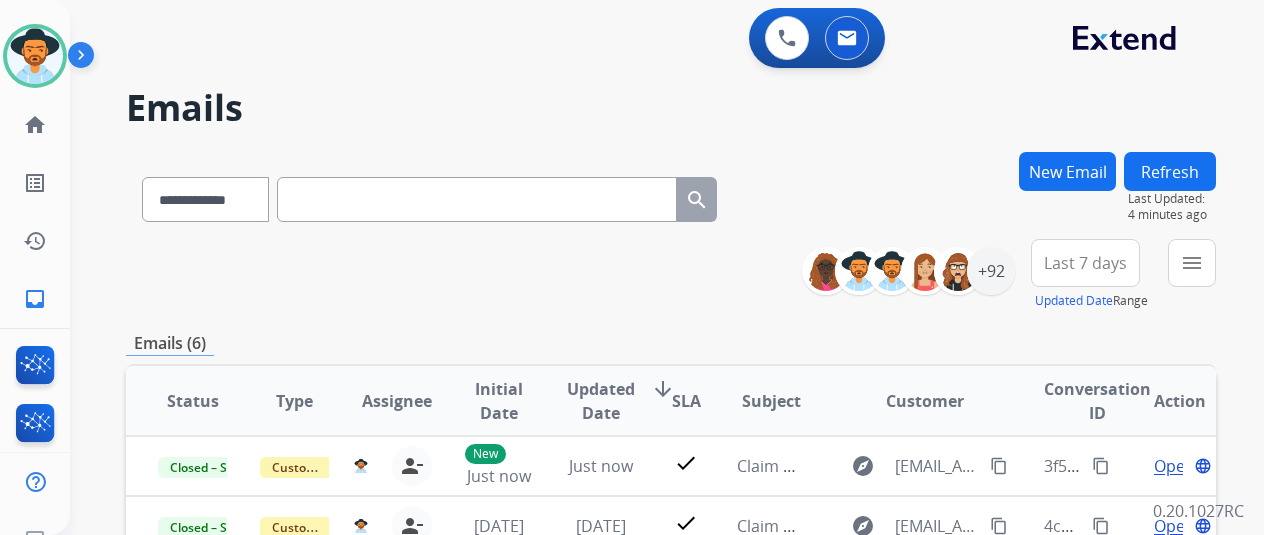 paste on "**********" 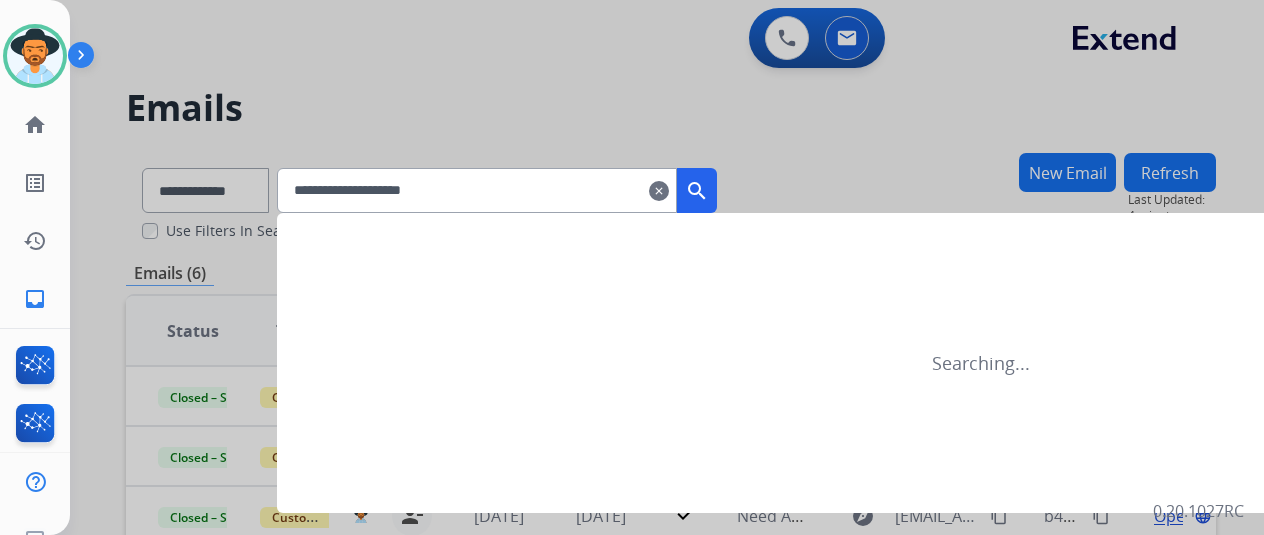 type on "**********" 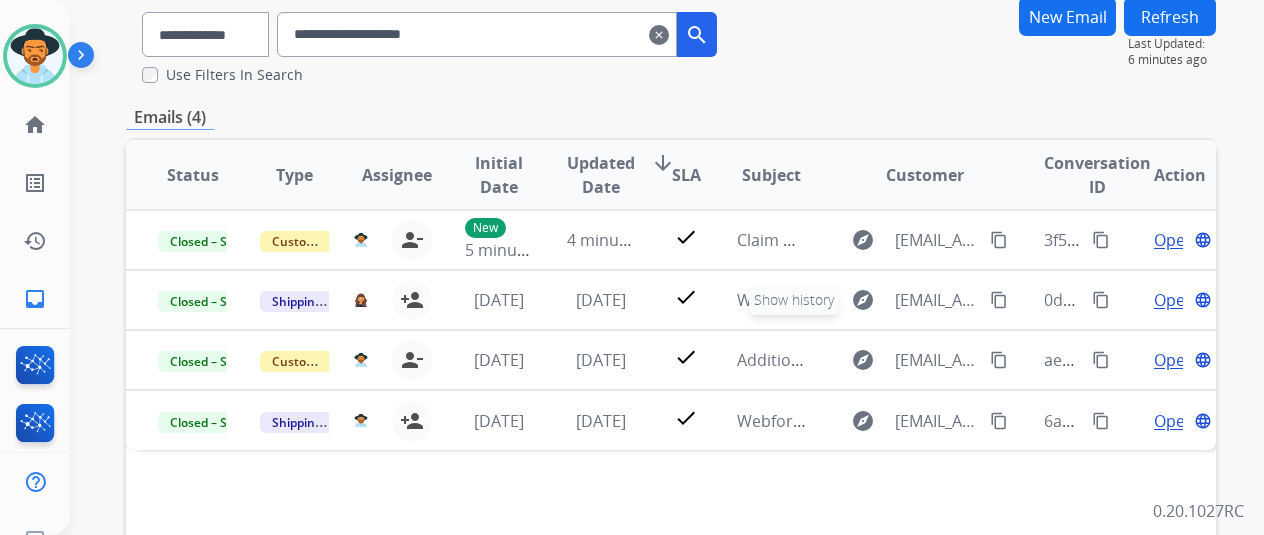 scroll, scrollTop: 200, scrollLeft: 0, axis: vertical 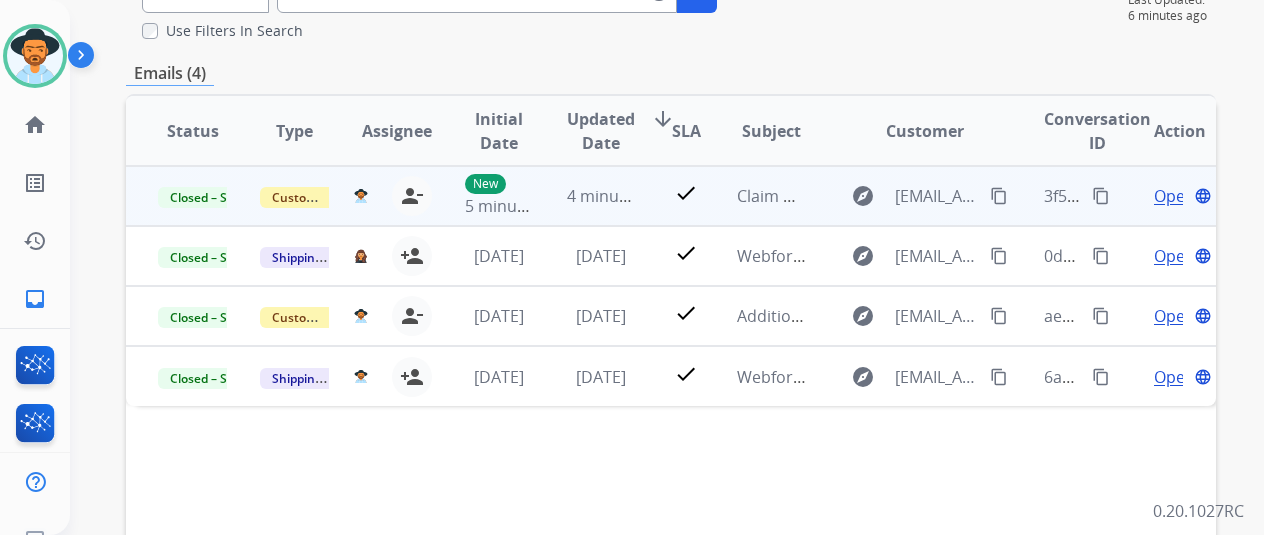 click on "explore [EMAIL_ADDRESS][DOMAIN_NAME] content_copy" at bounding box center [909, 196] 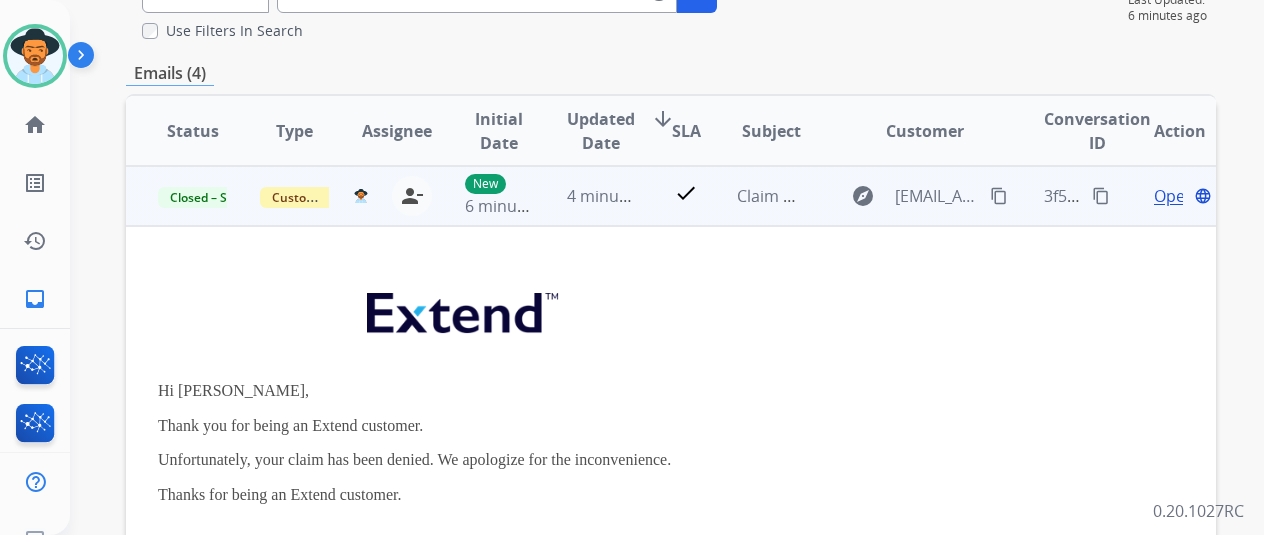 click on "Claim Denied" at bounding box center [787, 196] 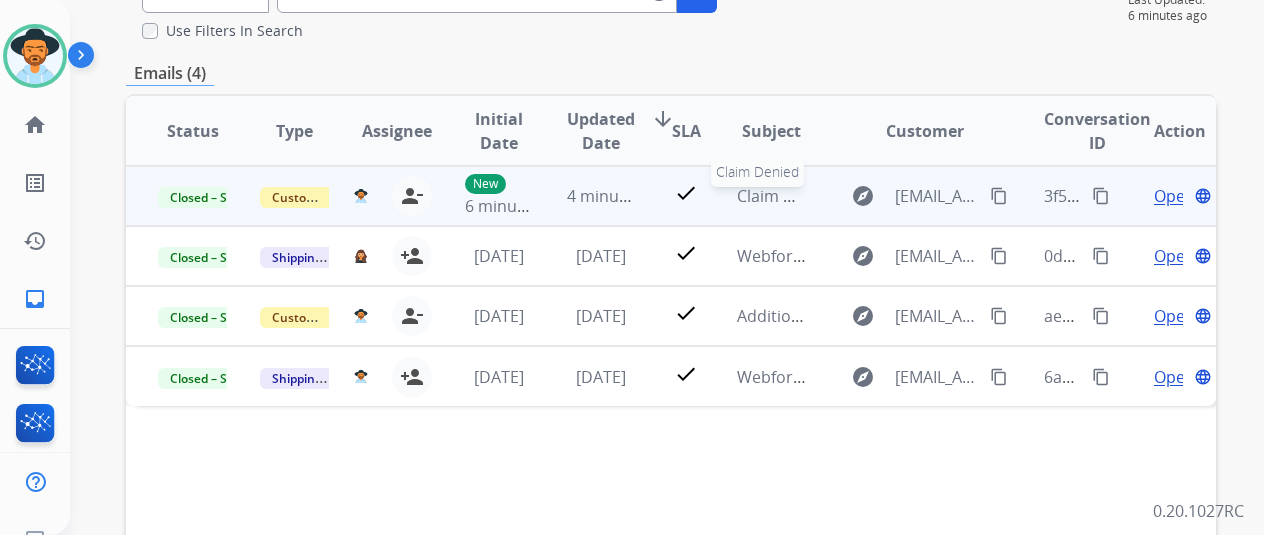 scroll, scrollTop: 0, scrollLeft: 0, axis: both 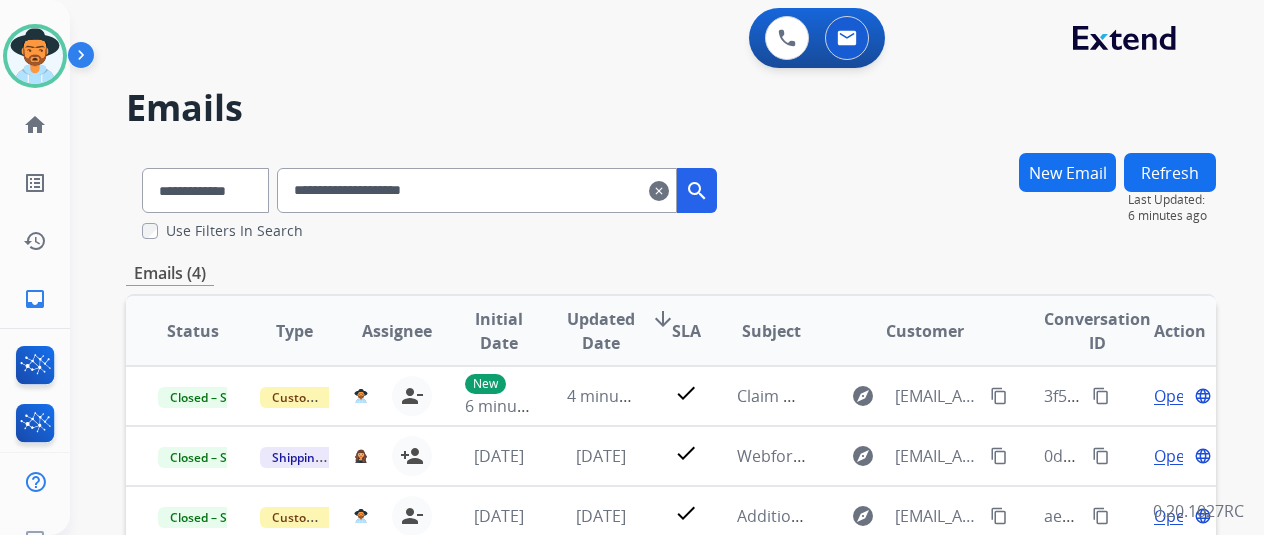 click on "clear" at bounding box center (659, 191) 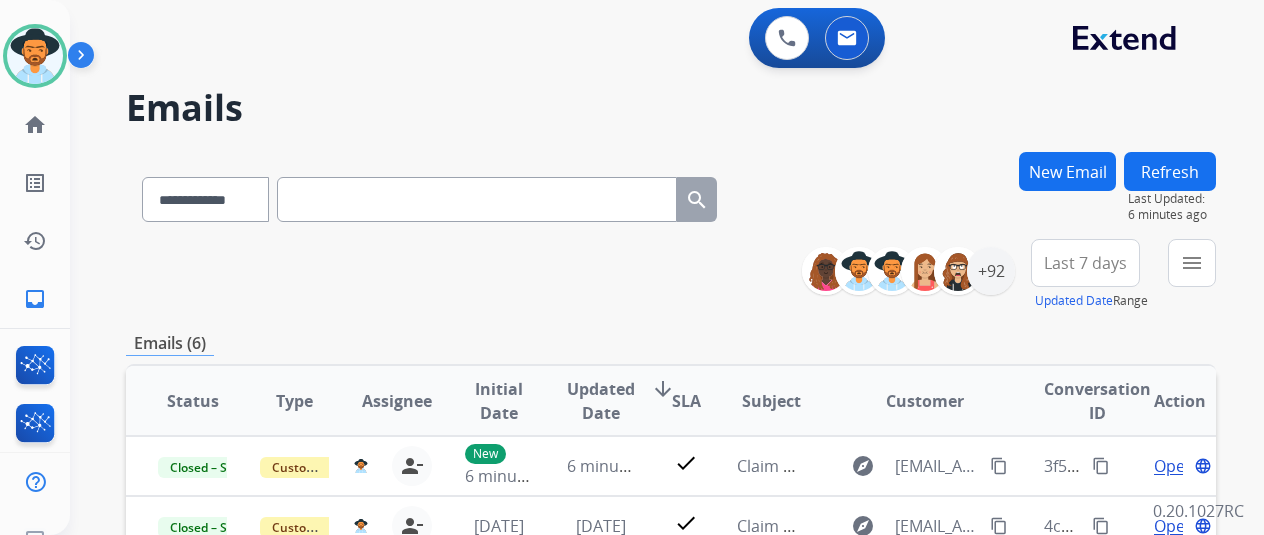 click on "**********" at bounding box center (429, 195) 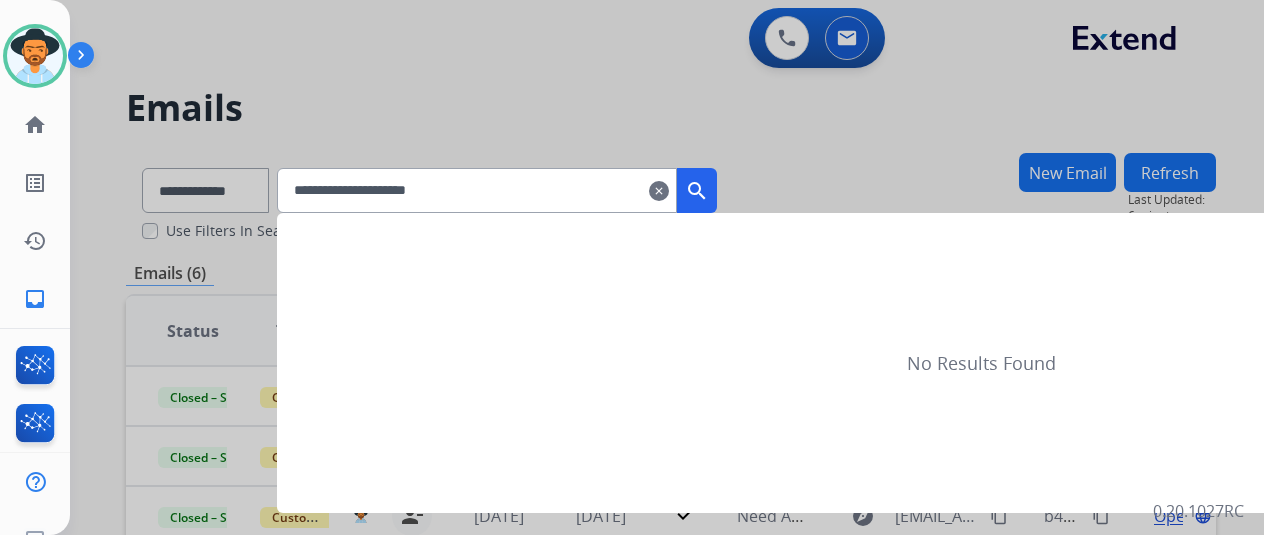 type on "**********" 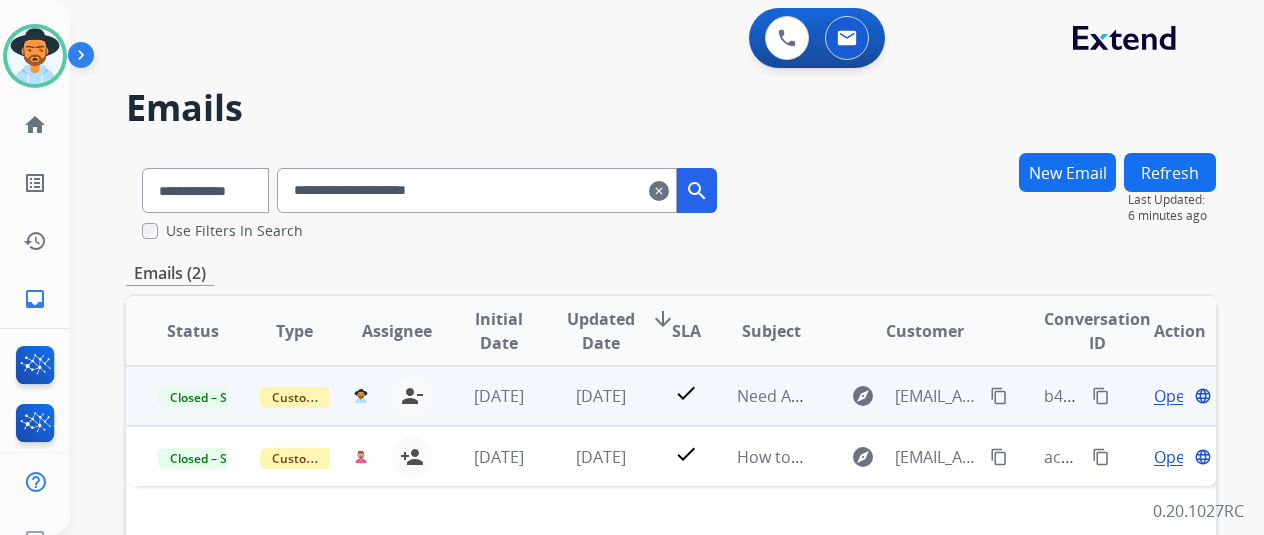click on "Open language" at bounding box center [1180, 396] 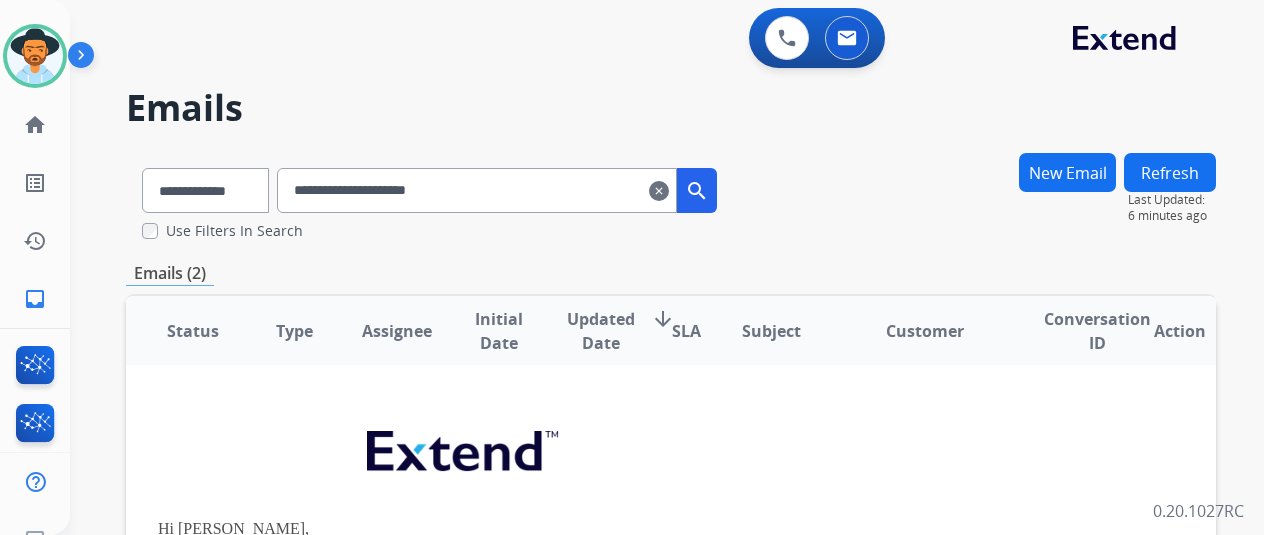 scroll, scrollTop: 158, scrollLeft: 0, axis: vertical 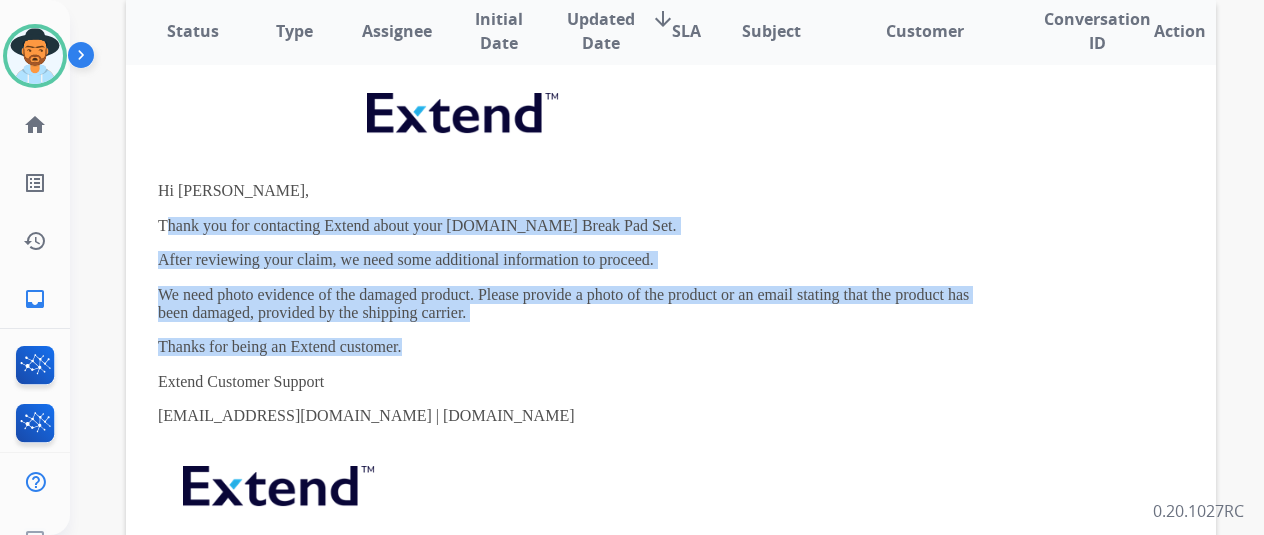 drag, startPoint x: 432, startPoint y: 350, endPoint x: 190, endPoint y: 220, distance: 274.70712 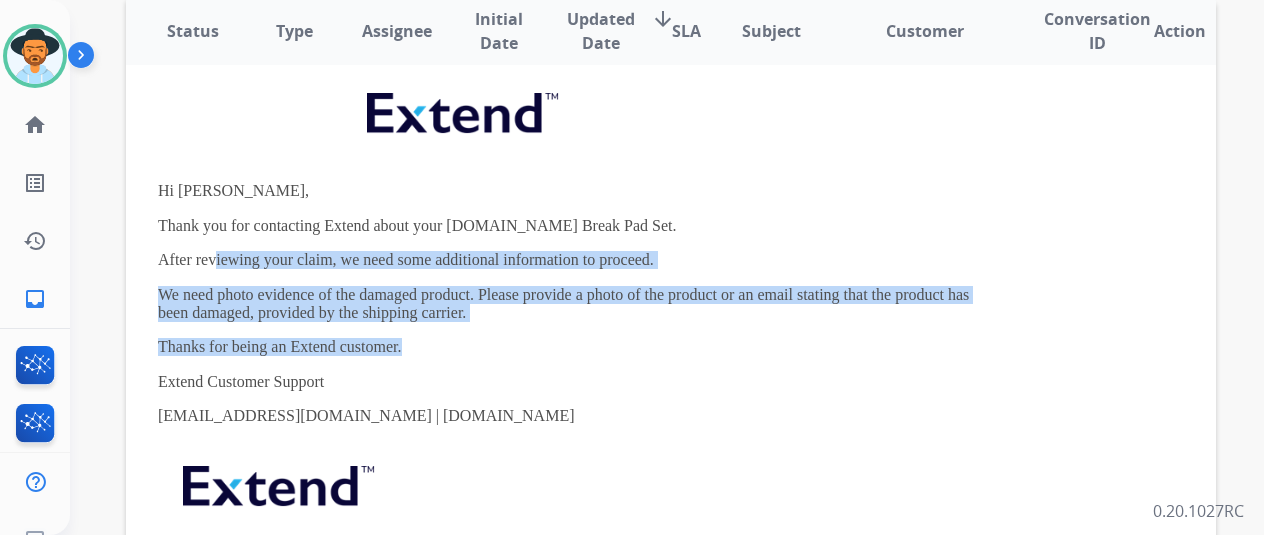 drag, startPoint x: 393, startPoint y: 295, endPoint x: 238, endPoint y: 257, distance: 159.5901 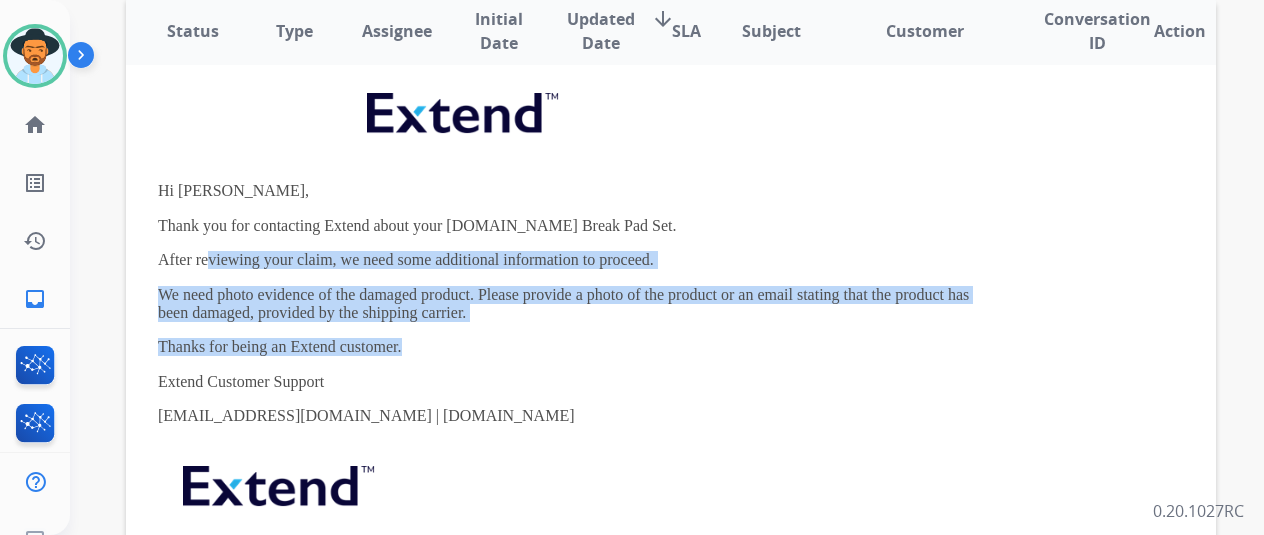 click on "After reviewing your claim, we need some additional information to proceed." at bounding box center [569, 260] 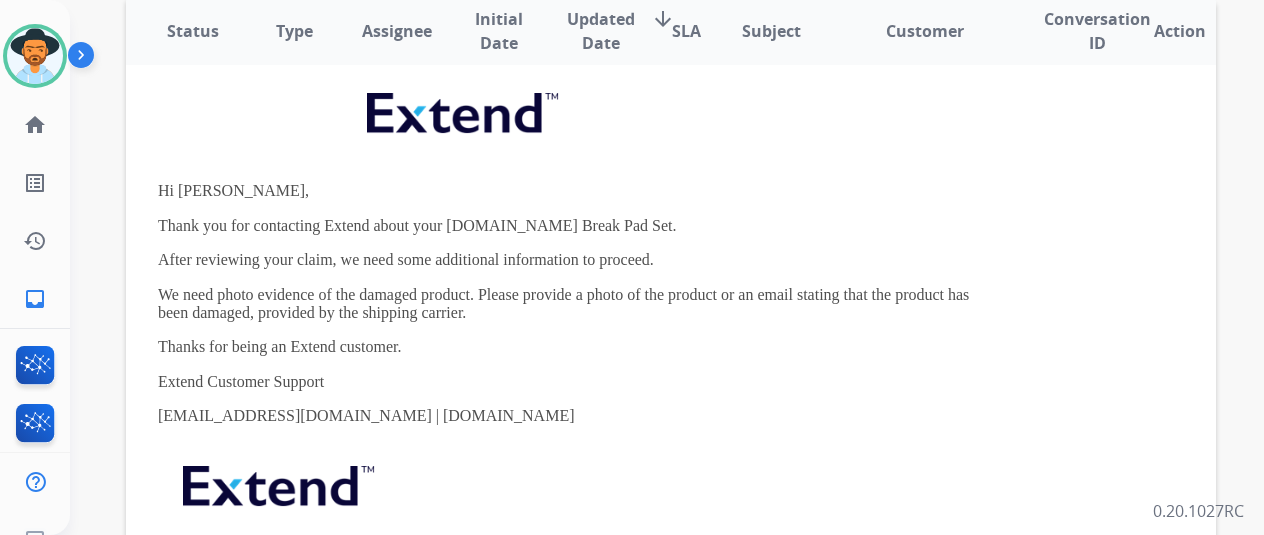 click on "Hi [PERSON_NAME], Thank you for contacting Extend about your [DOMAIN_NAME] Break Pad Set. After reviewing your claim, we need some additional information to proceed.  We need photo evidence of the damaged product. Please provide a photo of the product or an email stating that the product has been damaged, provided by the shipping carrier. Thanks for being an Extend customer. Extend Customer Support [EMAIL_ADDRESS][DOMAIN_NAME] | [DOMAIN_NAME] If you have any questions or need further assistance, reply to this email or give us a call at [PHONE_NUMBER] [DATE]-[DATE] 9:00AM - 8:00PM EST or Saturdays and Sundays 9:00AM - 2:00PM EST." at bounding box center (569, 344) 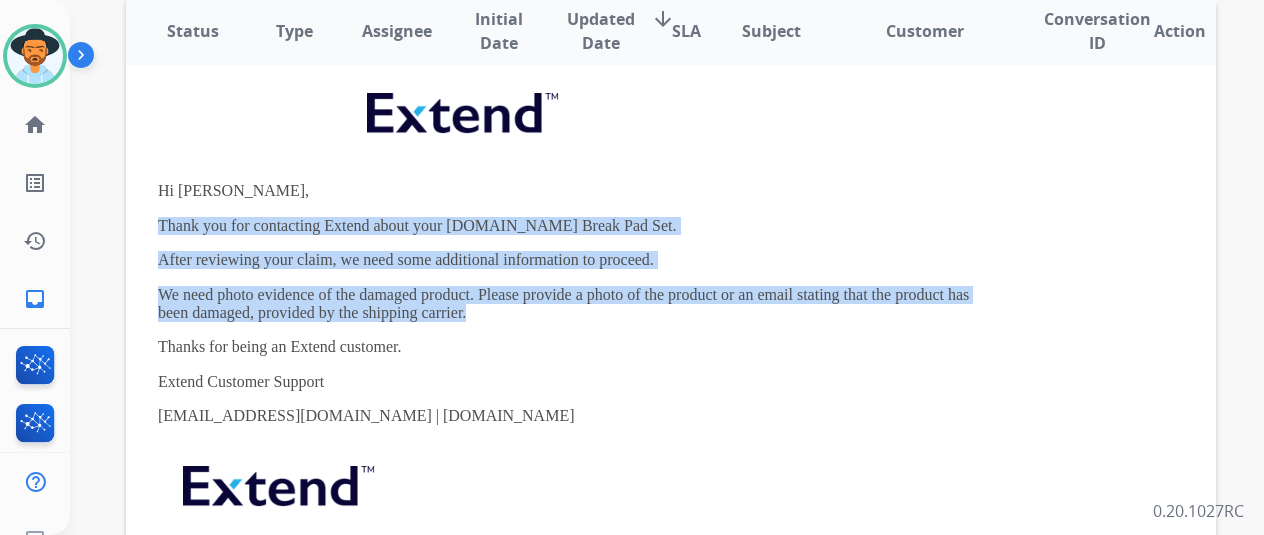 drag, startPoint x: 159, startPoint y: 220, endPoint x: 508, endPoint y: 319, distance: 362.7699 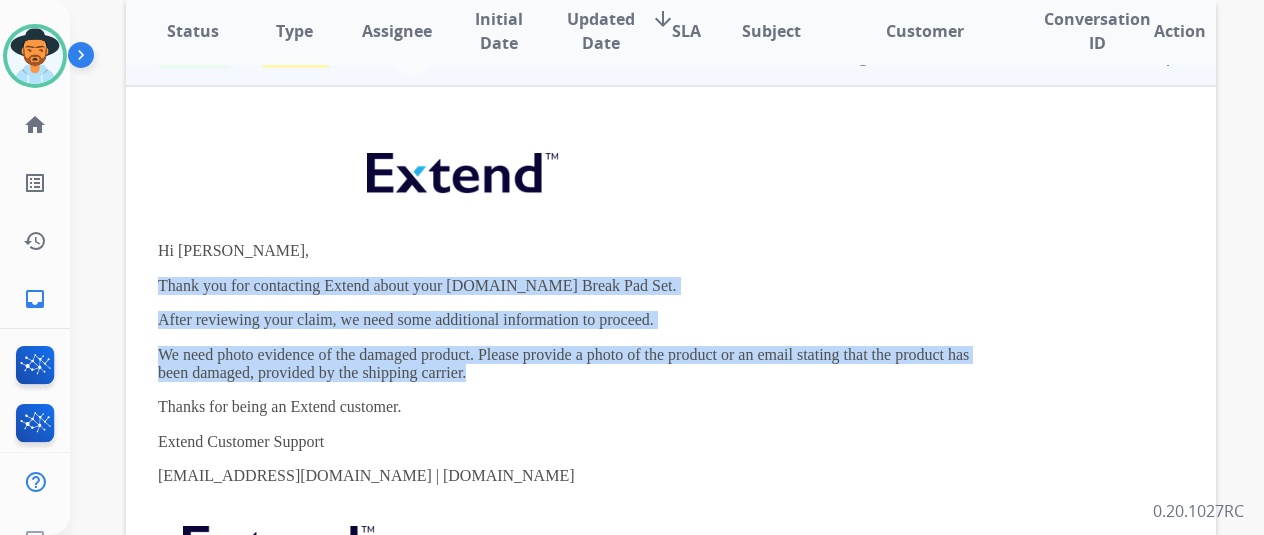 scroll, scrollTop: 0, scrollLeft: 0, axis: both 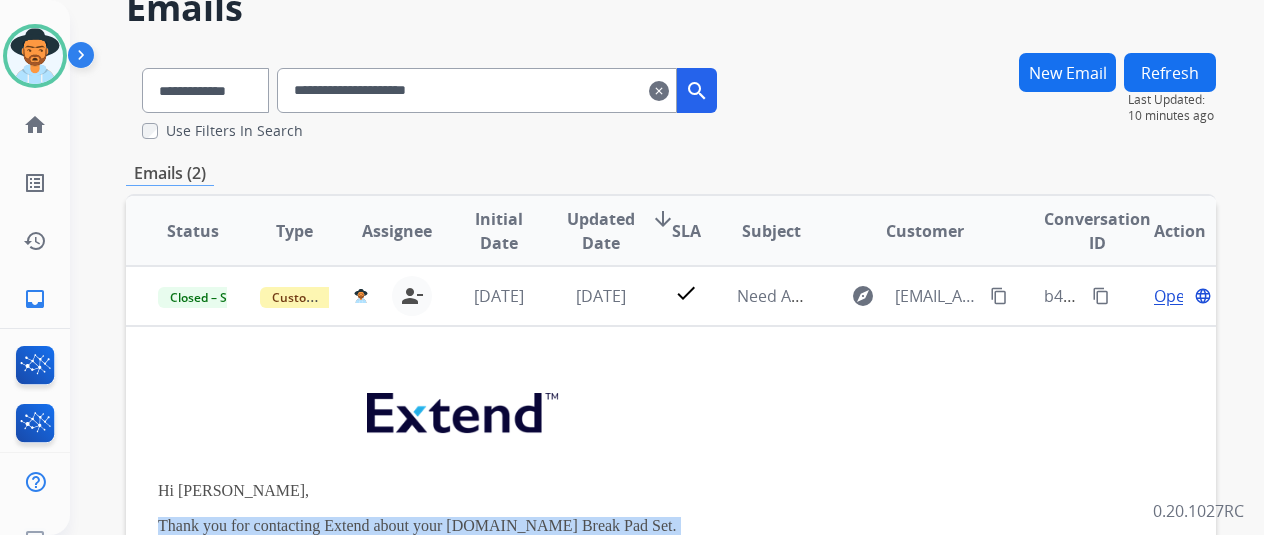 click on "New Email" at bounding box center [1067, 72] 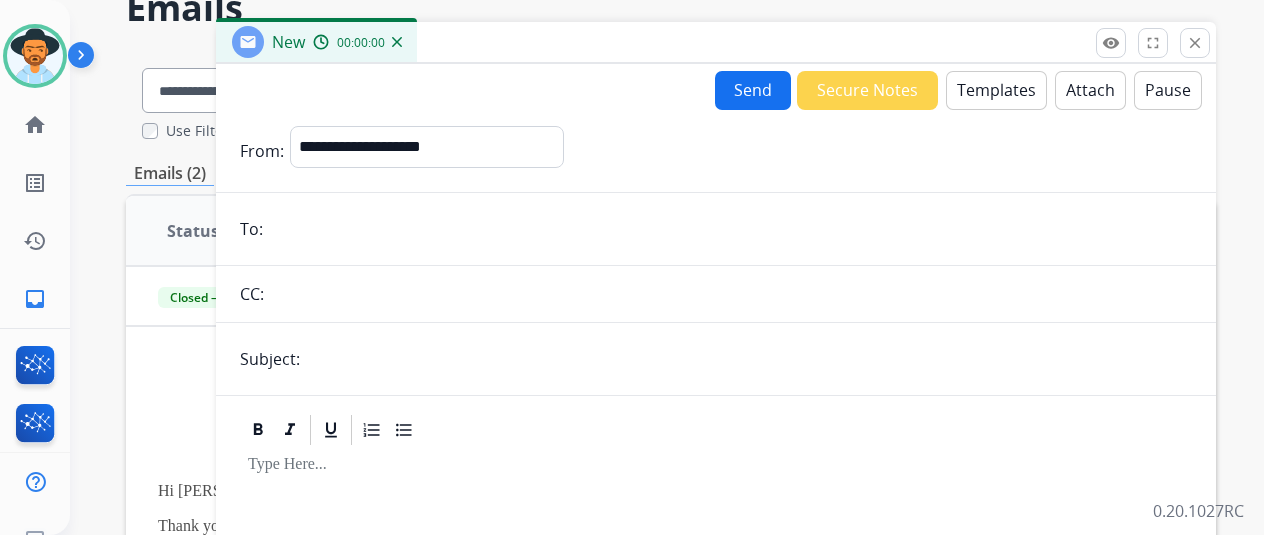 click on "**********" at bounding box center [716, 428] 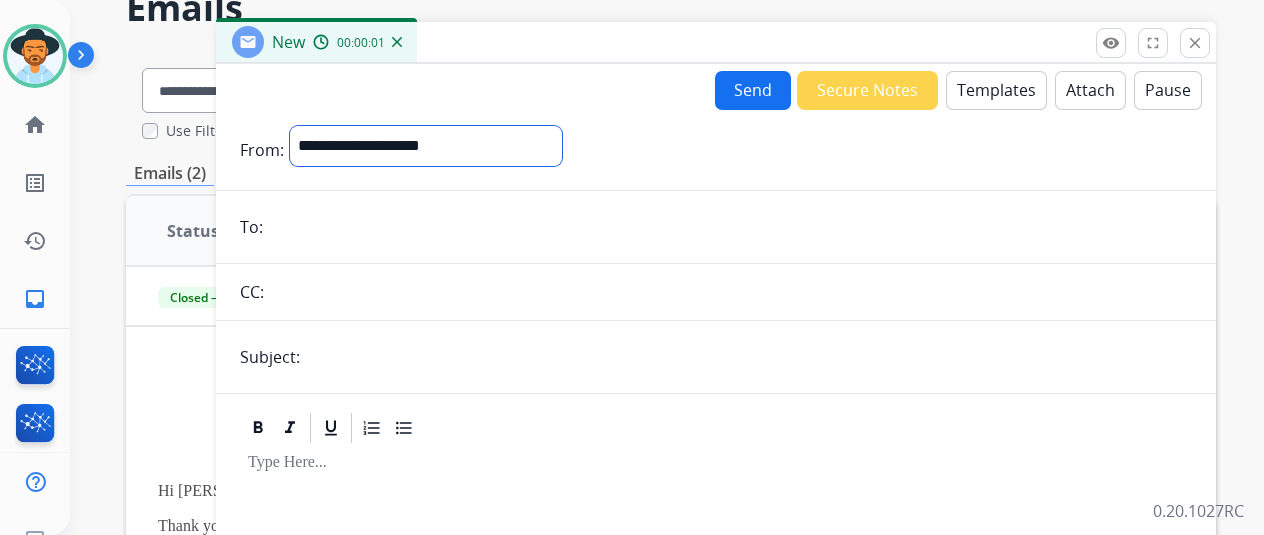 click on "**********" at bounding box center (426, 146) 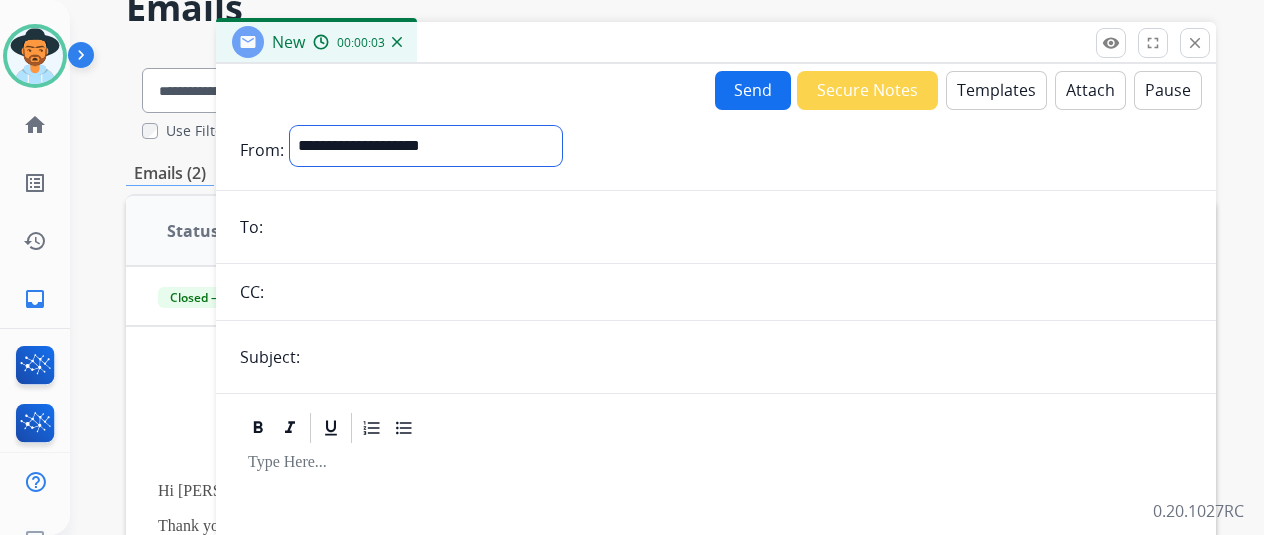 select on "**********" 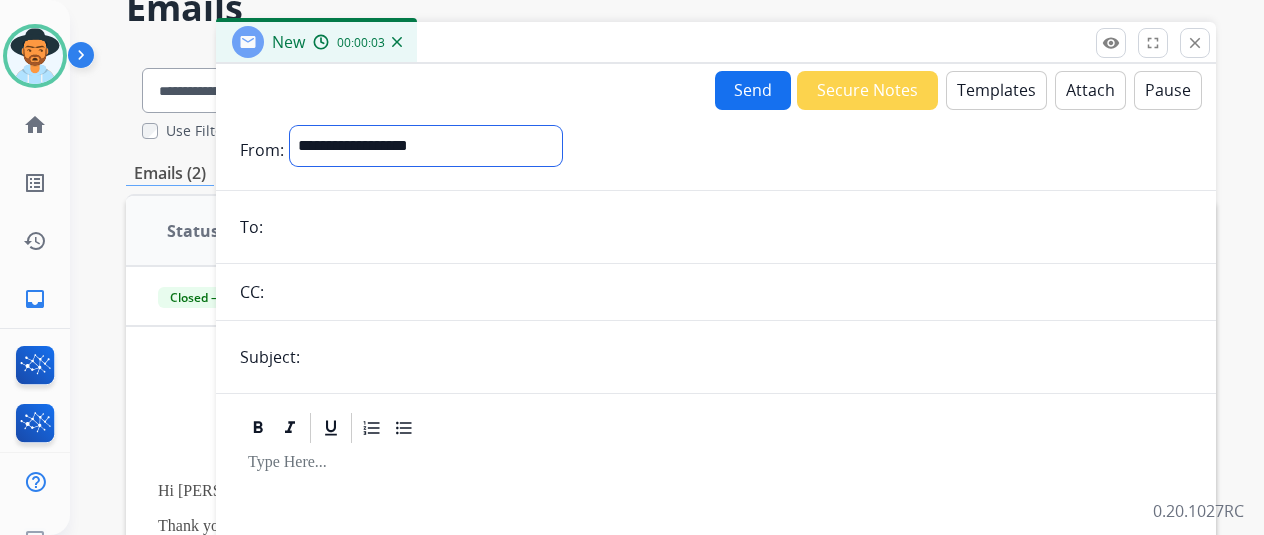 click on "**********" at bounding box center [426, 146] 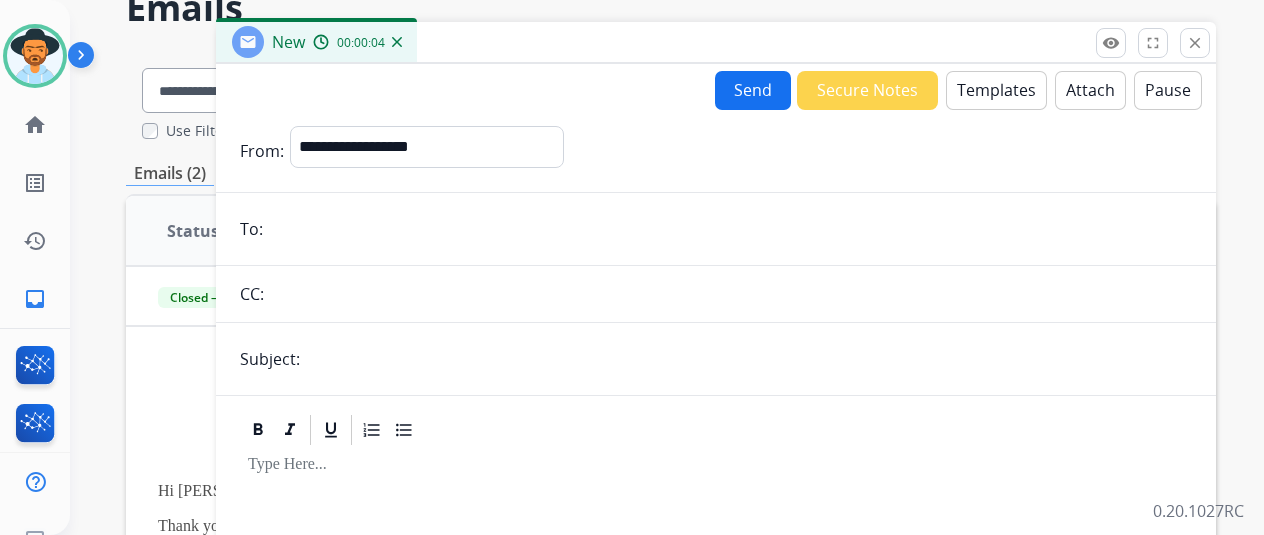 click at bounding box center (731, 294) 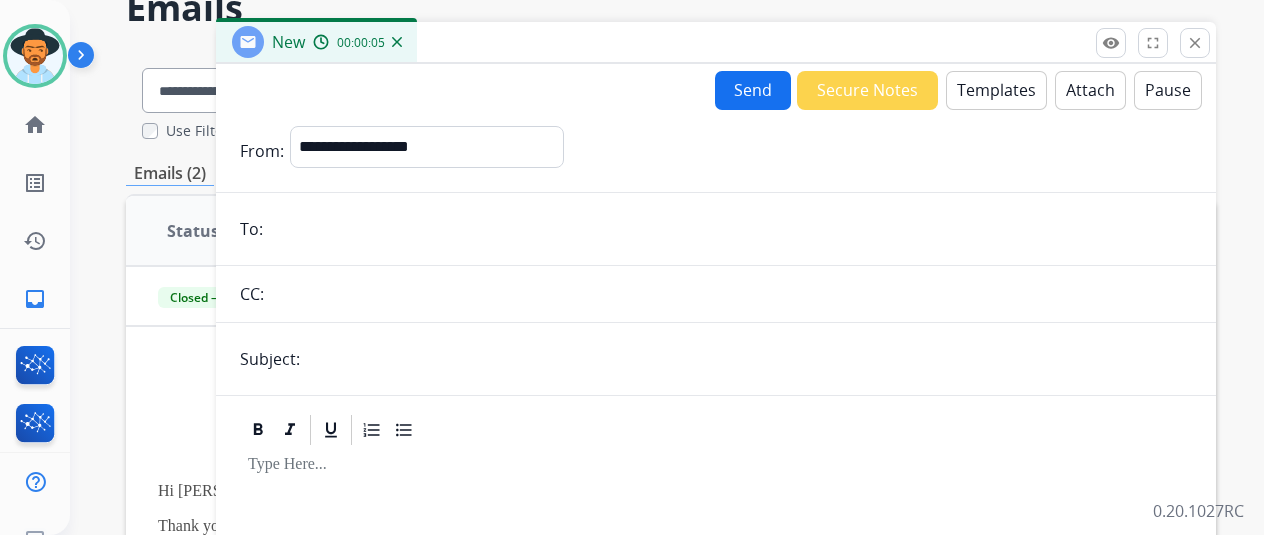 click at bounding box center [730, 229] 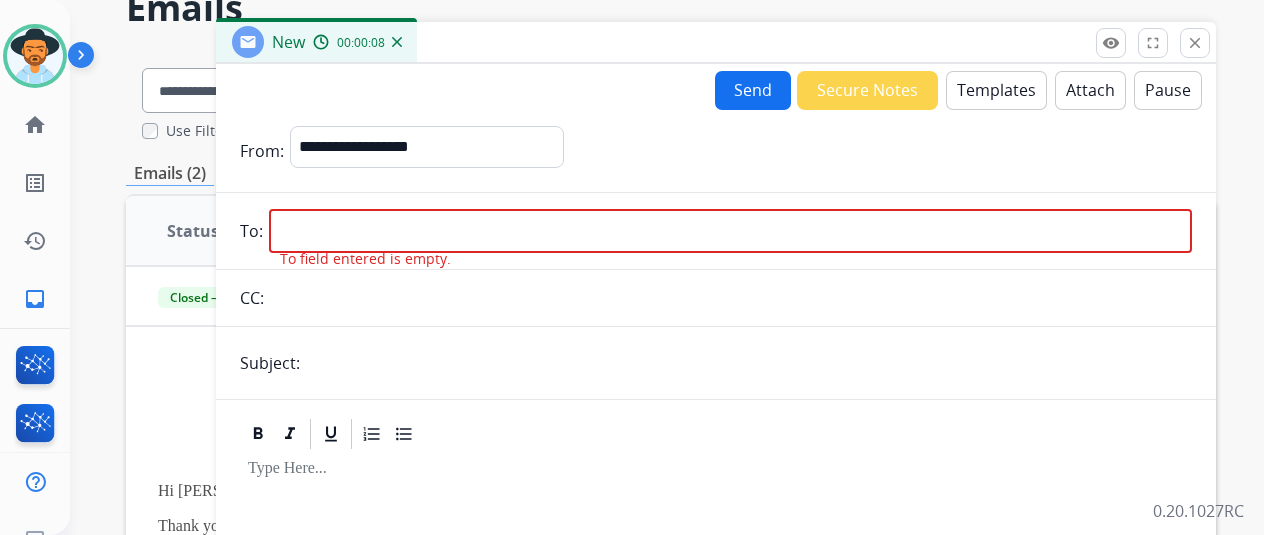 click on "**********" at bounding box center (716, 428) 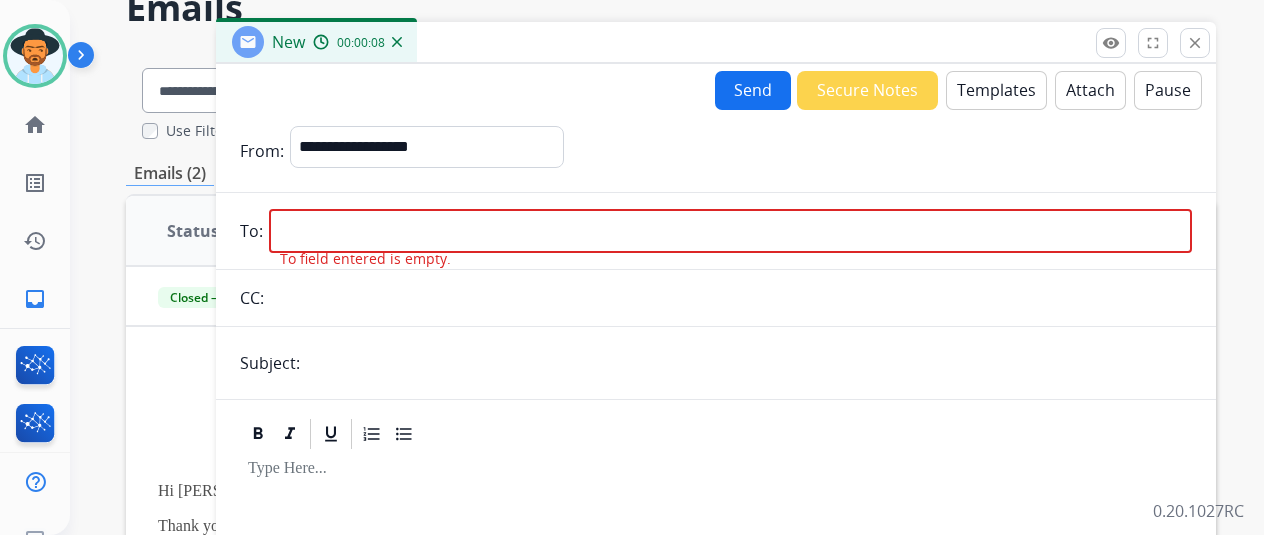click at bounding box center (730, 231) 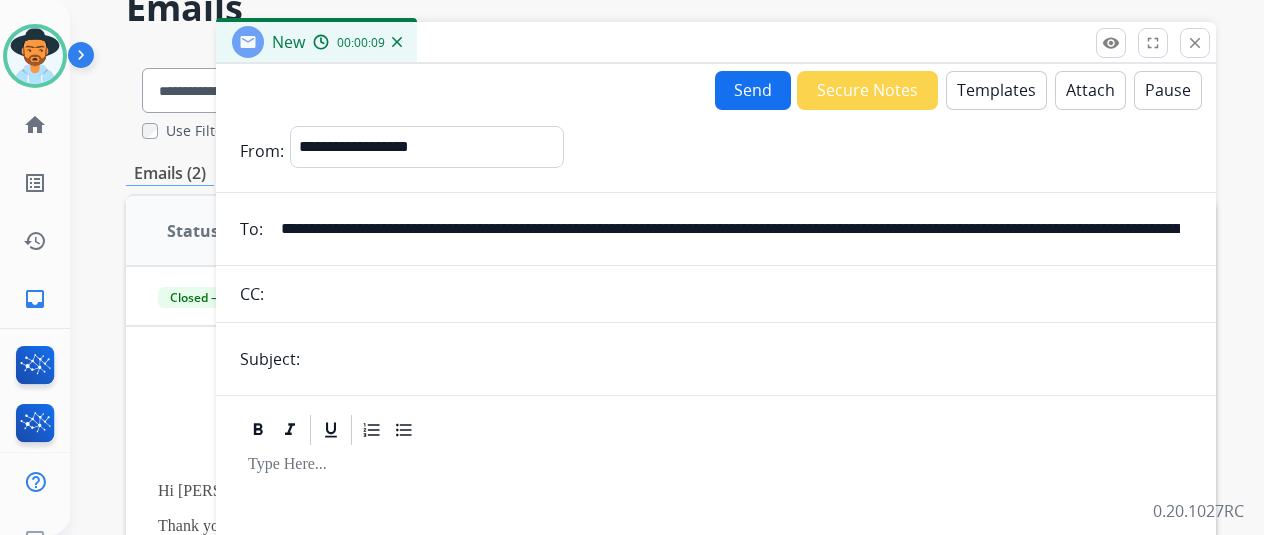 scroll, scrollTop: 0, scrollLeft: 1571, axis: horizontal 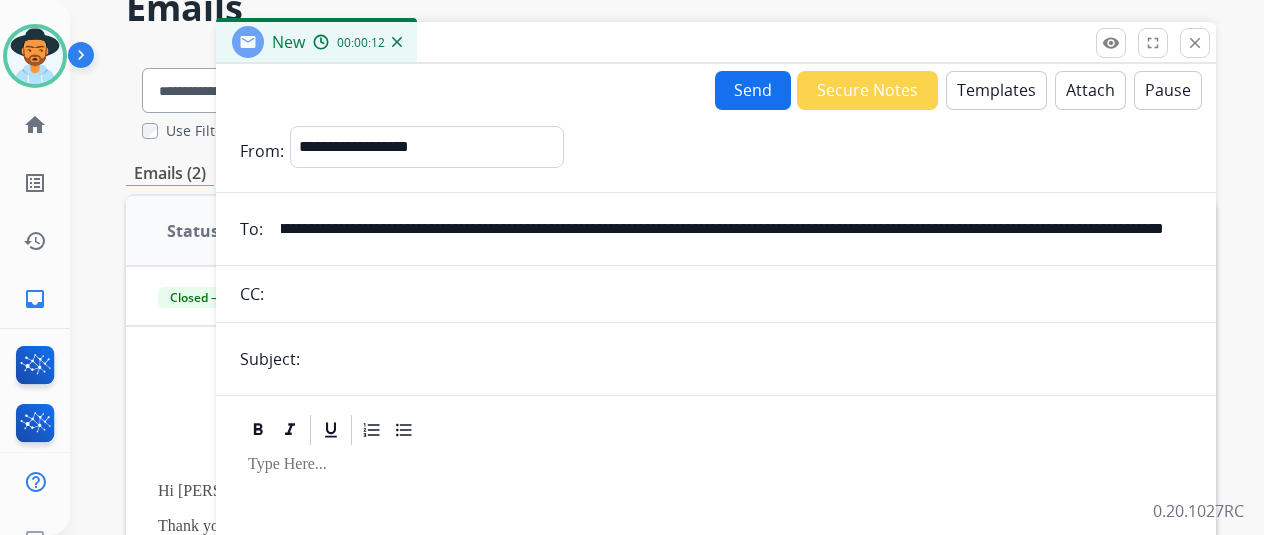 click on "**********" at bounding box center (722, 229) 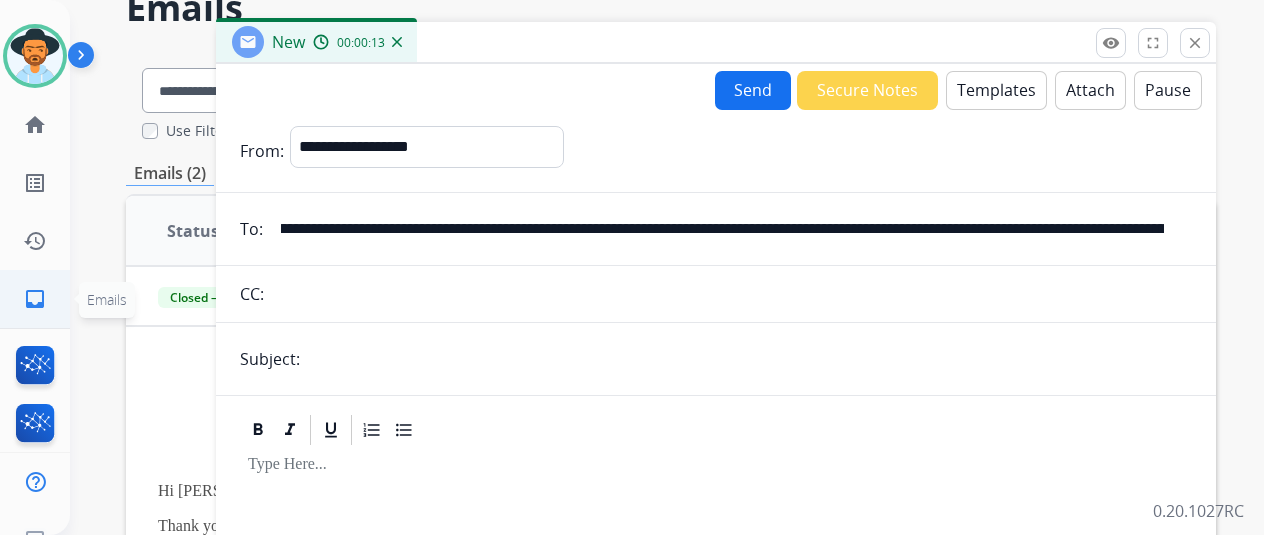 scroll, scrollTop: 0, scrollLeft: 0, axis: both 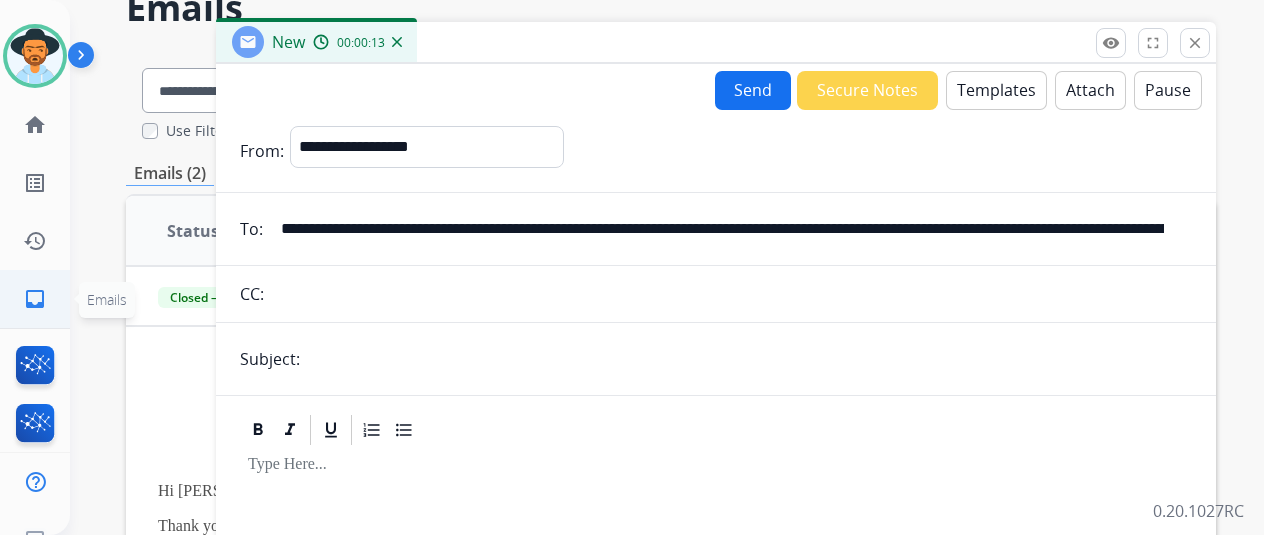 drag, startPoint x: 1184, startPoint y: 225, endPoint x: 0, endPoint y: 279, distance: 1185.2308 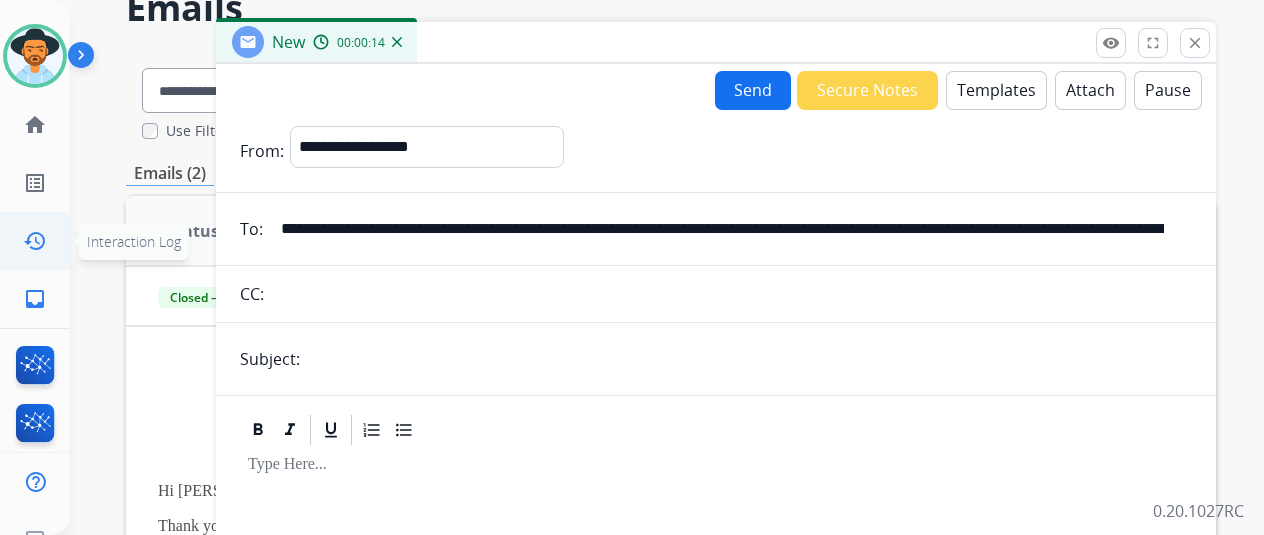 type 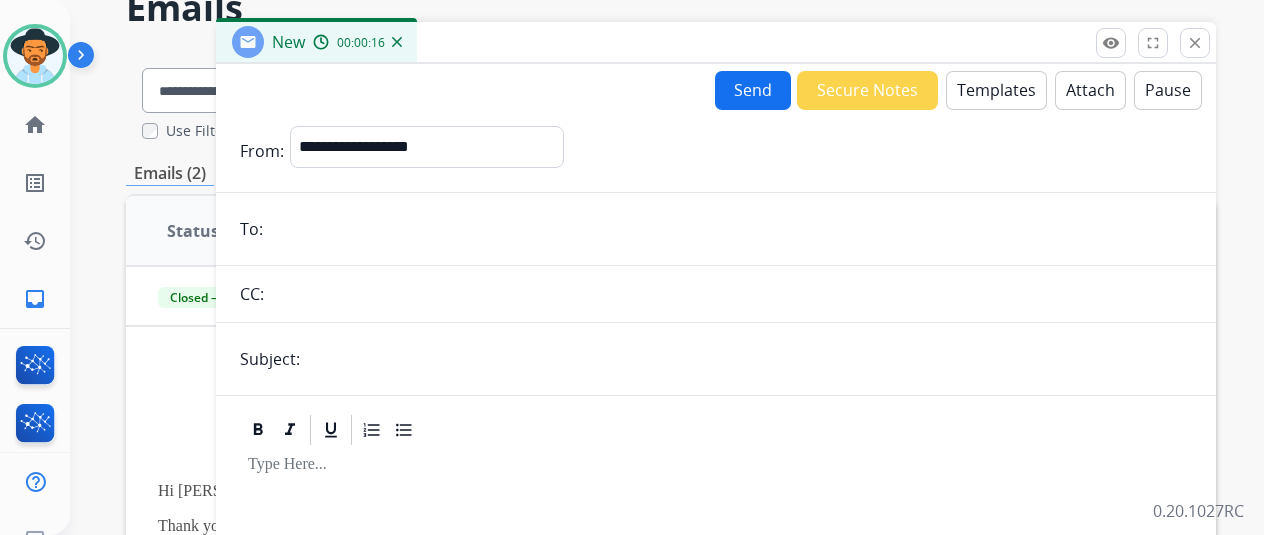 click on "Templates" at bounding box center [996, 90] 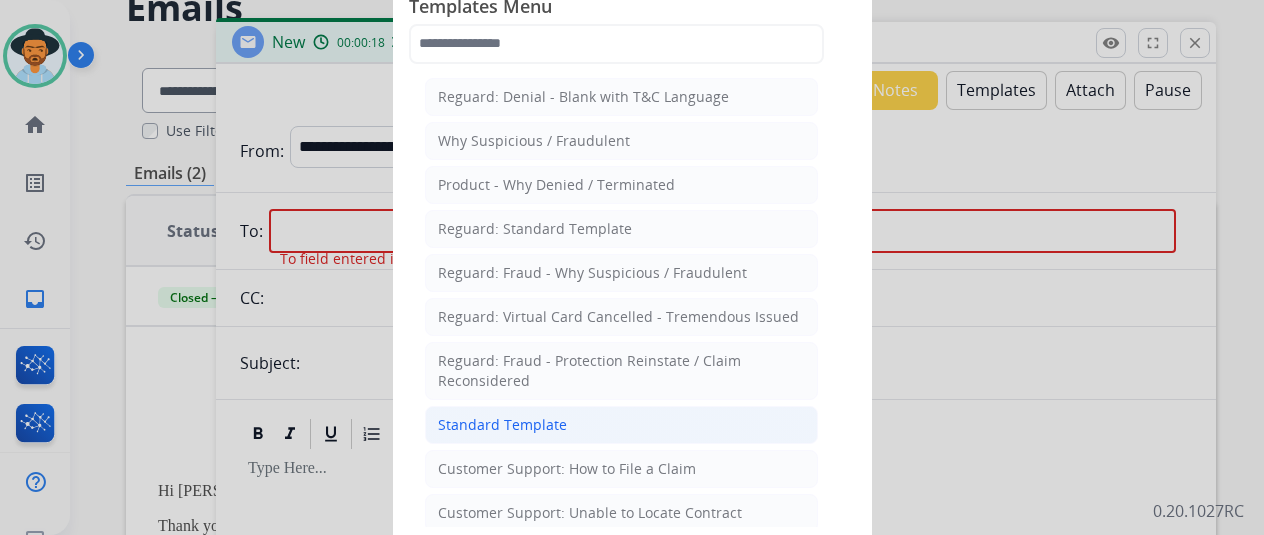 click on "Standard Template" 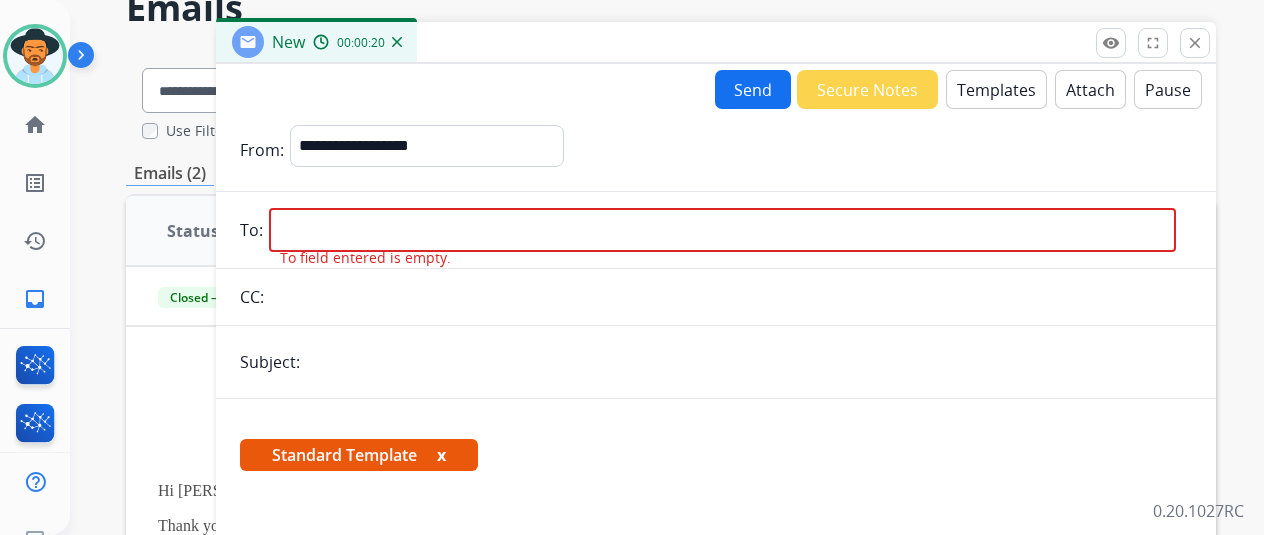 click at bounding box center (749, 362) 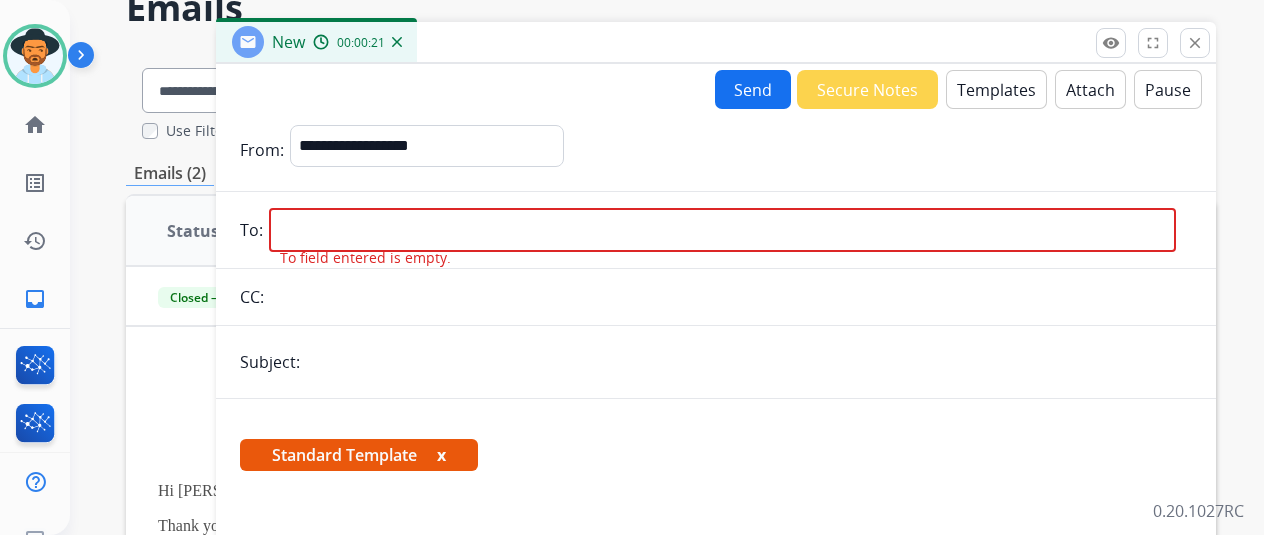 type on "**********" 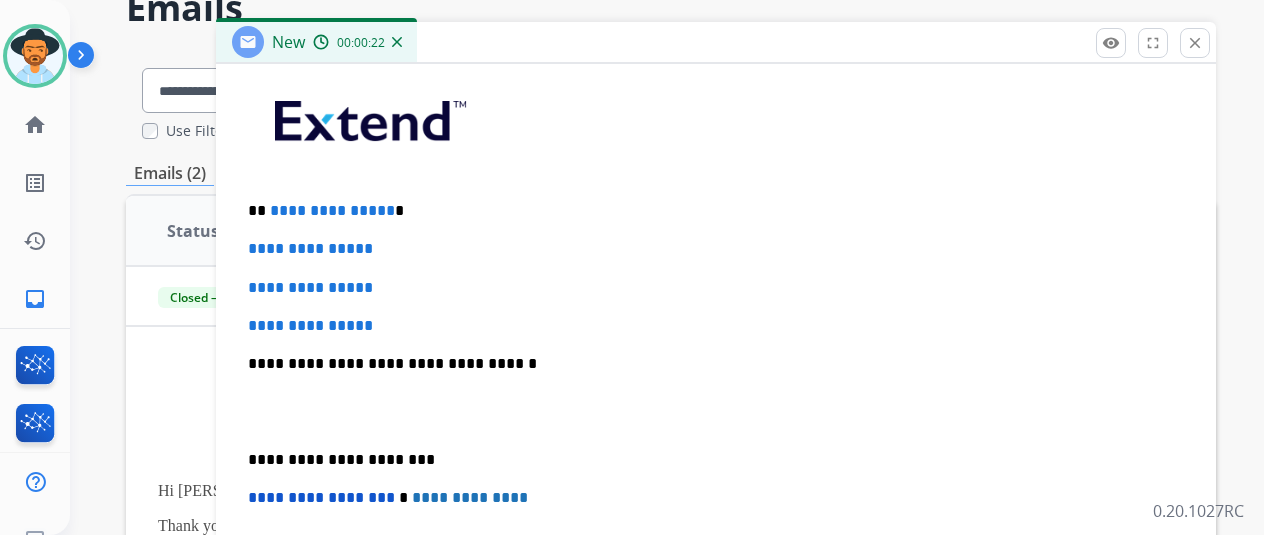 scroll, scrollTop: 520, scrollLeft: 0, axis: vertical 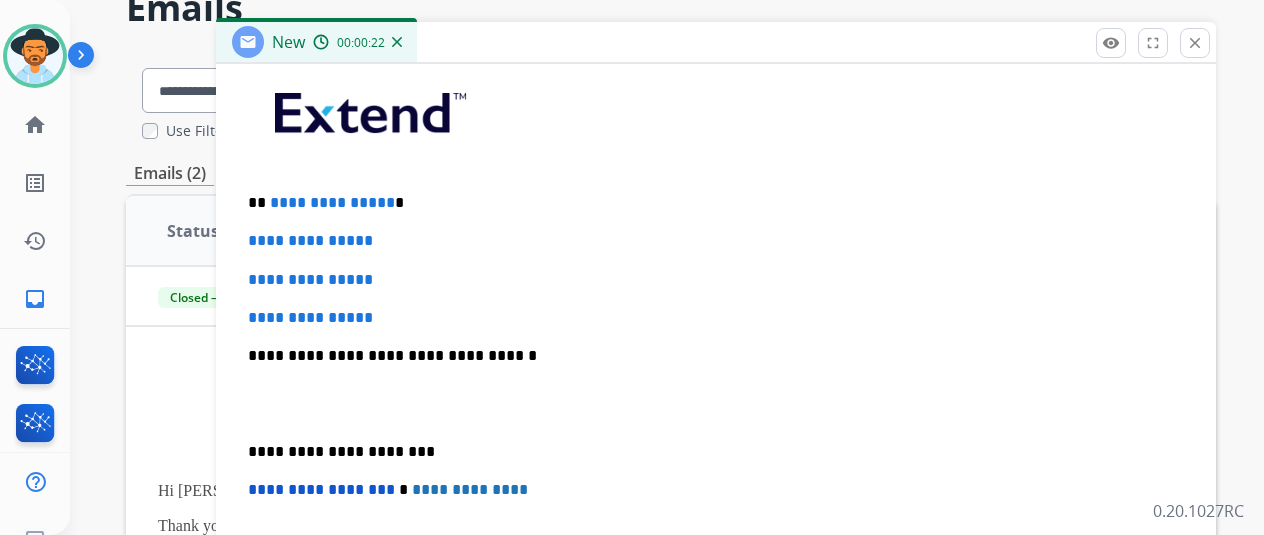 click on "**********" at bounding box center (716, 318) 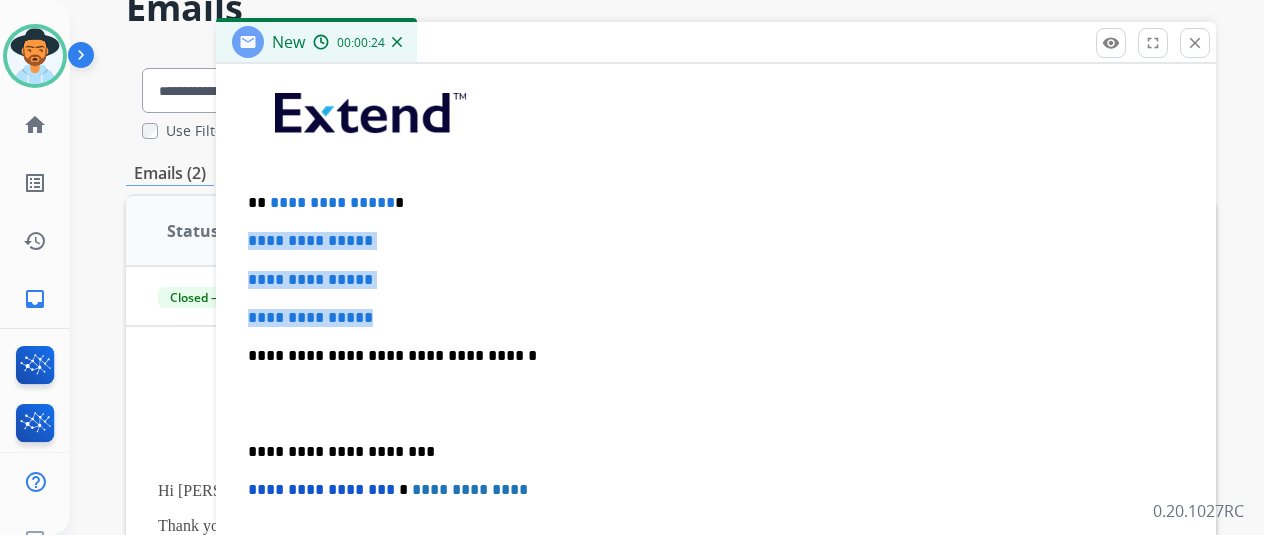 drag, startPoint x: 482, startPoint y: 317, endPoint x: 264, endPoint y: 240, distance: 231.19905 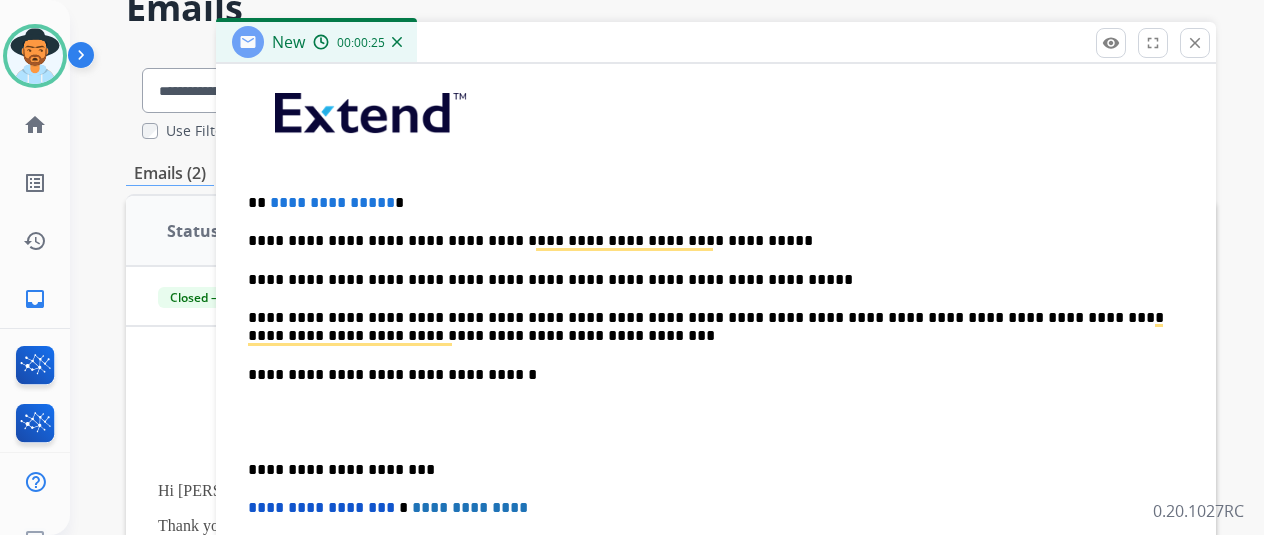 click at bounding box center (716, 422) 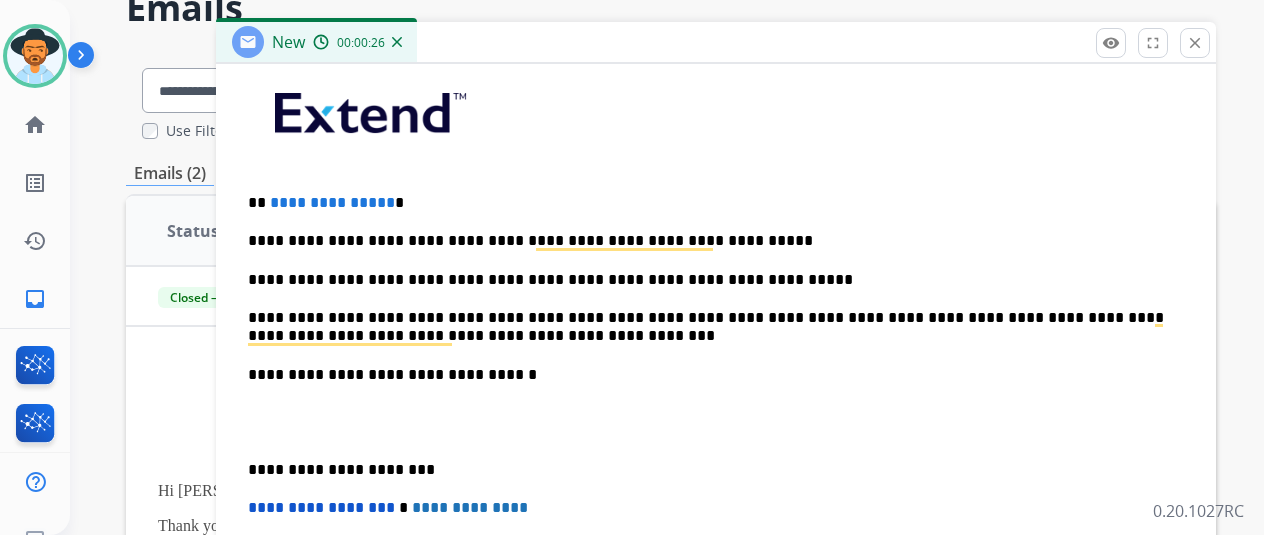 scroll, scrollTop: 500, scrollLeft: 0, axis: vertical 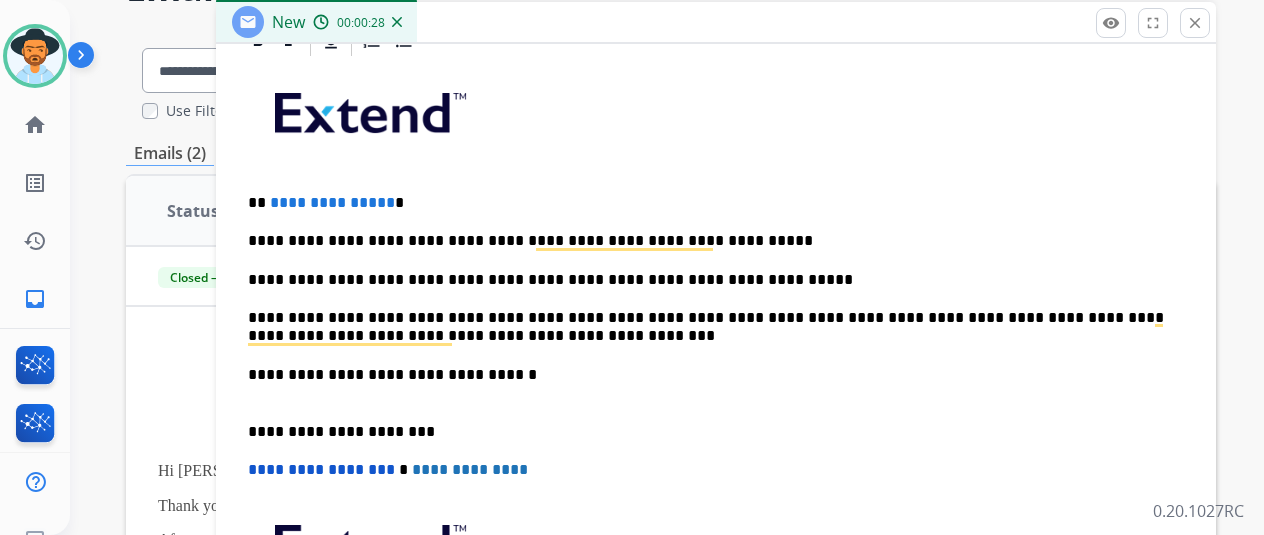 click on "**********" at bounding box center [708, 241] 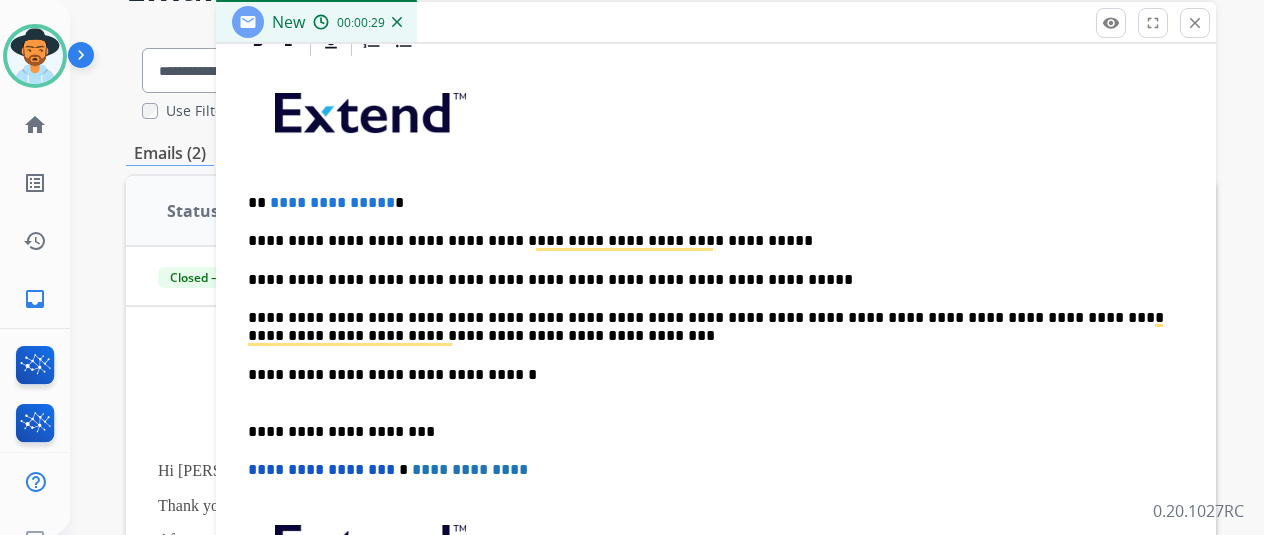 type 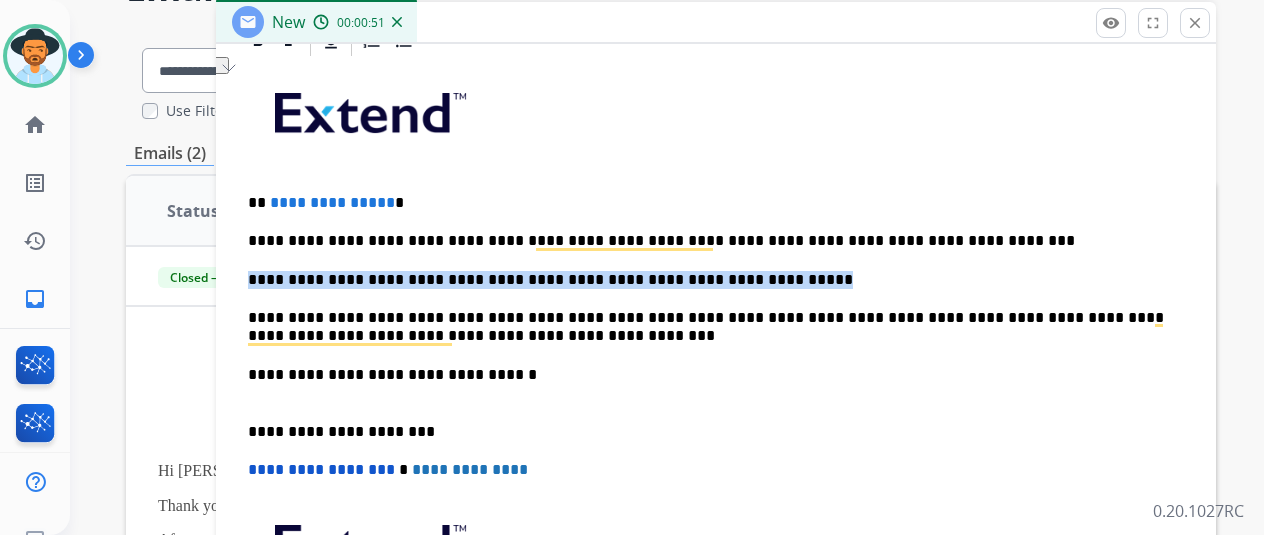drag, startPoint x: 802, startPoint y: 271, endPoint x: 268, endPoint y: 271, distance: 534 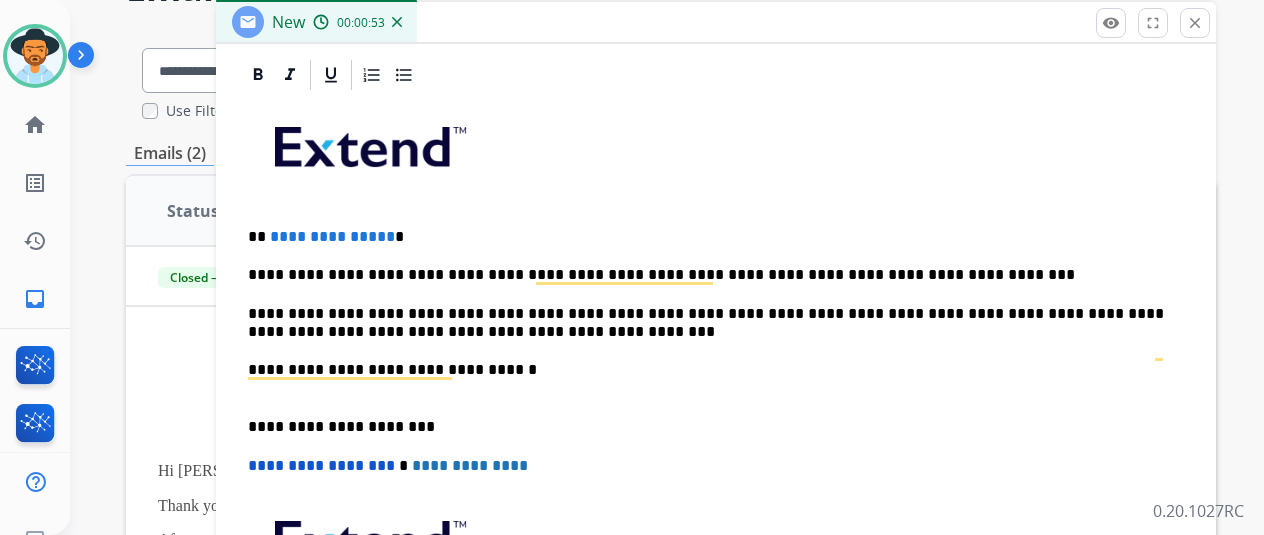 scroll, scrollTop: 462, scrollLeft: 0, axis: vertical 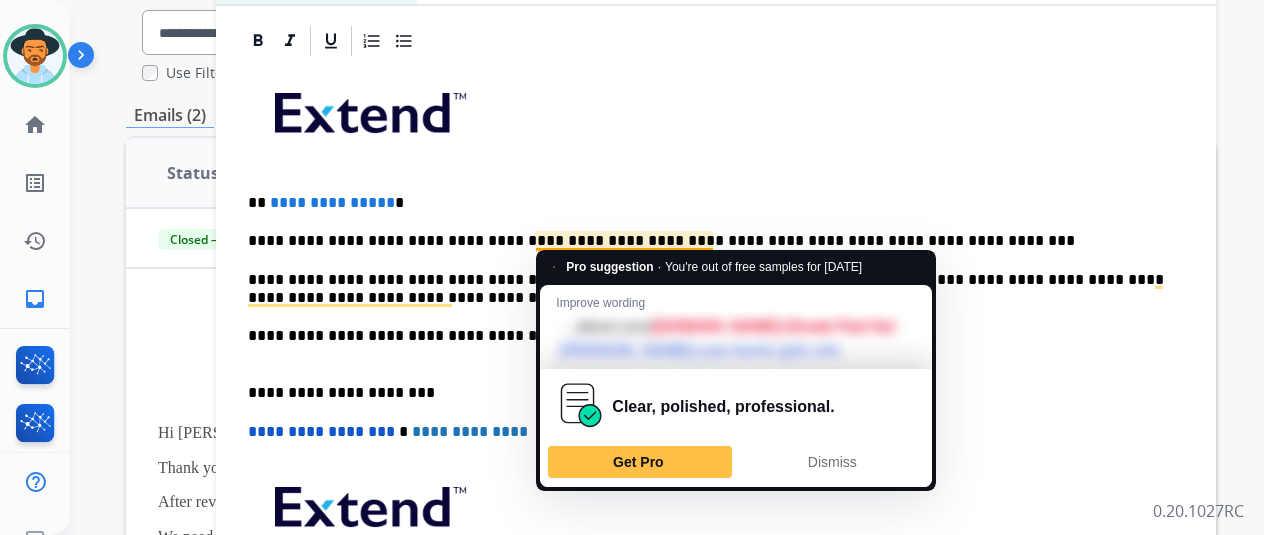 click on "**********" at bounding box center (708, 241) 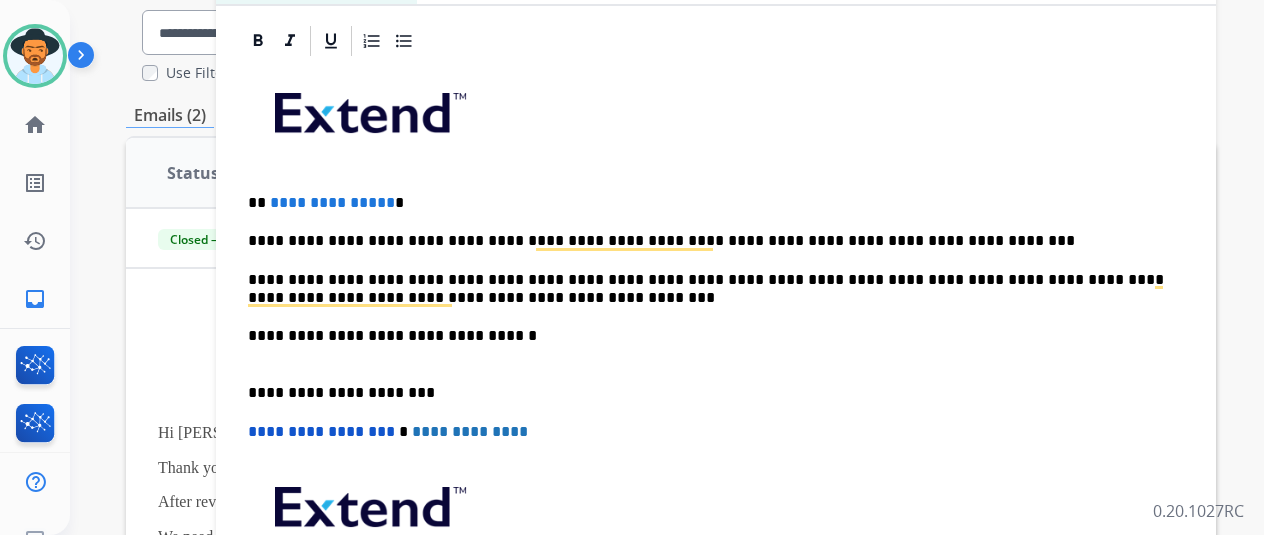 click on "**********" at bounding box center [708, 241] 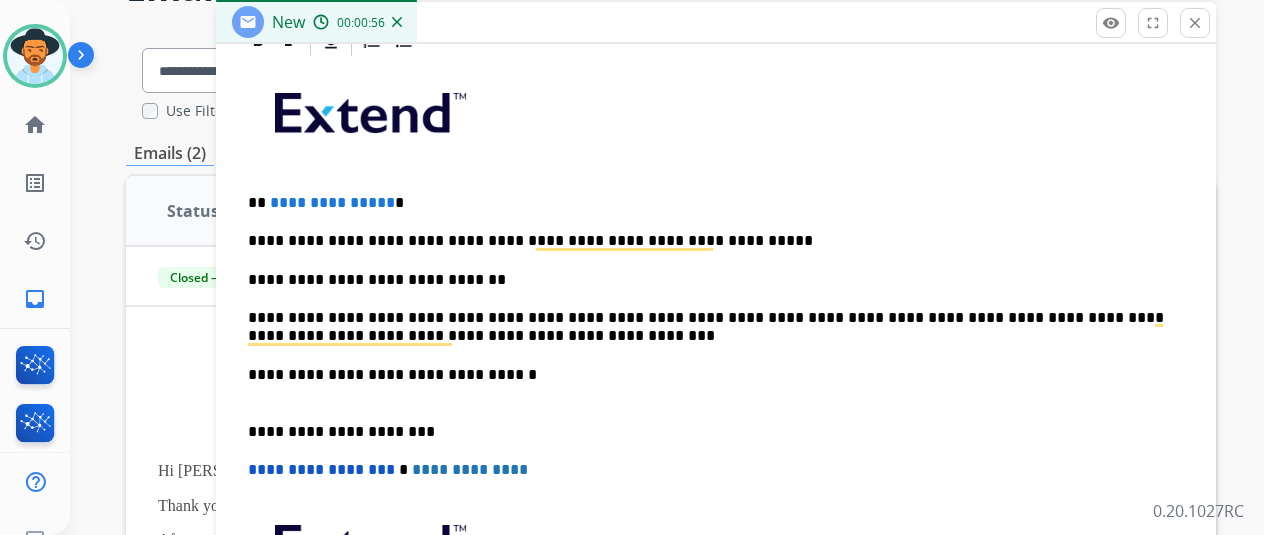 click on "**********" at bounding box center (716, 393) 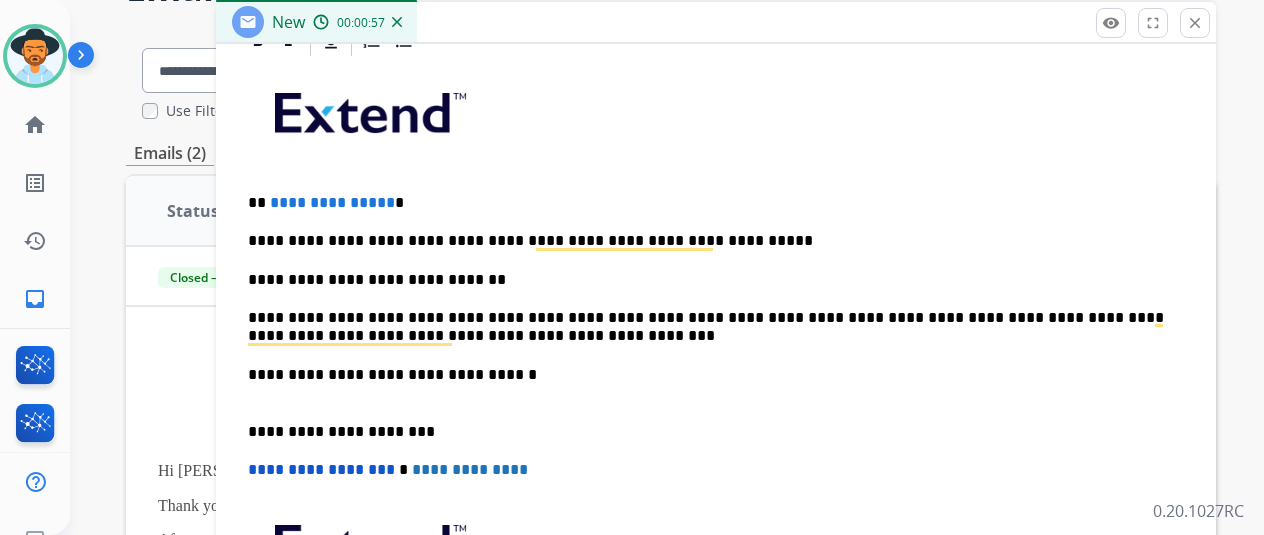 click on "**********" at bounding box center [708, 280] 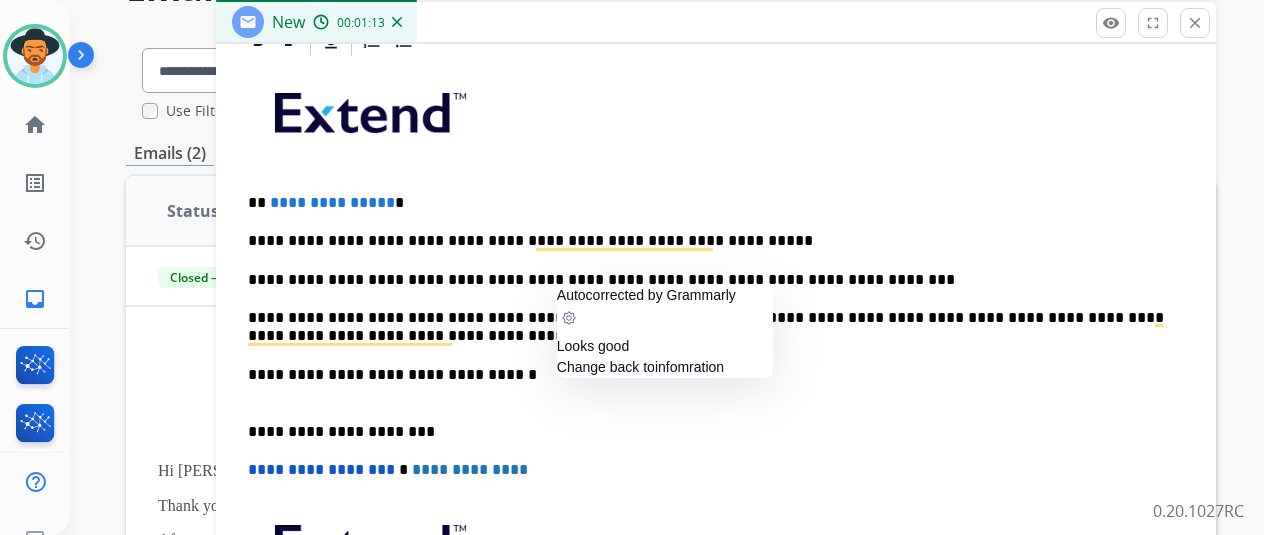 click on "**********" at bounding box center (716, 393) 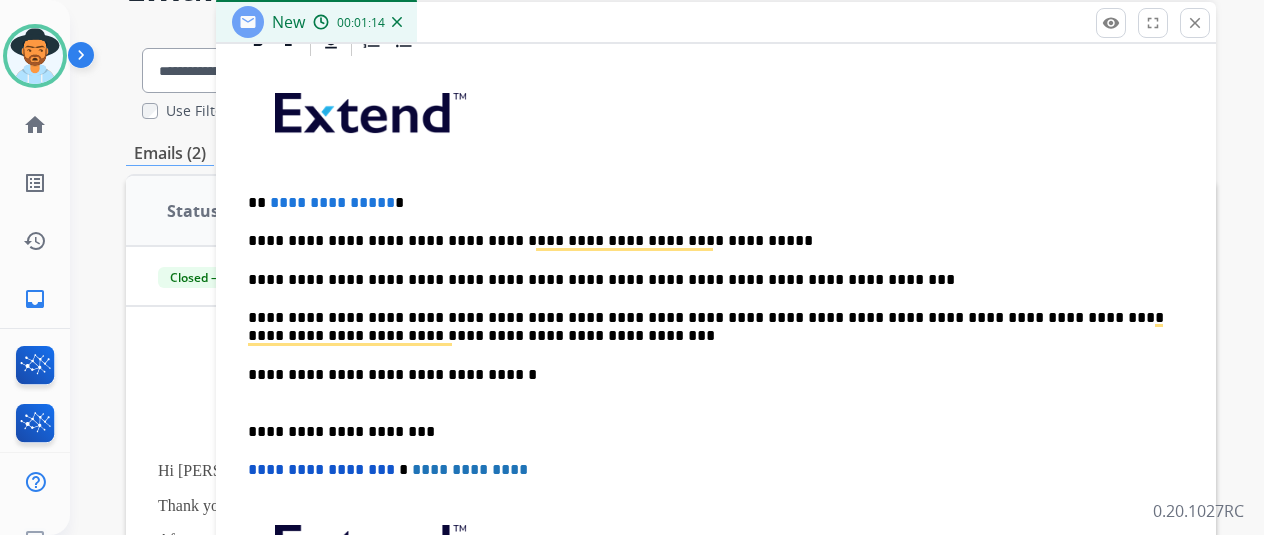 click on "**********" at bounding box center (708, 280) 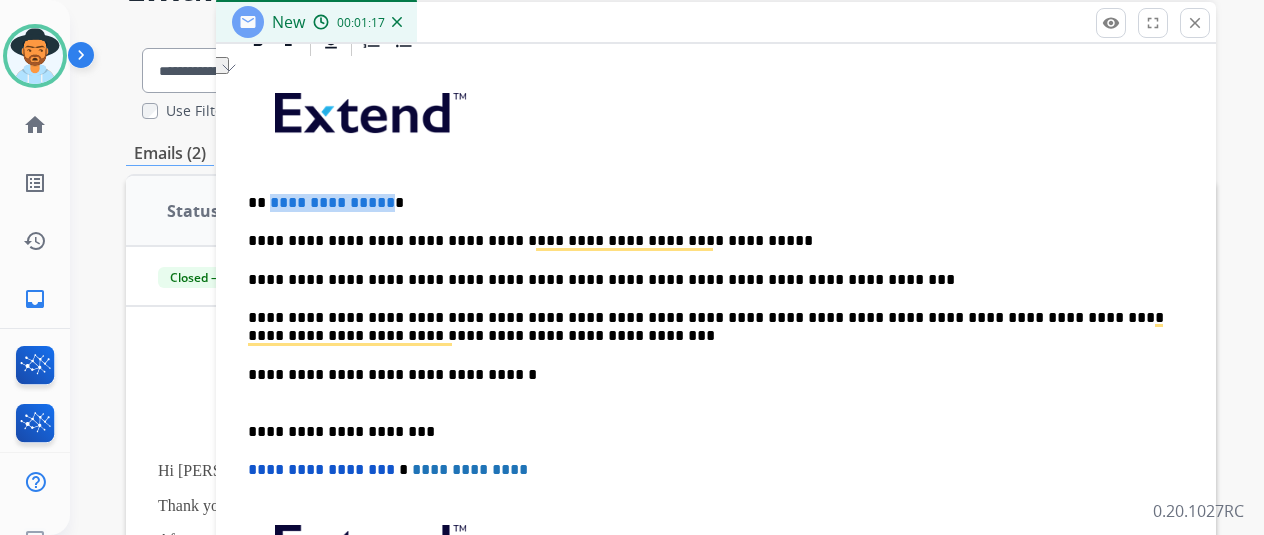 drag, startPoint x: 398, startPoint y: 206, endPoint x: 285, endPoint y: 205, distance: 113.004425 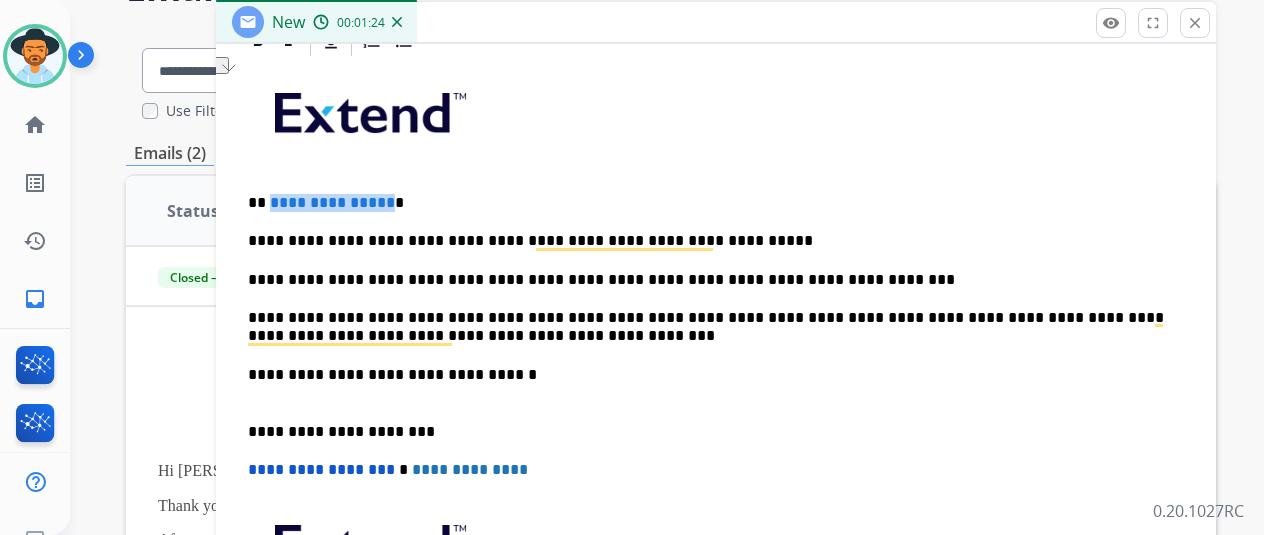 drag, startPoint x: 435, startPoint y: 136, endPoint x: 432, endPoint y: 153, distance: 17.262676 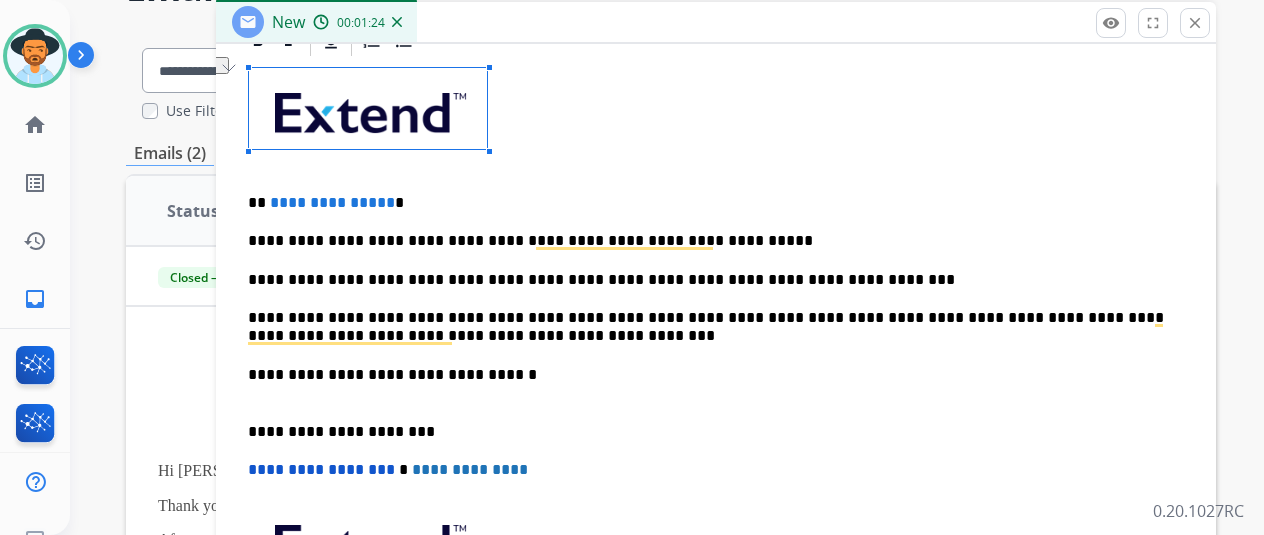 scroll, scrollTop: 499, scrollLeft: 0, axis: vertical 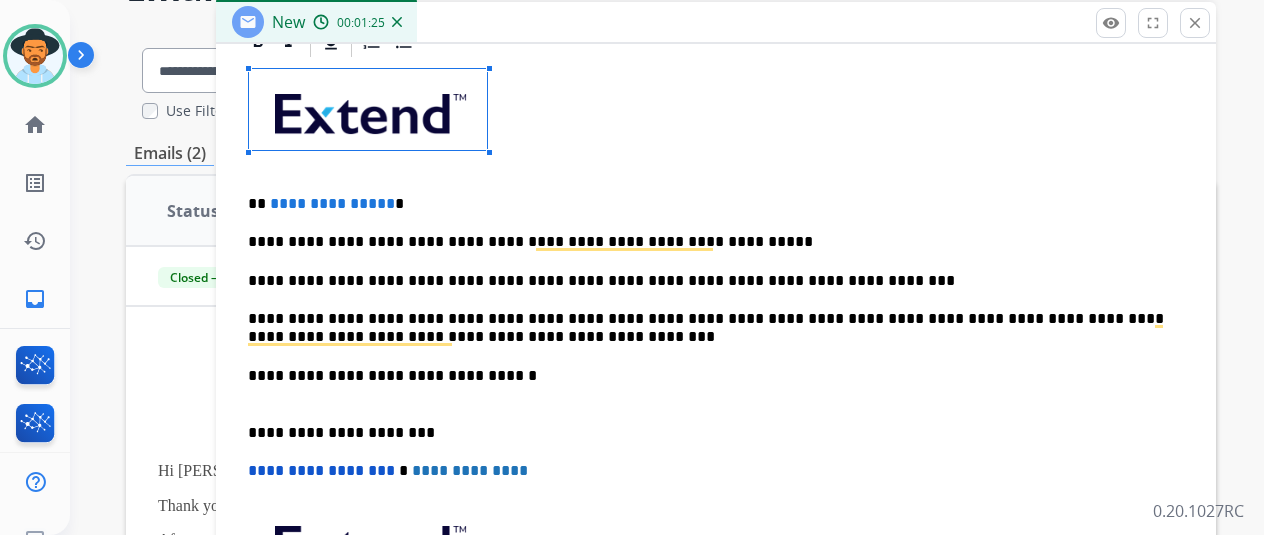 click on "**********" at bounding box center [332, 203] 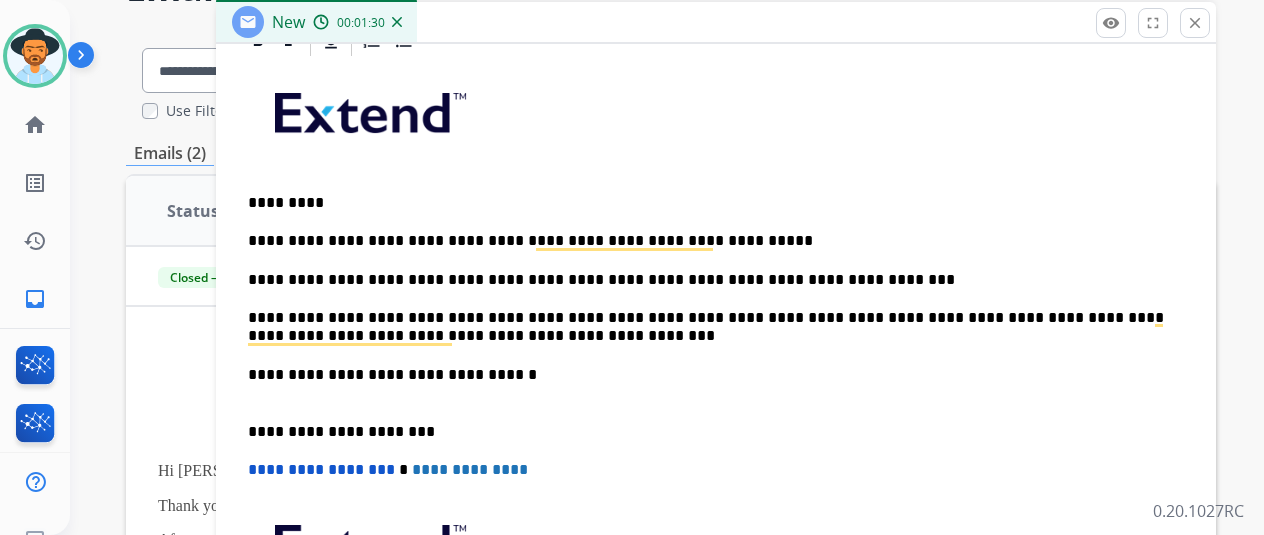 click on "**********" at bounding box center (716, 393) 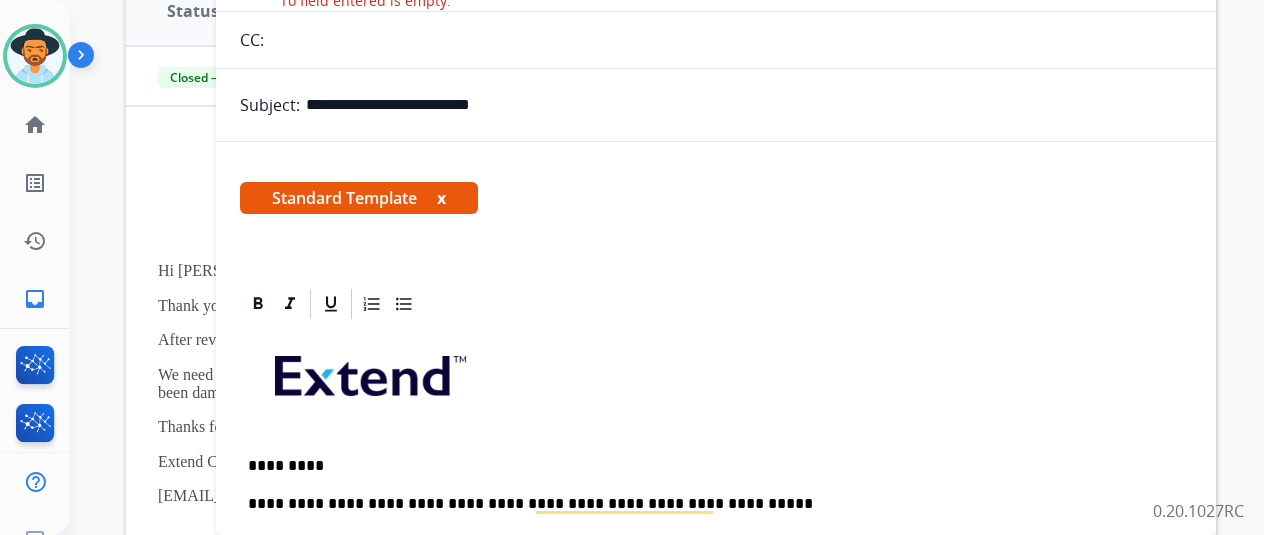 scroll, scrollTop: 0, scrollLeft: 0, axis: both 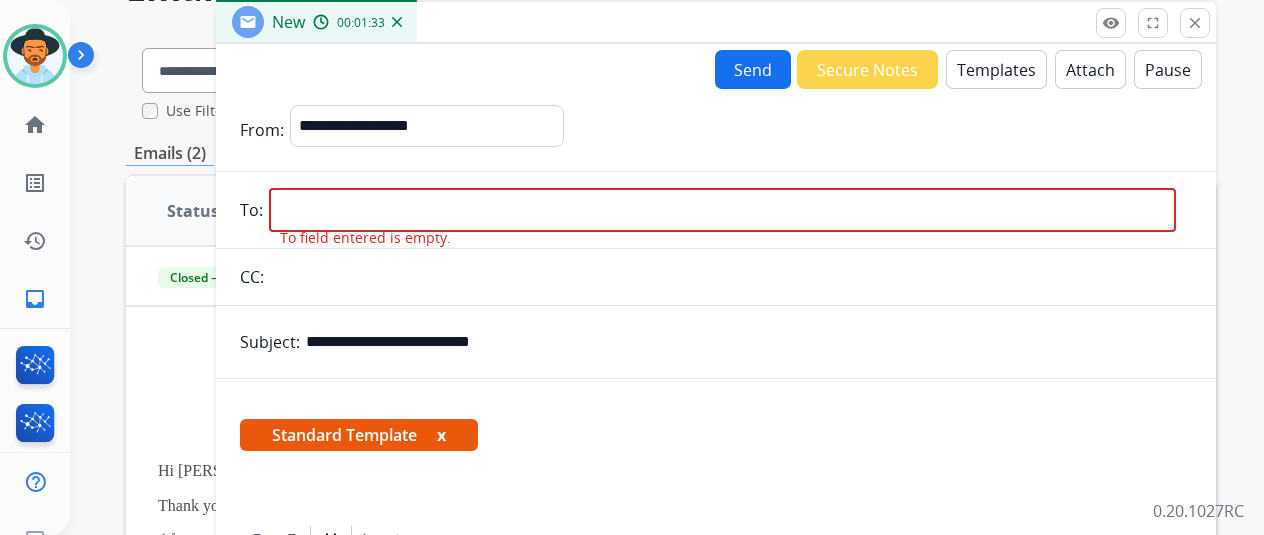 click at bounding box center [722, 210] 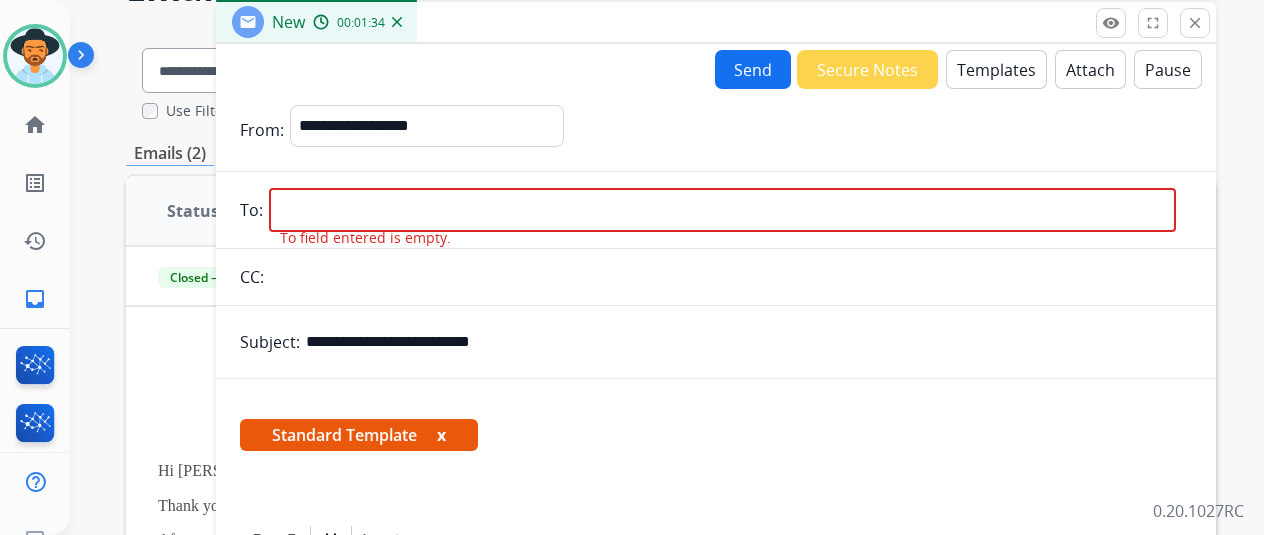 type on "**********" 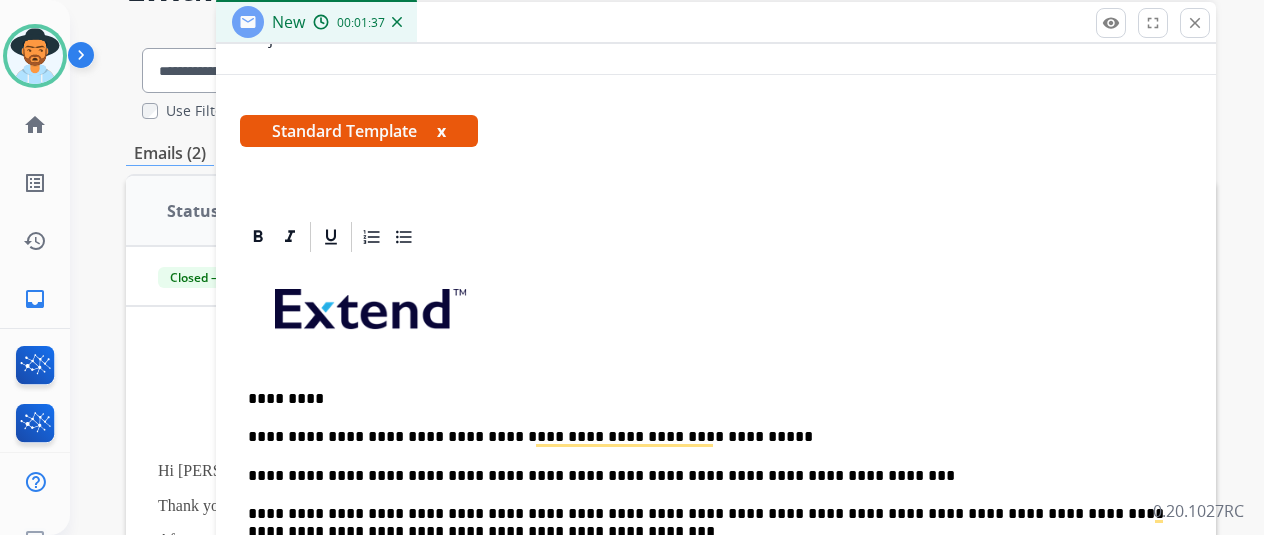scroll, scrollTop: 496, scrollLeft: 0, axis: vertical 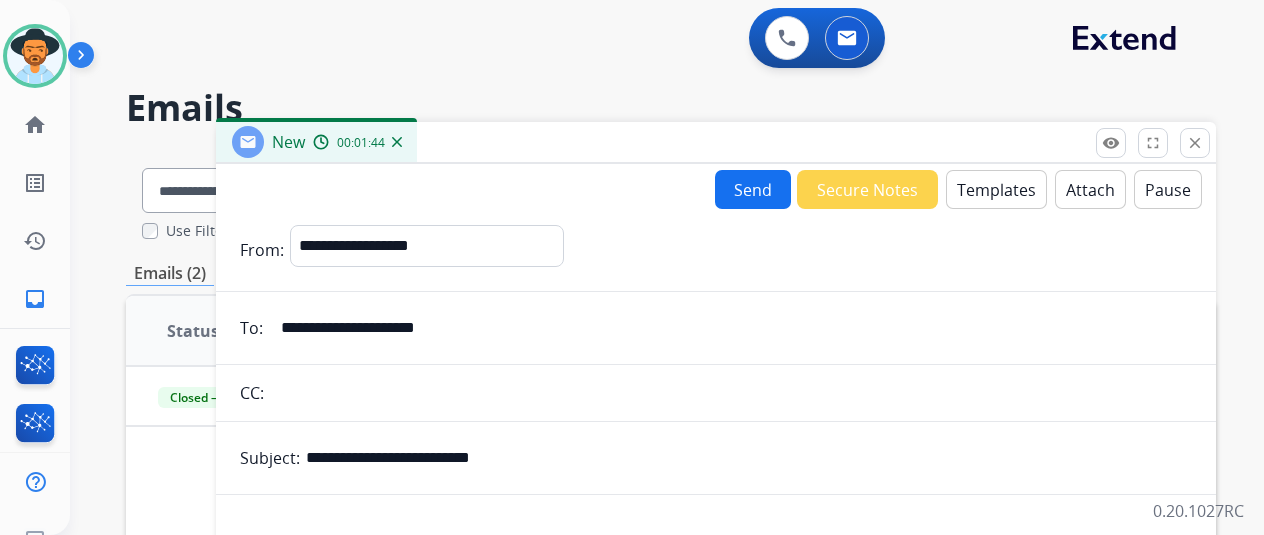 click on "Send  Secure Notes  Templates Attach  Pause" at bounding box center [958, 189] 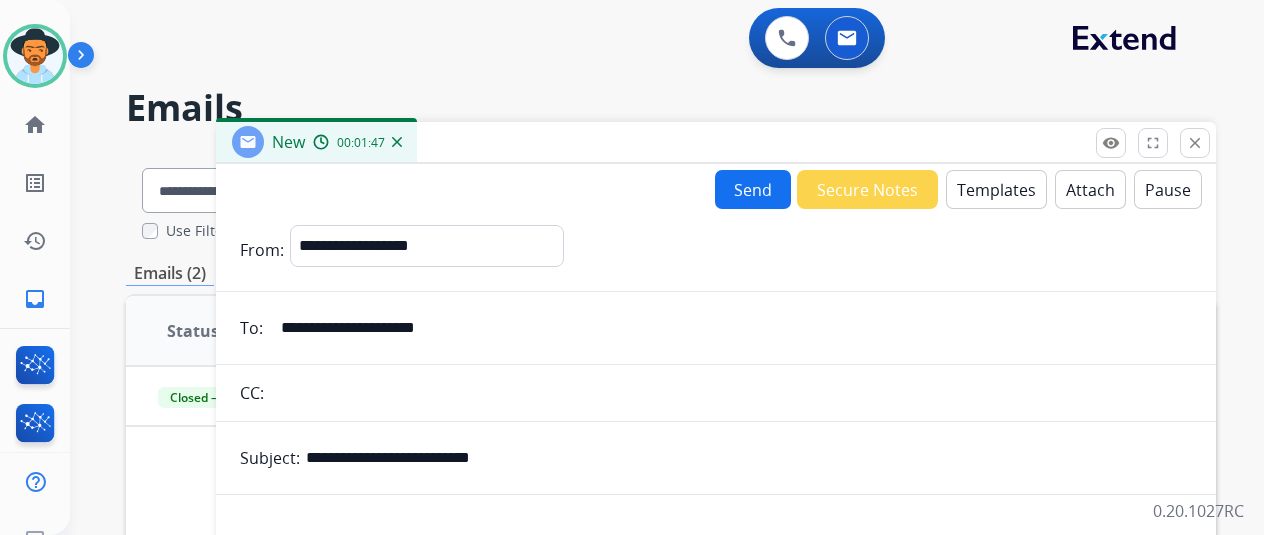 click on "Send" at bounding box center (753, 189) 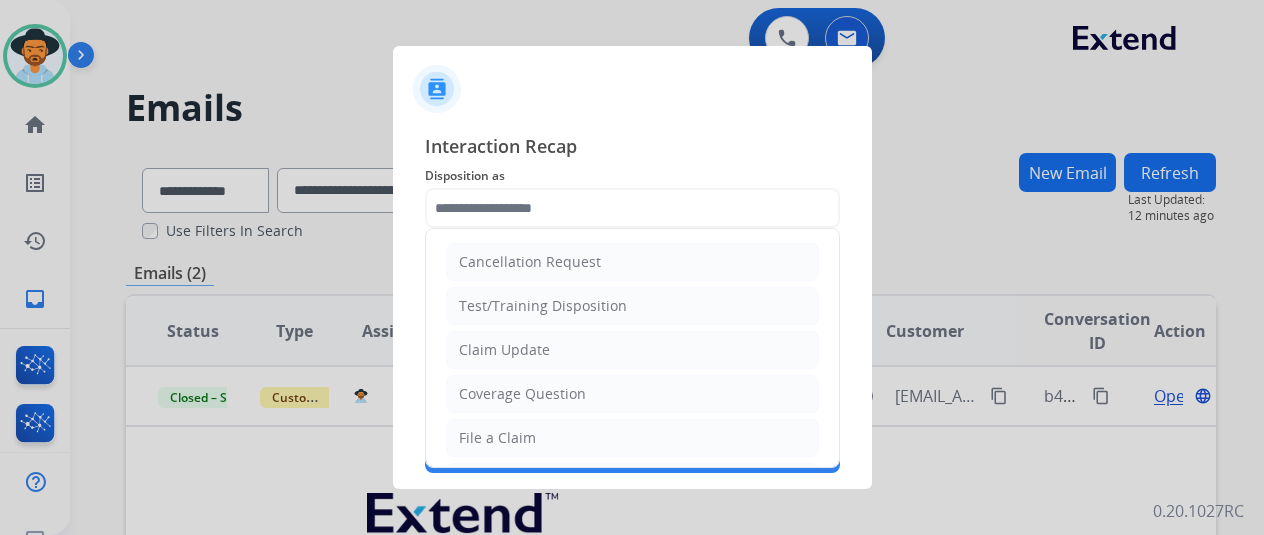click 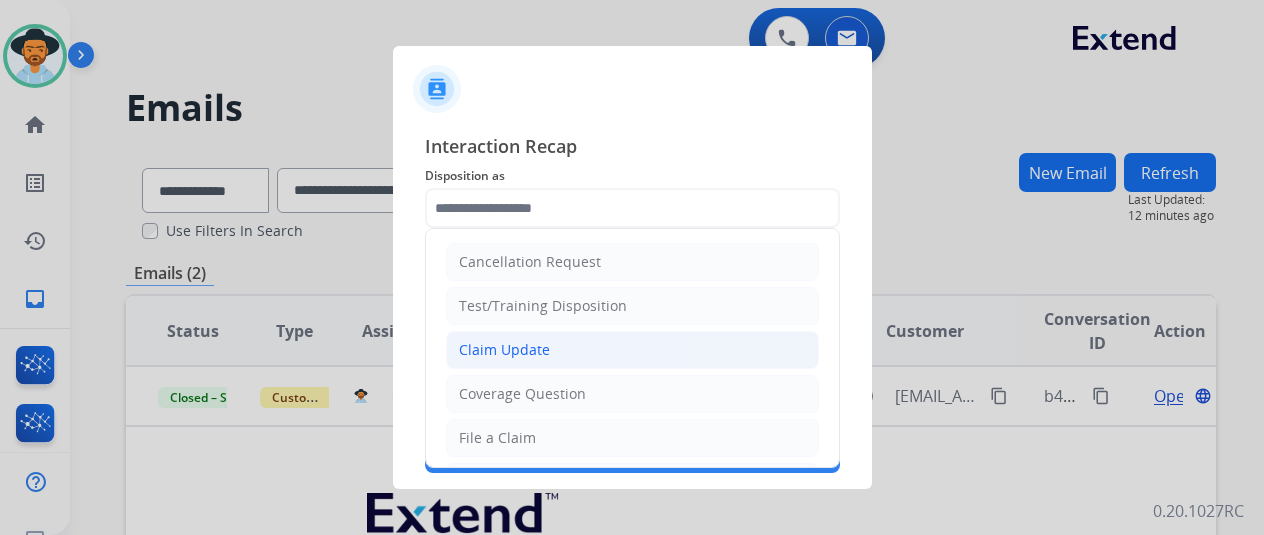 click on "Claim Update" 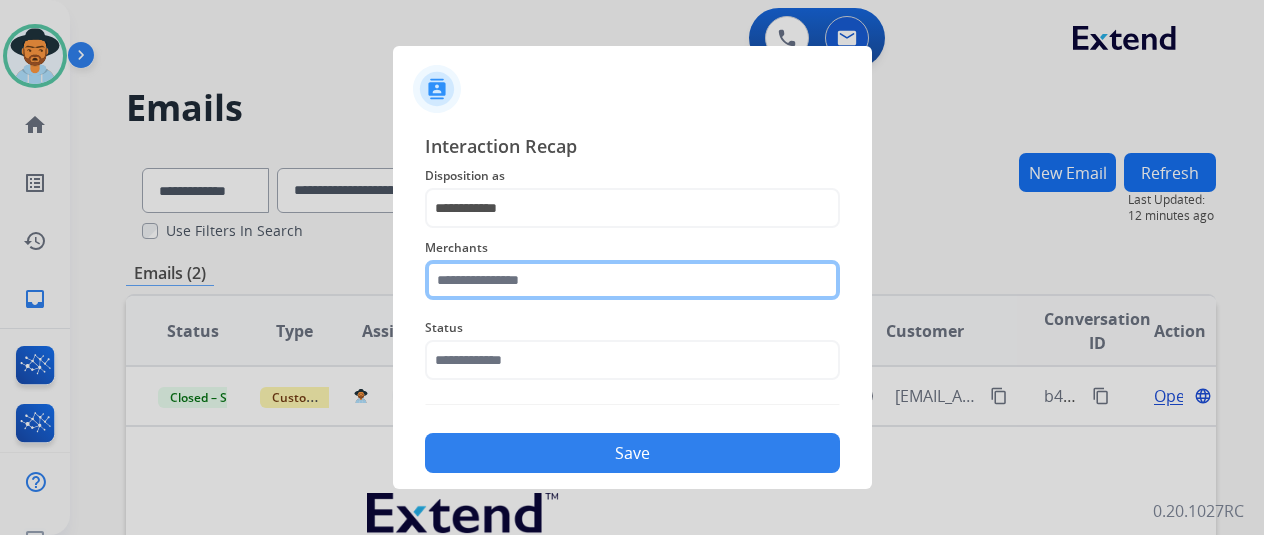 click 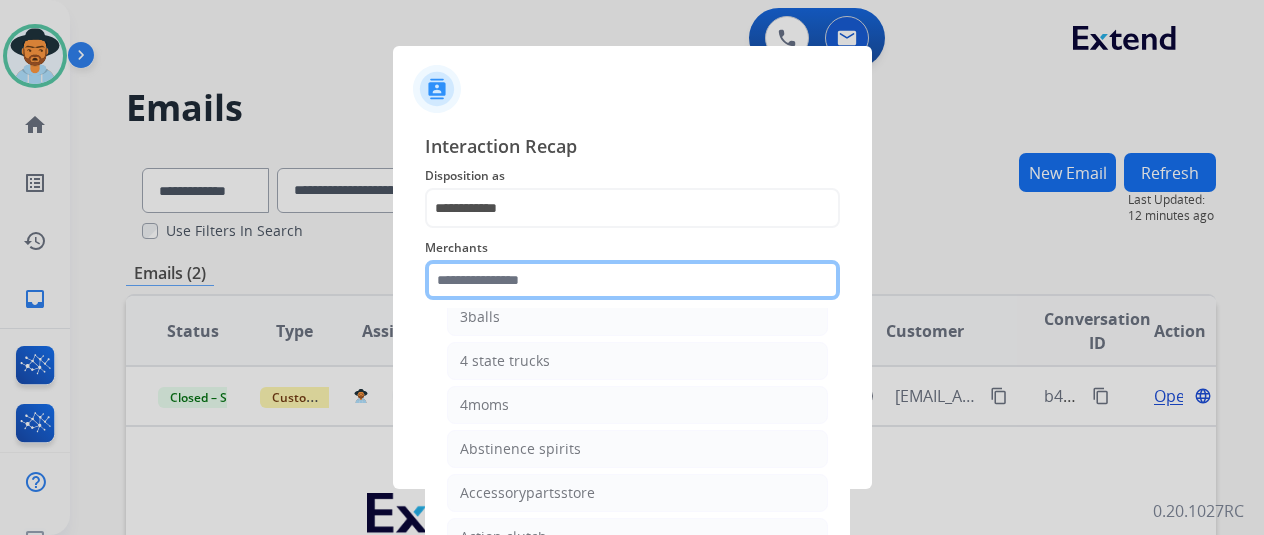 scroll, scrollTop: 700, scrollLeft: 0, axis: vertical 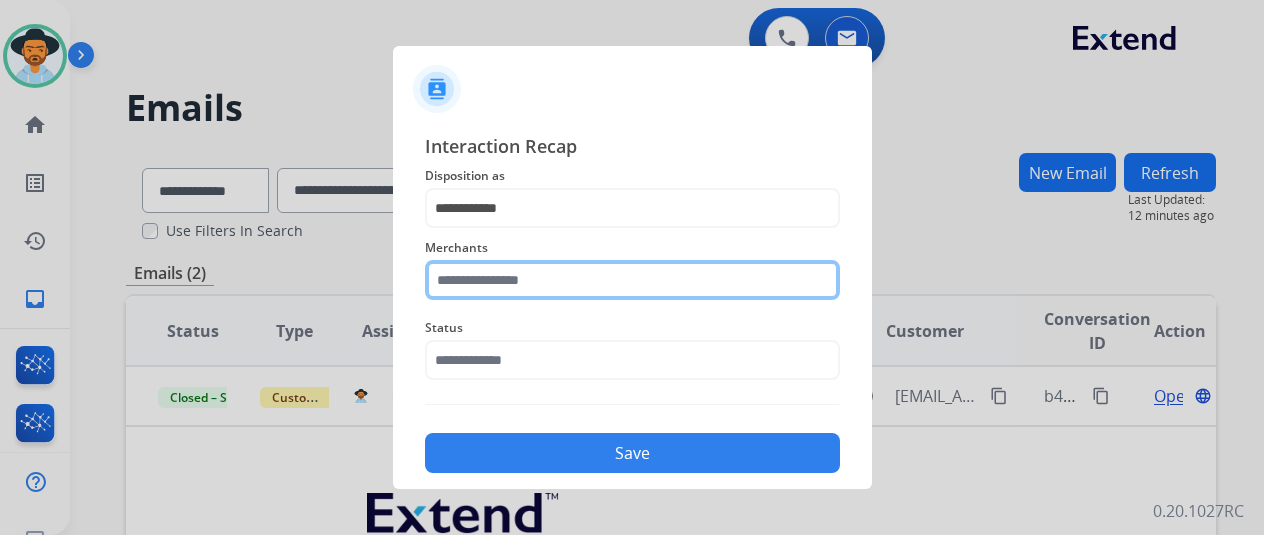 click 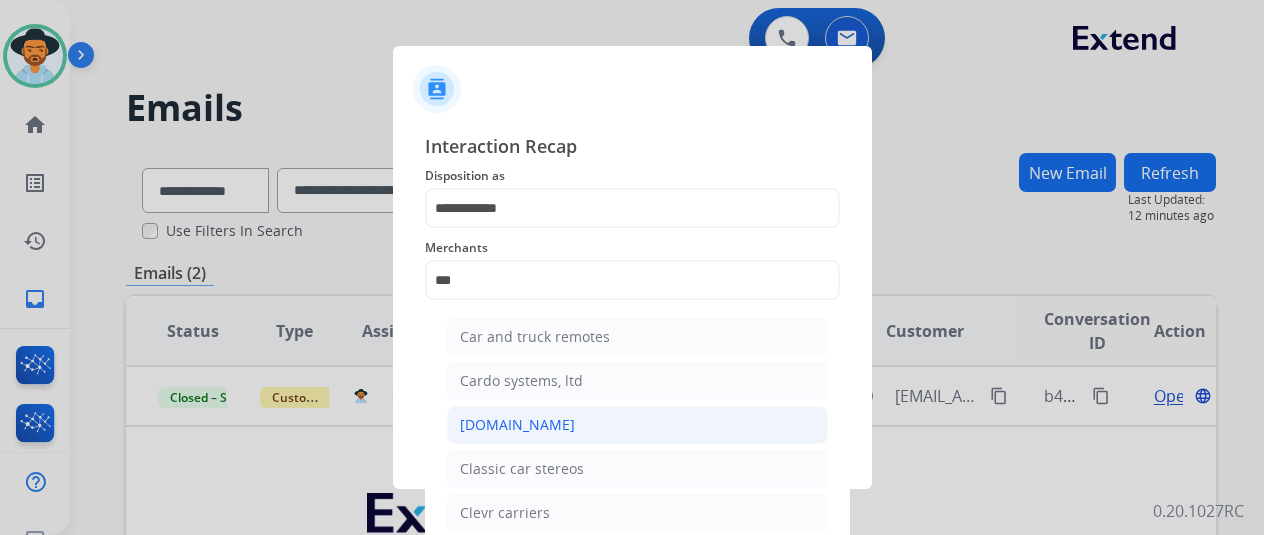 click on "[DOMAIN_NAME]" 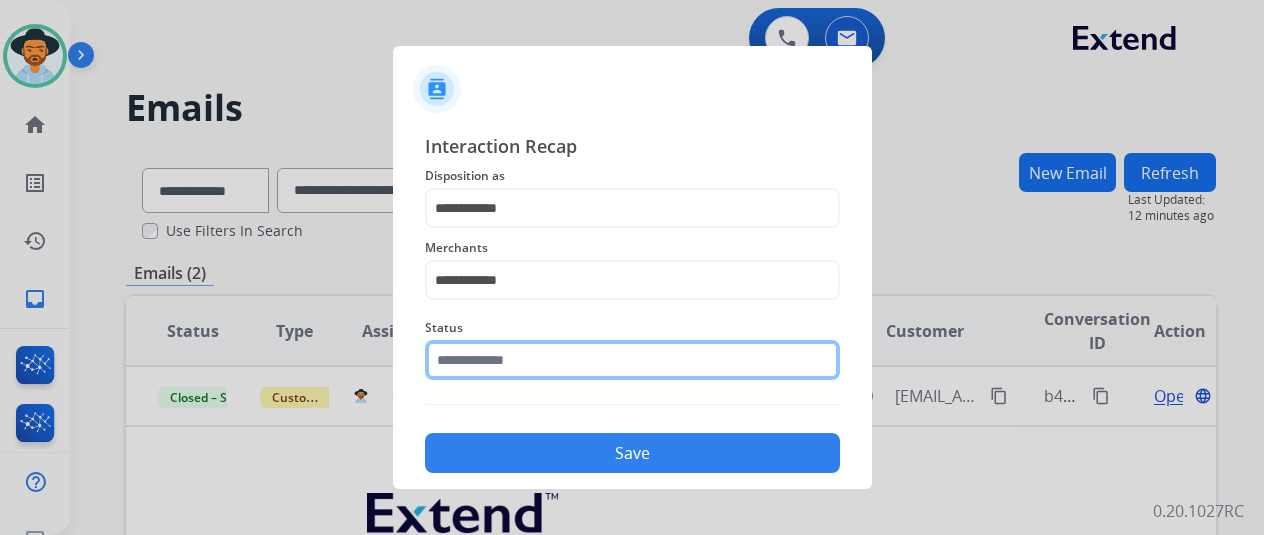 click 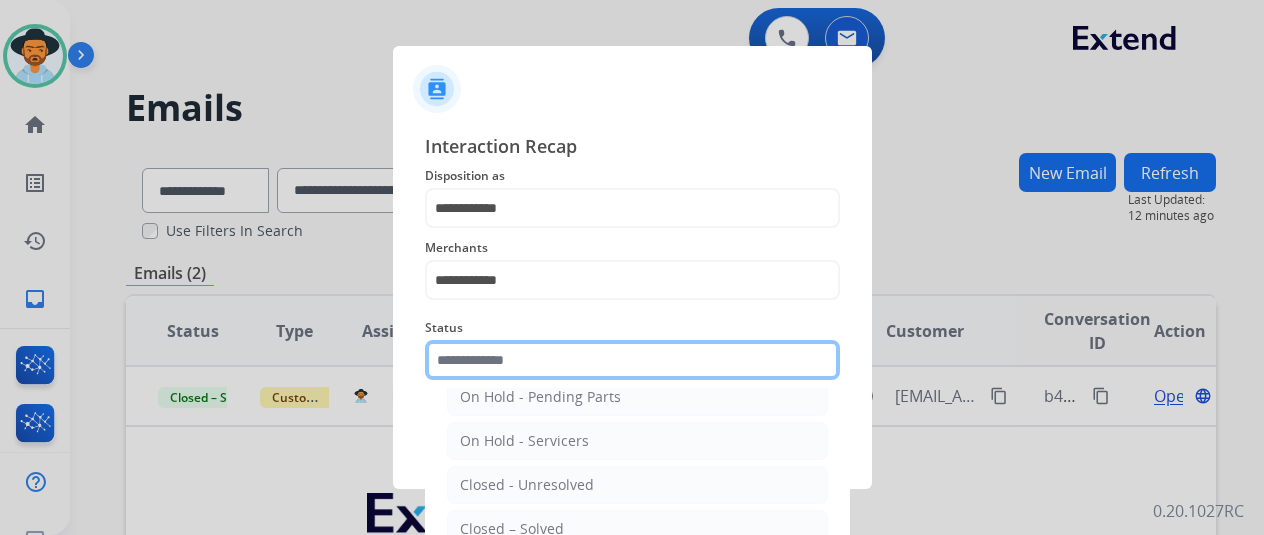 scroll, scrollTop: 114, scrollLeft: 0, axis: vertical 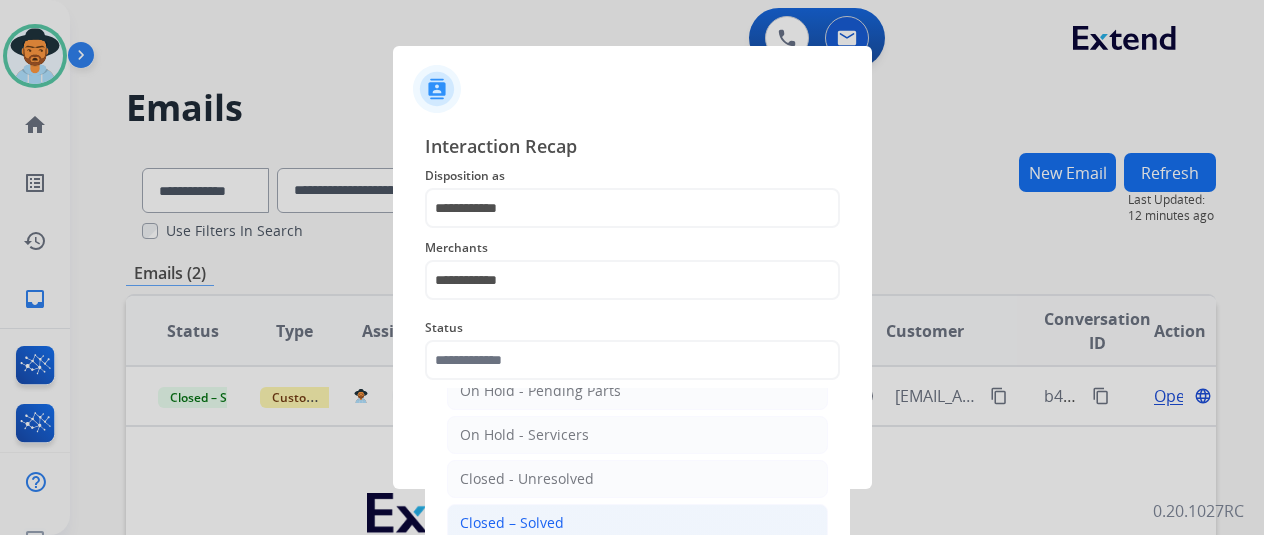 click on "Closed – Solved" 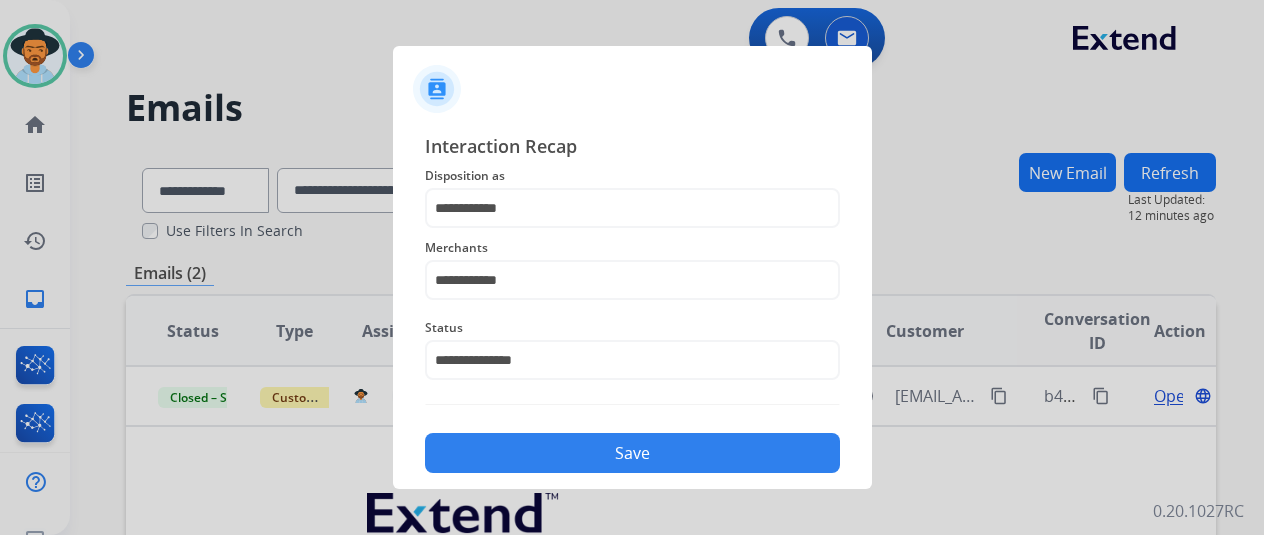 click on "Save" 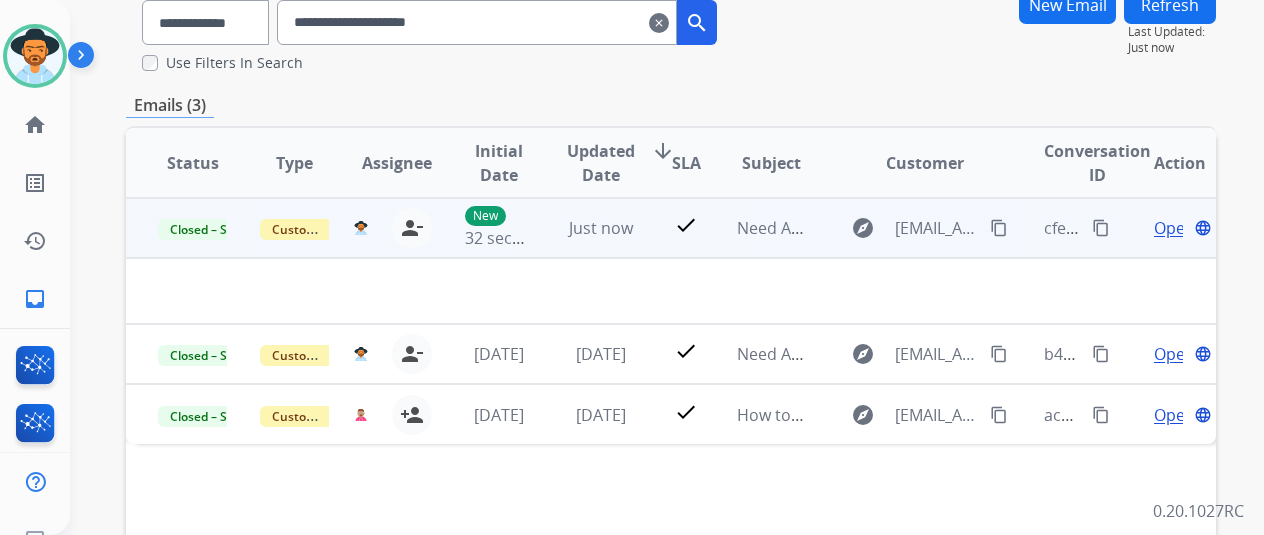 scroll, scrollTop: 200, scrollLeft: 0, axis: vertical 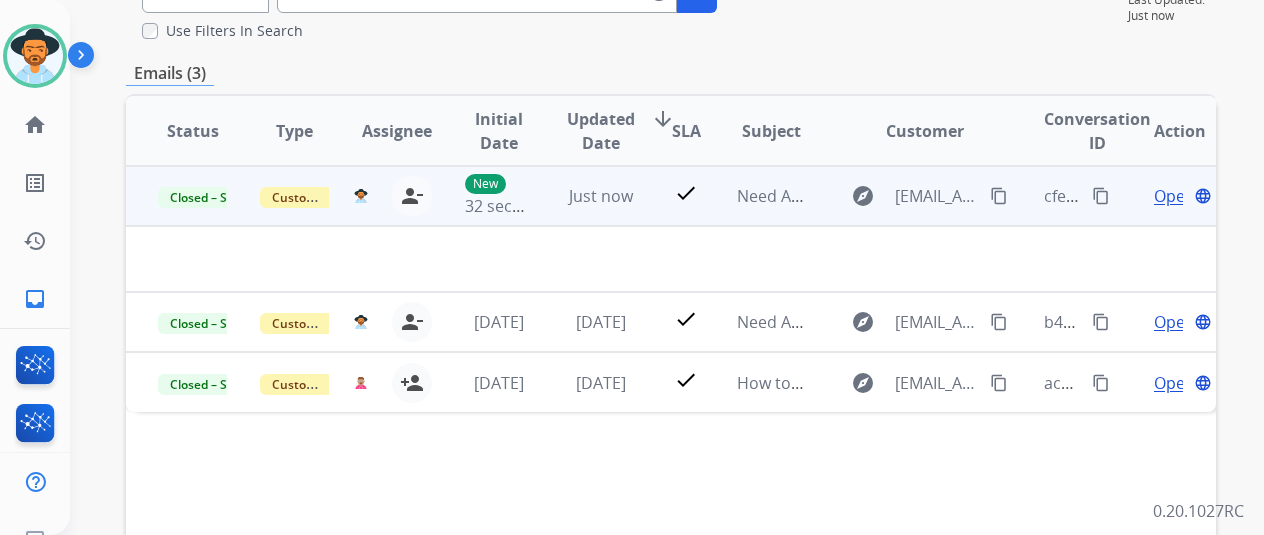 click on "content_copy" at bounding box center [1101, 196] 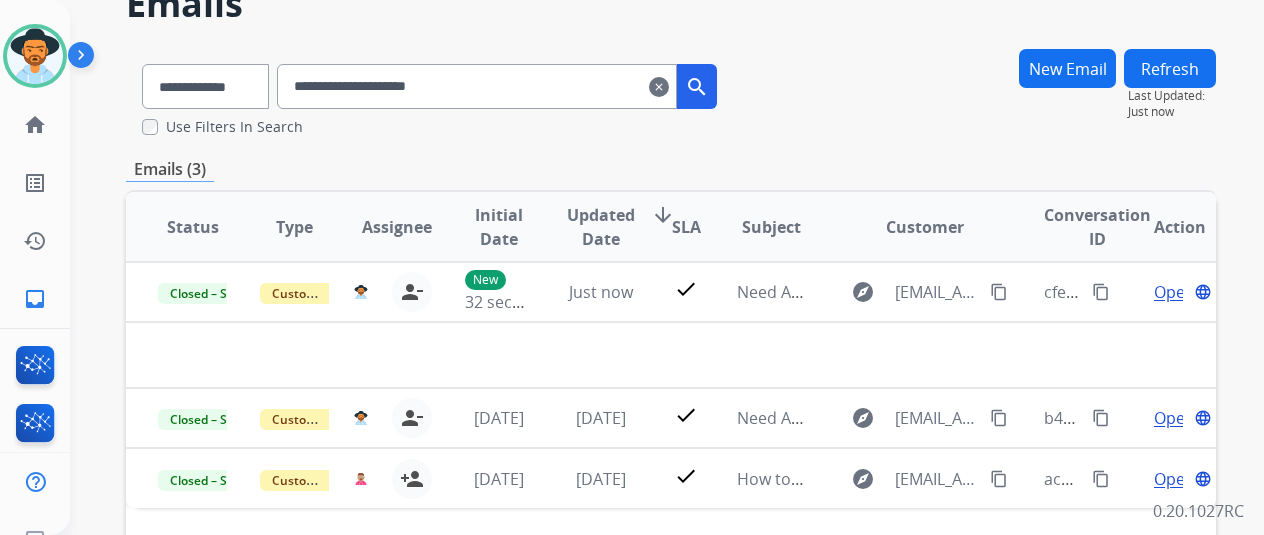 scroll, scrollTop: 0, scrollLeft: 0, axis: both 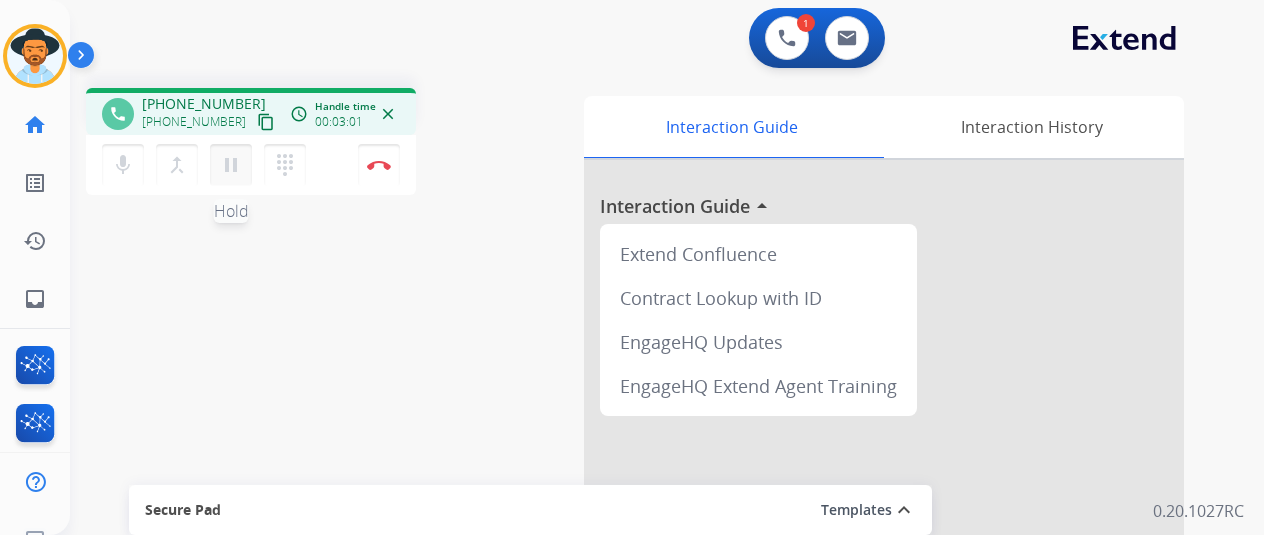 click on "pause Hold" at bounding box center [231, 165] 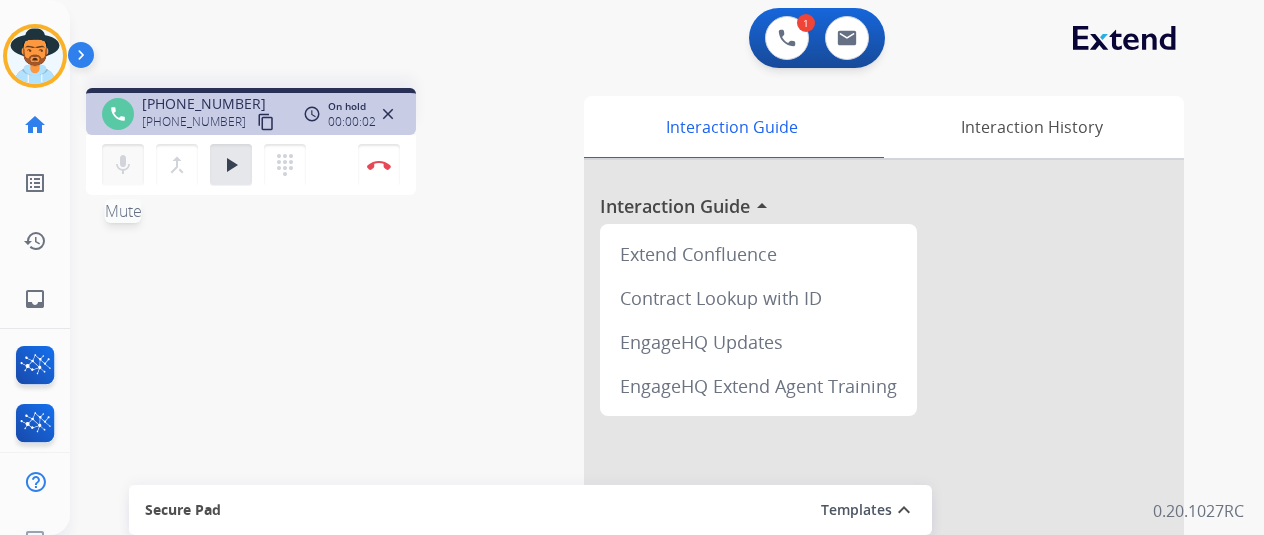 click on "mic" at bounding box center (123, 165) 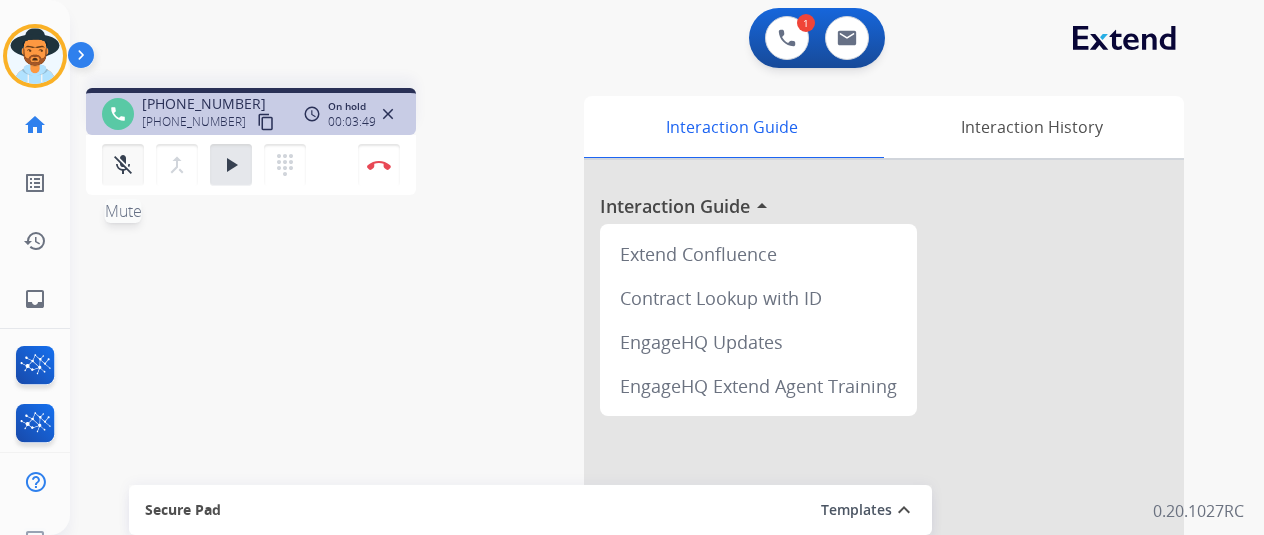 click on "mic_off Mute" at bounding box center (123, 165) 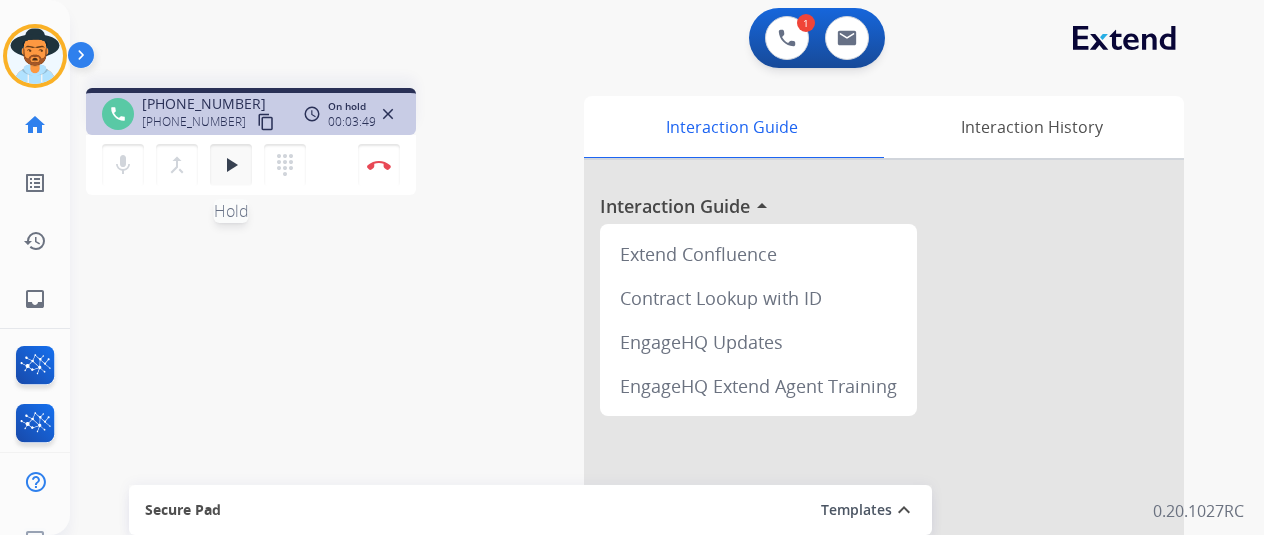 click on "play_arrow Hold" at bounding box center (231, 165) 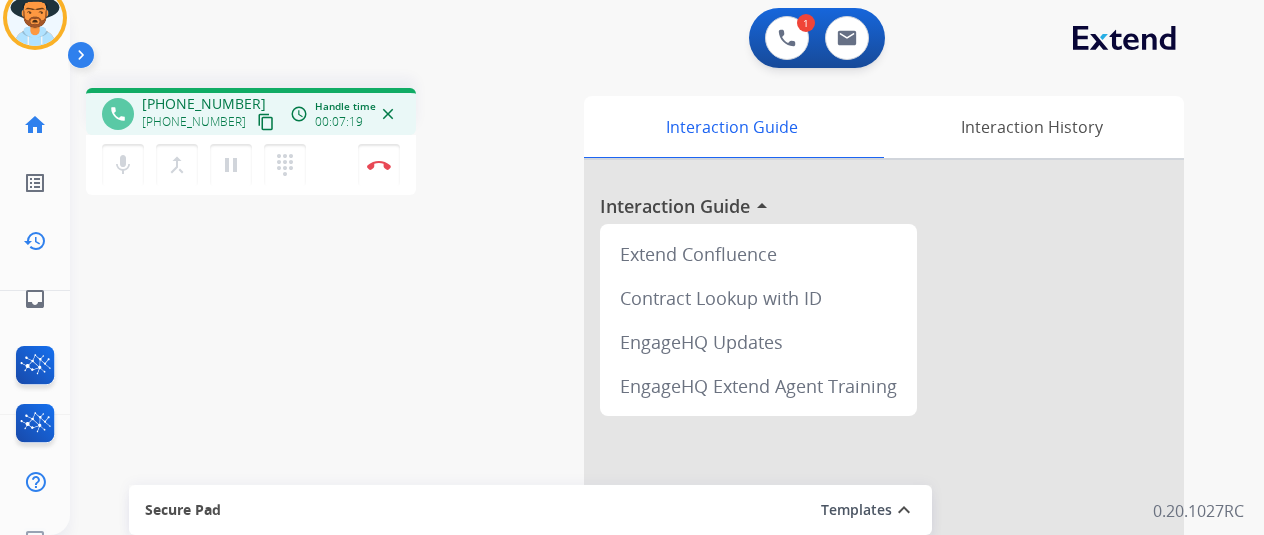 scroll, scrollTop: 50, scrollLeft: 0, axis: vertical 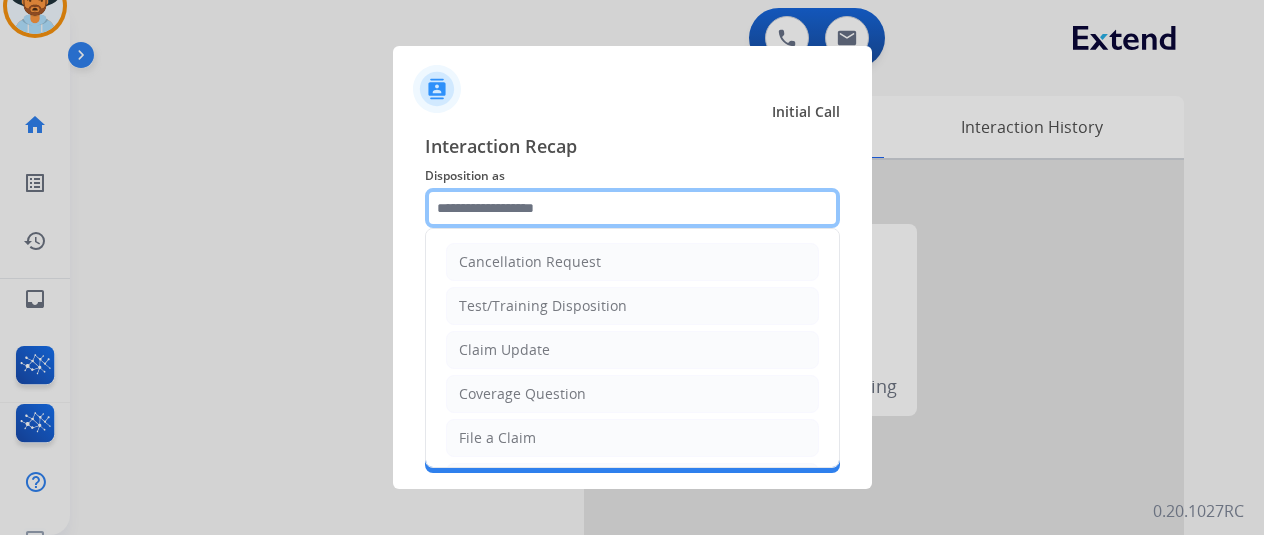 click 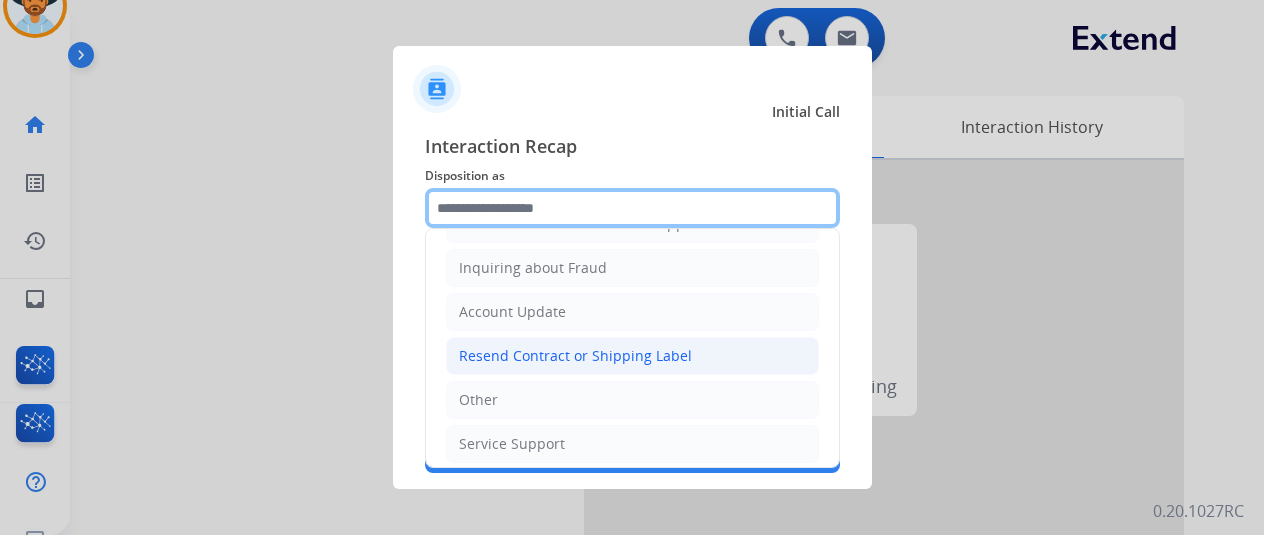 scroll, scrollTop: 303, scrollLeft: 0, axis: vertical 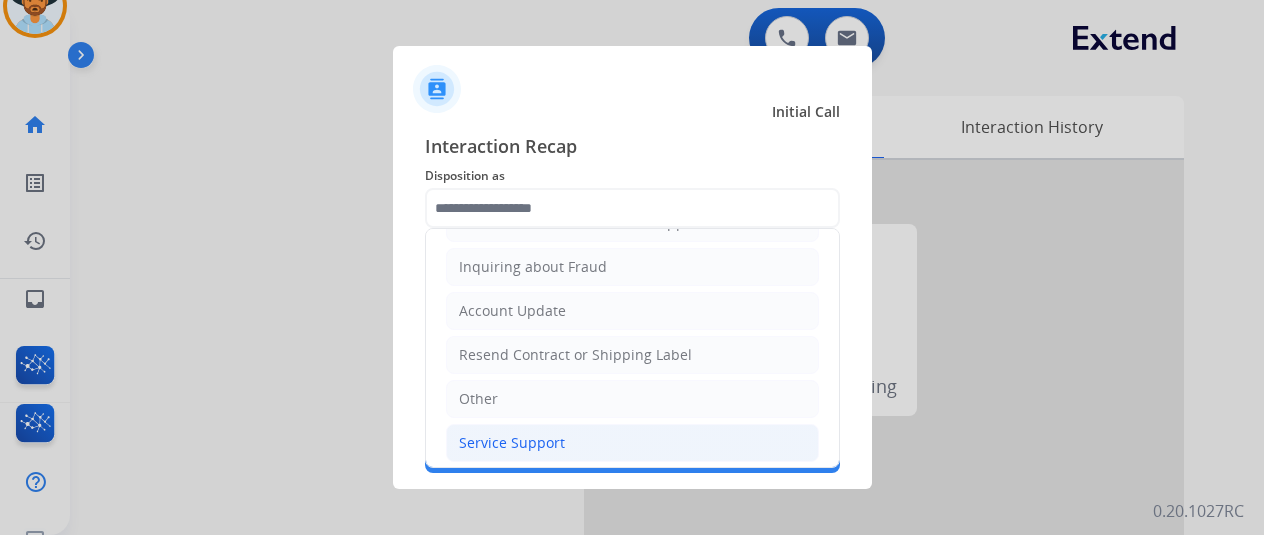 click on "Service Support" 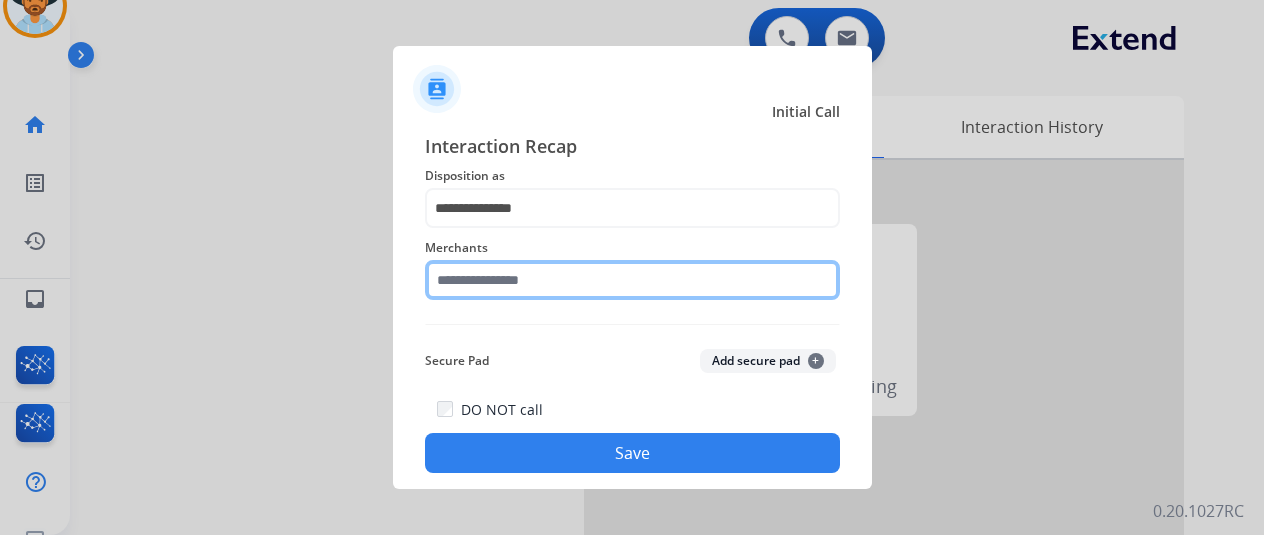 click 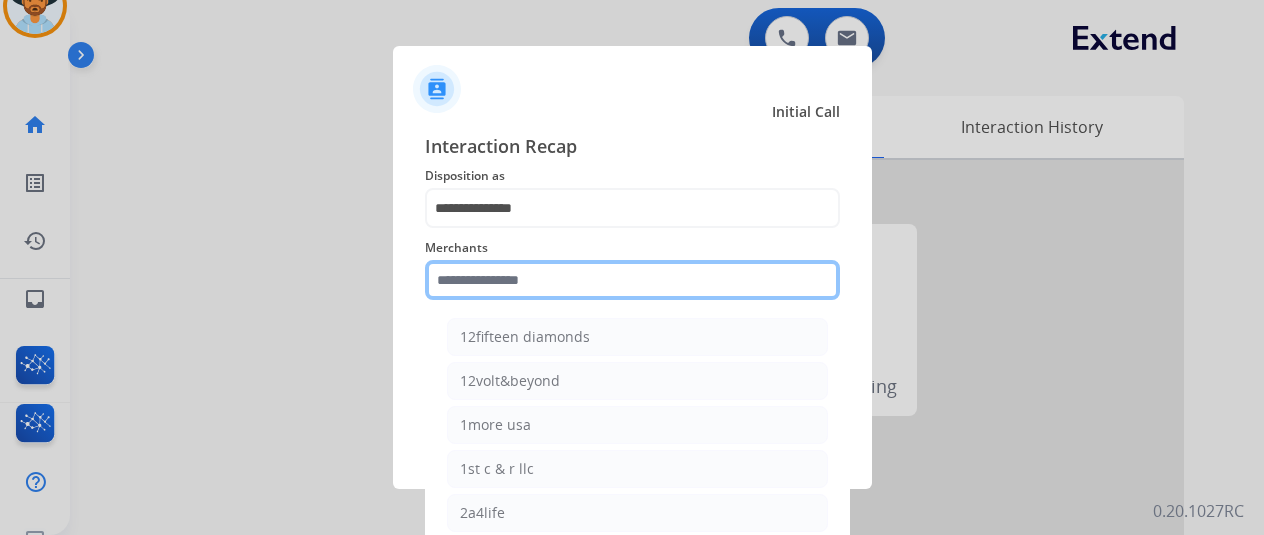 click 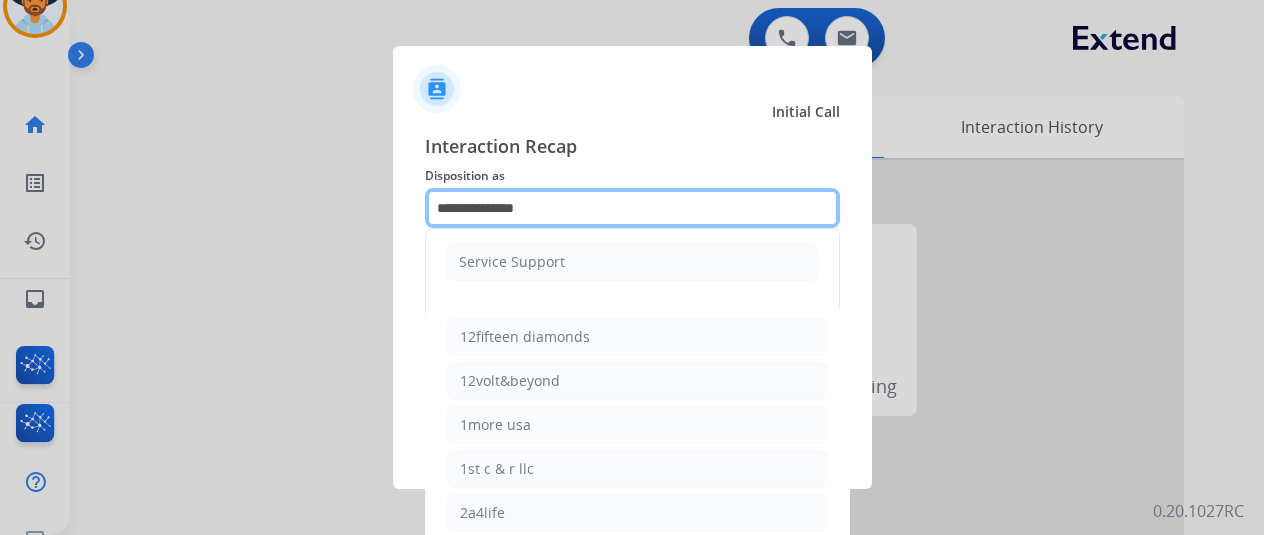 click on "**********" 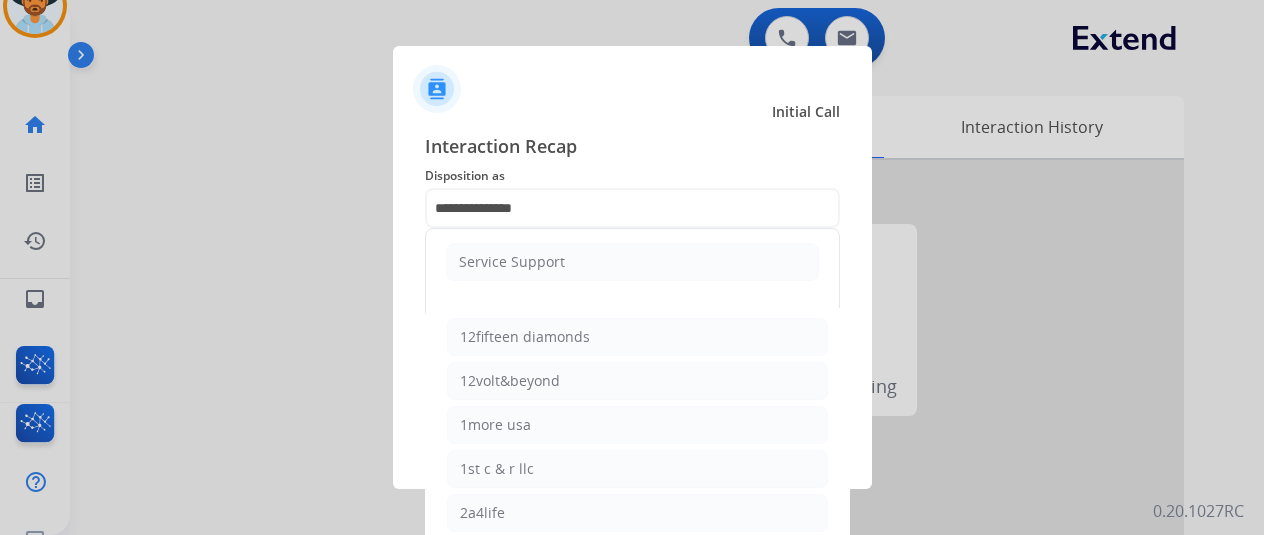 click on "Interaction Recap" 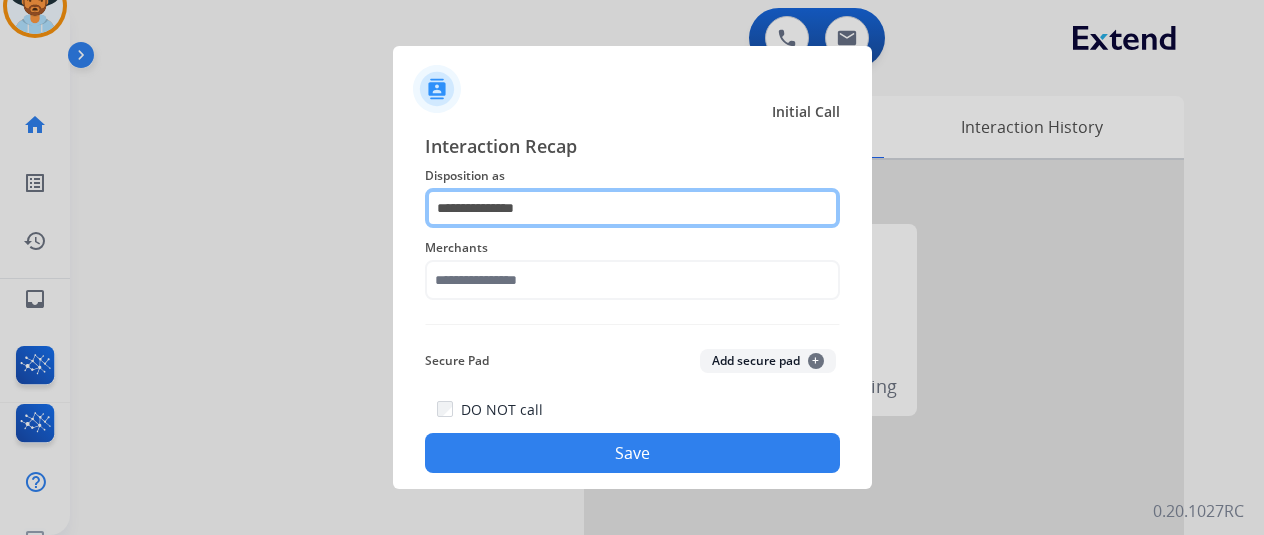 click on "**********" 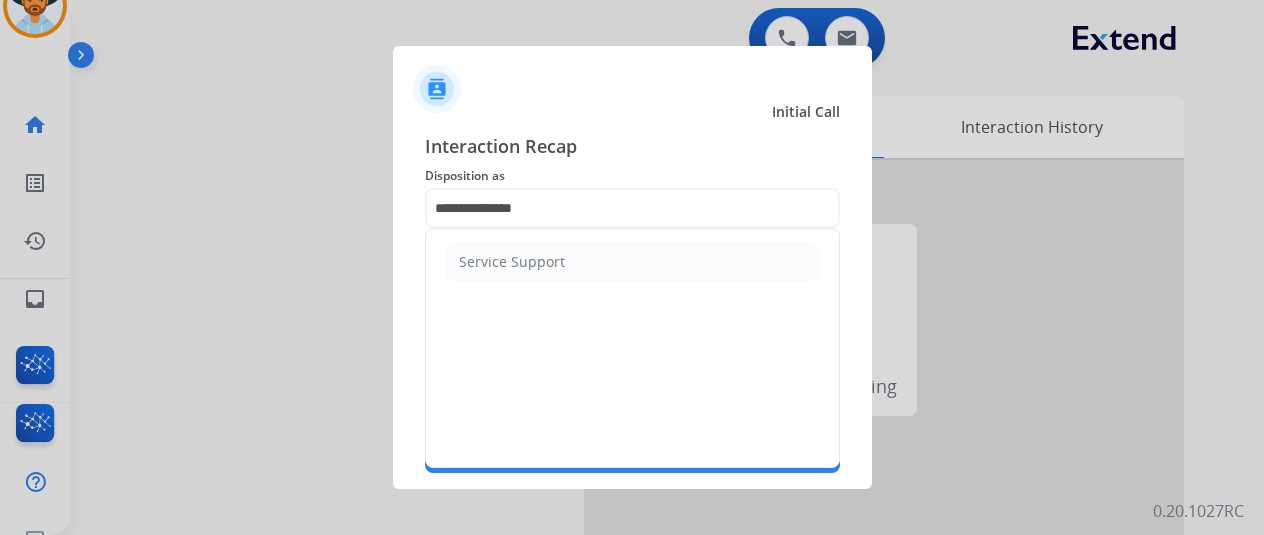 click on "Disposition as" 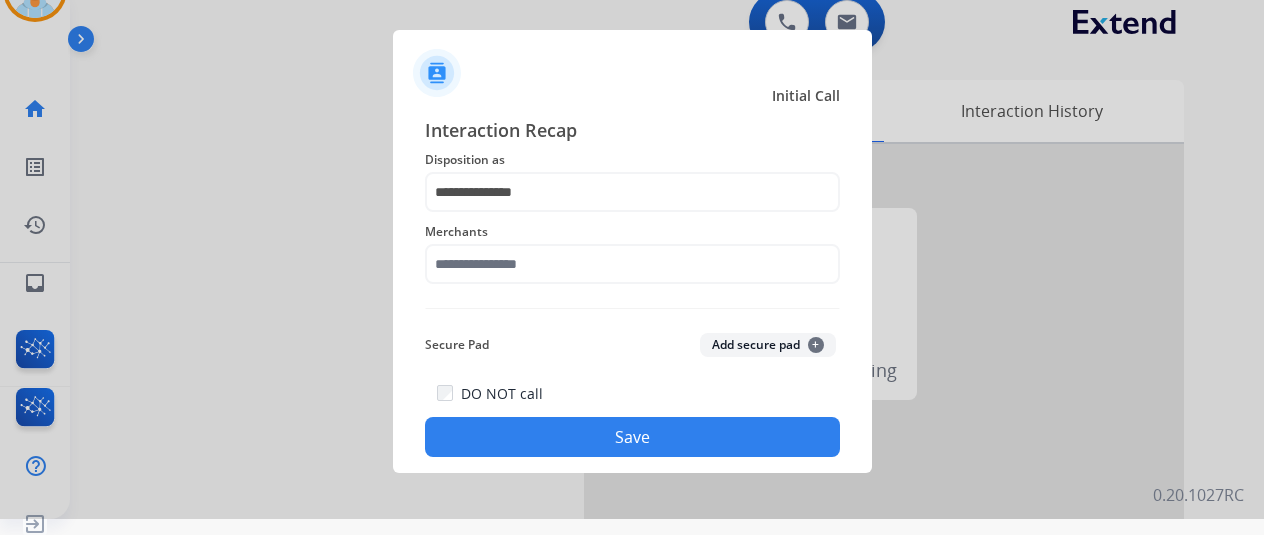 scroll, scrollTop: 24, scrollLeft: 0, axis: vertical 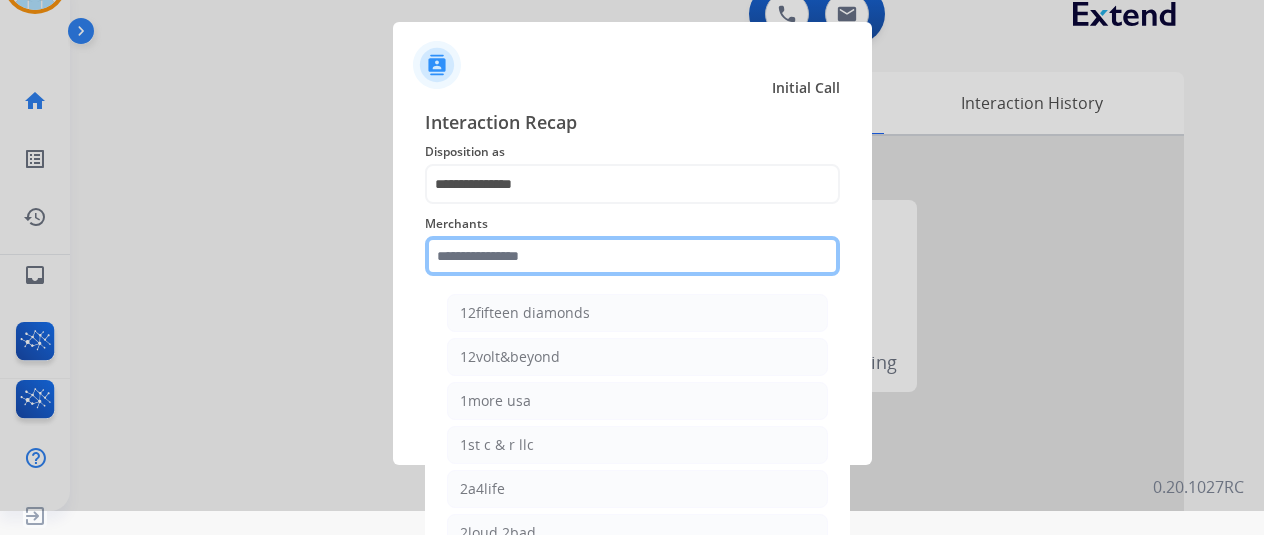 click 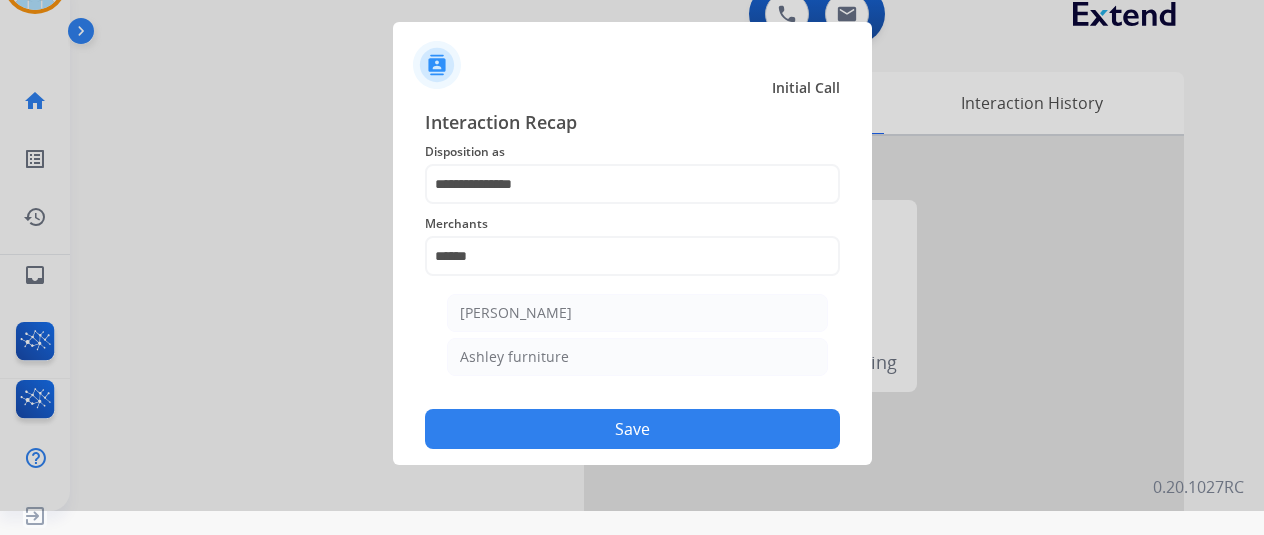 click on "Ashley furniture" 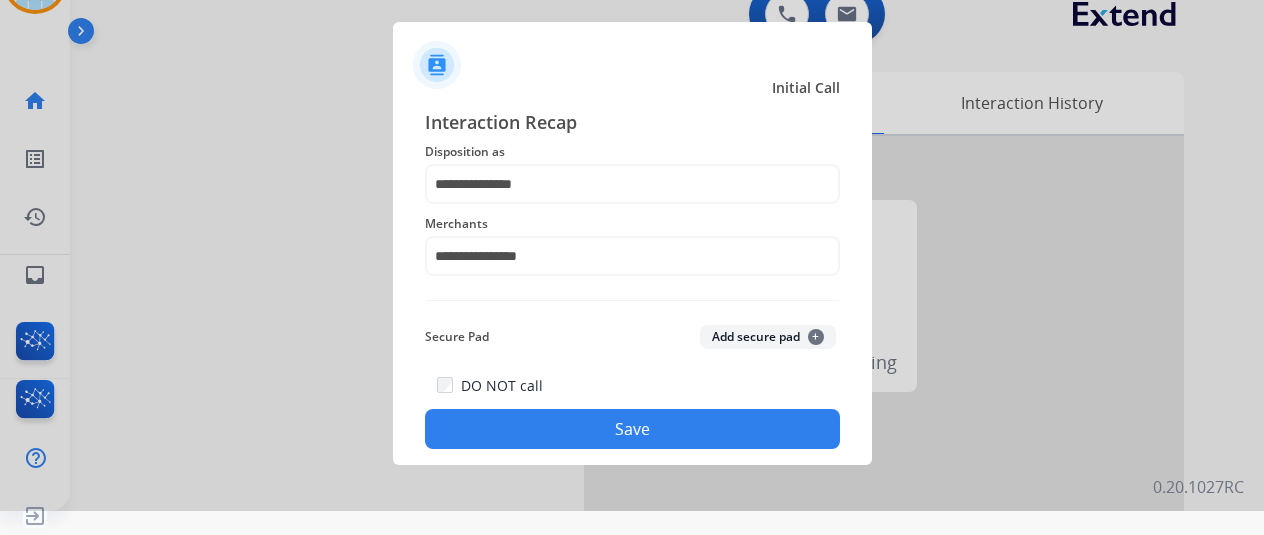 click on "Save" 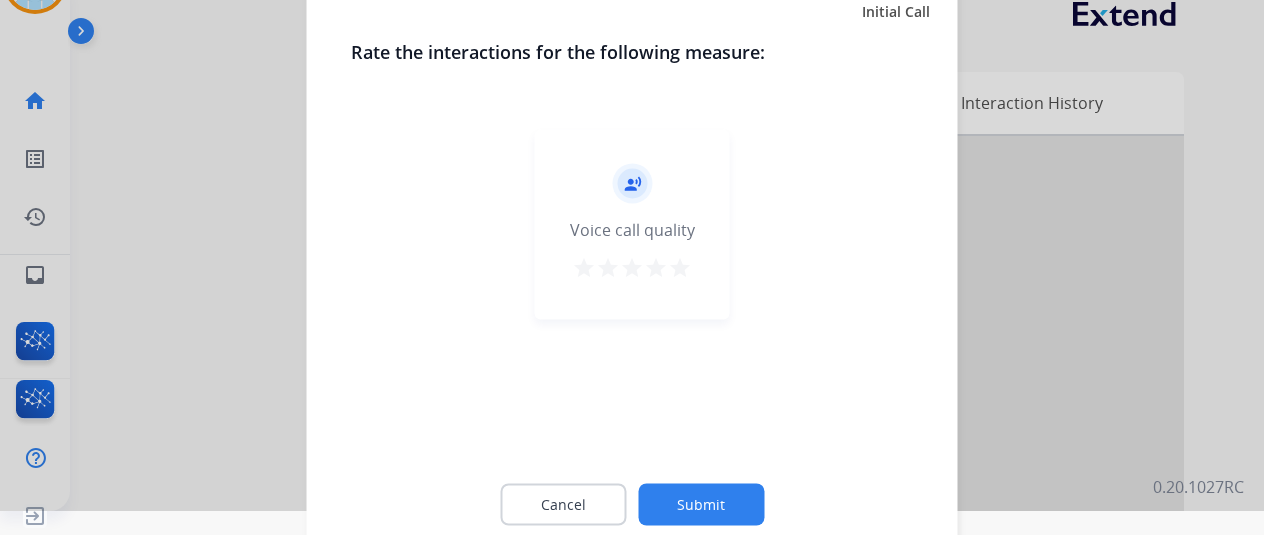 click on "star" at bounding box center [680, 267] 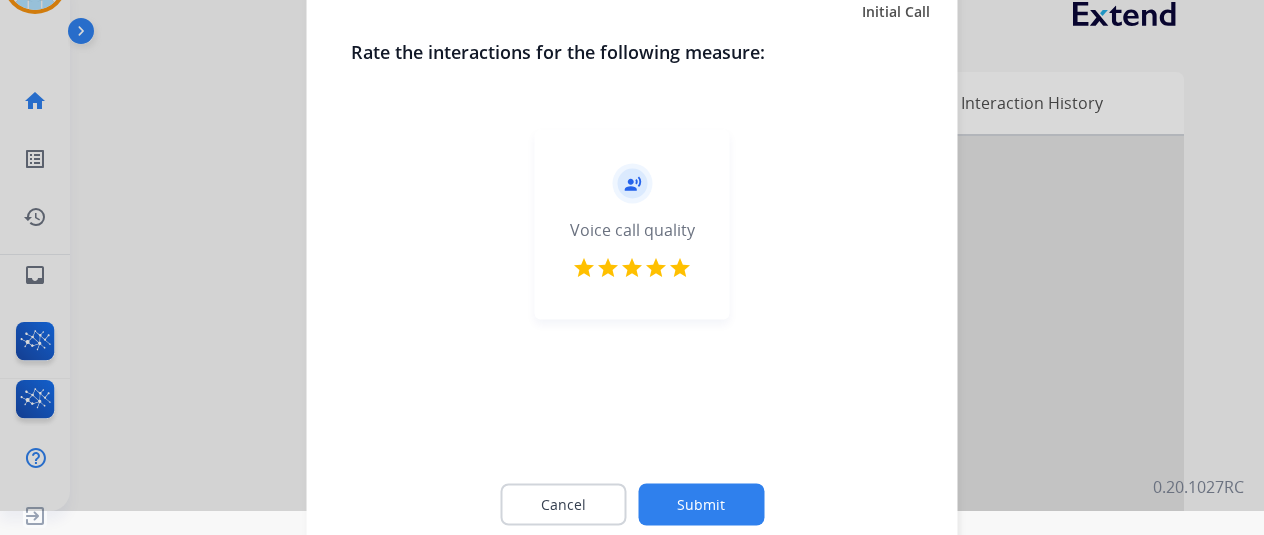 click on "Submit" 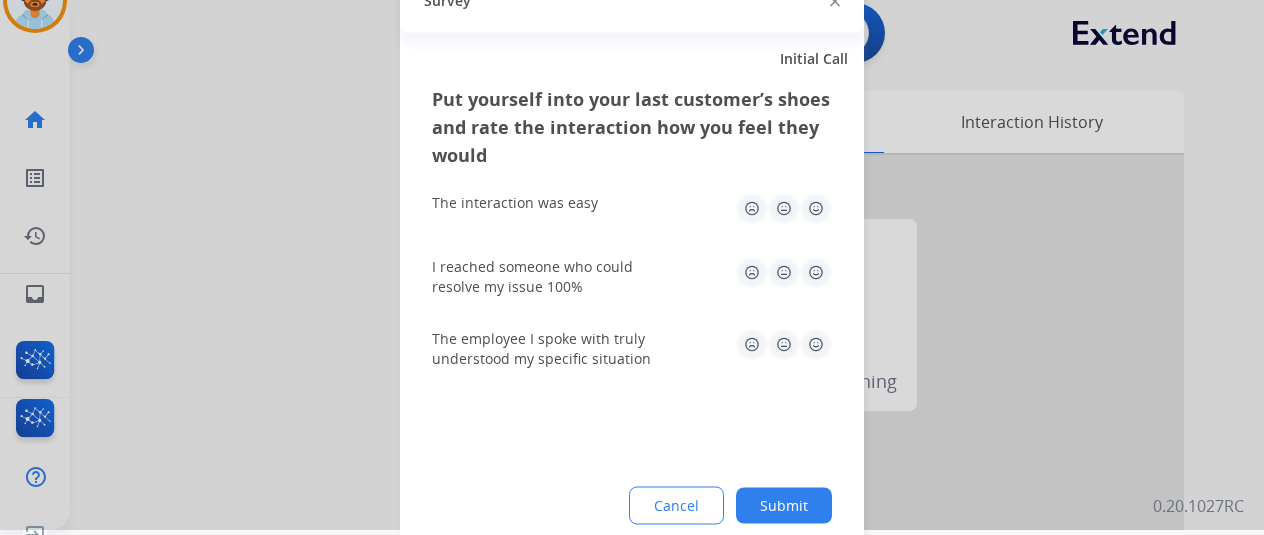 scroll, scrollTop: 0, scrollLeft: 0, axis: both 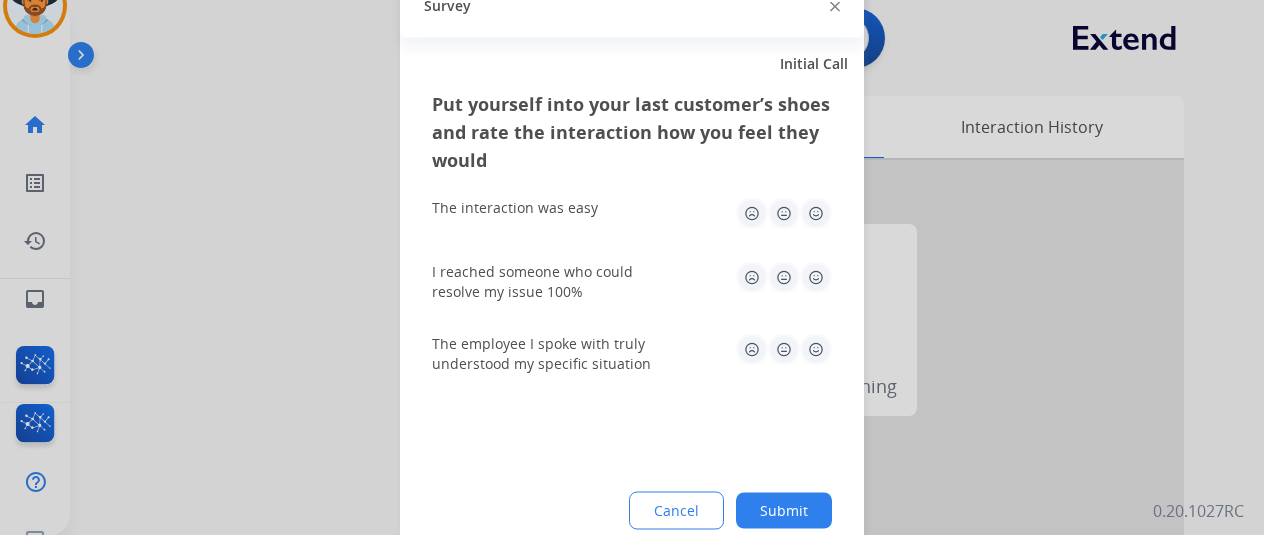 click 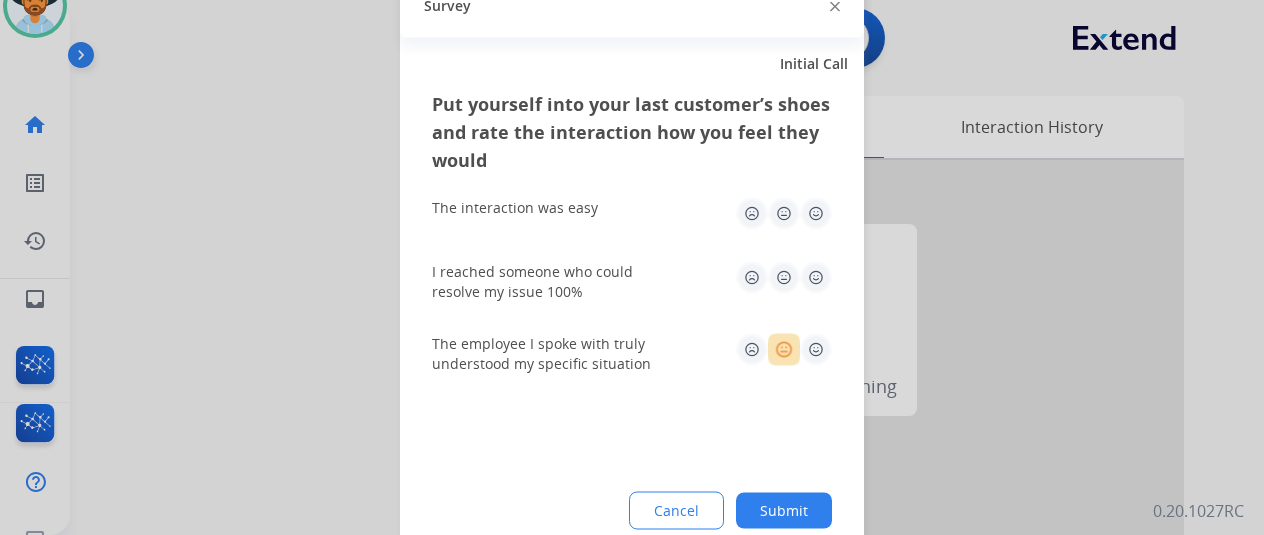 click 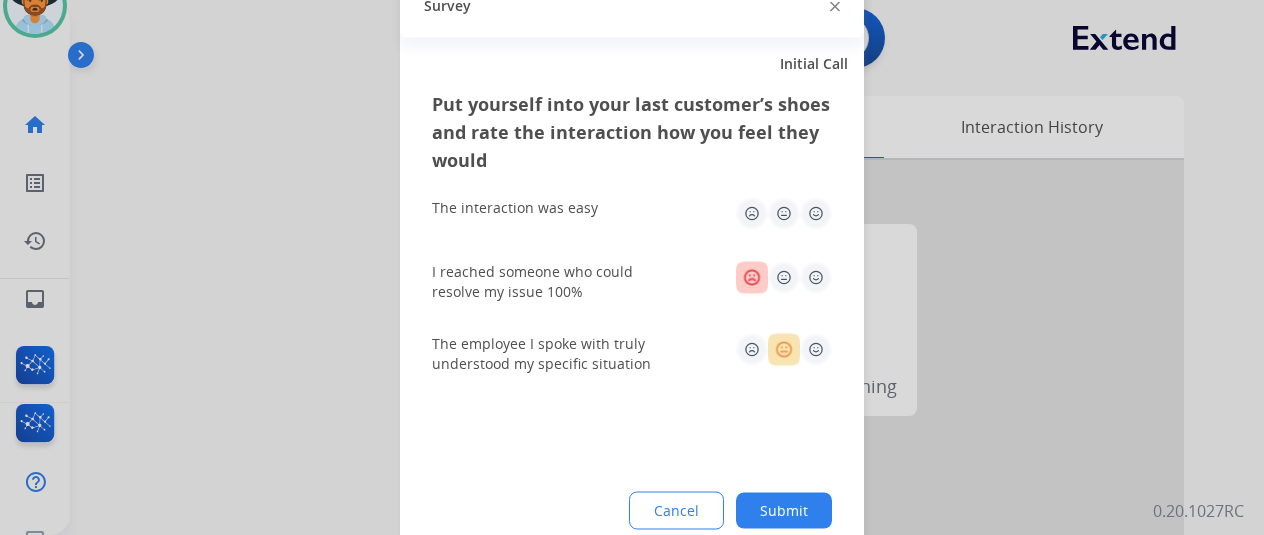 click 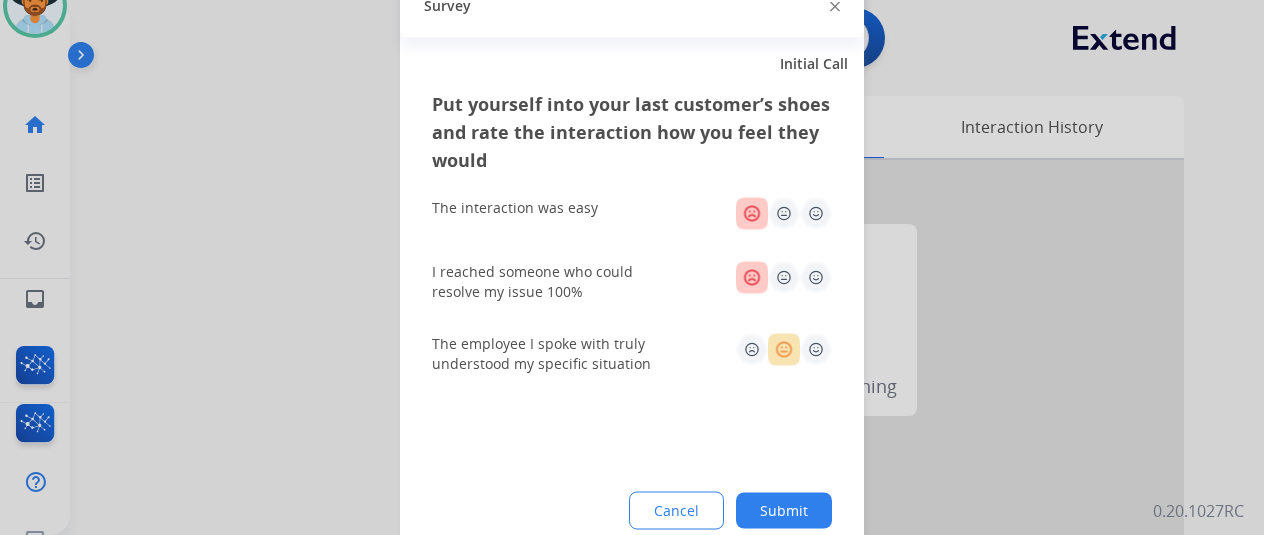 click on "Submit" 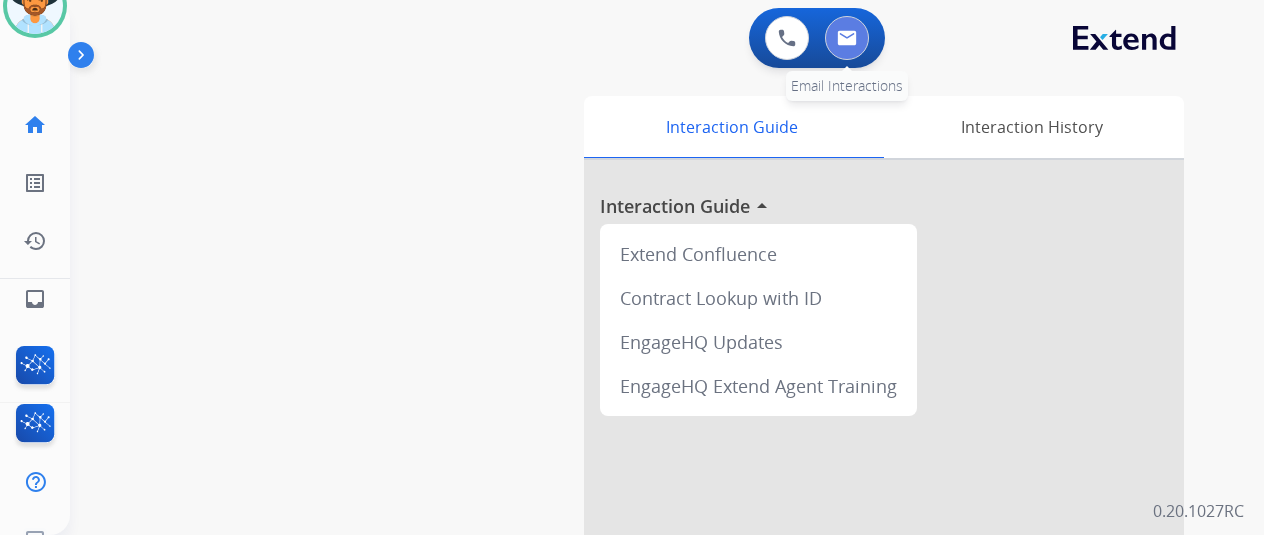 click at bounding box center (847, 38) 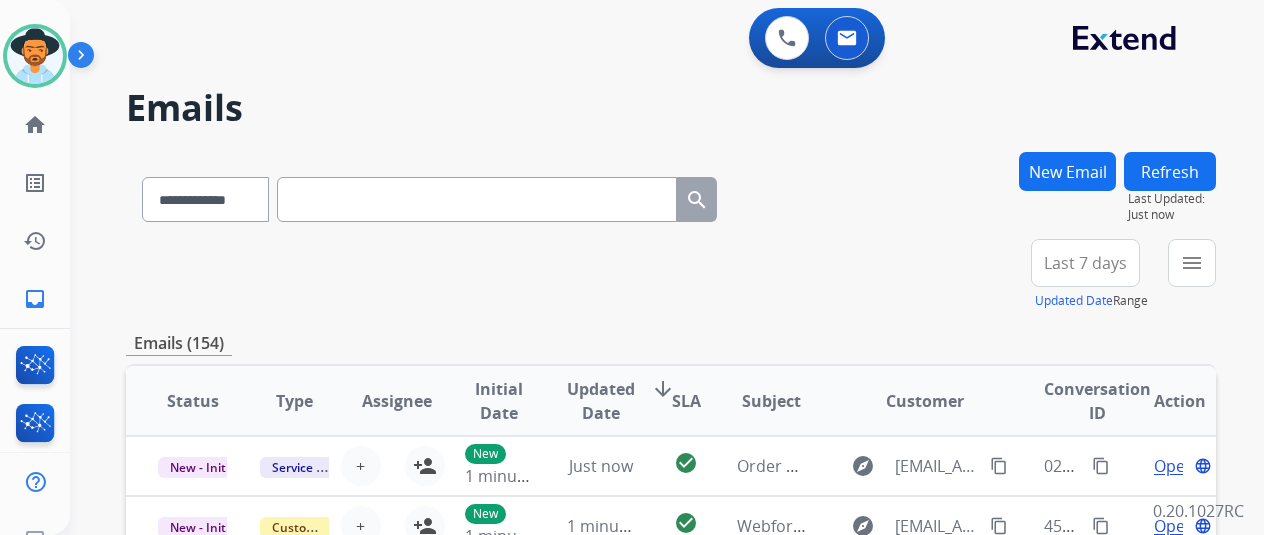 click at bounding box center (477, 199) 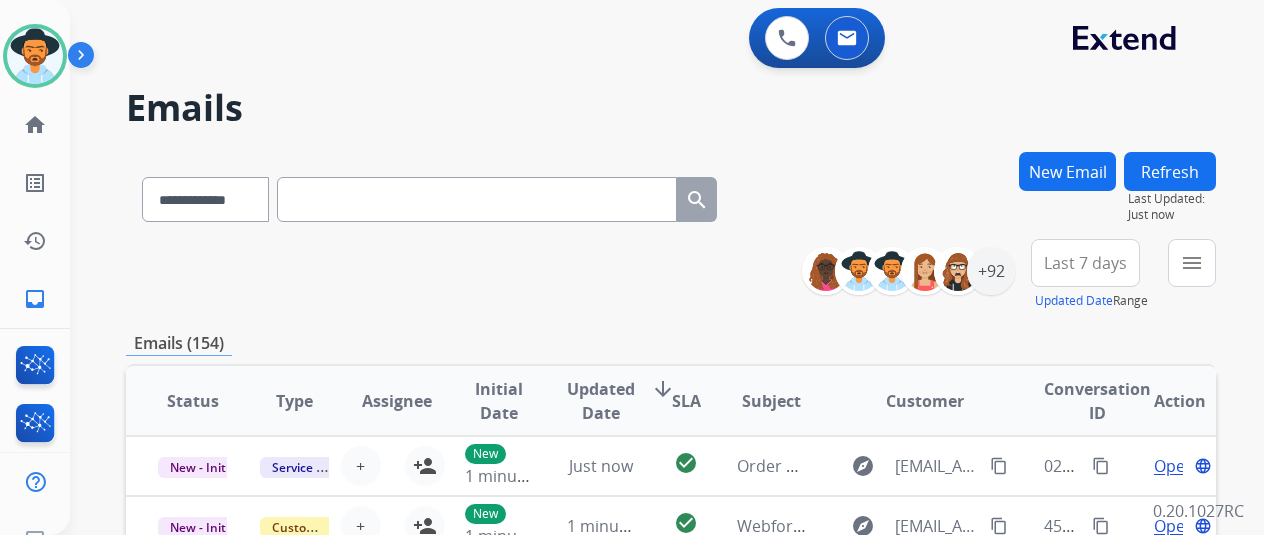 click at bounding box center (477, 199) 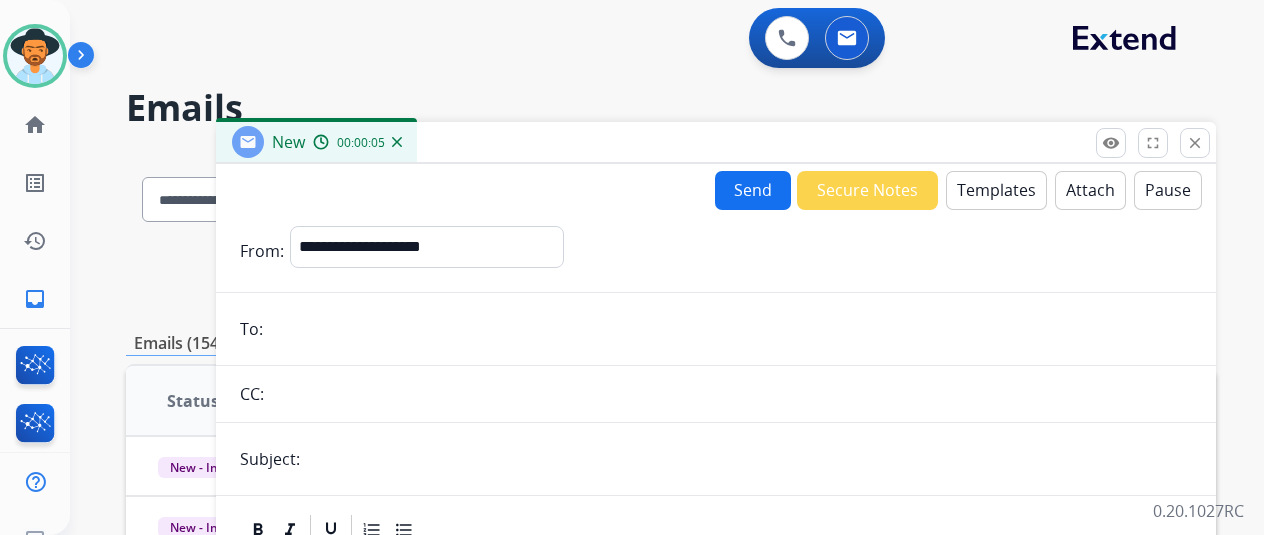 click at bounding box center [730, 329] 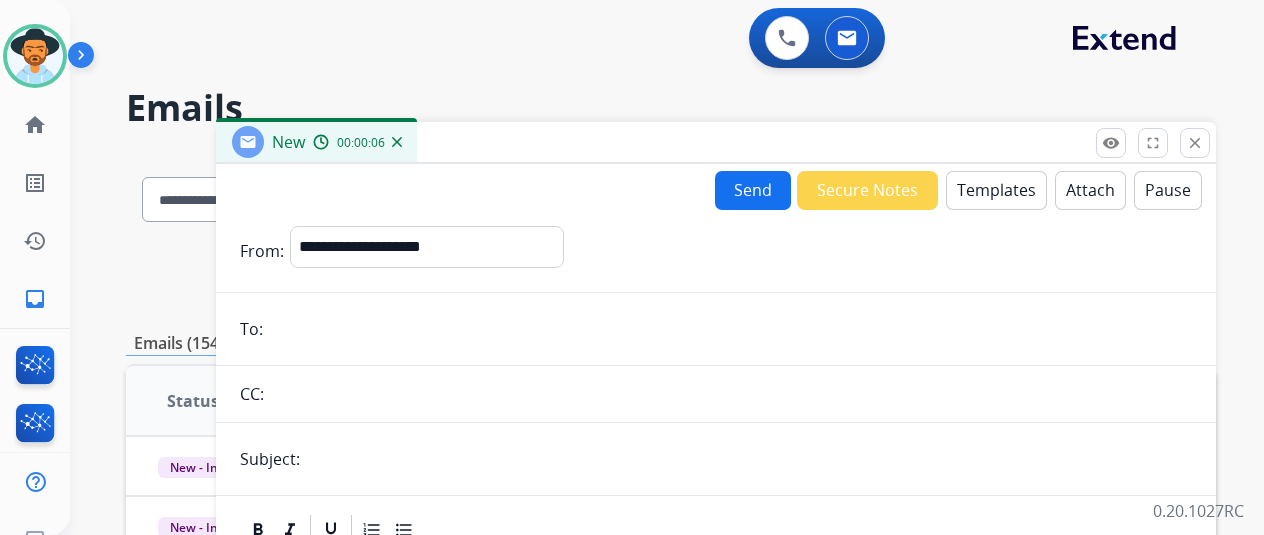 click at bounding box center [730, 329] 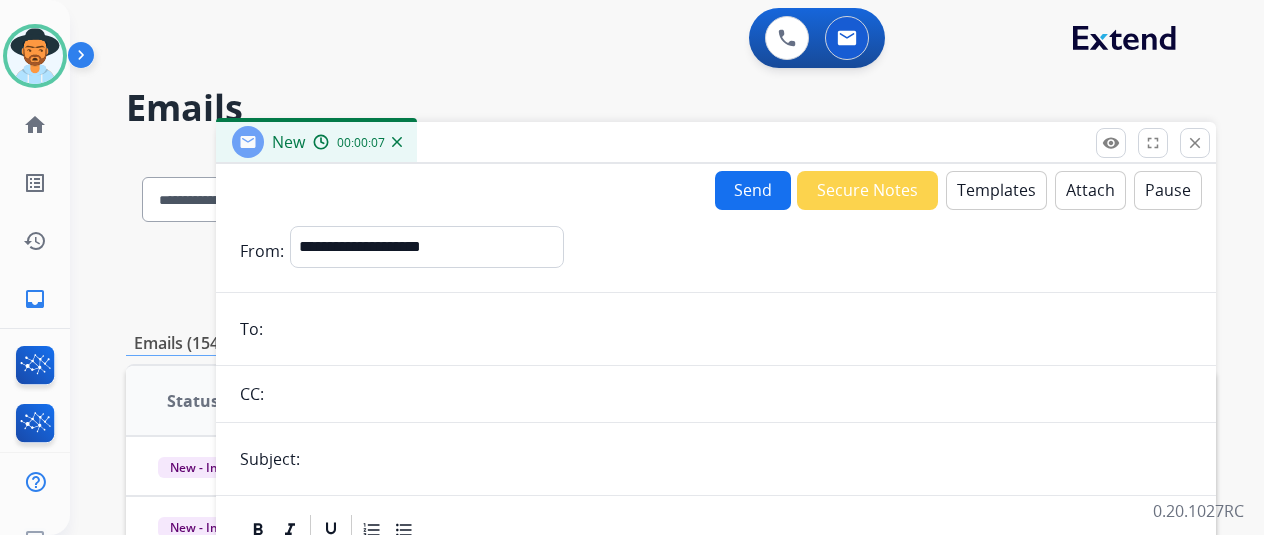 paste on "**********" 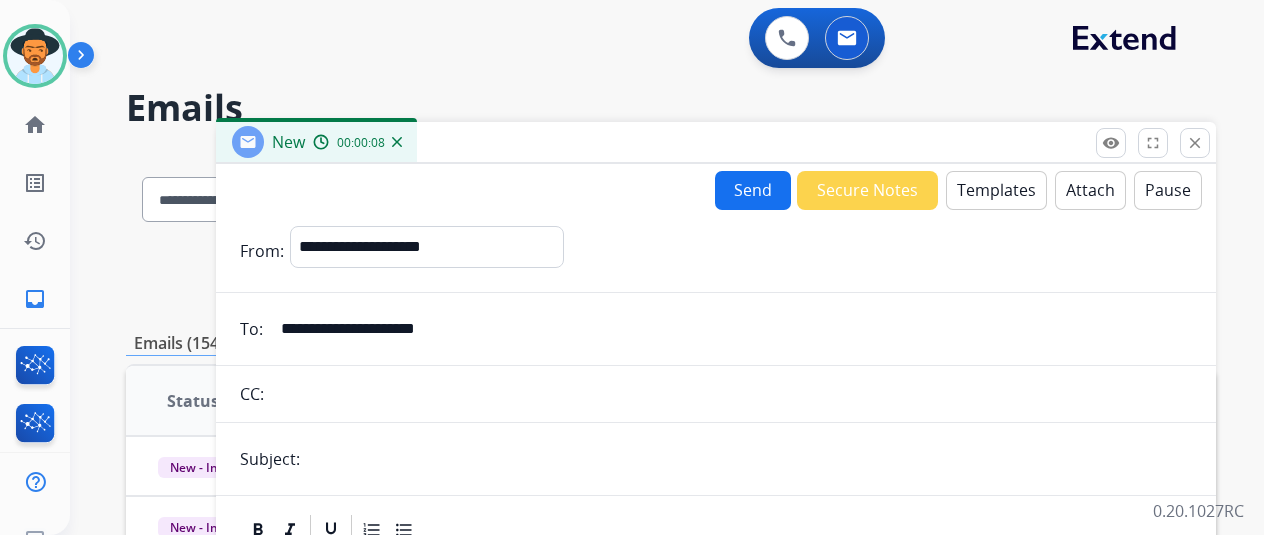click on "**********" at bounding box center [730, 329] 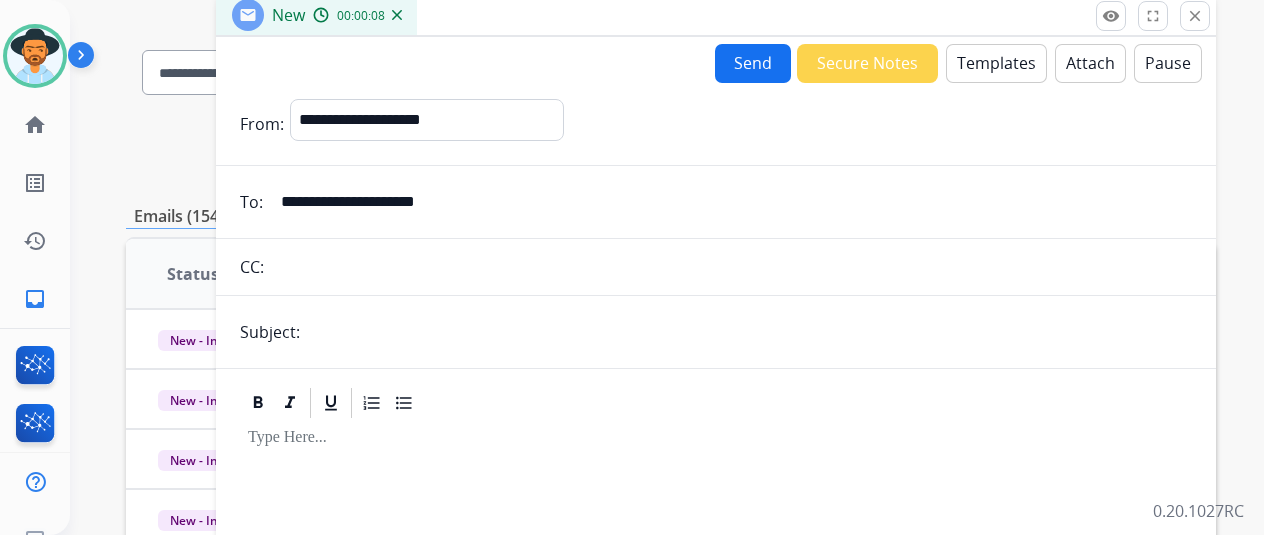 scroll, scrollTop: 200, scrollLeft: 0, axis: vertical 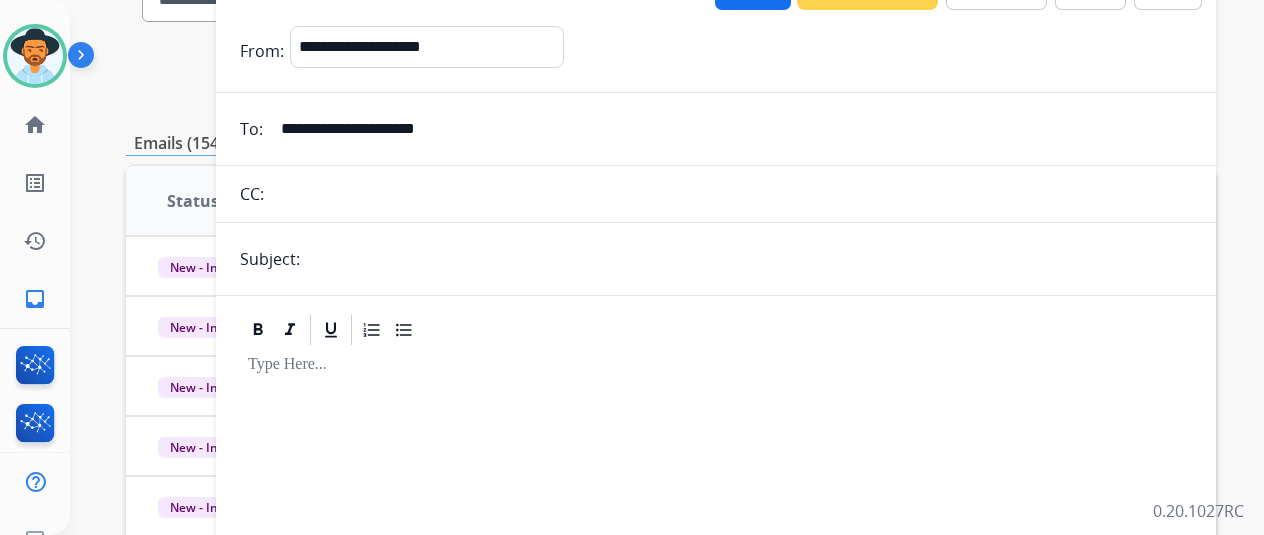 type on "**********" 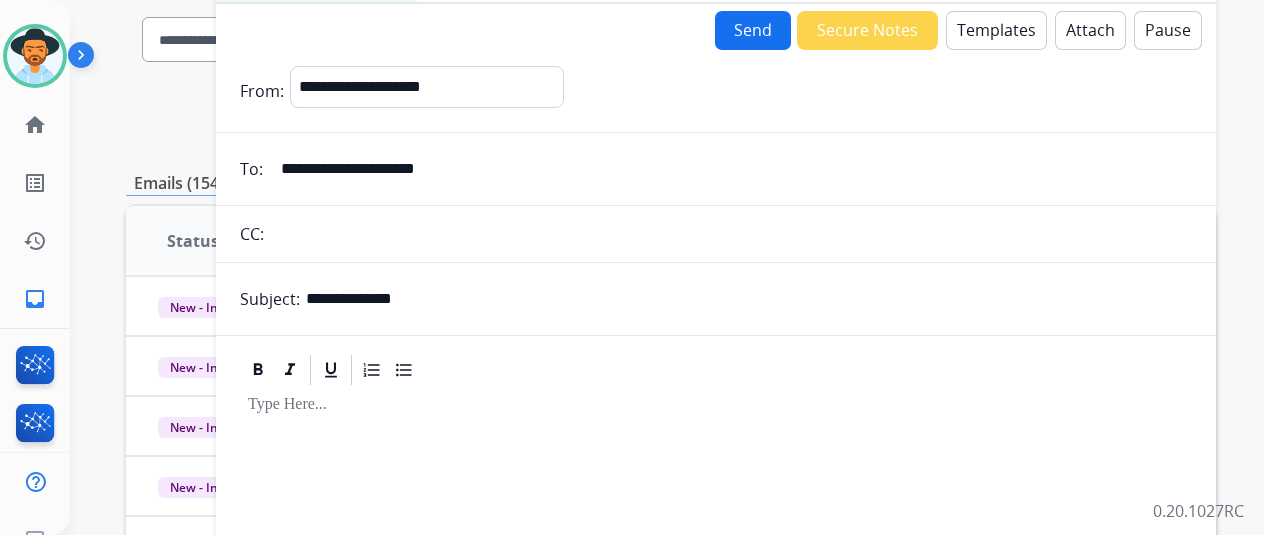 scroll, scrollTop: 100, scrollLeft: 0, axis: vertical 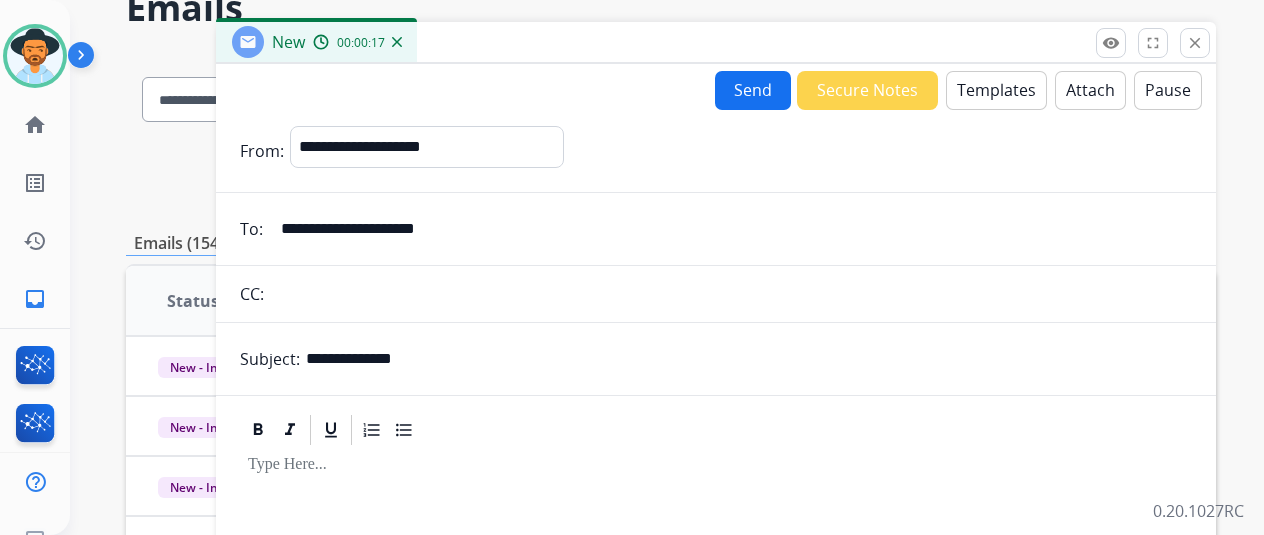 type on "**********" 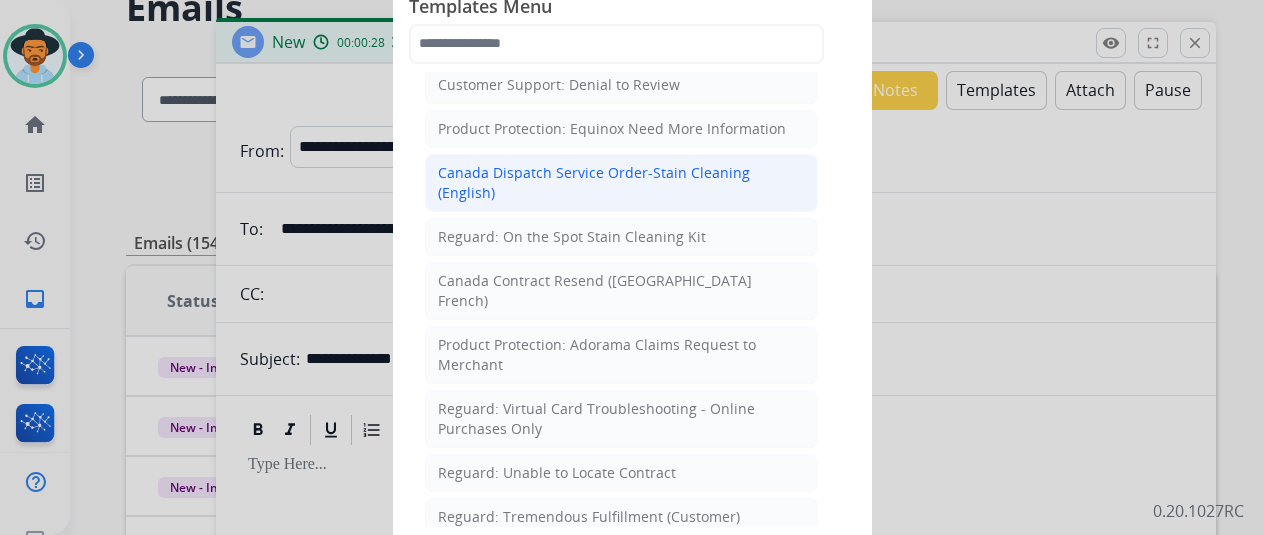 scroll, scrollTop: 1600, scrollLeft: 0, axis: vertical 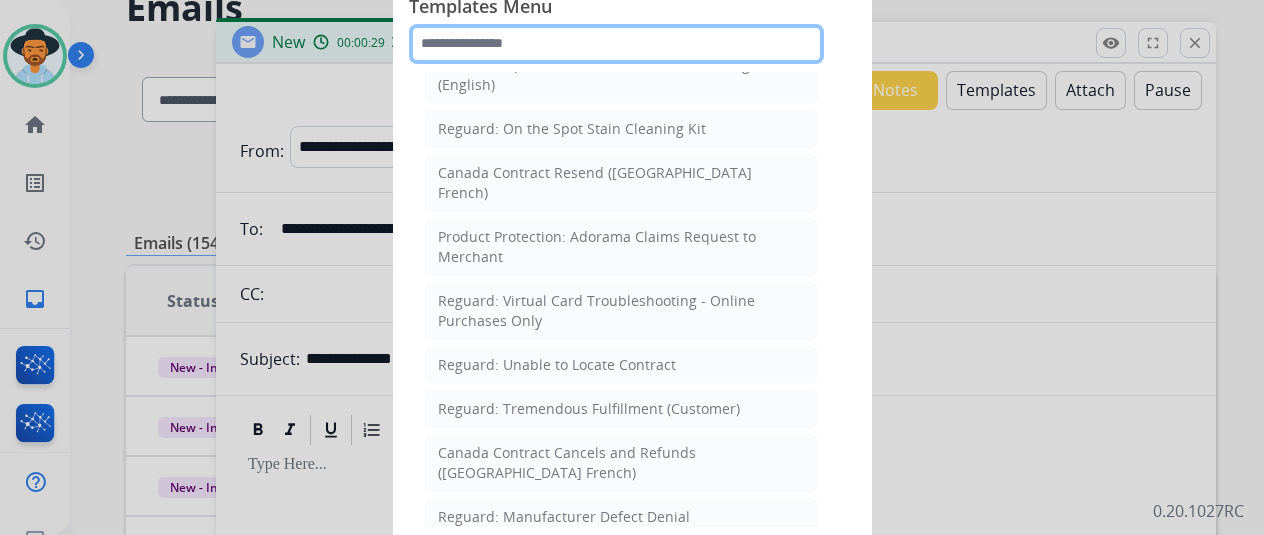 click 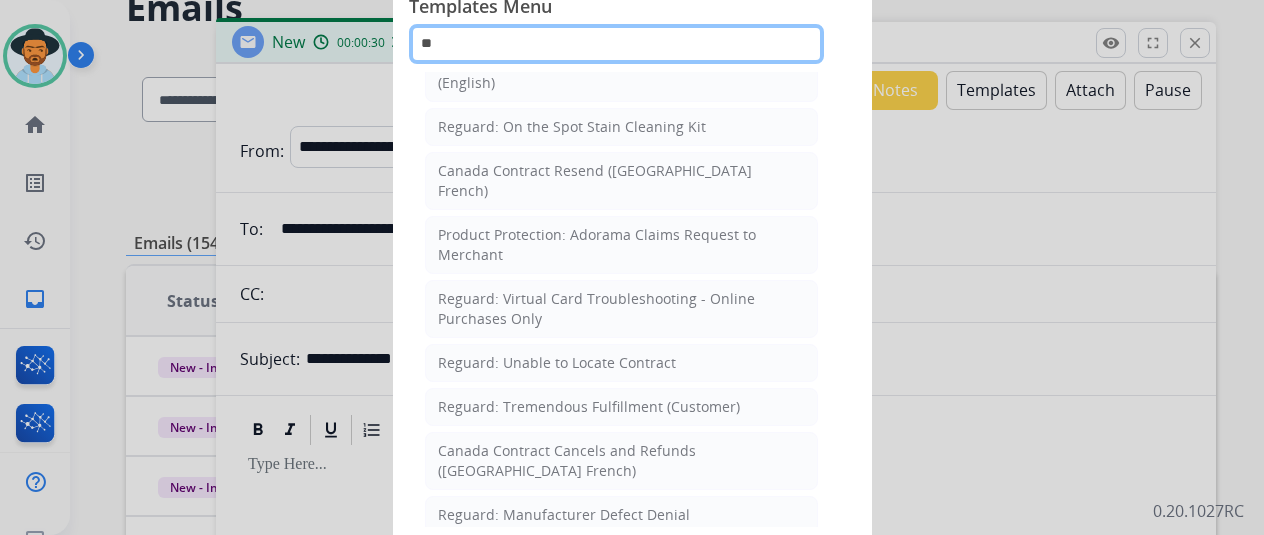 scroll, scrollTop: 0, scrollLeft: 0, axis: both 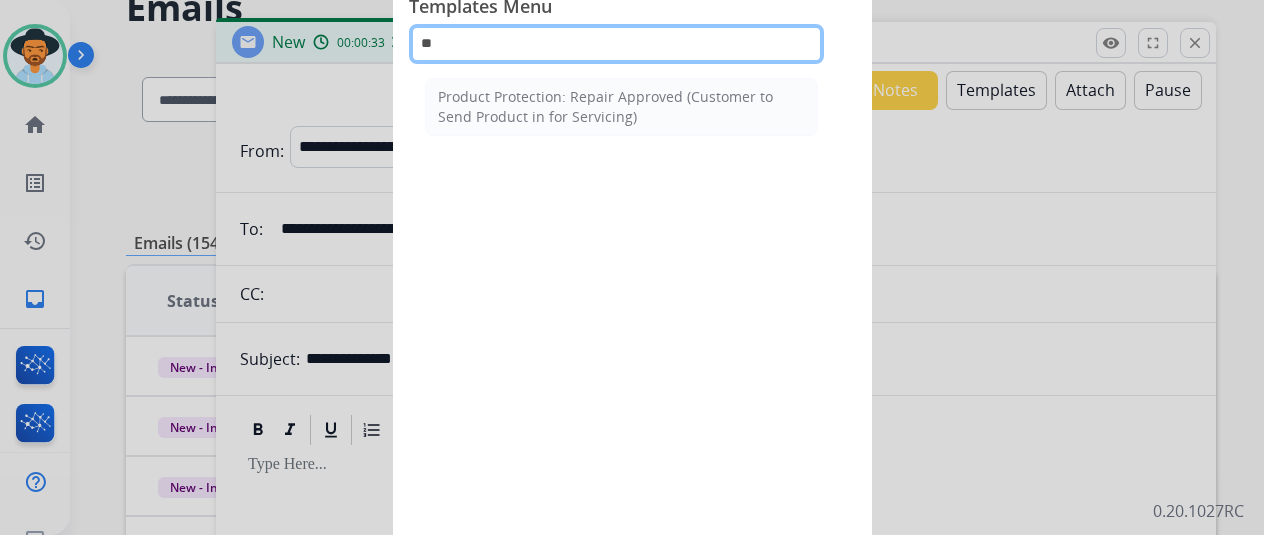 type on "*" 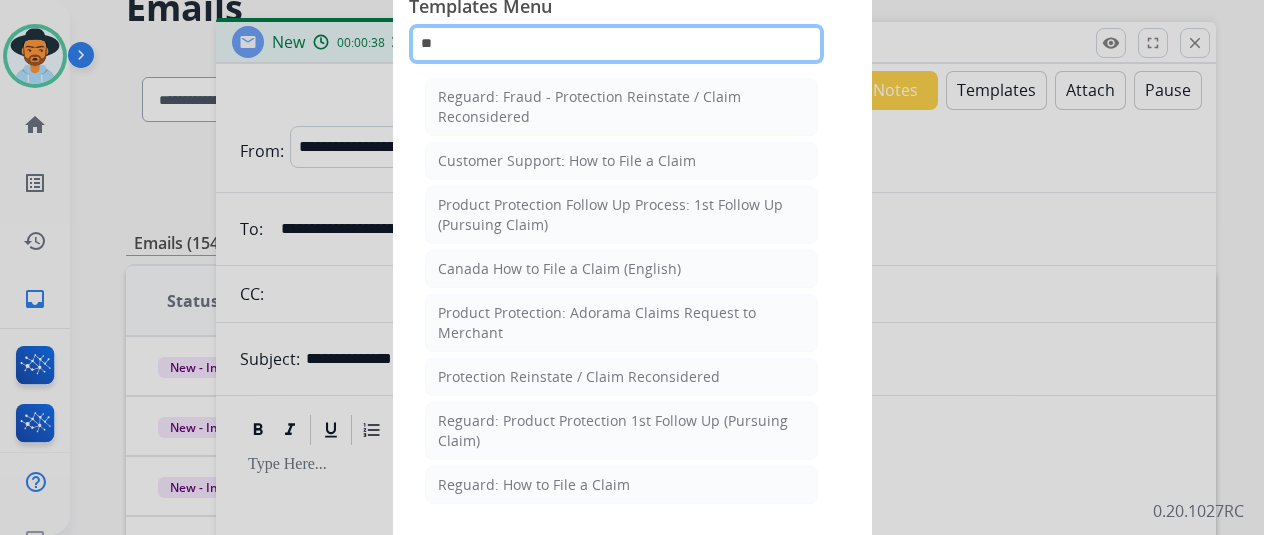 type on "*" 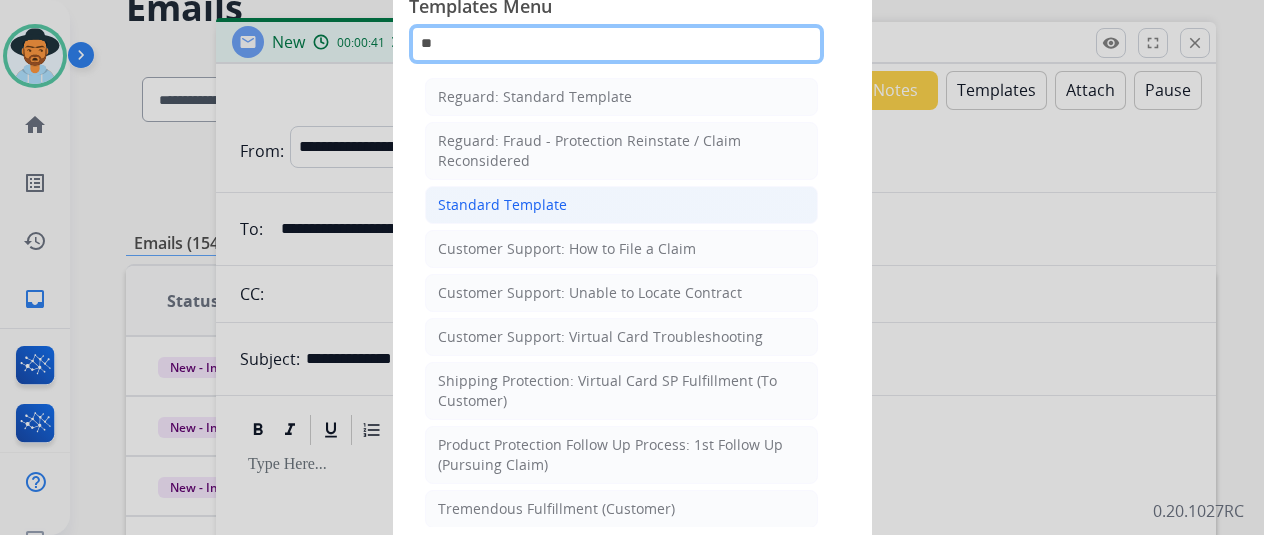 type on "**" 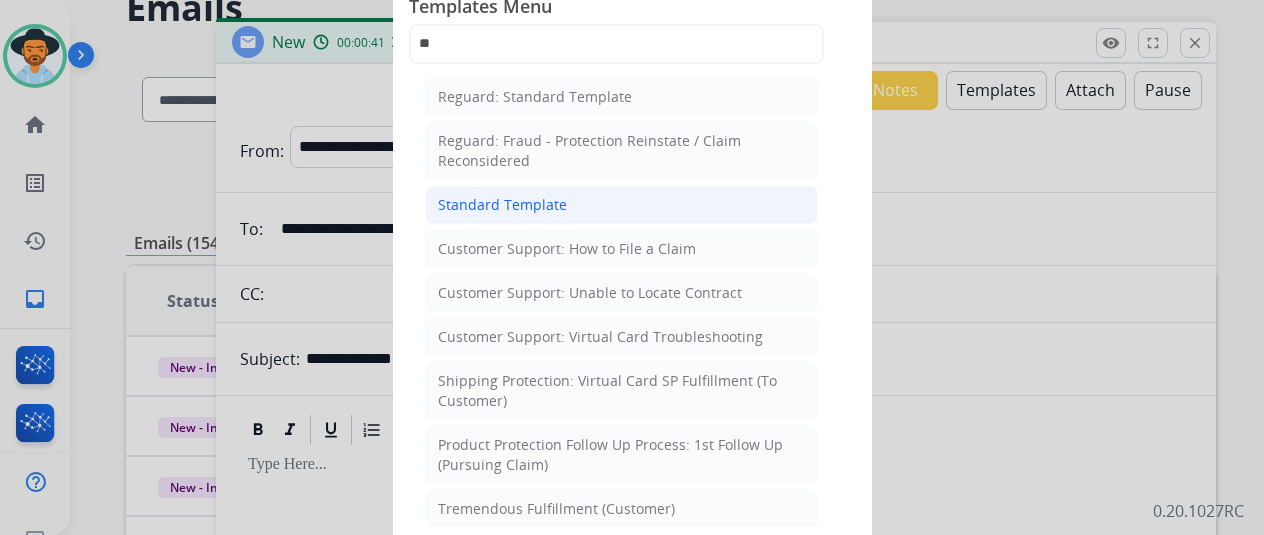 click on "Standard Template" 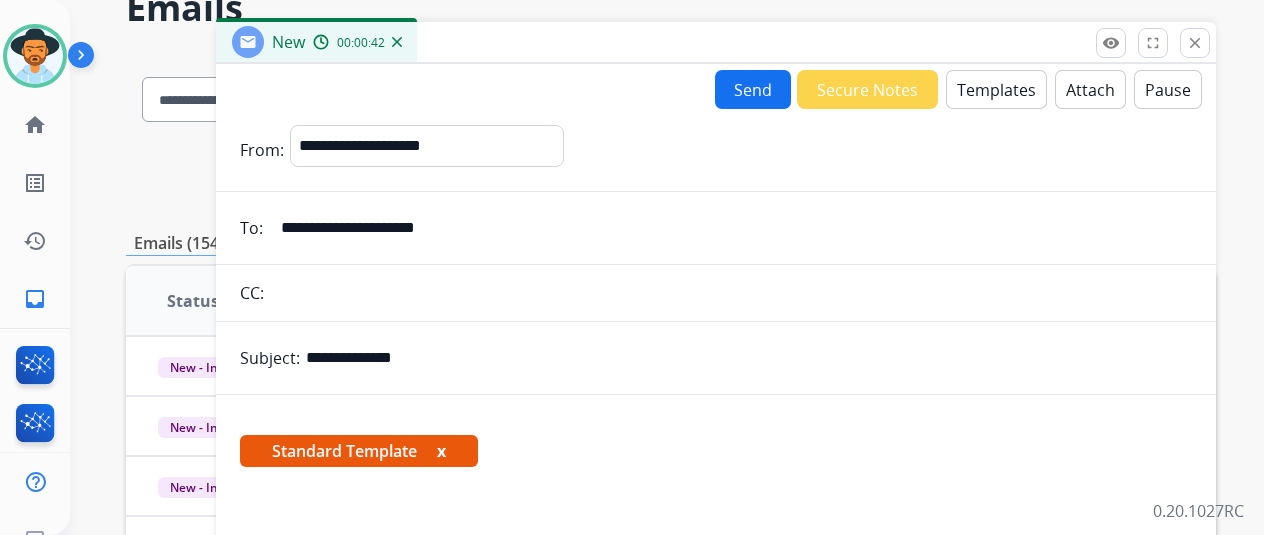 scroll, scrollTop: 400, scrollLeft: 0, axis: vertical 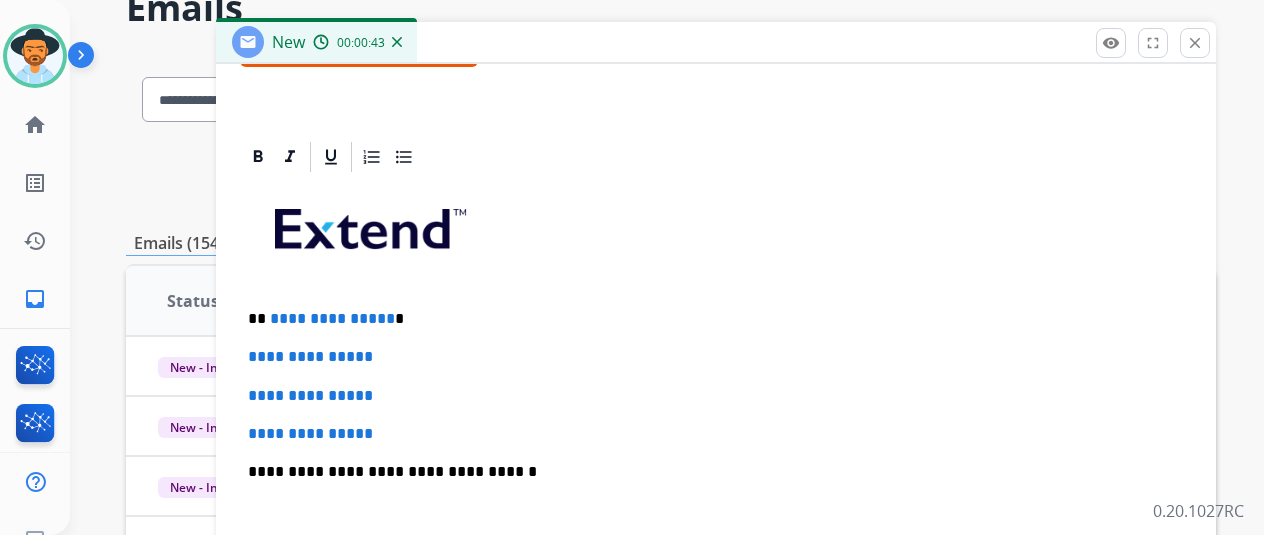 click on "**********" at bounding box center [716, 519] 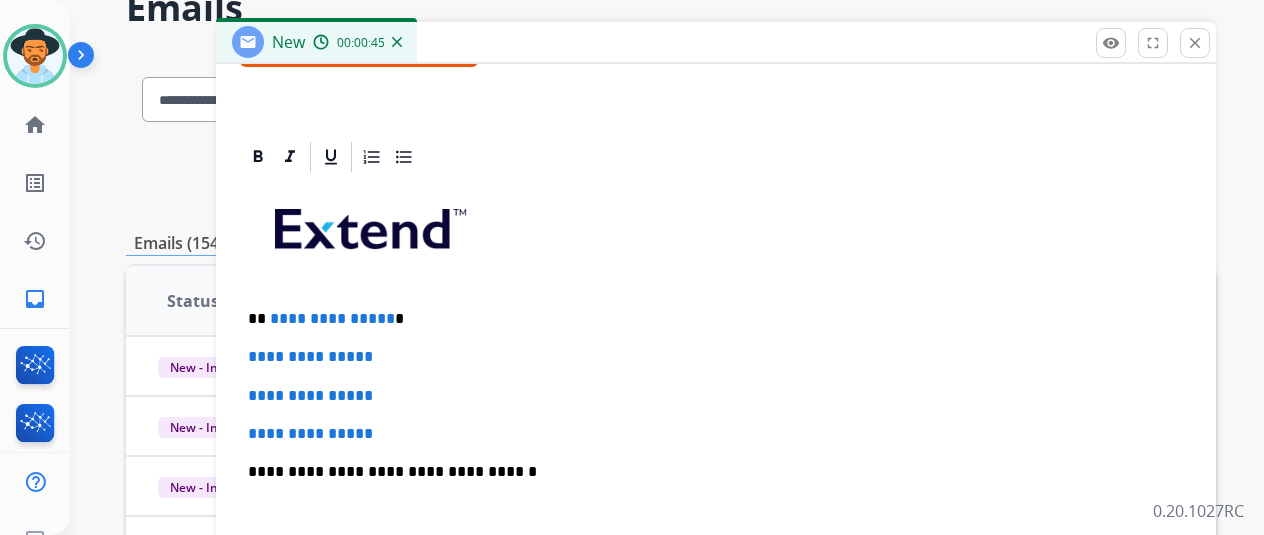 click on "**********" at bounding box center [716, 434] 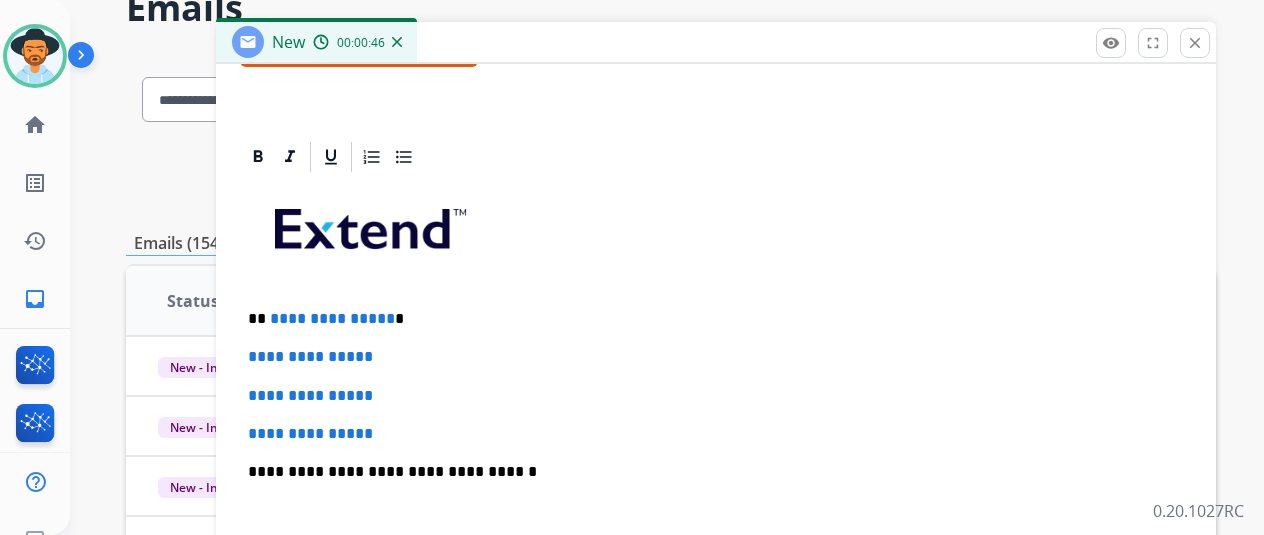 click on "**********" at bounding box center (708, 319) 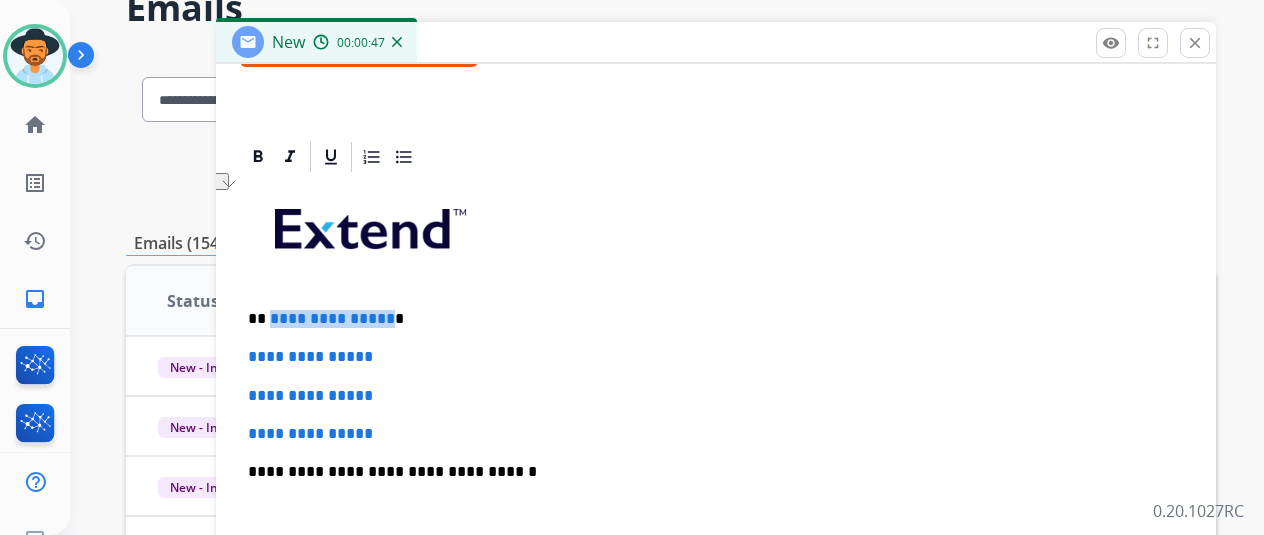 drag, startPoint x: 398, startPoint y: 314, endPoint x: 285, endPoint y: 313, distance: 113.004425 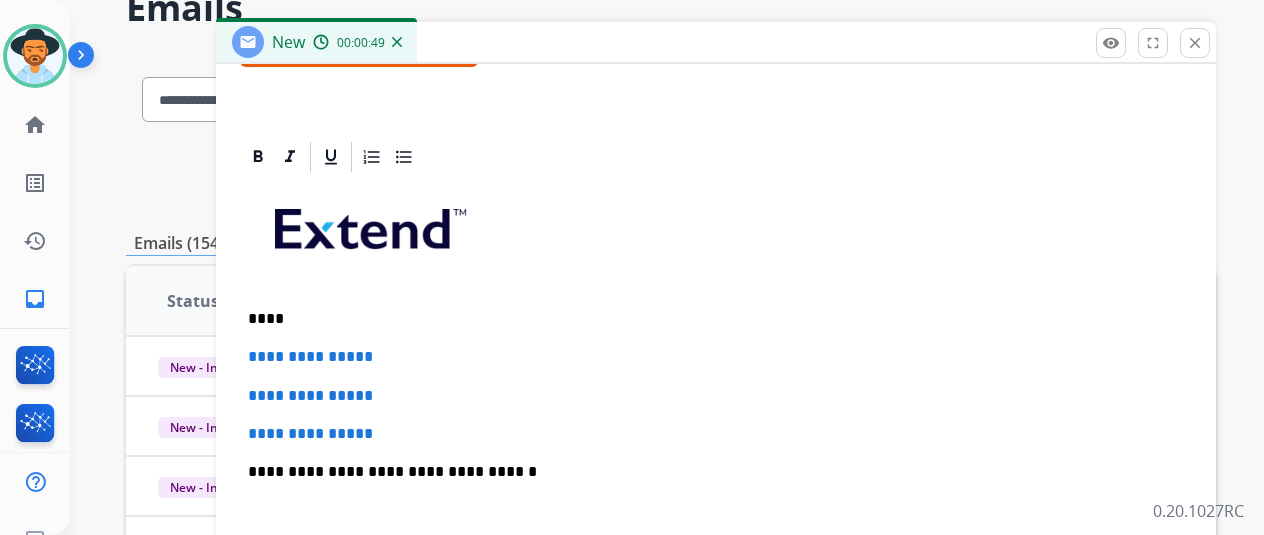 type 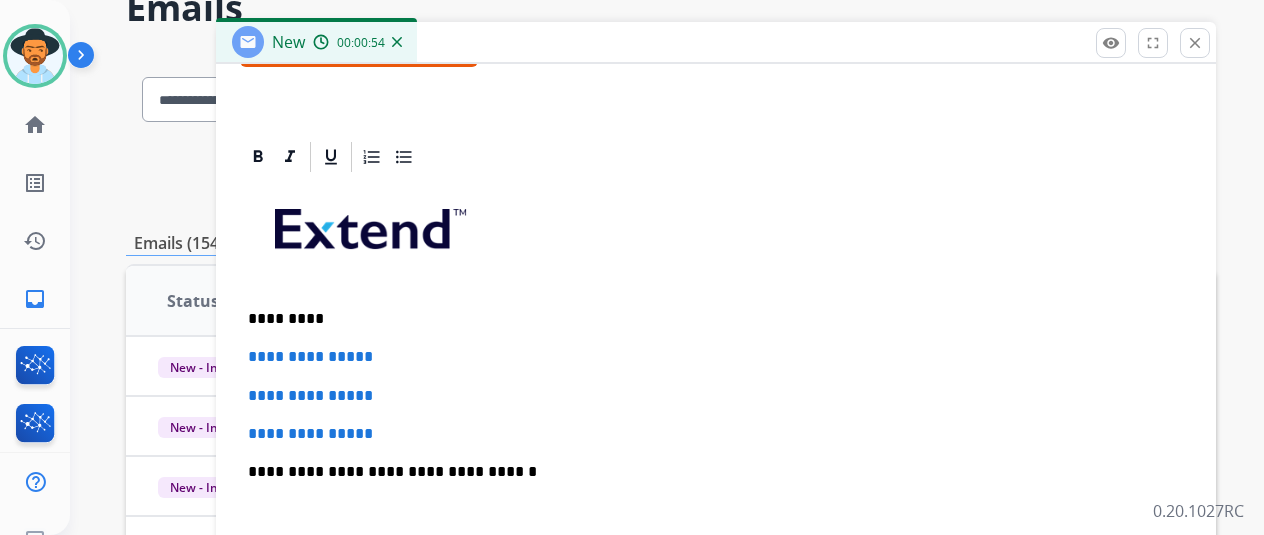 click on "**********" at bounding box center [716, 519] 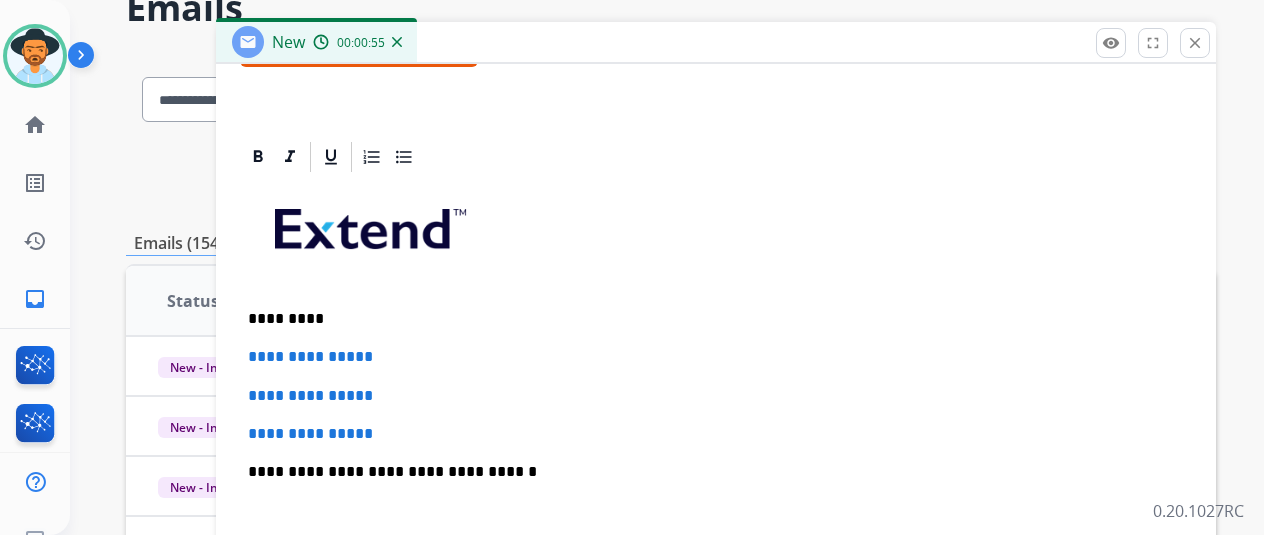 click on "**********" at bounding box center (716, 396) 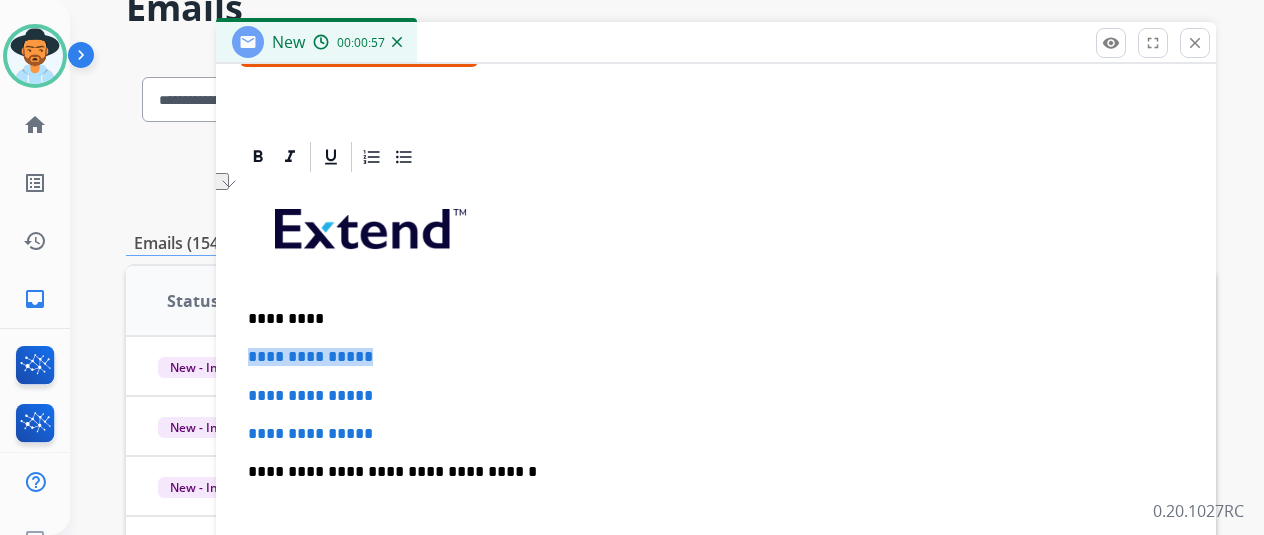 drag, startPoint x: 445, startPoint y: 351, endPoint x: 265, endPoint y: 355, distance: 180.04443 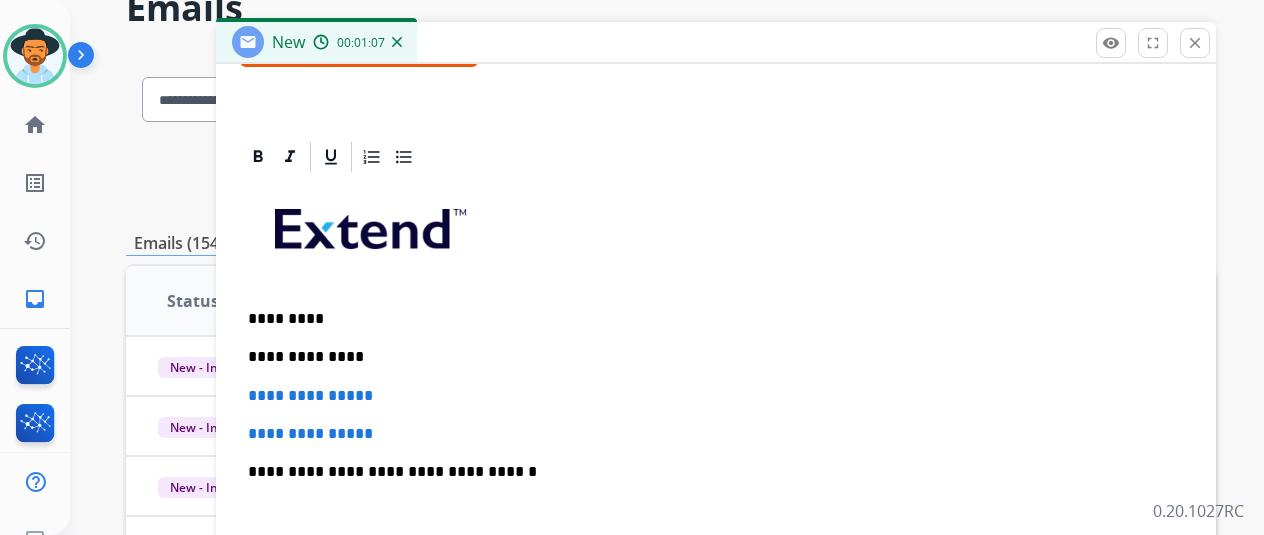 click on "**********" at bounding box center [708, 357] 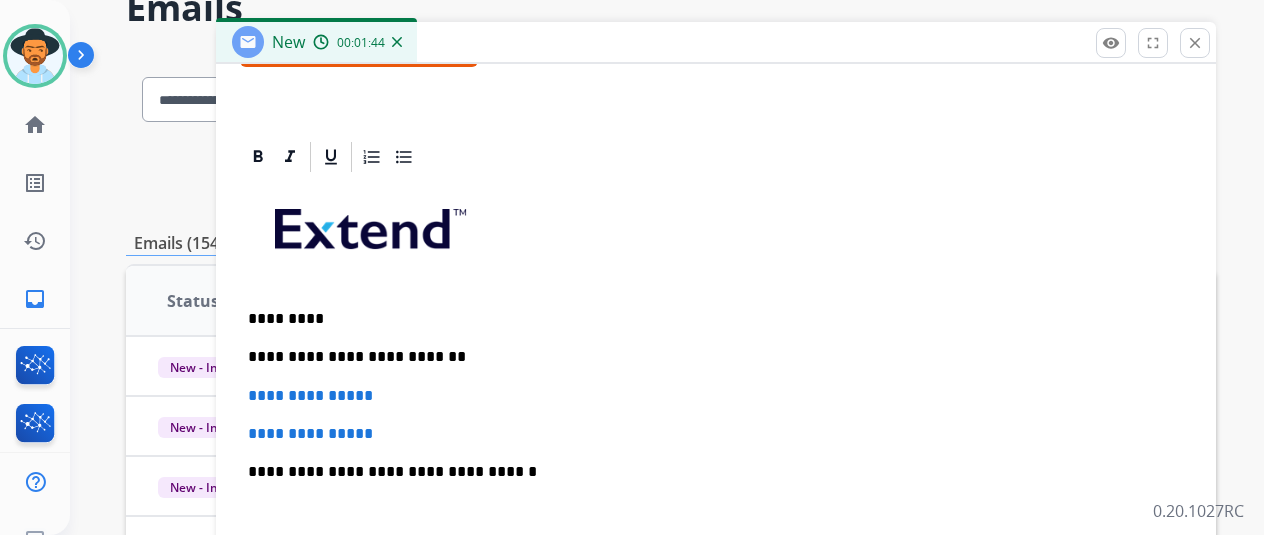 click on "**********" at bounding box center (708, 357) 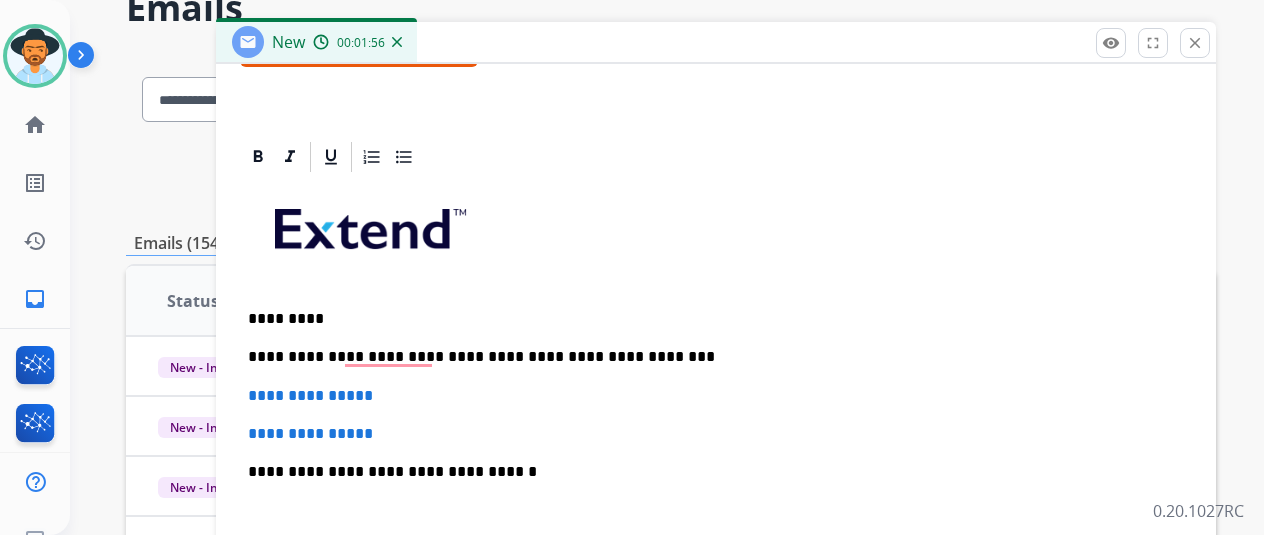 click on "**********" at bounding box center (716, 519) 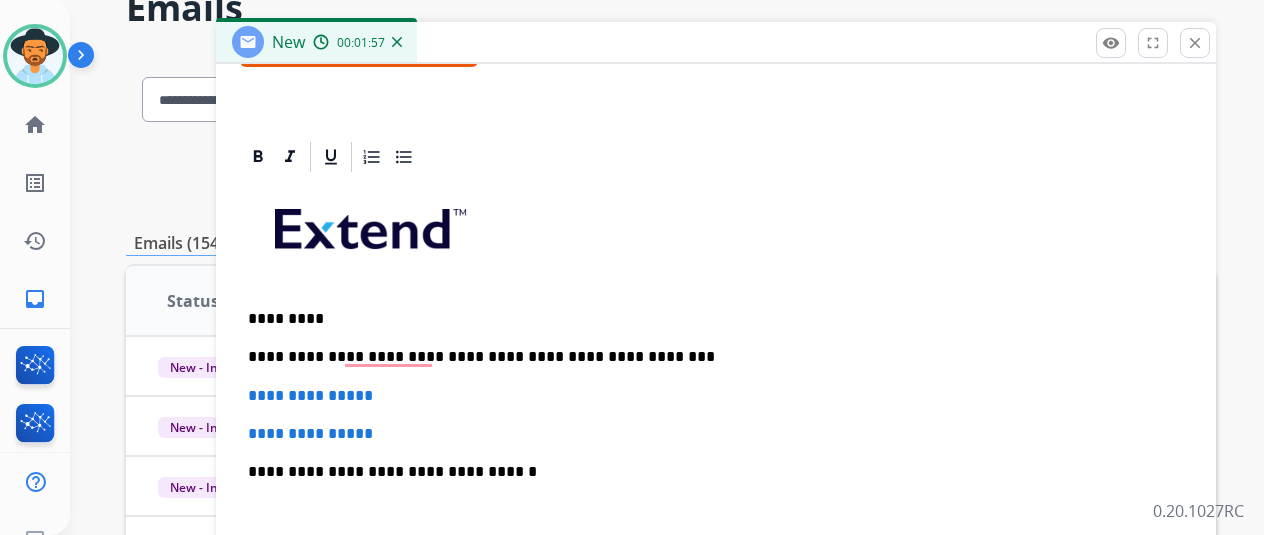click on "**********" at bounding box center (716, 396) 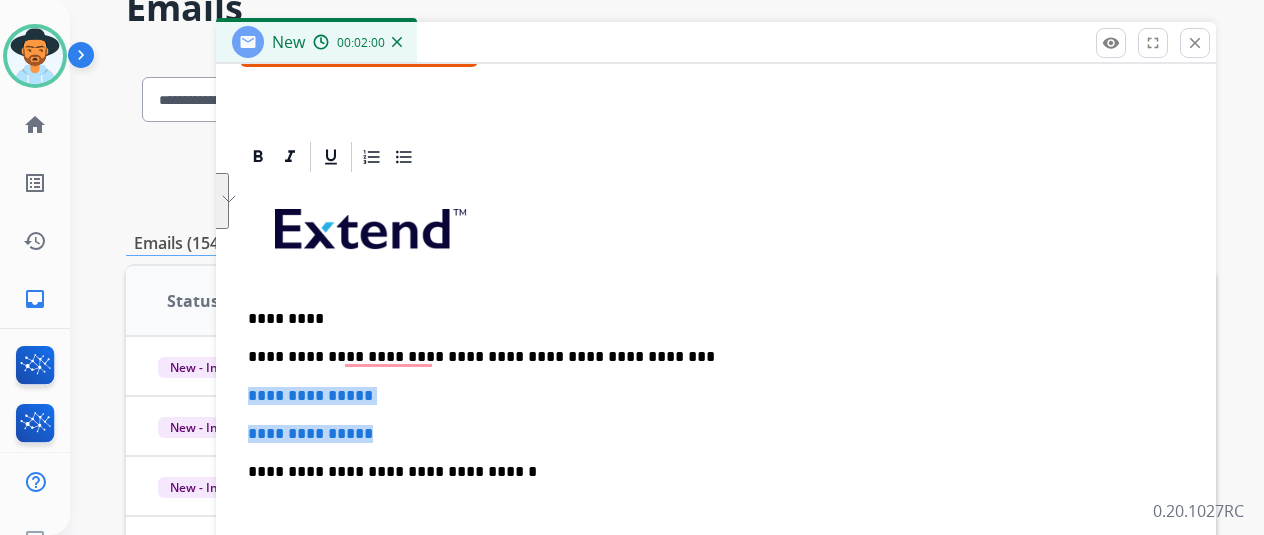 drag, startPoint x: 420, startPoint y: 425, endPoint x: 482, endPoint y: 445, distance: 65.14599 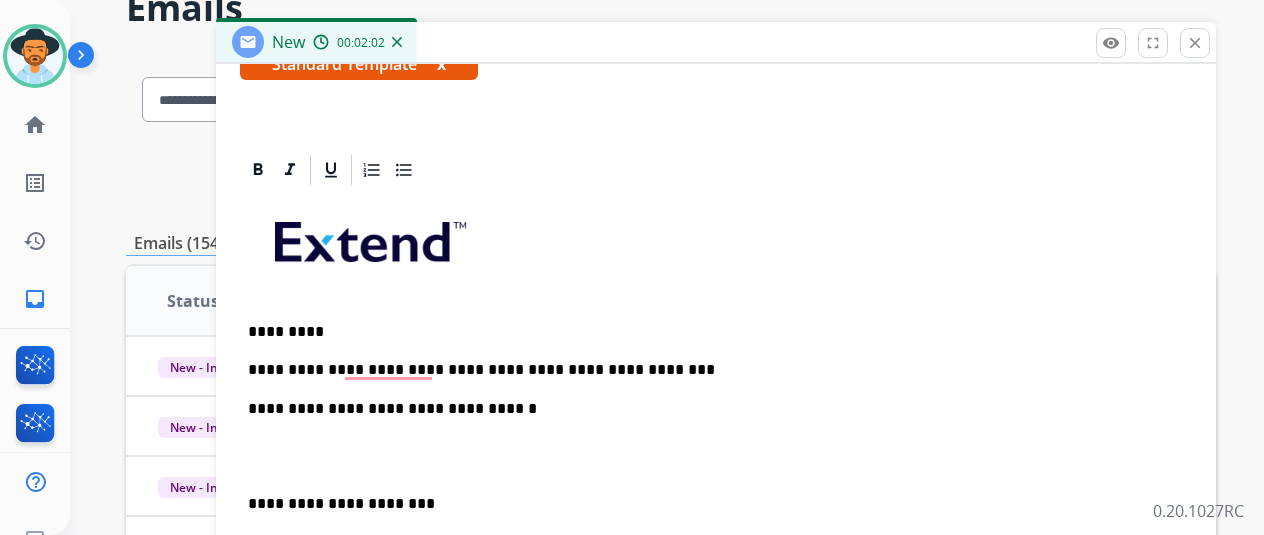 scroll, scrollTop: 383, scrollLeft: 0, axis: vertical 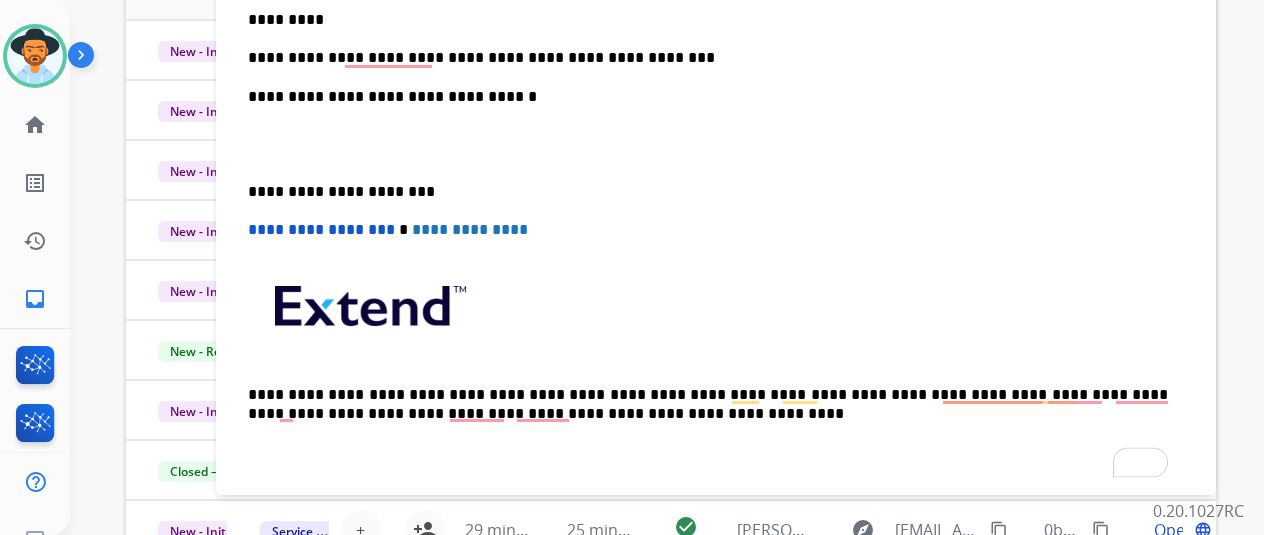 click on "**********" at bounding box center [708, 97] 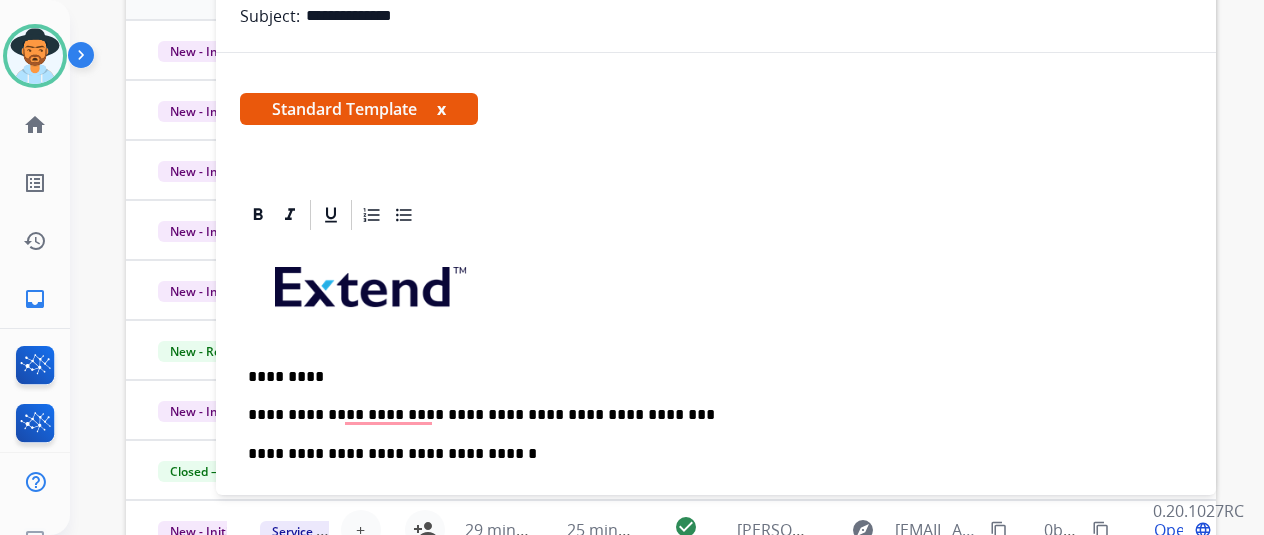 scroll, scrollTop: 0, scrollLeft: 0, axis: both 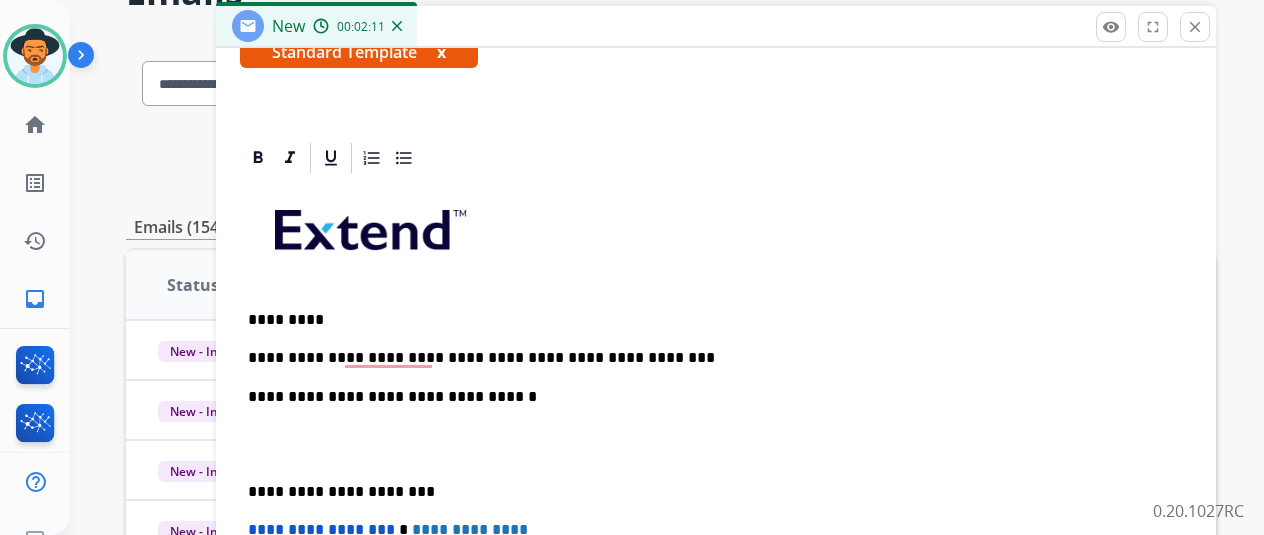 click on "**********" at bounding box center [708, 358] 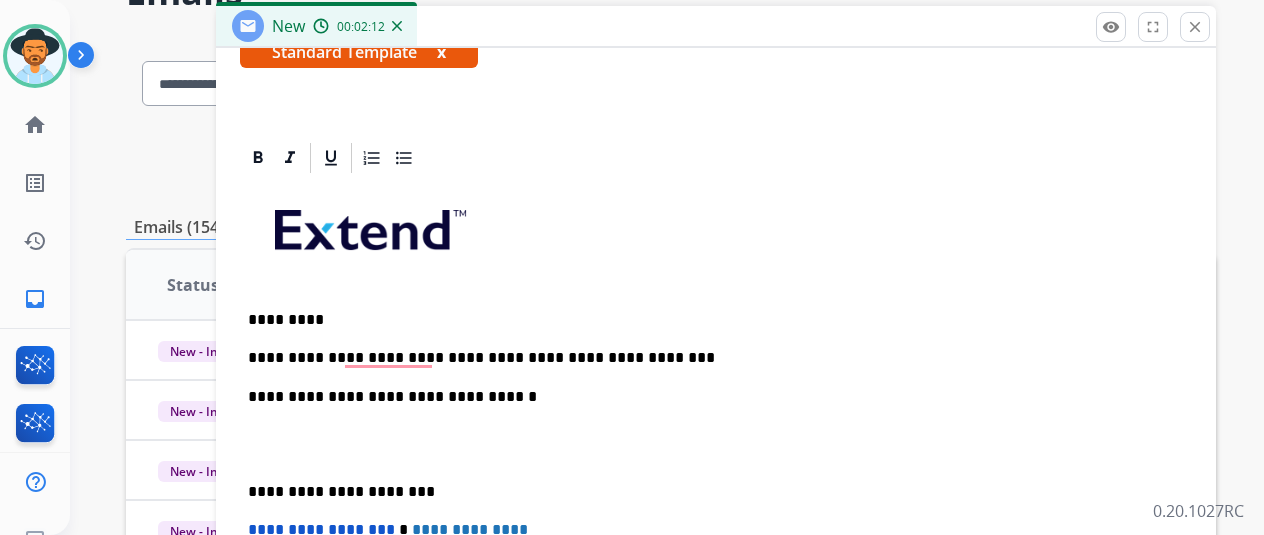 click on "**********" at bounding box center [708, 358] 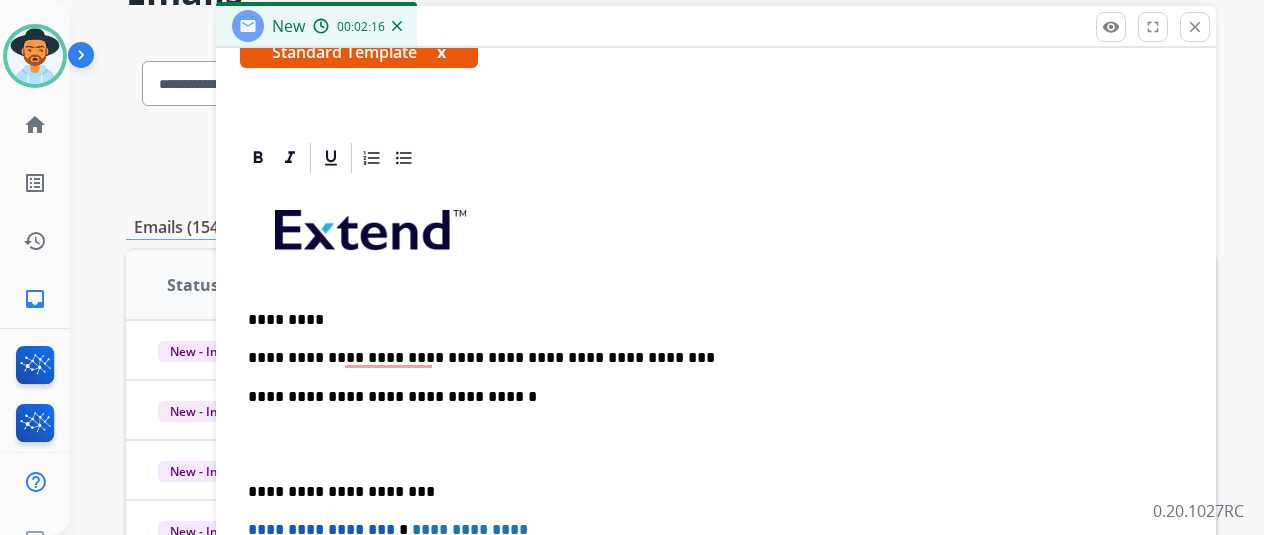 click on "**********" at bounding box center (716, 481) 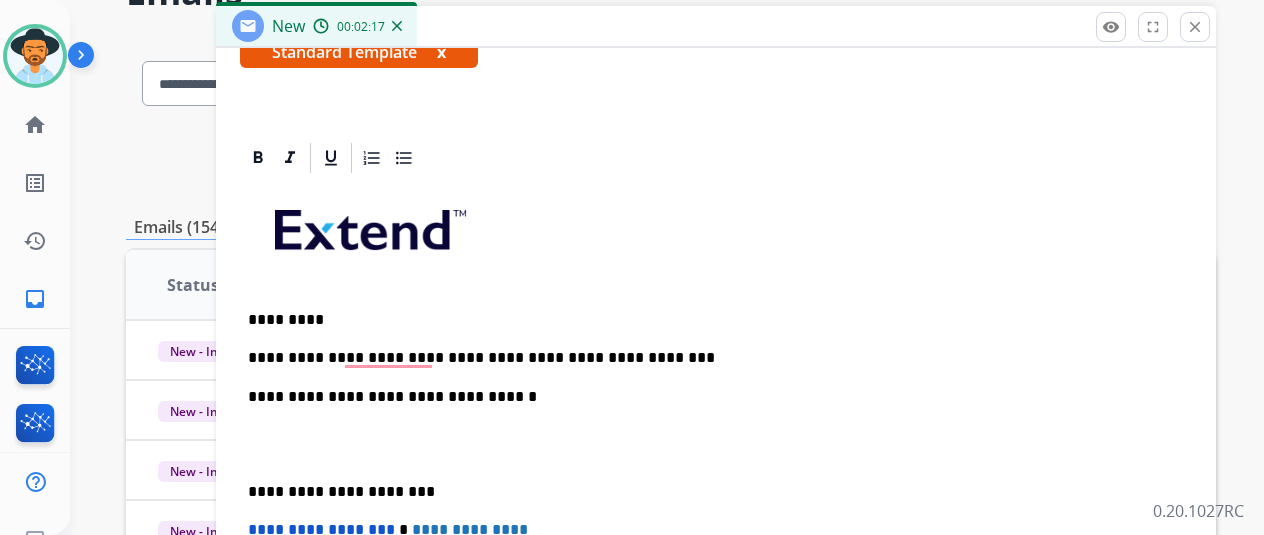 click on "**********" at bounding box center (708, 358) 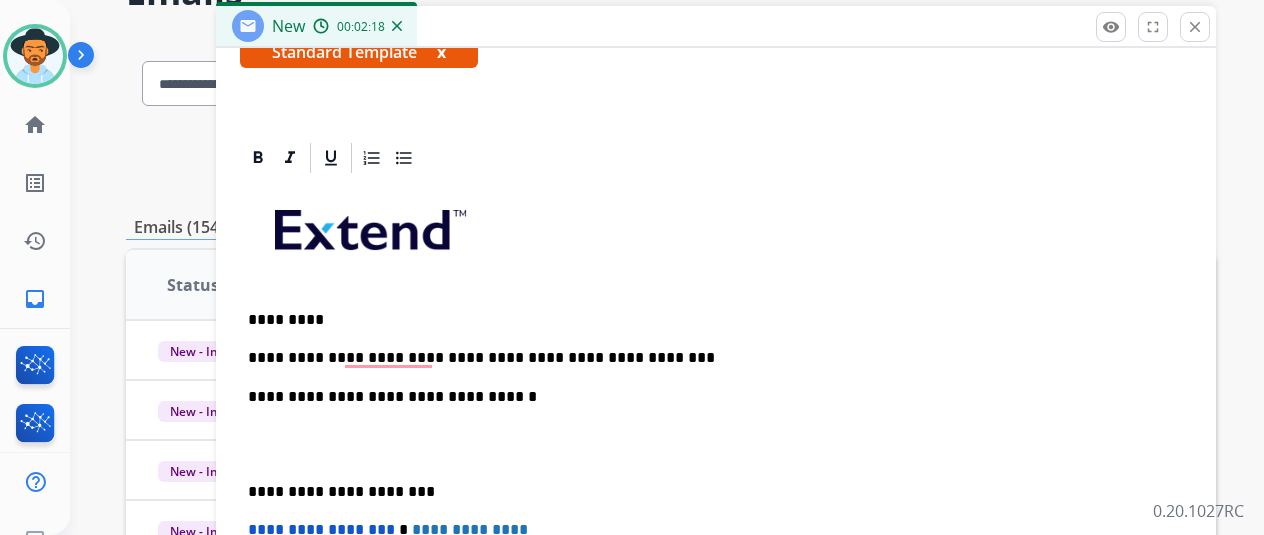 scroll, scrollTop: 0, scrollLeft: 0, axis: both 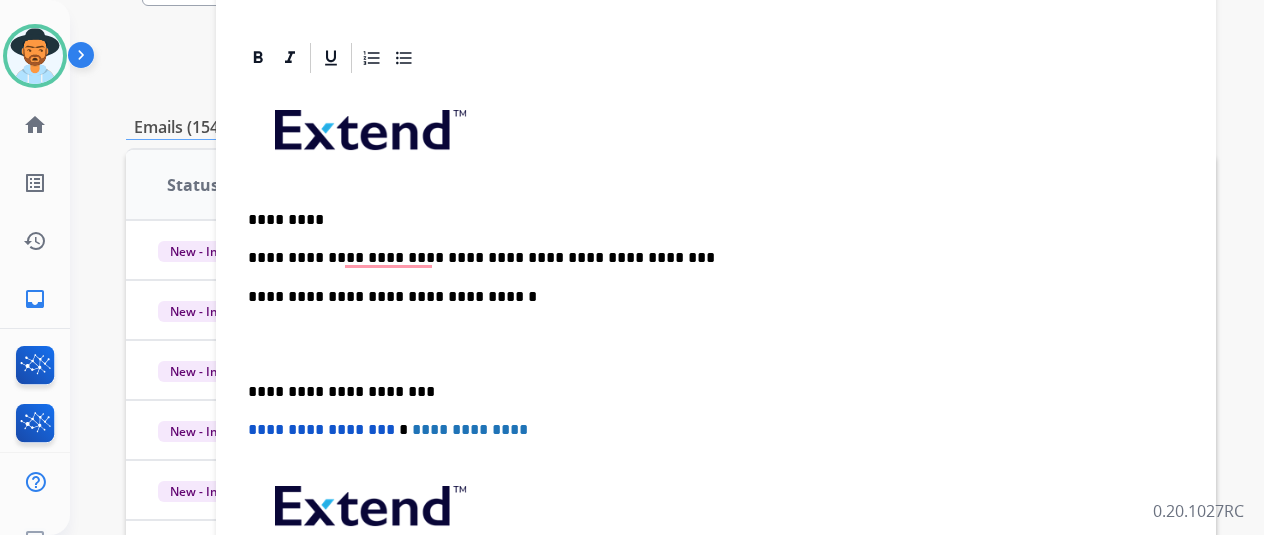 click on "**********" at bounding box center [716, 381] 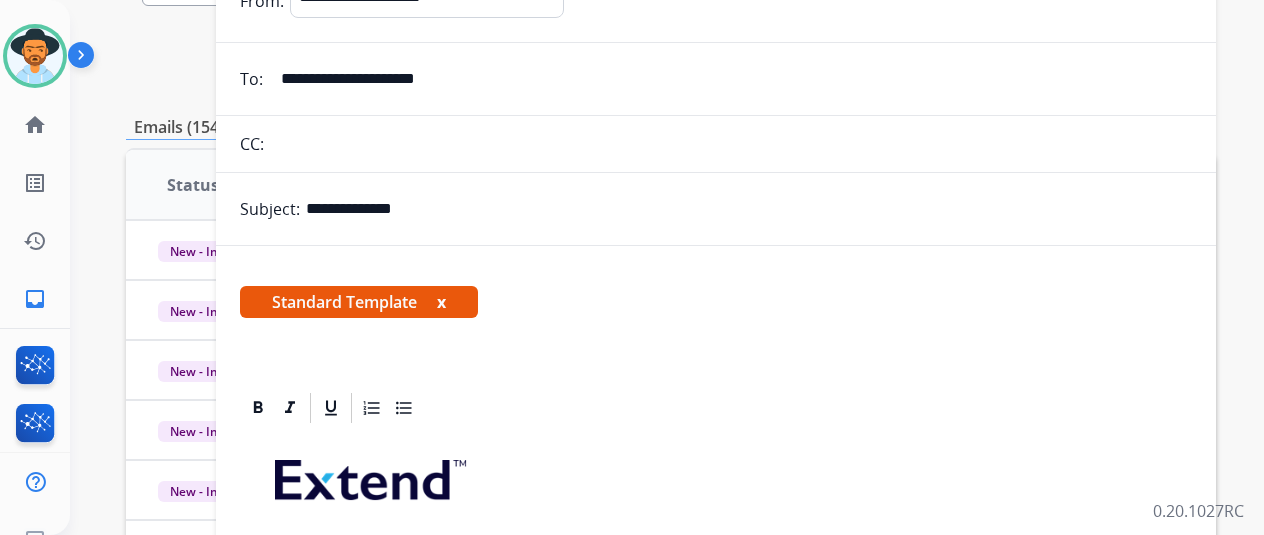scroll, scrollTop: 0, scrollLeft: 0, axis: both 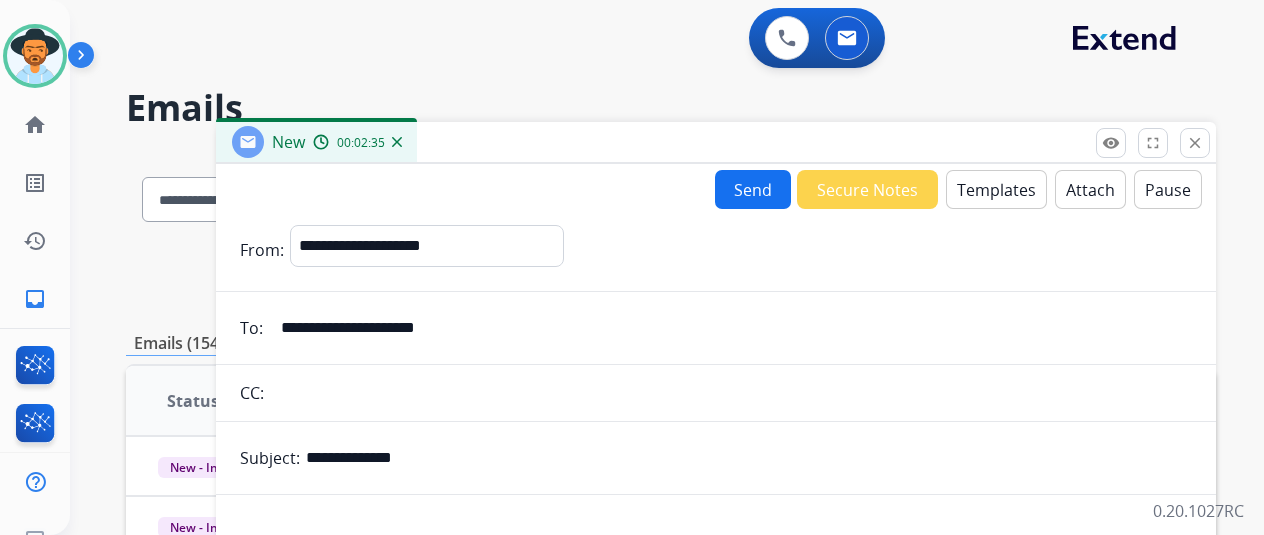 click on "Send" at bounding box center [753, 189] 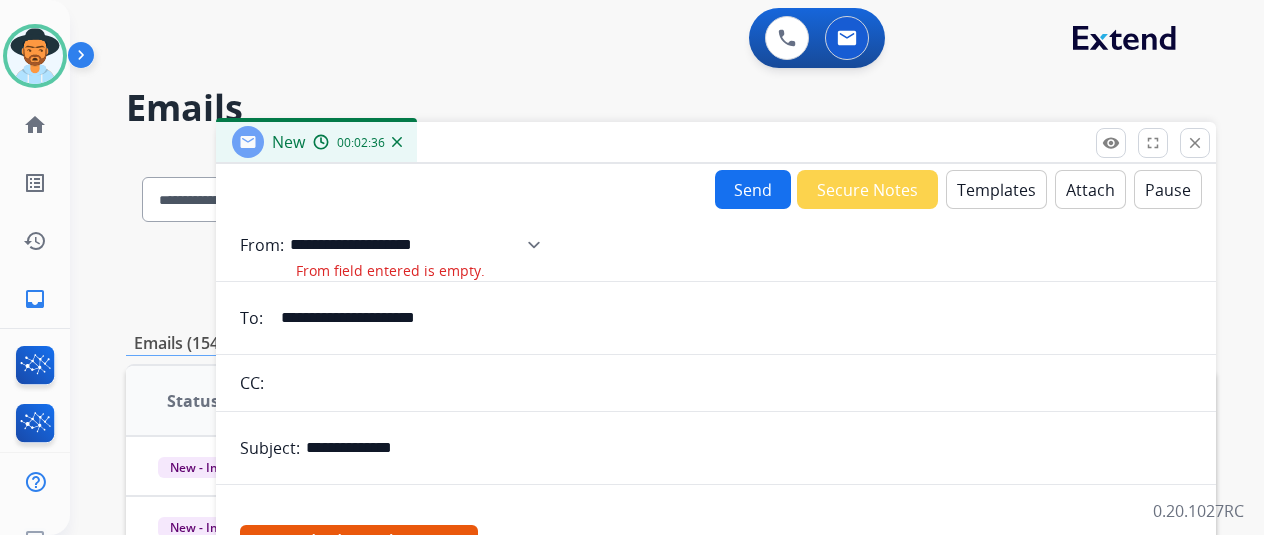 click on "**********" at bounding box center [422, 245] 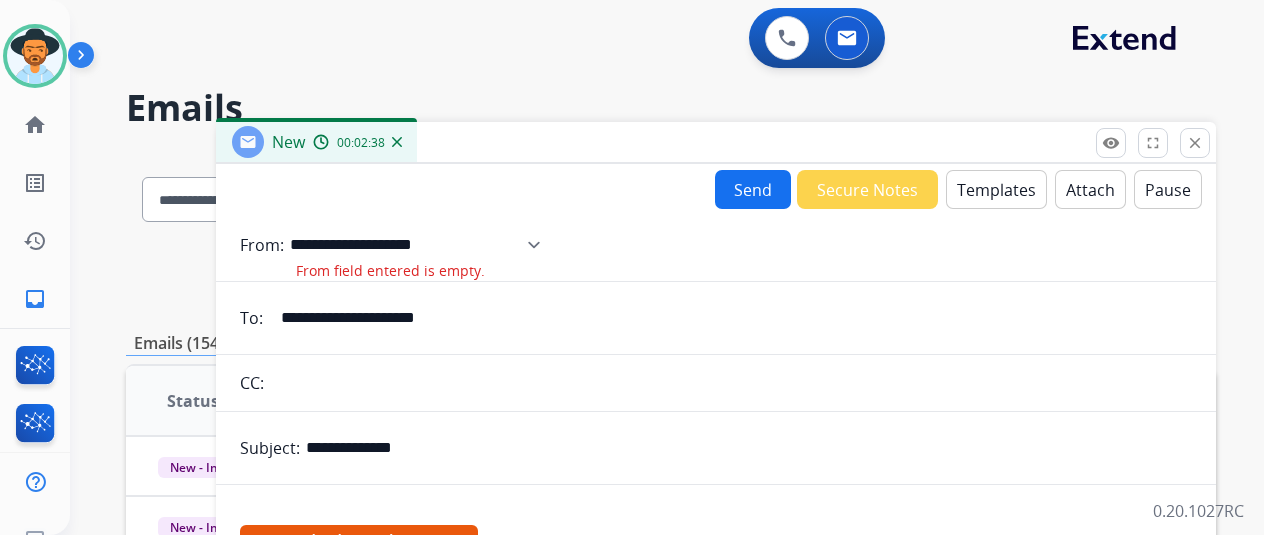 select on "**********" 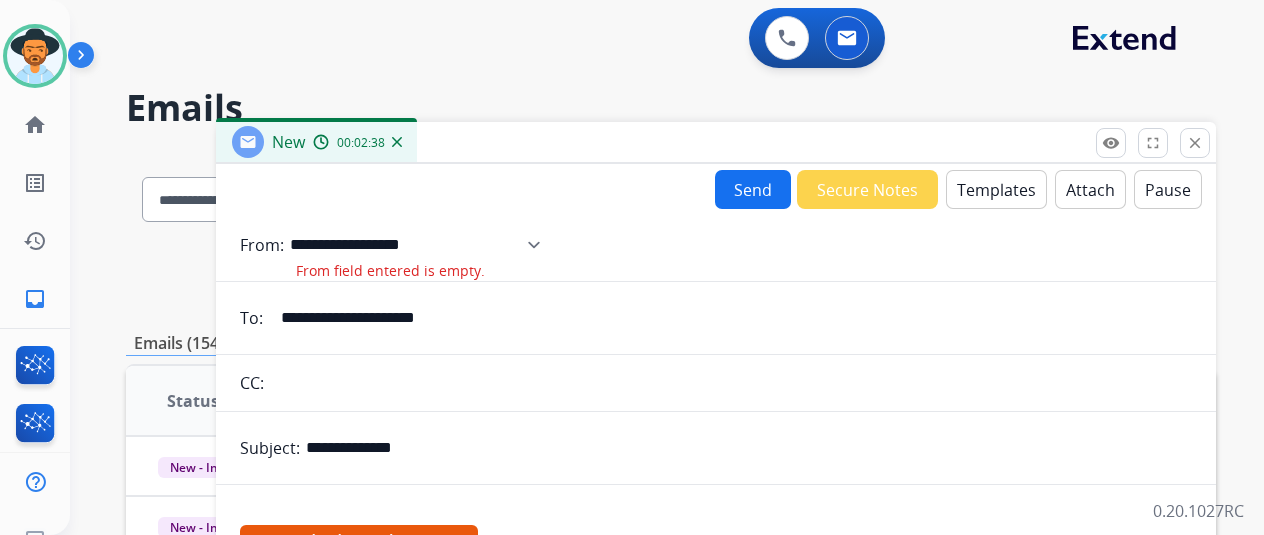 click on "**********" at bounding box center (422, 245) 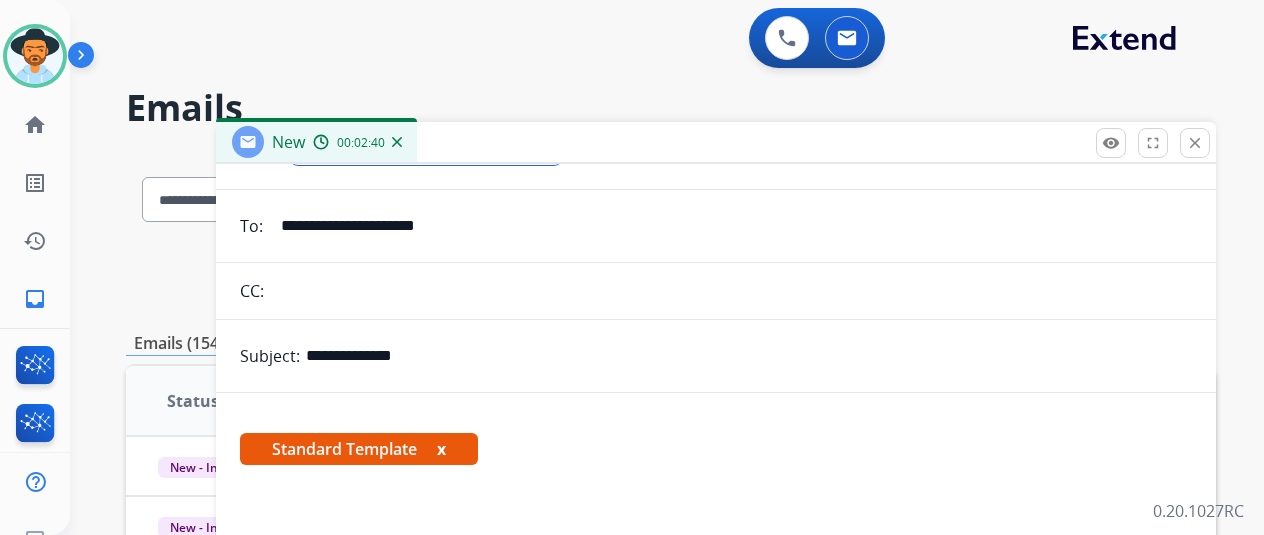 scroll, scrollTop: 382, scrollLeft: 0, axis: vertical 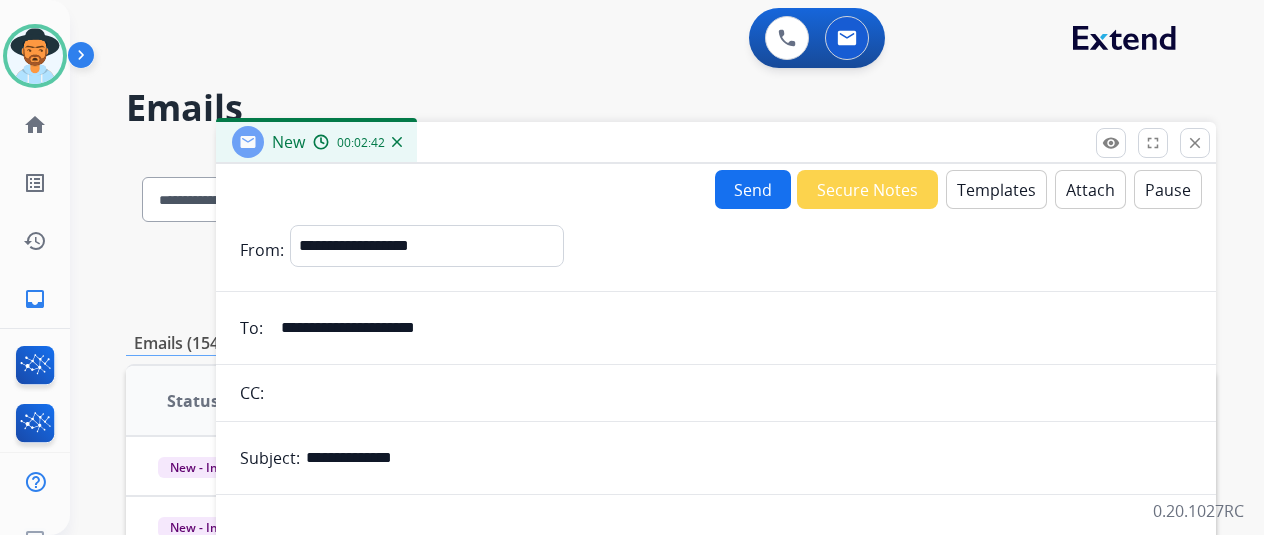 click on "Send" at bounding box center (753, 189) 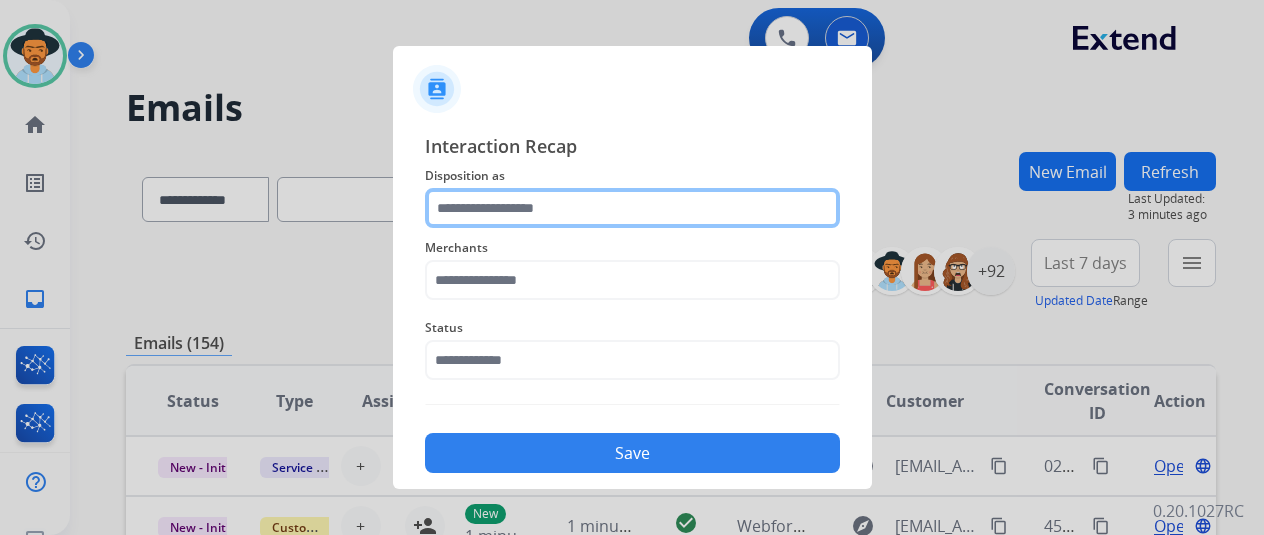 click 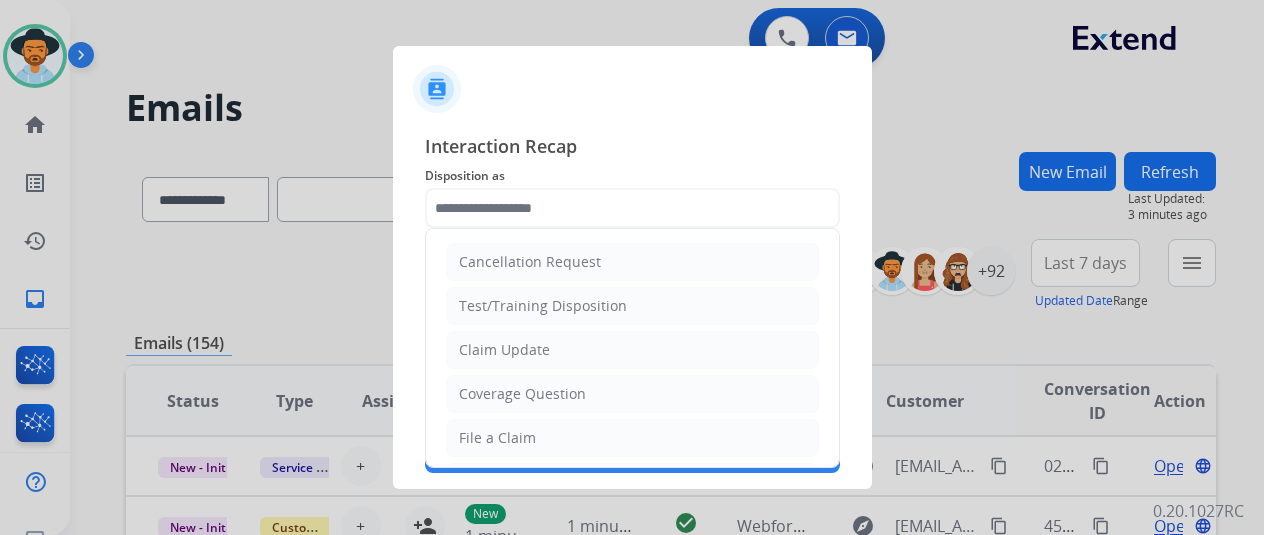 click on "Claim Update" 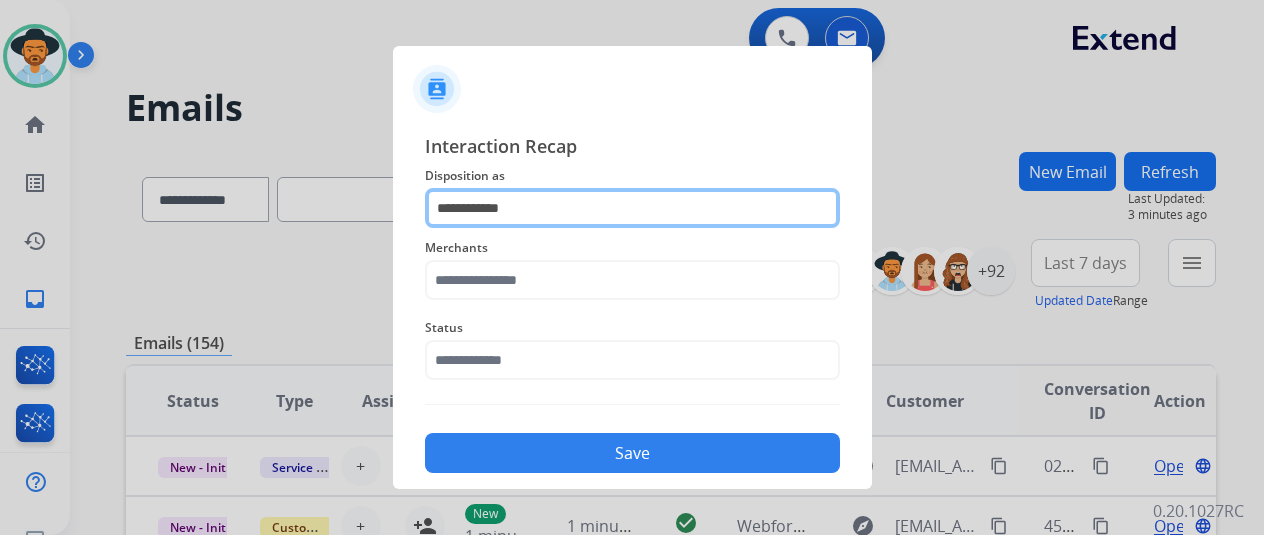 click on "**********" 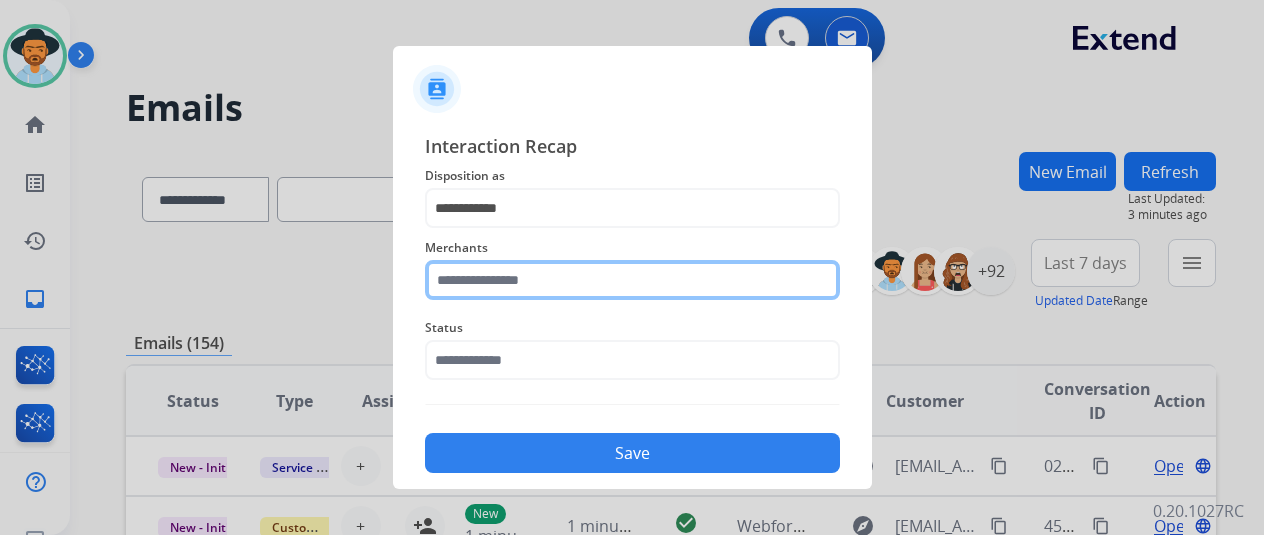 click 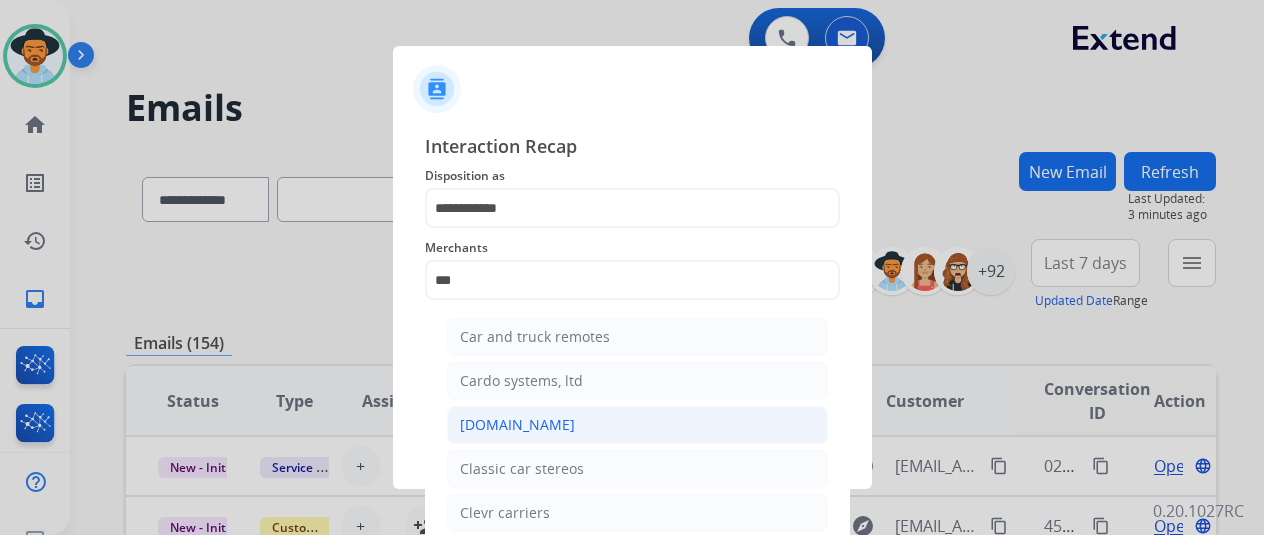click on "[DOMAIN_NAME]" 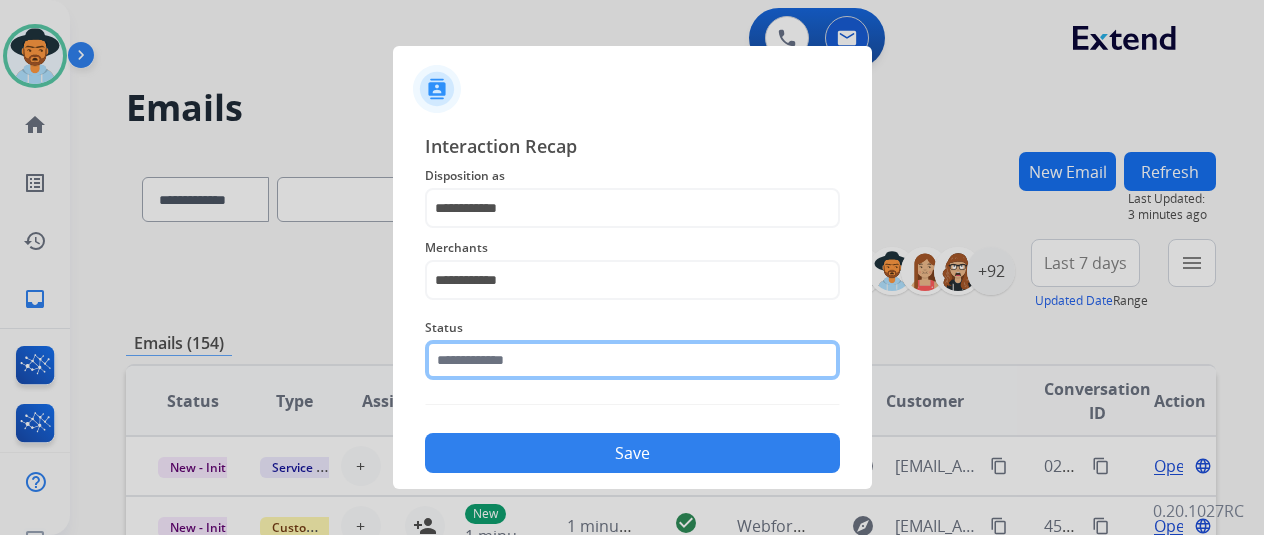 click 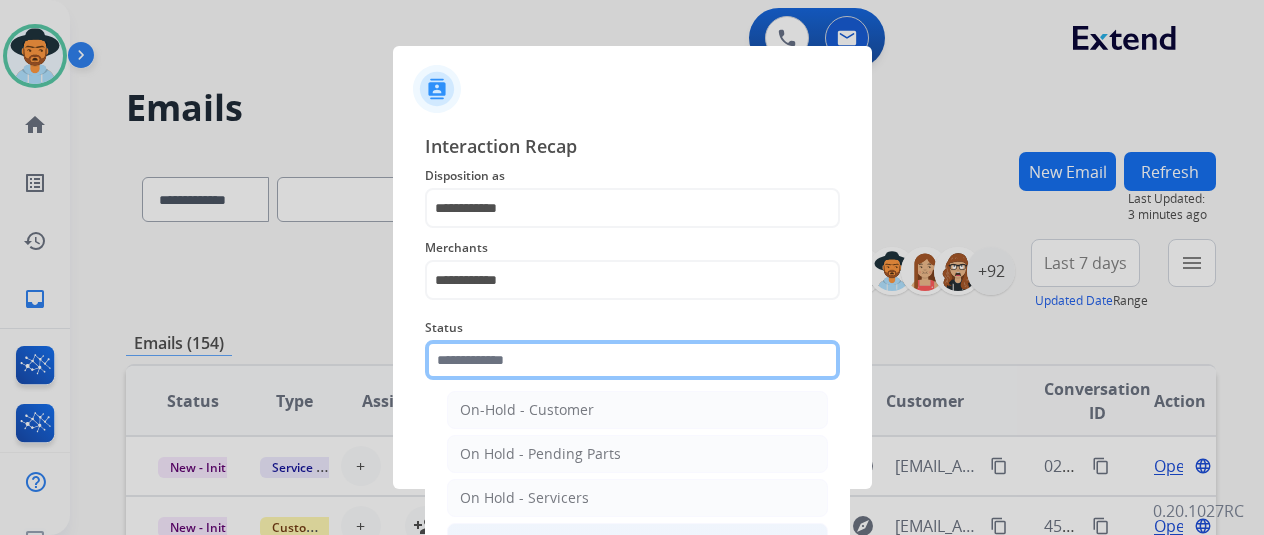 scroll, scrollTop: 114, scrollLeft: 0, axis: vertical 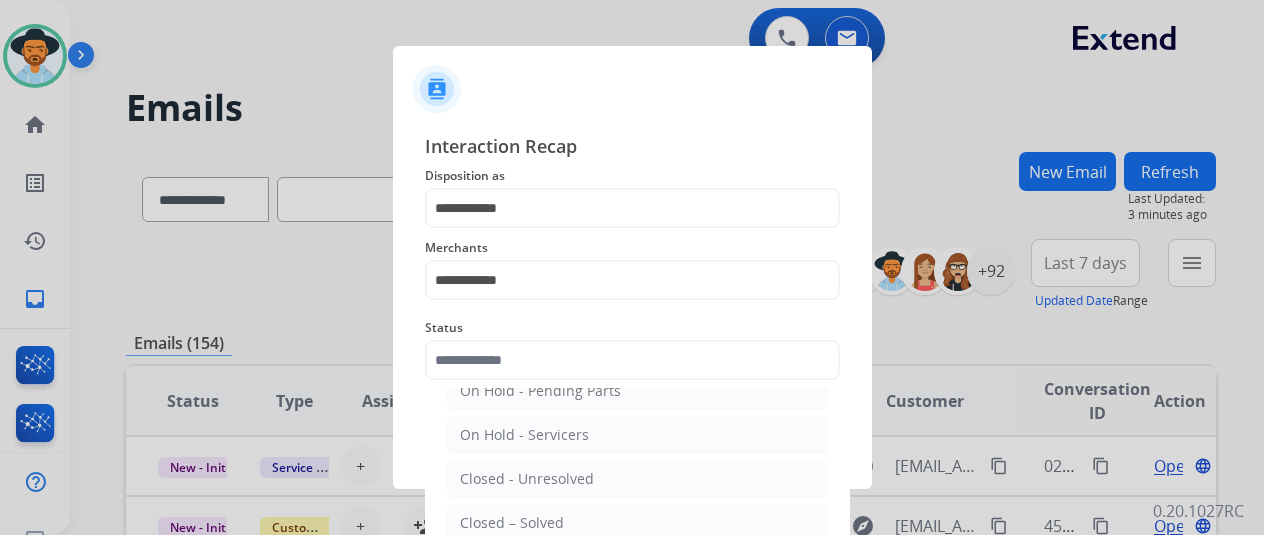 drag, startPoint x: 574, startPoint y: 507, endPoint x: 584, endPoint y: 480, distance: 28.79236 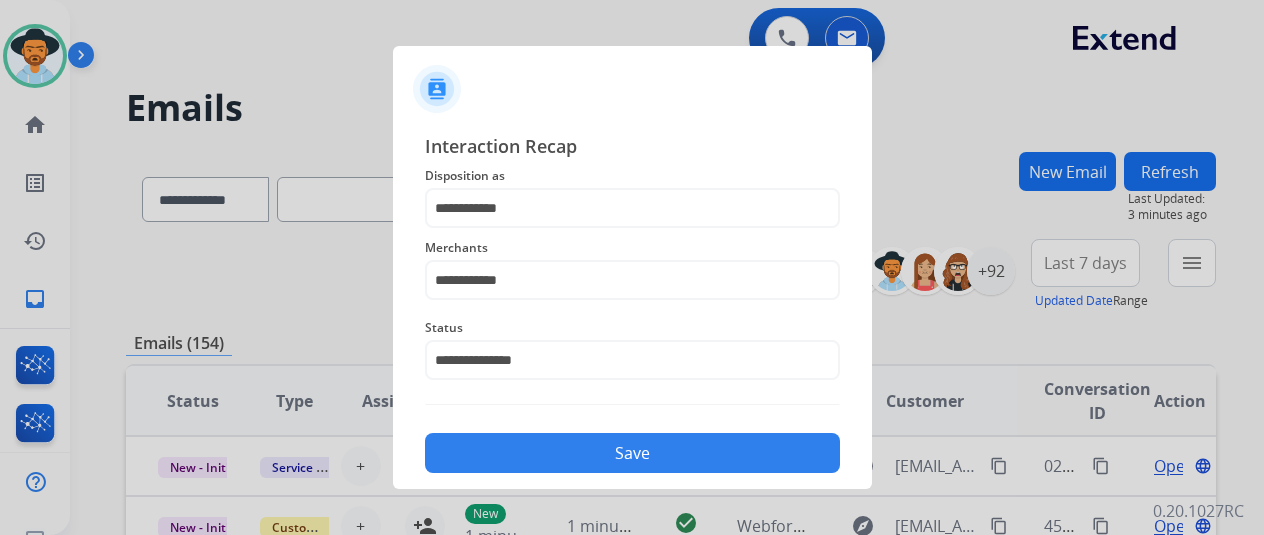 click on "Save" 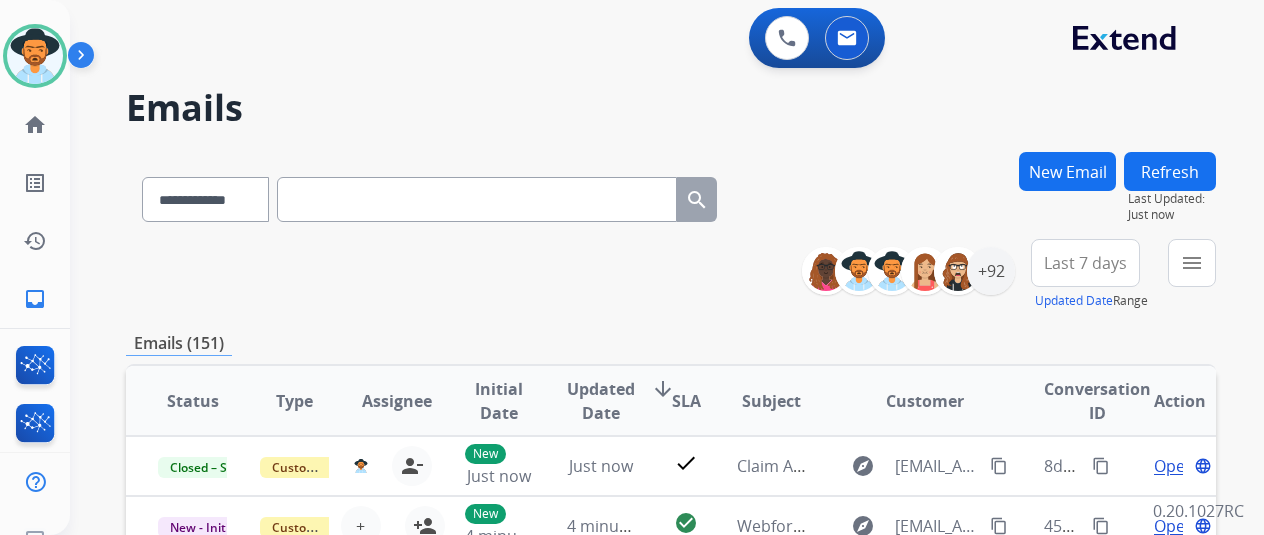scroll, scrollTop: 100, scrollLeft: 0, axis: vertical 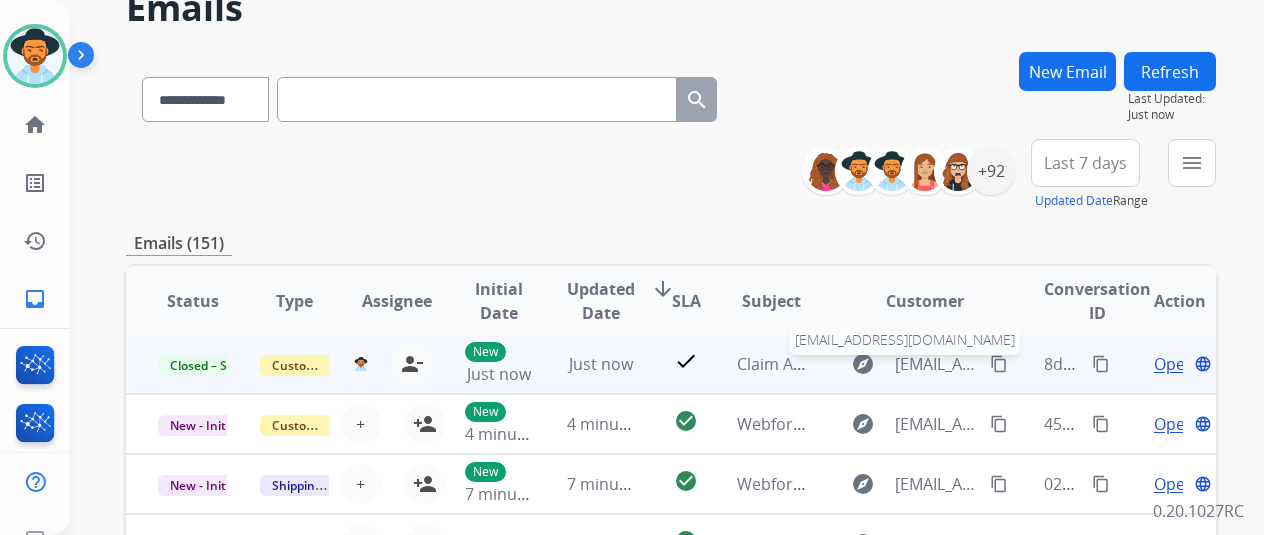 click on "[EMAIL_ADDRESS][DOMAIN_NAME]" at bounding box center (936, 364) 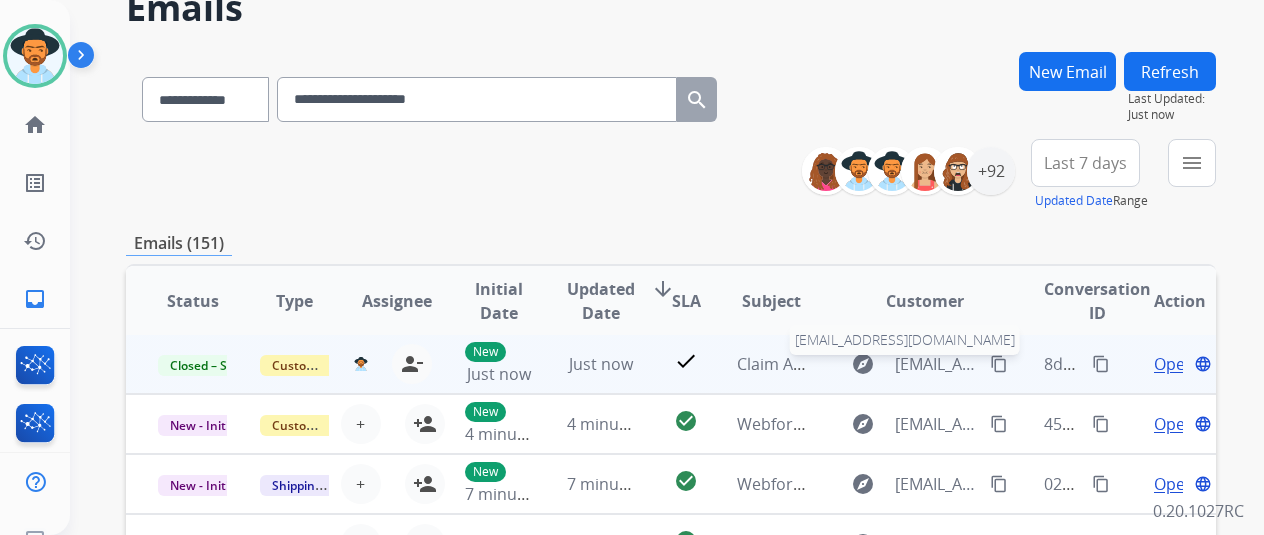scroll, scrollTop: 0, scrollLeft: 0, axis: both 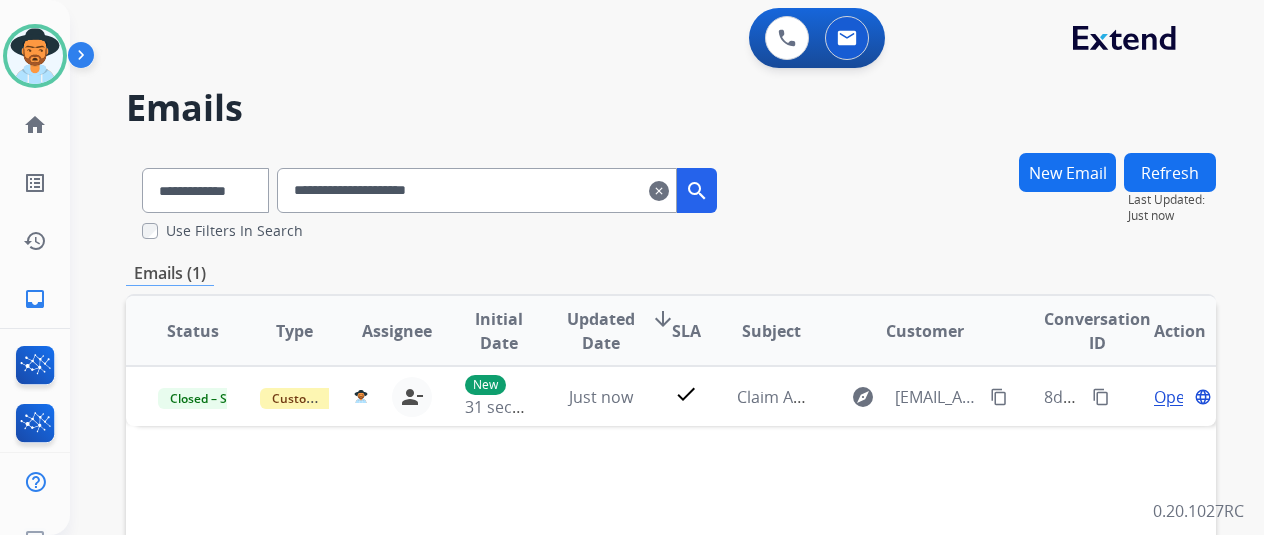 click on "clear" at bounding box center (659, 191) 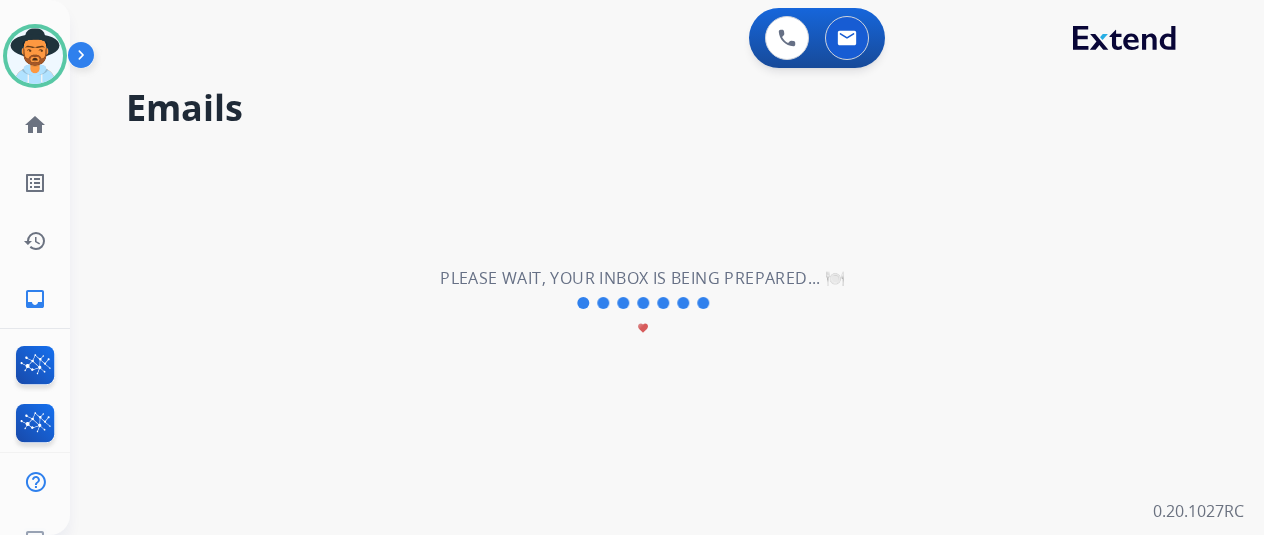 type 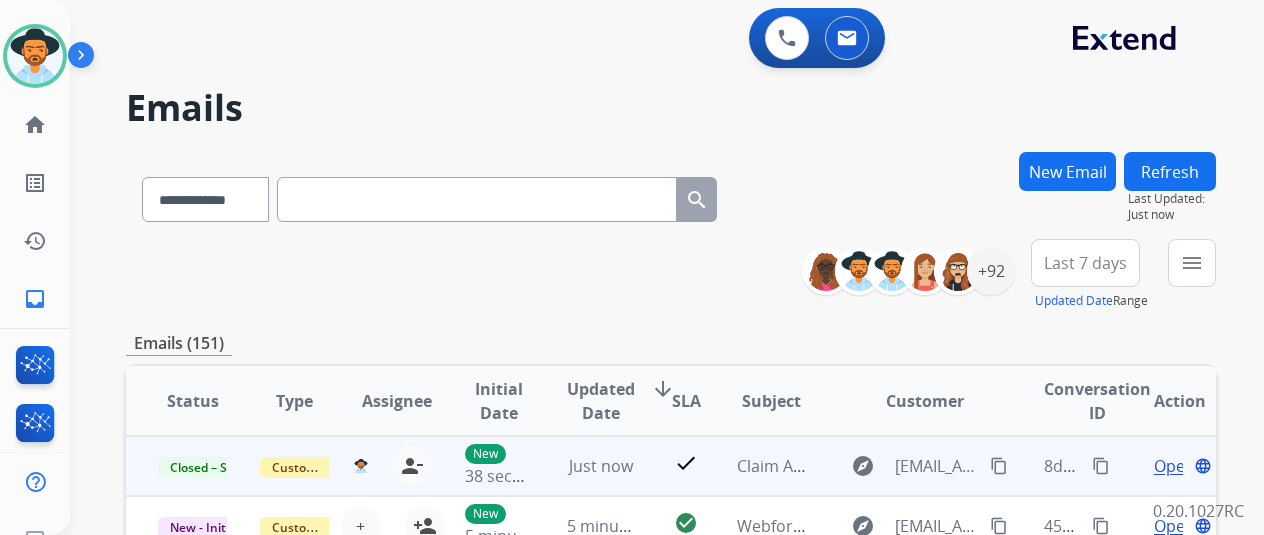 click on "content_copy" at bounding box center [1101, 466] 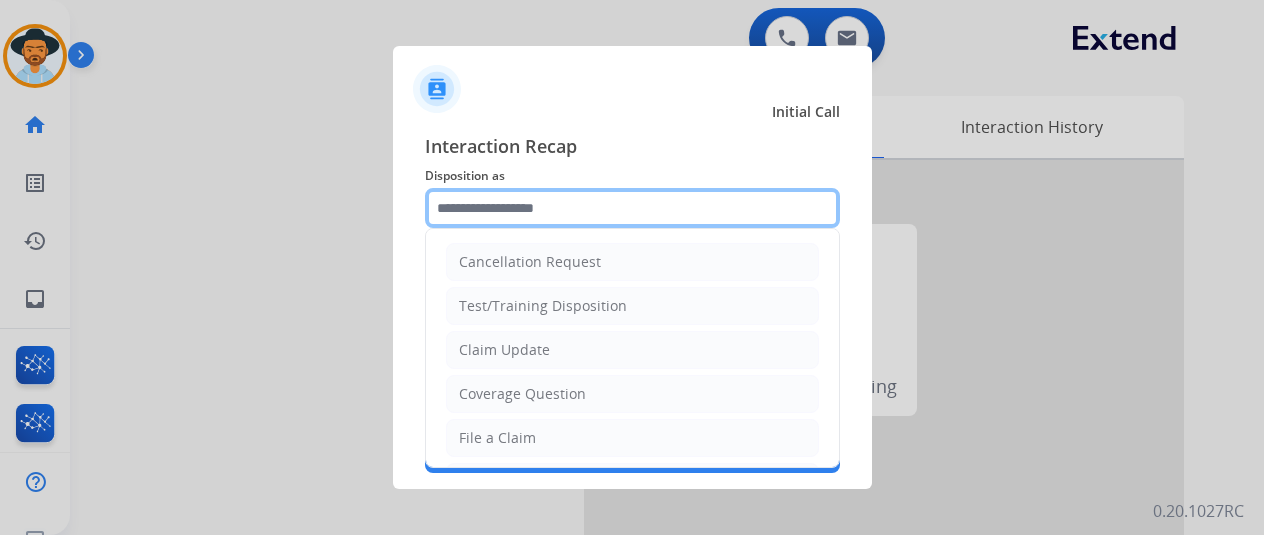 click 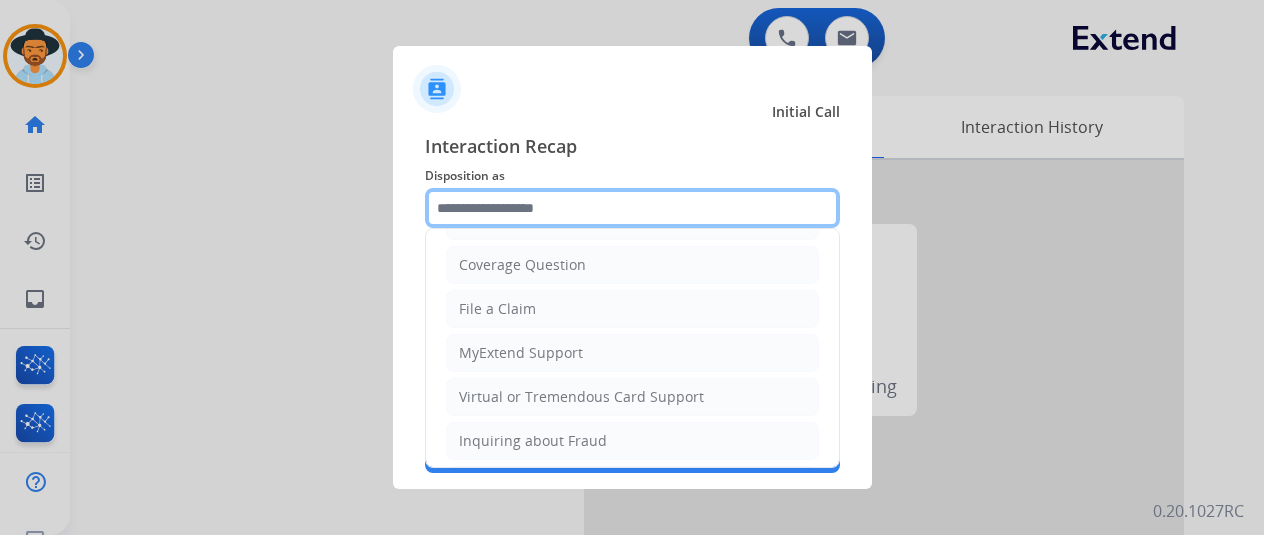 scroll, scrollTop: 200, scrollLeft: 0, axis: vertical 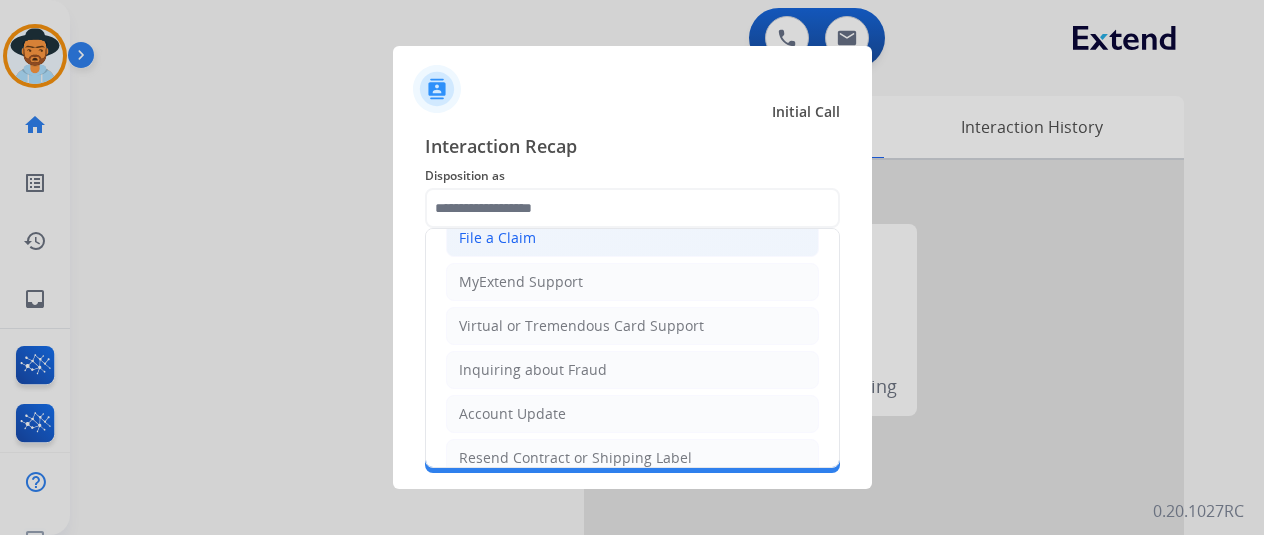 click on "File a Claim" 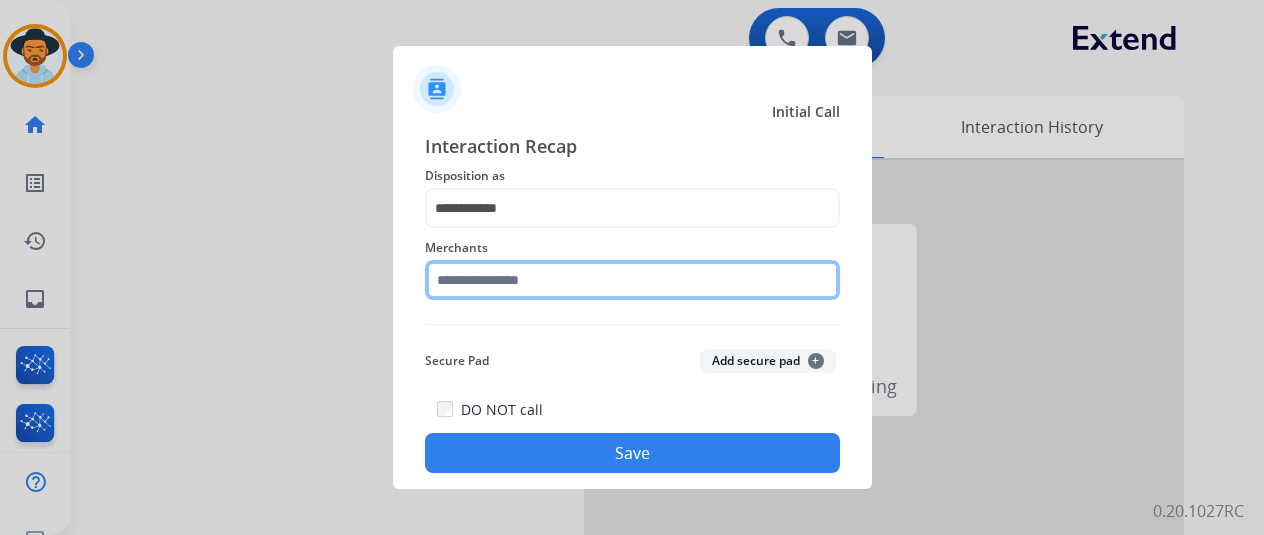 click 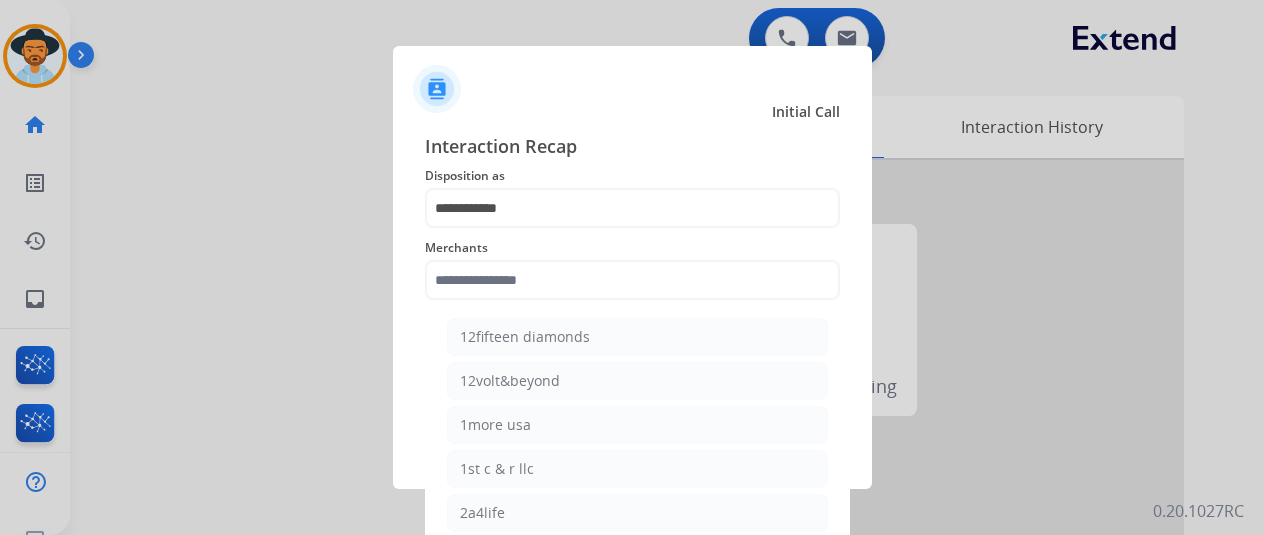 click on "Merchants" 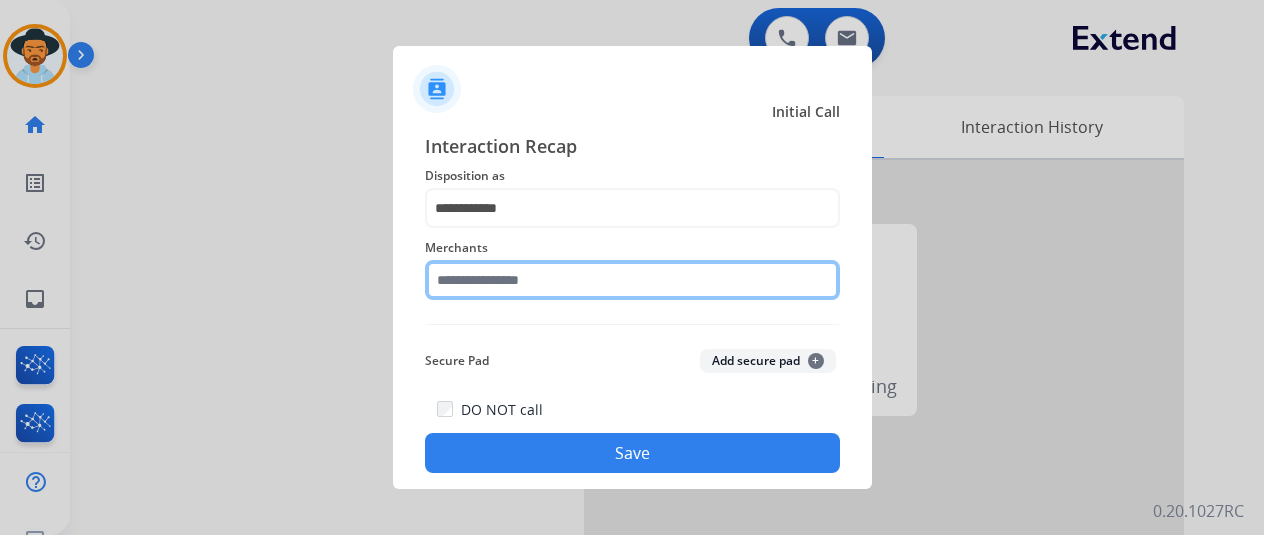 click 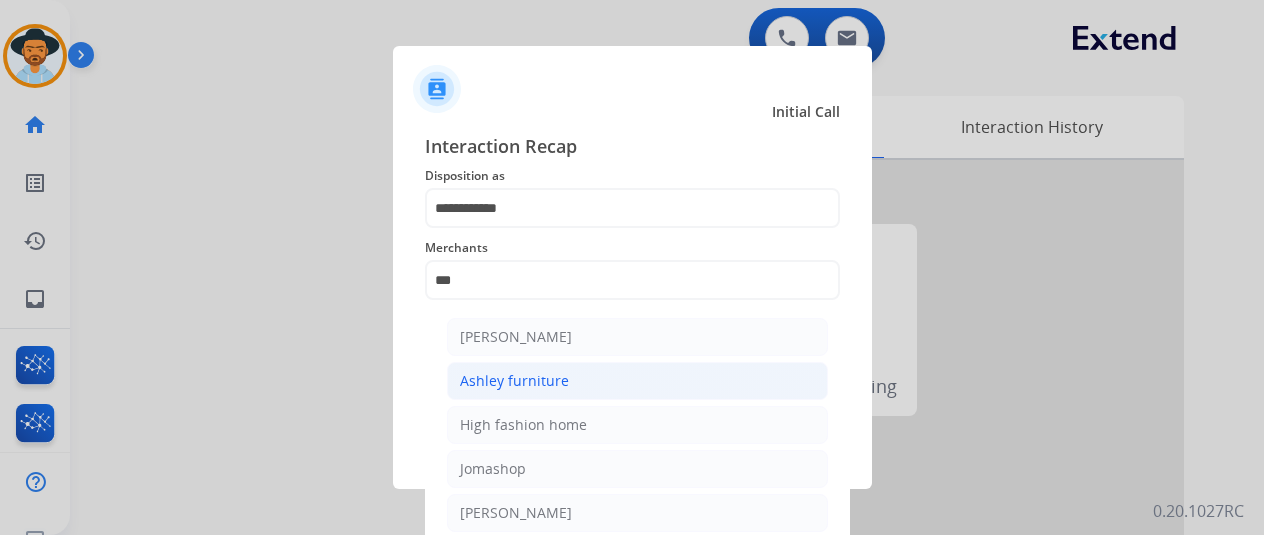 click on "Ashley furniture" 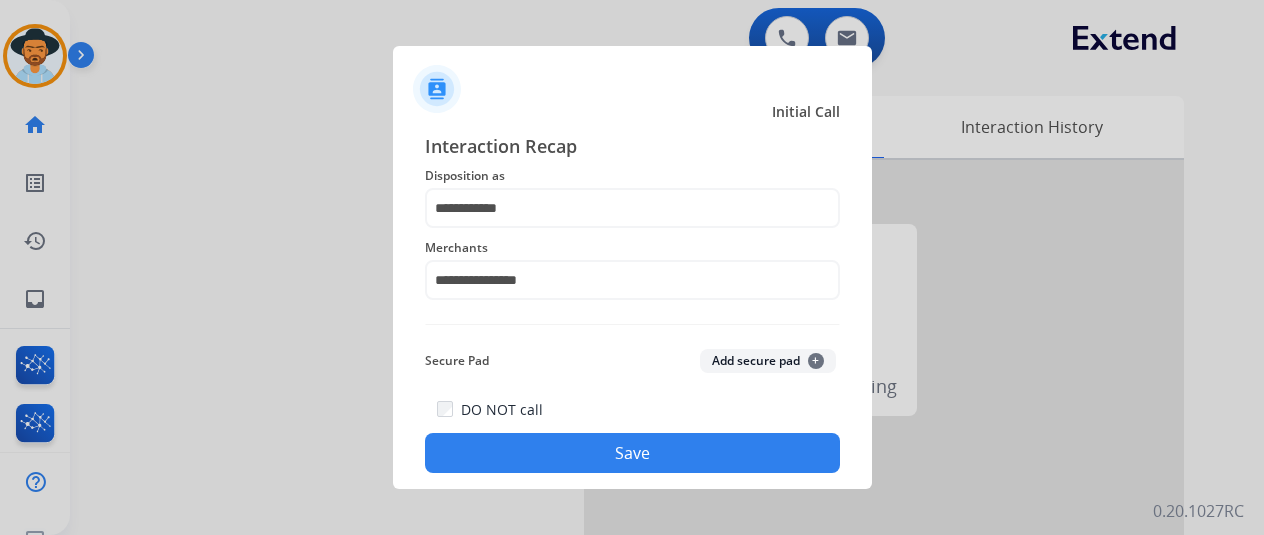 click on "Save" 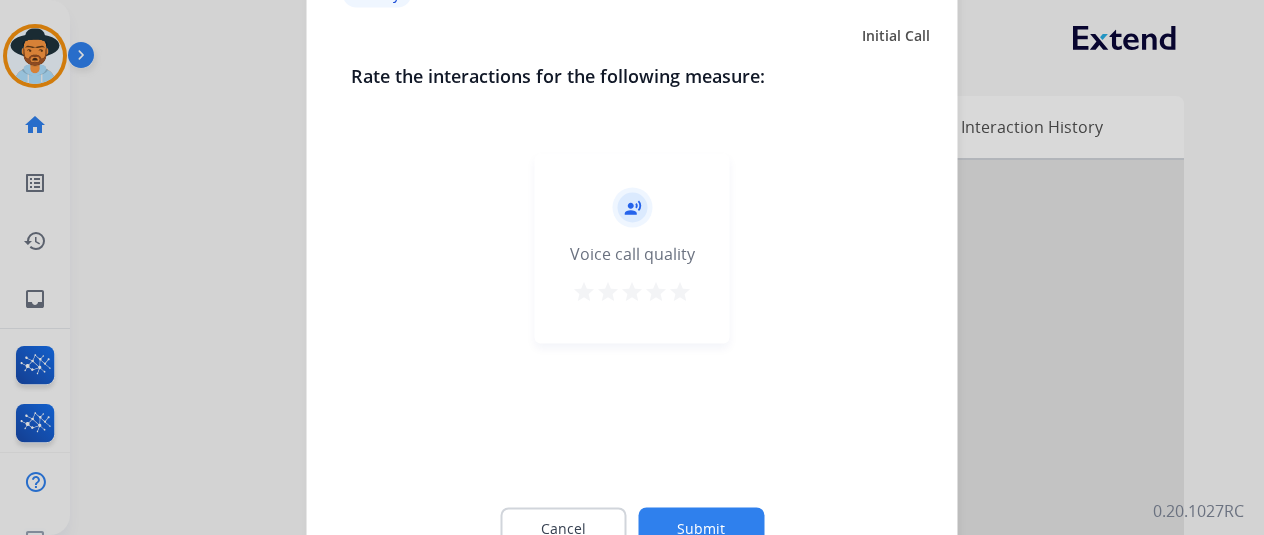click on "star" at bounding box center [680, 291] 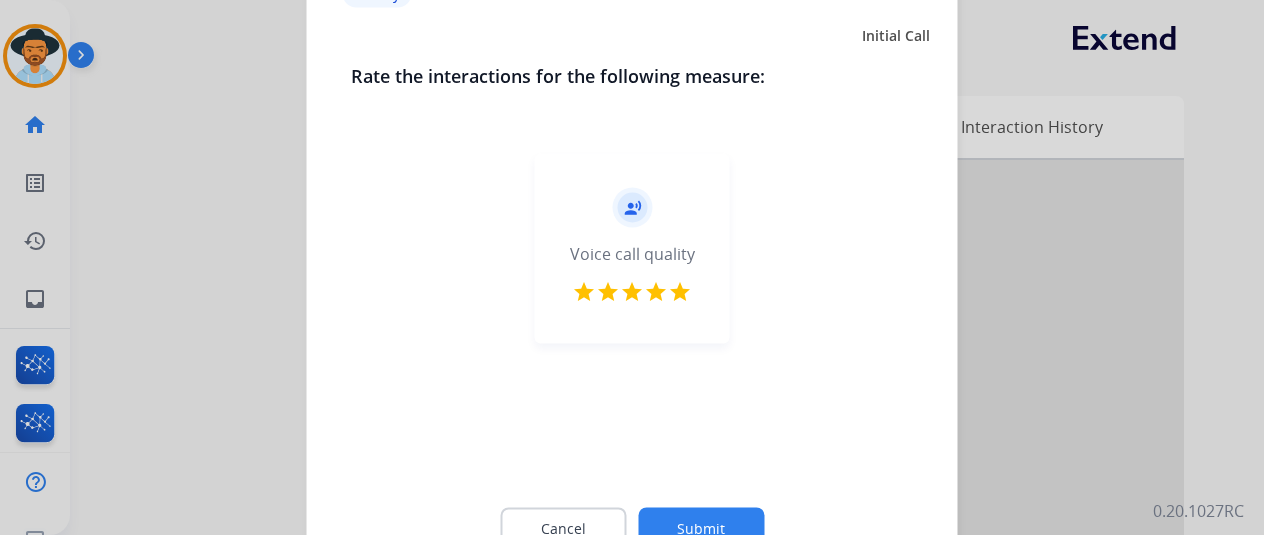 drag, startPoint x: 683, startPoint y: 298, endPoint x: 672, endPoint y: 302, distance: 11.7046995 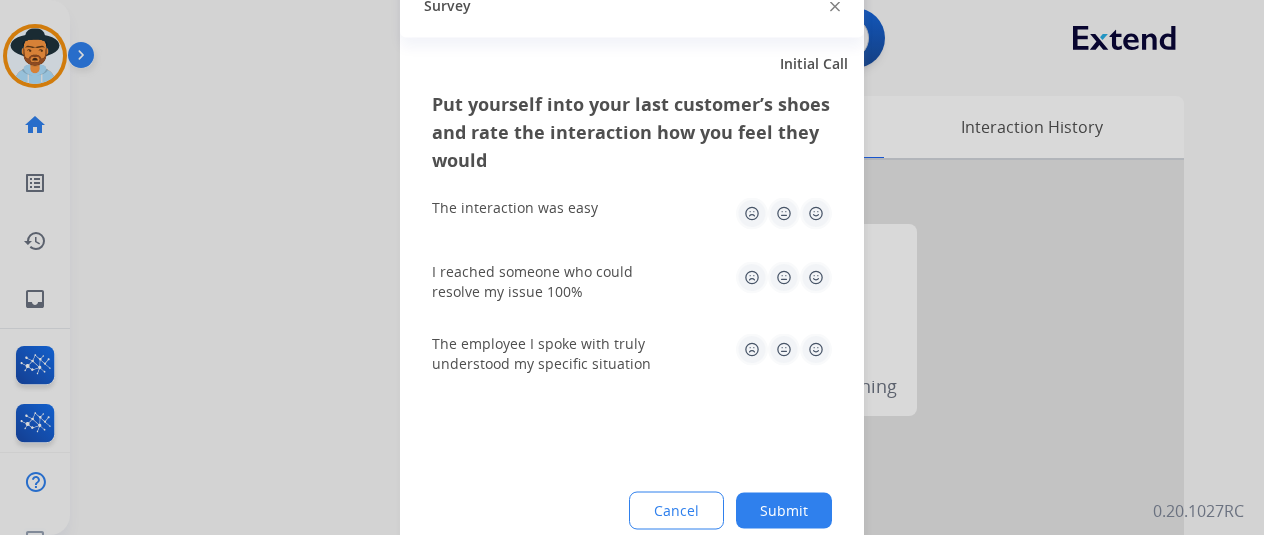 click 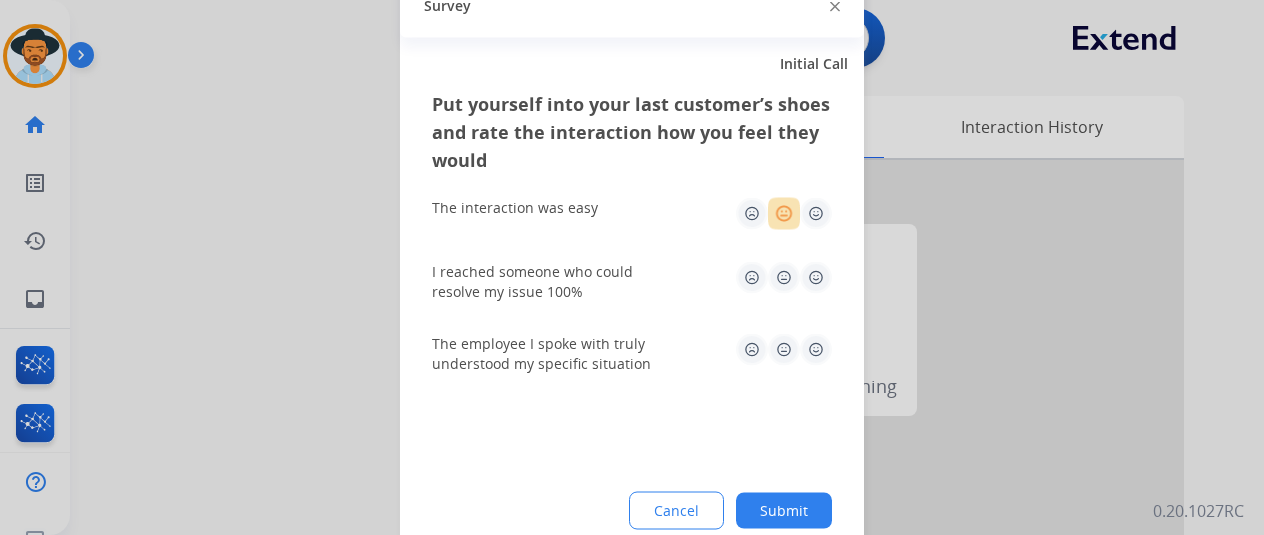 click 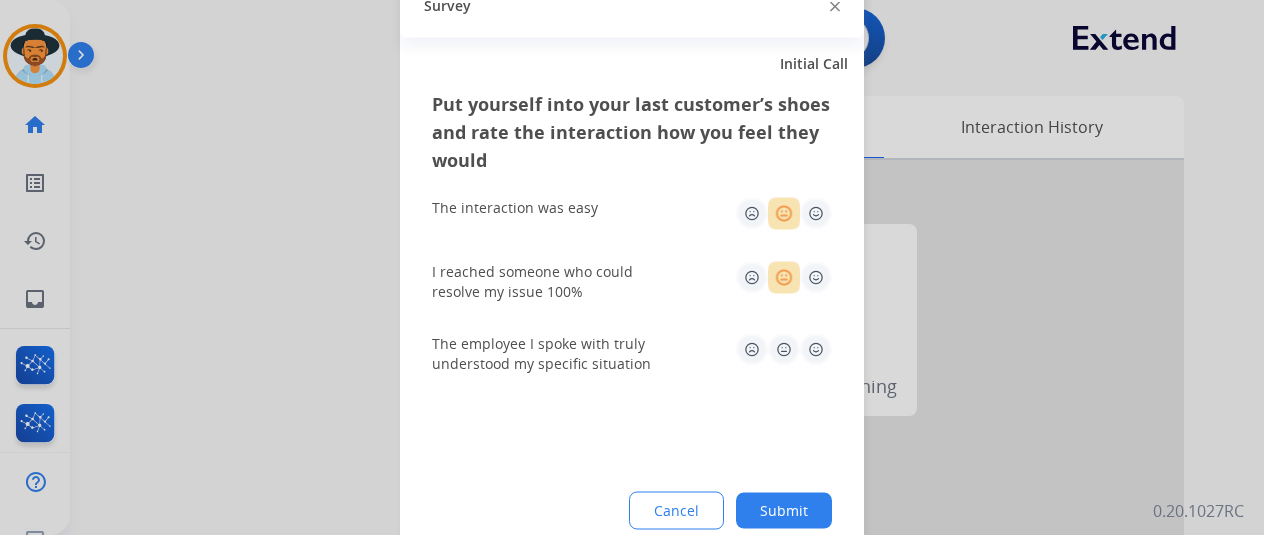 click 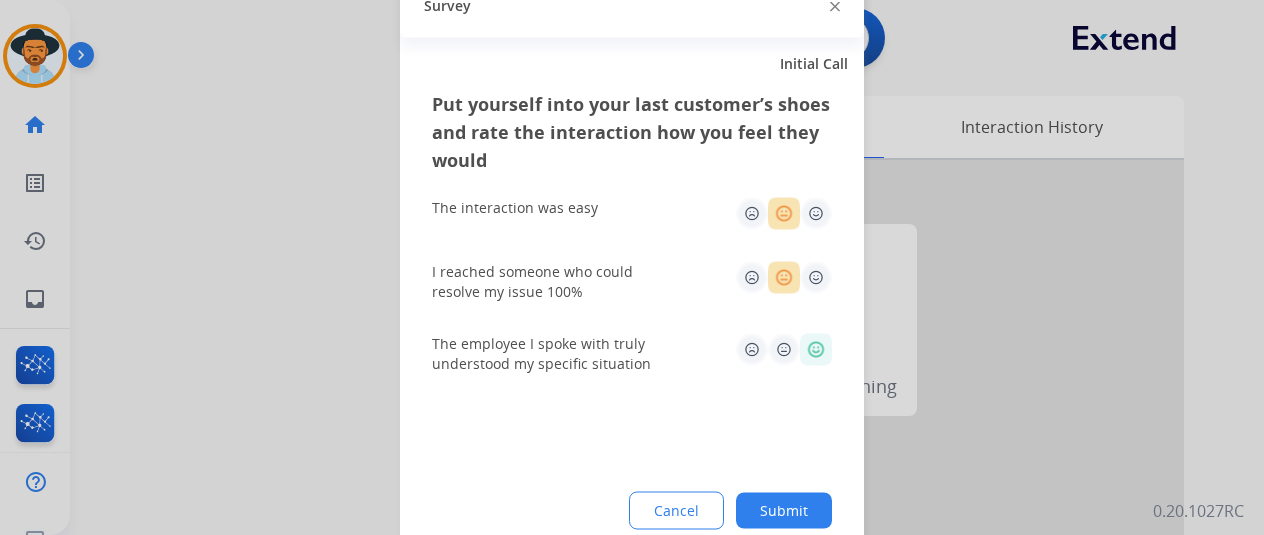 click on "Submit" 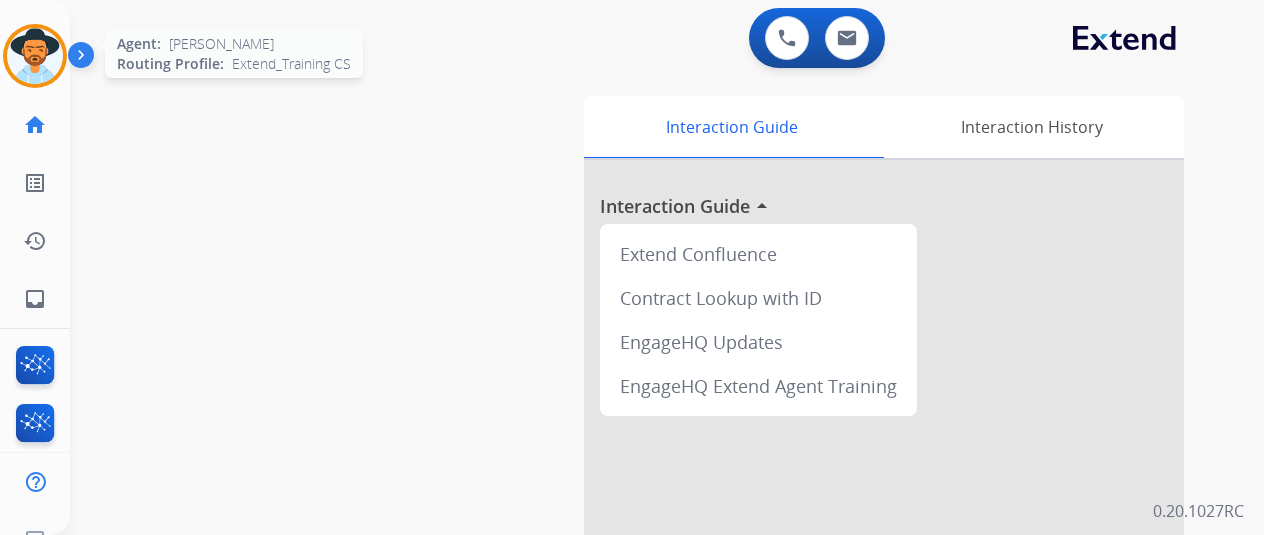 click at bounding box center [35, 56] 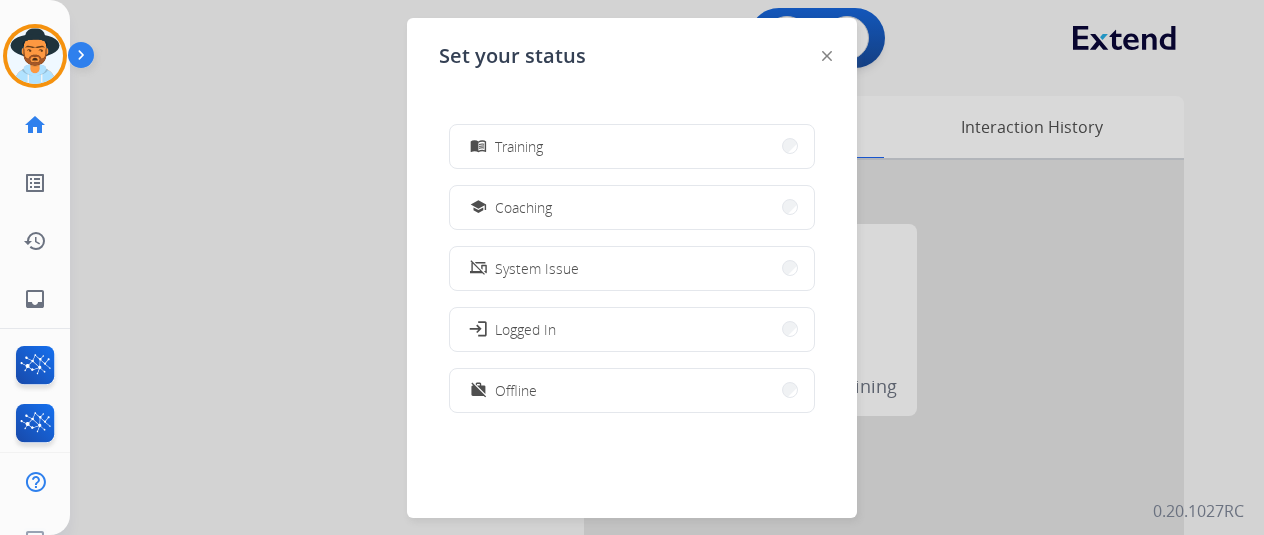 scroll, scrollTop: 0, scrollLeft: 0, axis: both 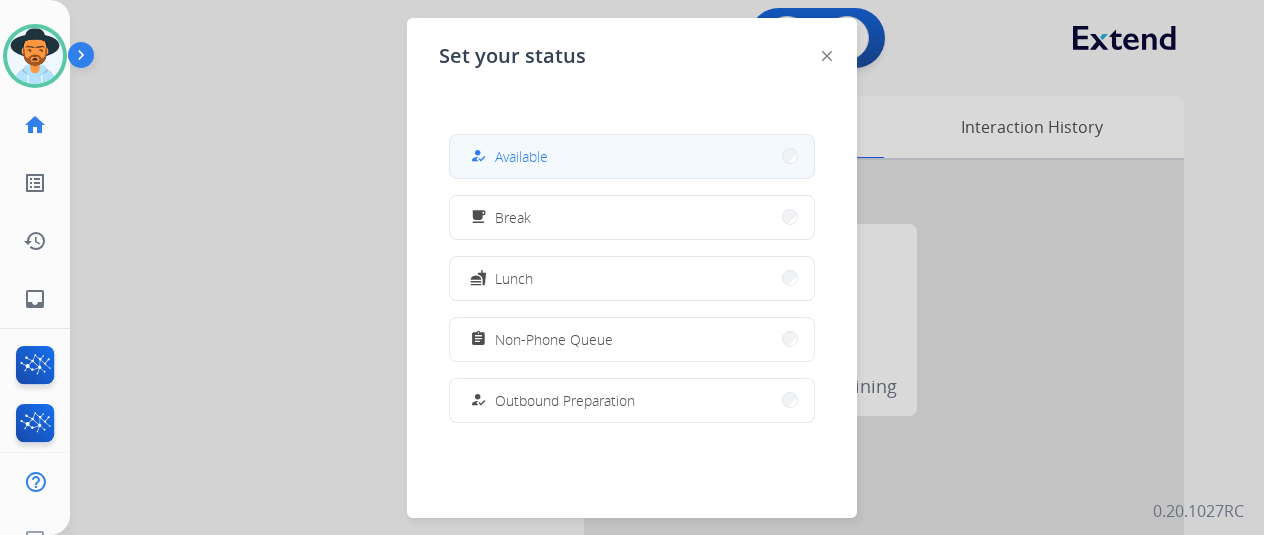 click on "how_to_reg Available" at bounding box center [632, 156] 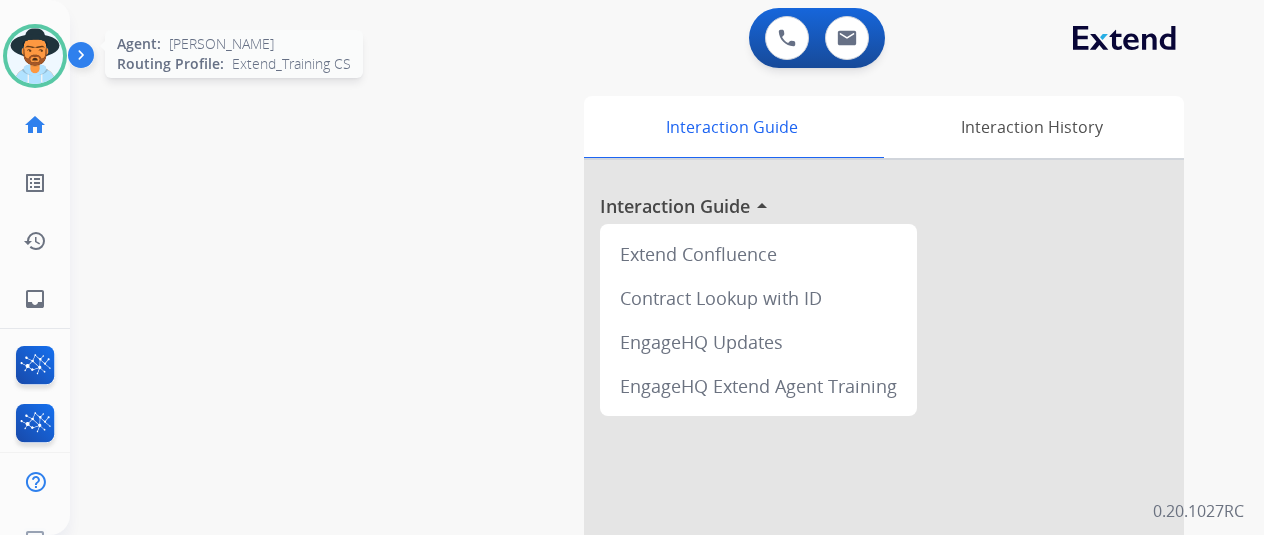 click at bounding box center [35, 56] 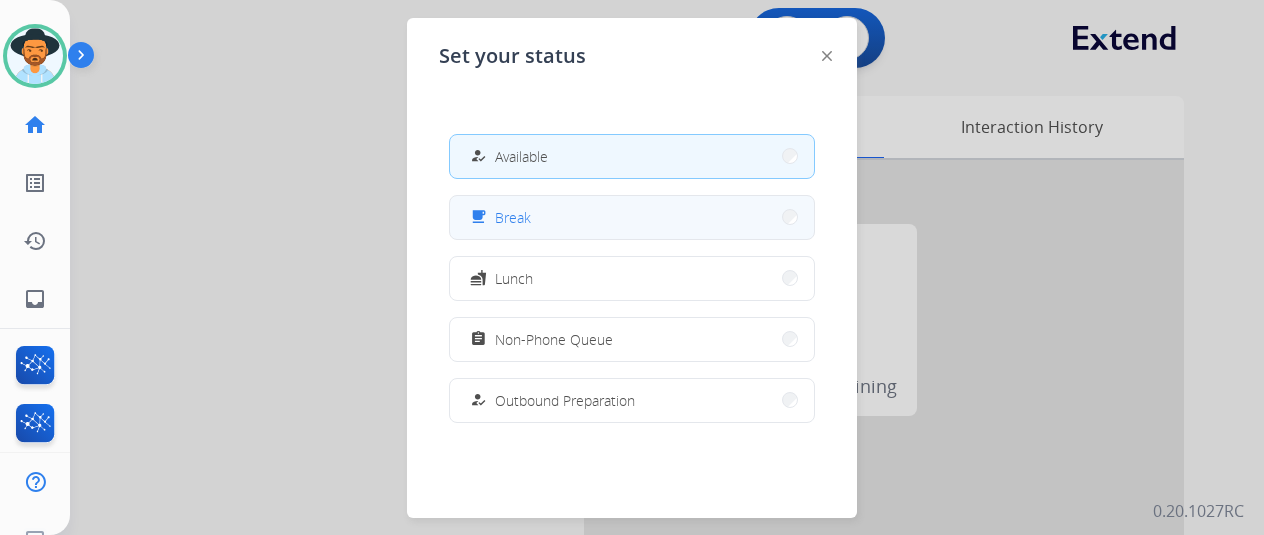 click on "free_breakfast Break" at bounding box center [632, 217] 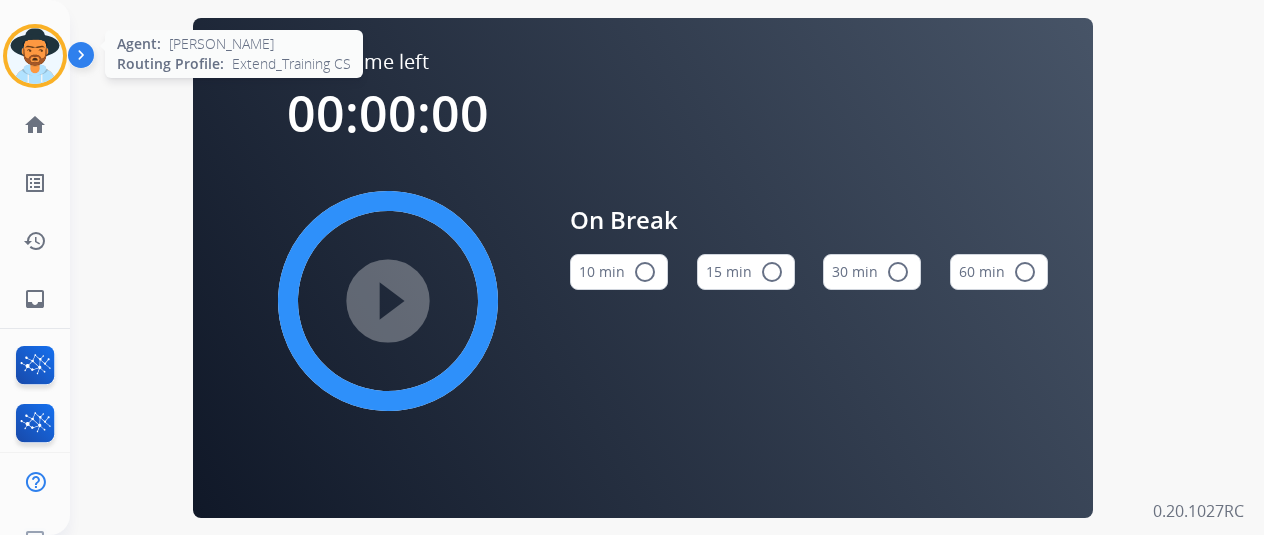 click at bounding box center [35, 56] 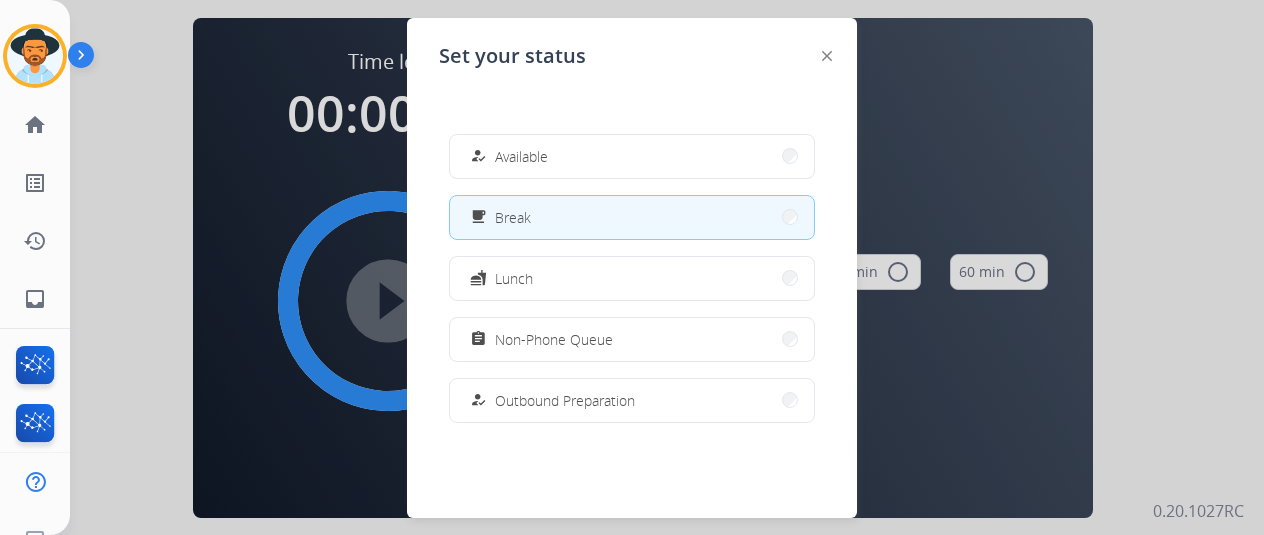 drag, startPoint x: 51, startPoint y: 45, endPoint x: 105, endPoint y: 46, distance: 54.00926 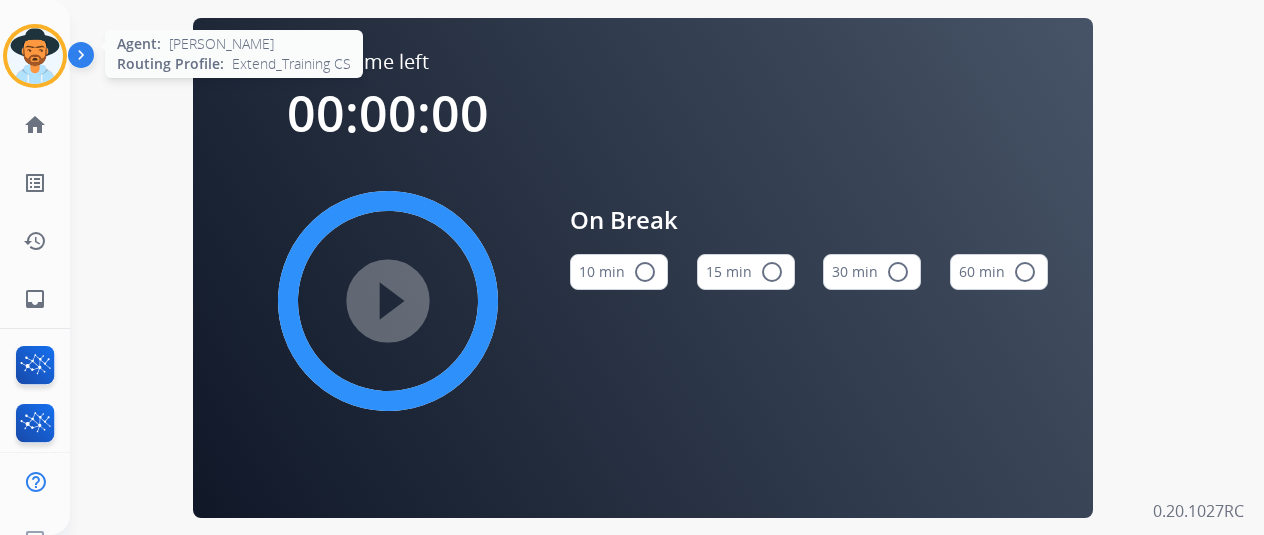 click at bounding box center [35, 56] 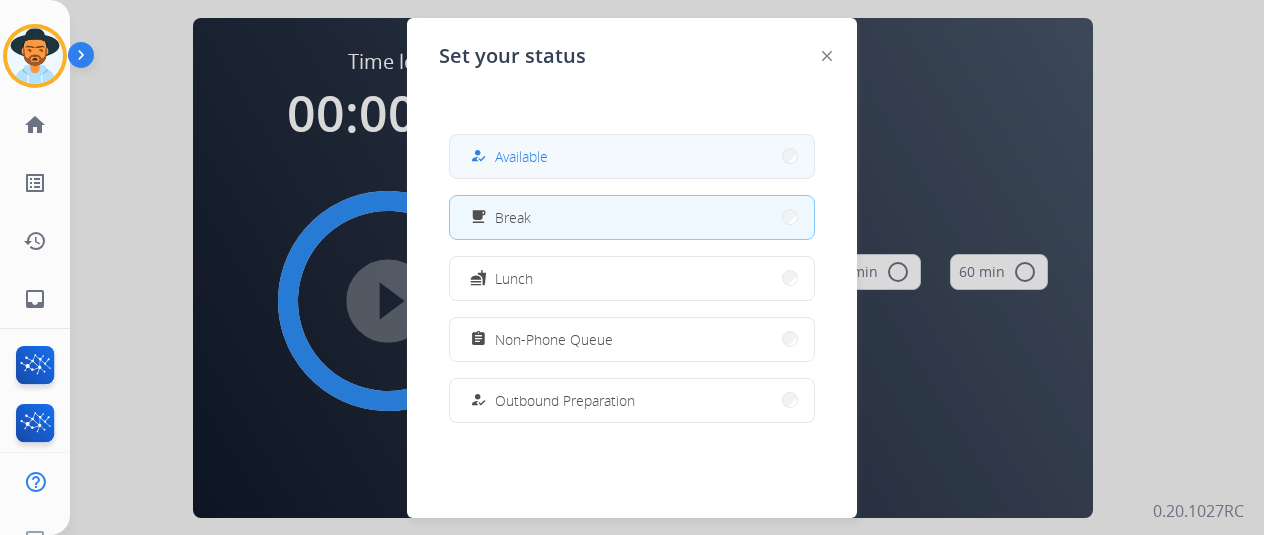 click on "Available" at bounding box center (521, 156) 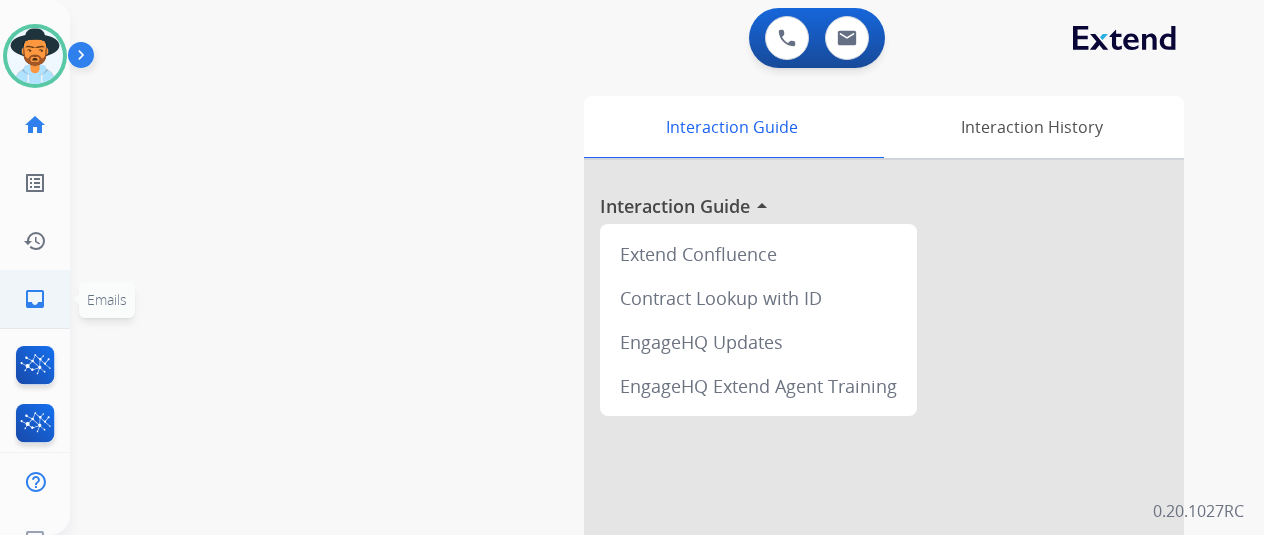 click on "inbox" 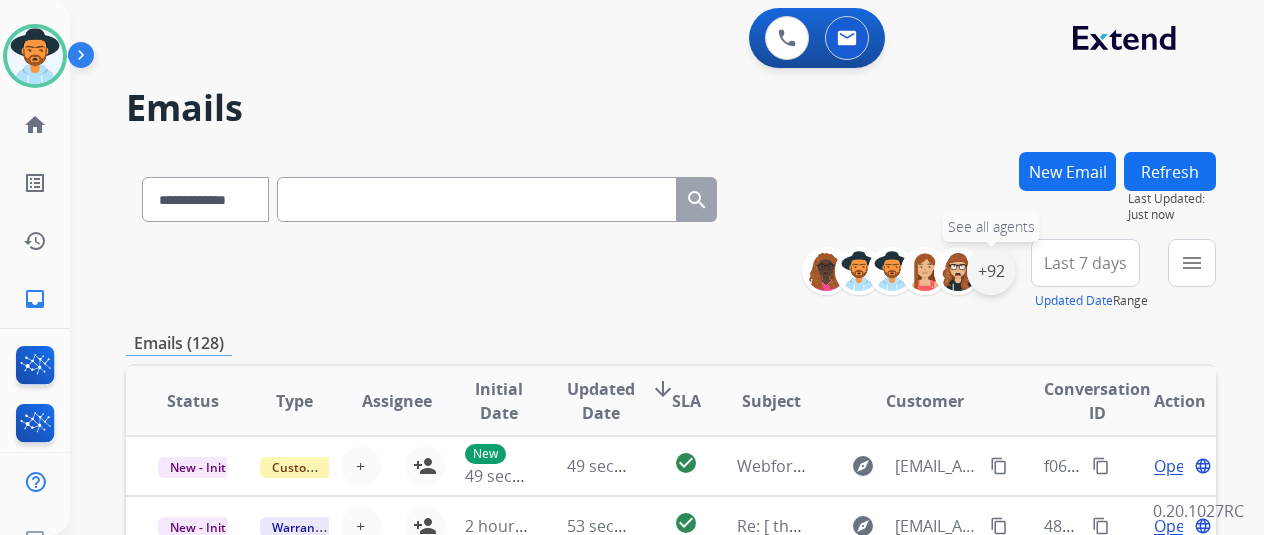click on "+92" at bounding box center (991, 271) 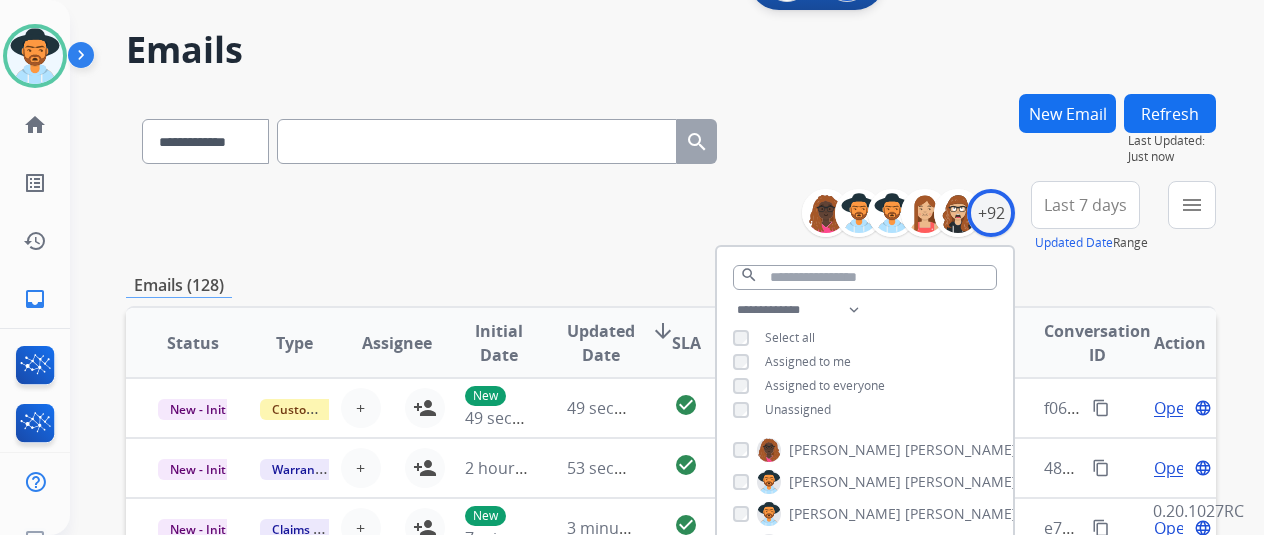 scroll, scrollTop: 100, scrollLeft: 0, axis: vertical 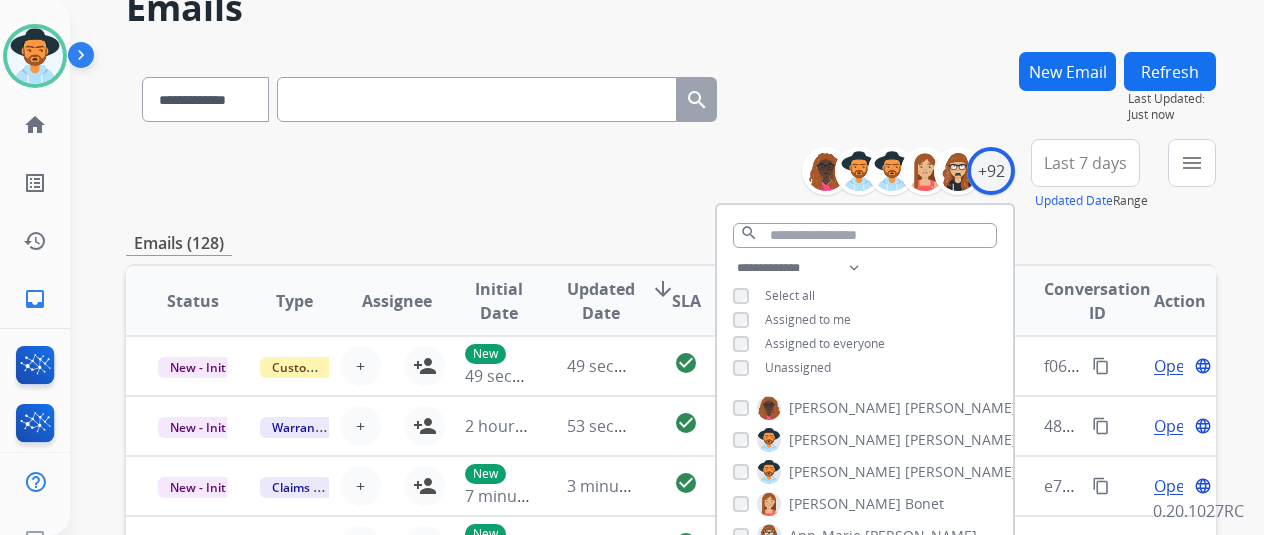 click on "Unassigned" at bounding box center (782, 368) 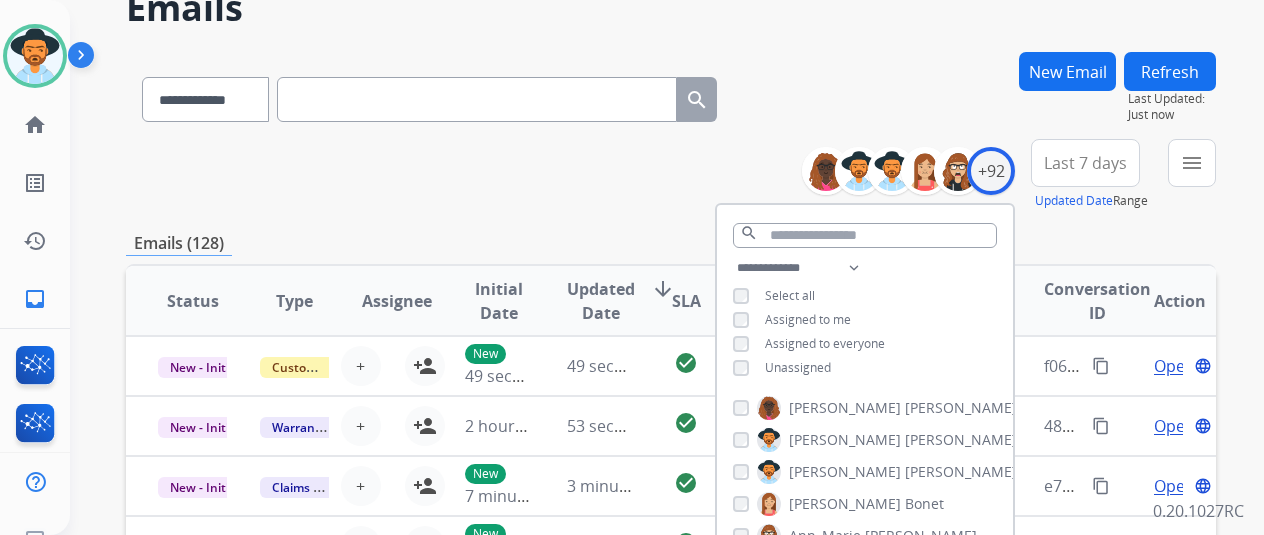 scroll, scrollTop: 200, scrollLeft: 0, axis: vertical 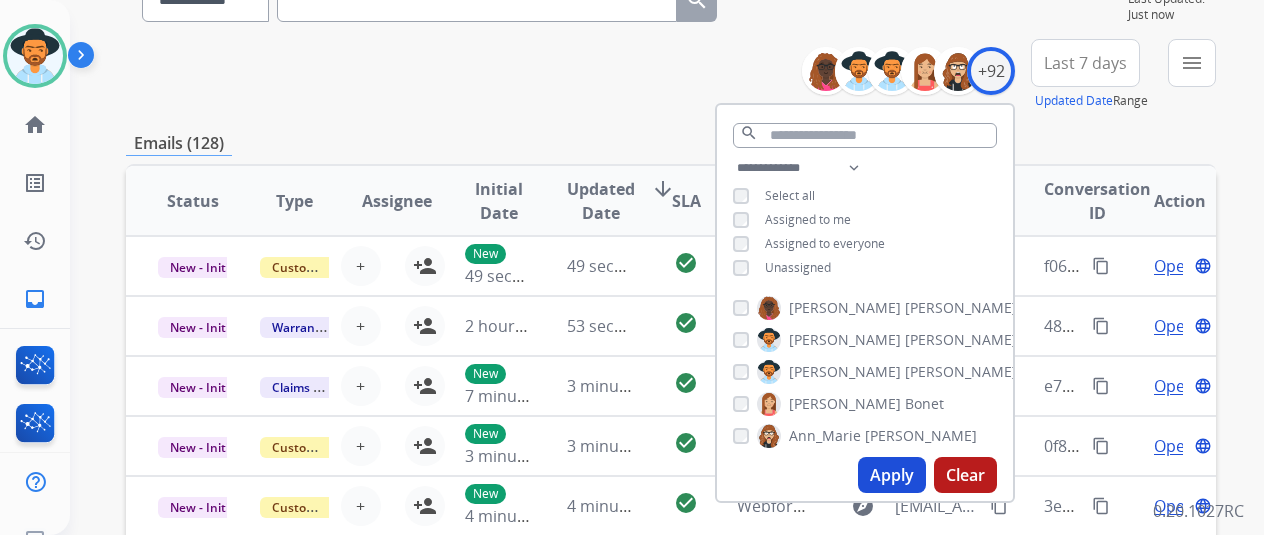 click on "Apply" at bounding box center (892, 475) 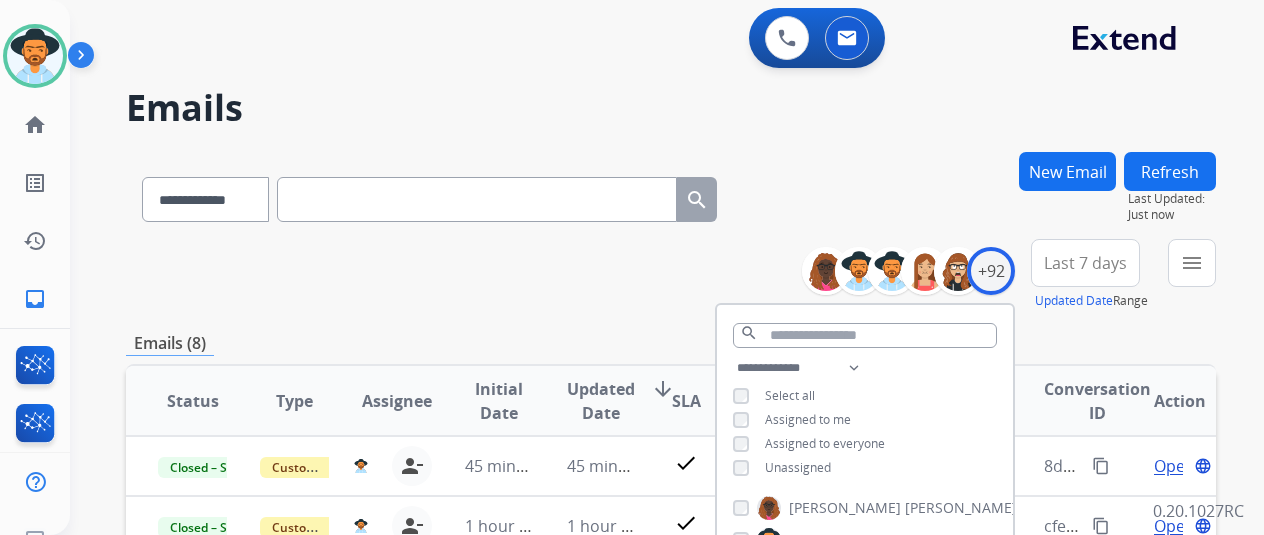 click on "**********" at bounding box center [429, 195] 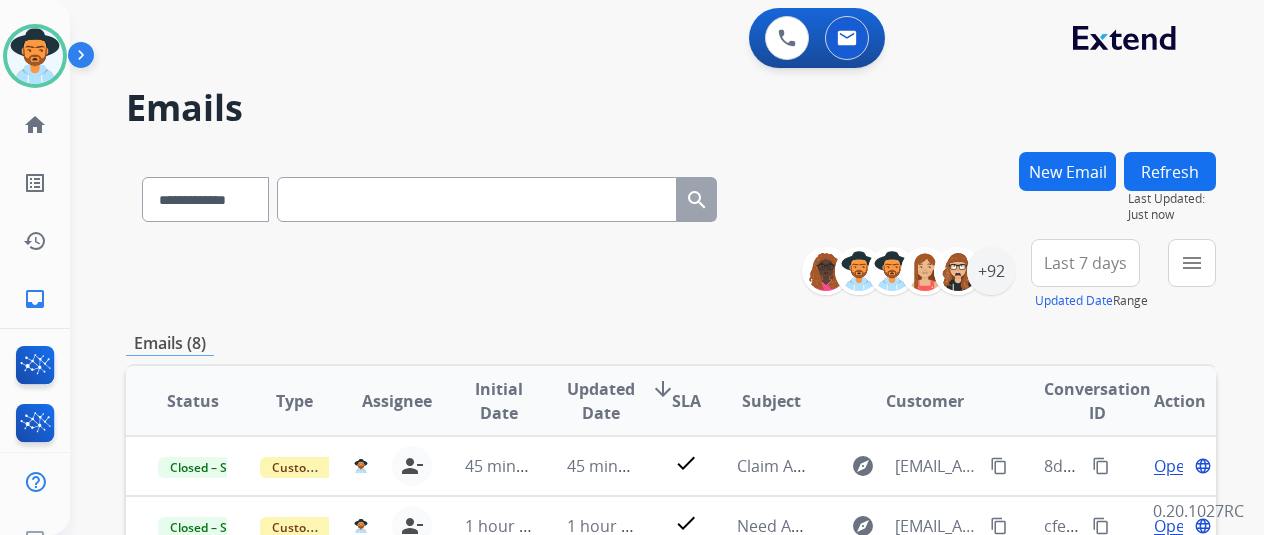 click on "New Email" at bounding box center (1067, 171) 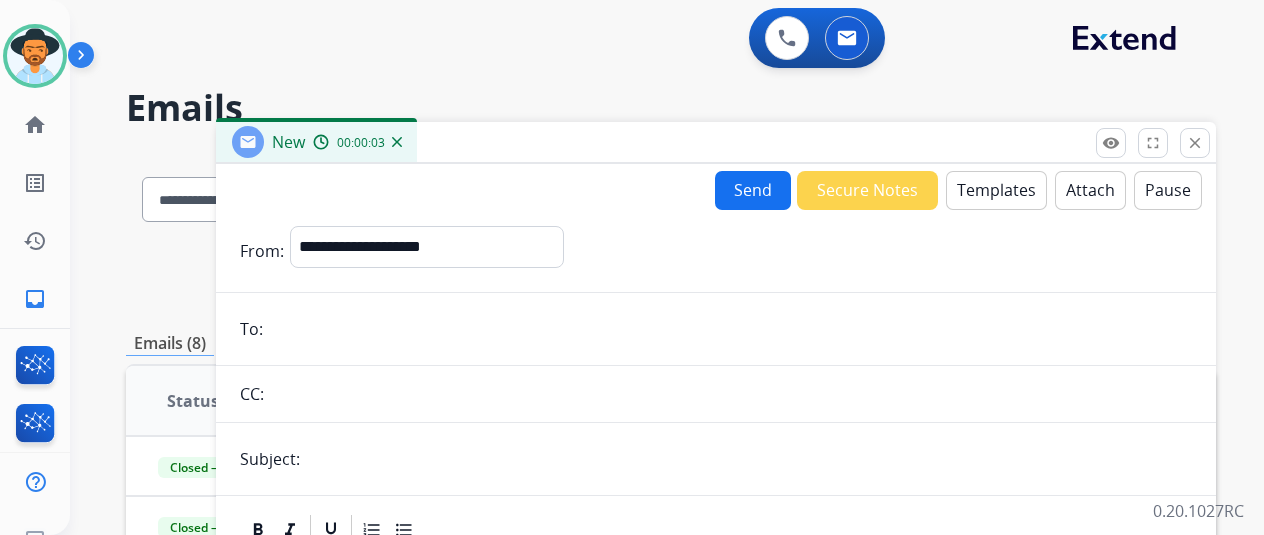 click on "**********" at bounding box center [716, 556] 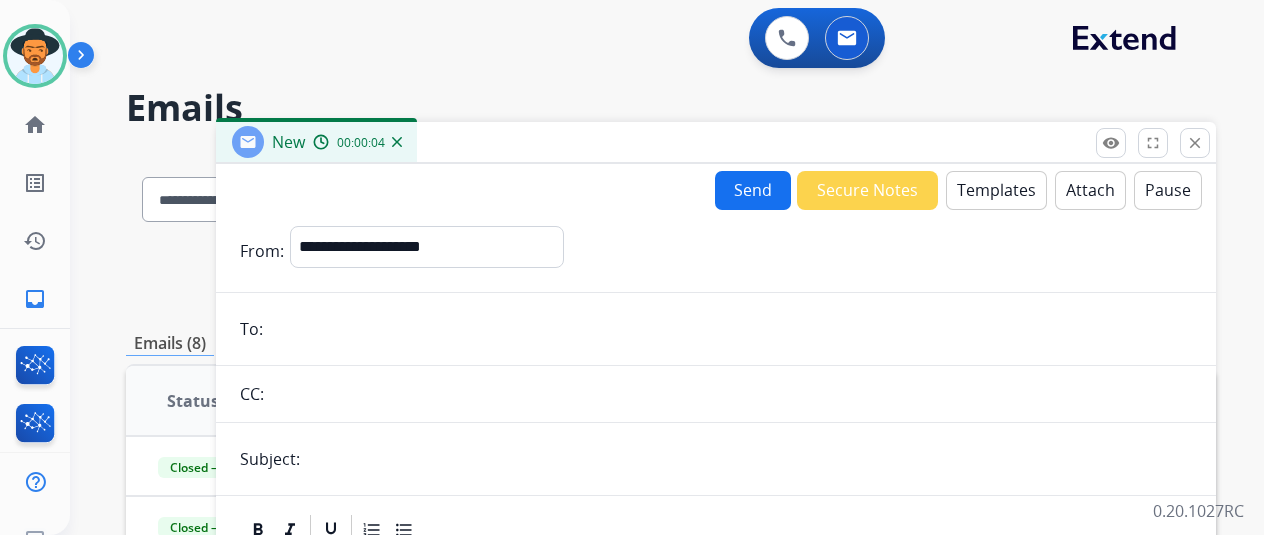 click at bounding box center [730, 329] 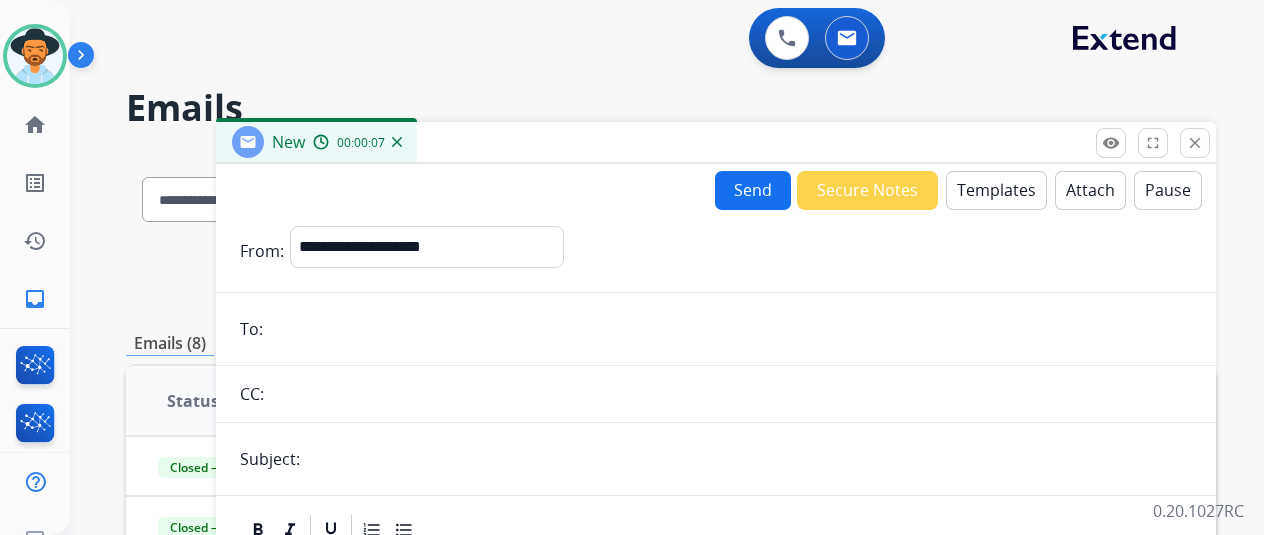 click at bounding box center (730, 329) 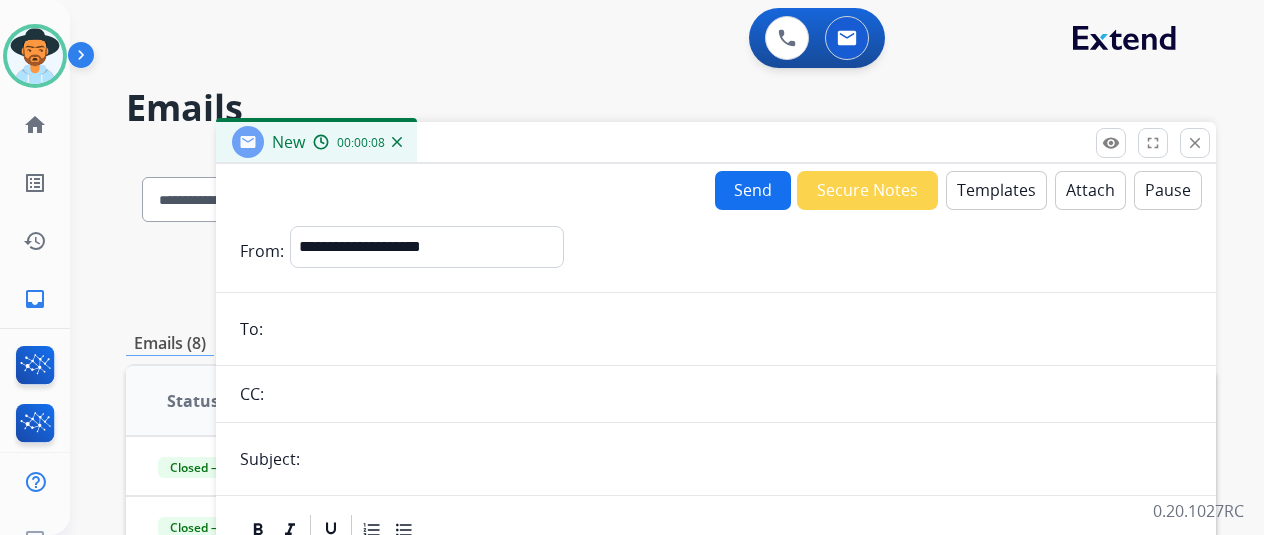 paste on "**********" 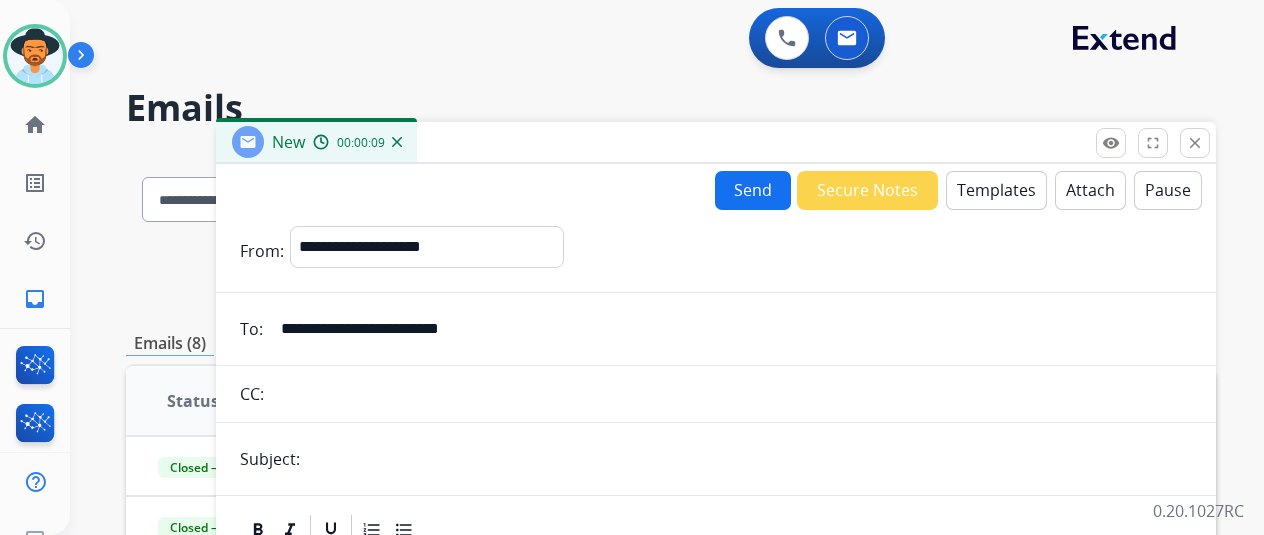 type on "**********" 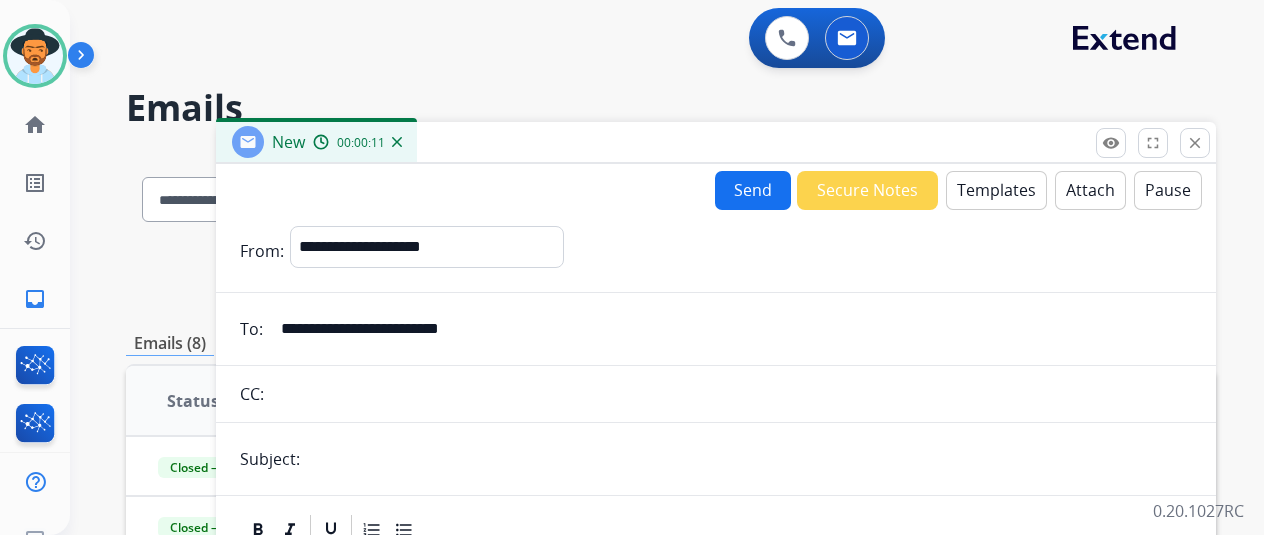 type on "**********" 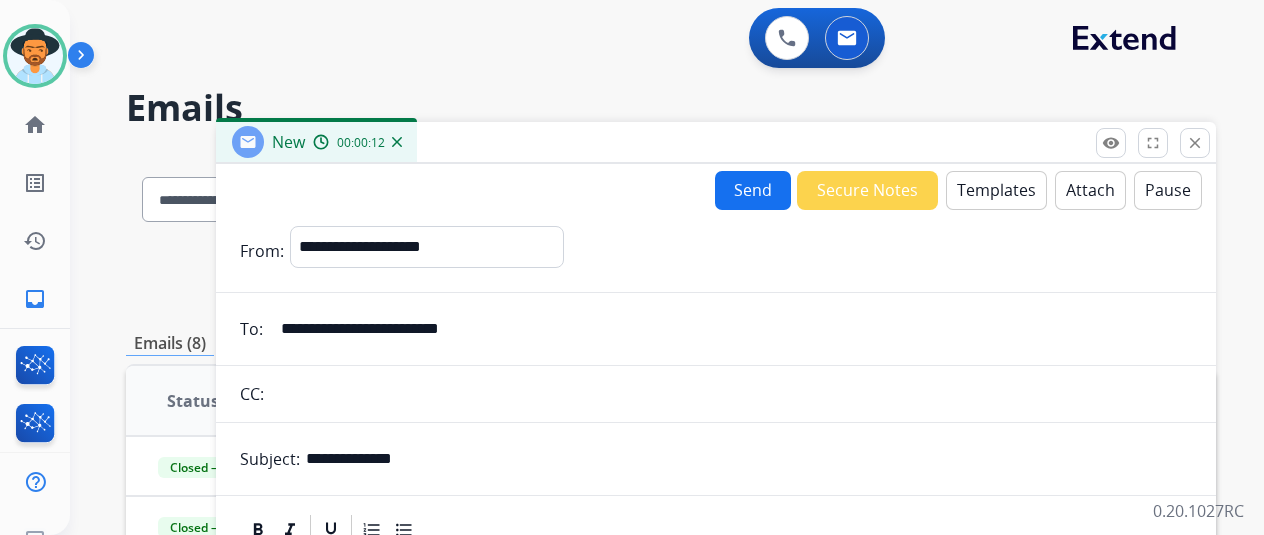 scroll, scrollTop: 100, scrollLeft: 0, axis: vertical 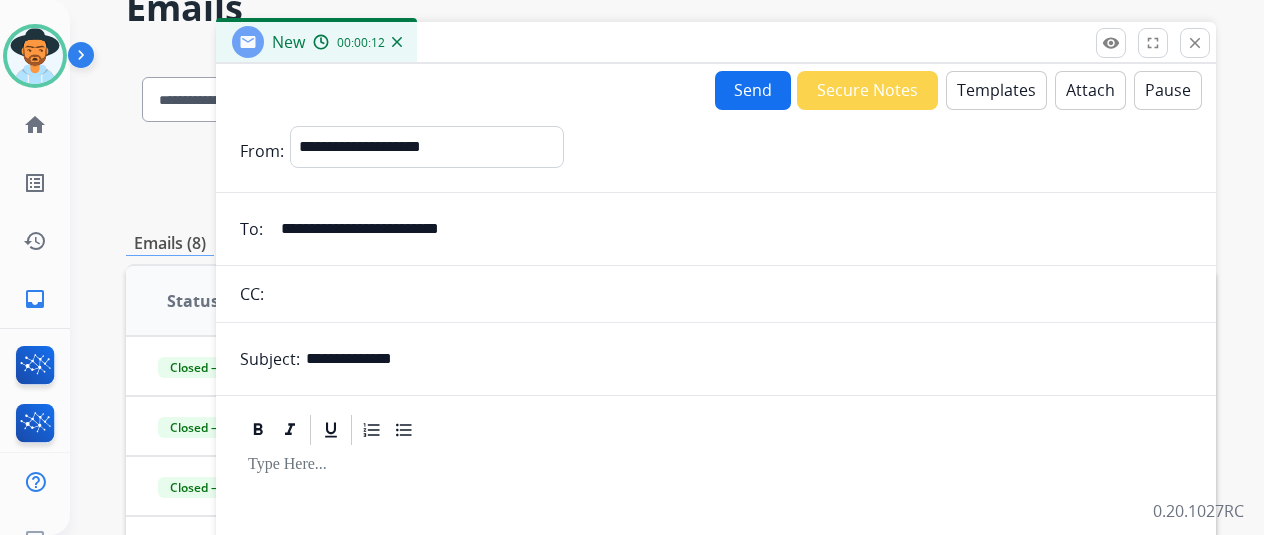 click at bounding box center (716, 619) 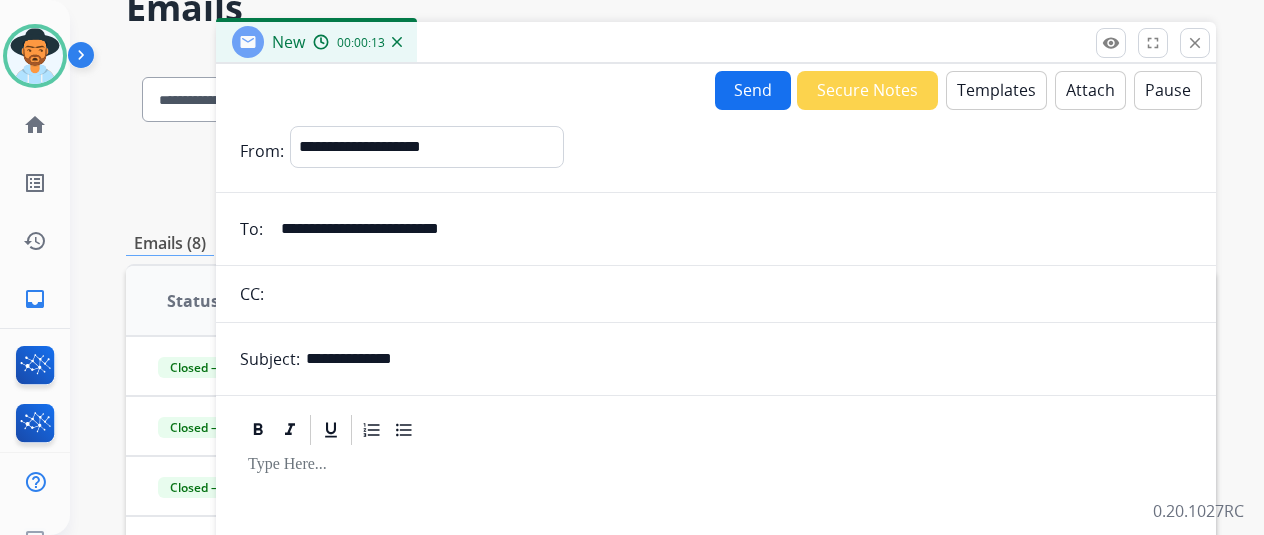 click on "**********" at bounding box center [716, 456] 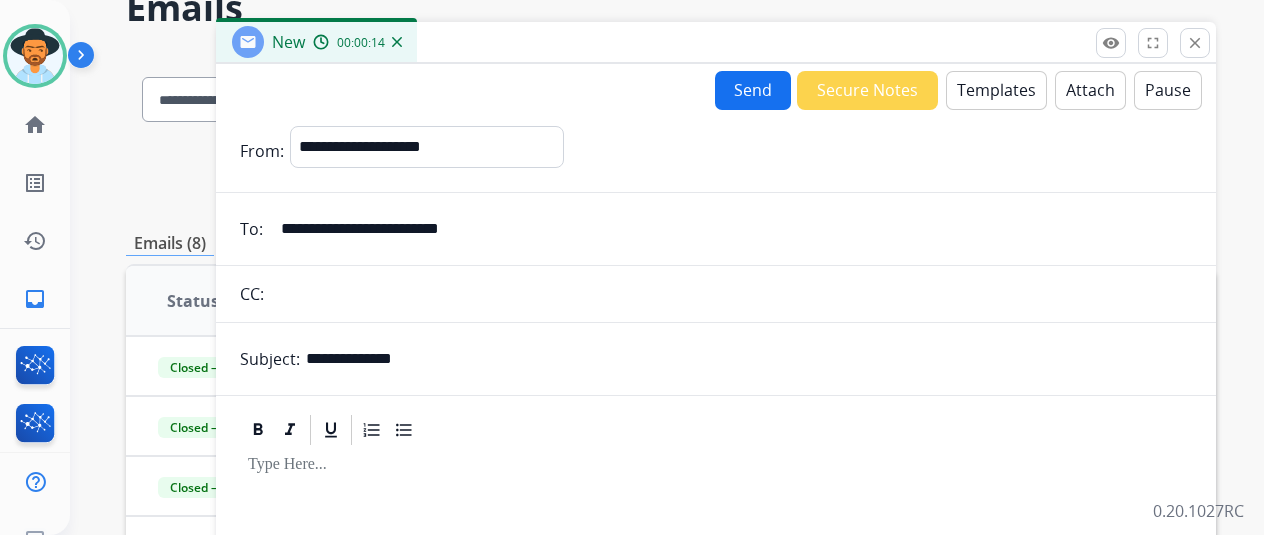 click on "Templates" at bounding box center (996, 90) 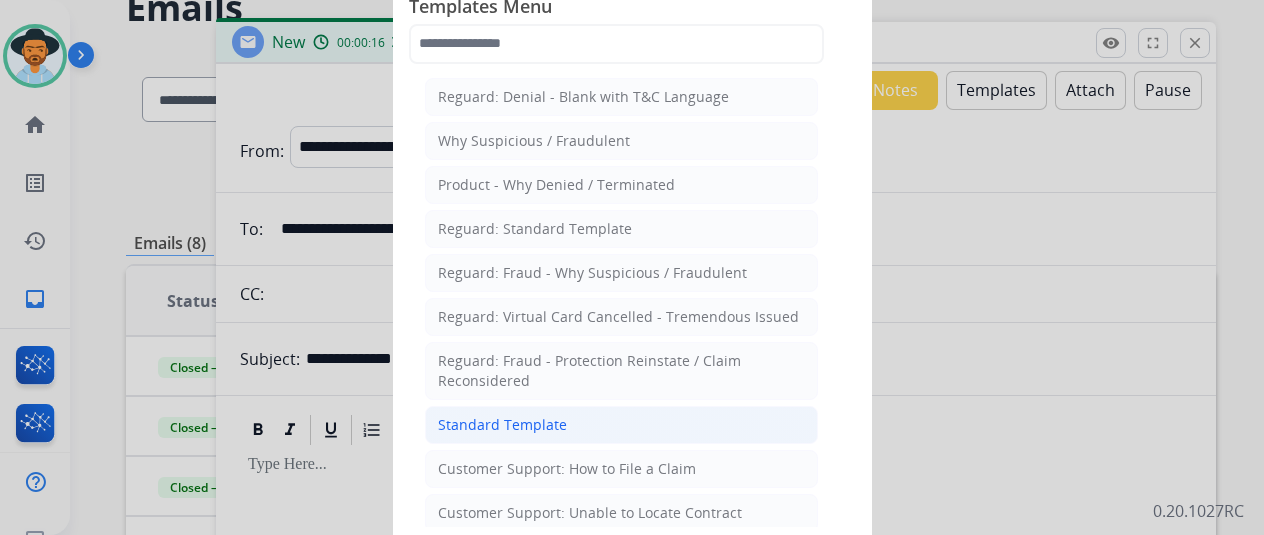 click on "Standard Template" 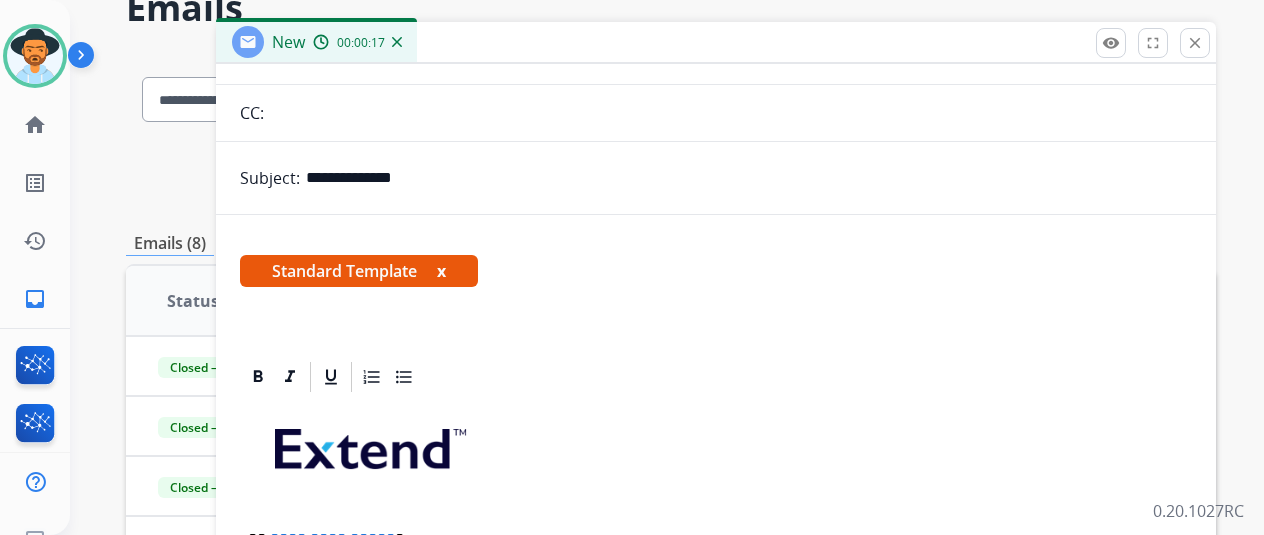 scroll, scrollTop: 400, scrollLeft: 0, axis: vertical 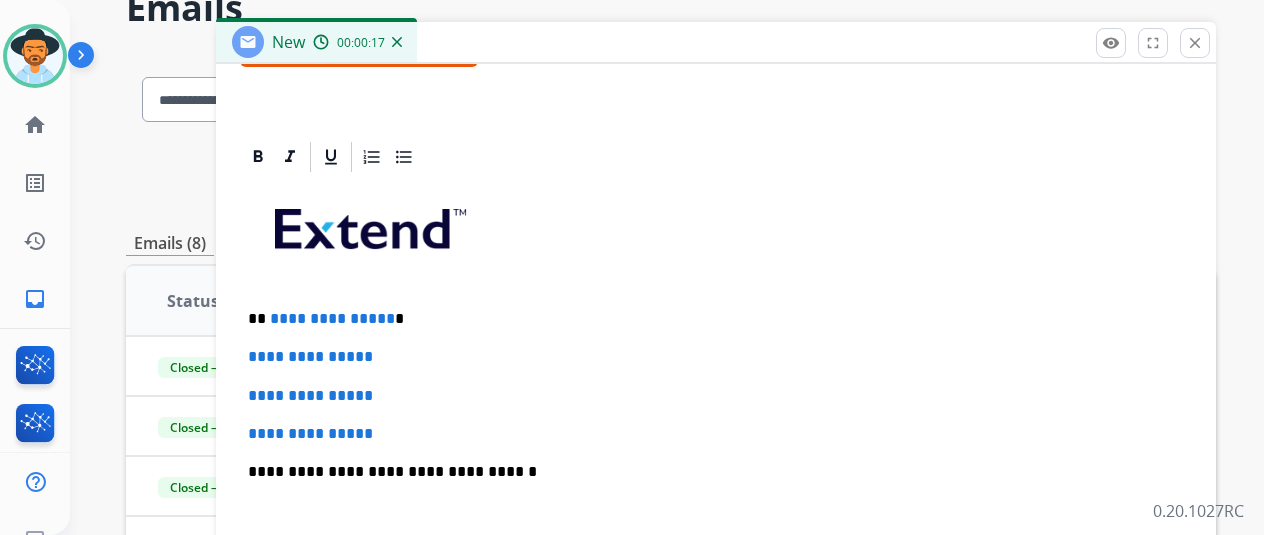 click on "**********" at bounding box center (716, 357) 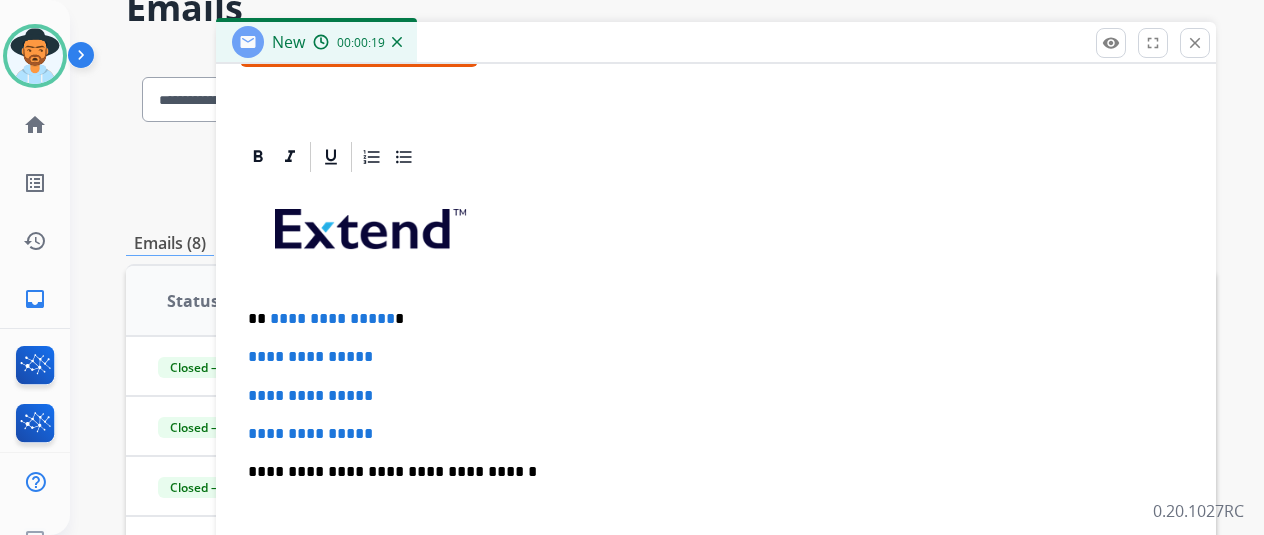 click on "**********" at bounding box center (332, 318) 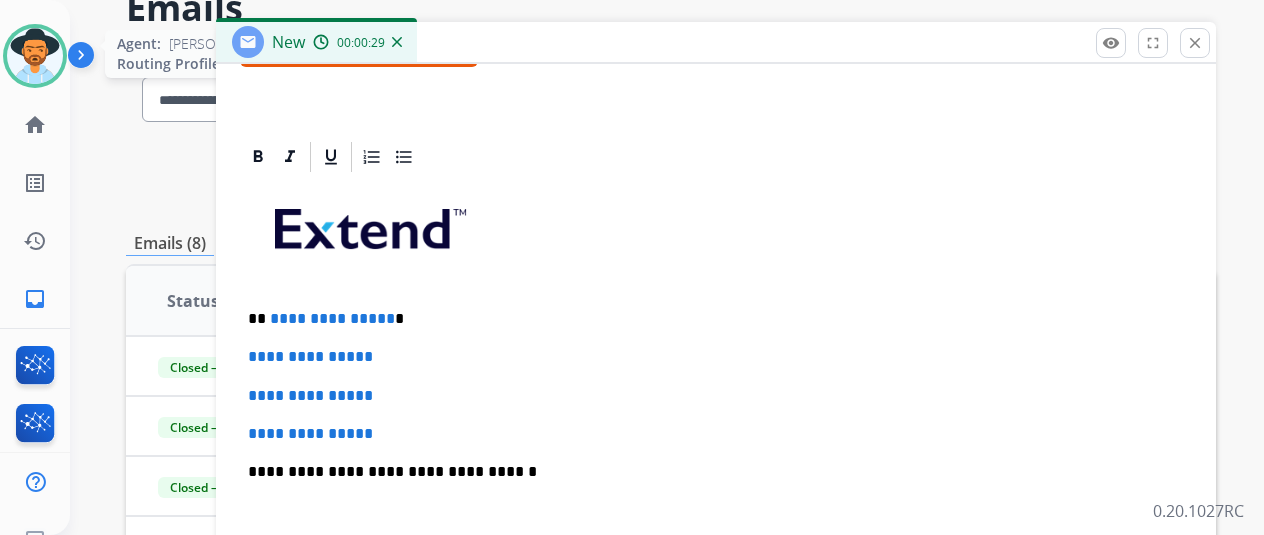 type 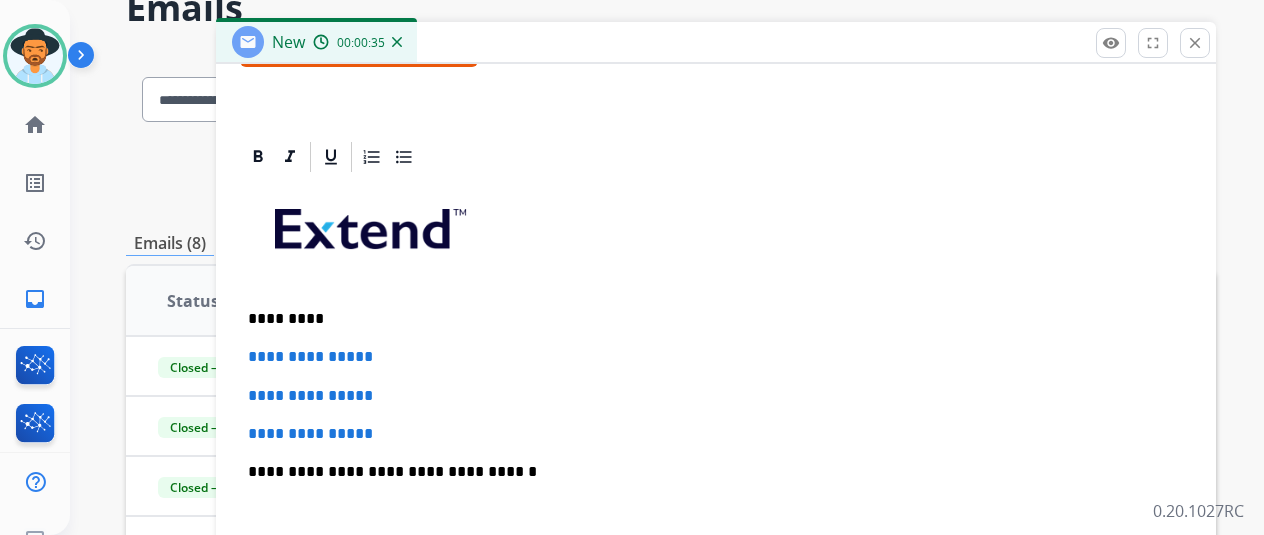click on "**********" at bounding box center [716, 519] 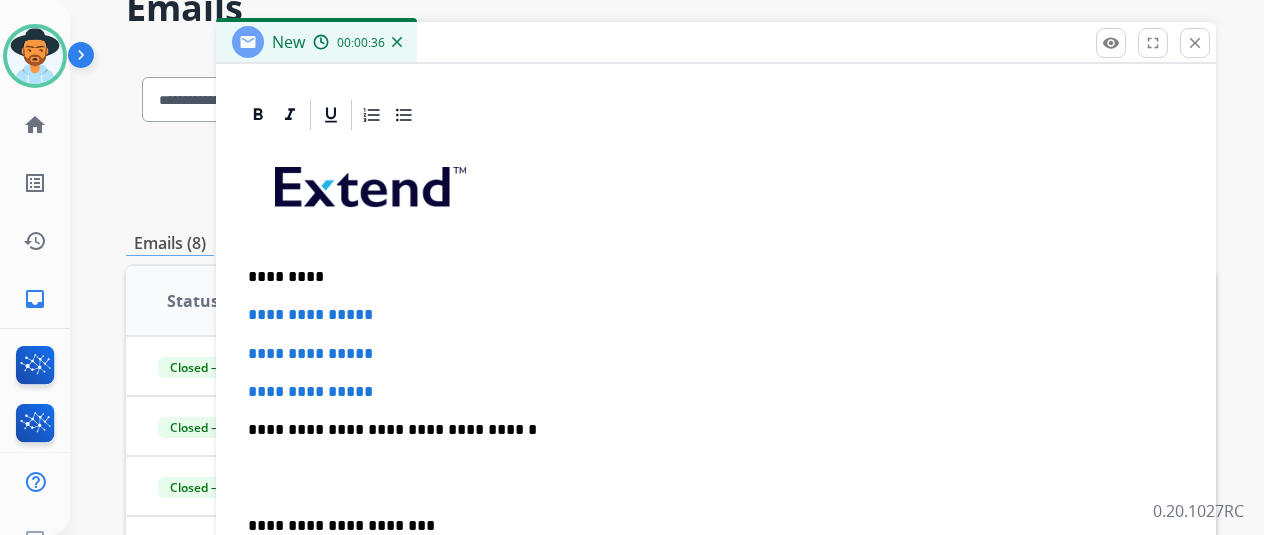 scroll, scrollTop: 460, scrollLeft: 0, axis: vertical 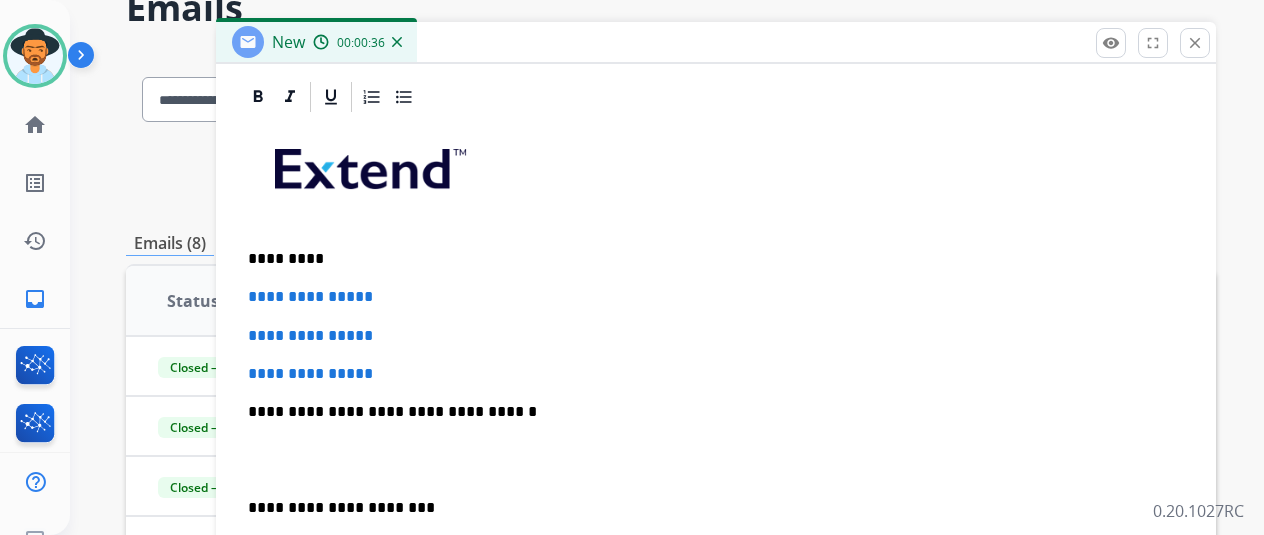 click on "**********" at bounding box center [716, 459] 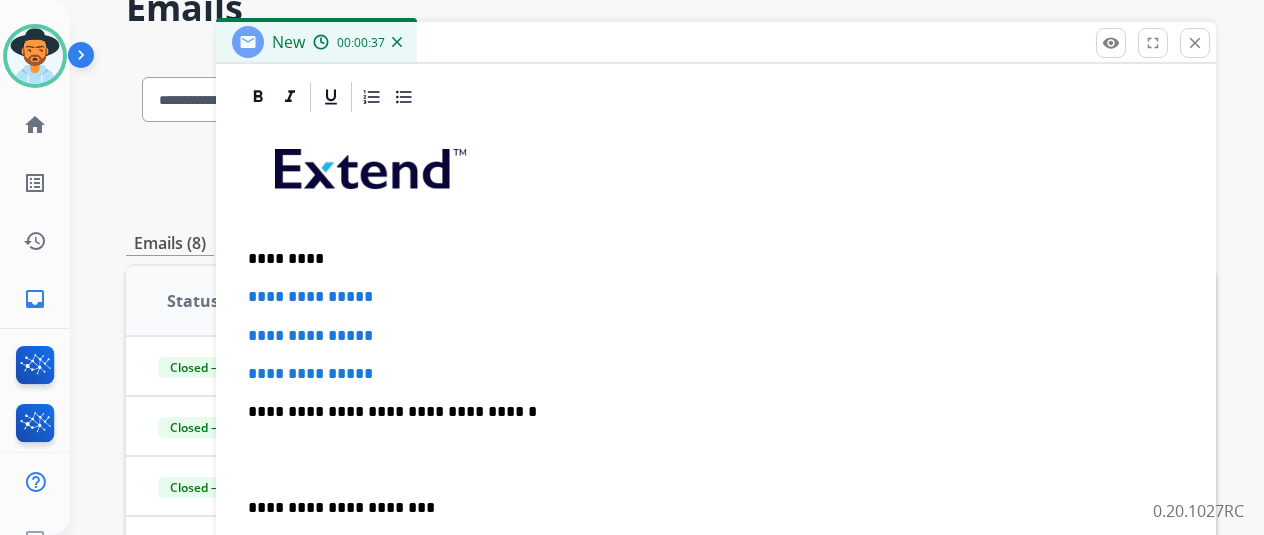 click on "**********" at bounding box center (716, 297) 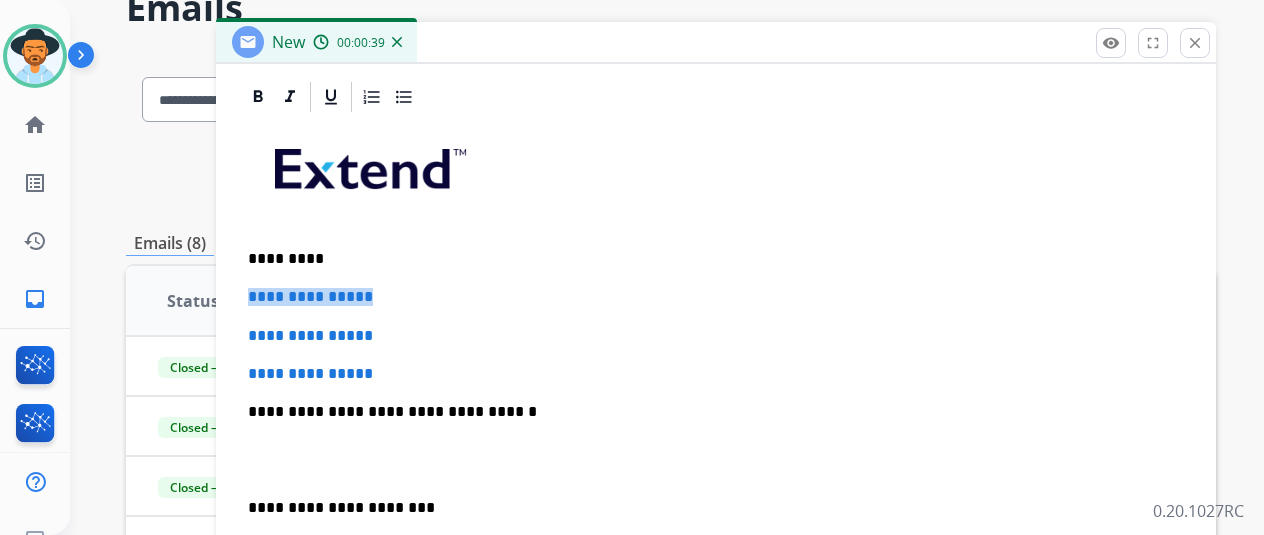 click on "**********" at bounding box center [716, -27] 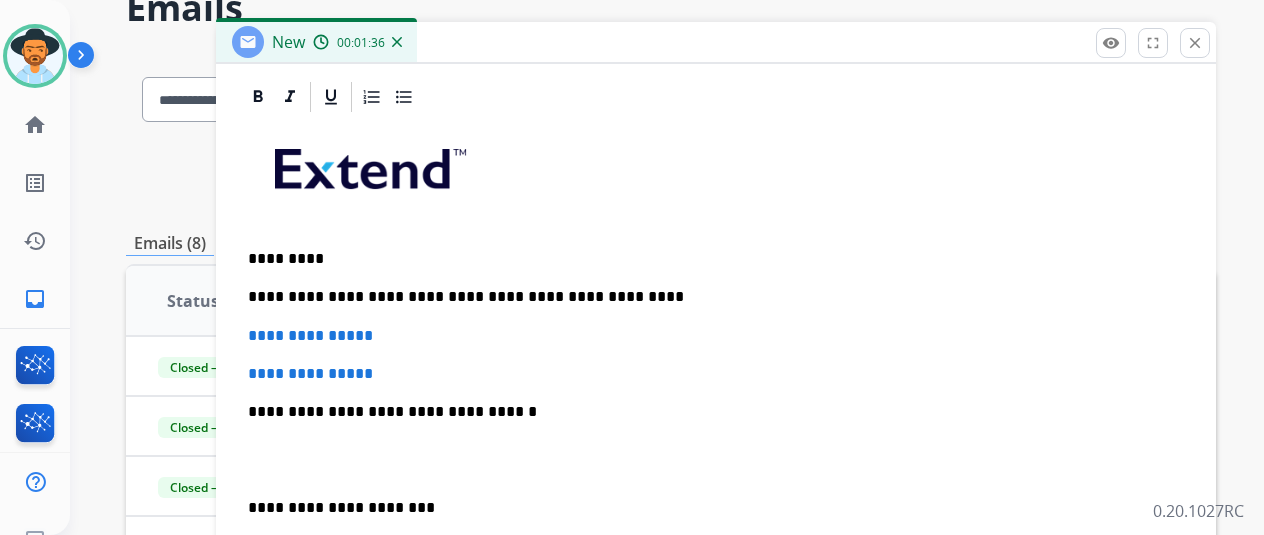 click on "**********" at bounding box center (716, 459) 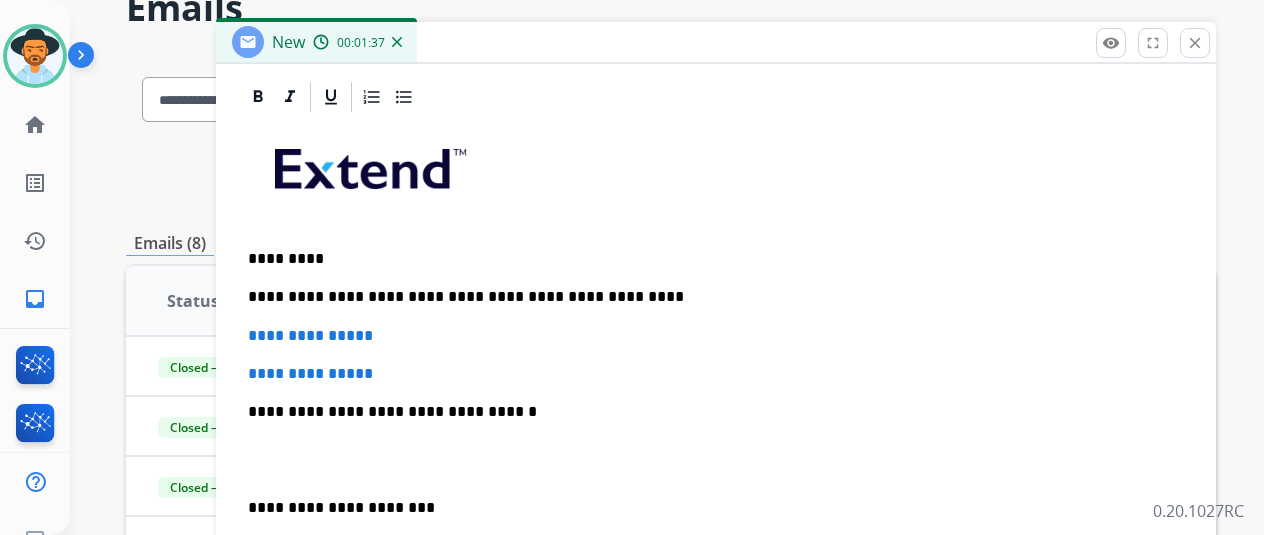 click on "**********" at bounding box center (708, 297) 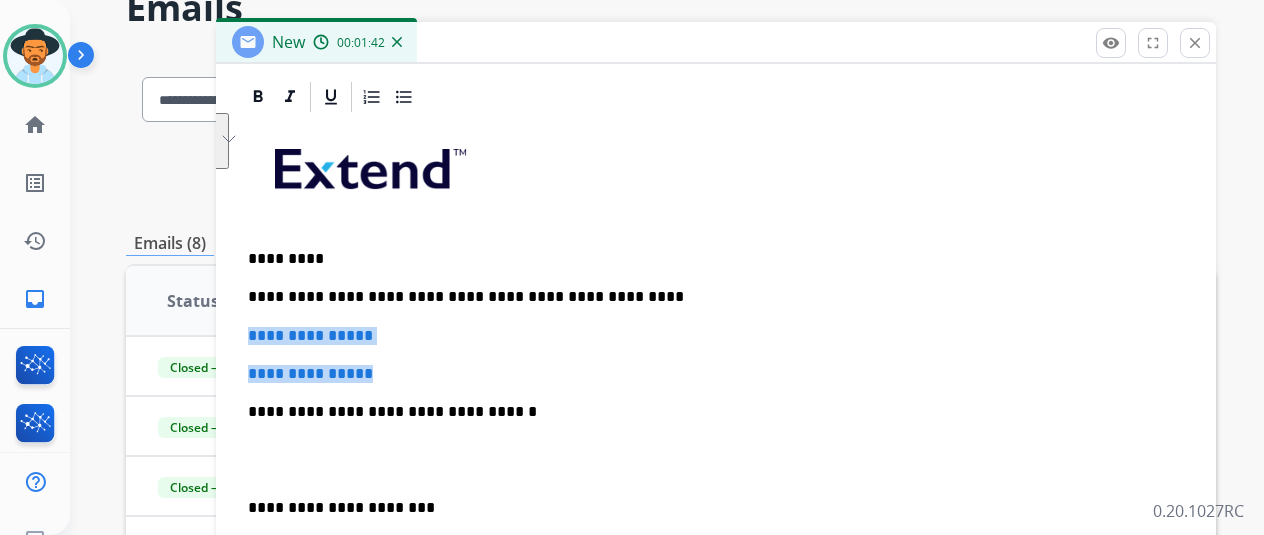 drag, startPoint x: 462, startPoint y: 369, endPoint x: 504, endPoint y: 377, distance: 42.755116 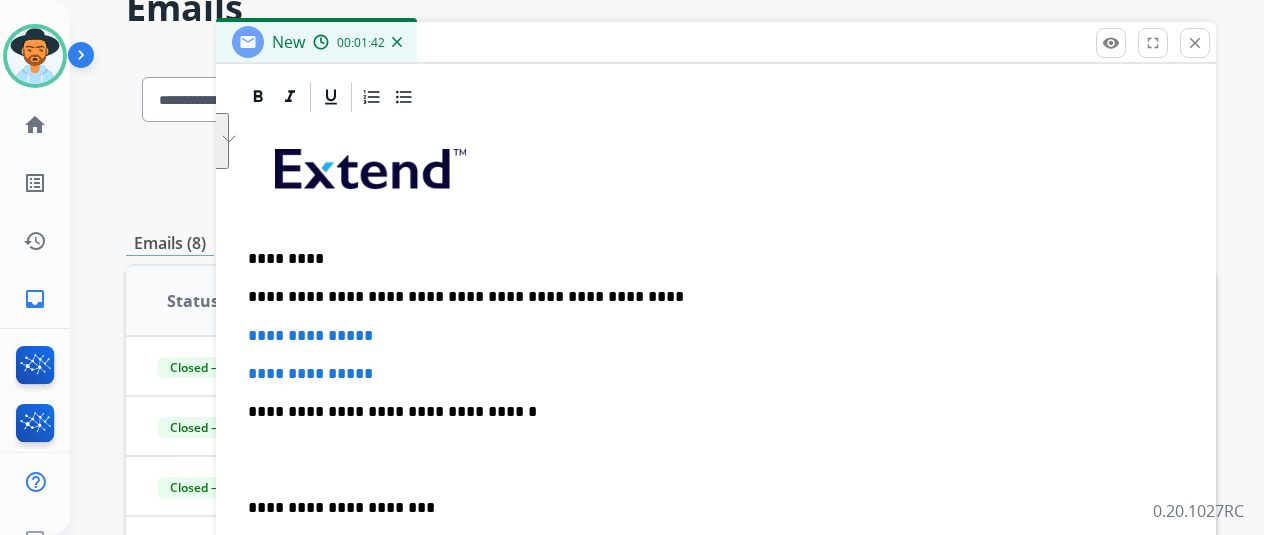 scroll, scrollTop: 422, scrollLeft: 0, axis: vertical 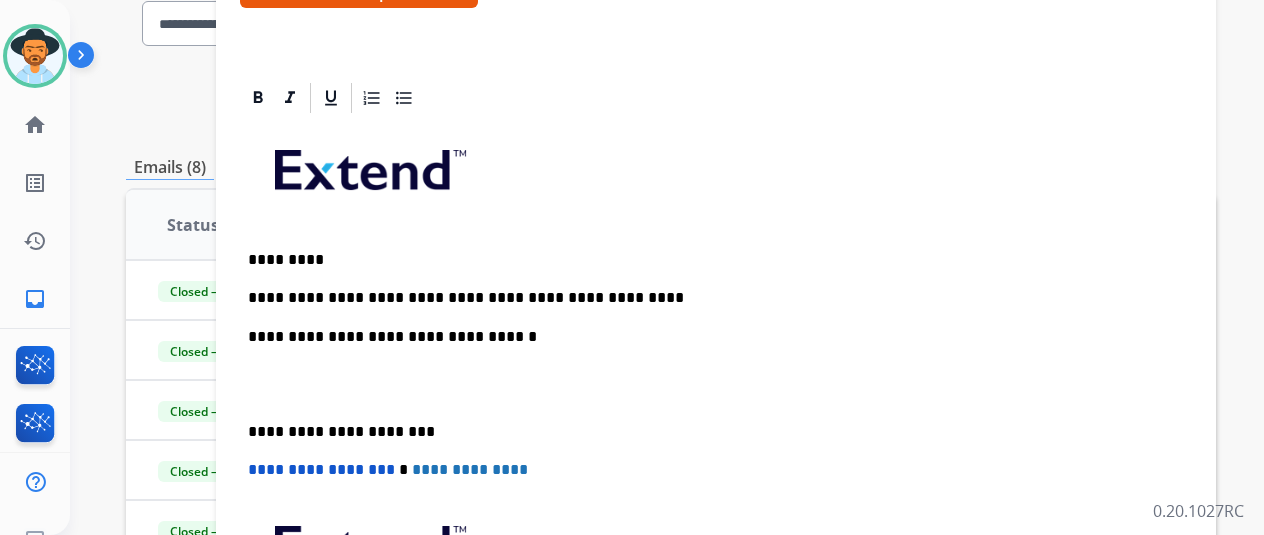 drag, startPoint x: 426, startPoint y: 295, endPoint x: 510, endPoint y: 301, distance: 84.21401 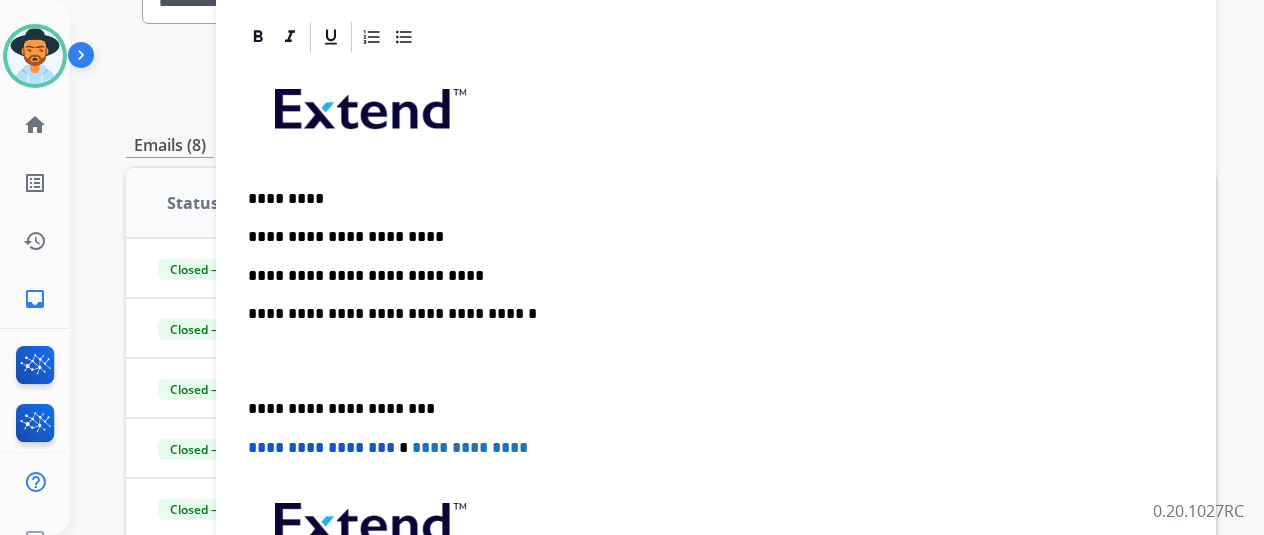 scroll, scrollTop: 238, scrollLeft: 0, axis: vertical 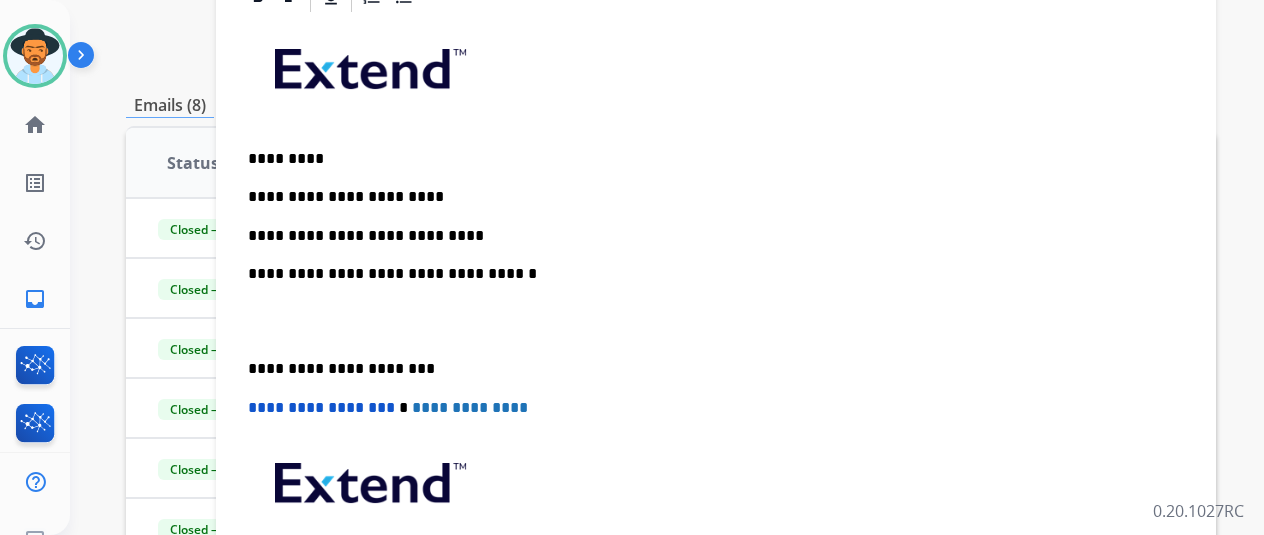 click on "**********" at bounding box center [716, 340] 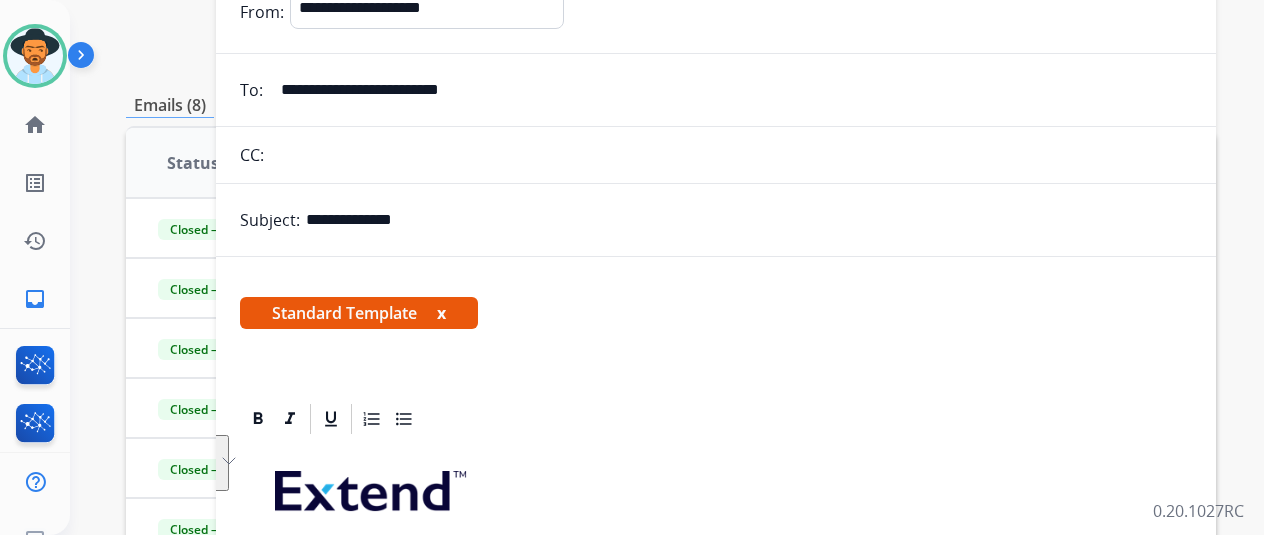 scroll, scrollTop: 422, scrollLeft: 0, axis: vertical 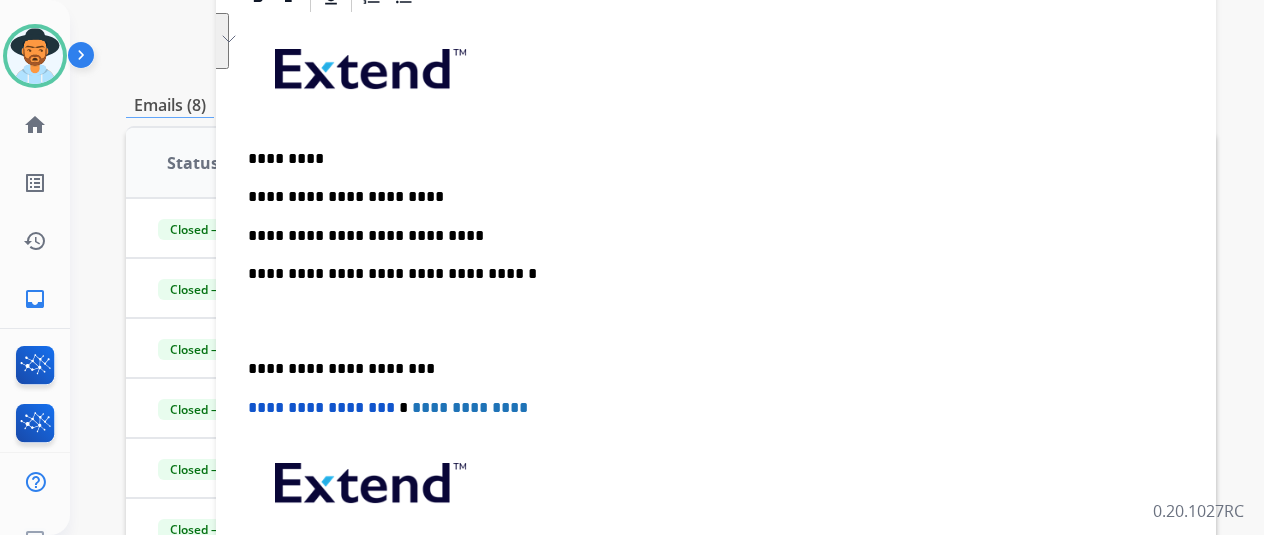 click on "**********" at bounding box center [708, 274] 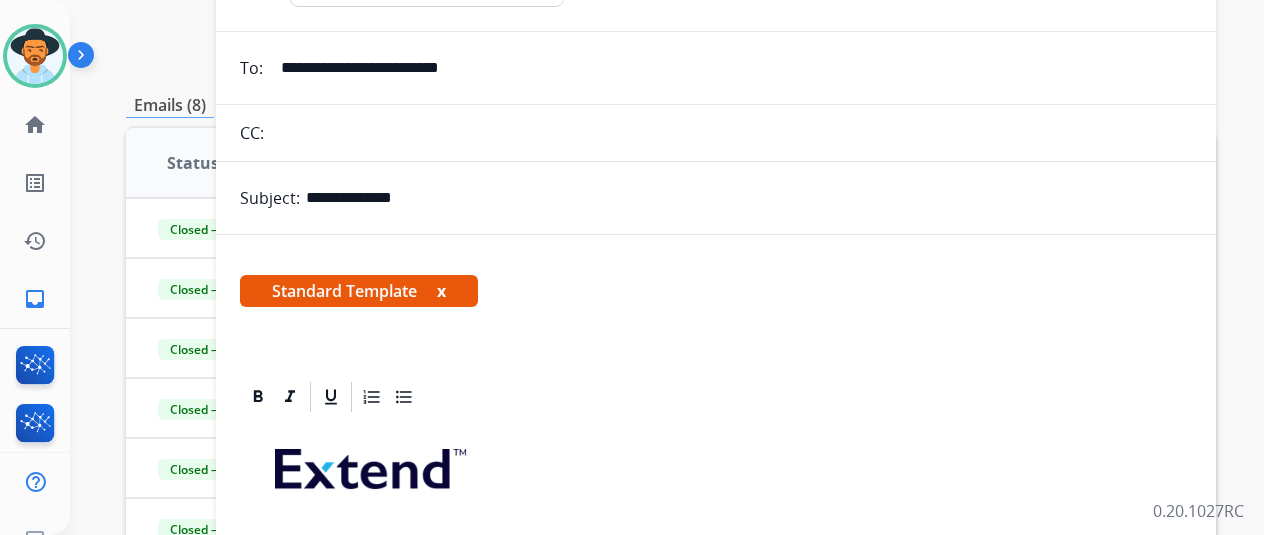scroll, scrollTop: 0, scrollLeft: 0, axis: both 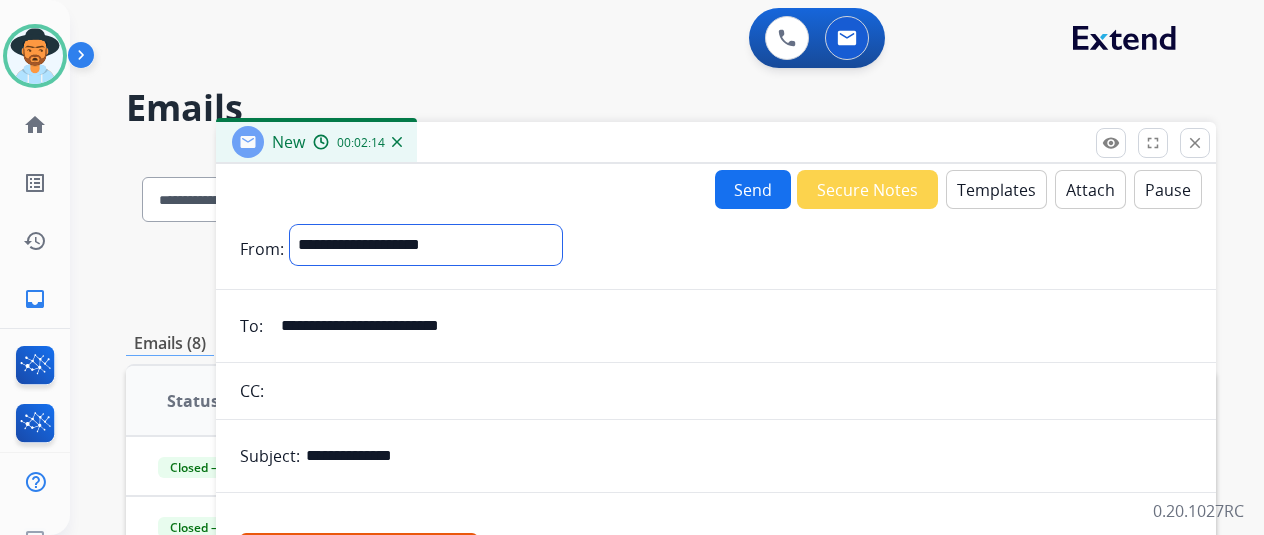 click on "**********" at bounding box center (426, 245) 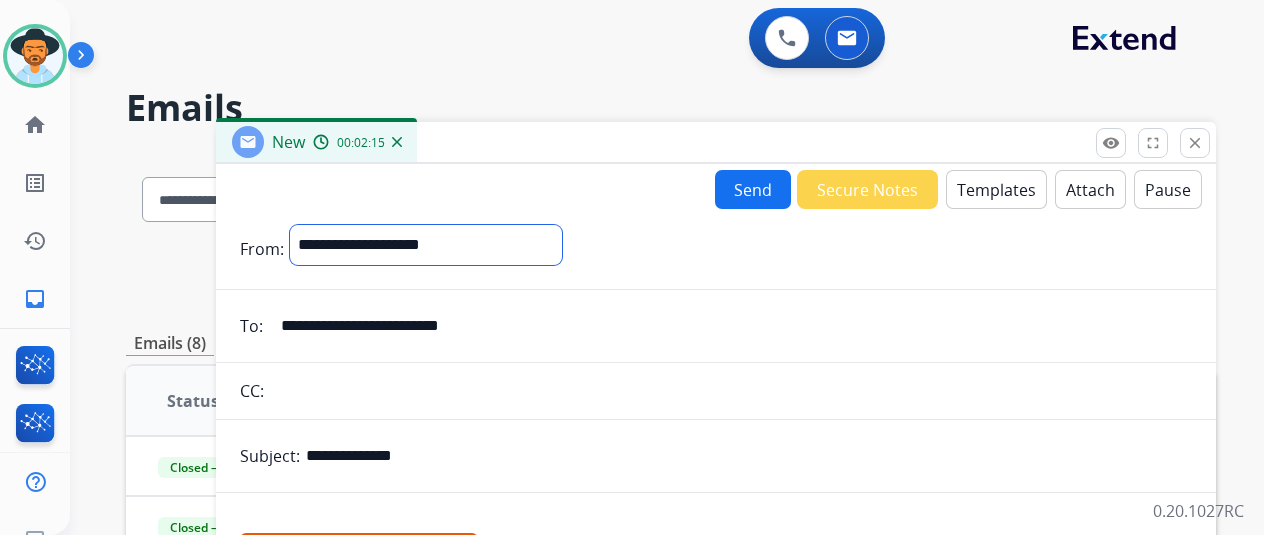 select on "**********" 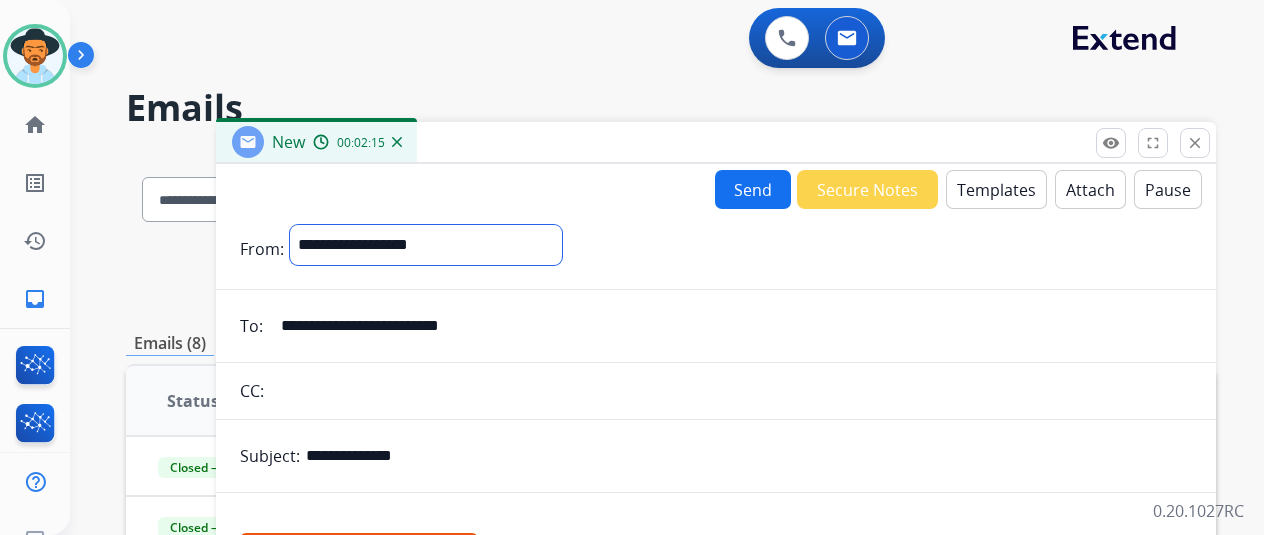 click on "**********" at bounding box center (426, 245) 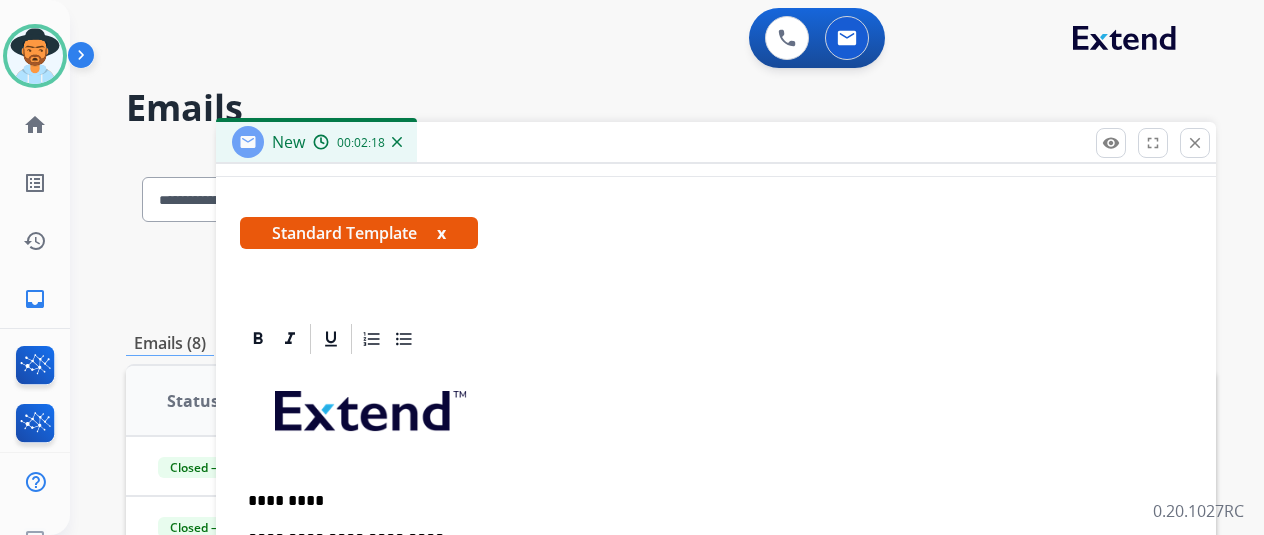 scroll, scrollTop: 420, scrollLeft: 0, axis: vertical 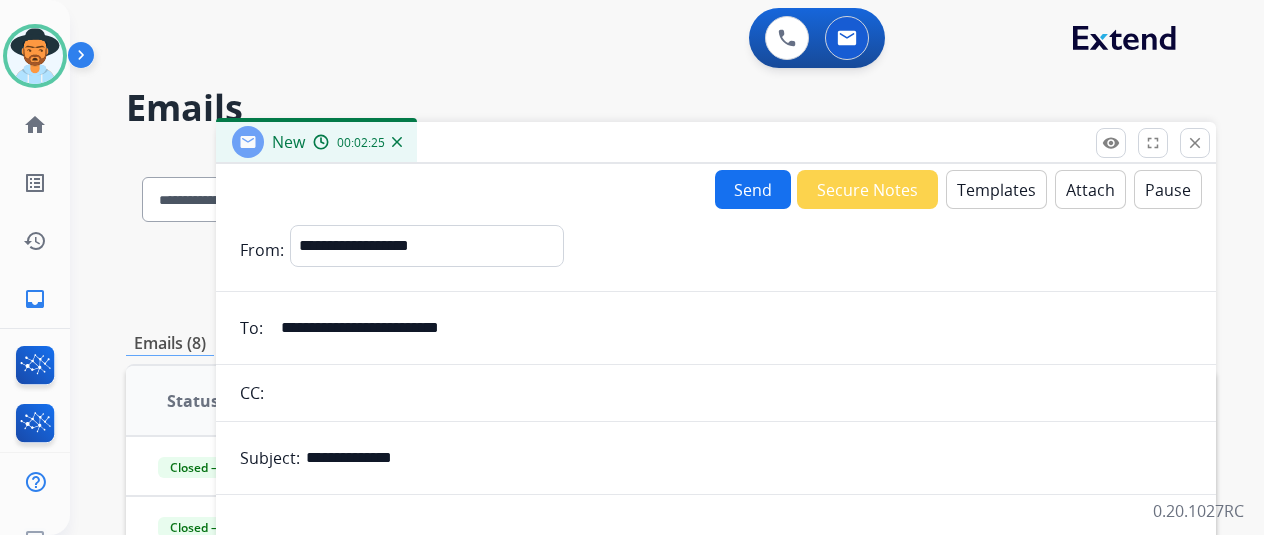 click on "Send" at bounding box center [753, 189] 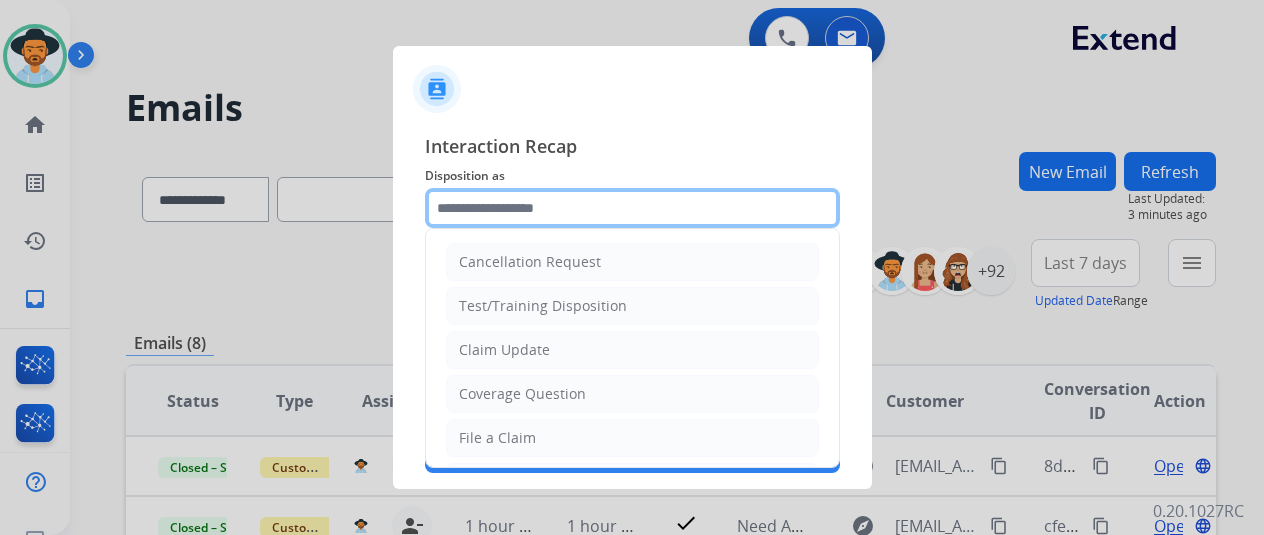 click 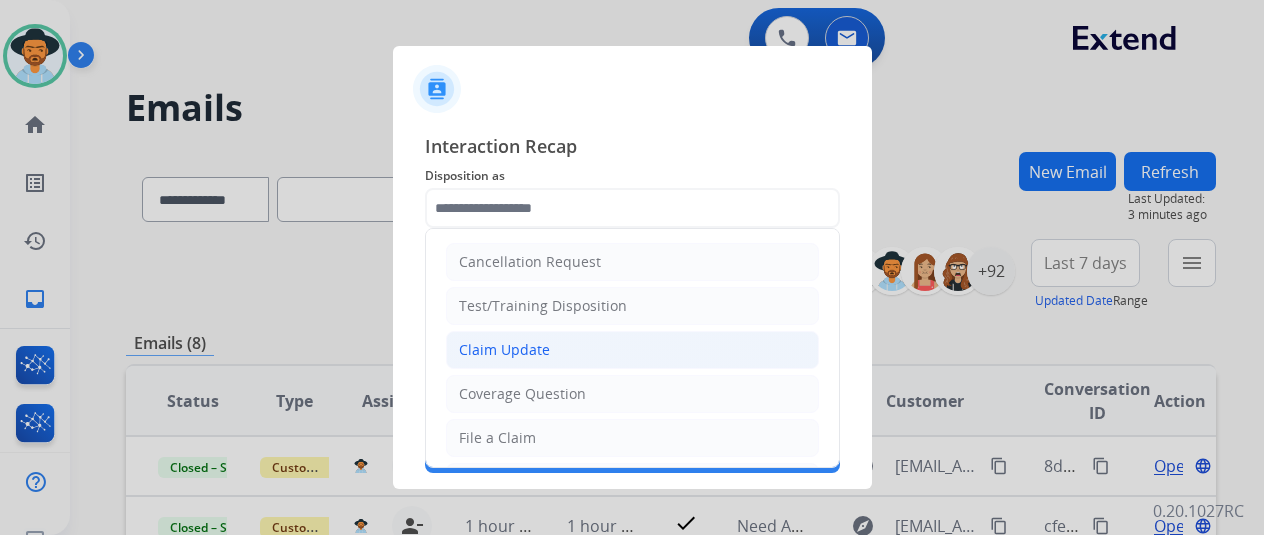 click on "Claim Update" 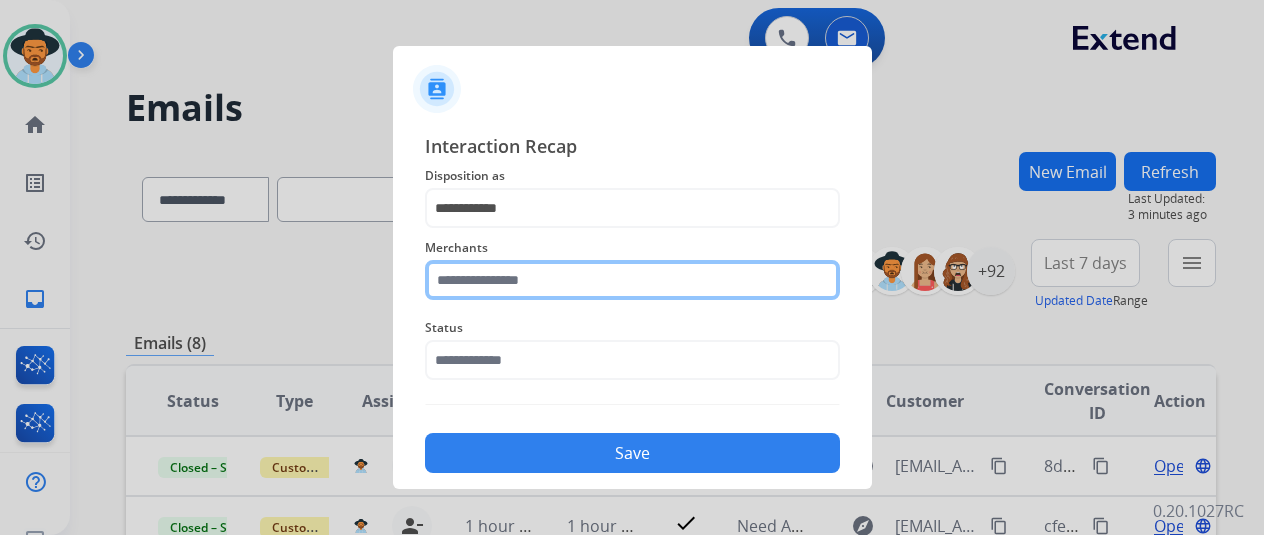 click 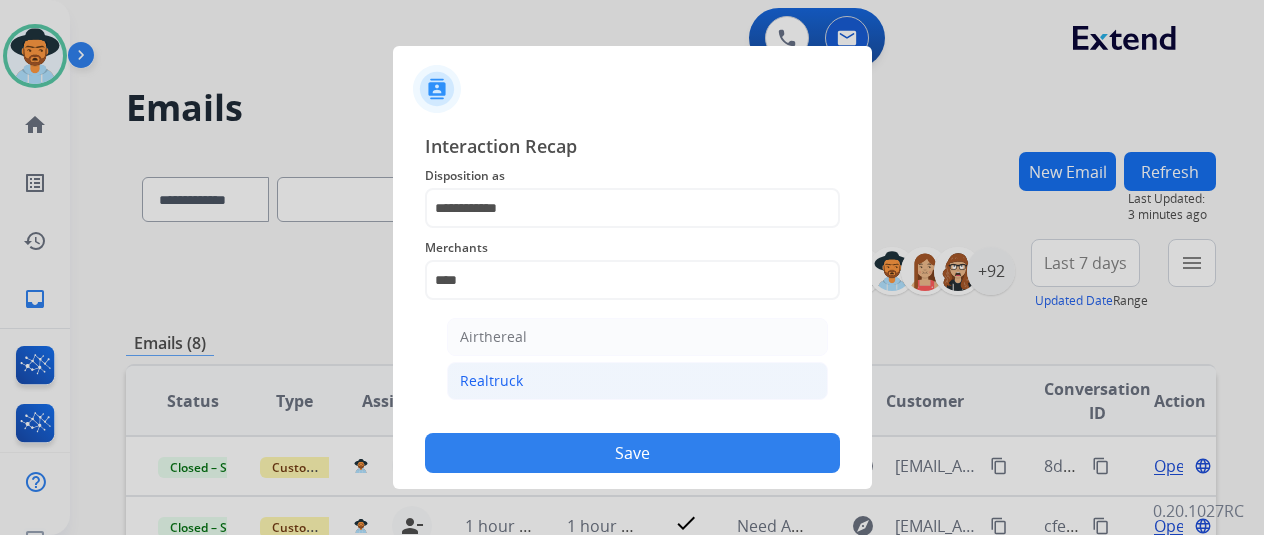 click on "Realtruck" 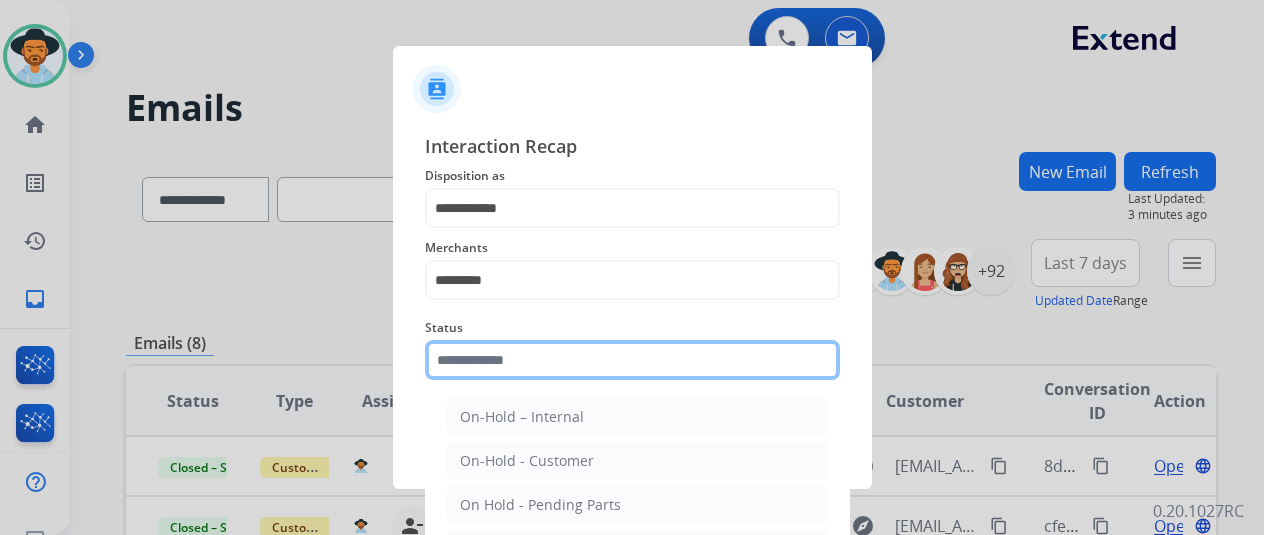 click 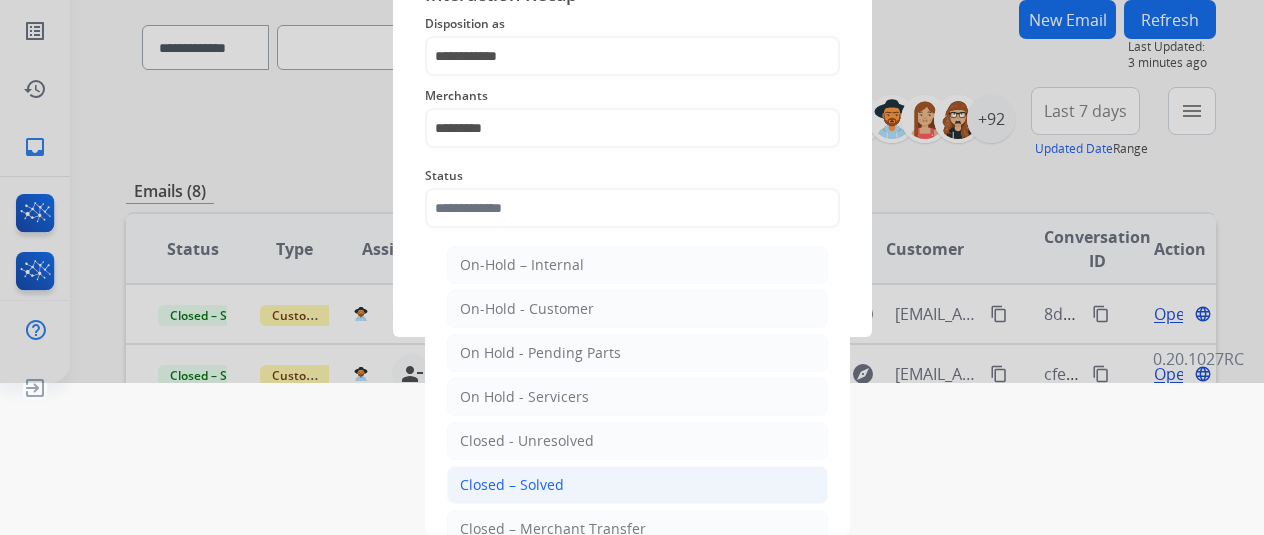 click on "Closed – Solved" 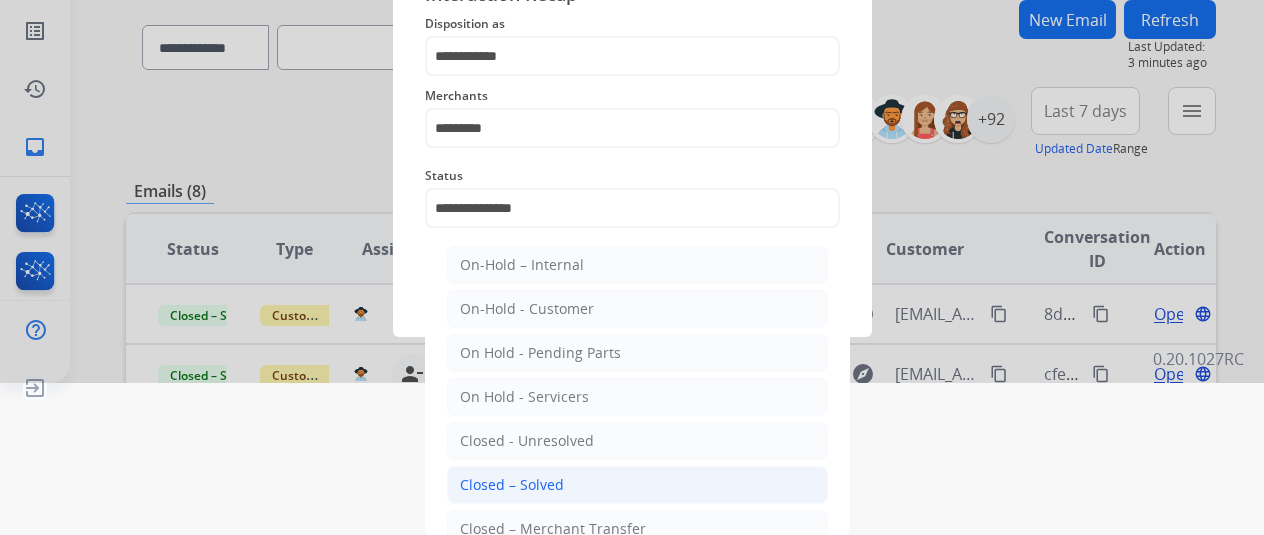 scroll, scrollTop: 24, scrollLeft: 0, axis: vertical 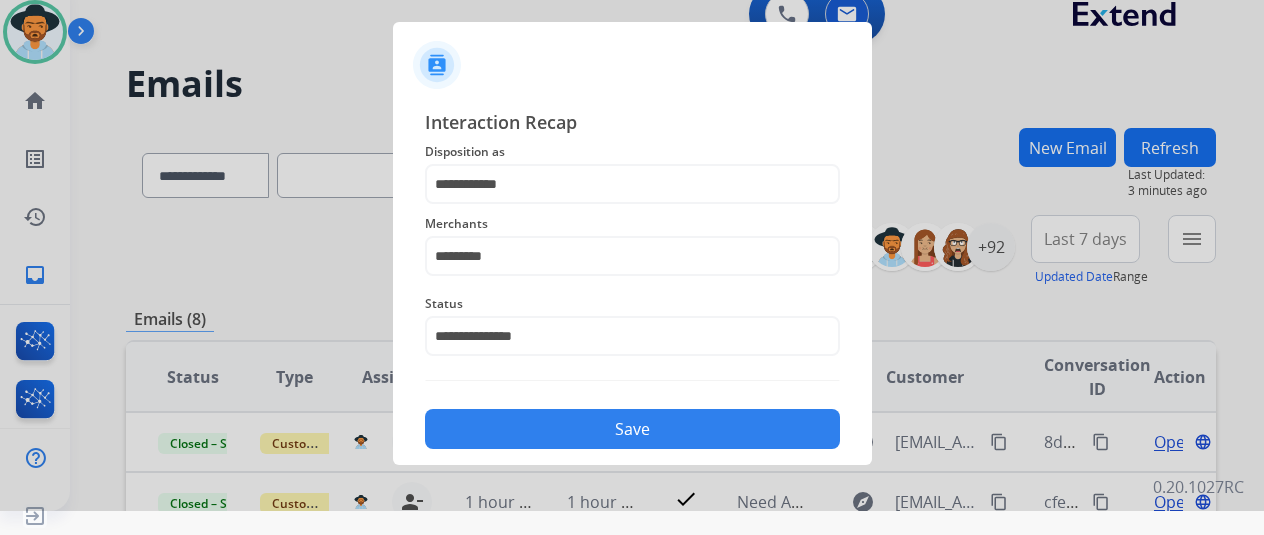 click on "Save" 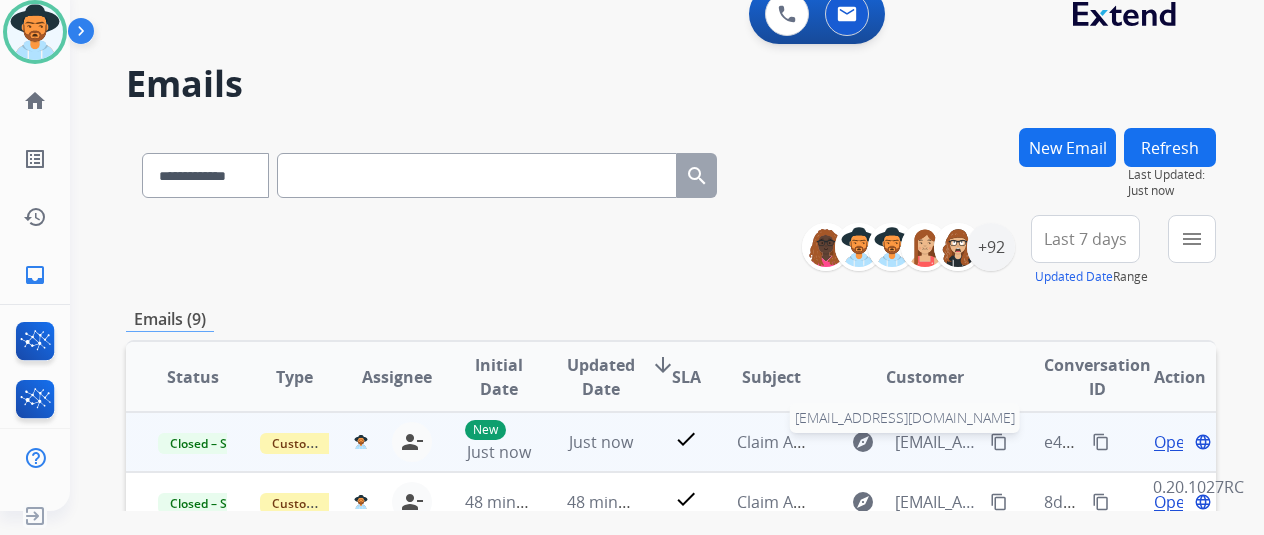 click on "[EMAIL_ADDRESS][DOMAIN_NAME]" at bounding box center (936, 442) 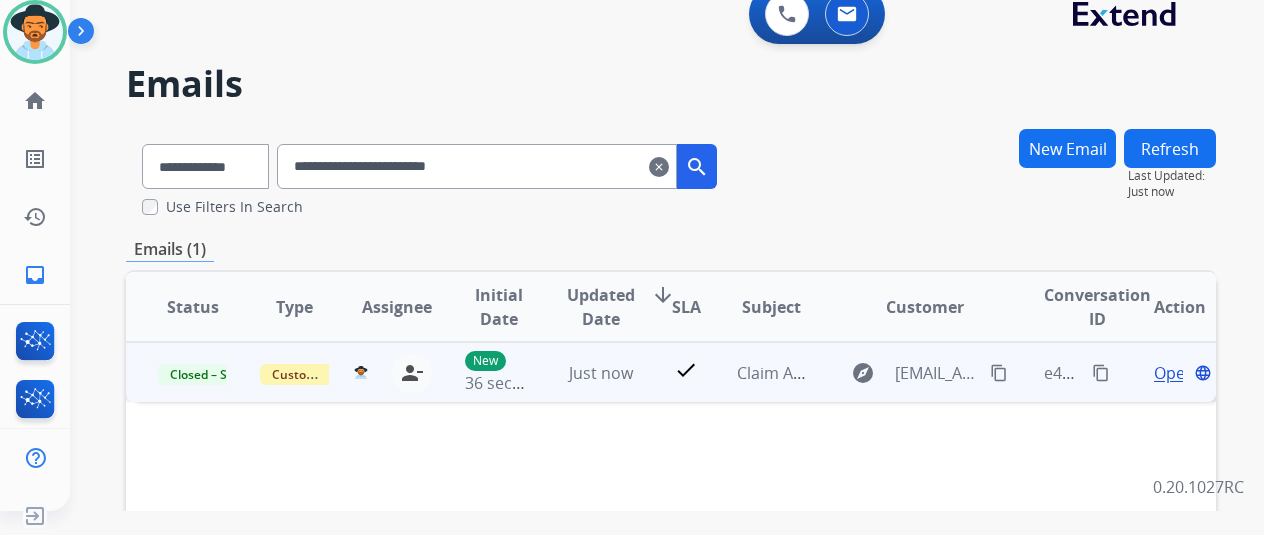 click on "content_copy" at bounding box center (1101, 373) 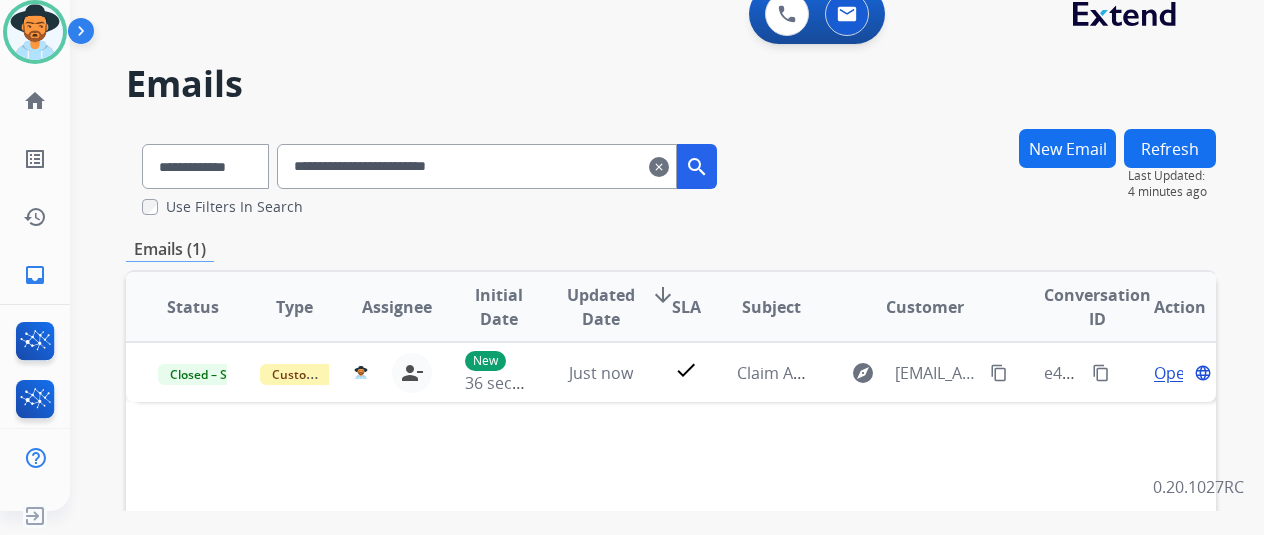 click on "clear" at bounding box center [659, 167] 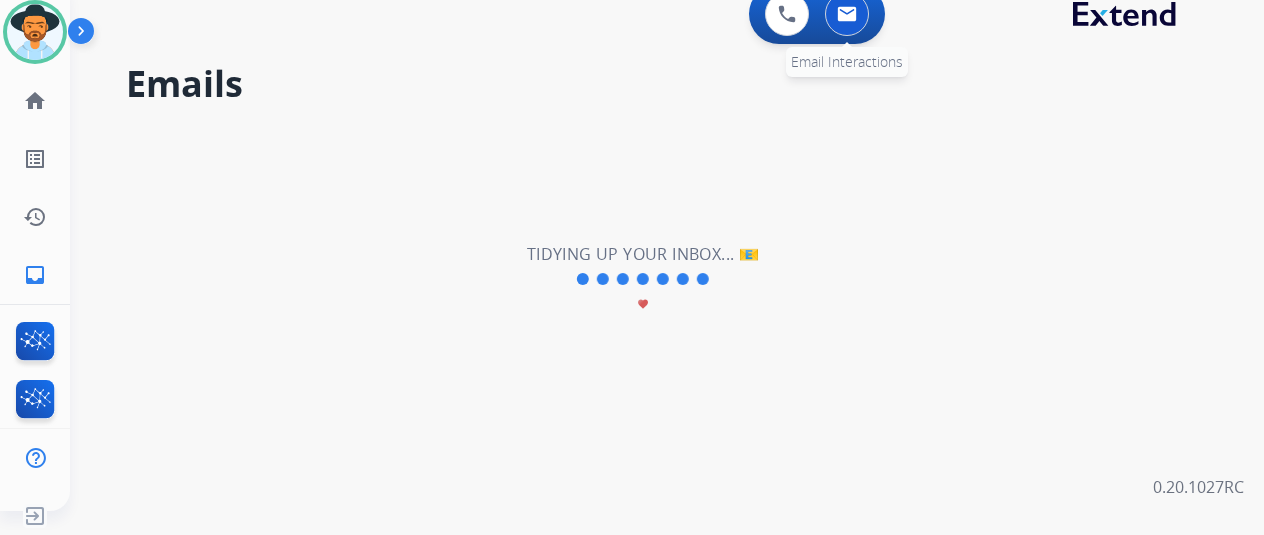 type 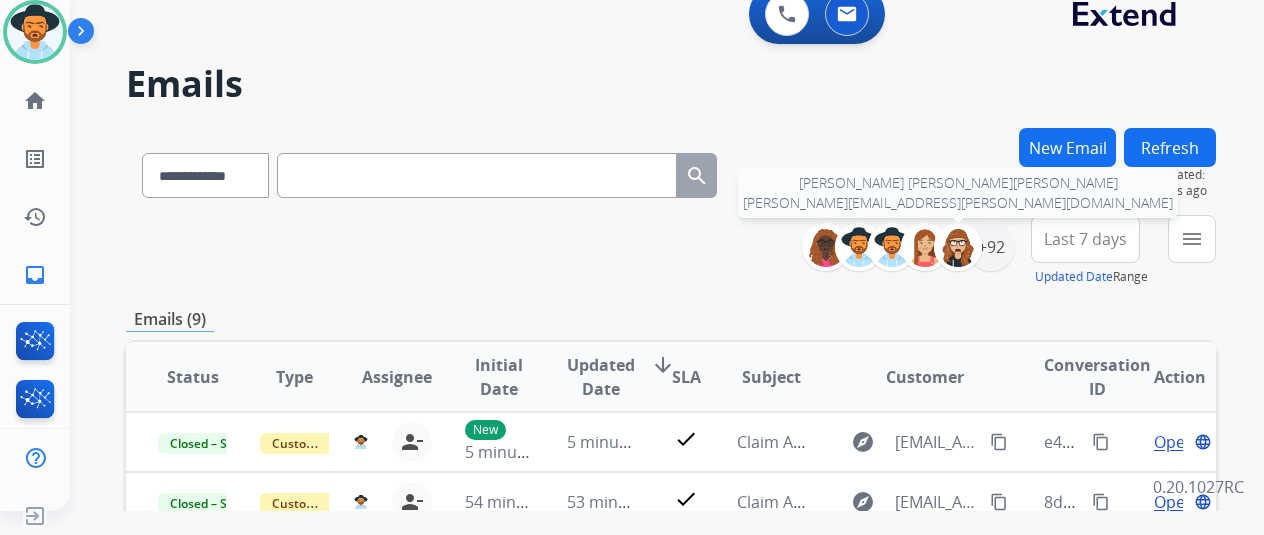 click at bounding box center (958, 247) 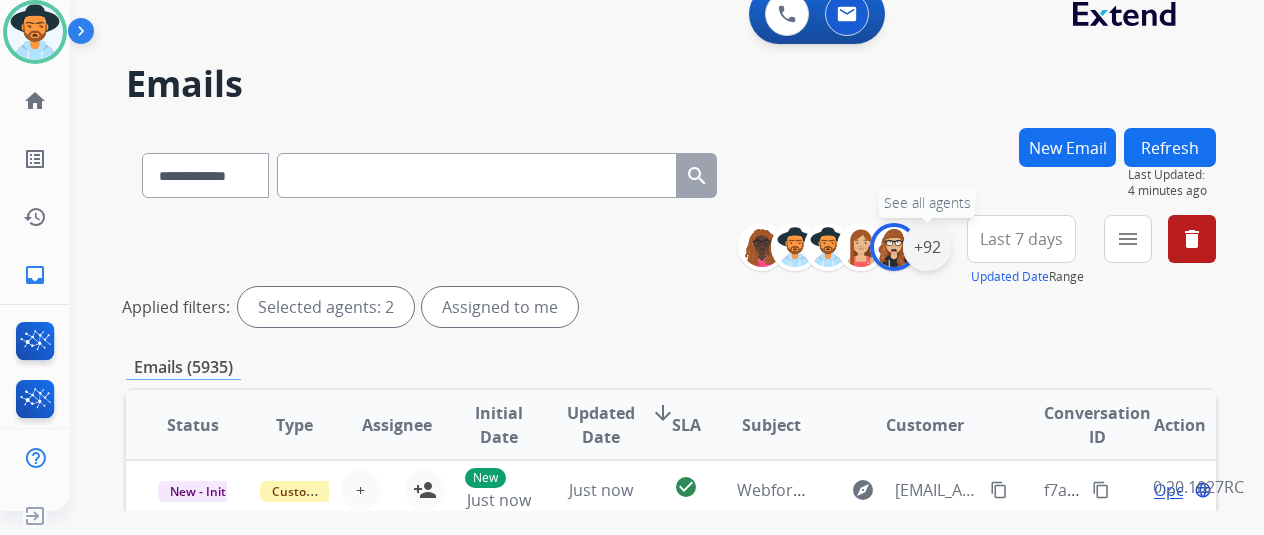 click on "+92" at bounding box center (927, 247) 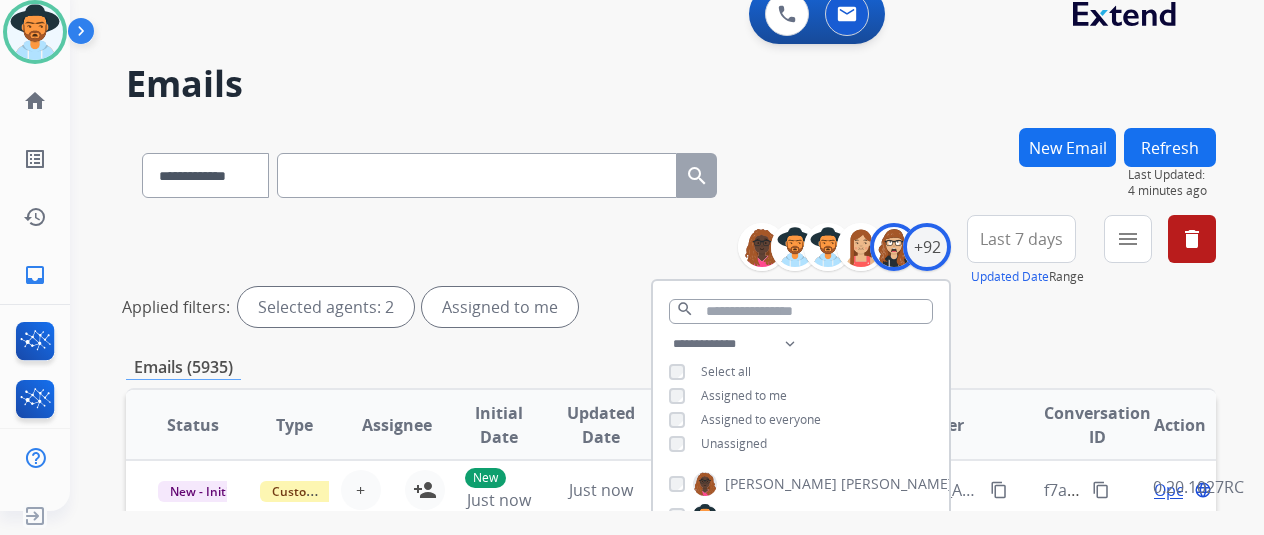 scroll, scrollTop: 200, scrollLeft: 0, axis: vertical 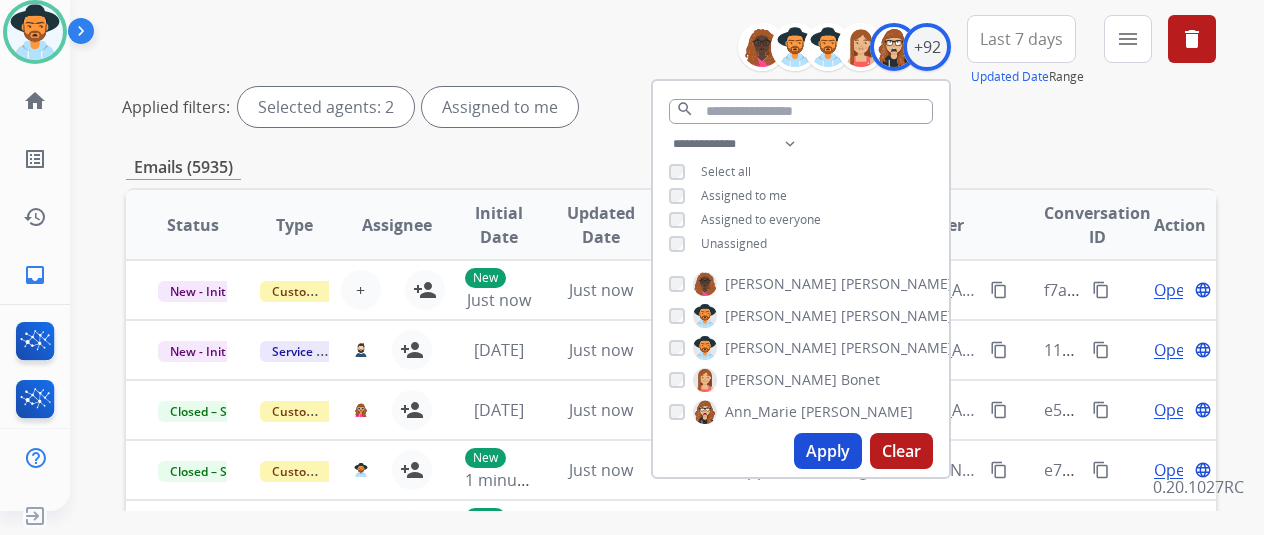 click at bounding box center [705, 412] 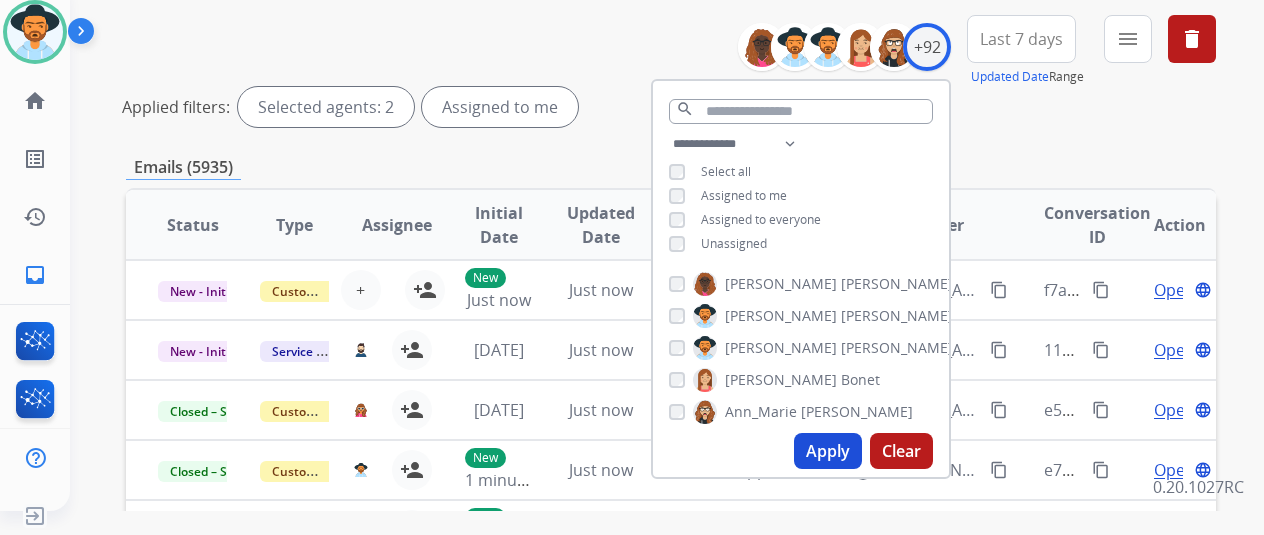 click on "Apply" at bounding box center [828, 451] 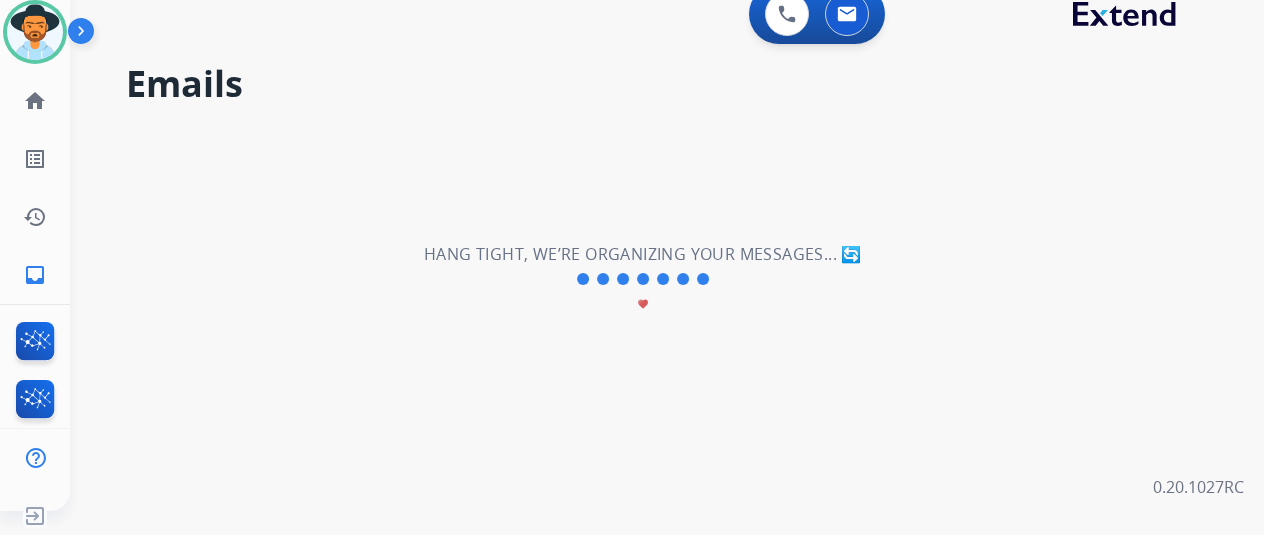 scroll, scrollTop: 0, scrollLeft: 0, axis: both 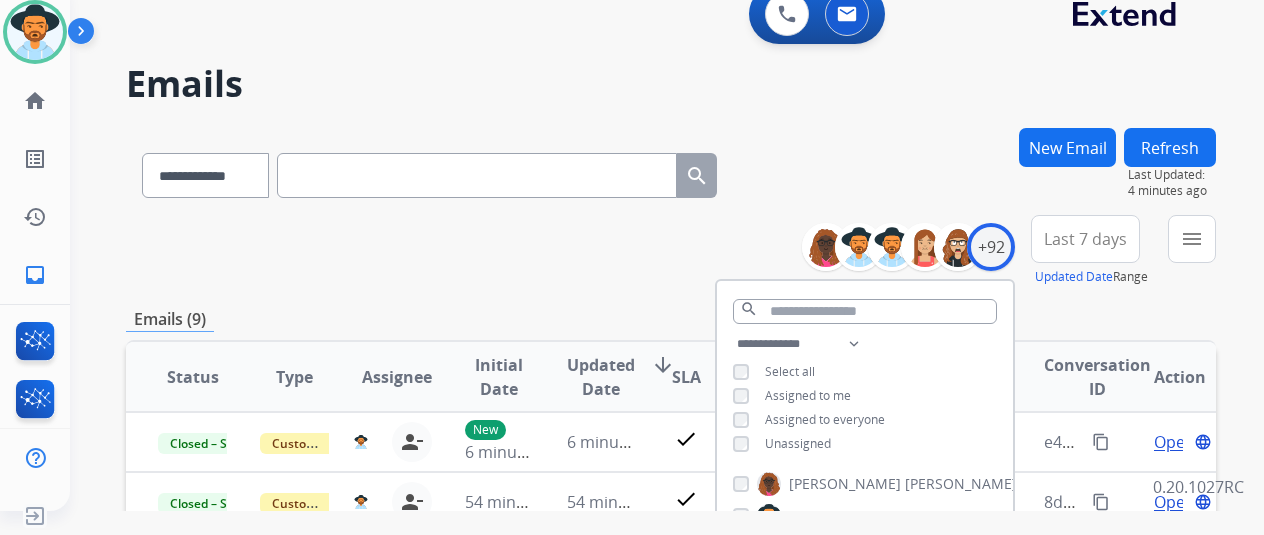 click on "**********" at bounding box center [671, 251] 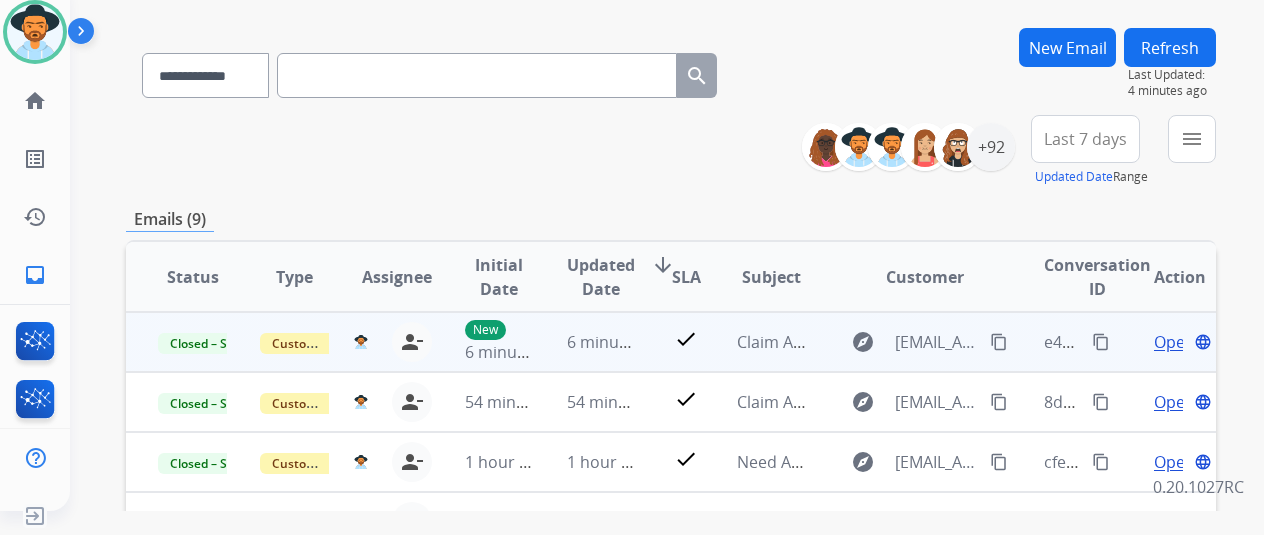 scroll, scrollTop: 0, scrollLeft: 0, axis: both 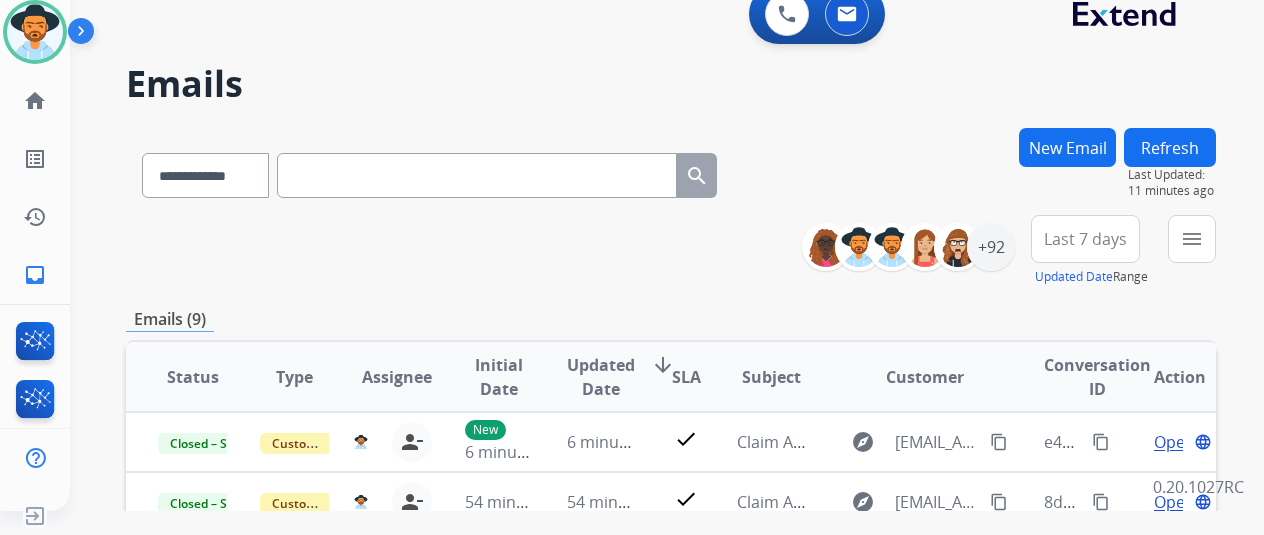 click on "New Email" at bounding box center [1067, 147] 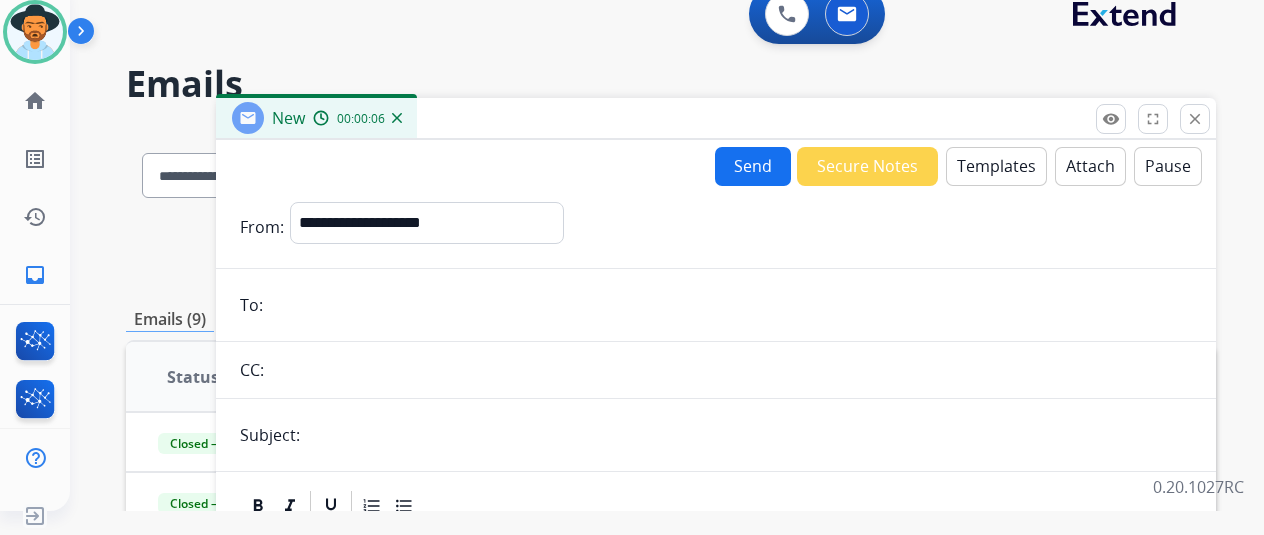 click at bounding box center (730, 305) 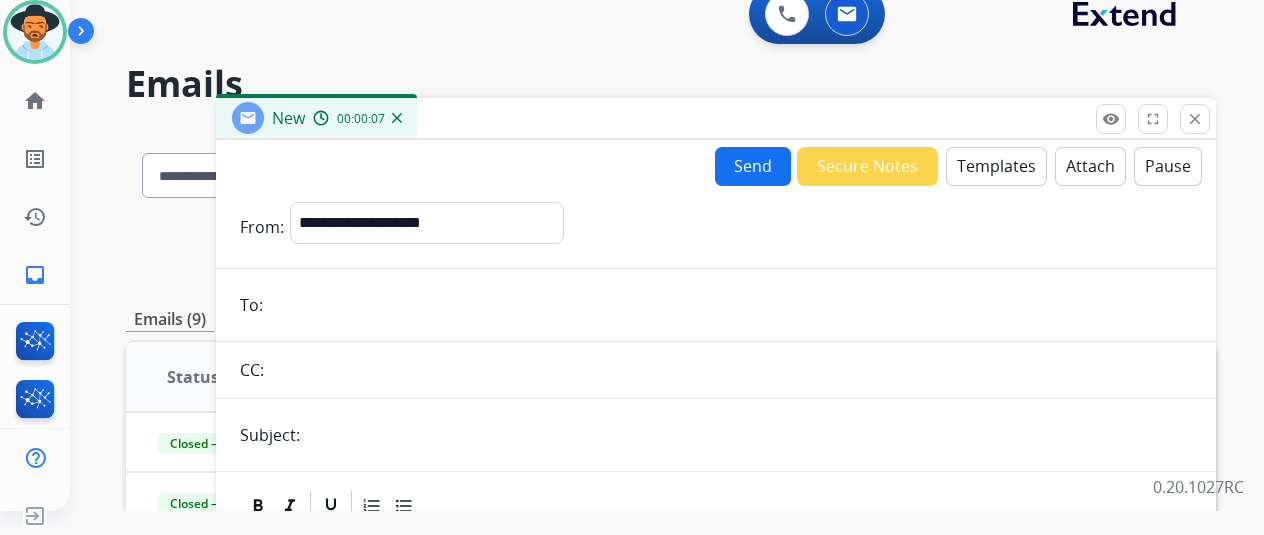 paste on "**********" 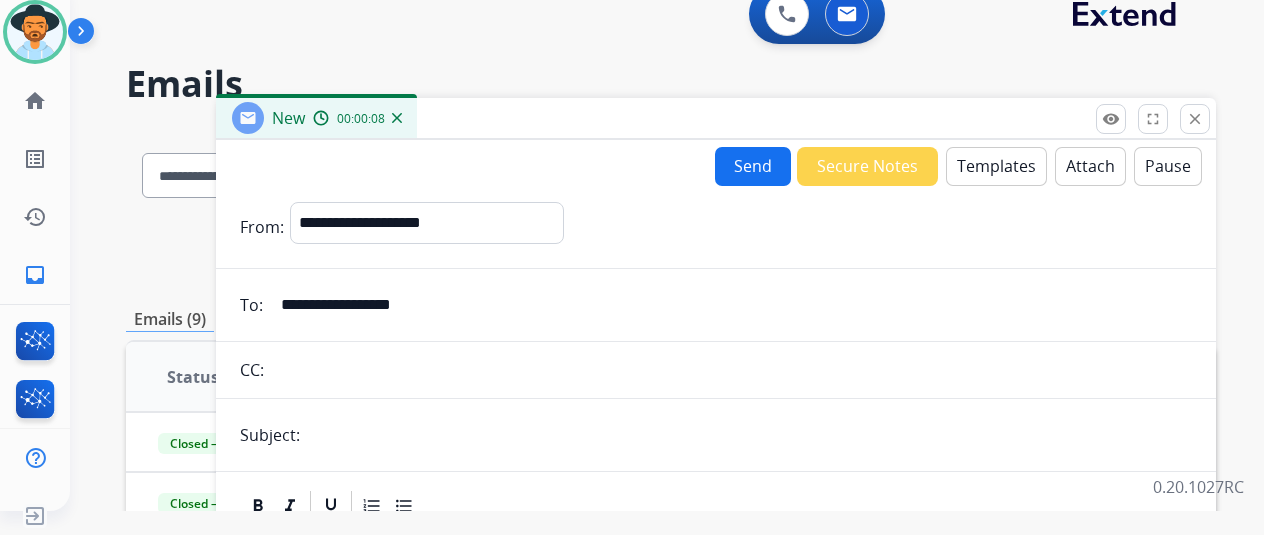 type on "**********" 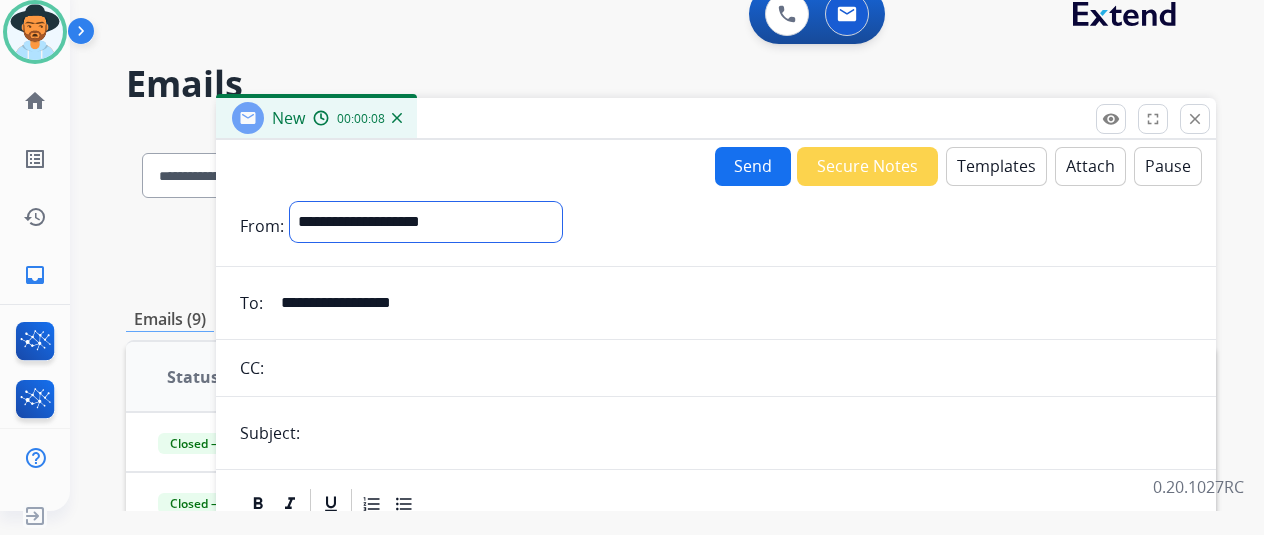 click on "**********" at bounding box center (426, 222) 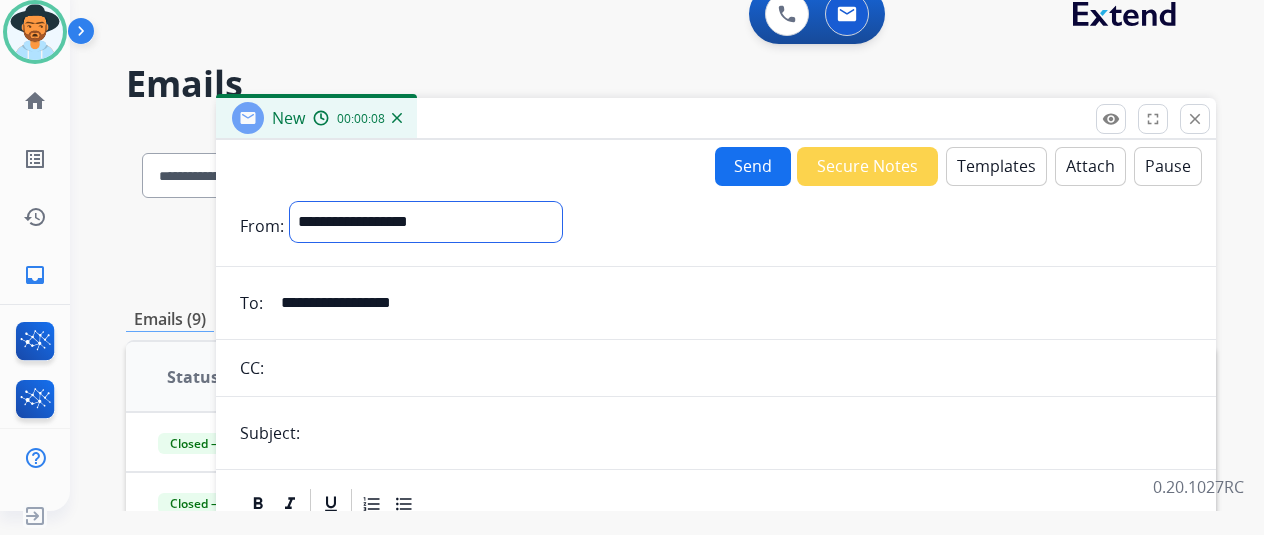 click on "**********" at bounding box center (426, 222) 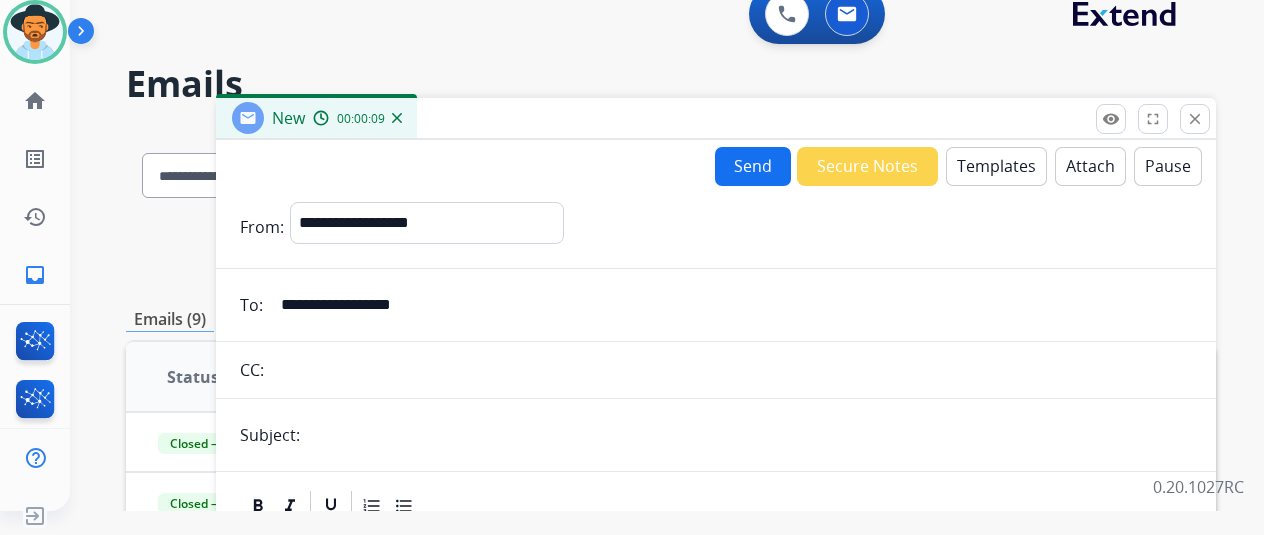 click at bounding box center [749, 435] 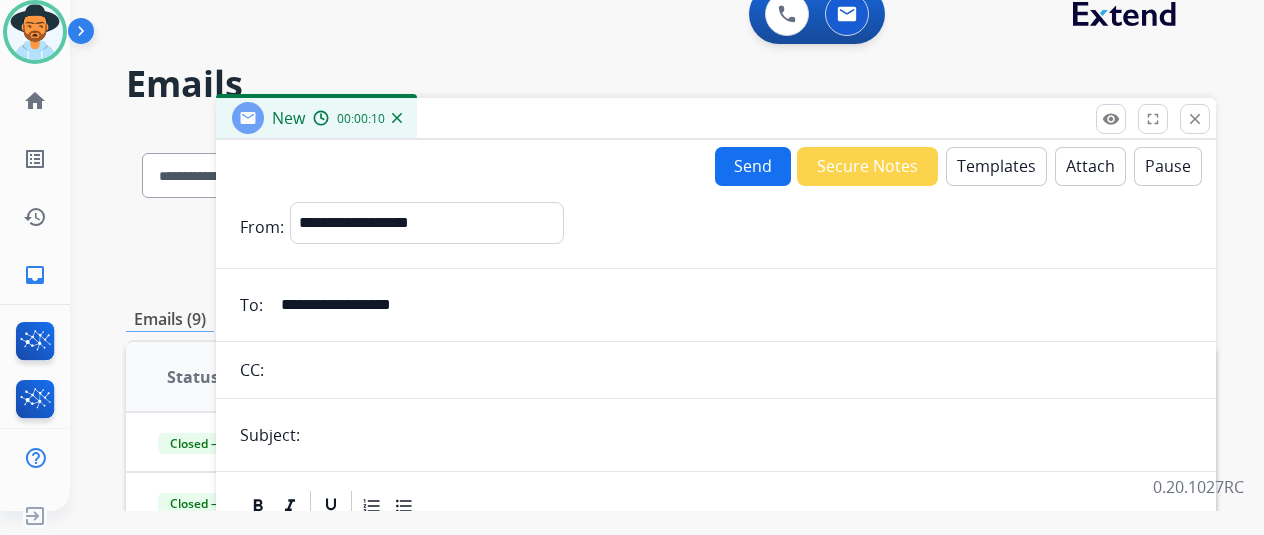 type on "**********" 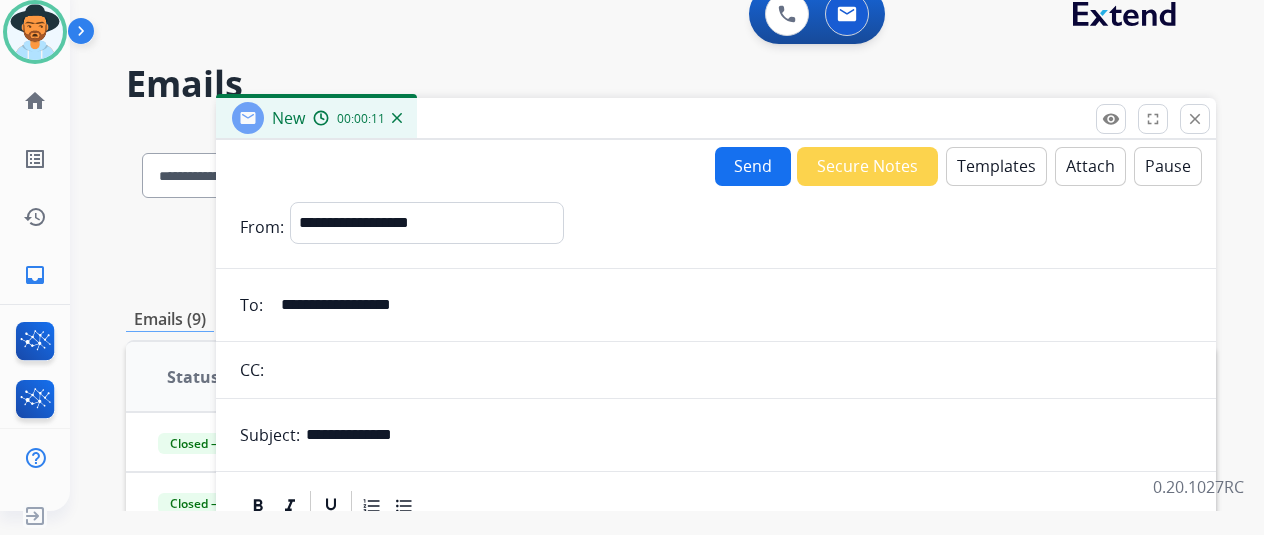 scroll, scrollTop: 200, scrollLeft: 0, axis: vertical 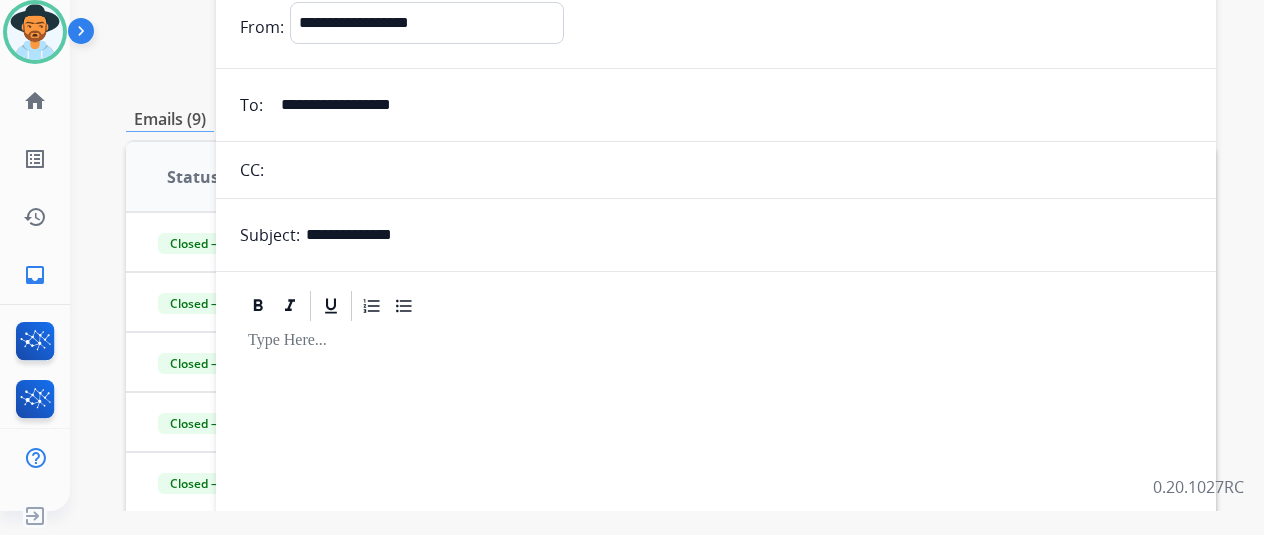click at bounding box center [716, 495] 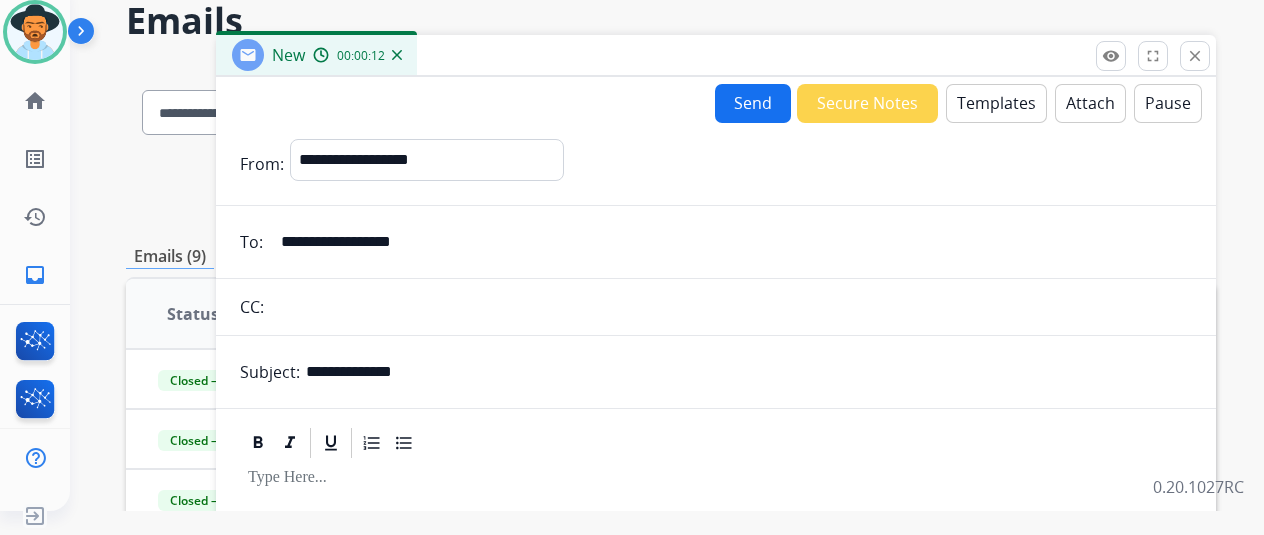 scroll, scrollTop: 0, scrollLeft: 0, axis: both 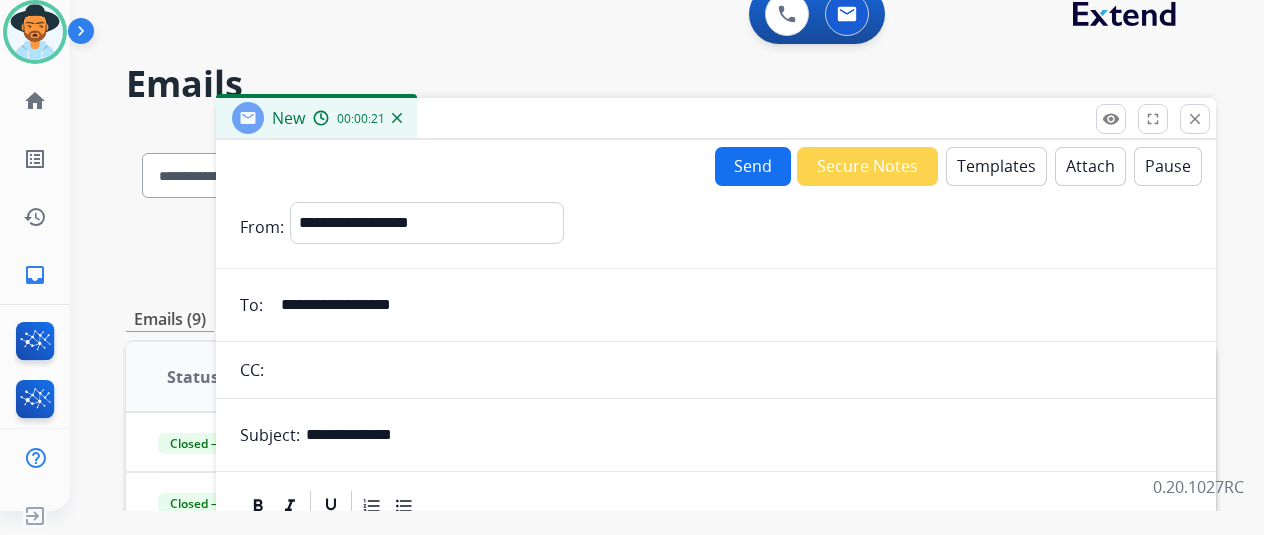 click on "Templates" at bounding box center (996, 166) 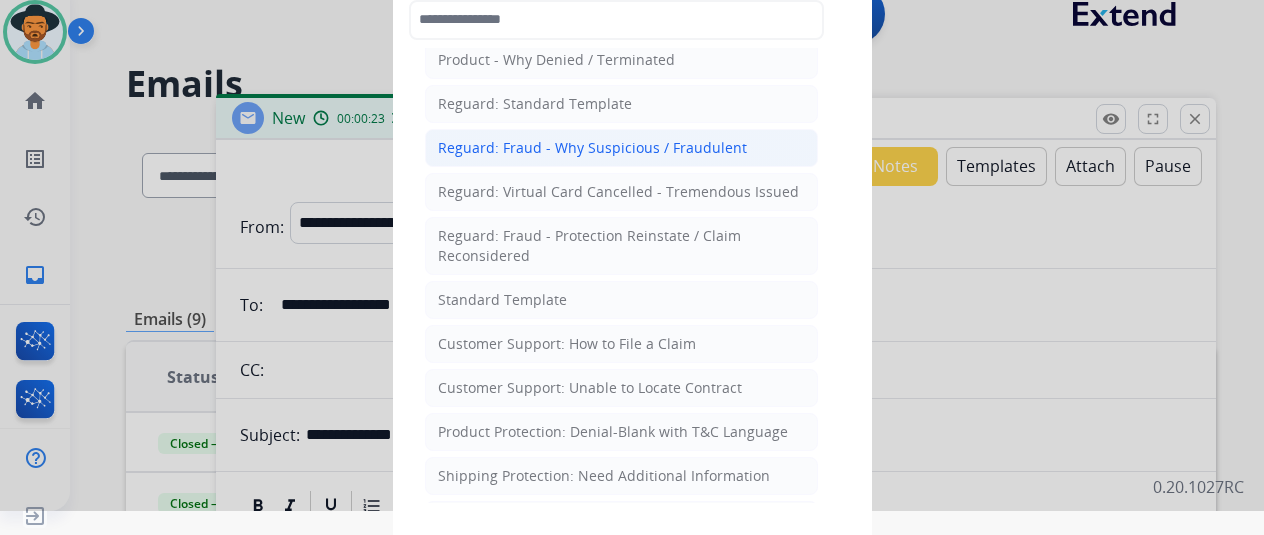 scroll, scrollTop: 200, scrollLeft: 0, axis: vertical 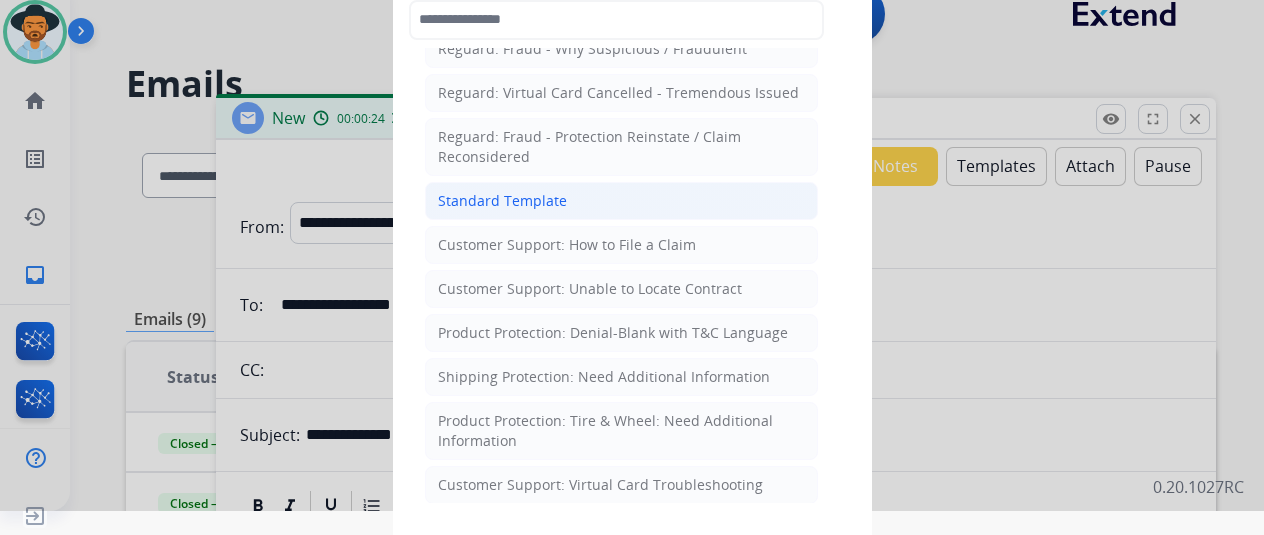 click on "Standard Template" 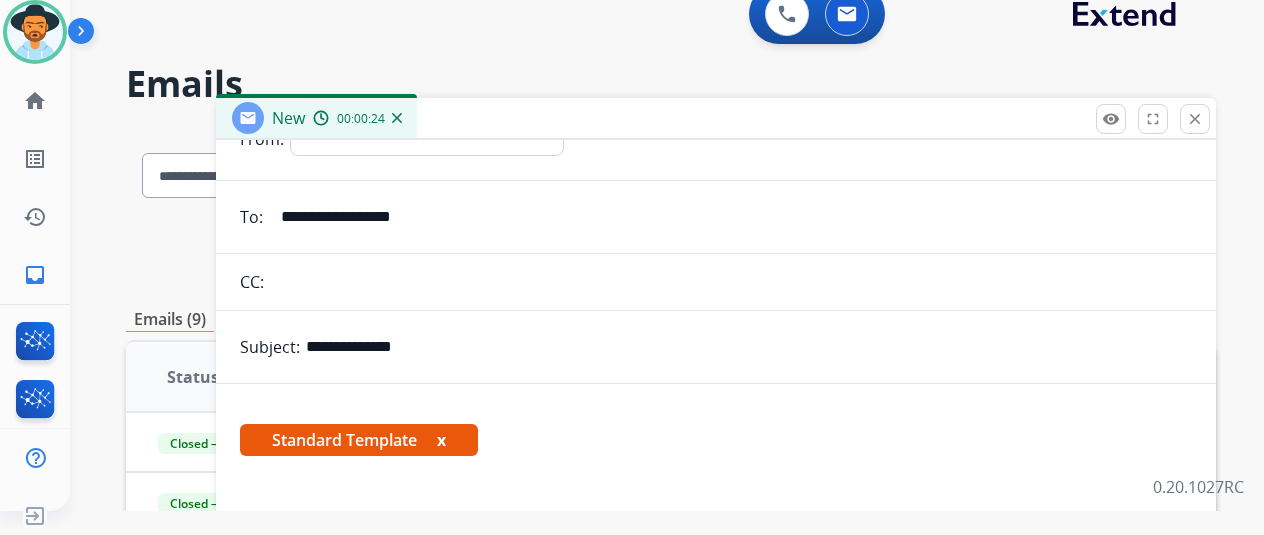 scroll, scrollTop: 400, scrollLeft: 0, axis: vertical 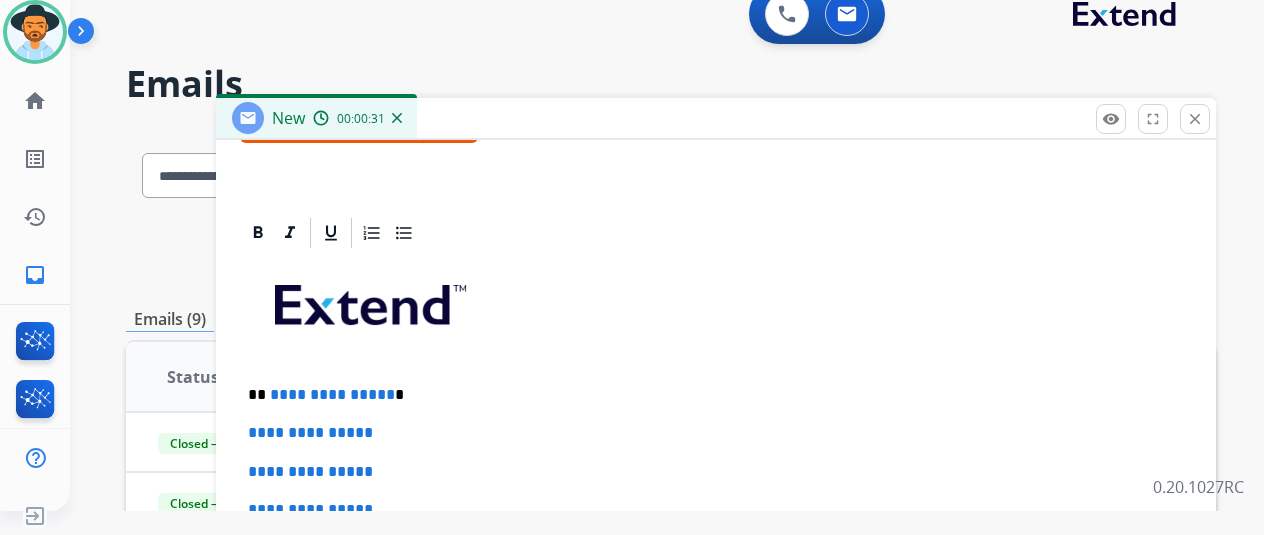 drag, startPoint x: 397, startPoint y: 396, endPoint x: 420, endPoint y: 403, distance: 24.04163 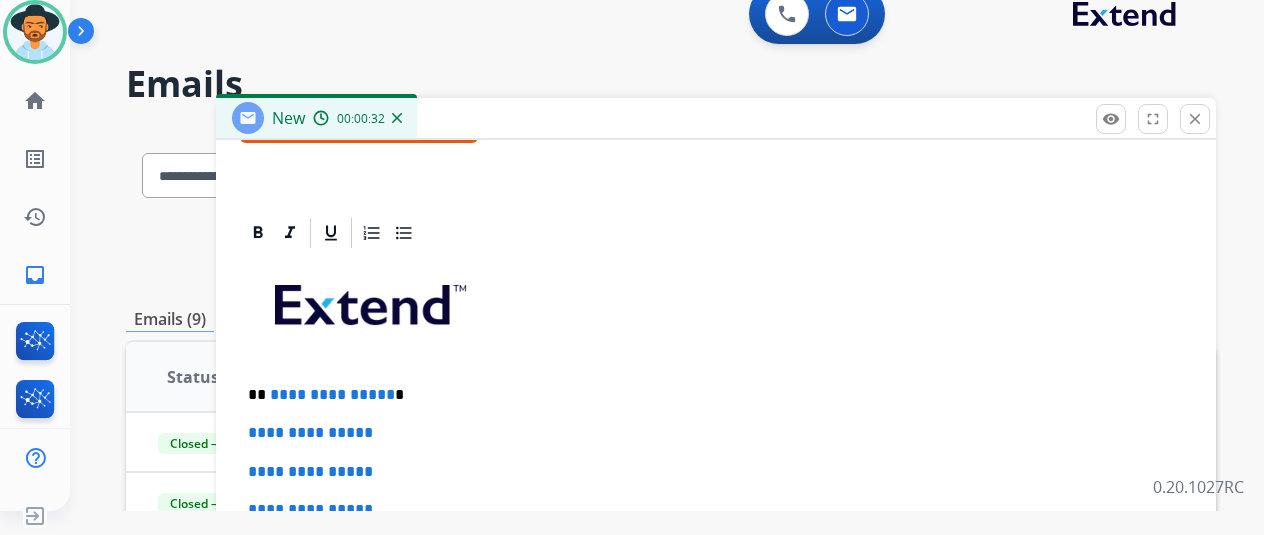 type 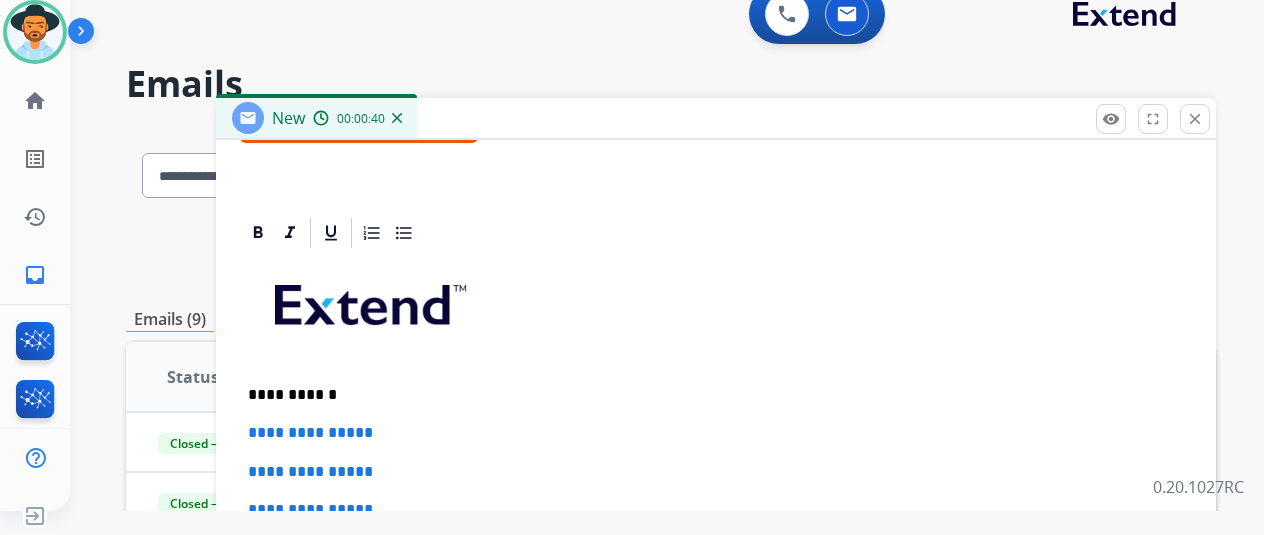 click on "**********" at bounding box center (708, 395) 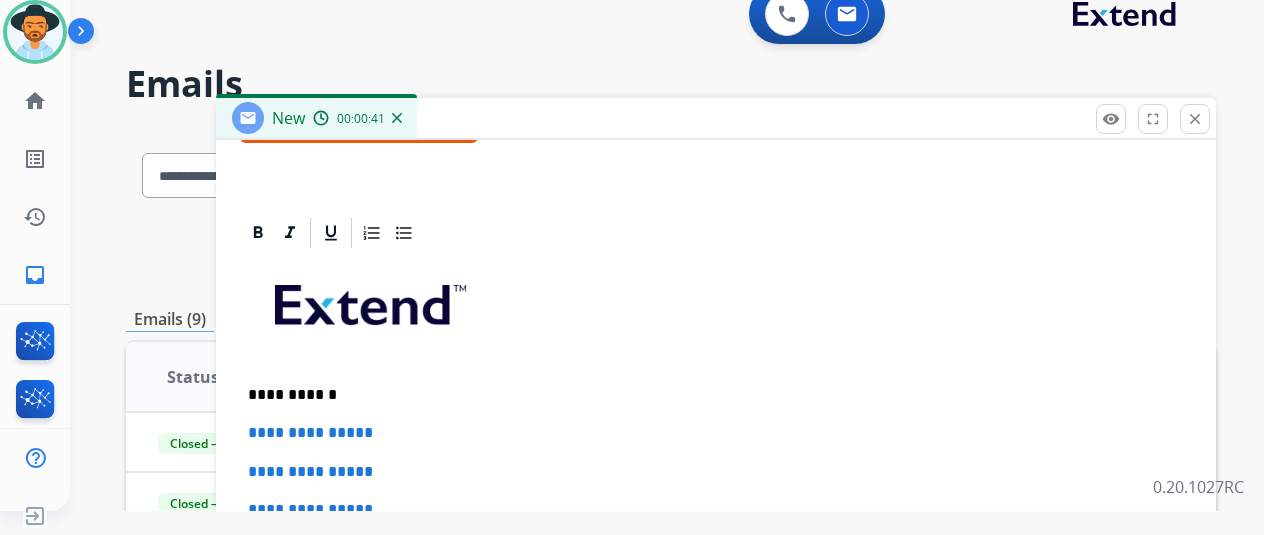 click on "**********" at bounding box center (716, 472) 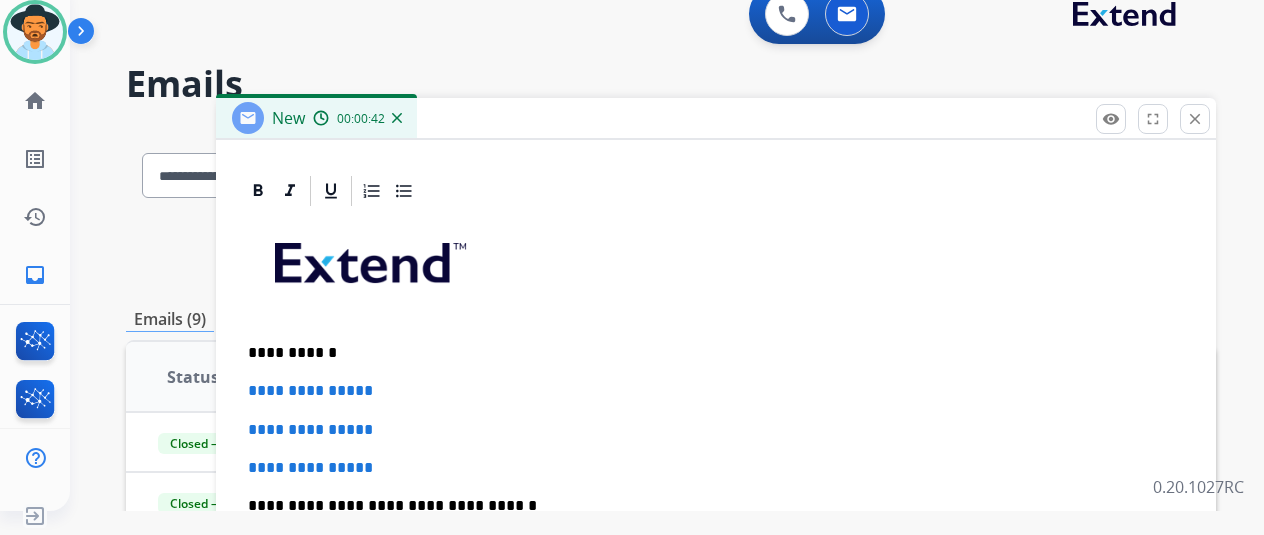 scroll, scrollTop: 460, scrollLeft: 0, axis: vertical 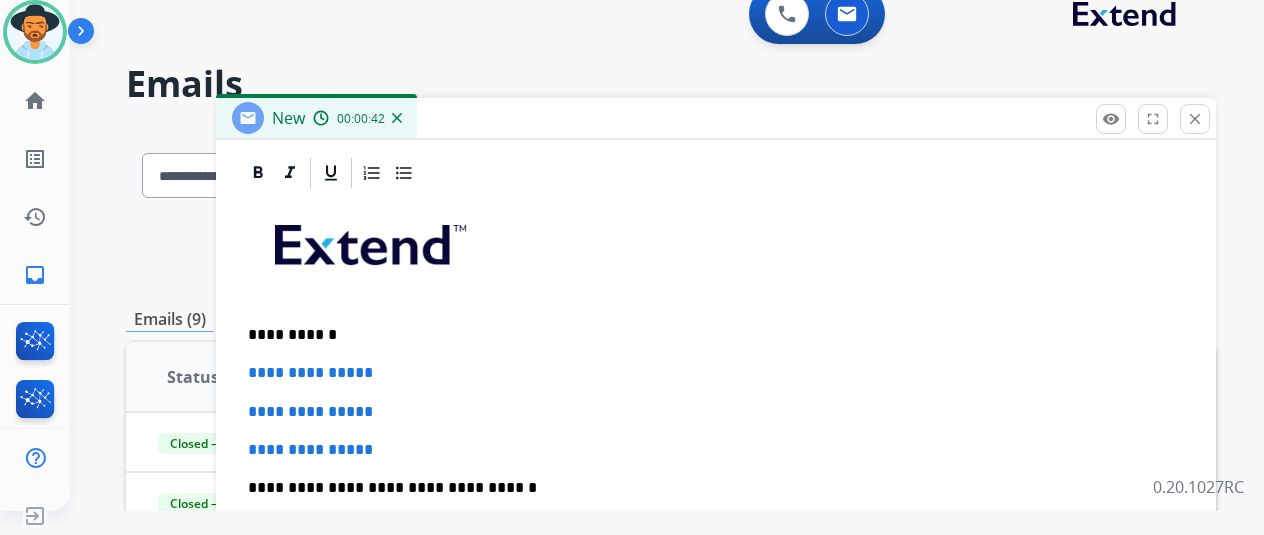 click on "**********" at bounding box center [716, 535] 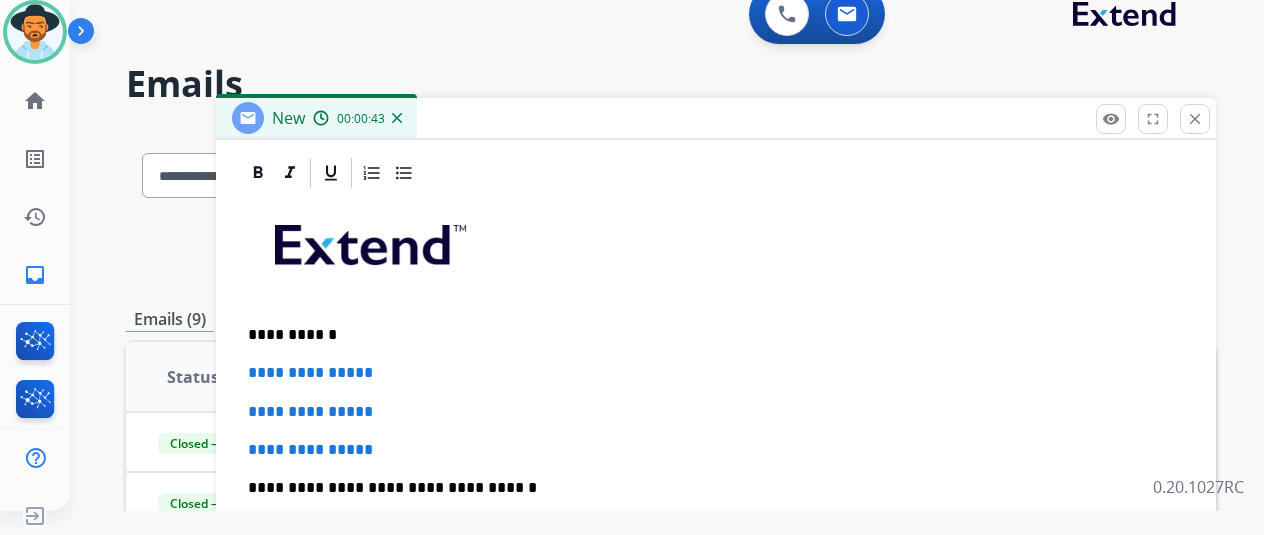 click on "**********" at bounding box center [716, 535] 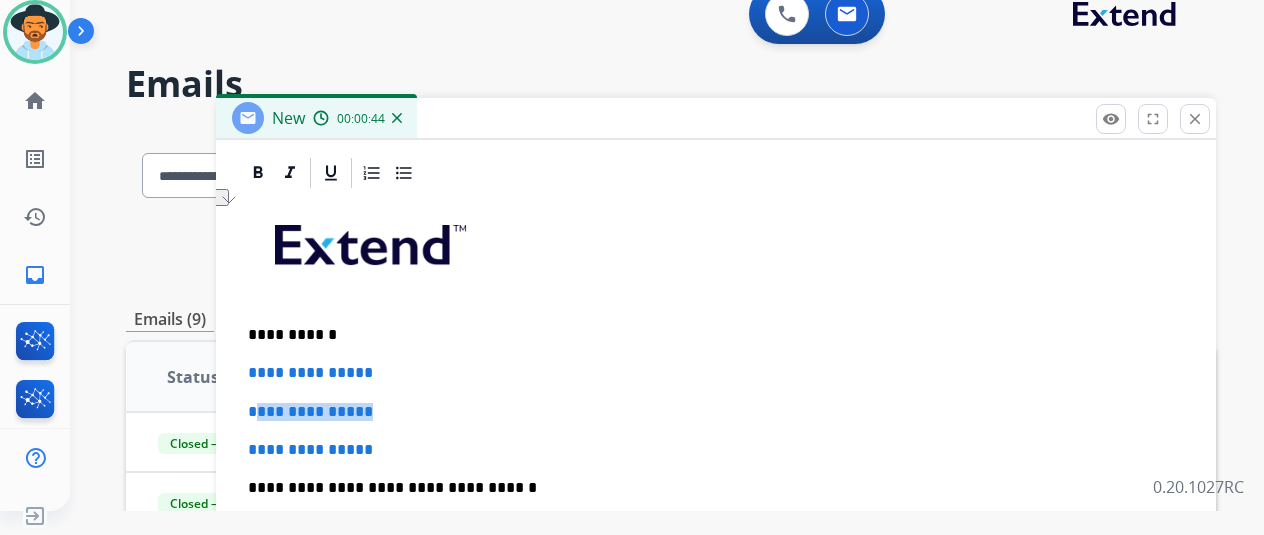 drag, startPoint x: 350, startPoint y: 405, endPoint x: 269, endPoint y: 414, distance: 81.49847 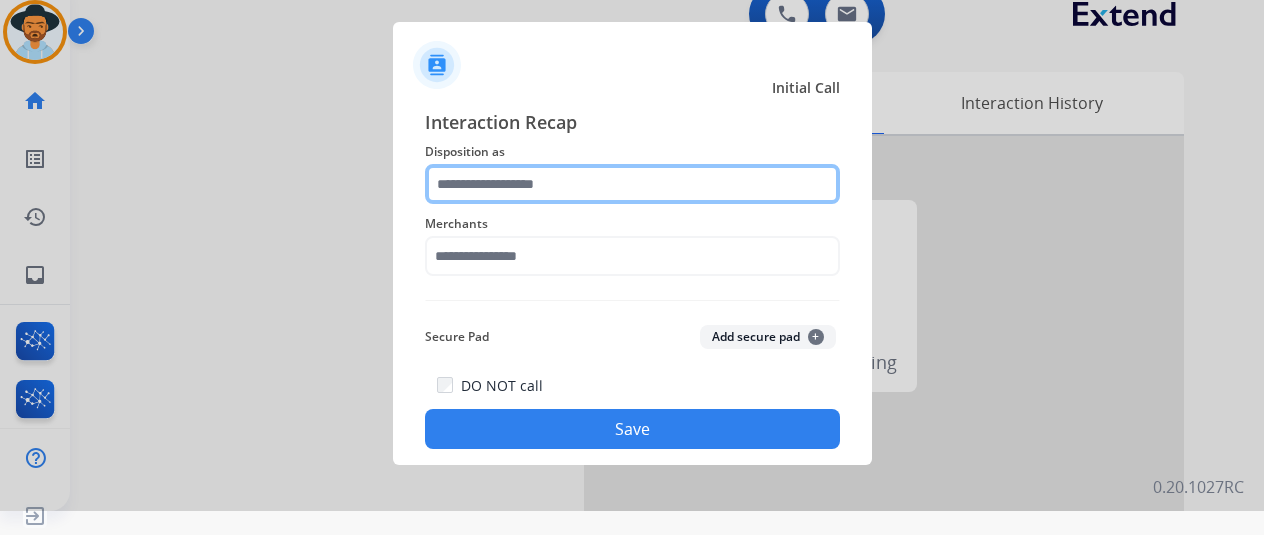 click 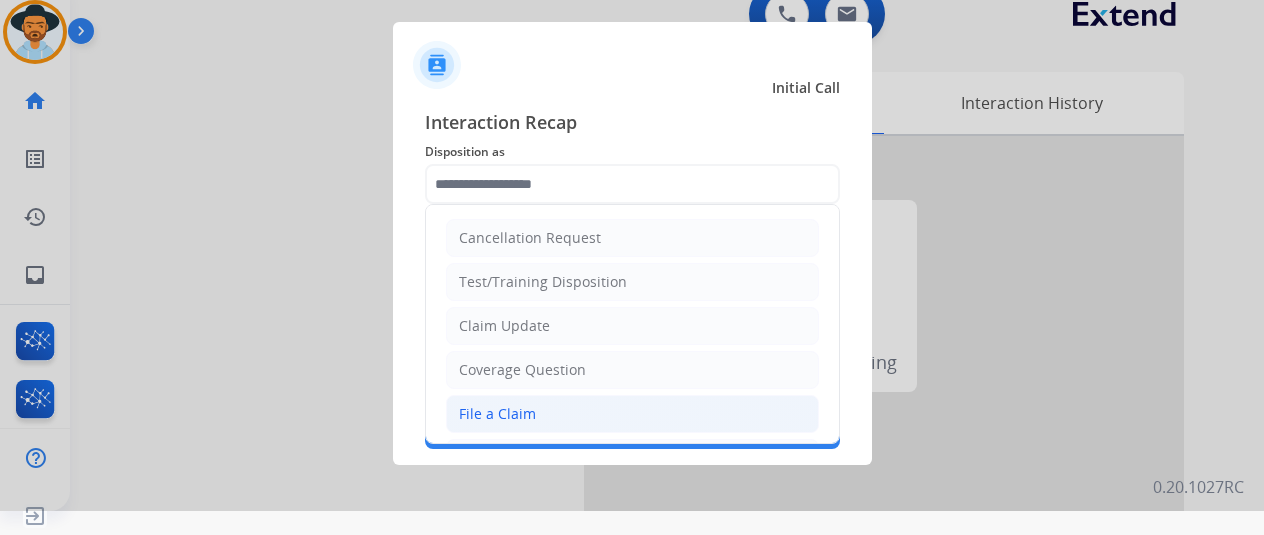 click on "File a Claim" 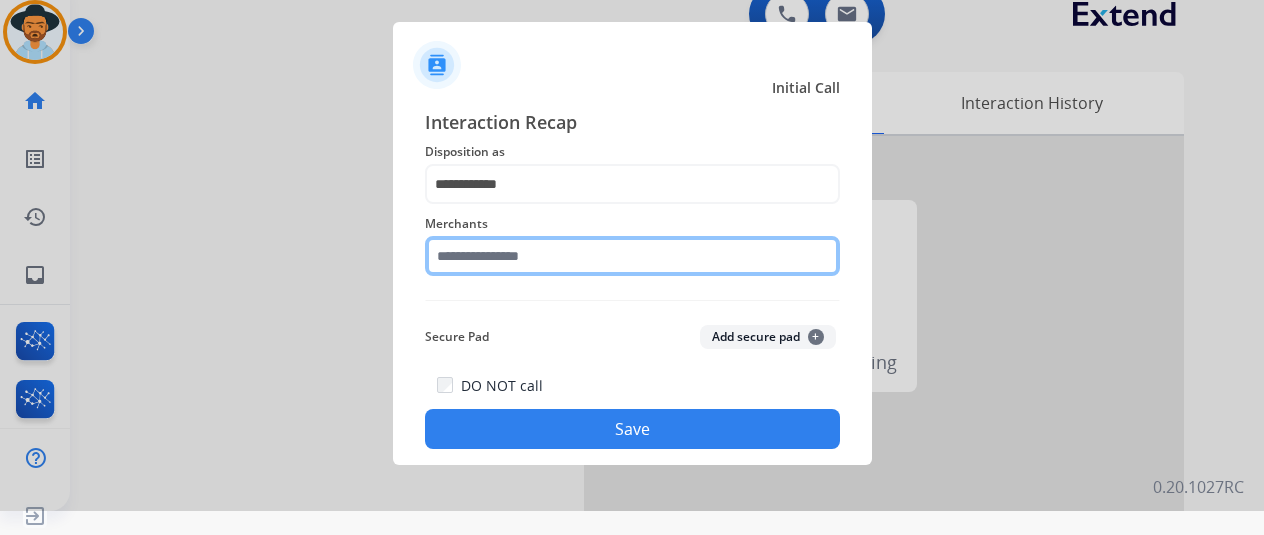 click 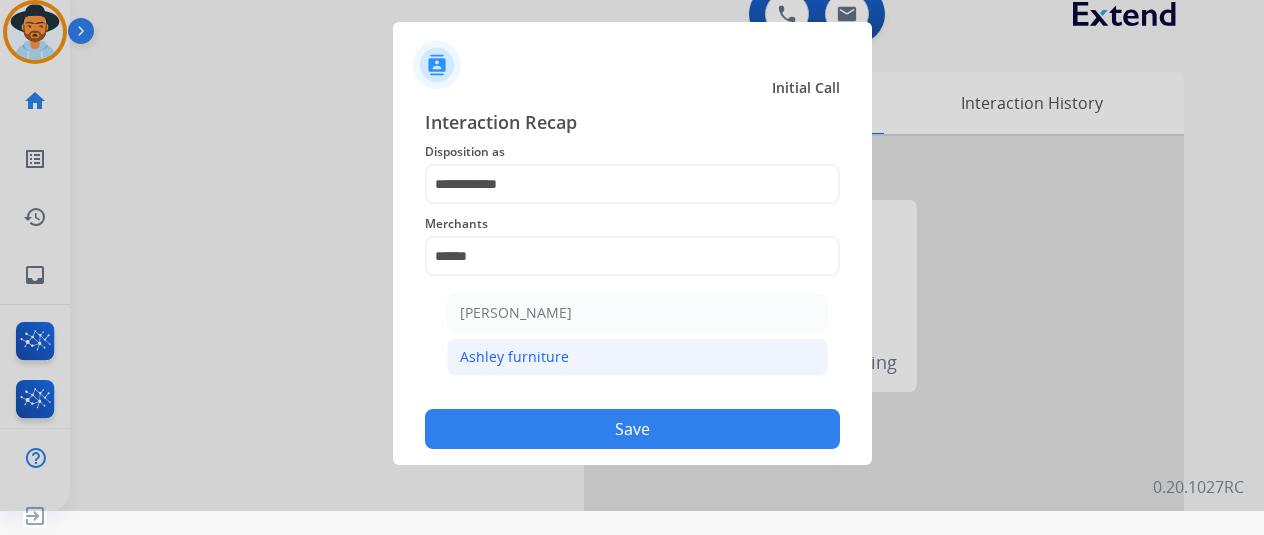 click on "Ashley furniture" 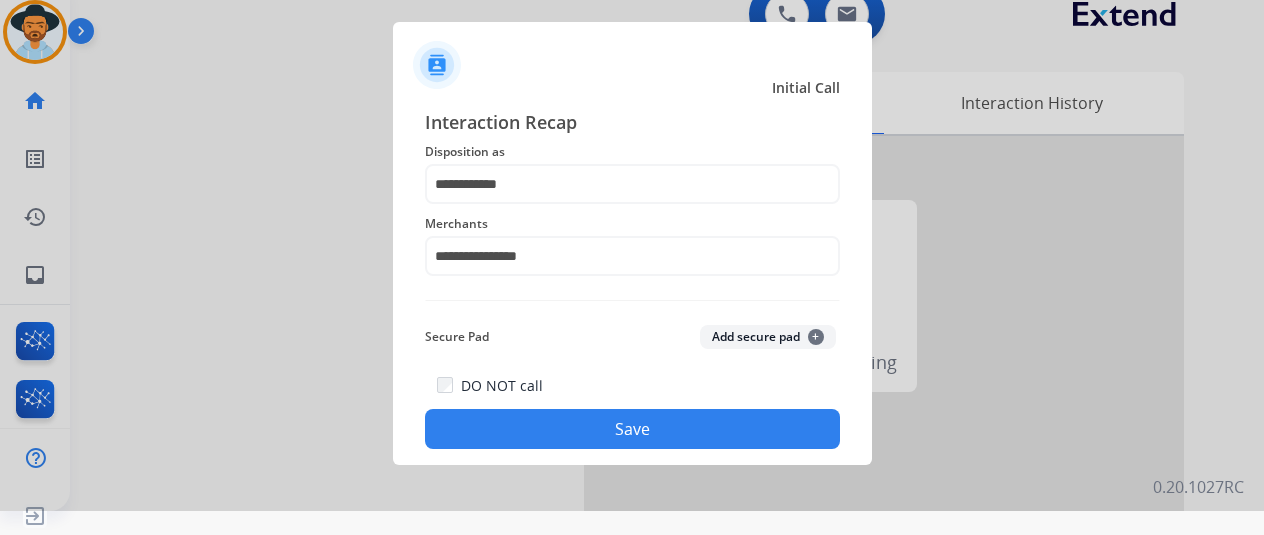 click on "Save" 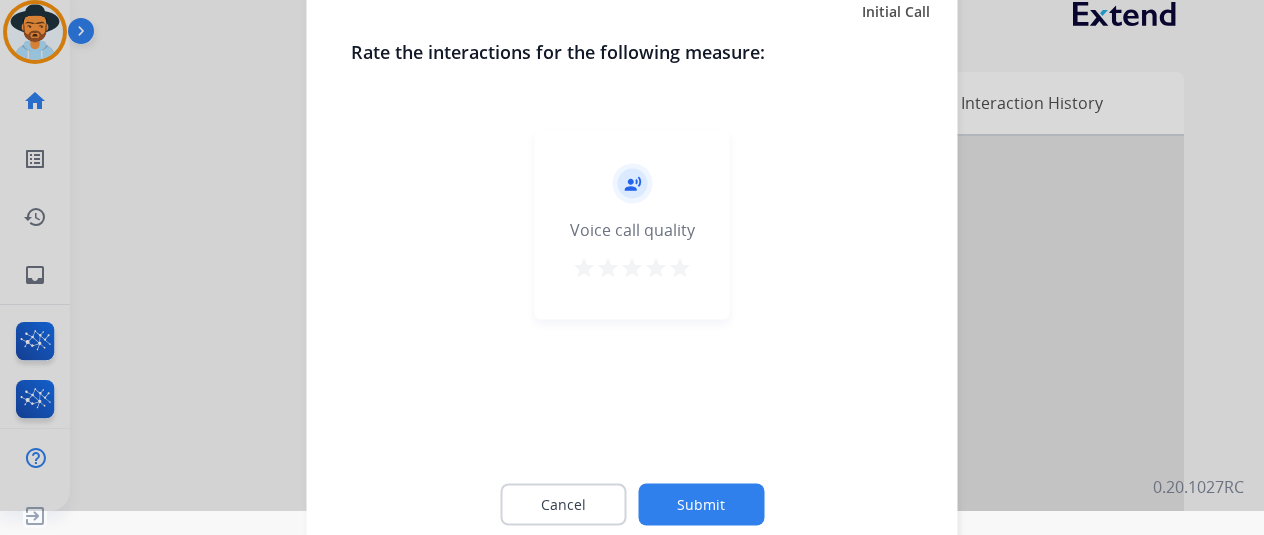 click on "star" at bounding box center [680, 267] 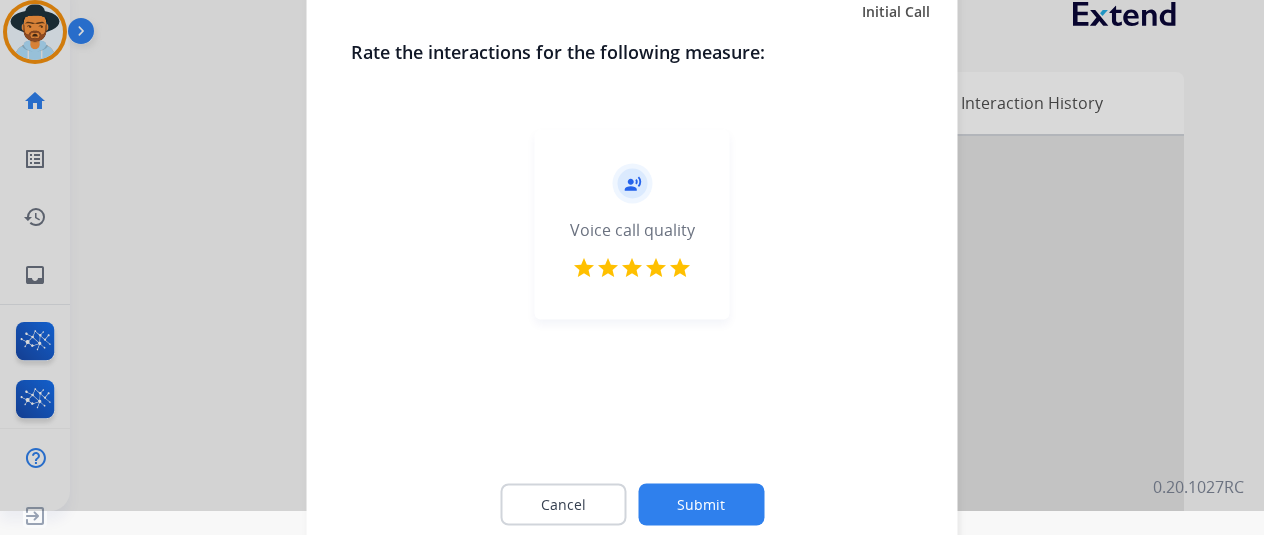 click on "Submit" 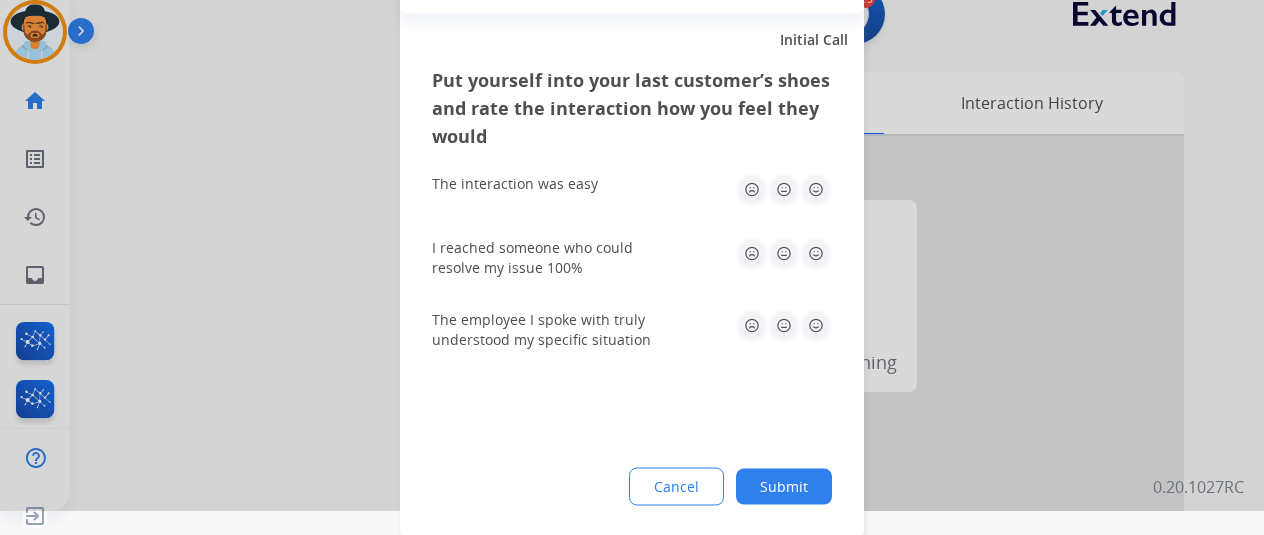 click 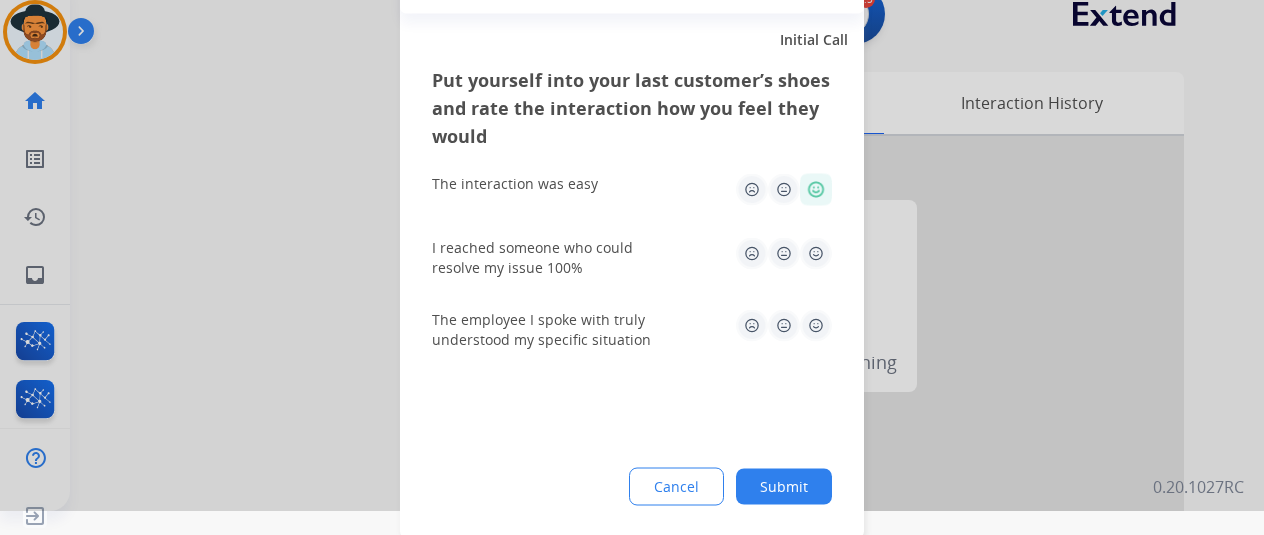 click 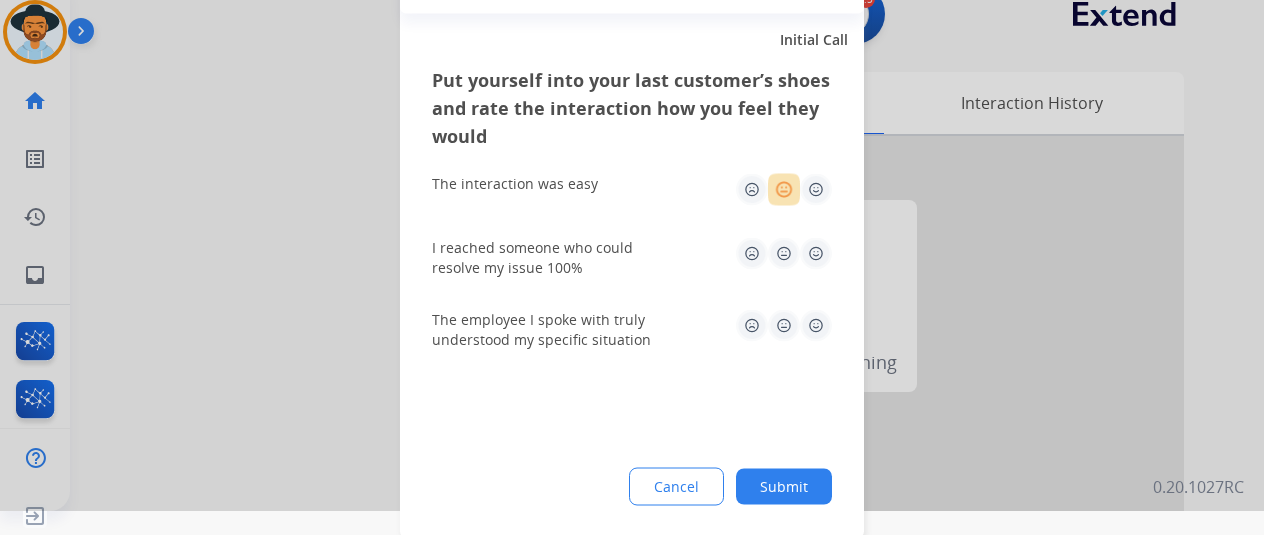 click 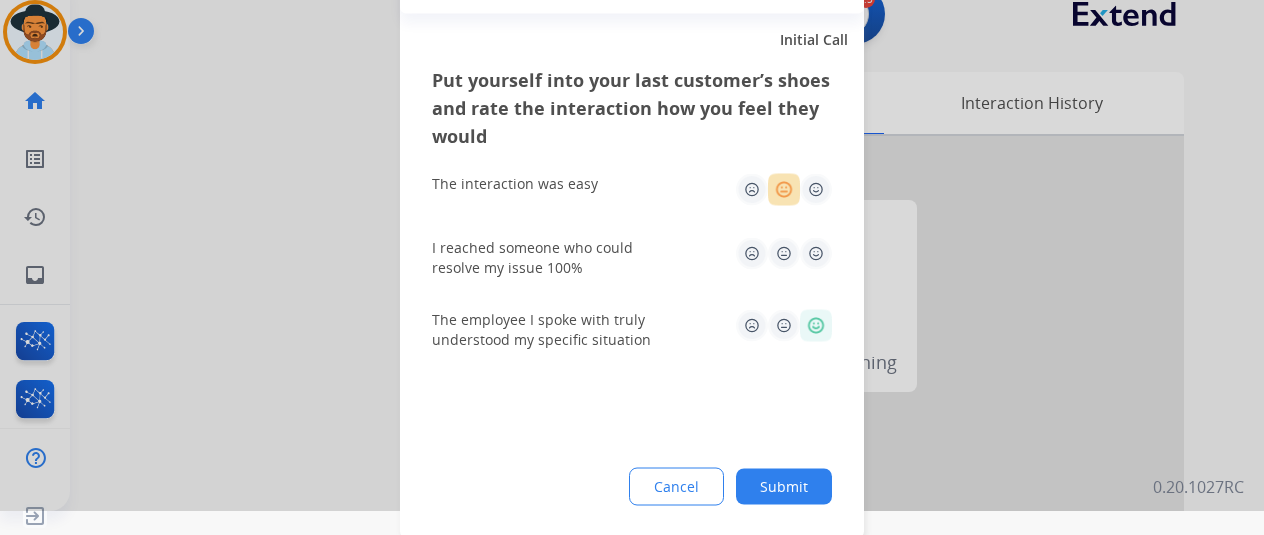 click 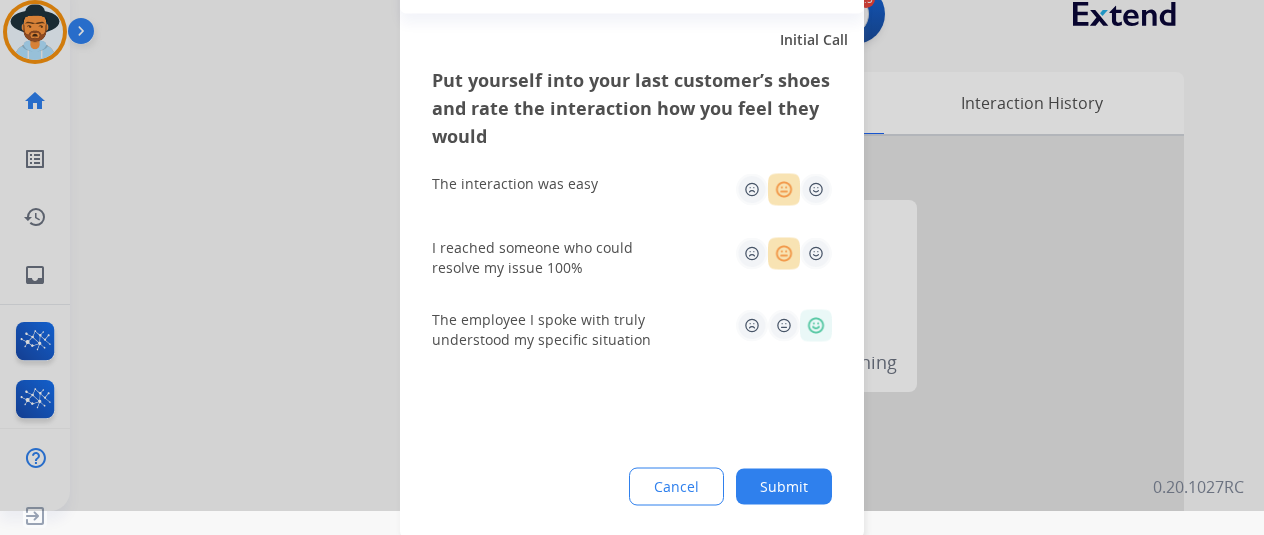click on "Submit" 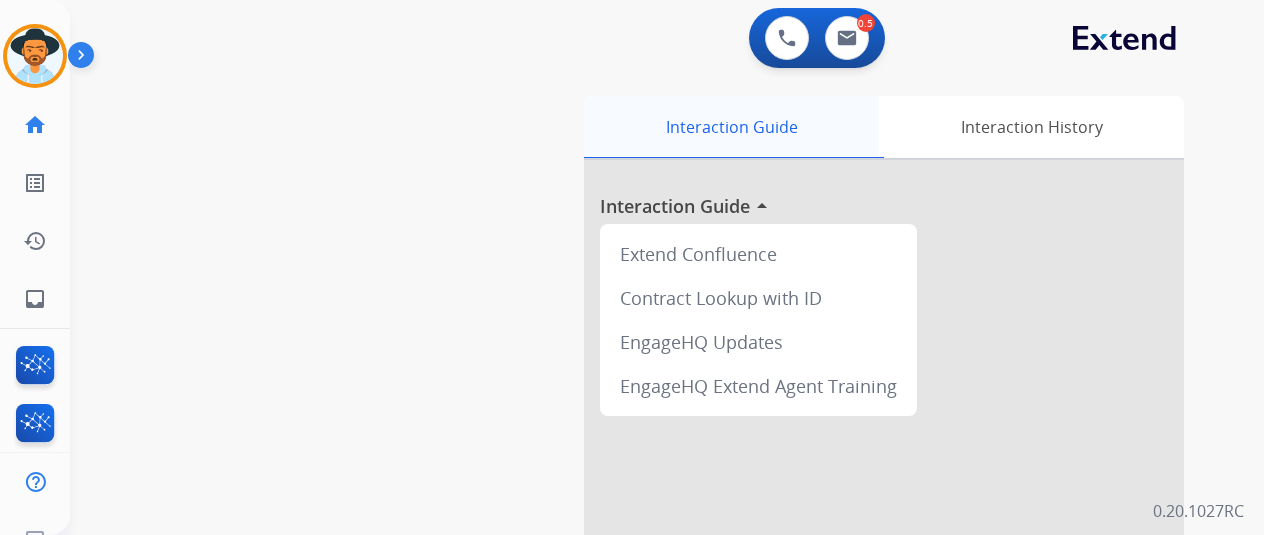 scroll, scrollTop: 0, scrollLeft: 0, axis: both 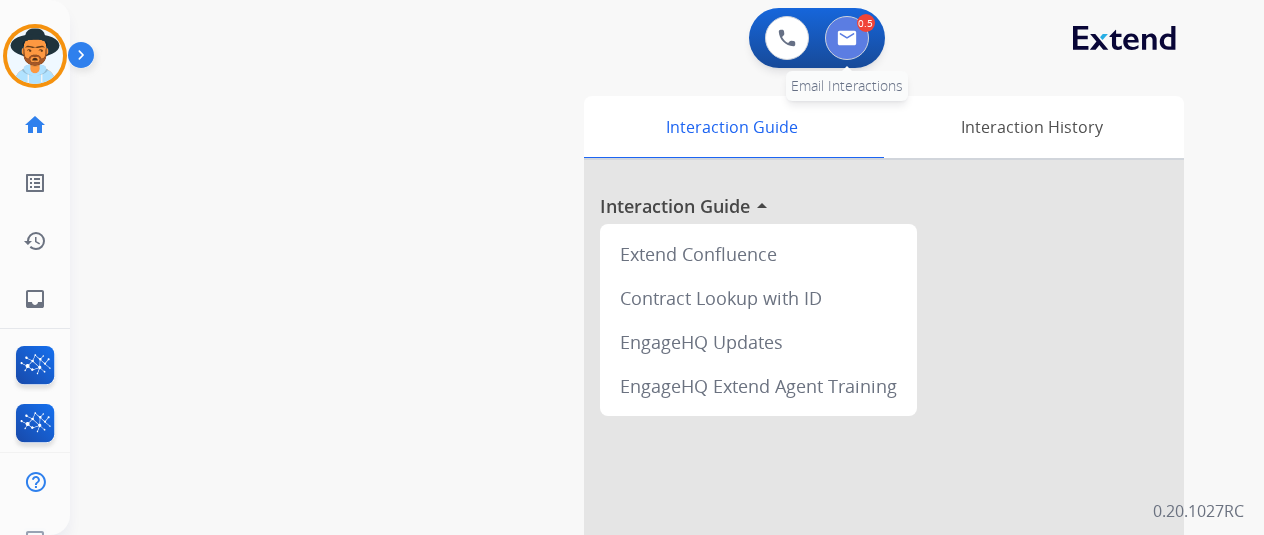click at bounding box center [847, 38] 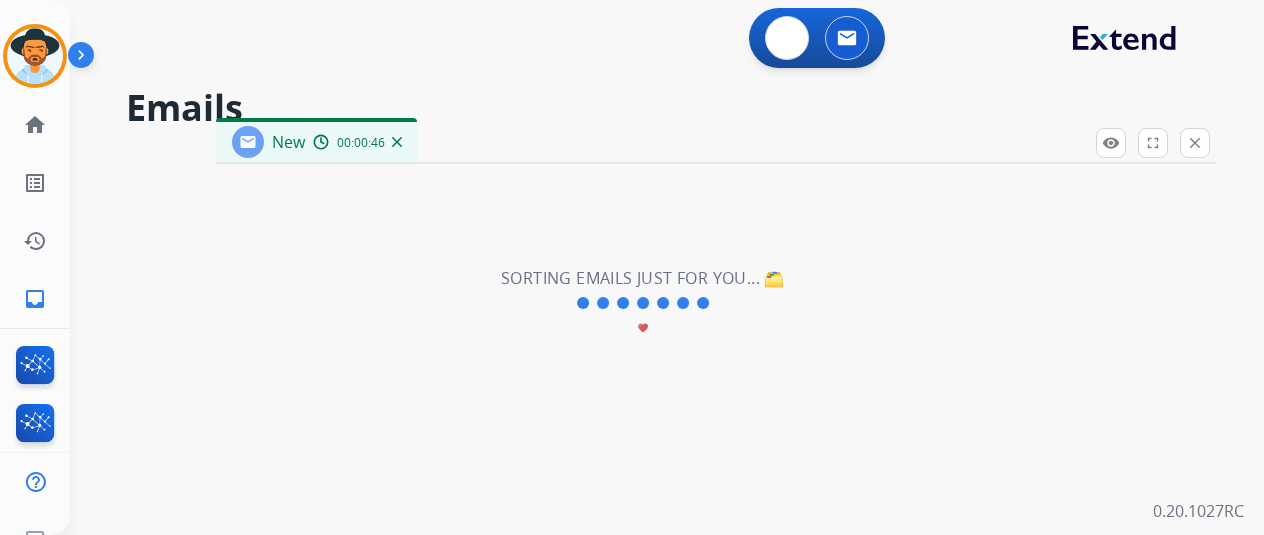 select on "**********" 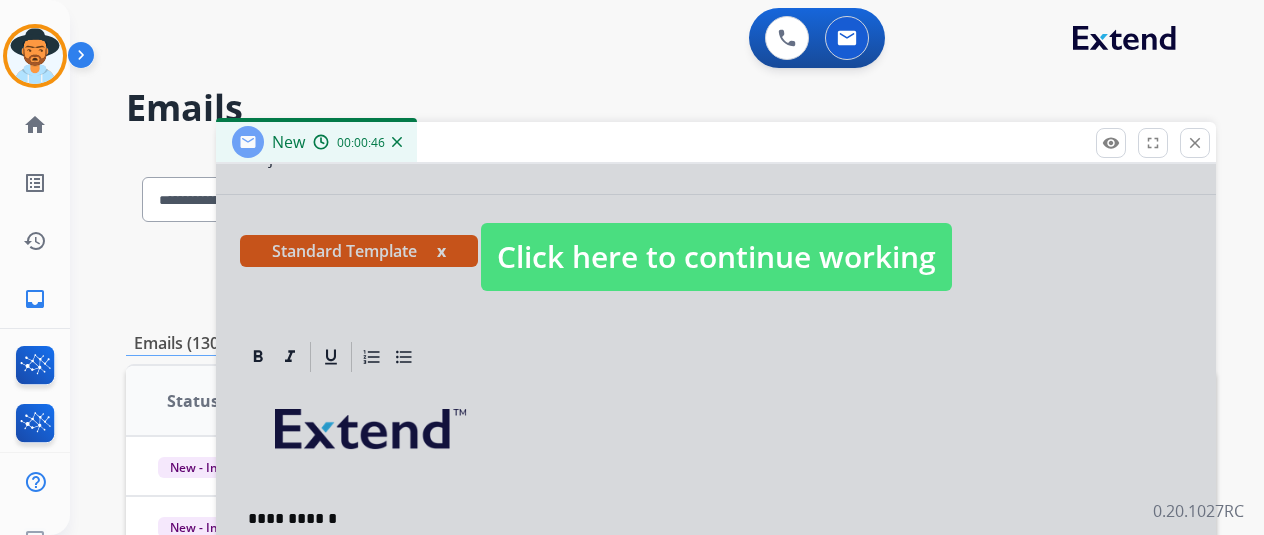click on "Click here to continue working" at bounding box center (716, 257) 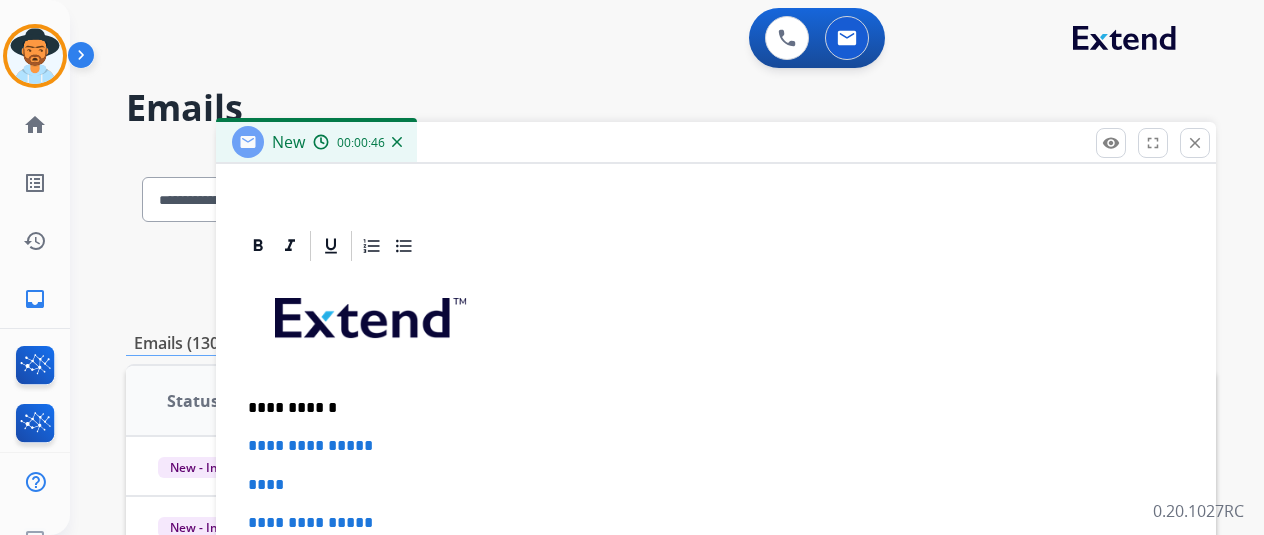 scroll, scrollTop: 460, scrollLeft: 0, axis: vertical 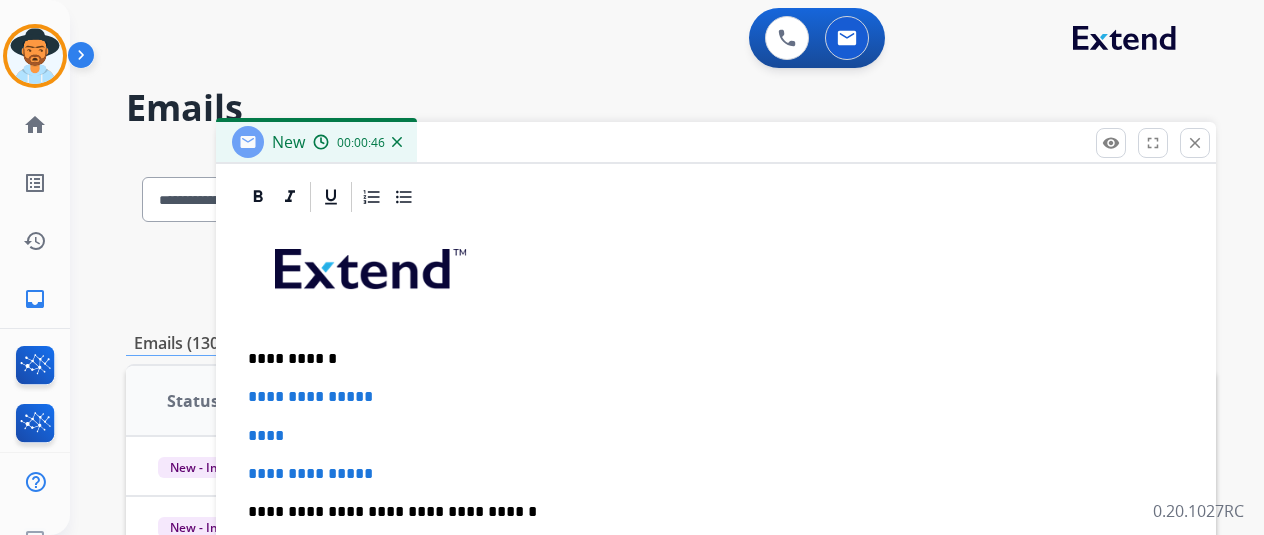 click on "****" at bounding box center [716, 436] 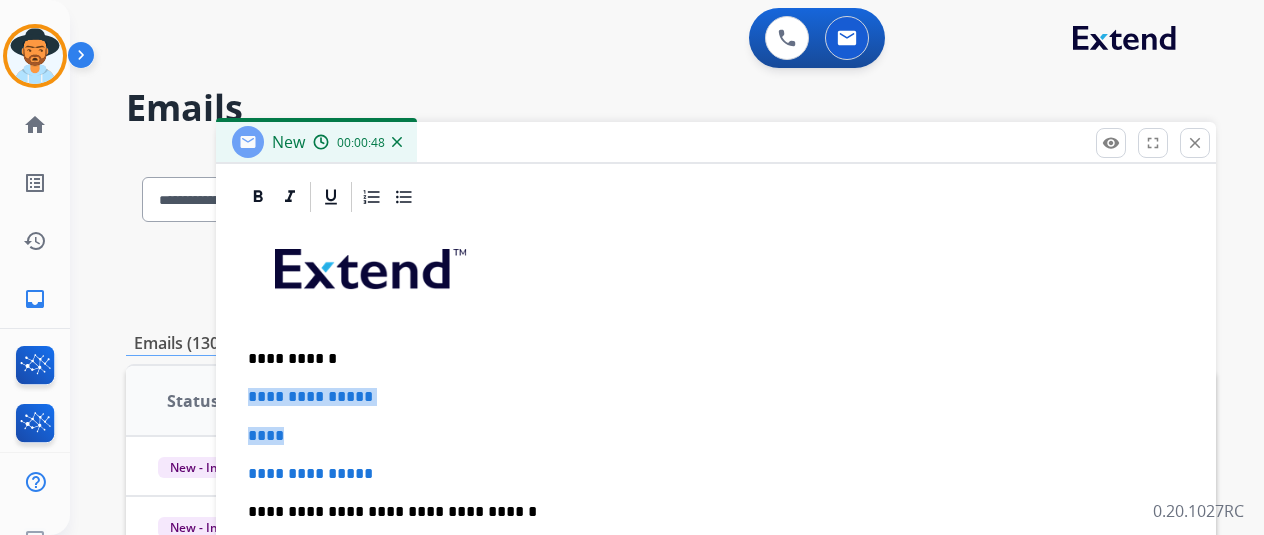 drag, startPoint x: 326, startPoint y: 434, endPoint x: 244, endPoint y: 387, distance: 94.51455 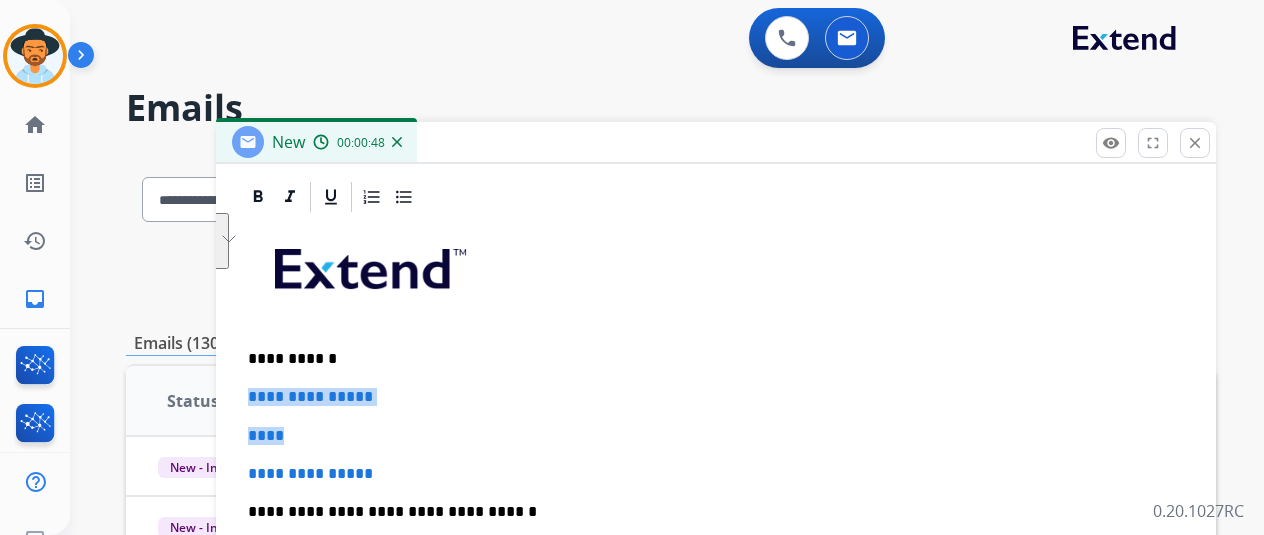 scroll, scrollTop: 422, scrollLeft: 0, axis: vertical 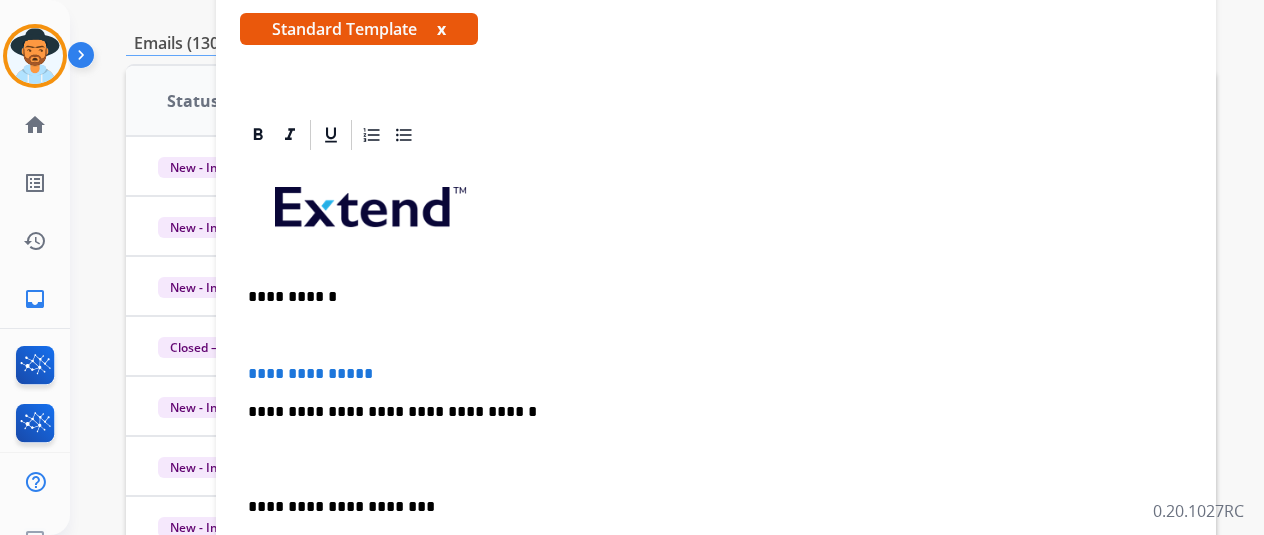 click at bounding box center [716, 335] 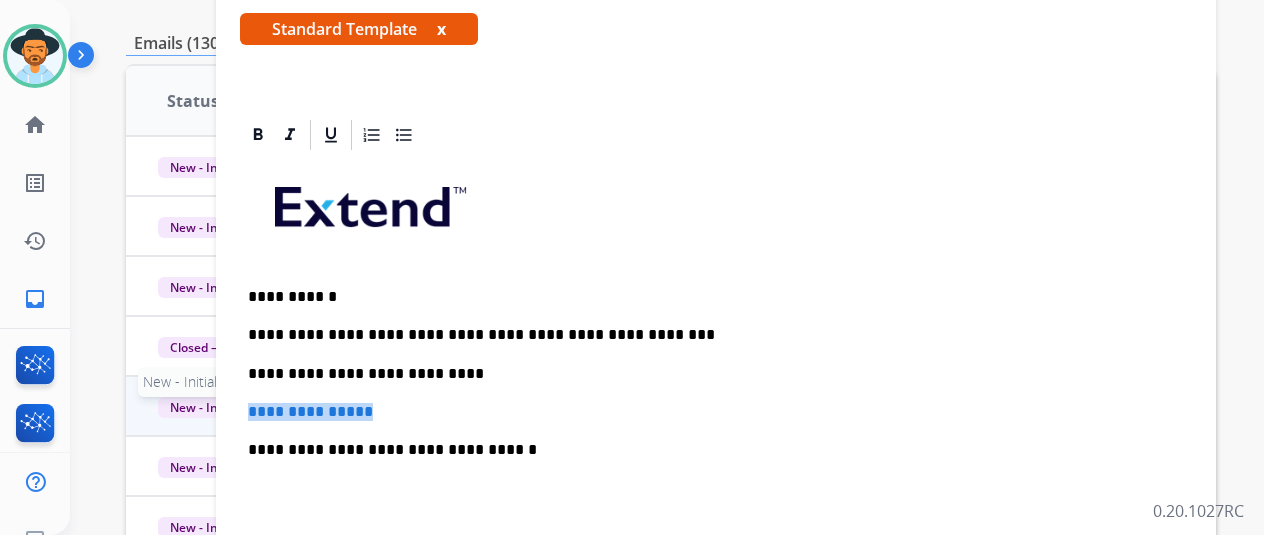 drag, startPoint x: 403, startPoint y: 405, endPoint x: 224, endPoint y: 413, distance: 179.17868 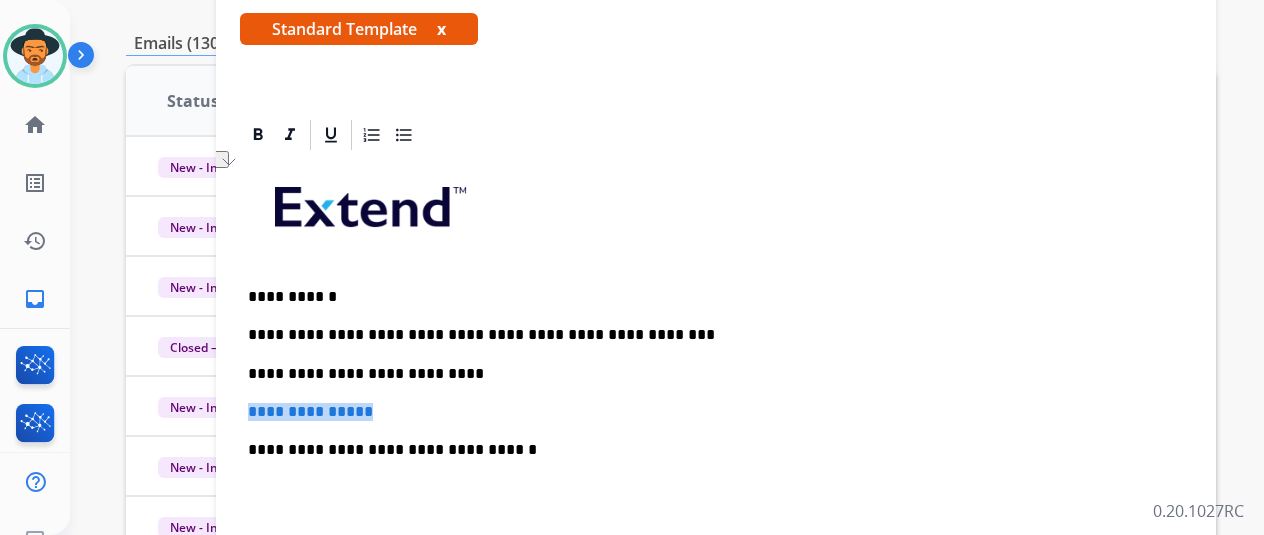 click on "**********" at bounding box center (716, 412) 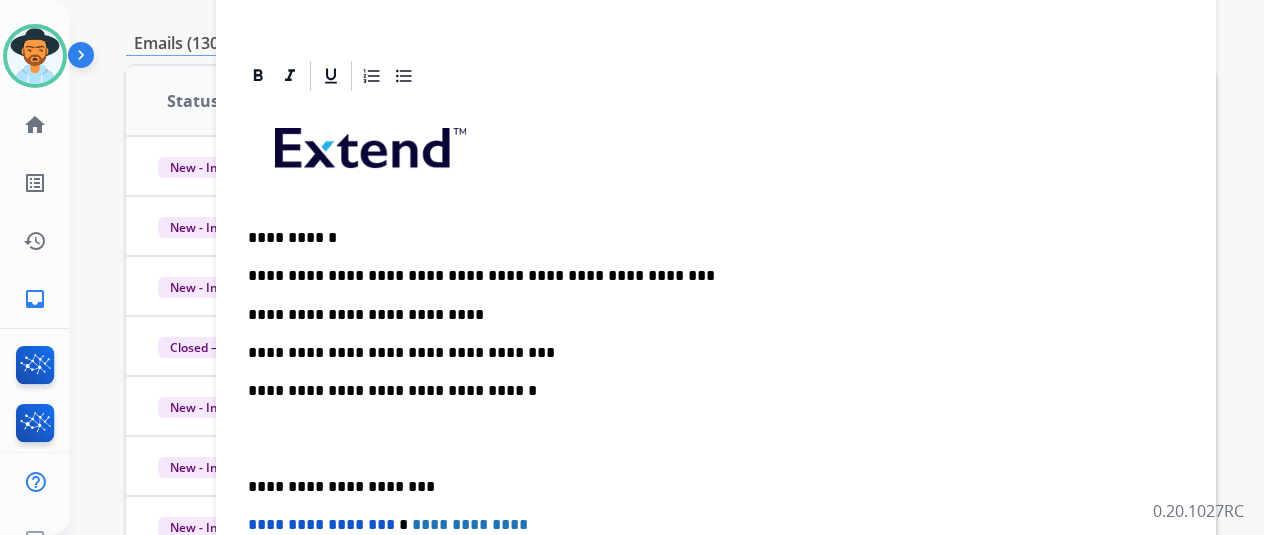 scroll, scrollTop: 322, scrollLeft: 0, axis: vertical 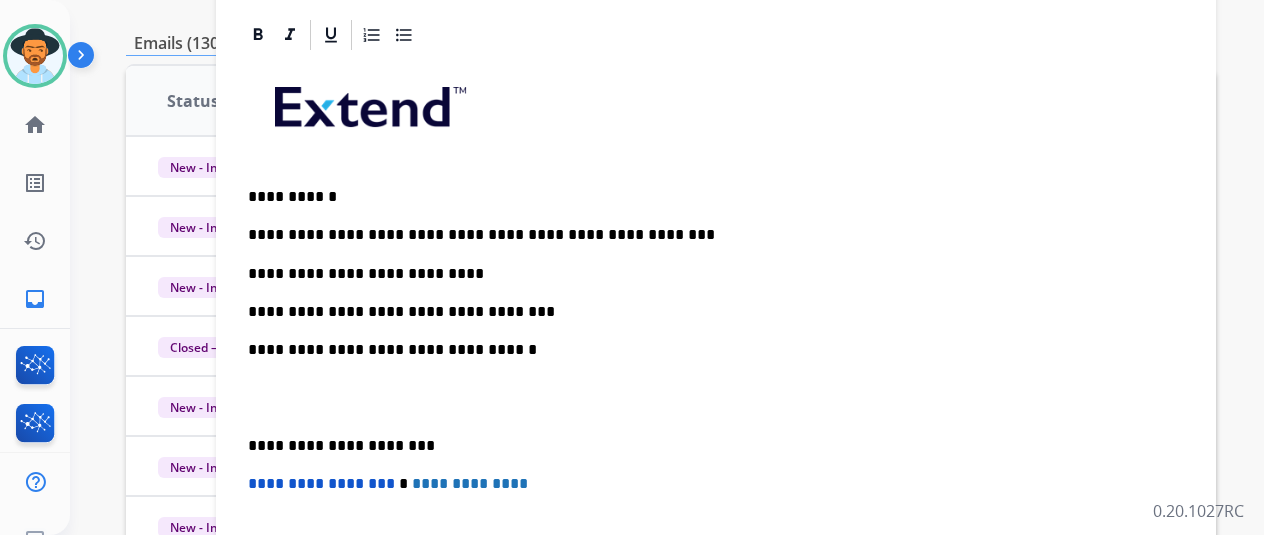 click on "**********" at bounding box center [708, 312] 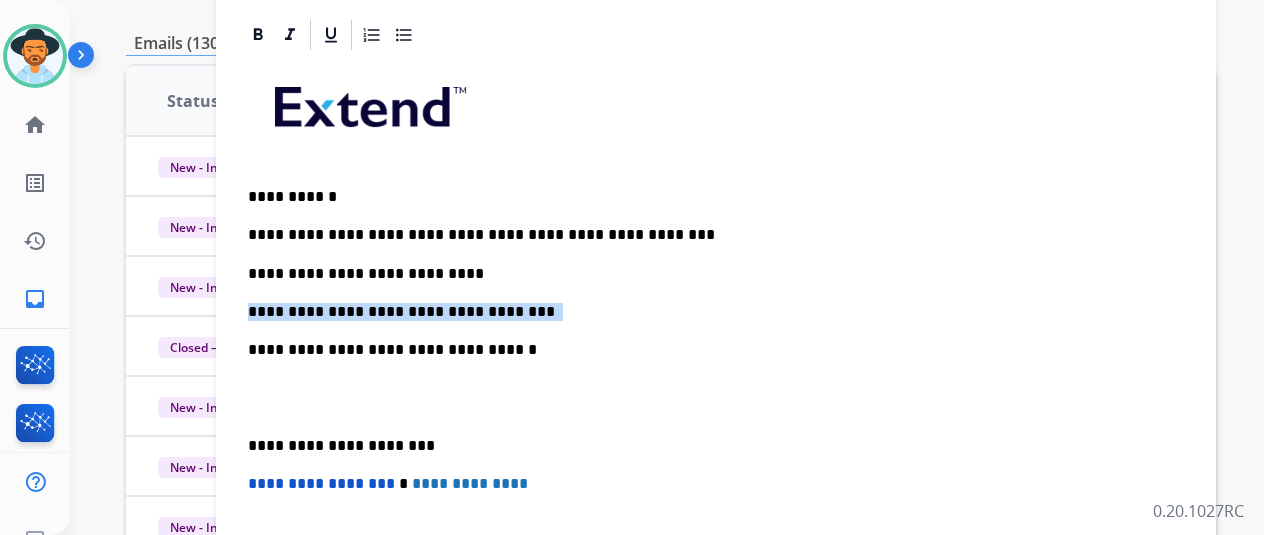 drag, startPoint x: 521, startPoint y: 307, endPoint x: 283, endPoint y: 310, distance: 238.0189 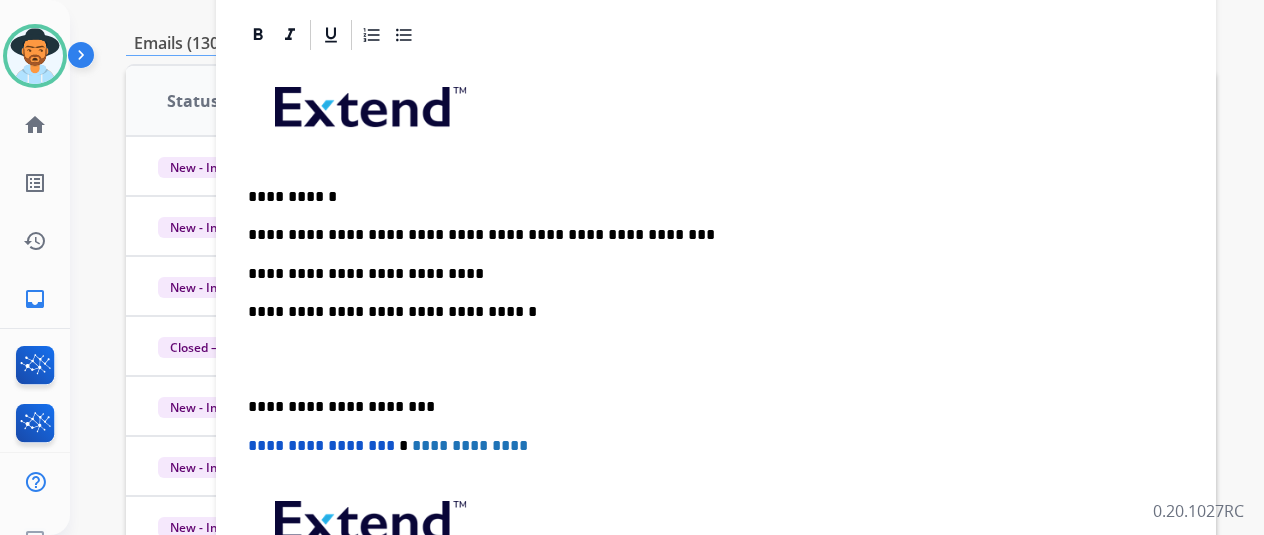 click on "**********" at bounding box center (708, 274) 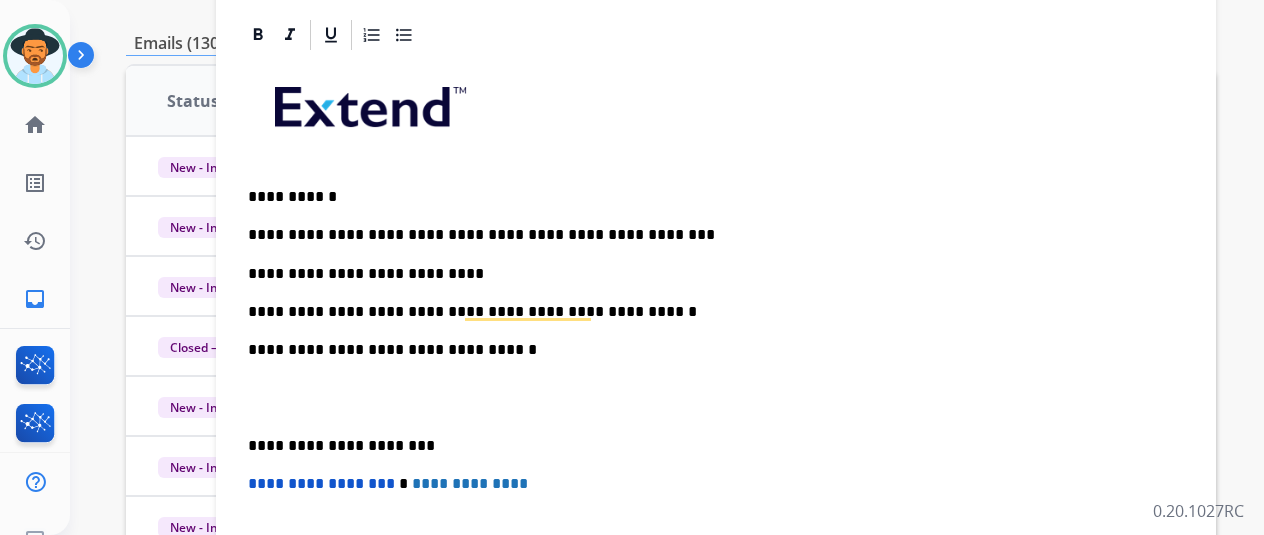click on "**********" at bounding box center [716, 397] 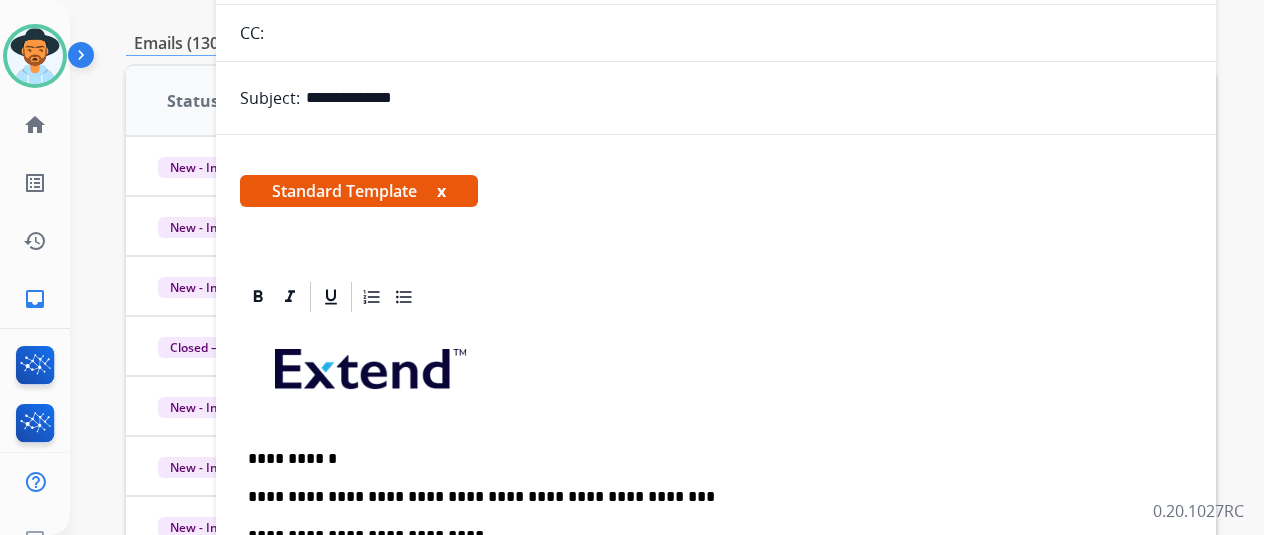 scroll, scrollTop: 0, scrollLeft: 0, axis: both 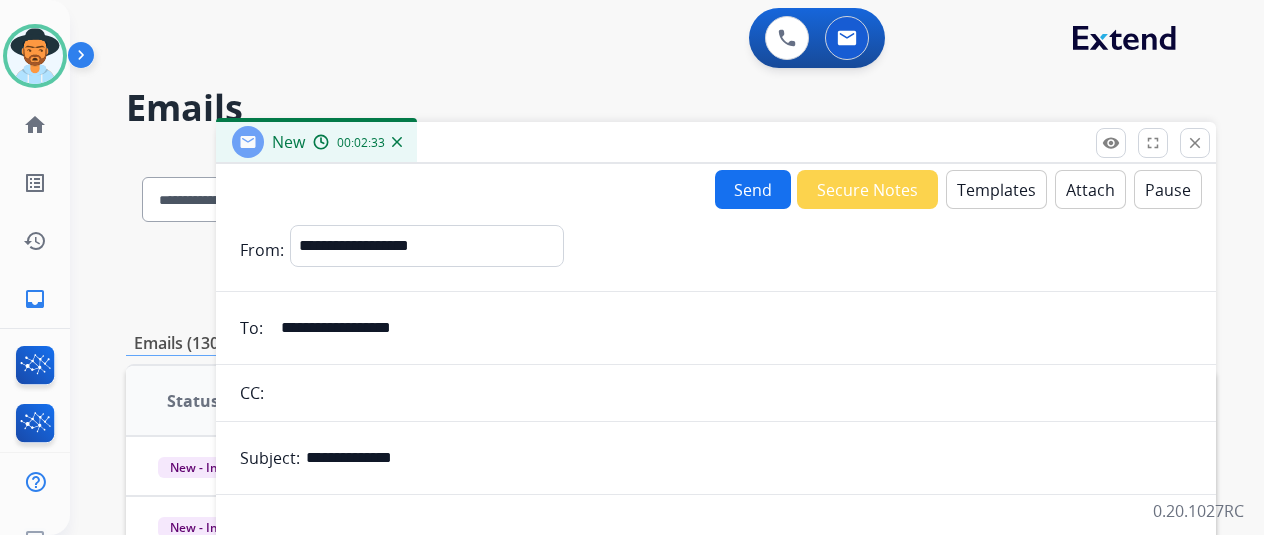 select on "**********" 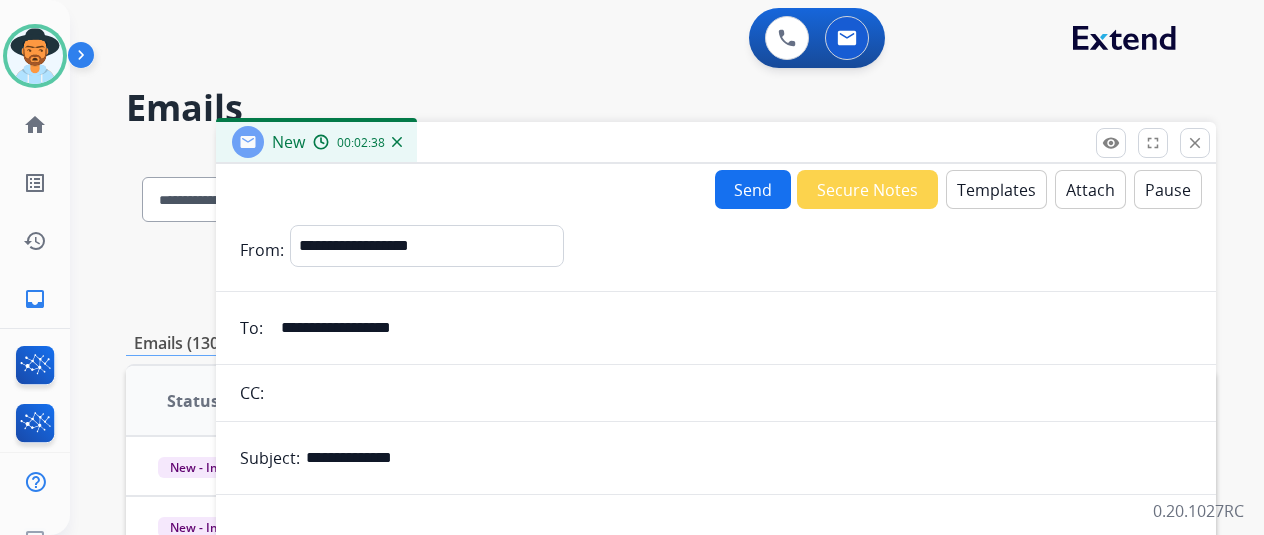 click on "Send" at bounding box center [753, 189] 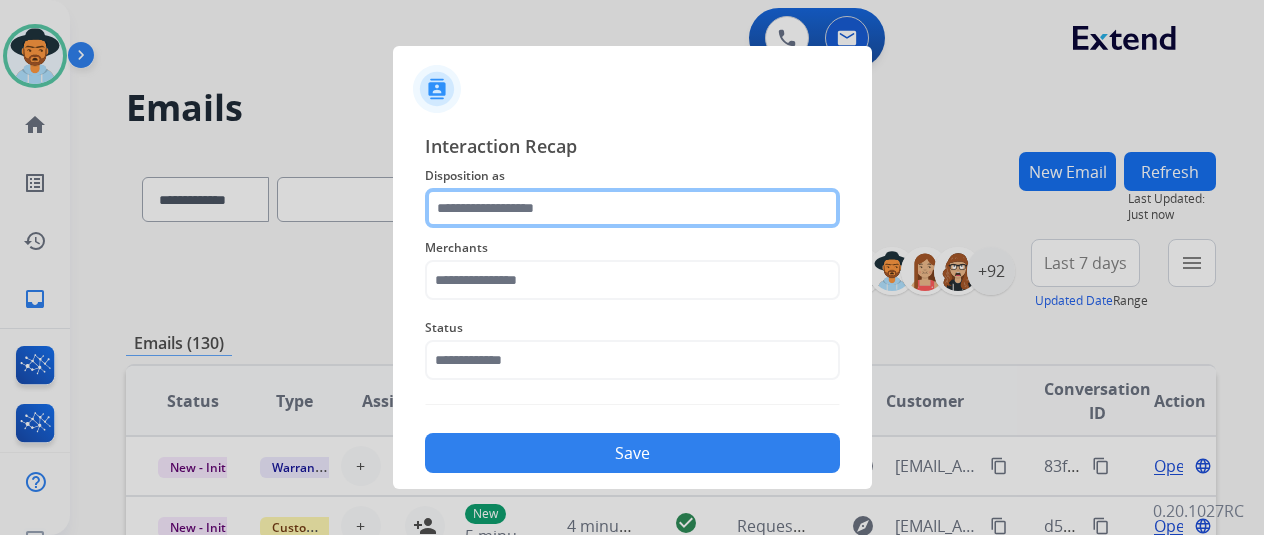 click 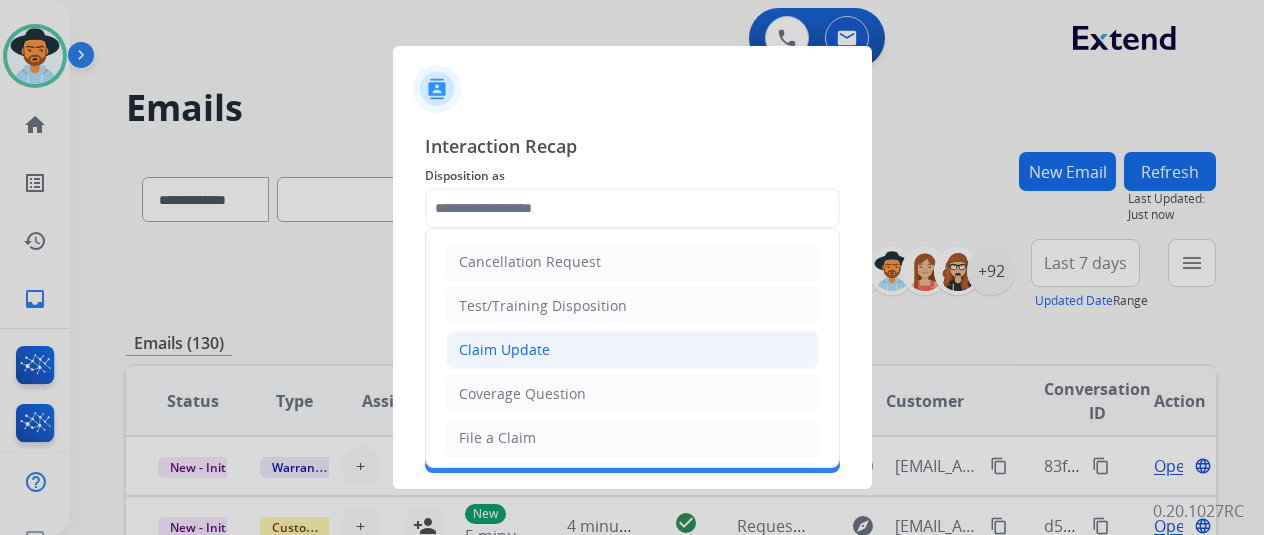 click on "Claim Update" 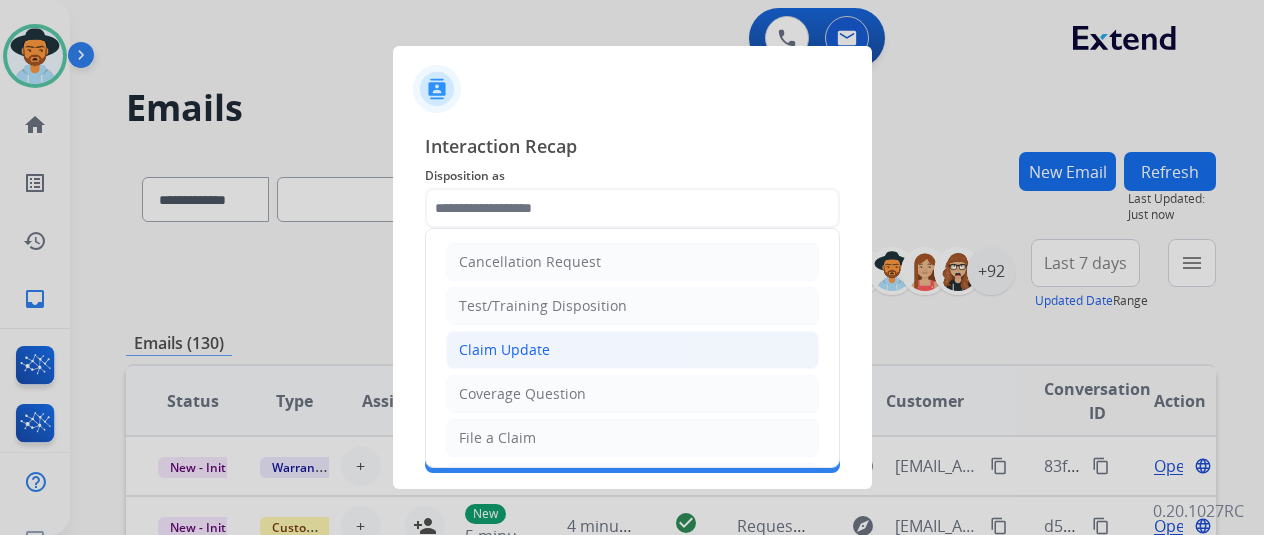 type on "**********" 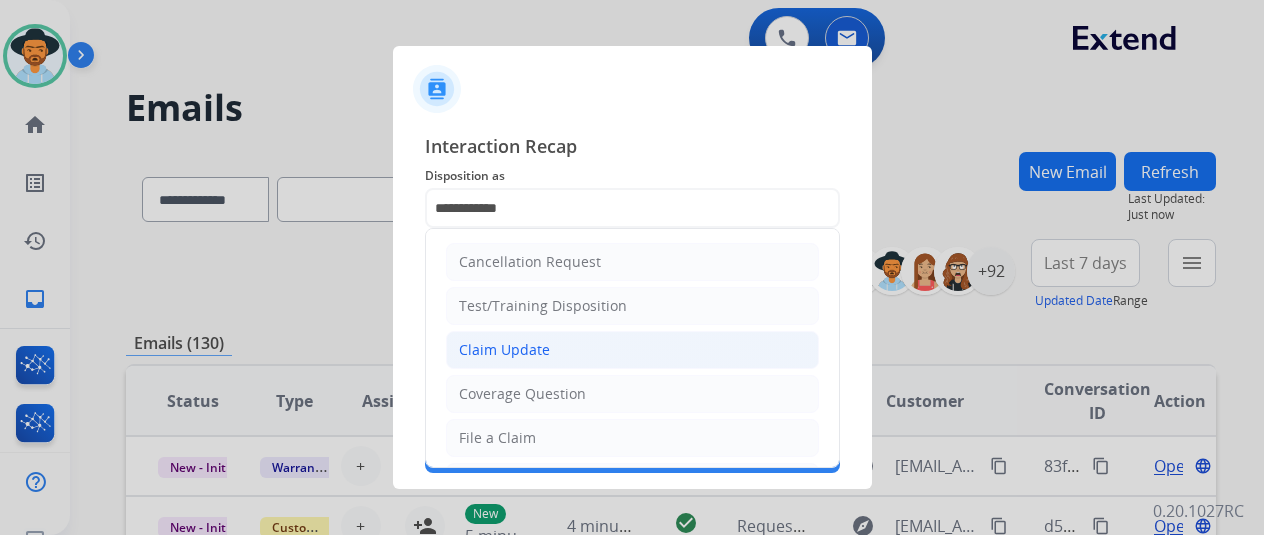 click 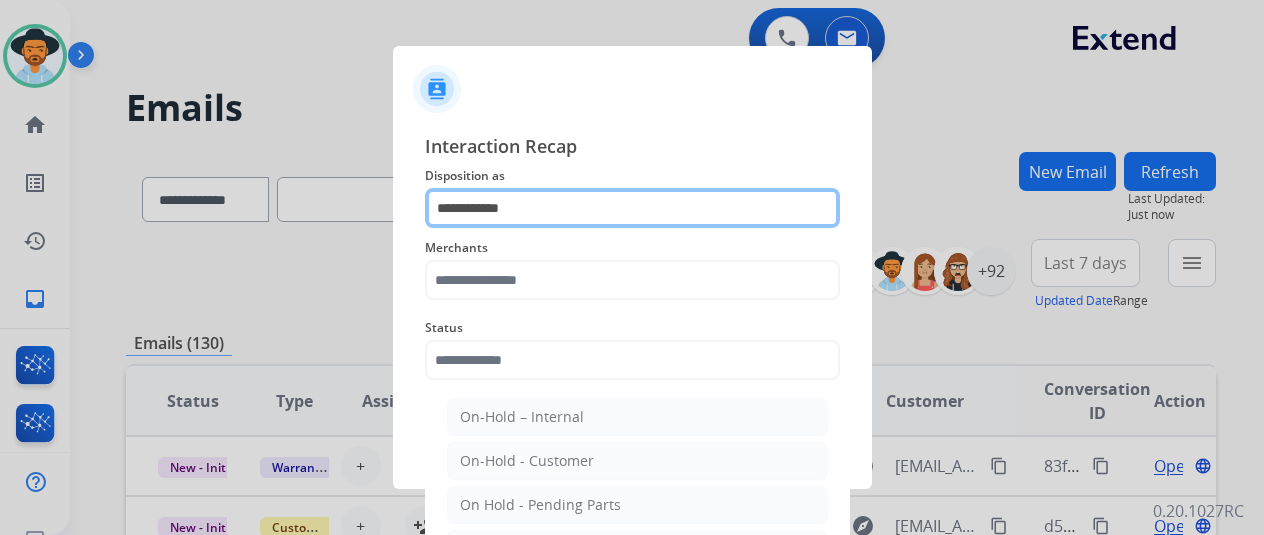 click on "**********" 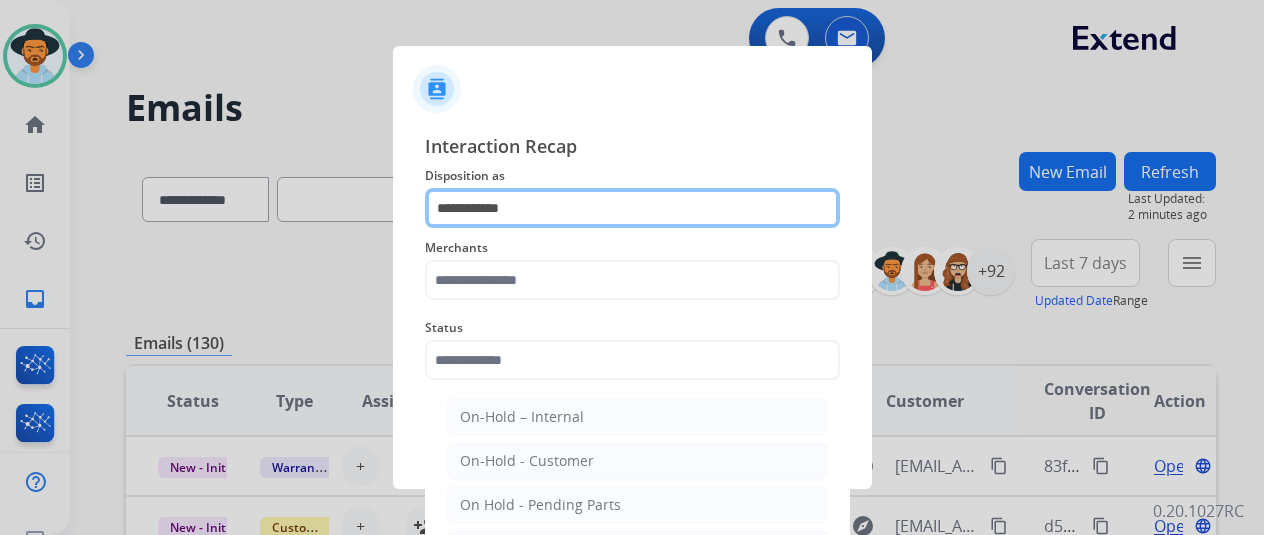 click on "**********" 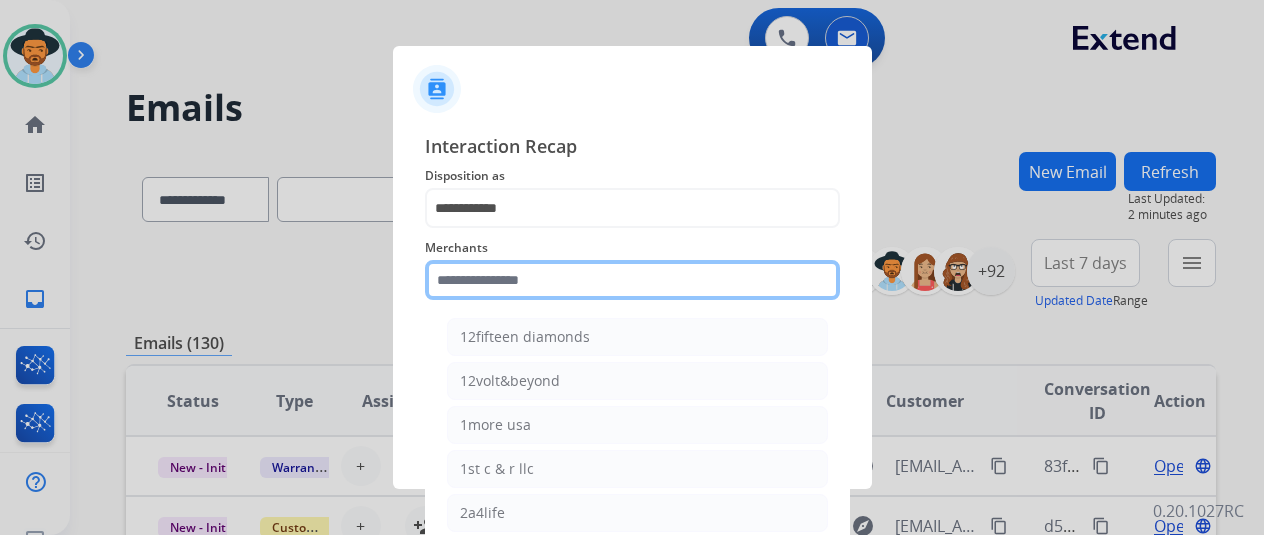 click 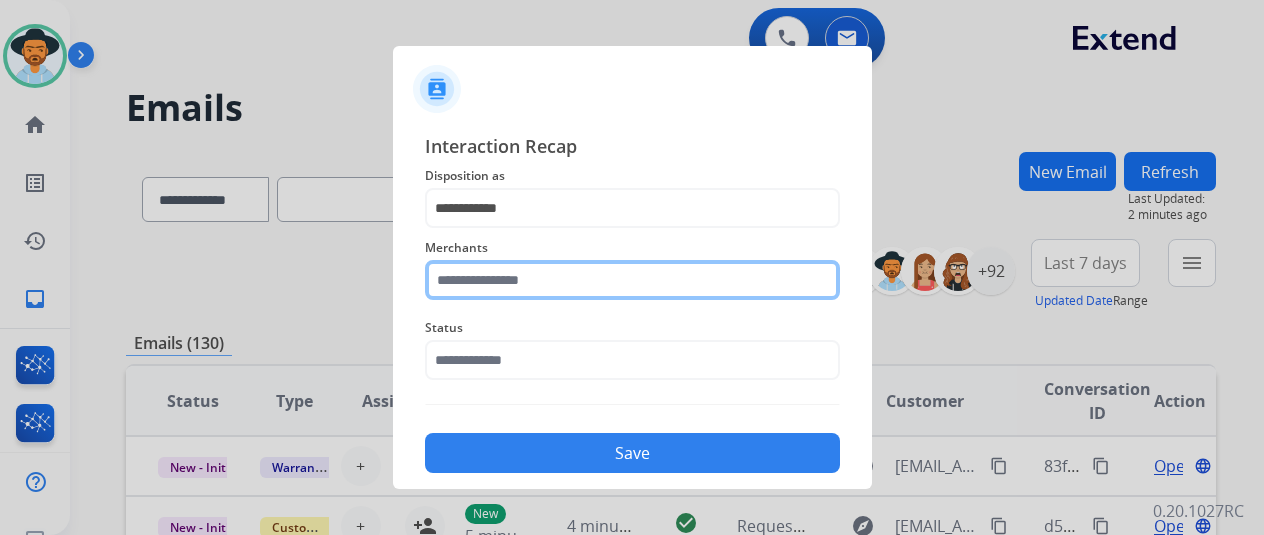 click 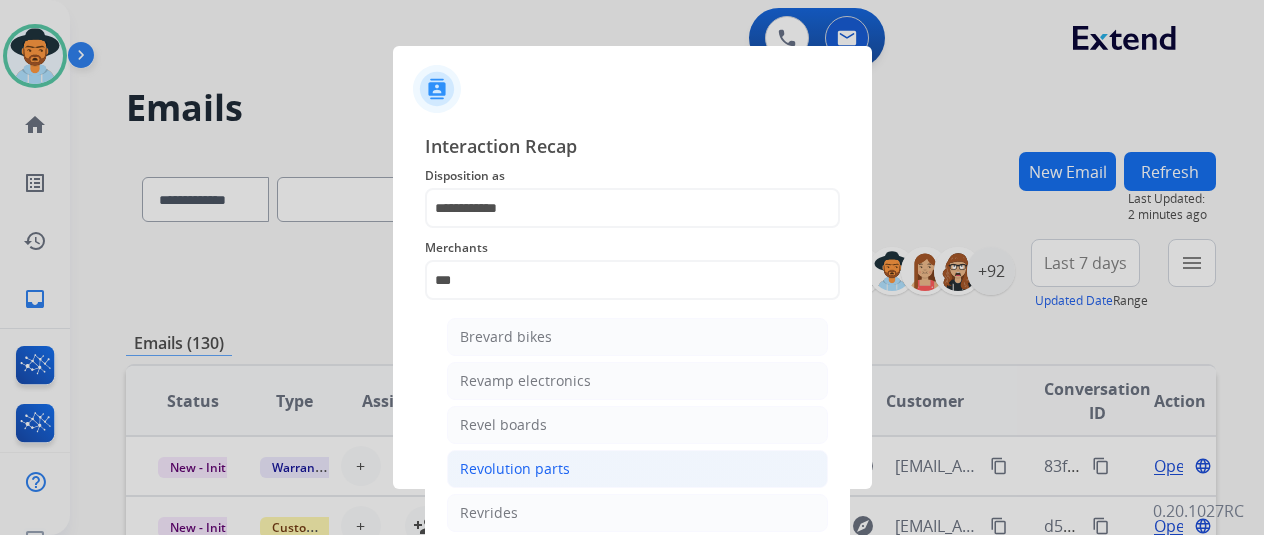 click on "Revolution parts" 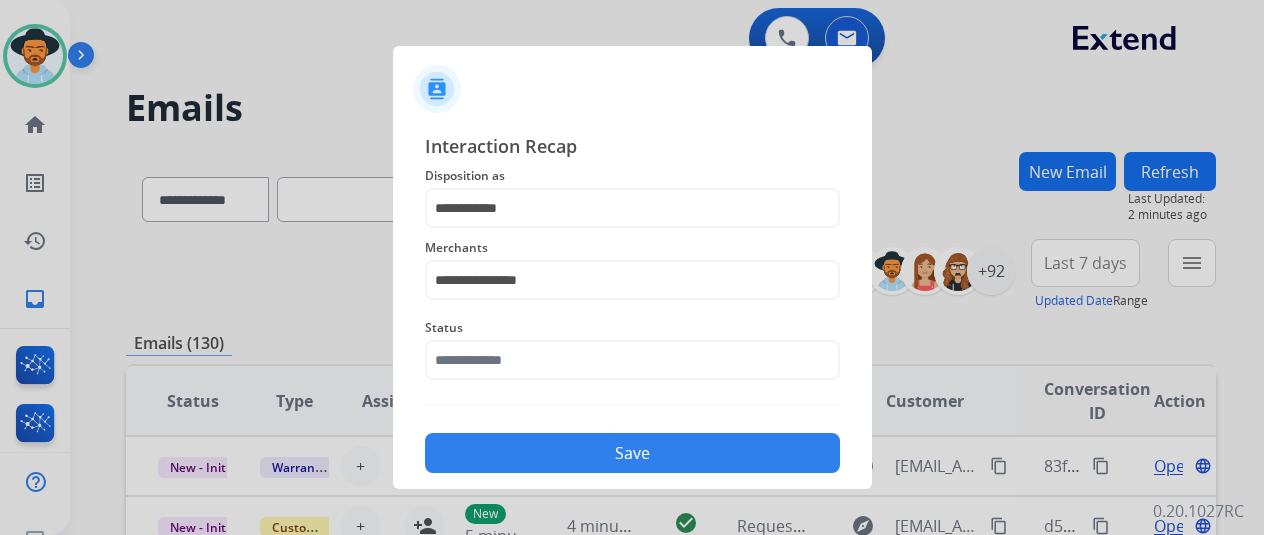 click on "Status" 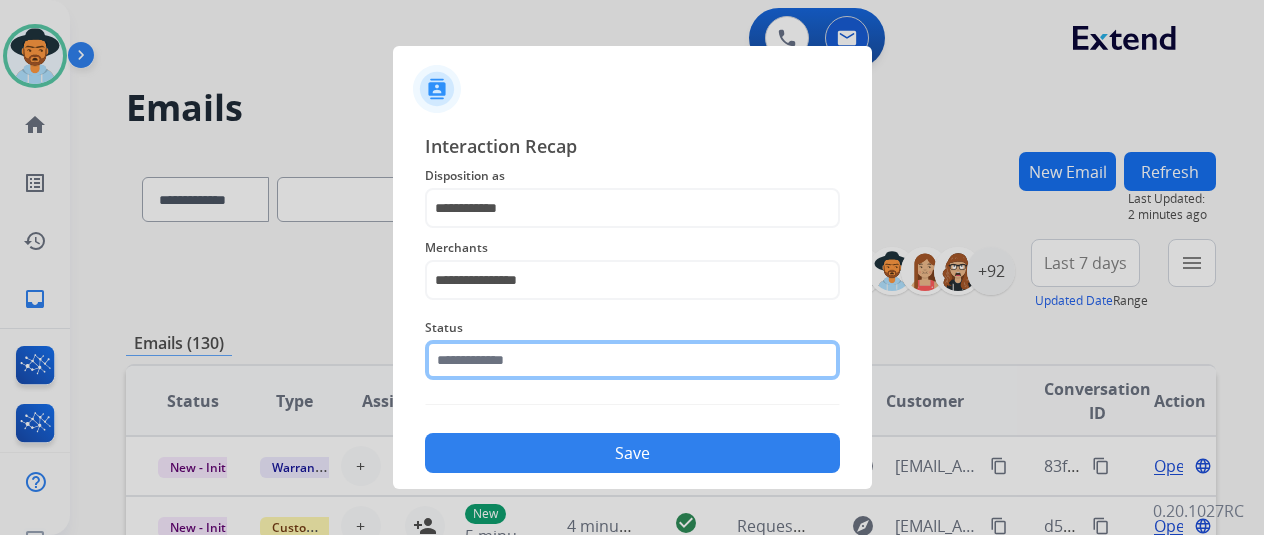 click 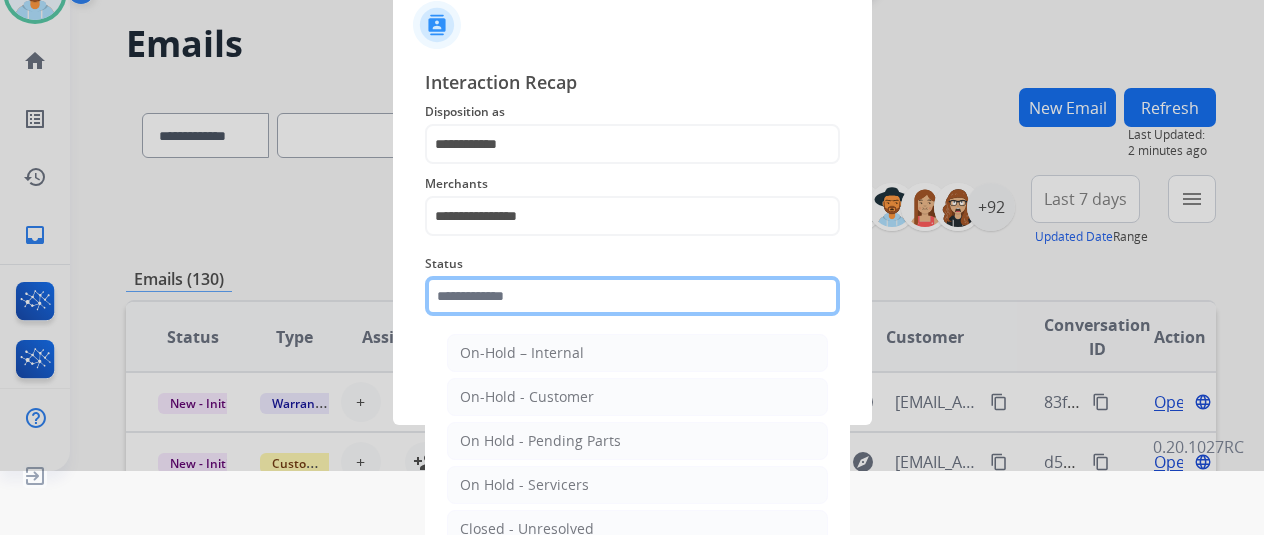 scroll, scrollTop: 152, scrollLeft: 0, axis: vertical 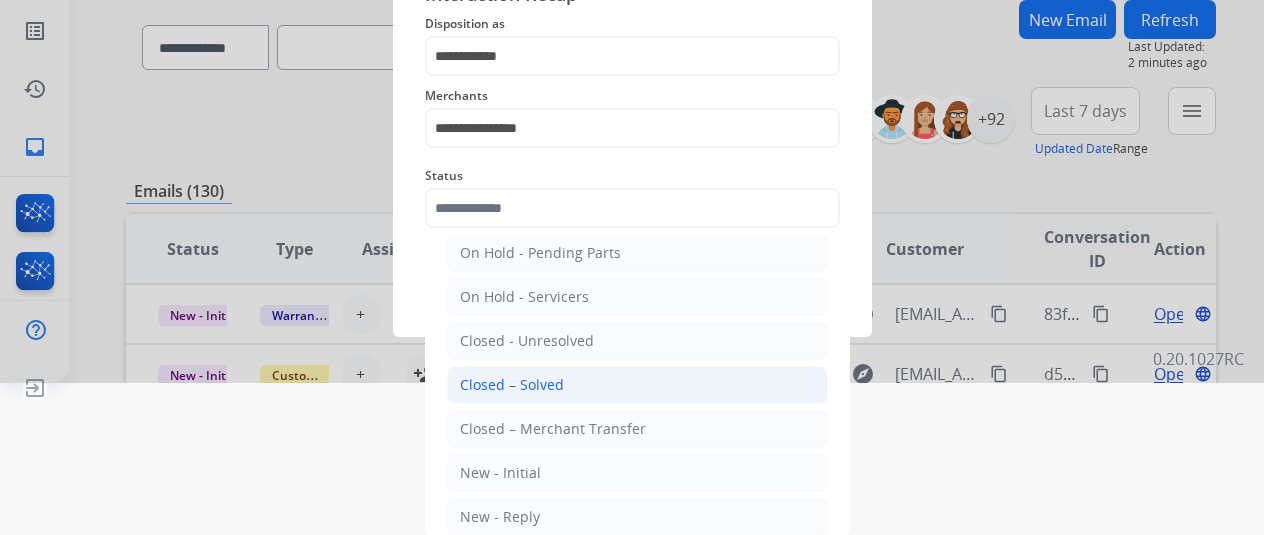 click on "Closed – Solved" 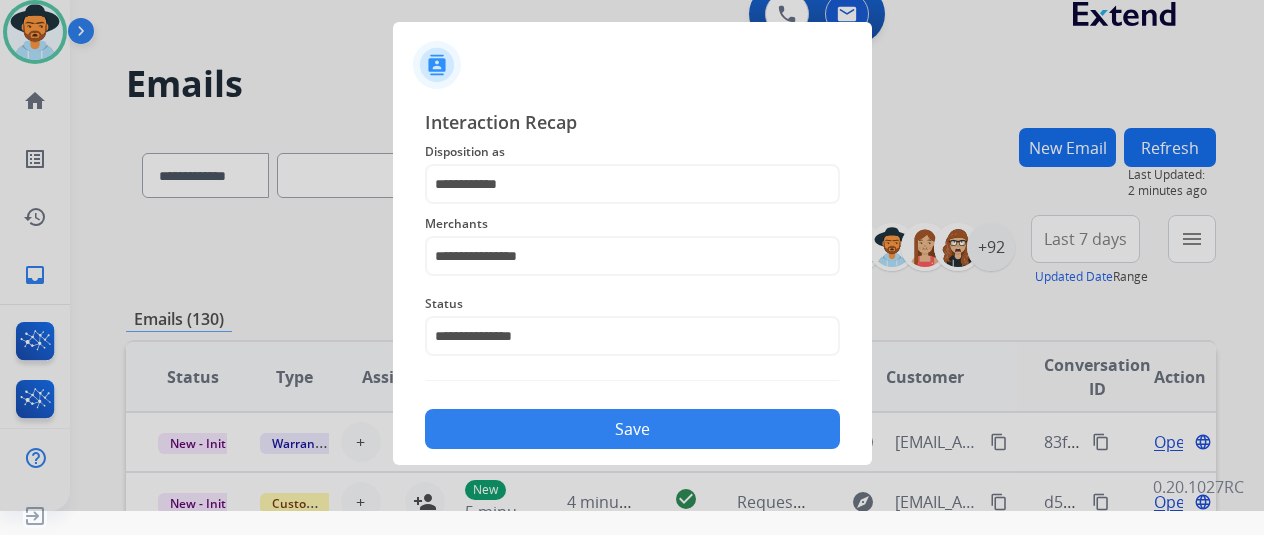 click on "Save" 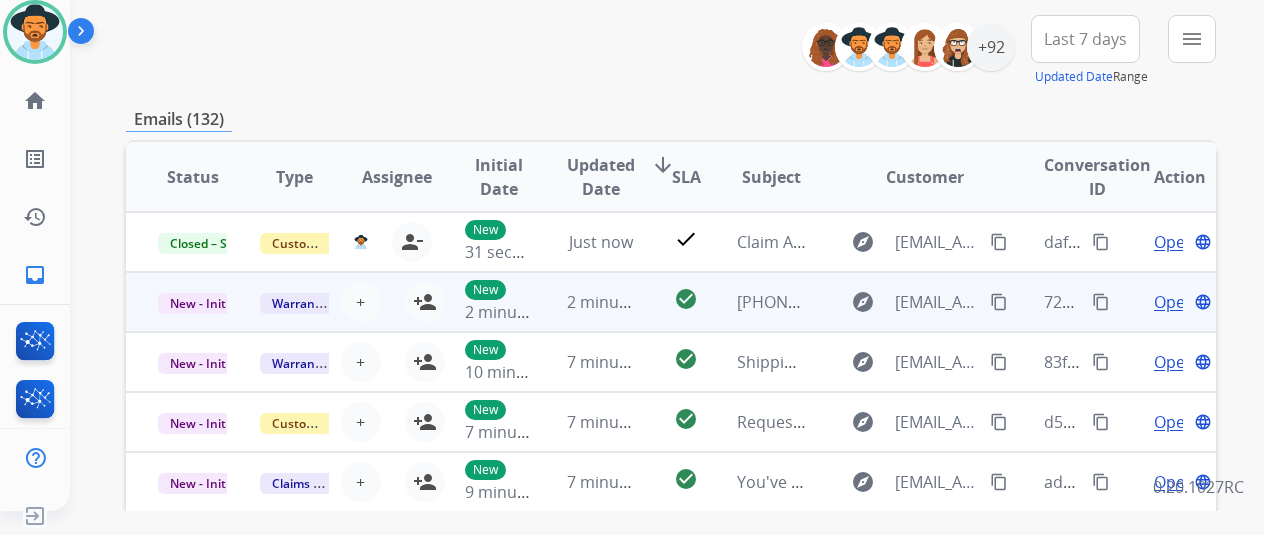scroll, scrollTop: 0, scrollLeft: 0, axis: both 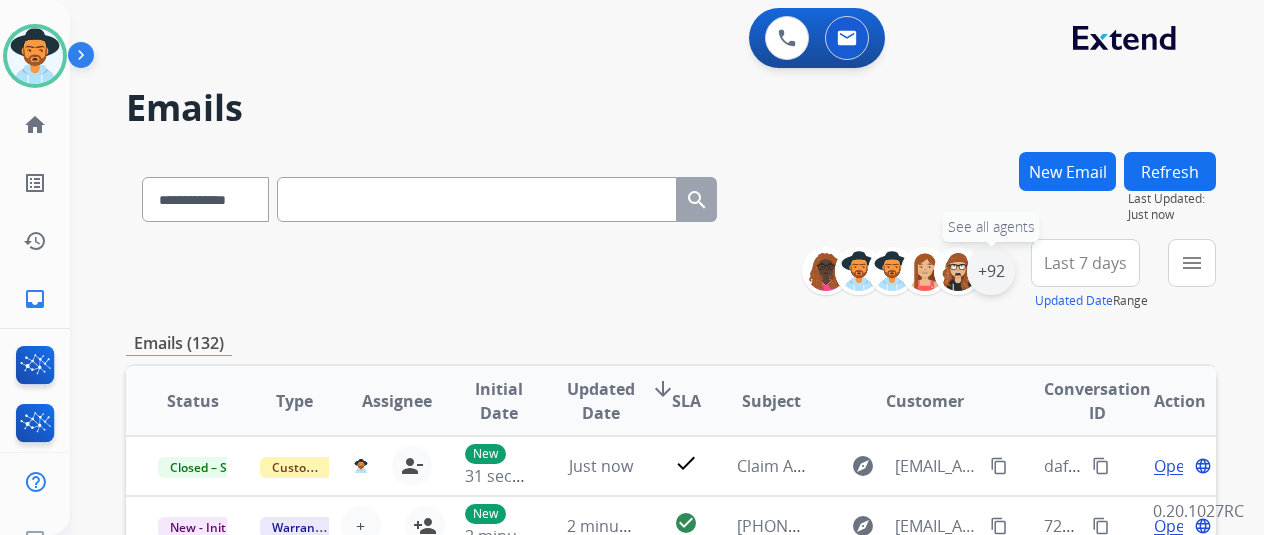 click on "+92" at bounding box center [991, 271] 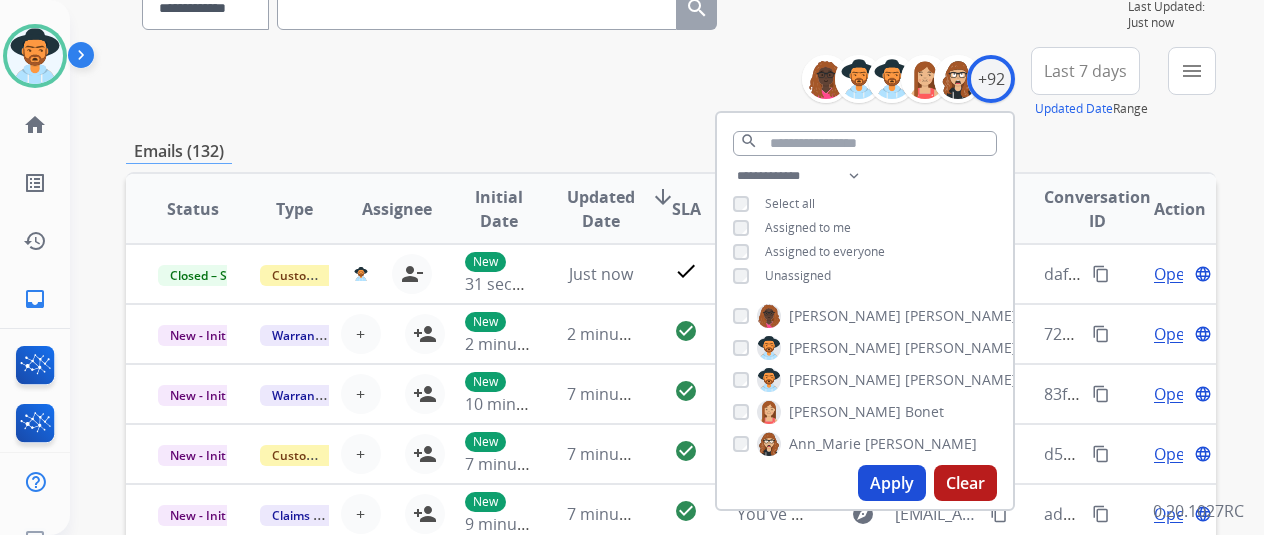 scroll, scrollTop: 200, scrollLeft: 0, axis: vertical 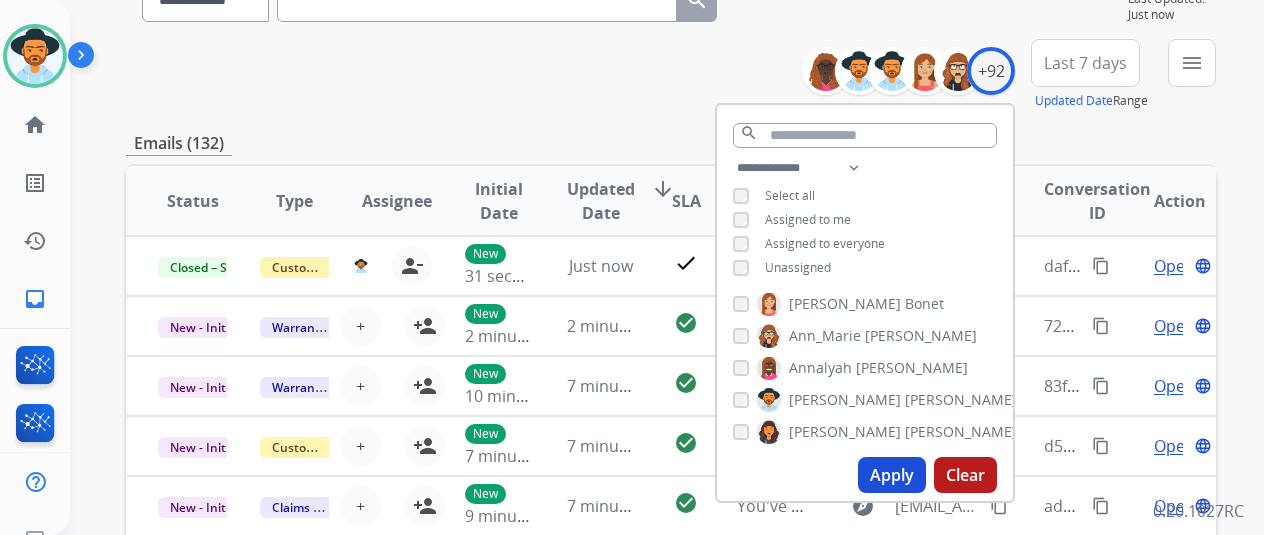 click on "Apply" at bounding box center [892, 475] 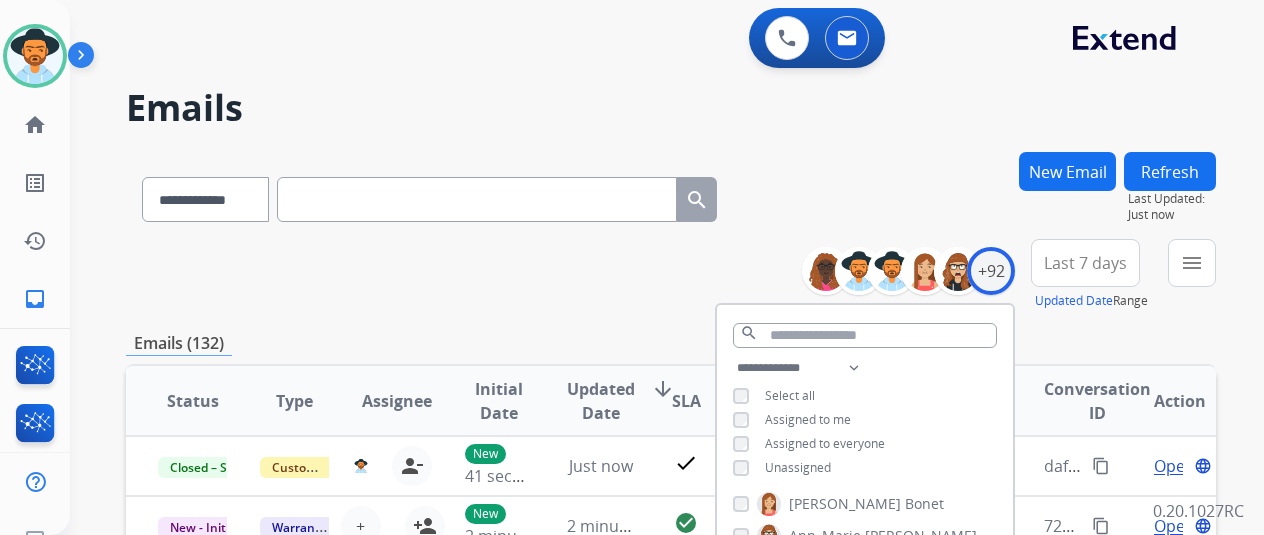 click on "**********" at bounding box center [671, 275] 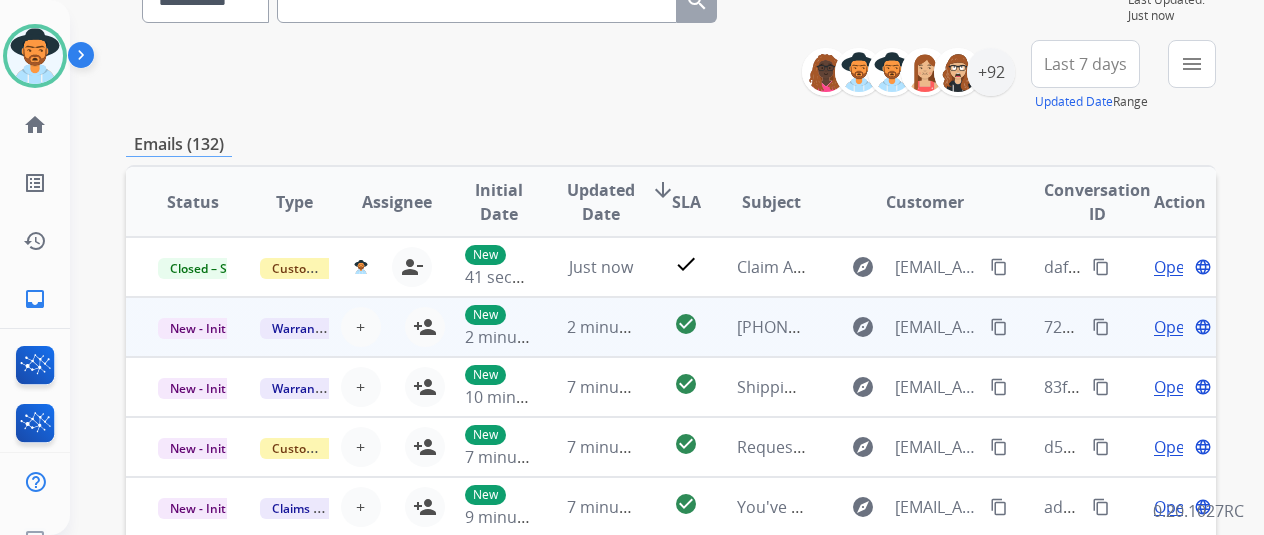 scroll, scrollTop: 200, scrollLeft: 0, axis: vertical 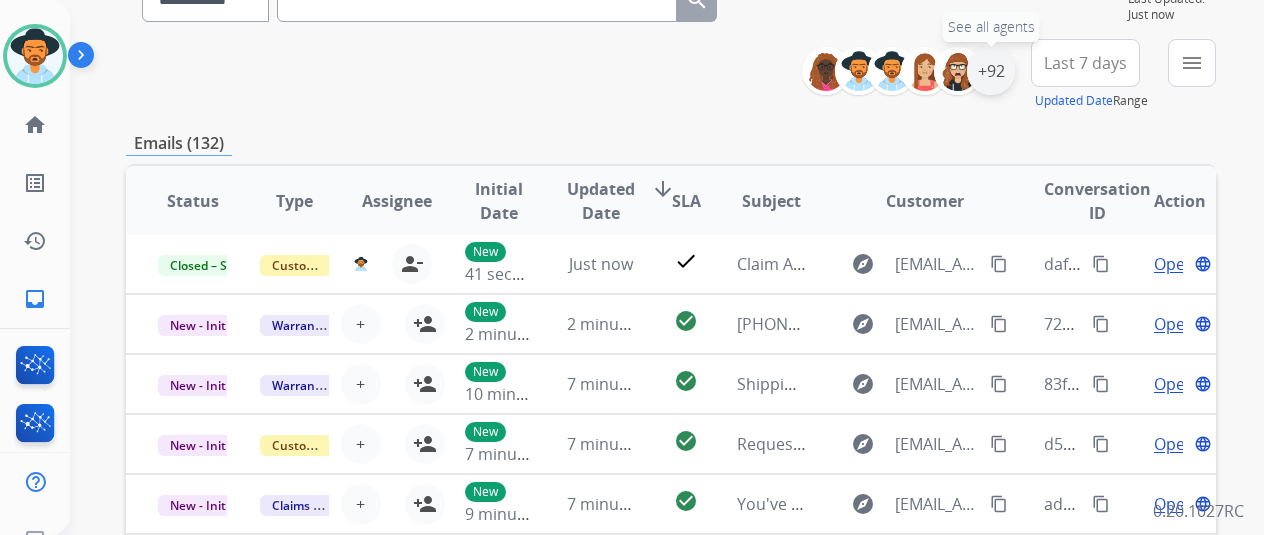 click on "+92" at bounding box center [991, 71] 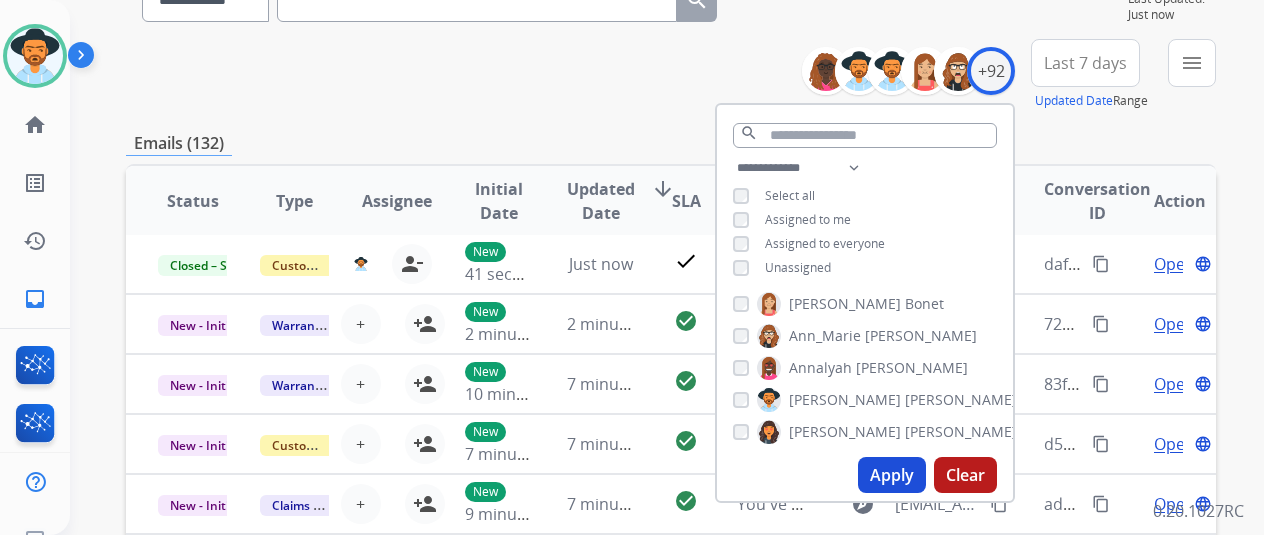 click on "Unassigned" at bounding box center [798, 267] 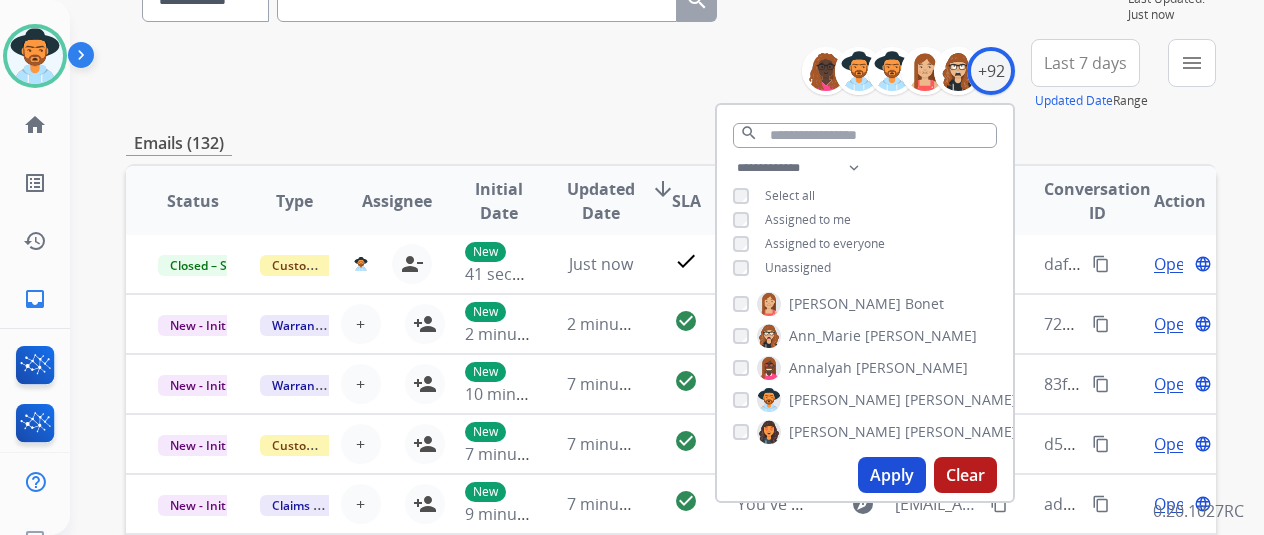 click on "Apply" at bounding box center [892, 475] 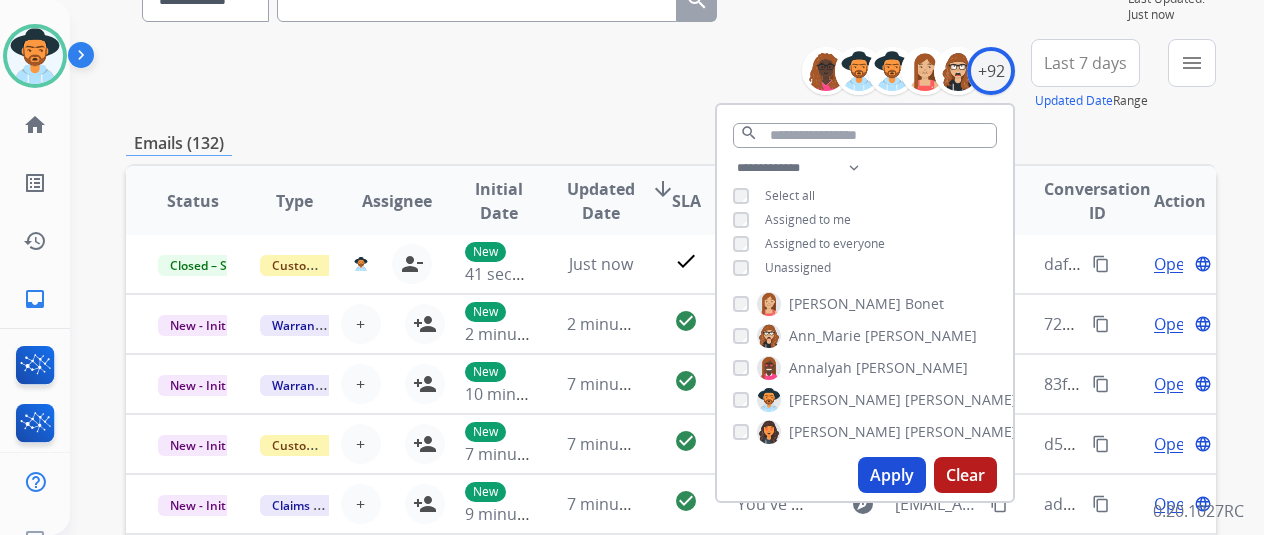 scroll, scrollTop: 0, scrollLeft: 0, axis: both 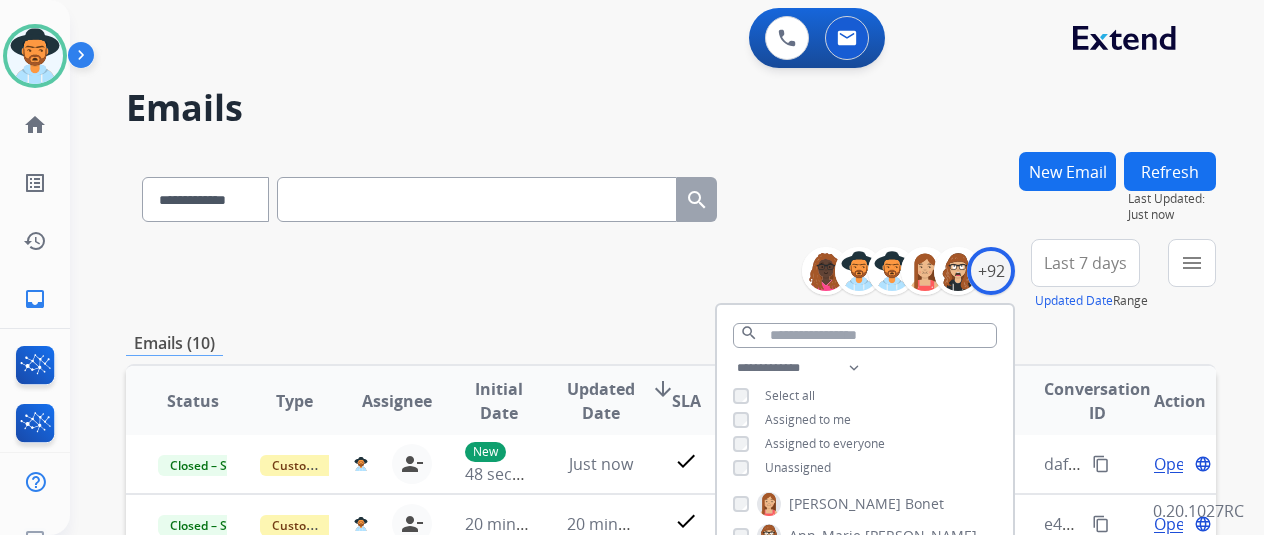 click on "Emails (10)" at bounding box center (671, 343) 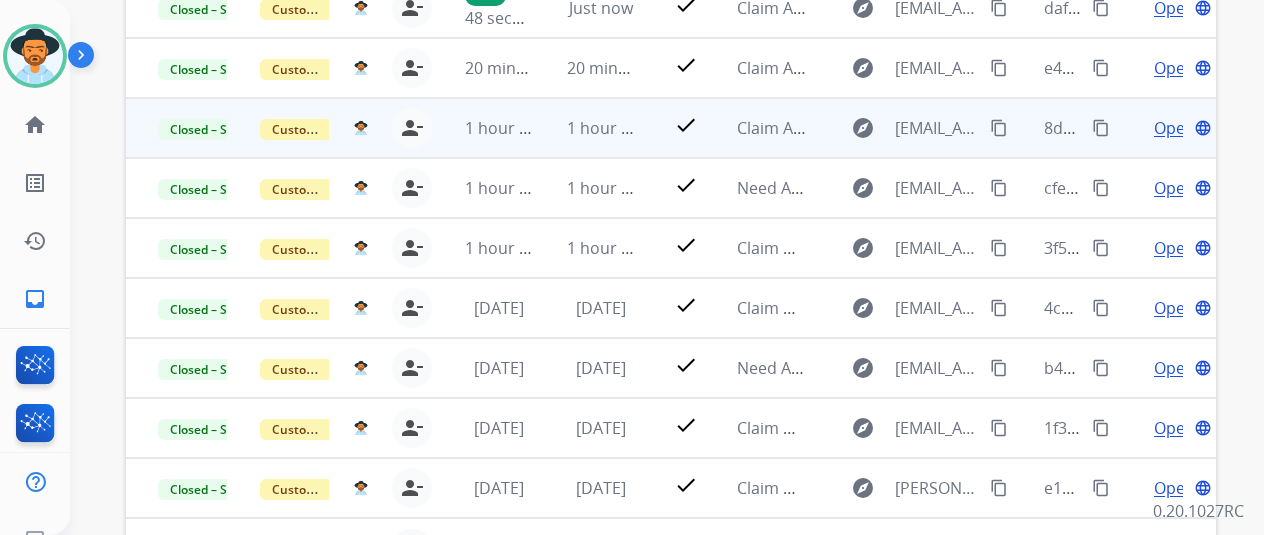 scroll, scrollTop: 286, scrollLeft: 0, axis: vertical 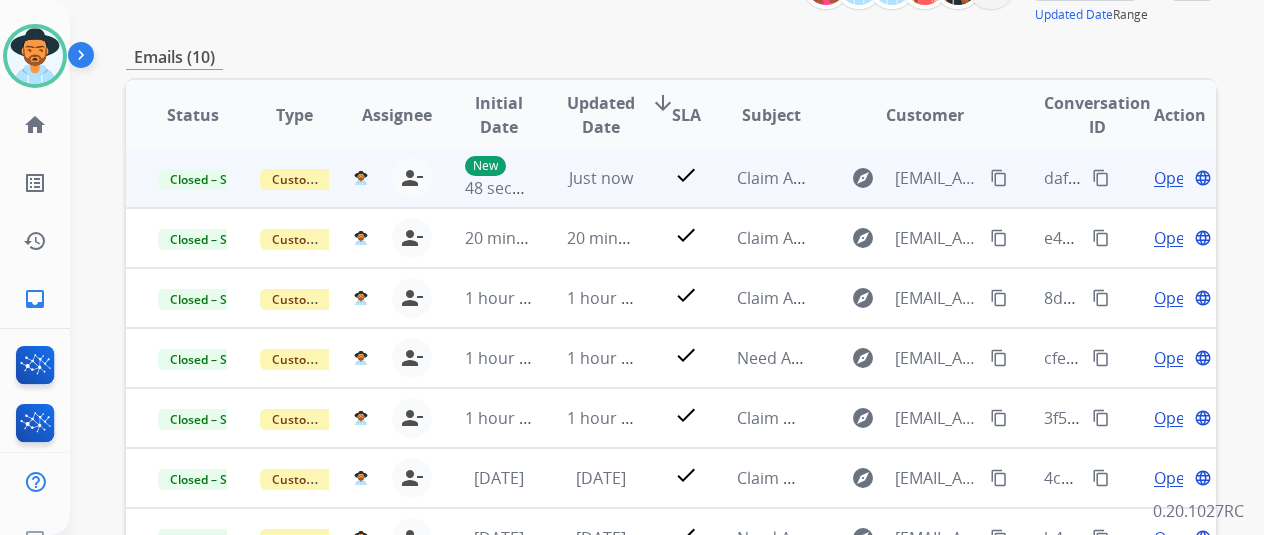 click on "daf99789-5ff0-4750-b83b-d4858e78f847  content_copy" at bounding box center (1078, 178) 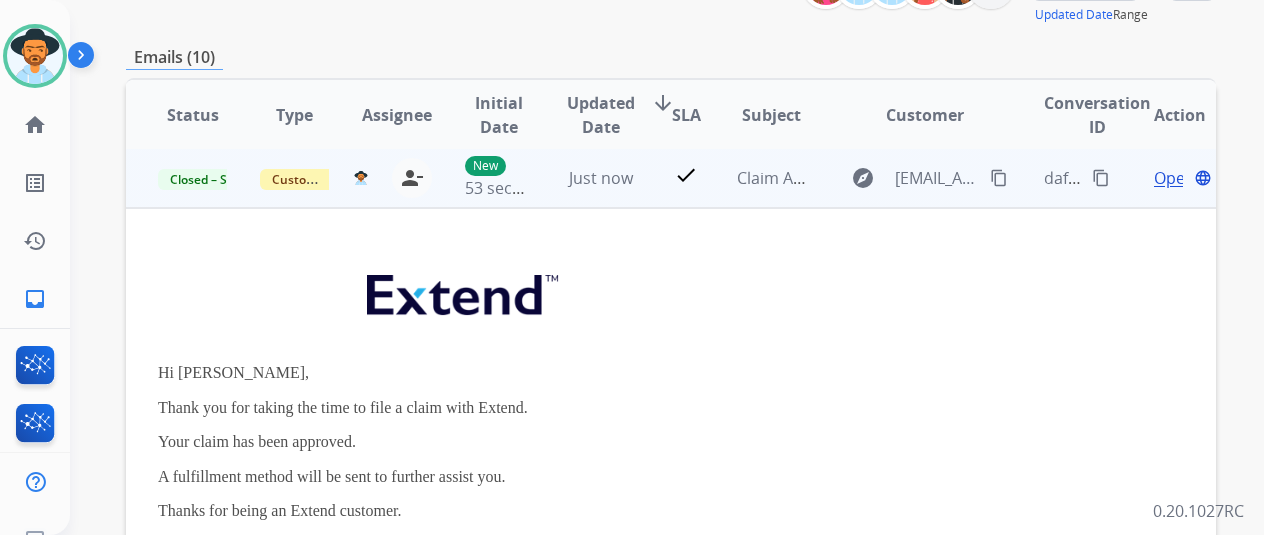 scroll, scrollTop: 0, scrollLeft: 0, axis: both 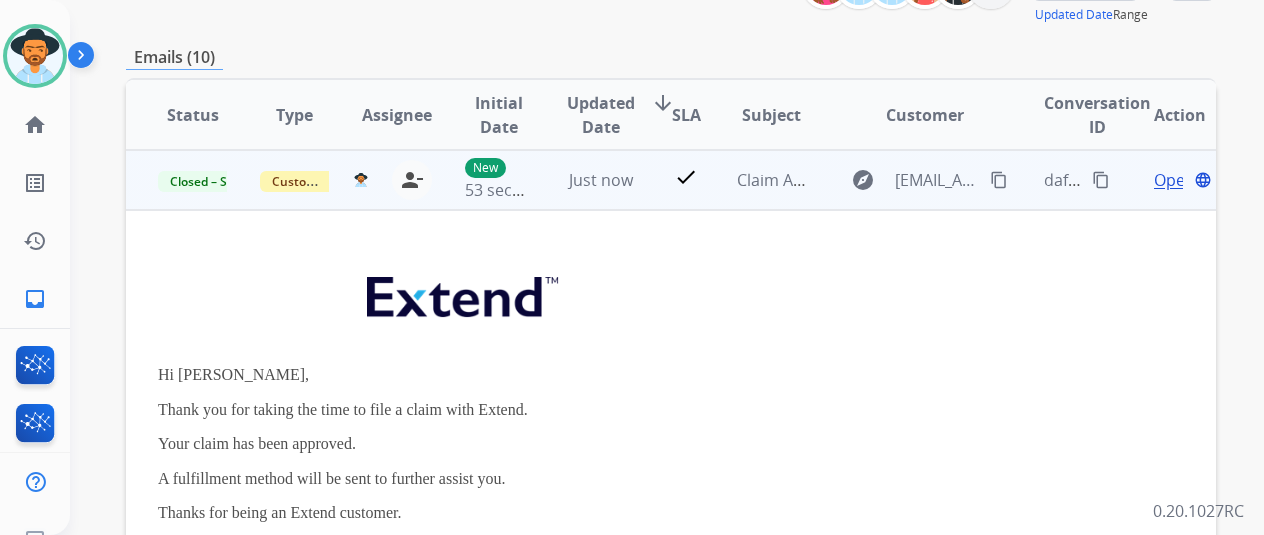 click on "content_copy" at bounding box center (1101, 180) 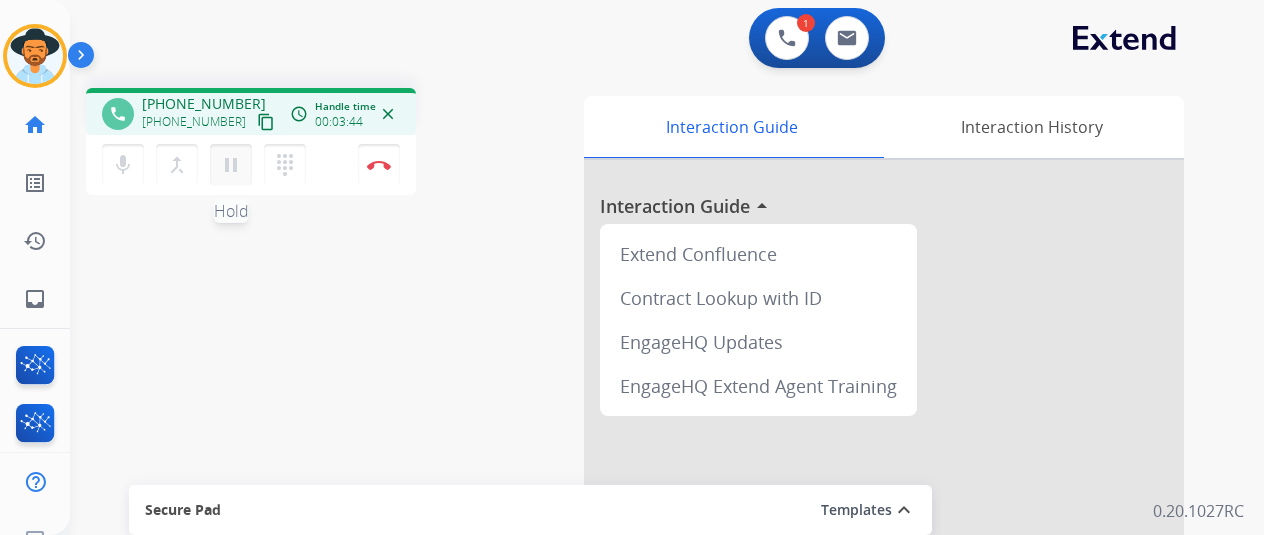 click on "pause" at bounding box center [231, 165] 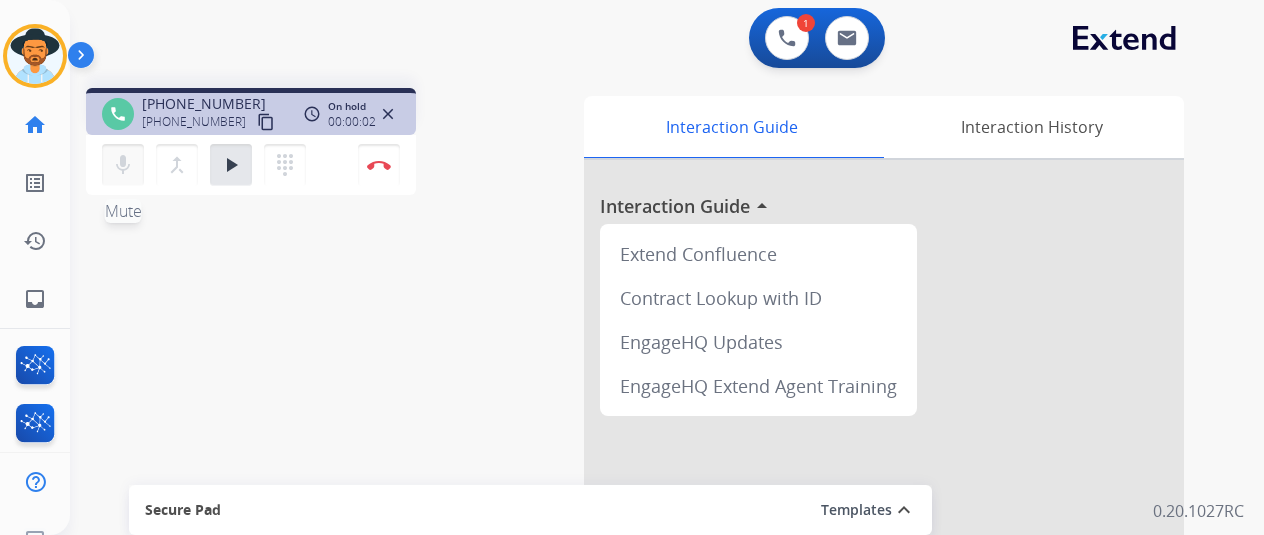 click on "mic" at bounding box center [123, 165] 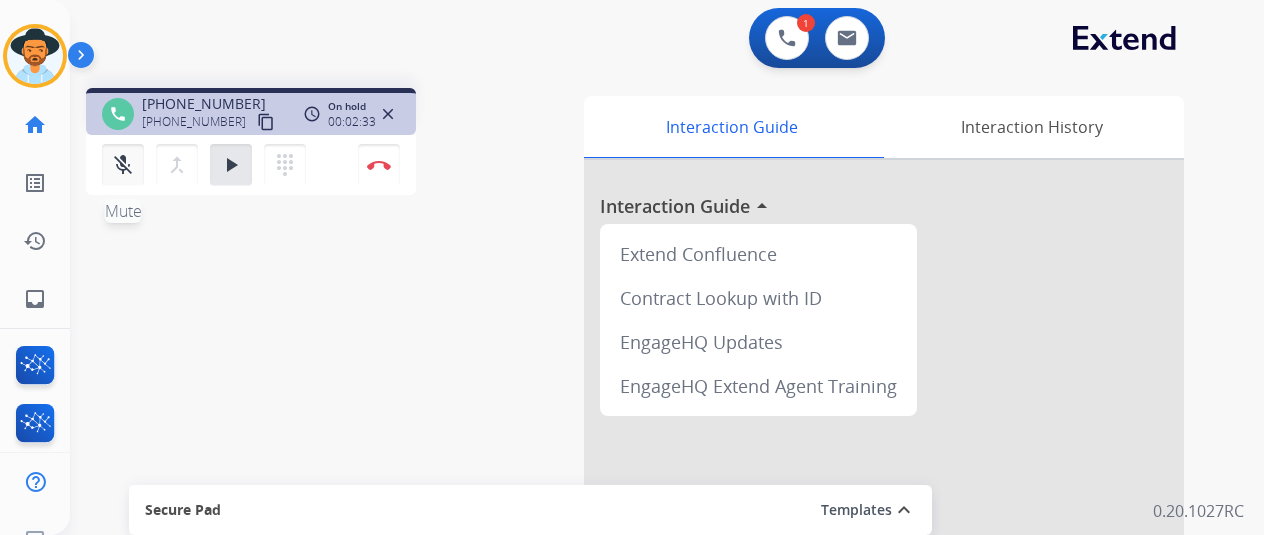 click on "mic_off Mute" at bounding box center [123, 165] 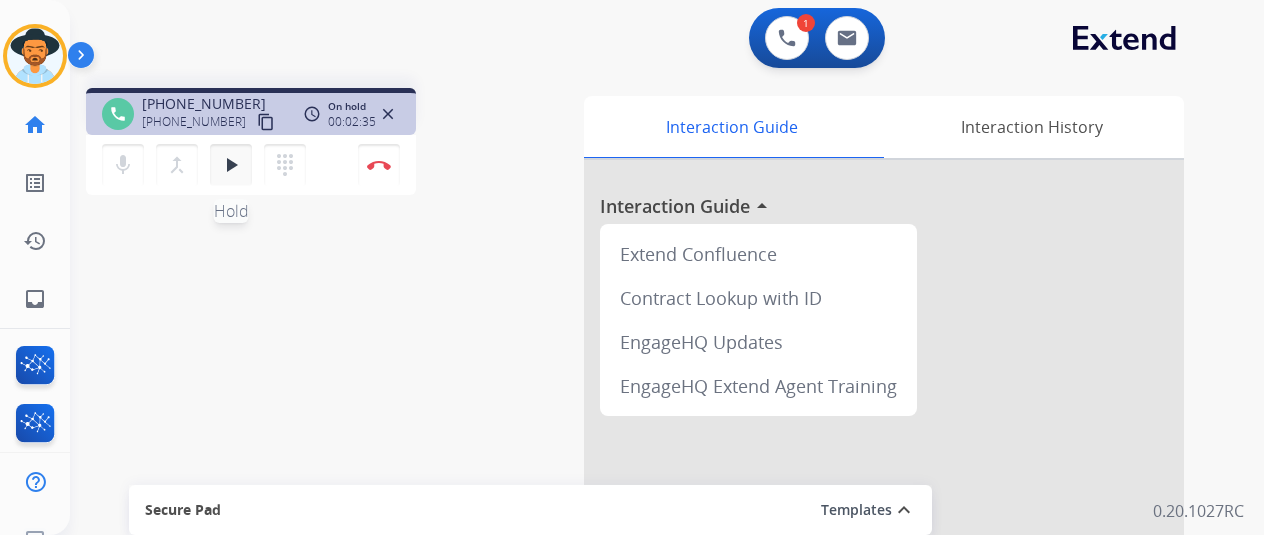 click on "play_arrow Hold" at bounding box center [231, 165] 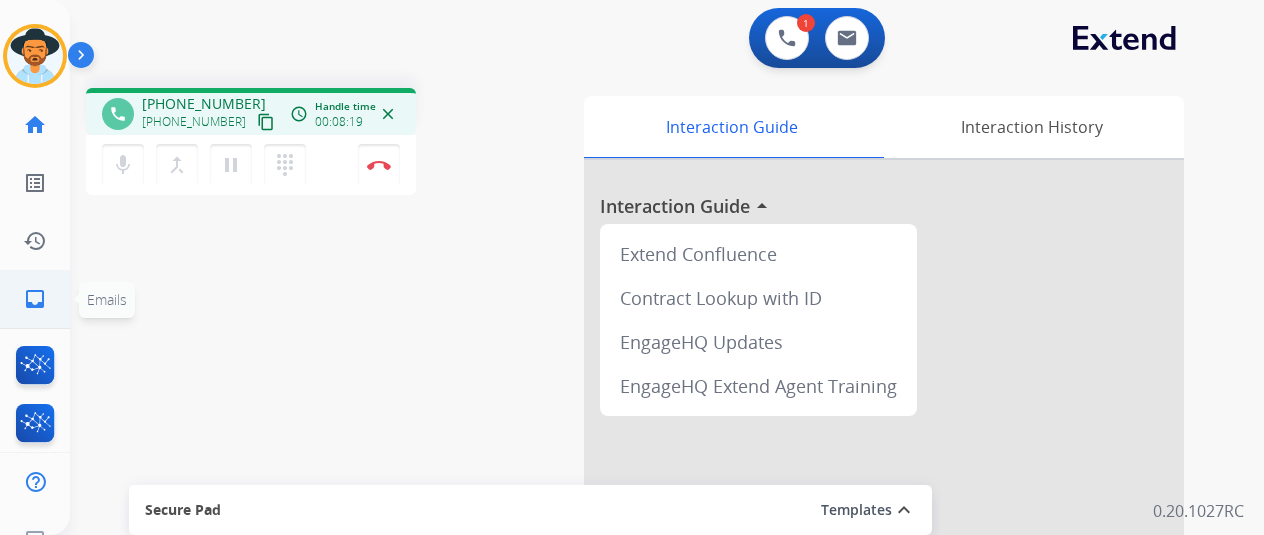 click on "inbox  Emails" 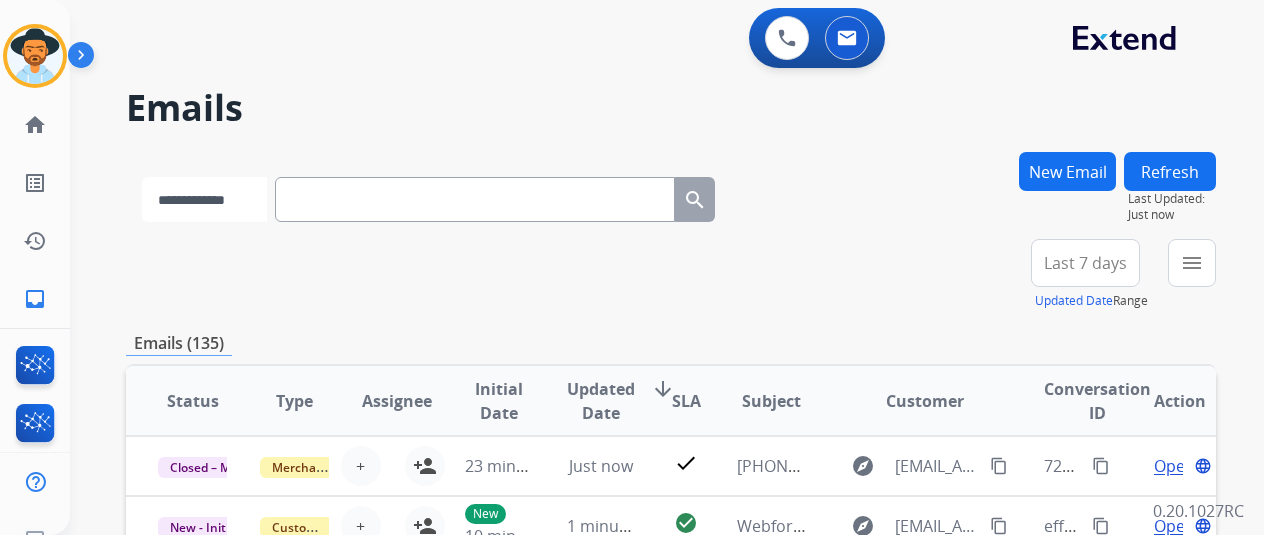 click on "**********" at bounding box center (204, 199) 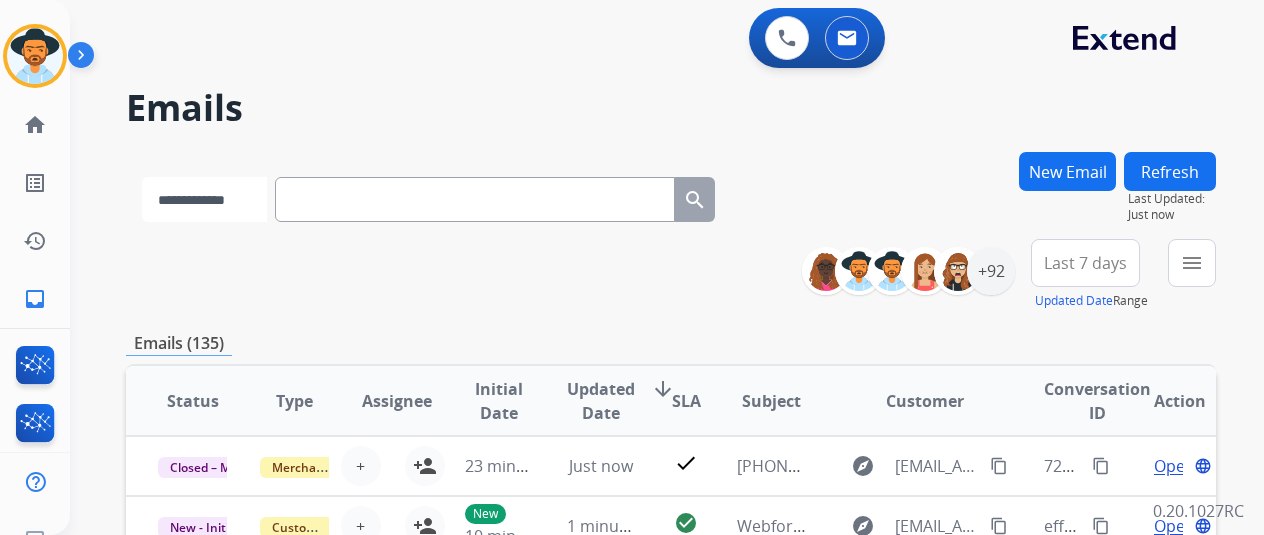 click on "**********" at bounding box center (204, 199) 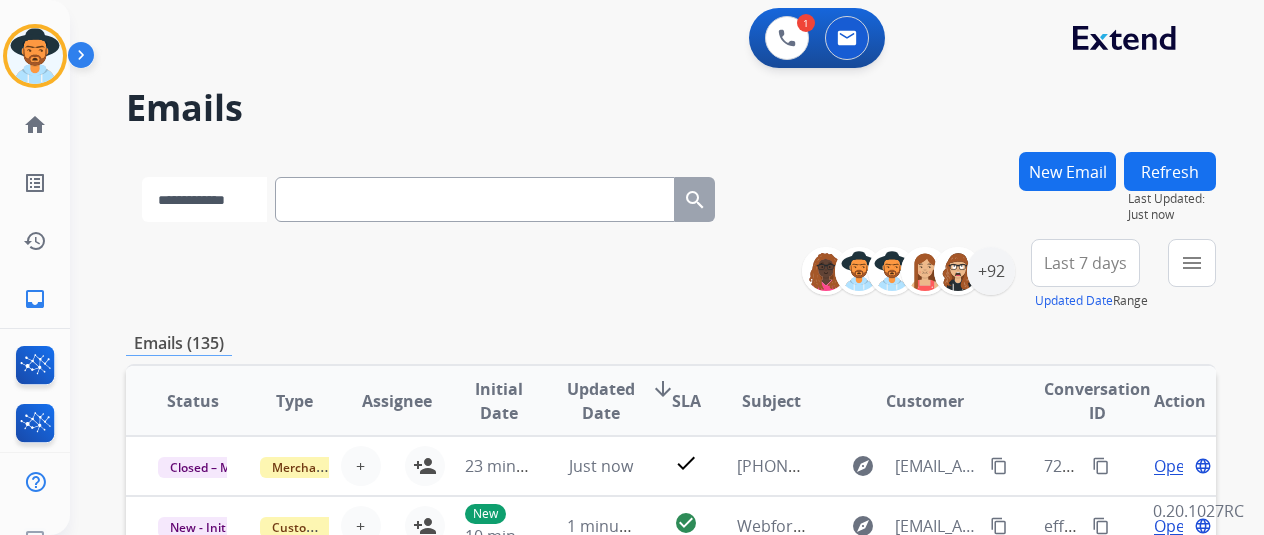 click on "**********" at bounding box center [204, 199] 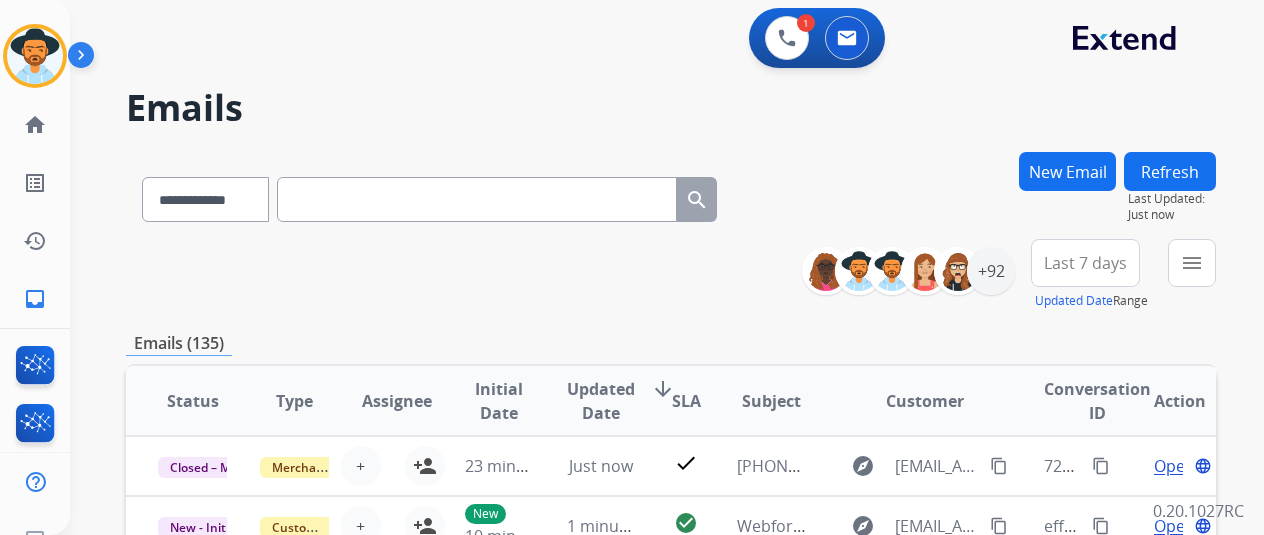 click on "New Email" at bounding box center (1067, 171) 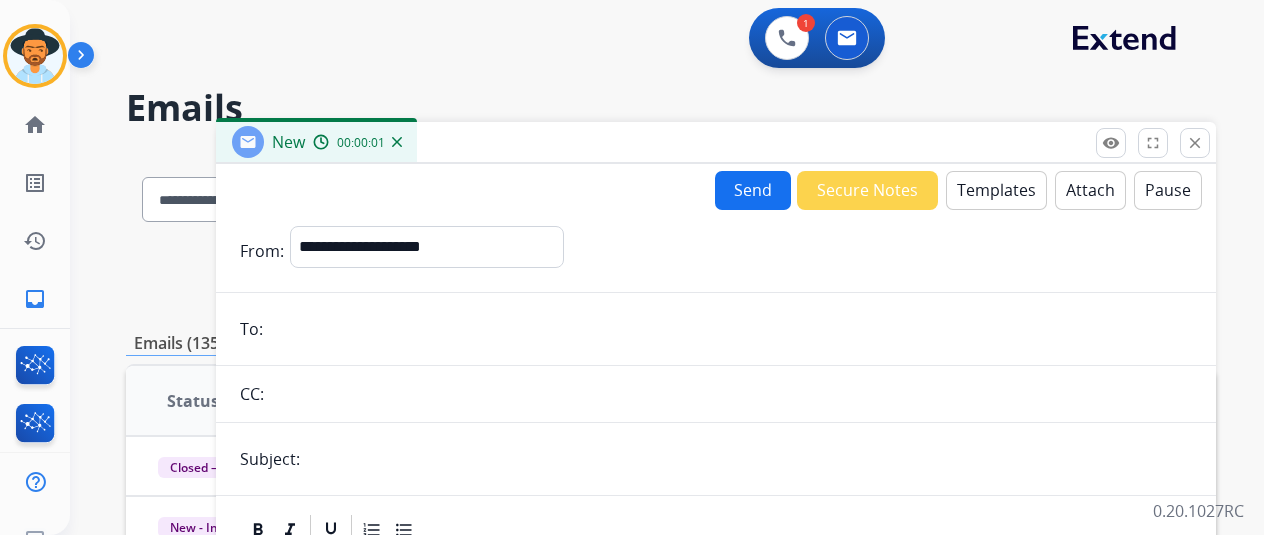 click at bounding box center [730, 329] 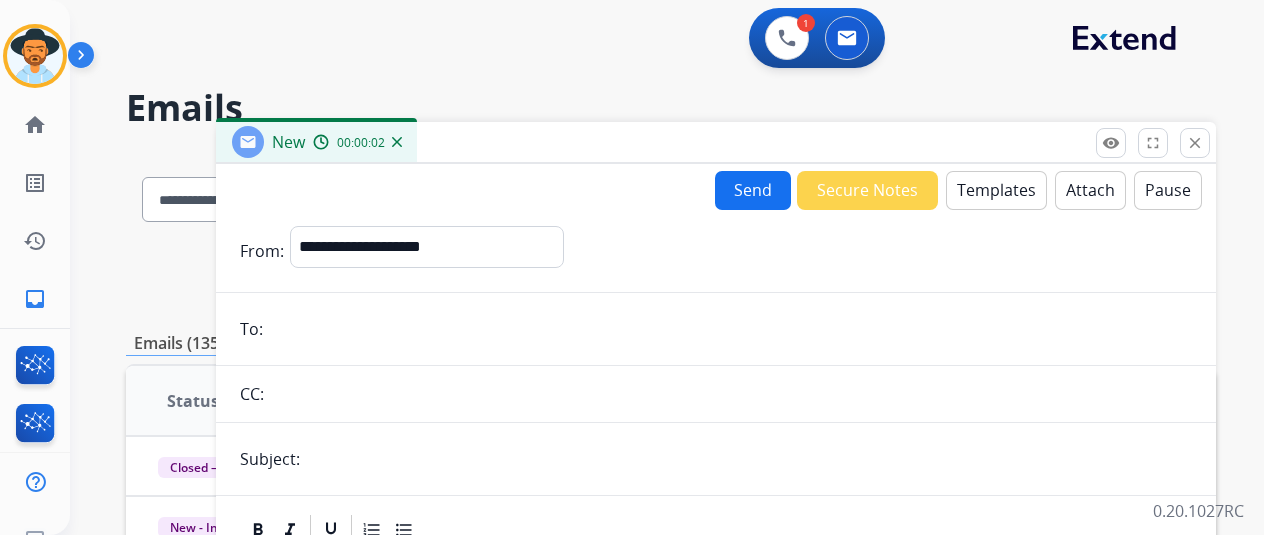 click at bounding box center (730, 329) 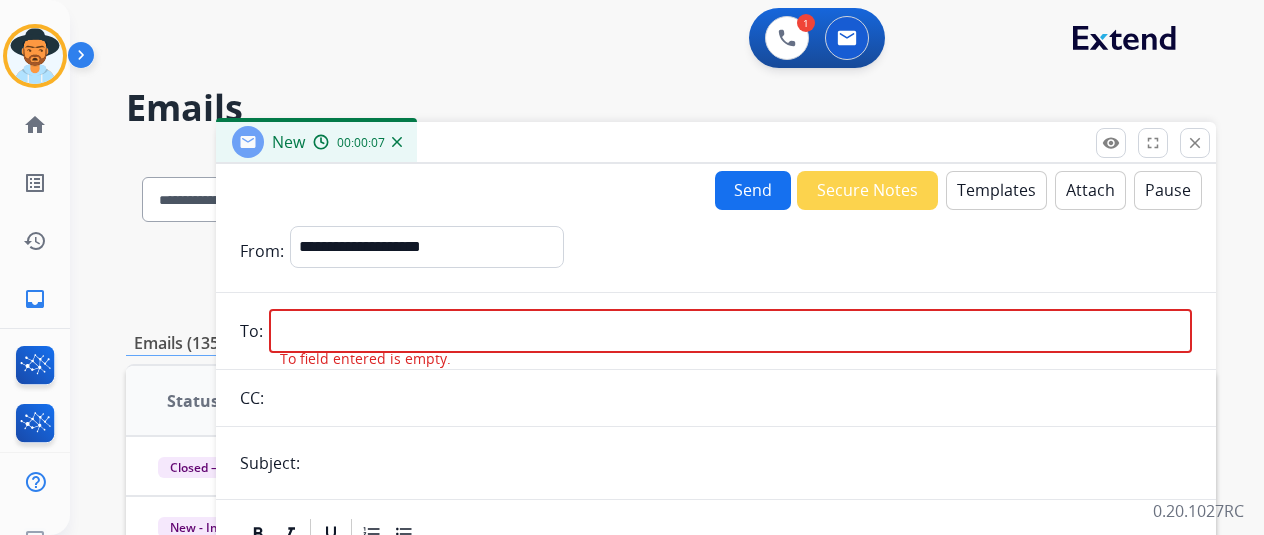 click at bounding box center (730, 331) 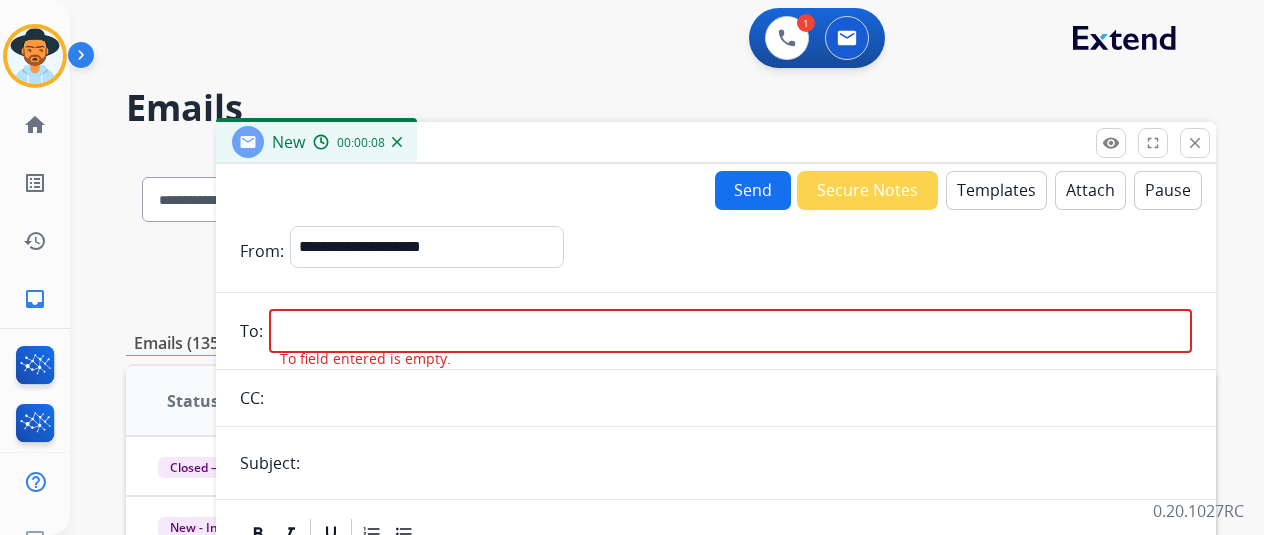 paste on "**********" 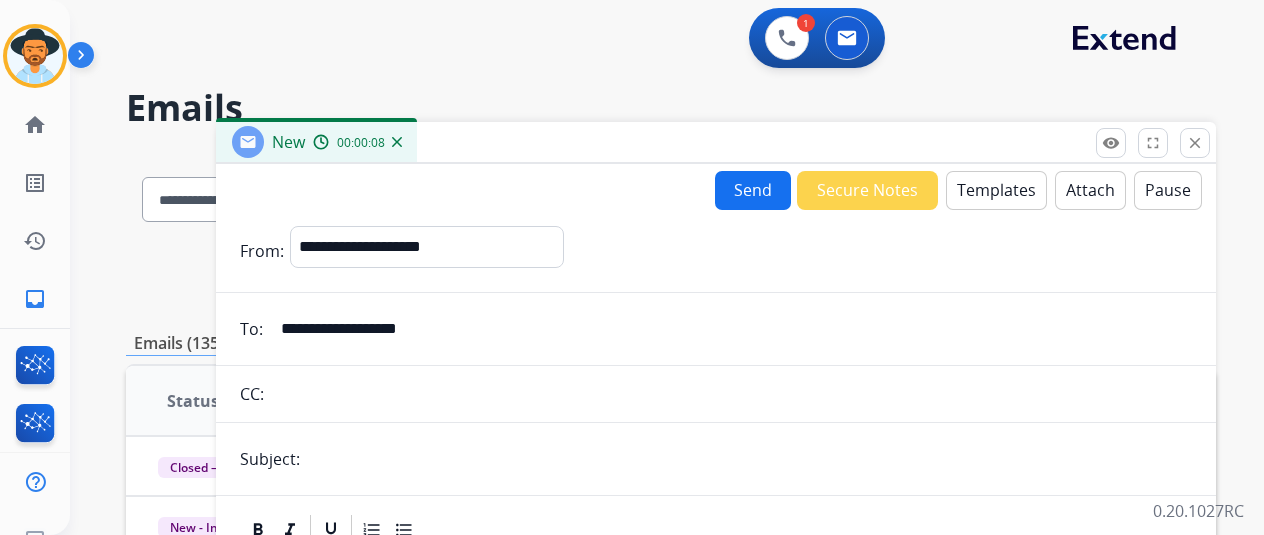 type on "**********" 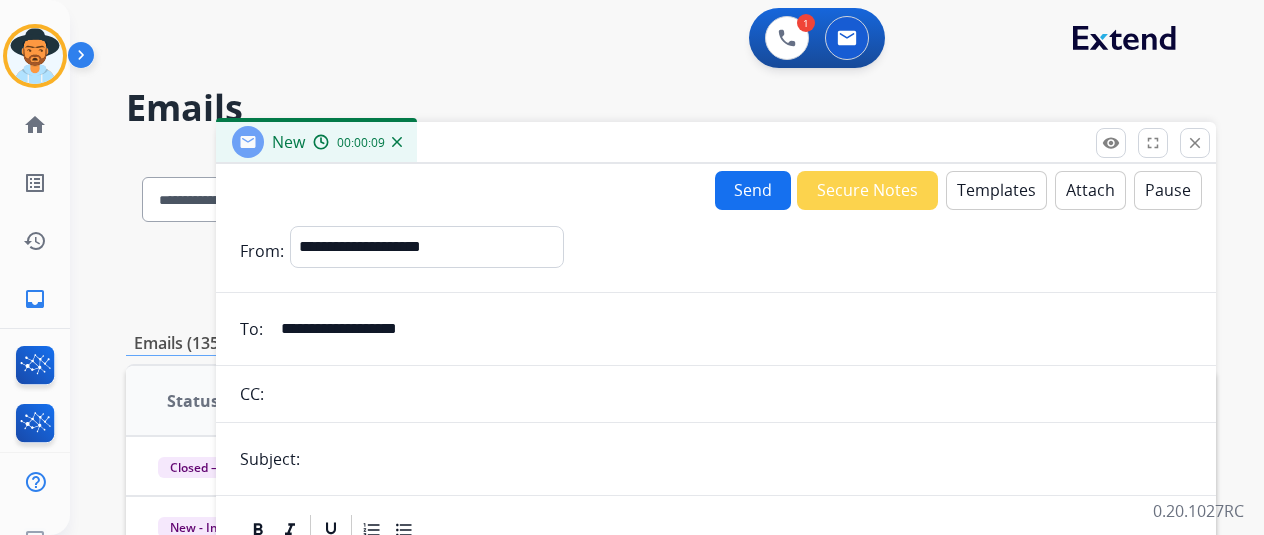 click at bounding box center [731, 394] 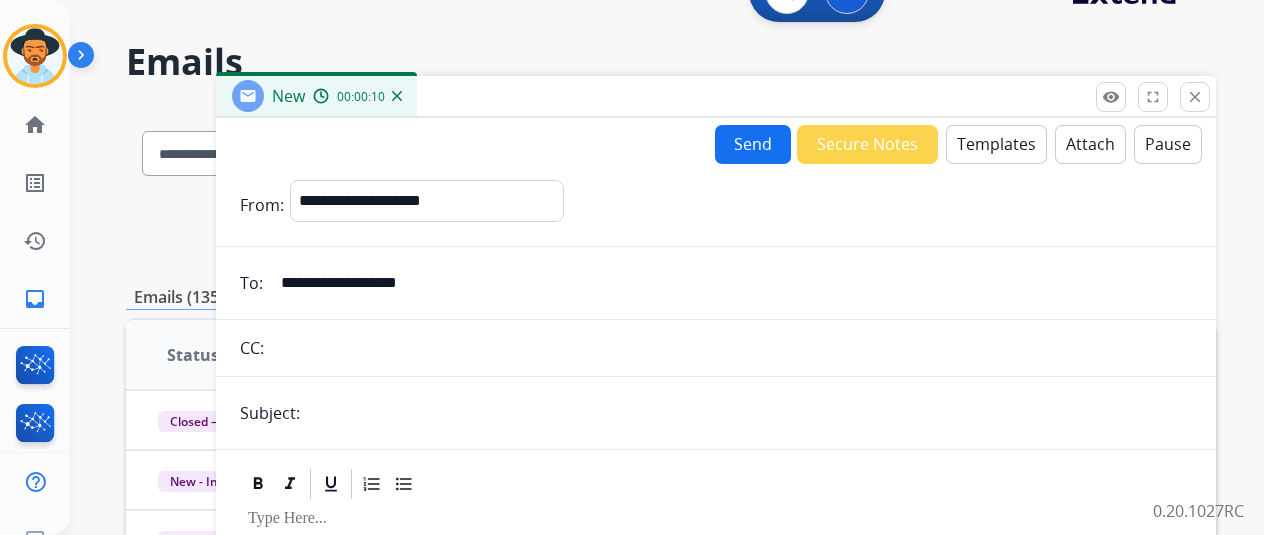 scroll, scrollTop: 0, scrollLeft: 0, axis: both 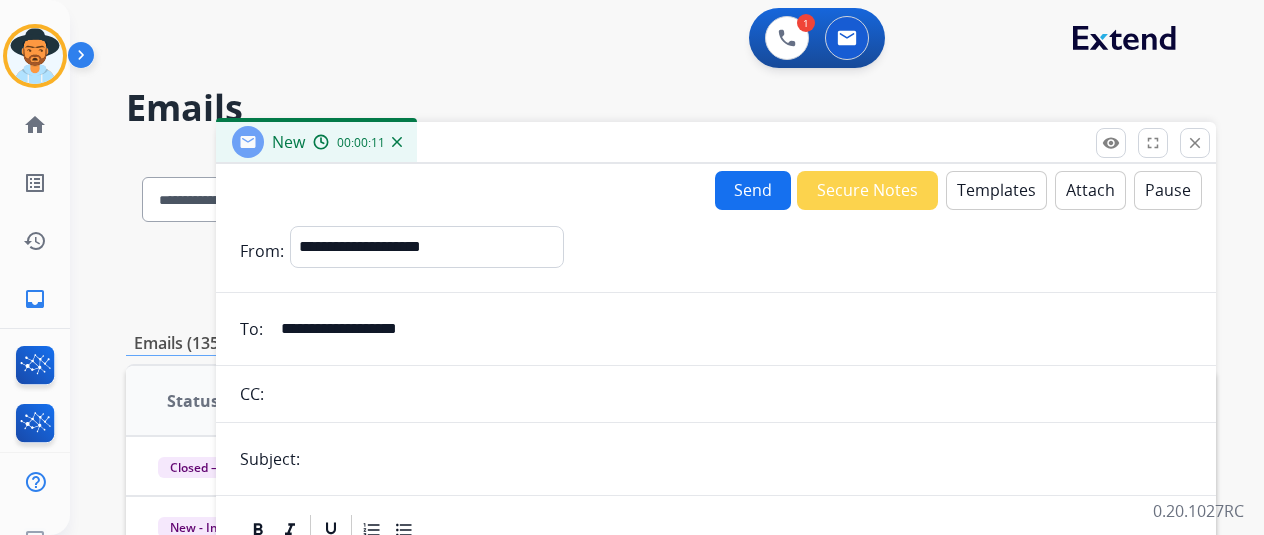 click on "Templates" at bounding box center [996, 190] 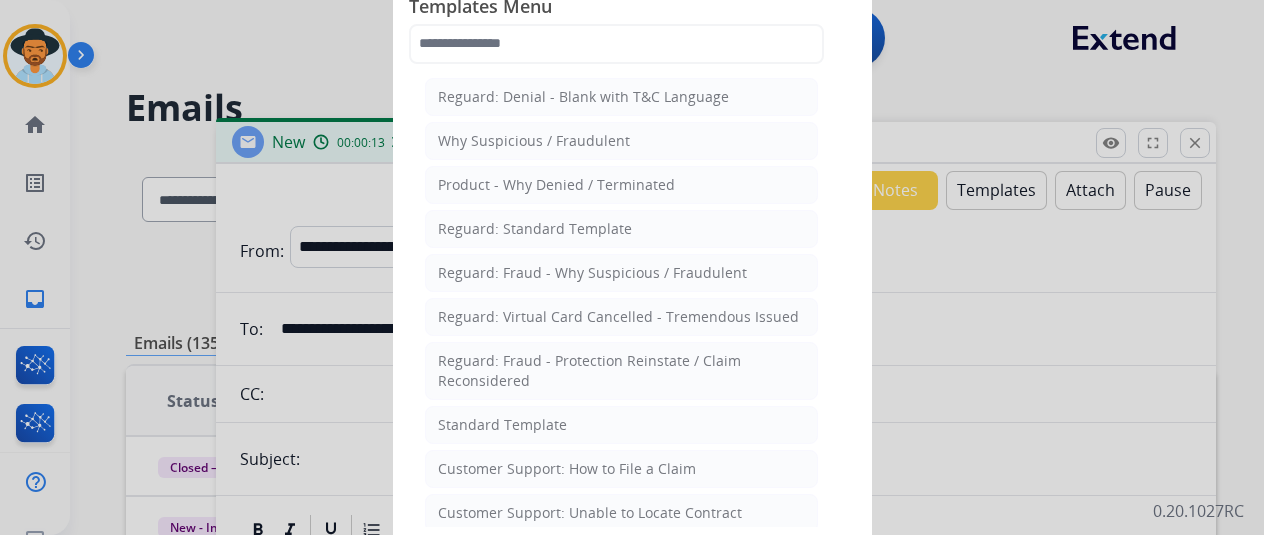 click on "Templates Menu  Reguard: Denial - Blank with T&C Language   Why Suspicious / Fraudulent   Product - Why Denied / Terminated   Reguard: Standard Template   Reguard: Fraud - Why Suspicious / Fraudulent   Reguard: Virtual Card Cancelled - Tremendous Issued   Reguard: Fraud - Protection Reinstate / Claim Reconsidered   Standard Template    Customer Support: How to File a Claim    Customer Support: Unable to Locate Contract    Product Protection: Denial-Blank with T&C Language    Shipping Protection: Need Additional Information    Product Protection: Tire & Wheel: Need Additional Information    Customer Support: Virtual Card Troubleshooting    Shipping Protection: Virtual Card SP Fulfillment (To Customer)   Product Protection Follow Up Process: 1st Follow Up (Pursuing Claim)    Product Protection: Manufacturer Defect Denial    Tremendous Fulfillment (Customer)   Product Protection: On the Spot Stain Cleaning Kit    Product Protection:Wheel Photo Request   Canada Contract Cancels and Refunds (English)" 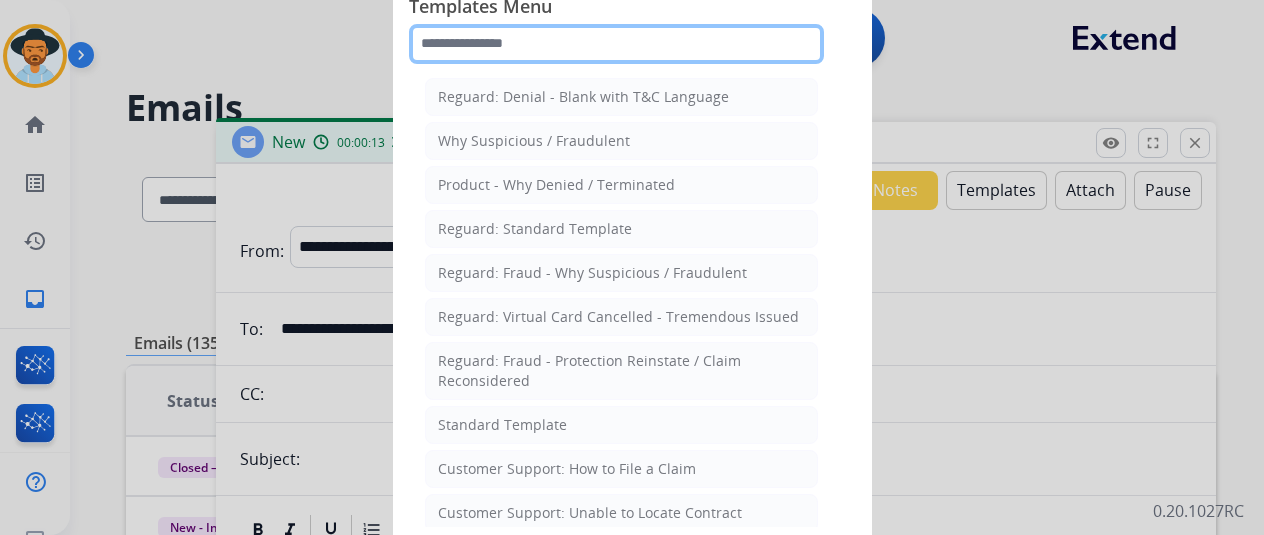 click 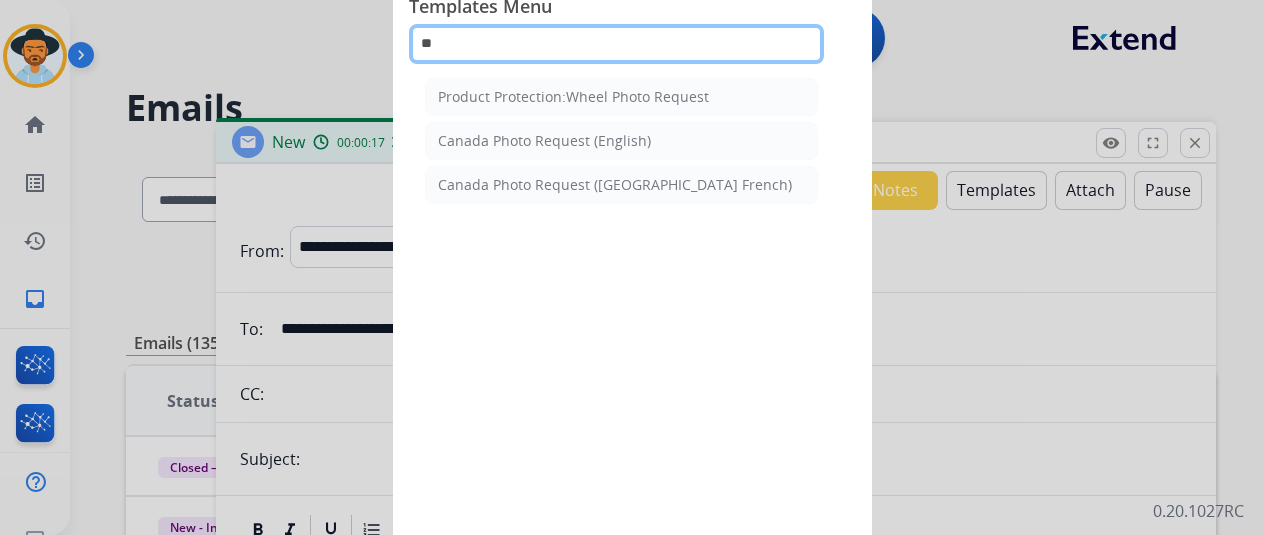 type on "**" 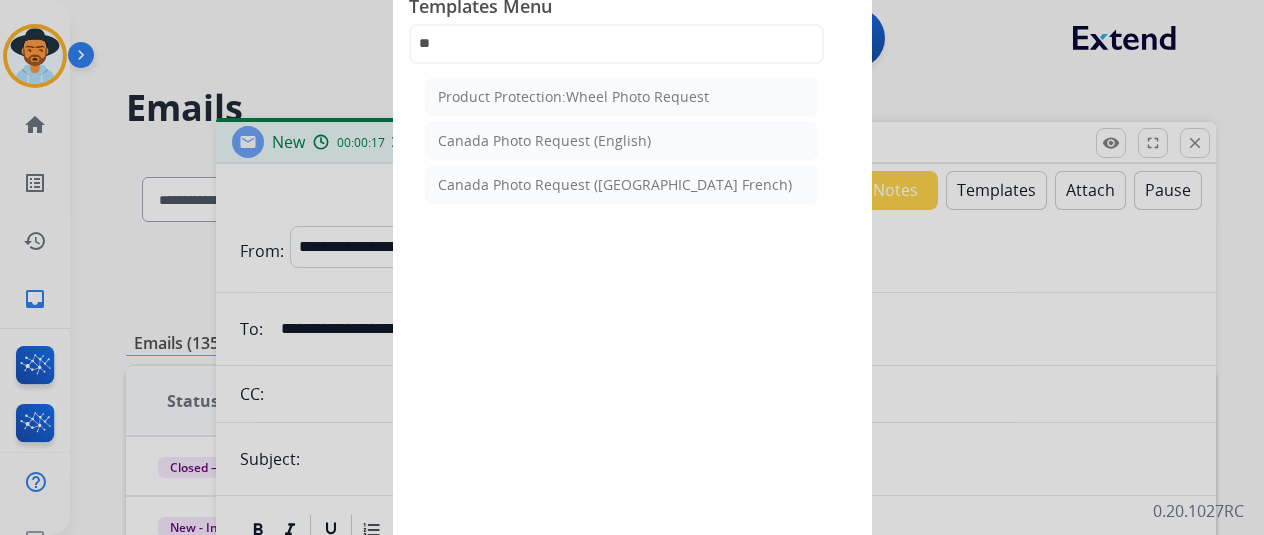 click on "Product Protection:Wheel Photo Request" 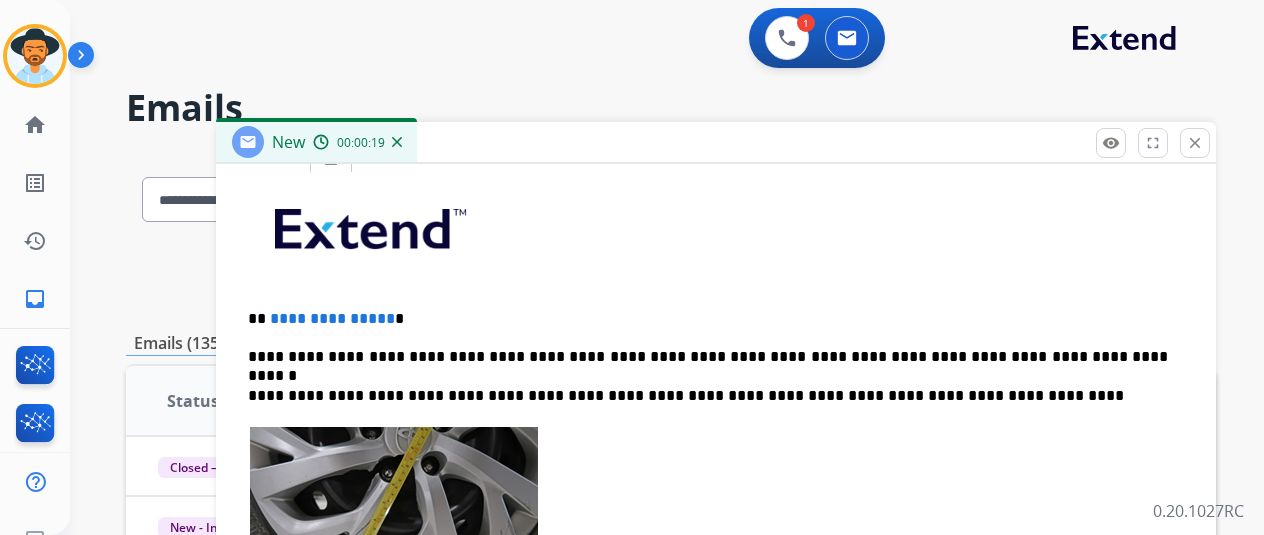 scroll, scrollTop: 700, scrollLeft: 0, axis: vertical 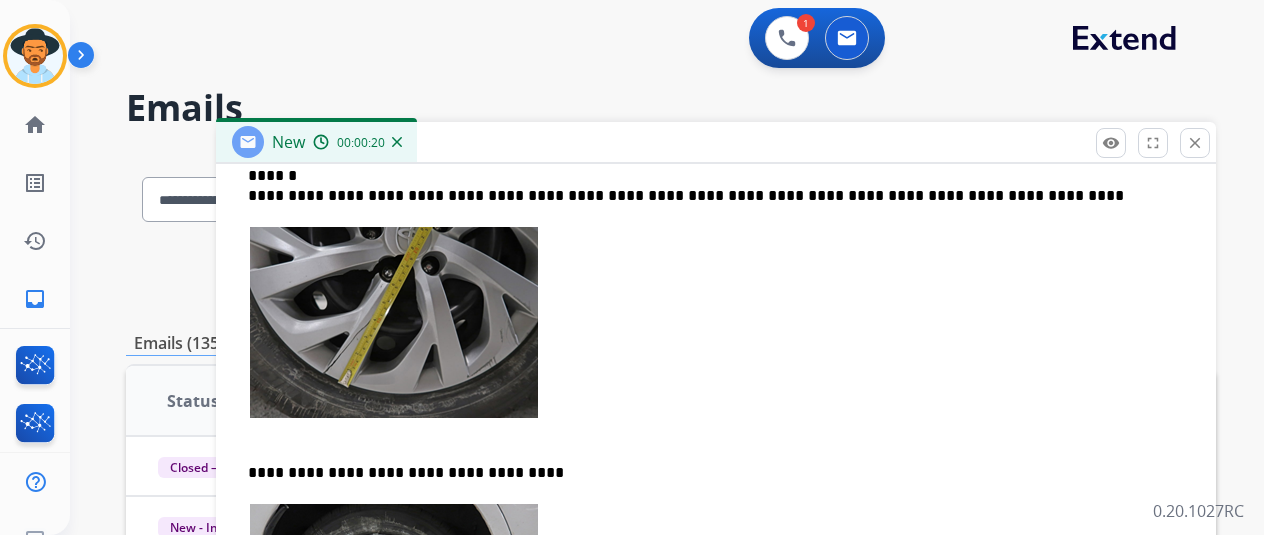 click at bounding box center (394, 322) 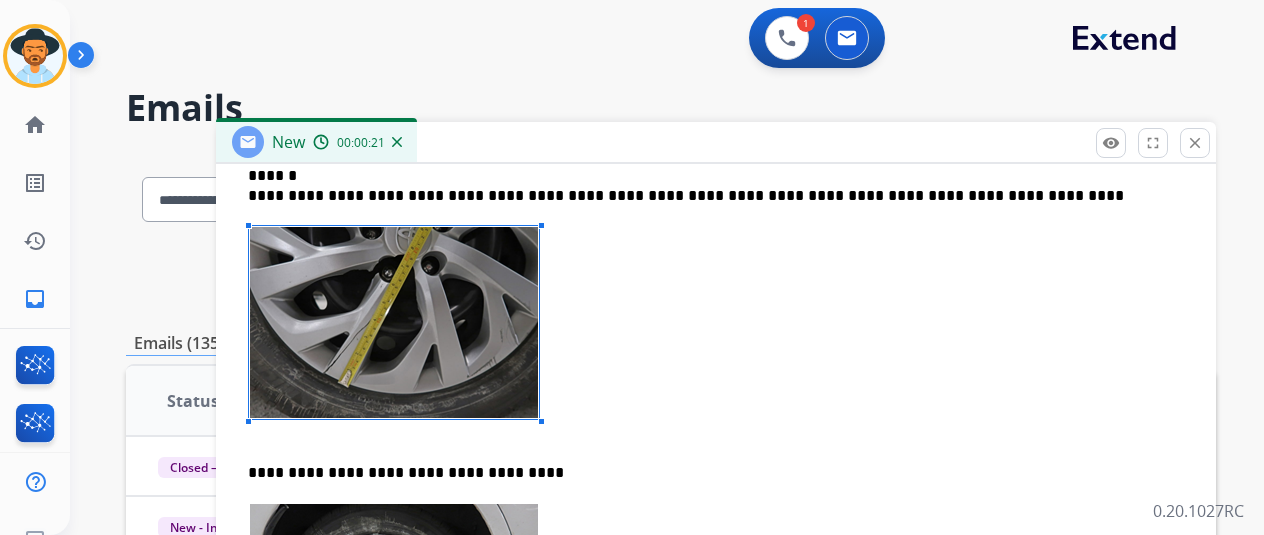drag, startPoint x: 505, startPoint y: 353, endPoint x: 608, endPoint y: 429, distance: 128.0039 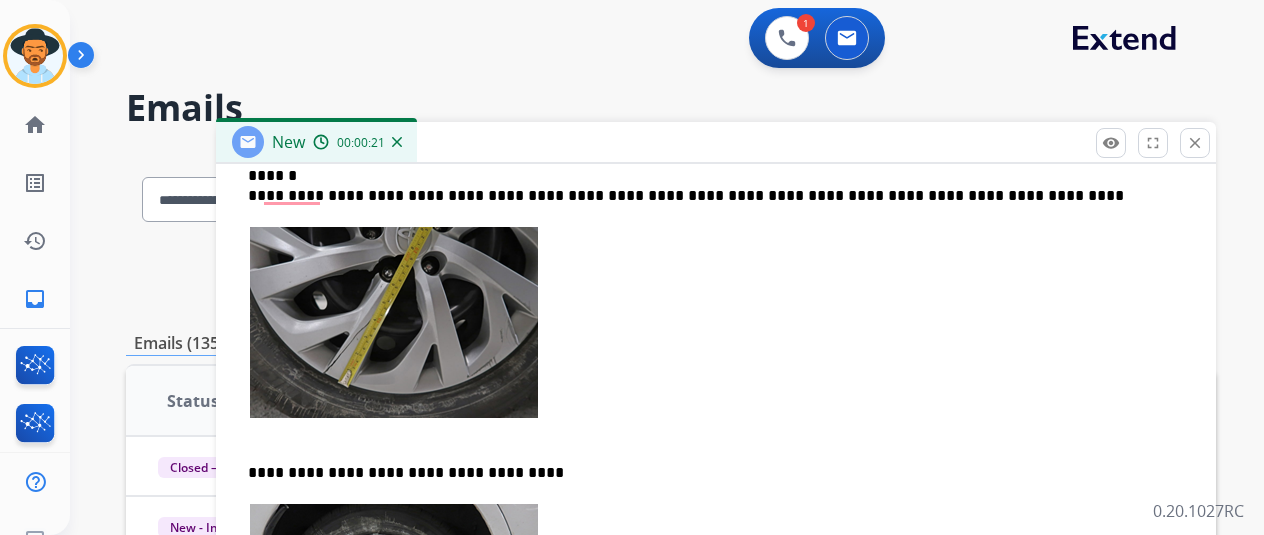 click at bounding box center [394, 322] 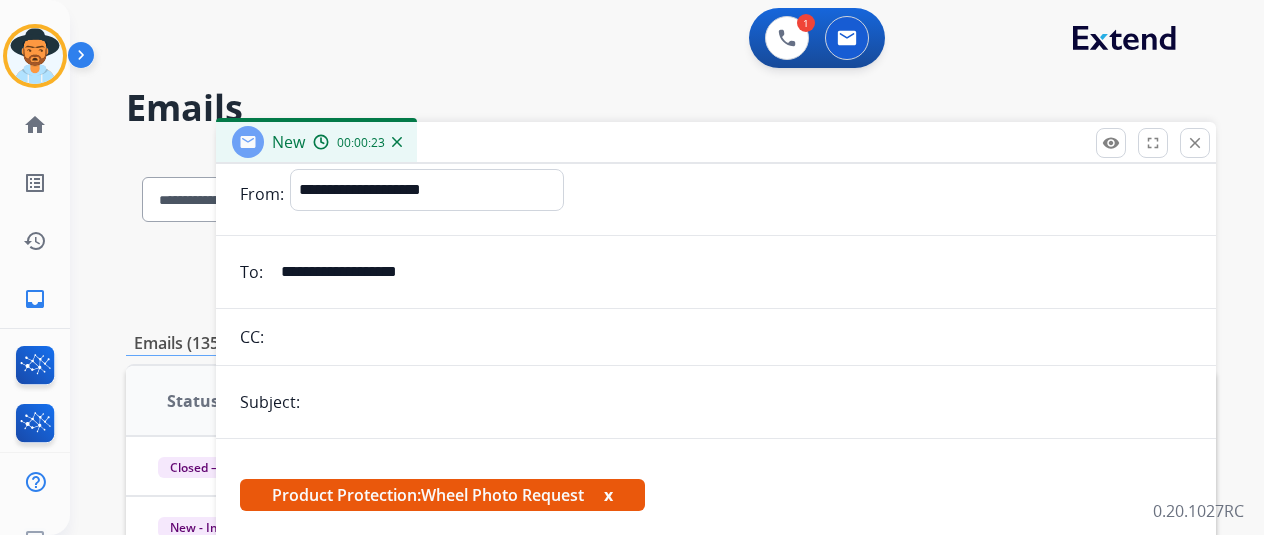 scroll, scrollTop: 0, scrollLeft: 0, axis: both 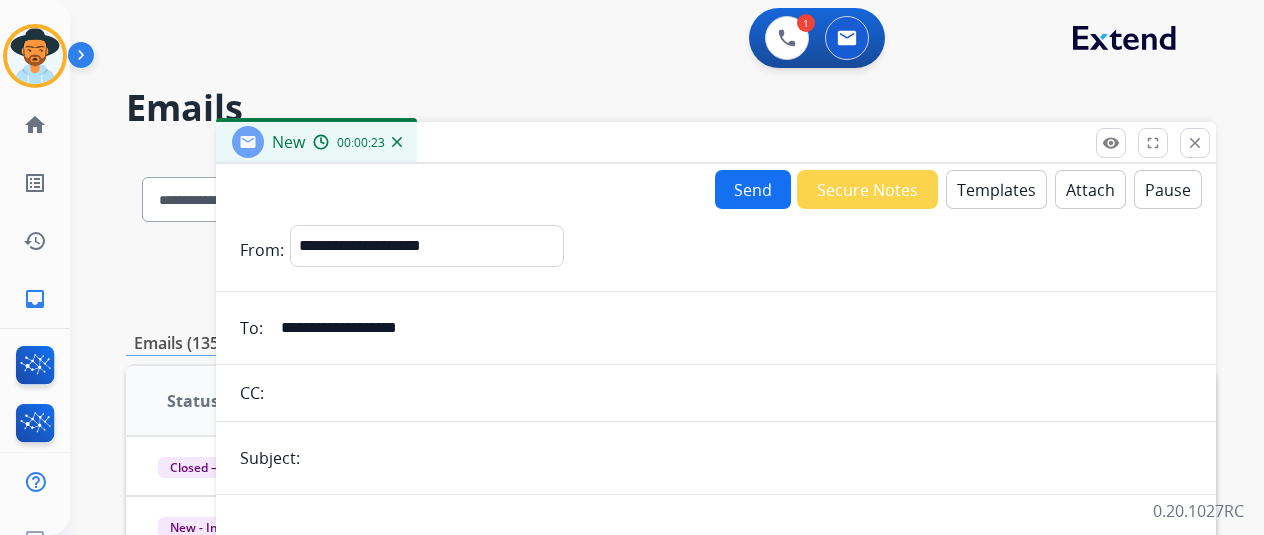 click on "Templates" at bounding box center [996, 189] 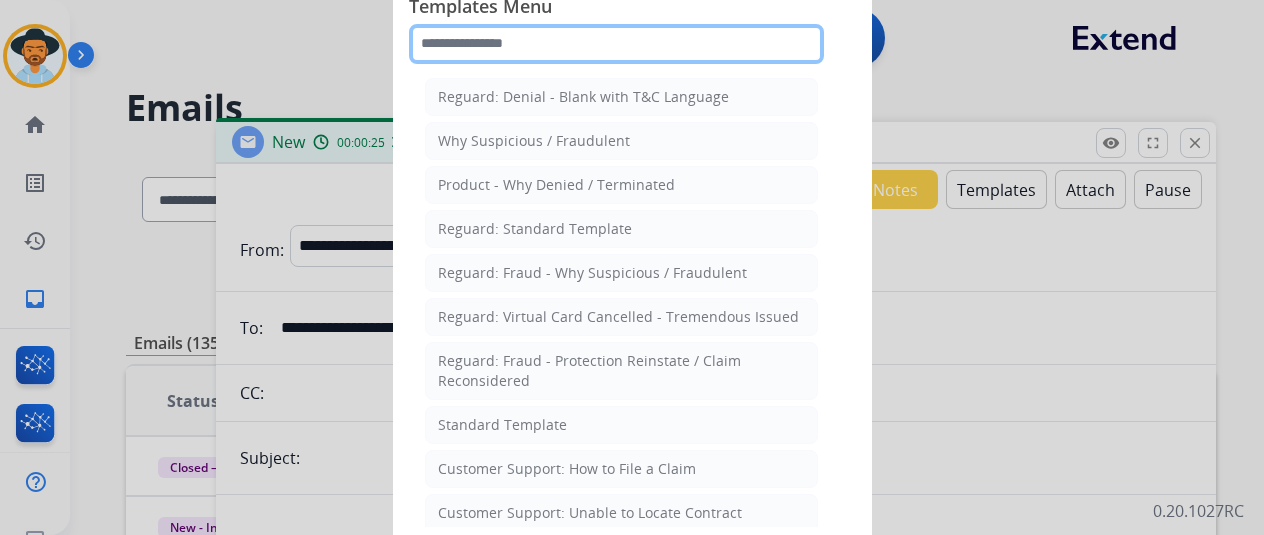 click 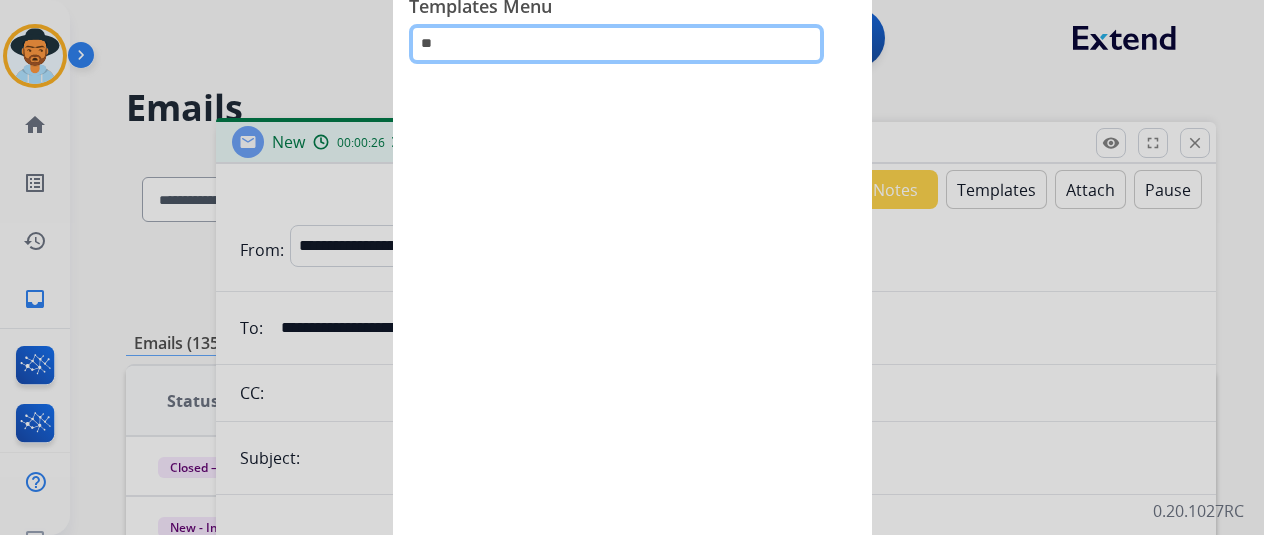 type on "*" 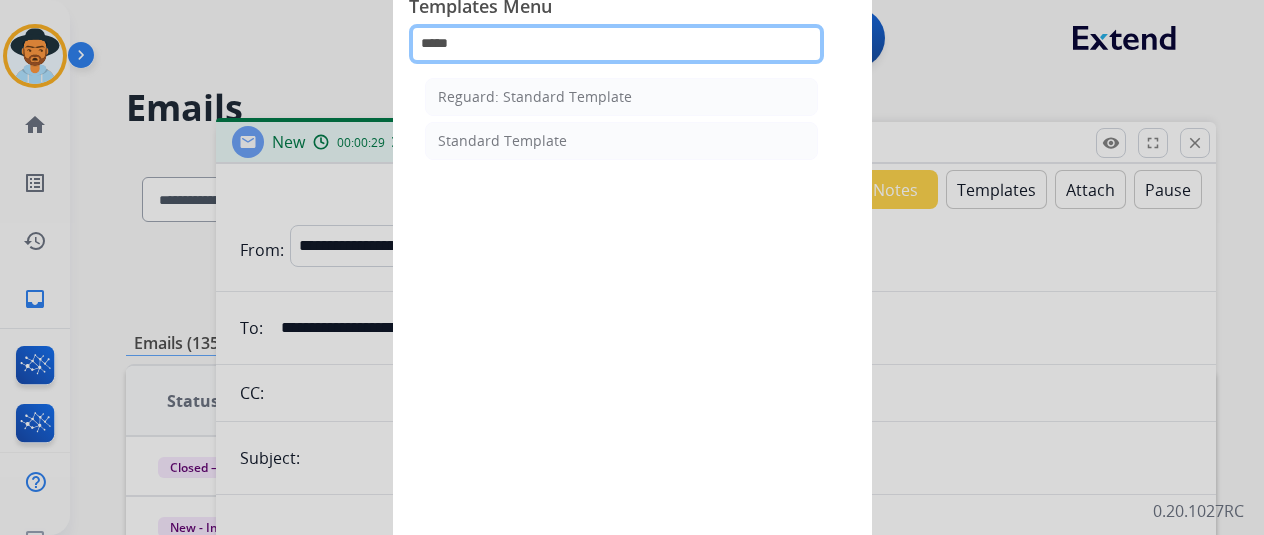 type on "*****" 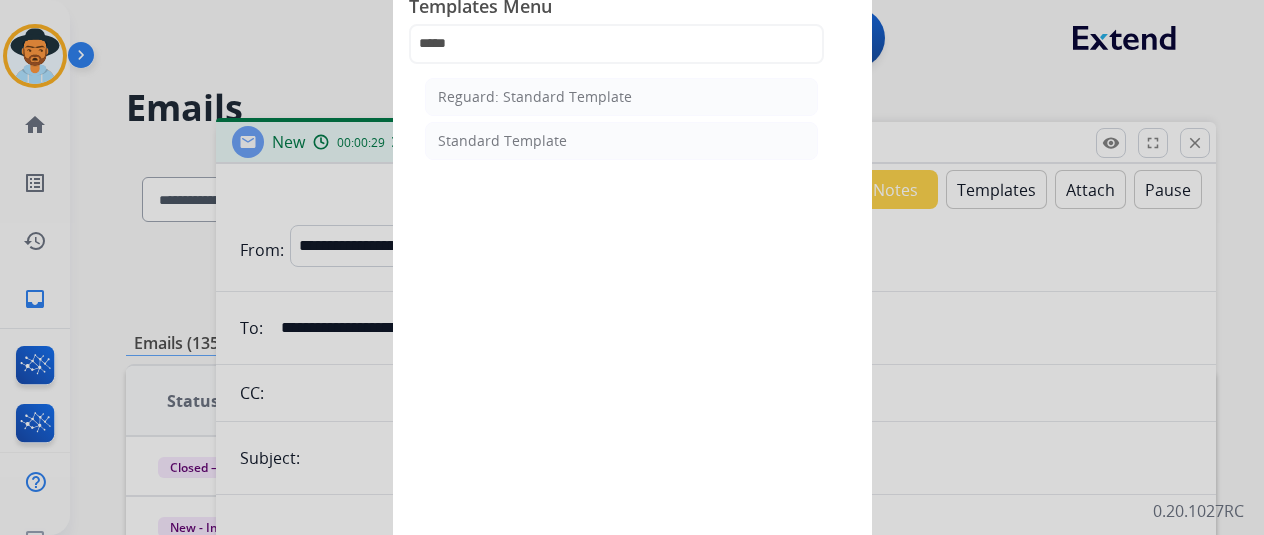 click on "Standard Template" 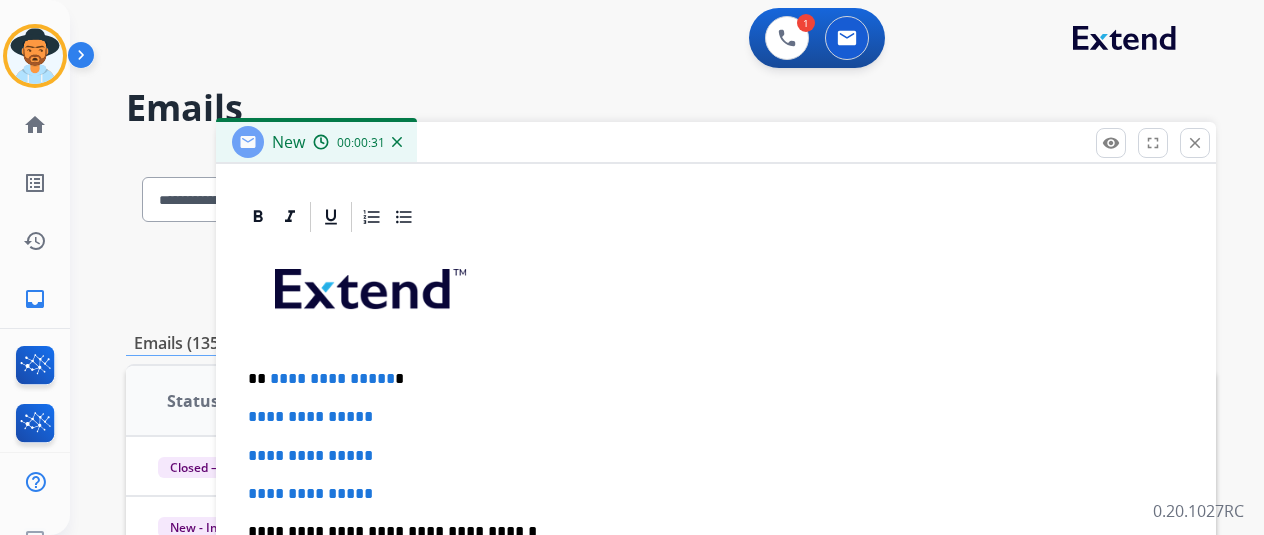 scroll, scrollTop: 460, scrollLeft: 0, axis: vertical 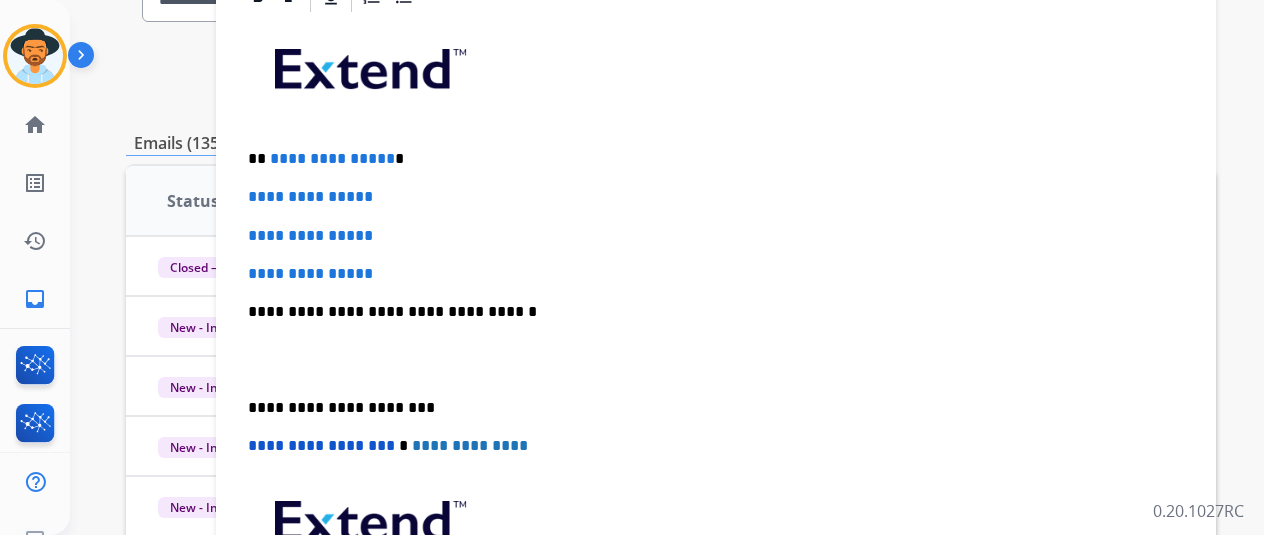 click on "**********" at bounding box center [716, 274] 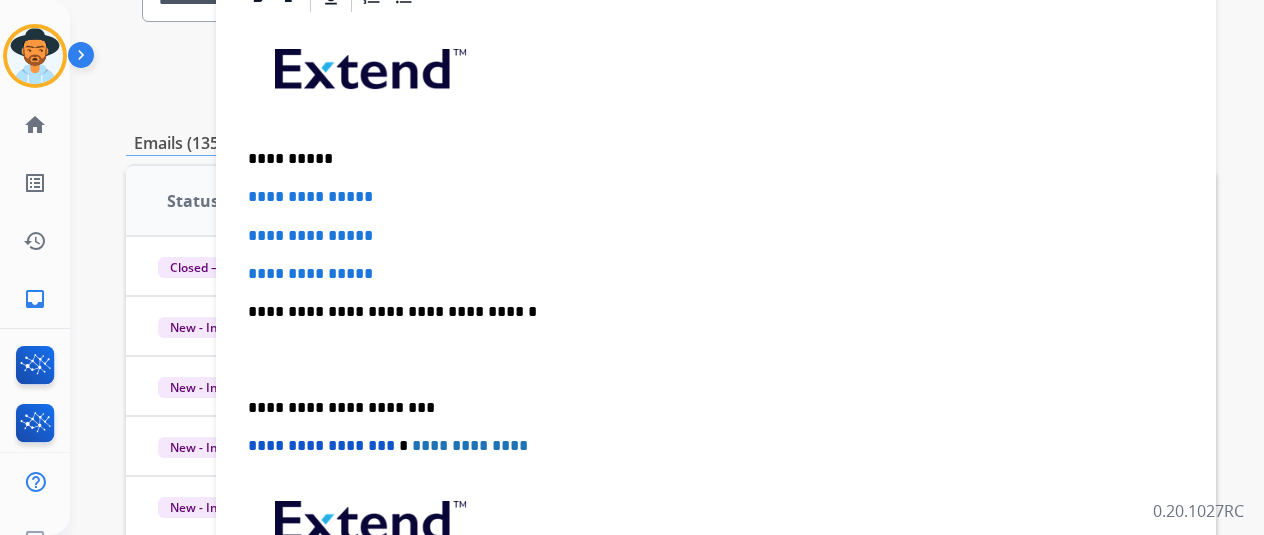 click on "**********" at bounding box center (716, 359) 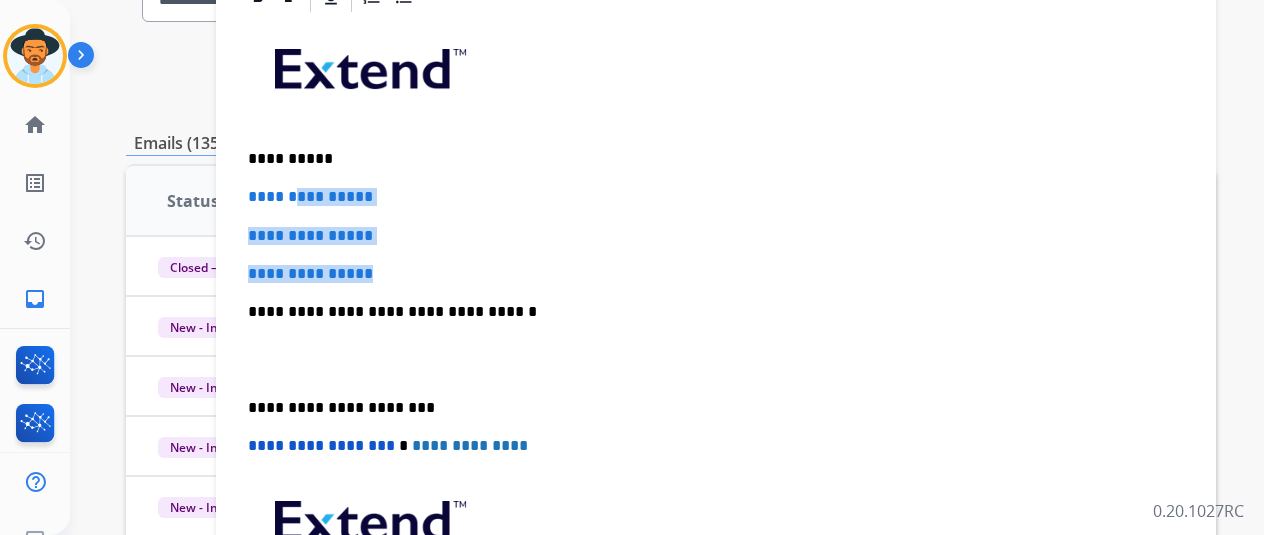 drag, startPoint x: 436, startPoint y: 245, endPoint x: 320, endPoint y: 195, distance: 126.31706 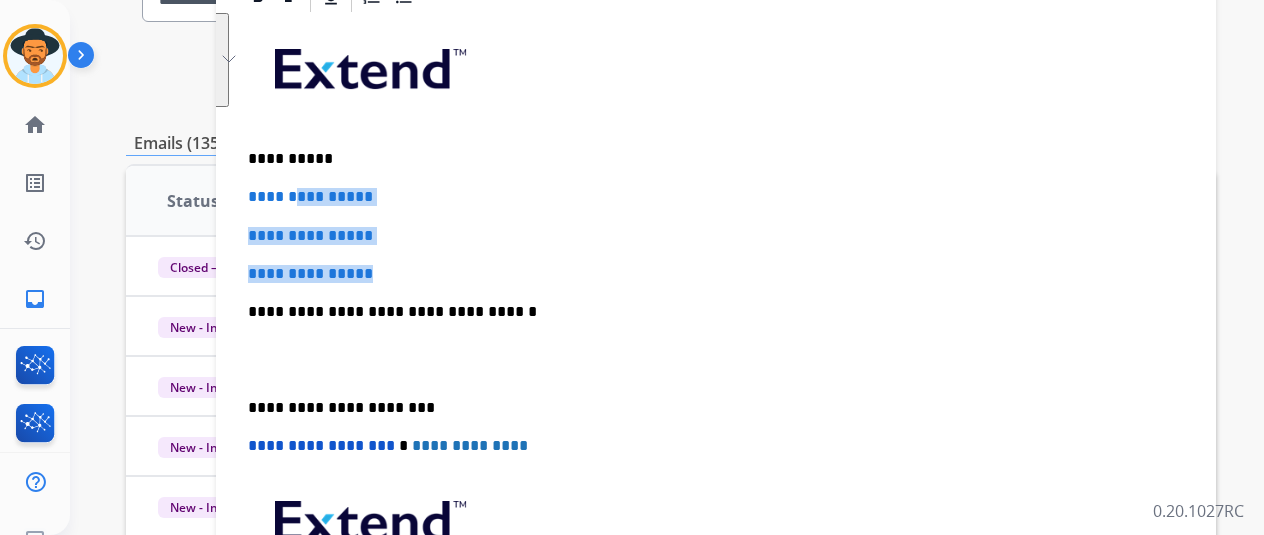 drag, startPoint x: 448, startPoint y: 277, endPoint x: 438, endPoint y: 278, distance: 10.049875 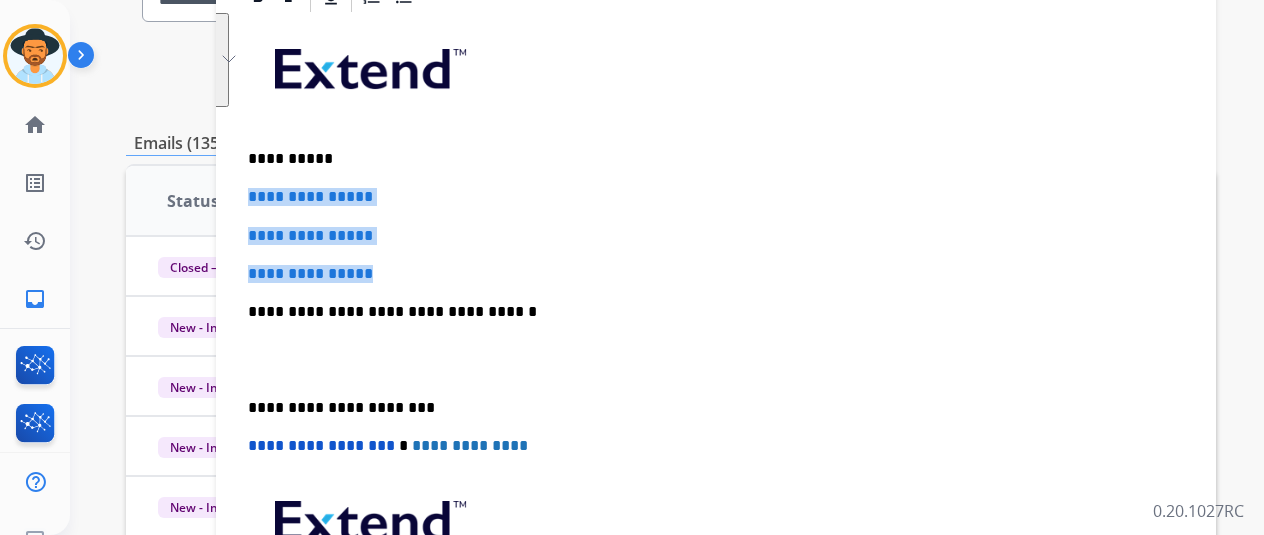 drag, startPoint x: 403, startPoint y: 253, endPoint x: 414, endPoint y: 235, distance: 21.095022 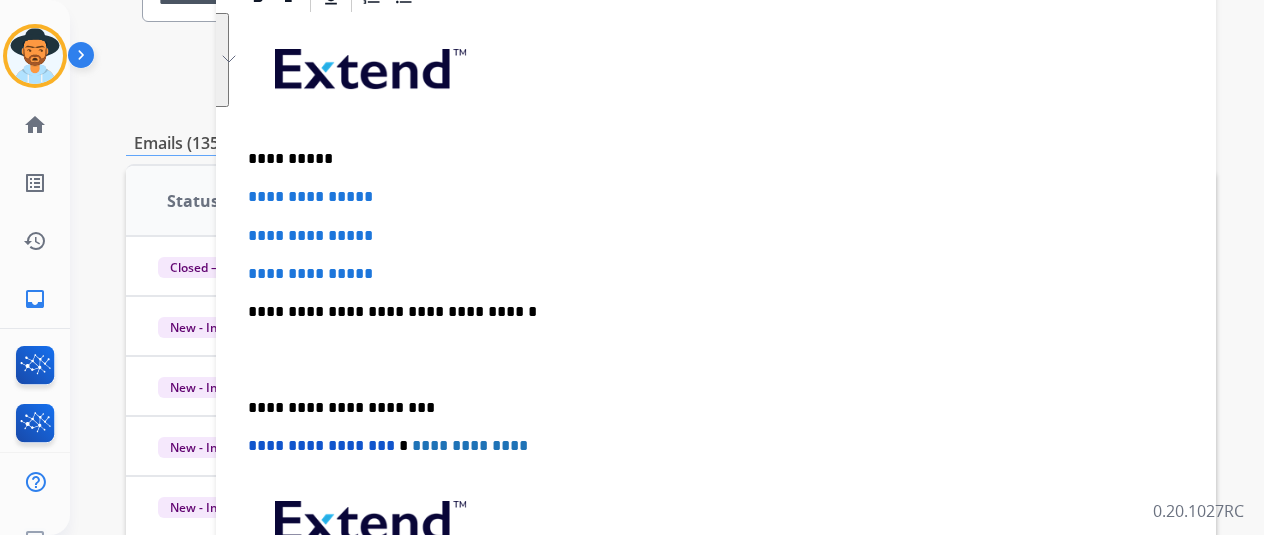 scroll, scrollTop: 383, scrollLeft: 0, axis: vertical 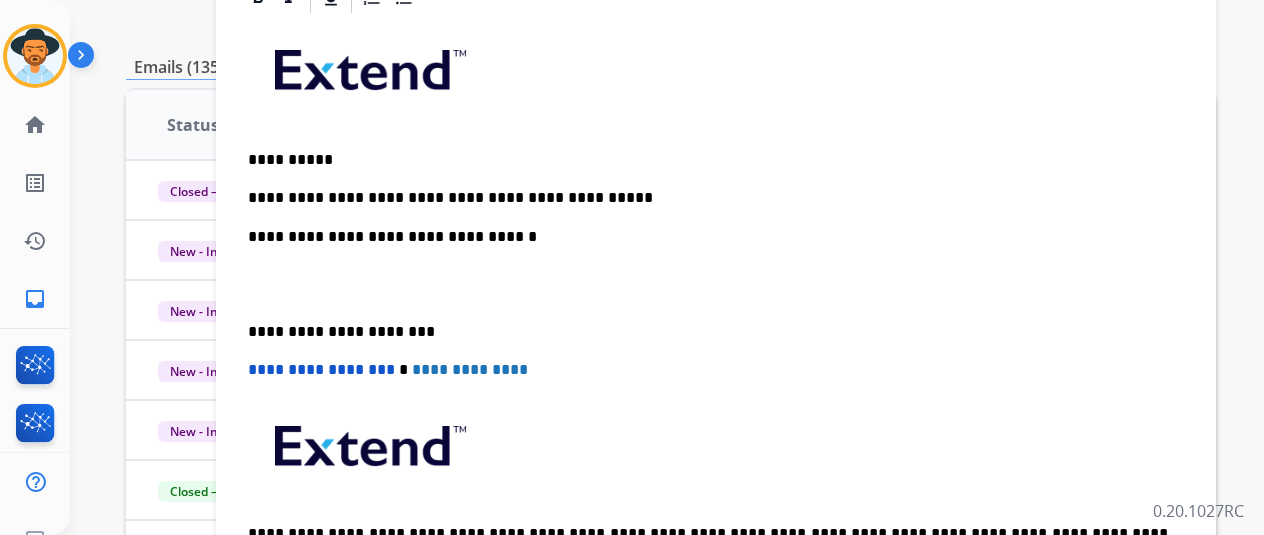 click on "**********" at bounding box center (708, 237) 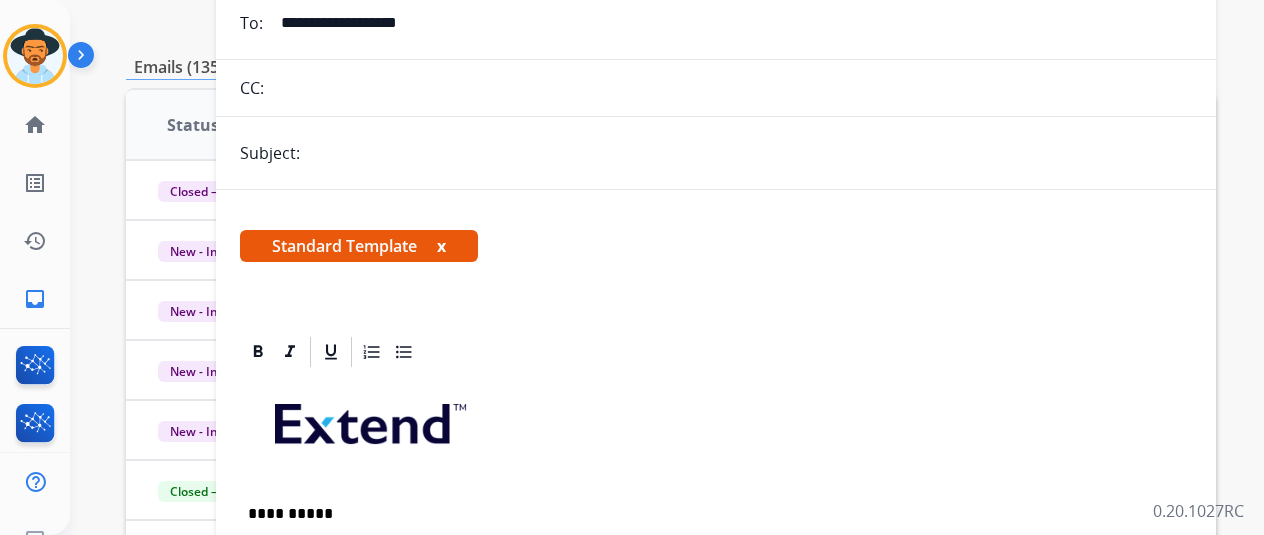 scroll, scrollTop: 0, scrollLeft: 0, axis: both 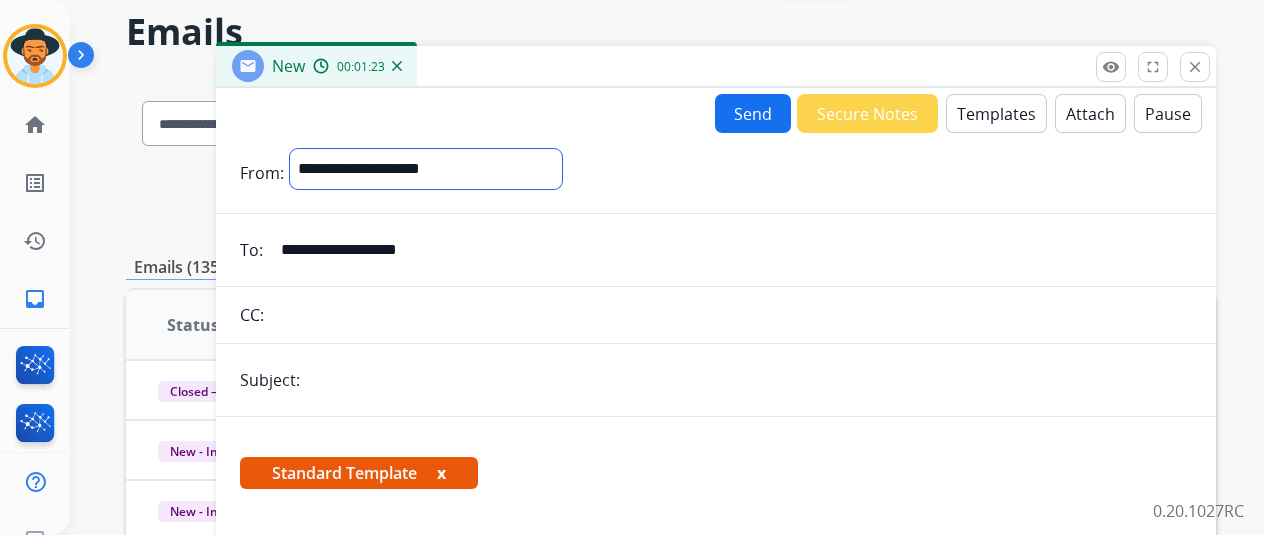 click on "**********" at bounding box center (426, 169) 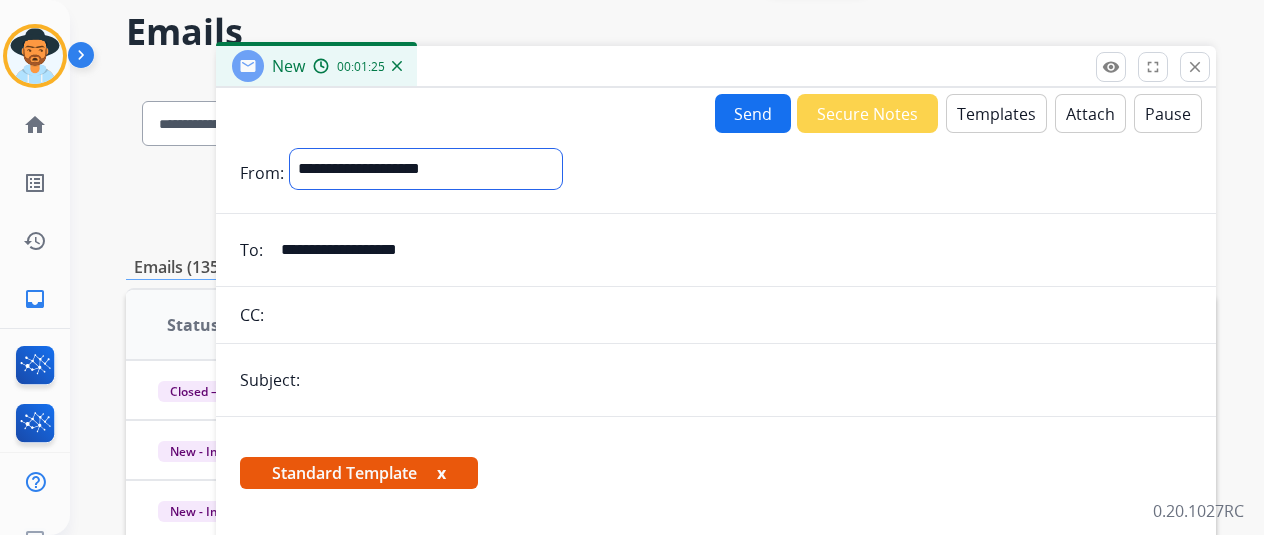 select on "**********" 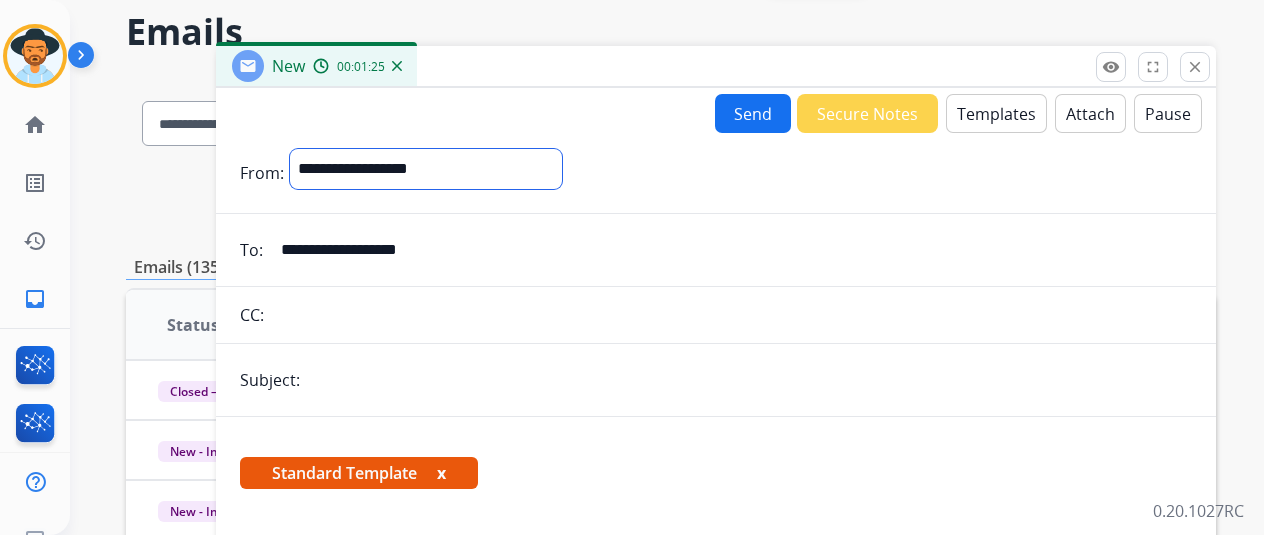 click on "**********" at bounding box center (426, 169) 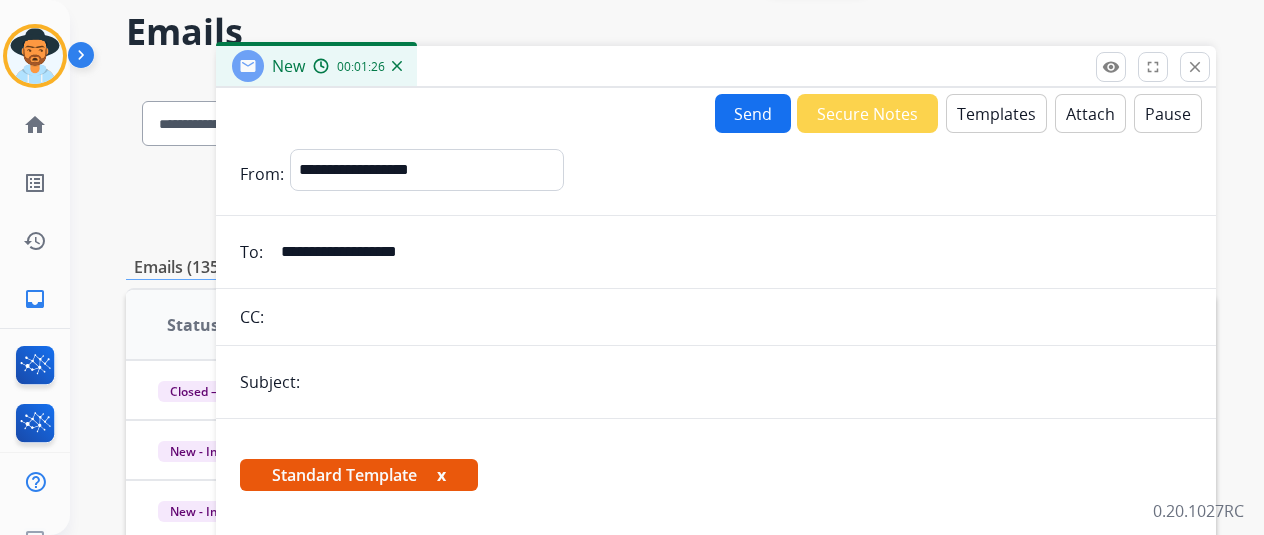 click at bounding box center [749, 382] 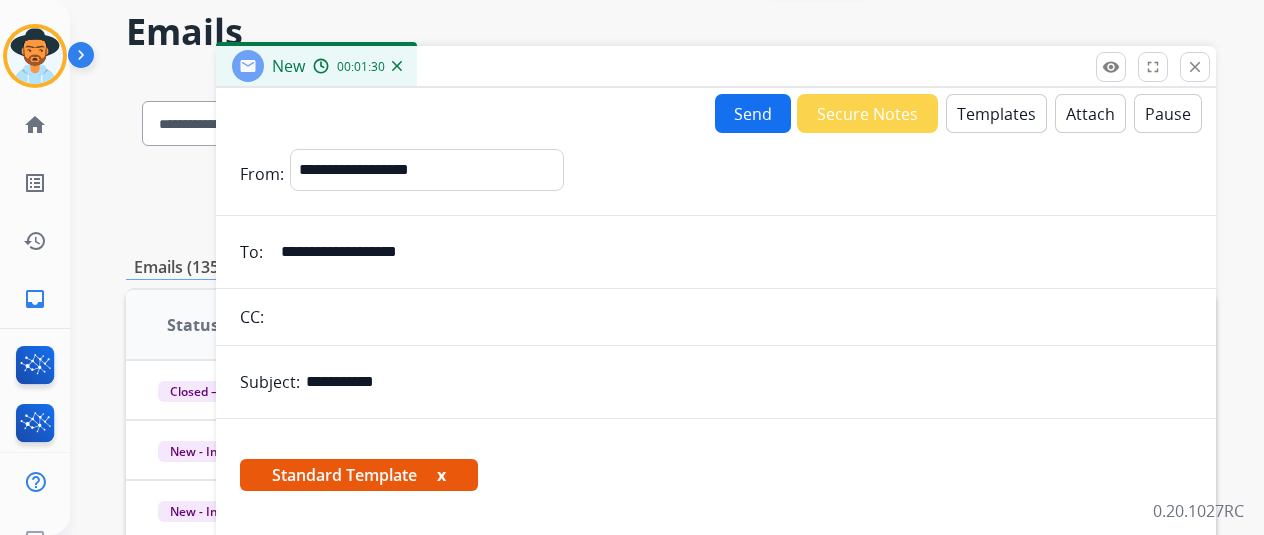 click on "**********" at bounding box center (749, 382) 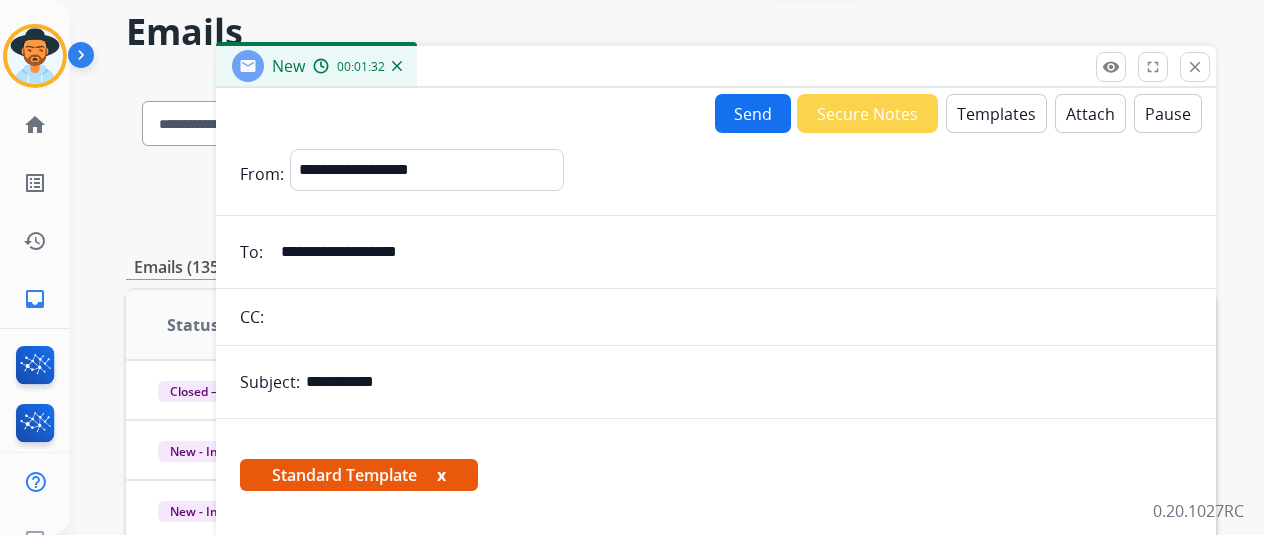 drag, startPoint x: 370, startPoint y: 378, endPoint x: 344, endPoint y: 371, distance: 26.925823 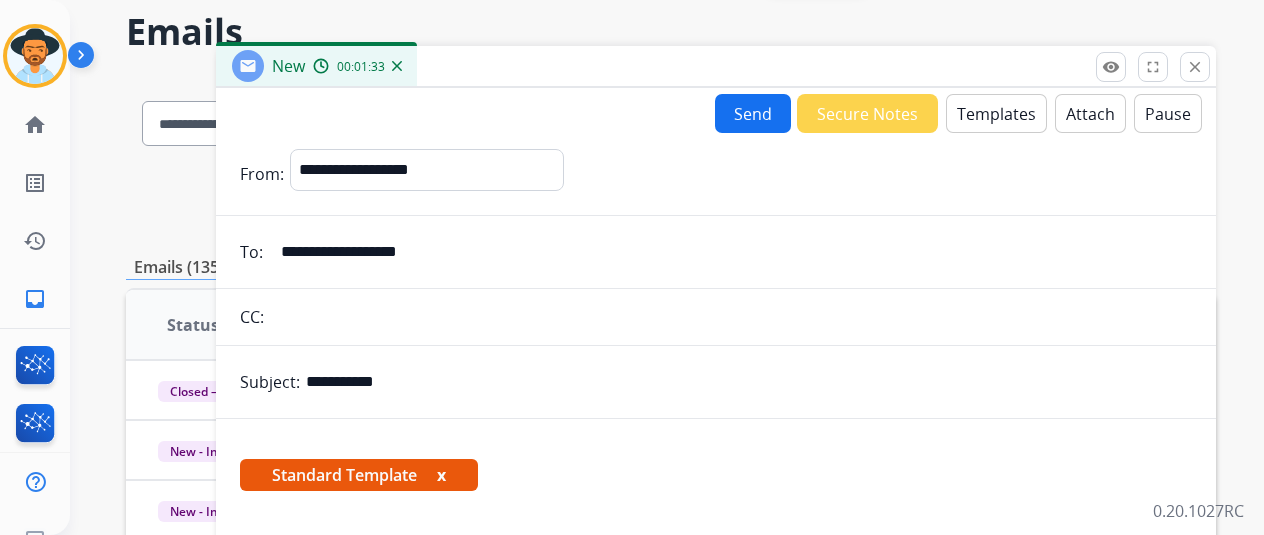 drag, startPoint x: 441, startPoint y: 381, endPoint x: 306, endPoint y: 385, distance: 135.05925 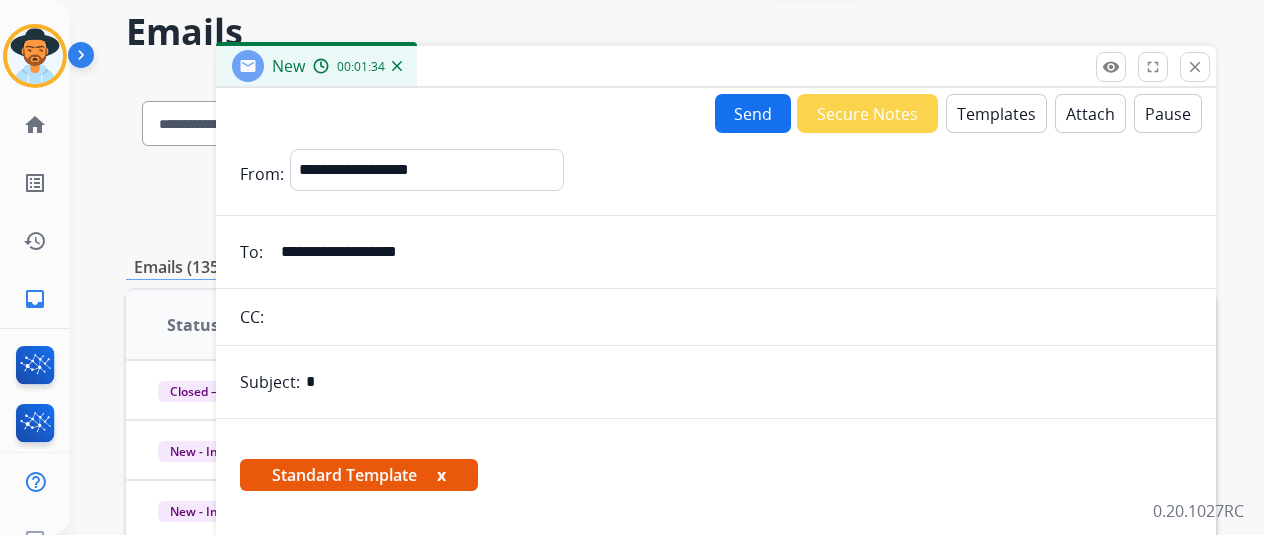type on "**********" 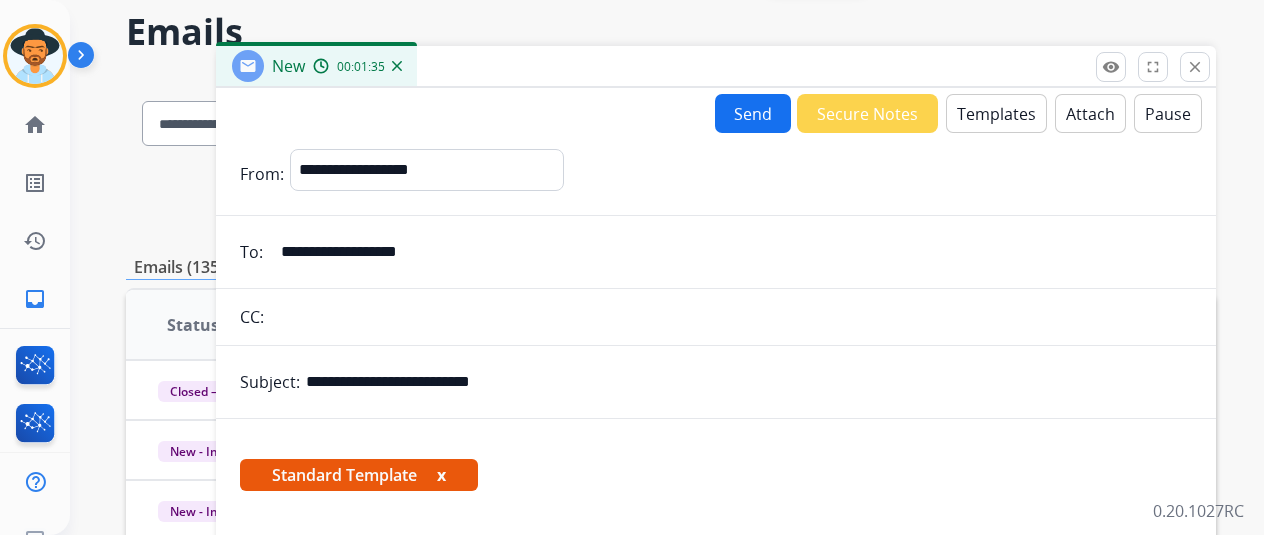 click on "Standard Template   x" at bounding box center [716, 483] 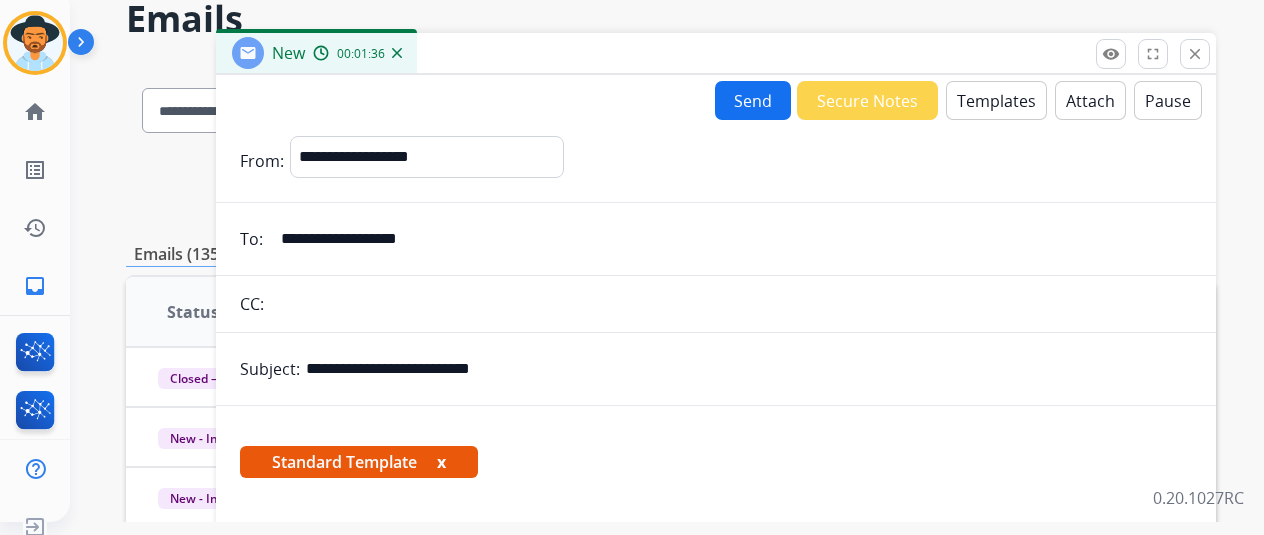 scroll, scrollTop: 24, scrollLeft: 0, axis: vertical 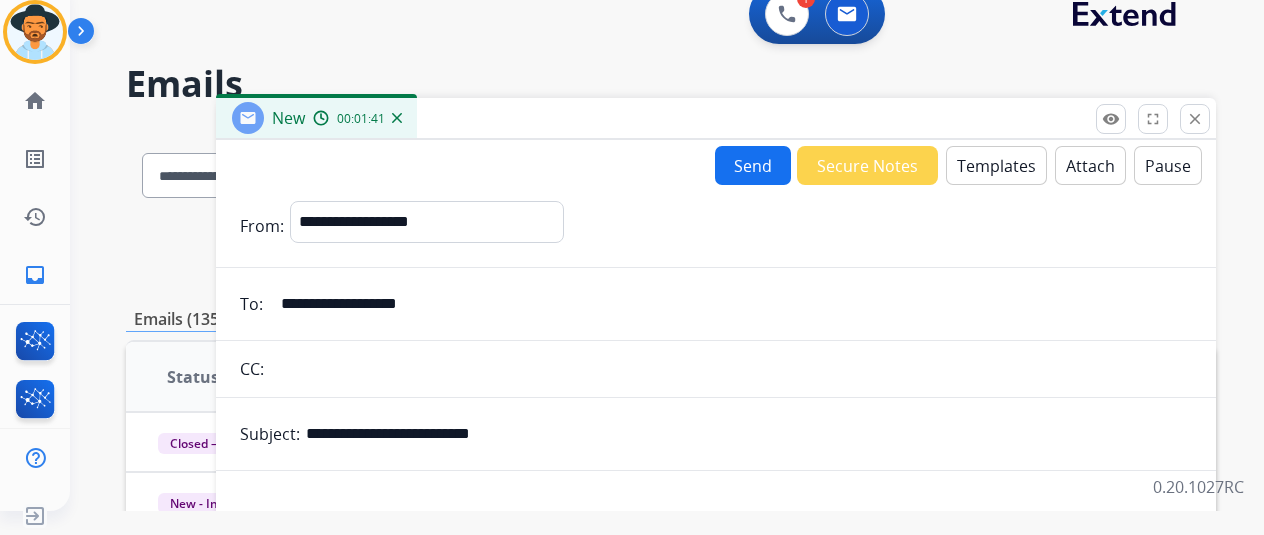 click on "Send" at bounding box center (753, 165) 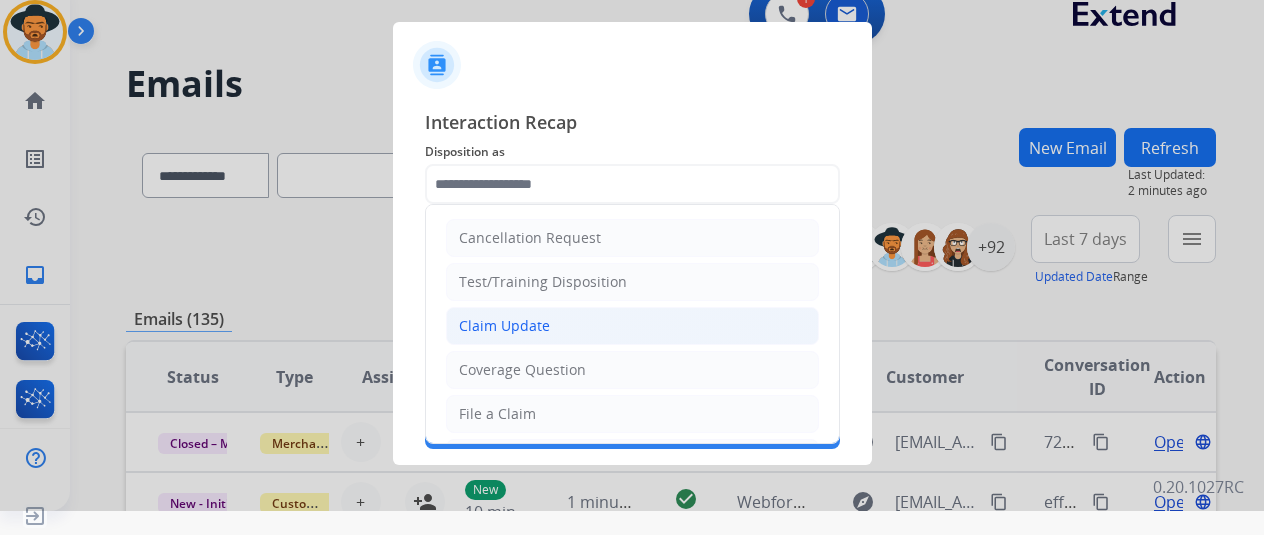 click on "Claim Update" 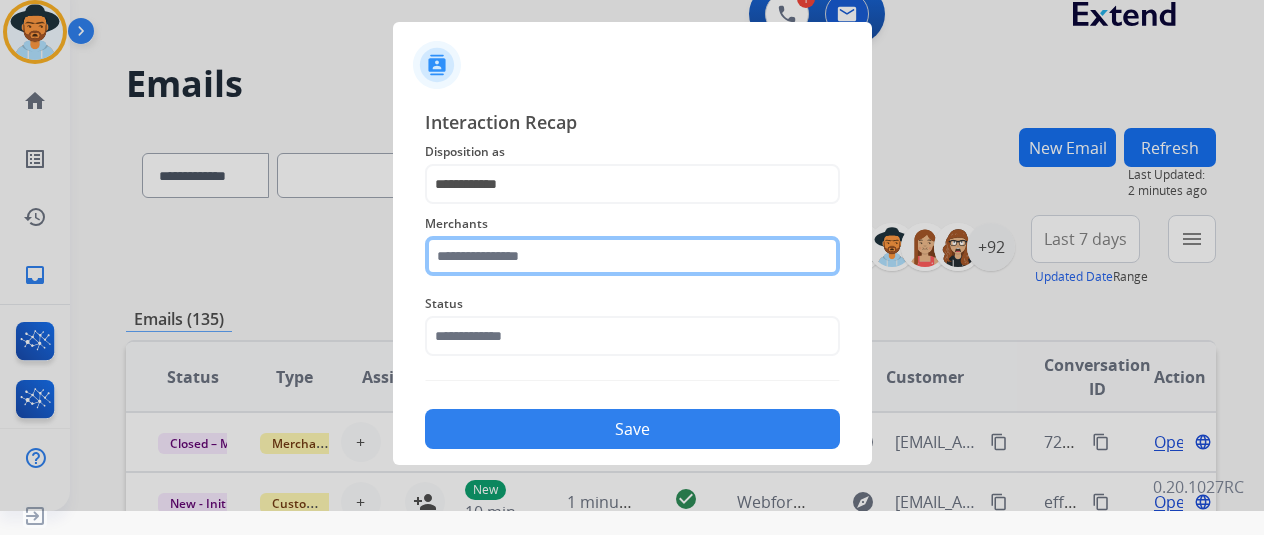 click 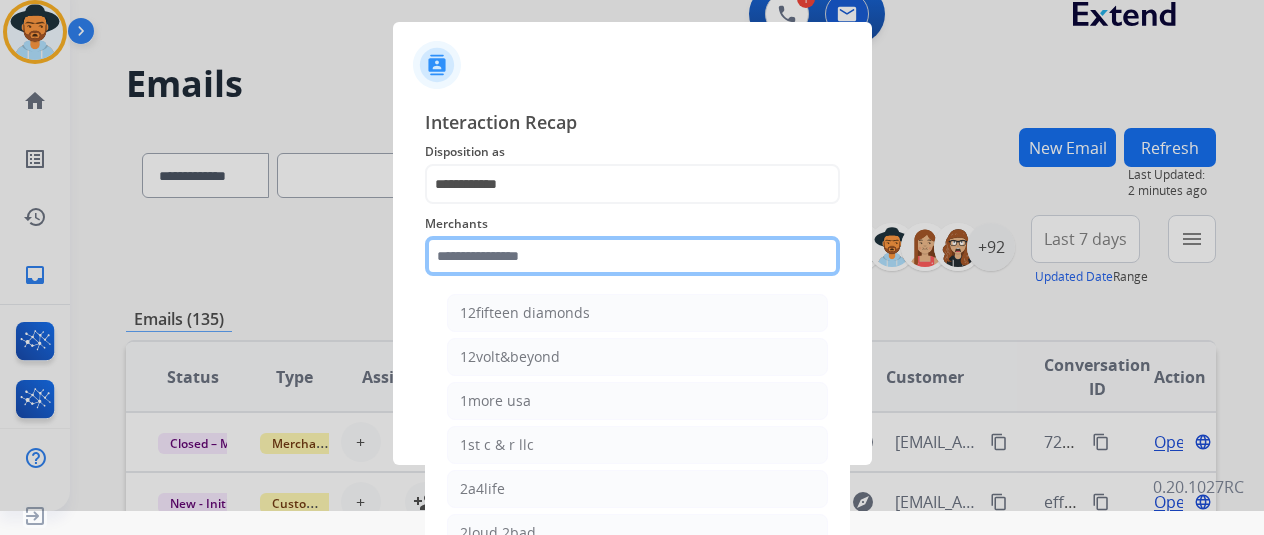 click 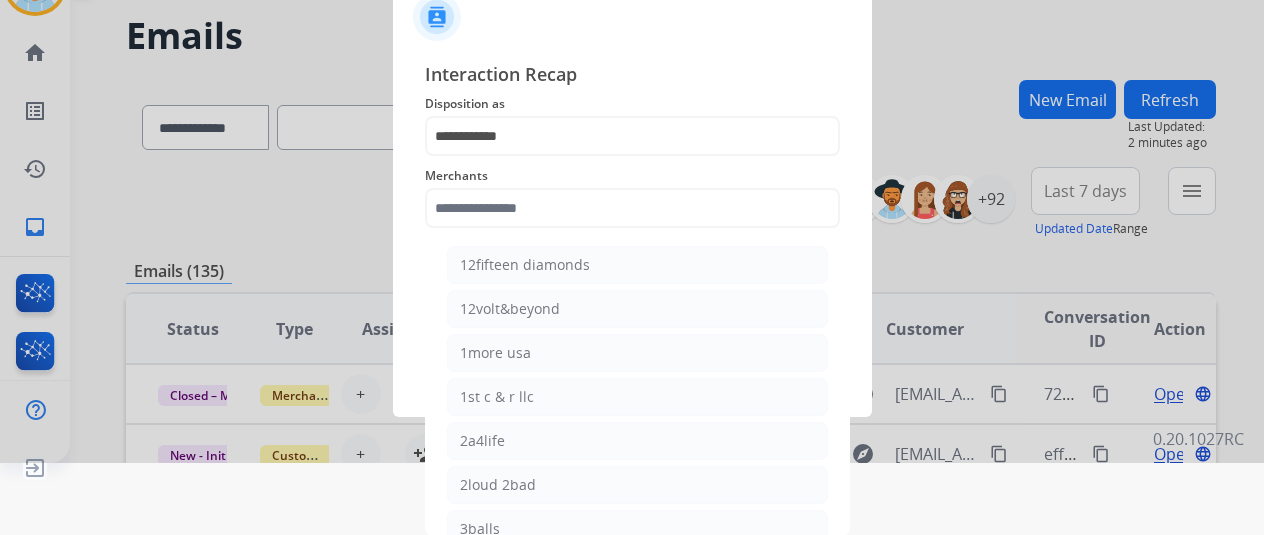scroll, scrollTop: 24, scrollLeft: 0, axis: vertical 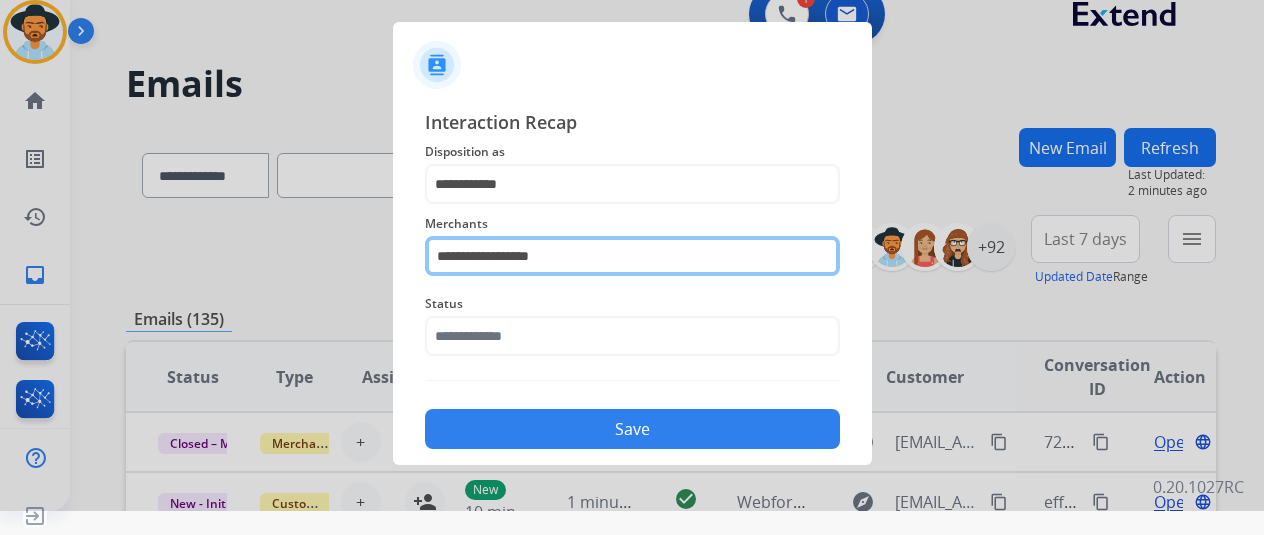 click on "**********" 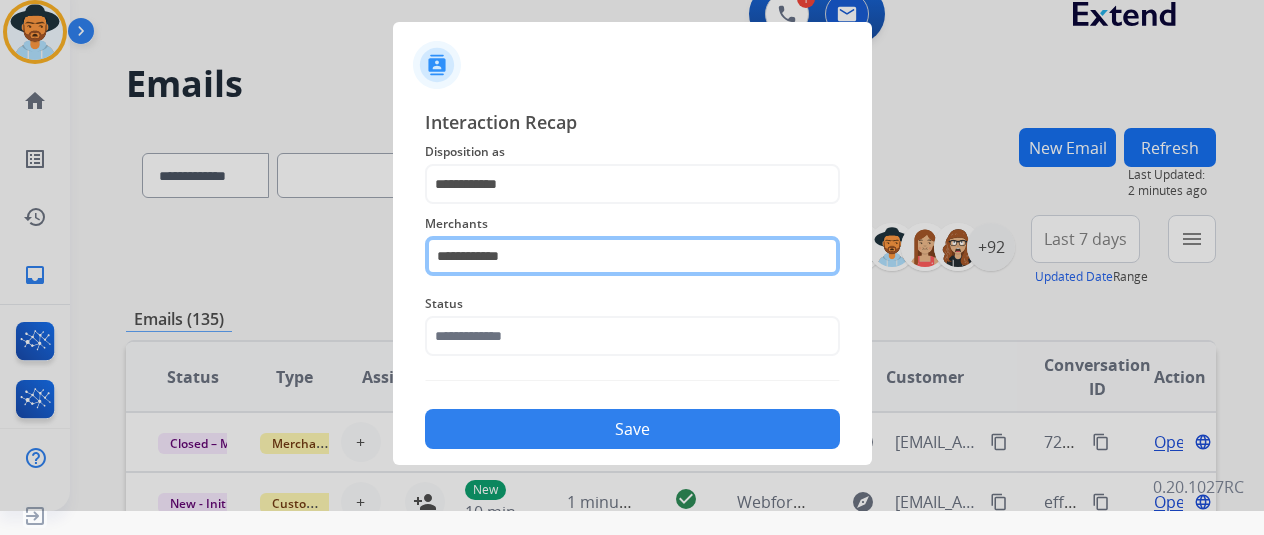 type on "**********" 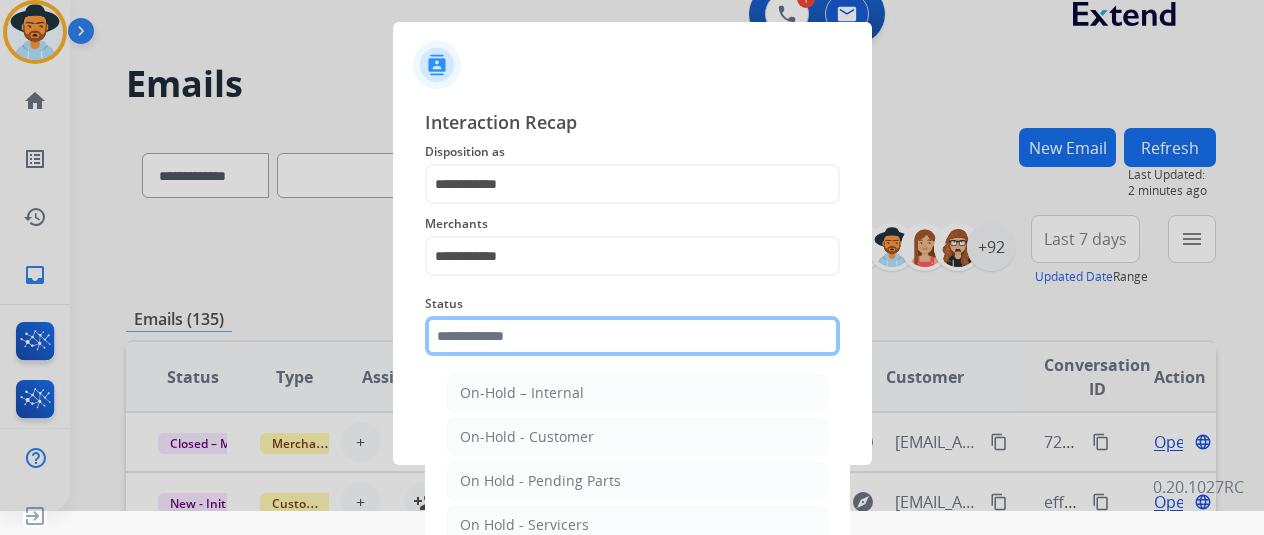 click 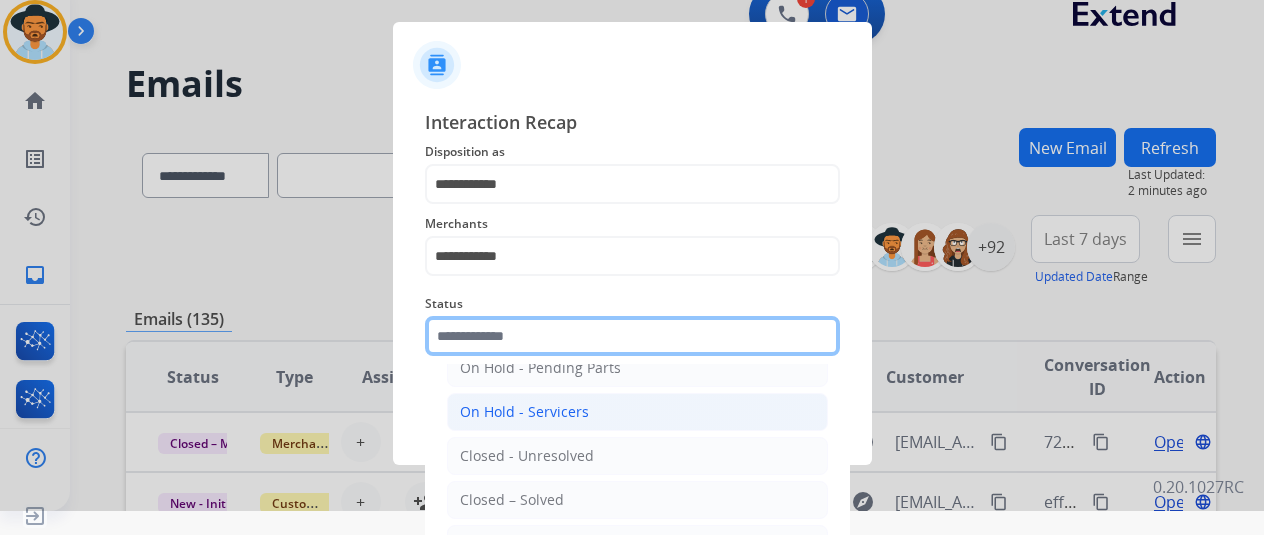 scroll, scrollTop: 114, scrollLeft: 0, axis: vertical 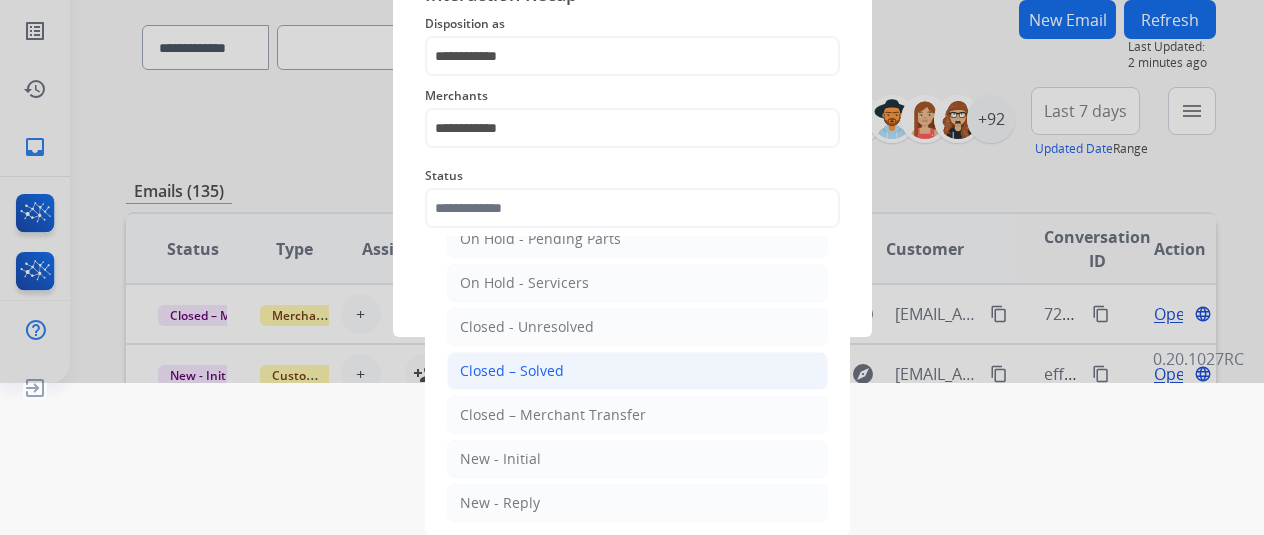 click on "Closed – Solved" 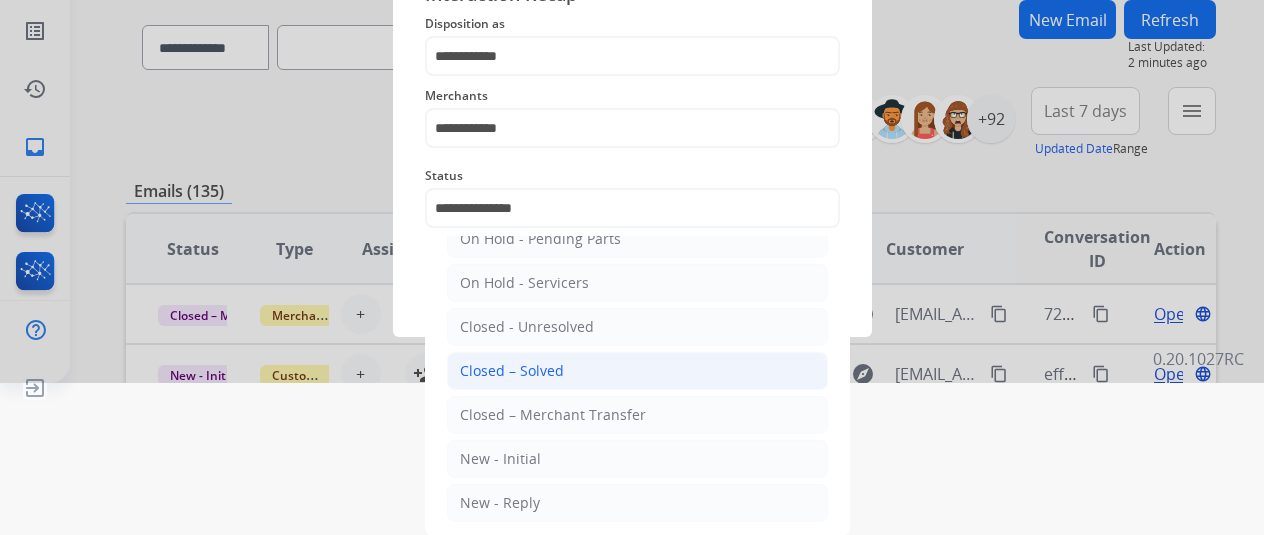 scroll, scrollTop: 24, scrollLeft: 0, axis: vertical 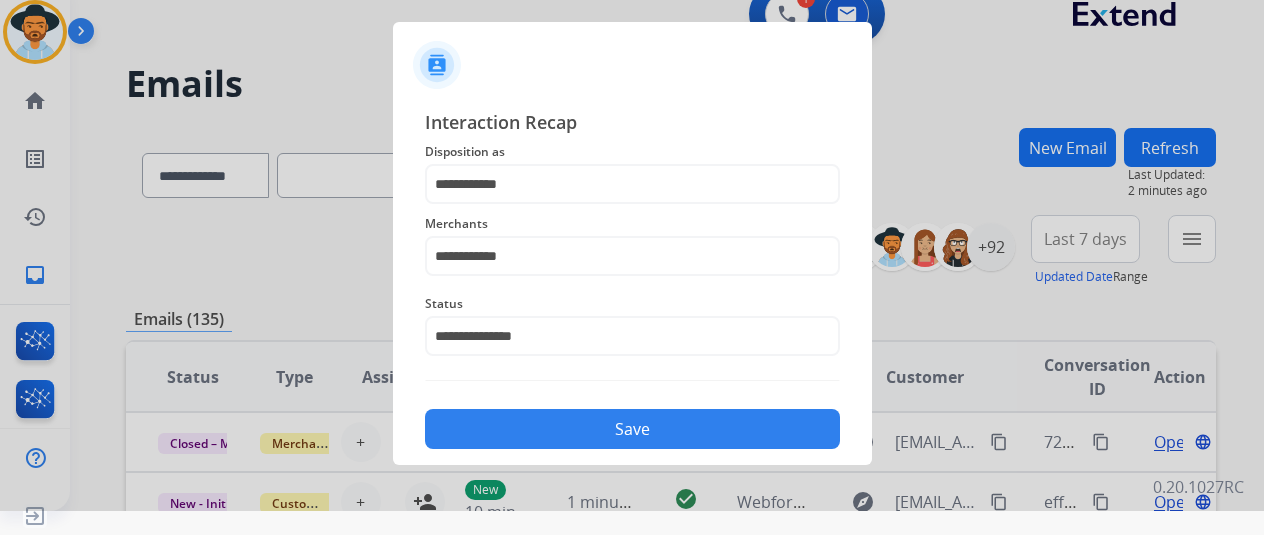 click on "Save" 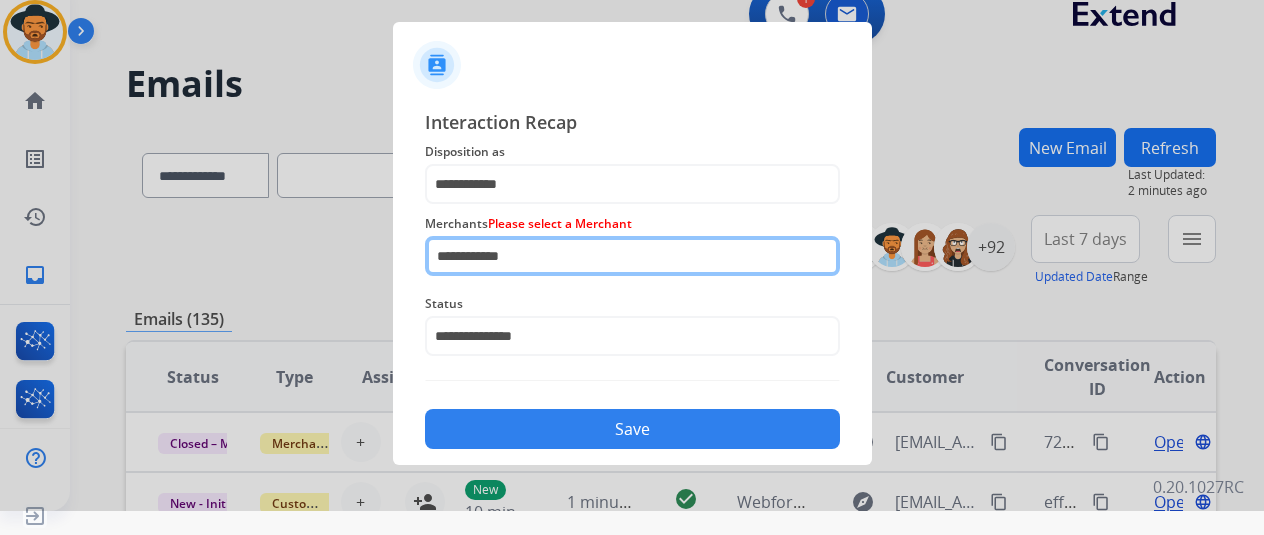 click on "**********" 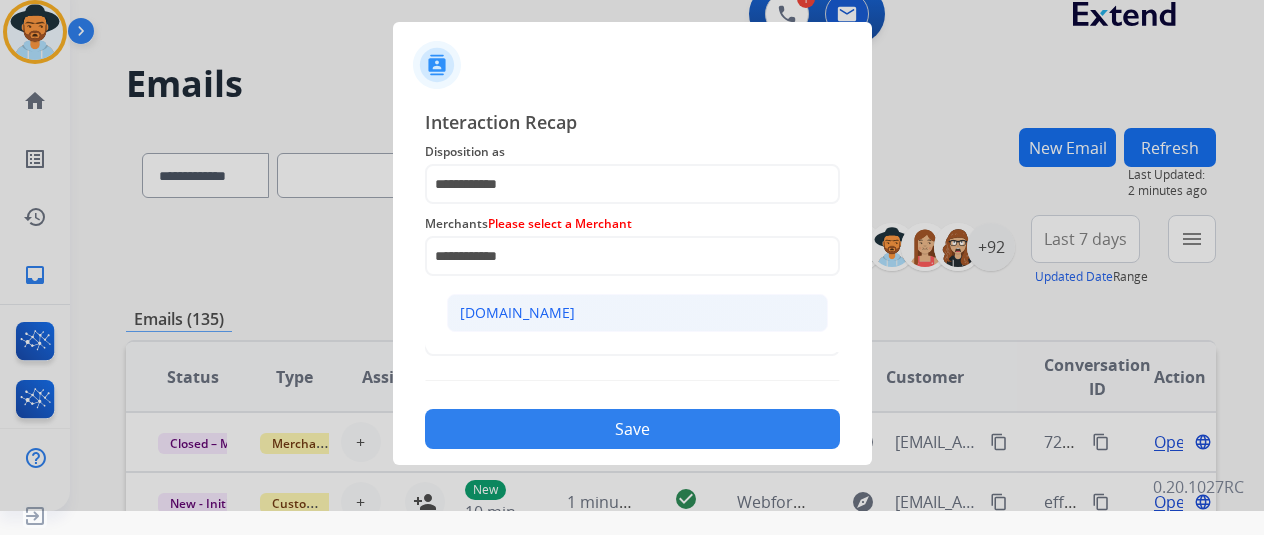 click on "[DOMAIN_NAME]" 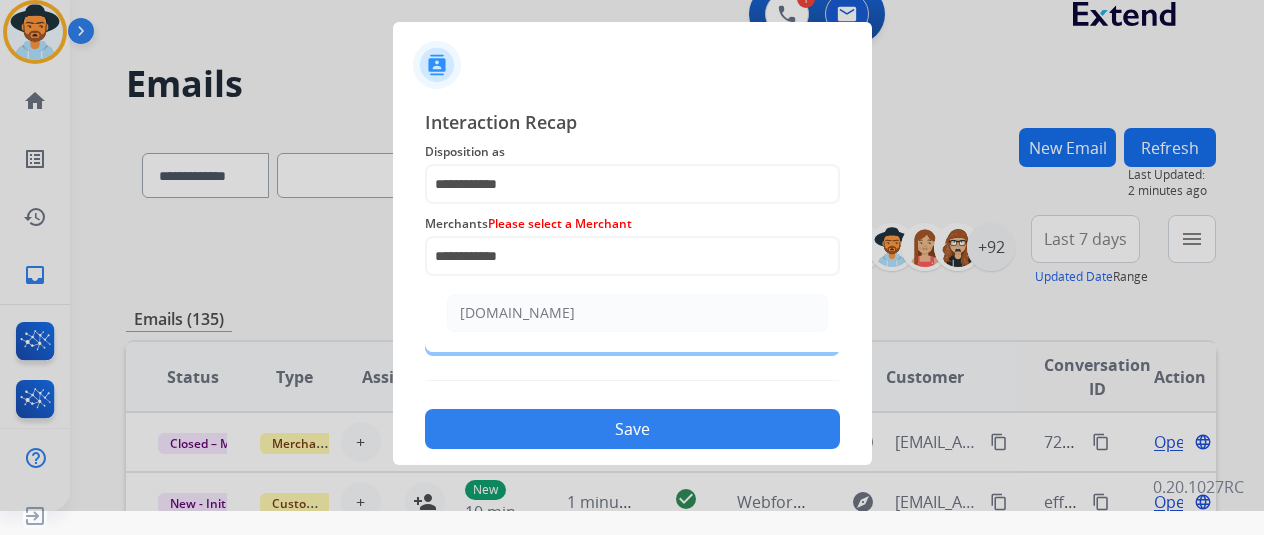 type on "**********" 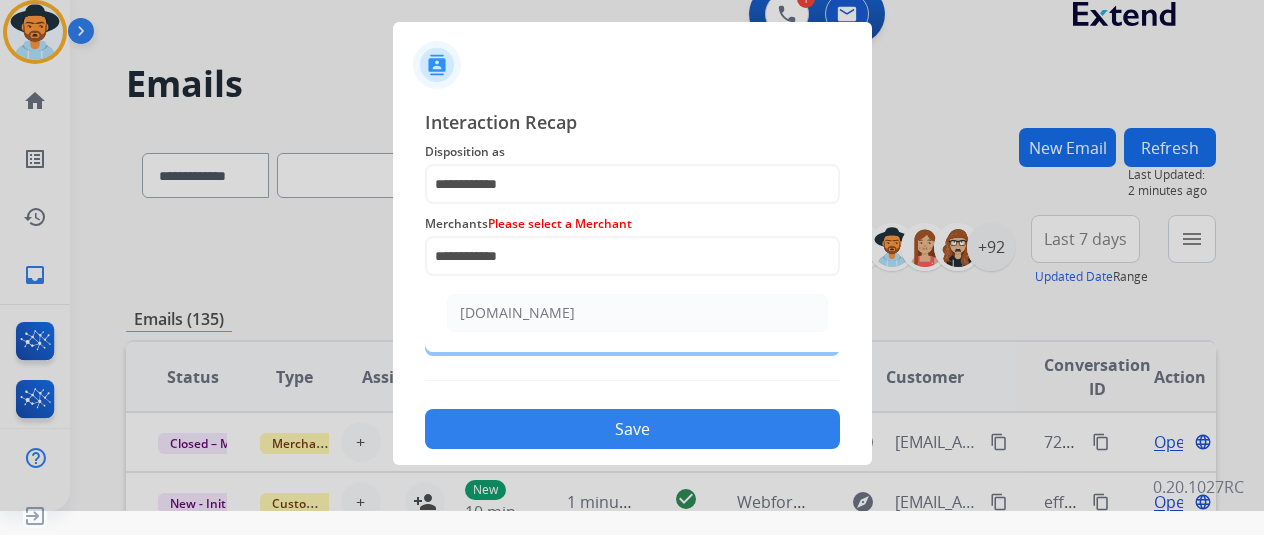 click on "**********" 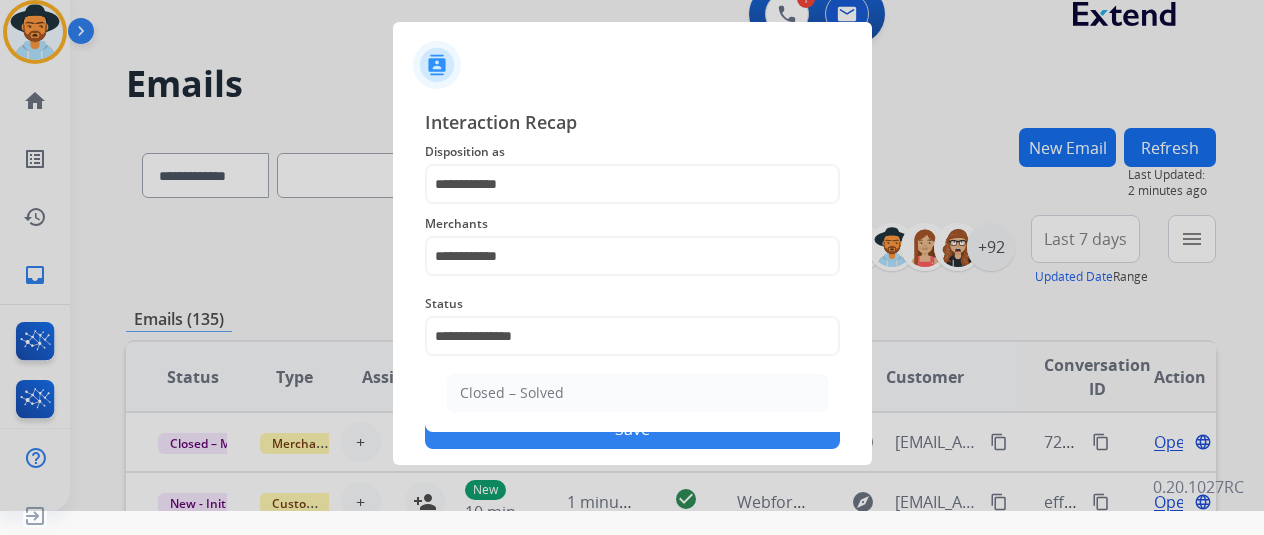 click on "Save" 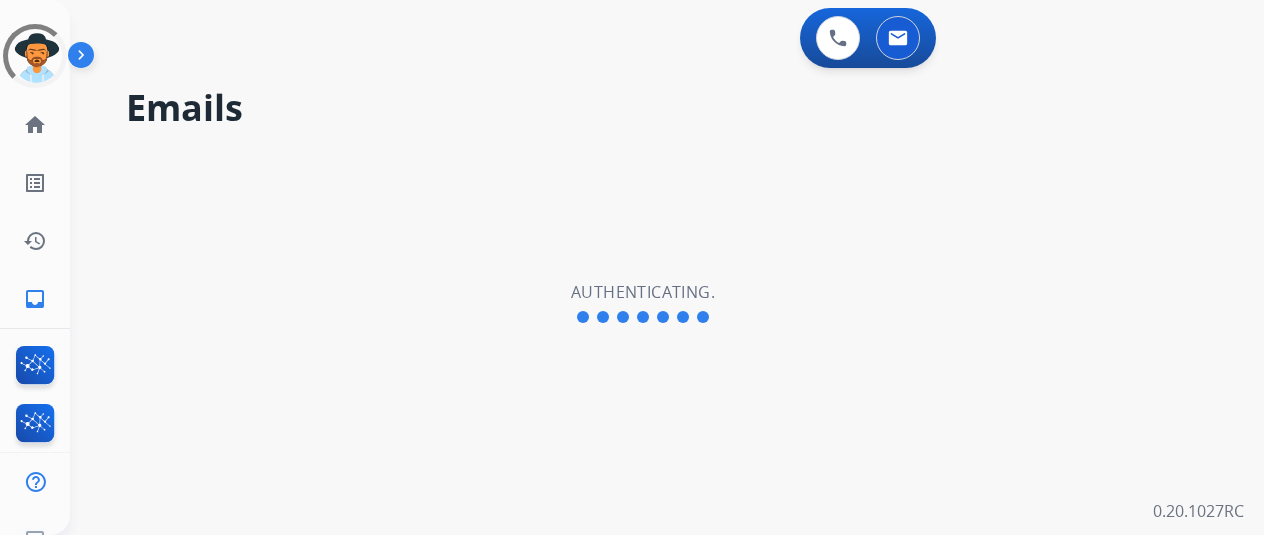 scroll, scrollTop: 24, scrollLeft: 0, axis: vertical 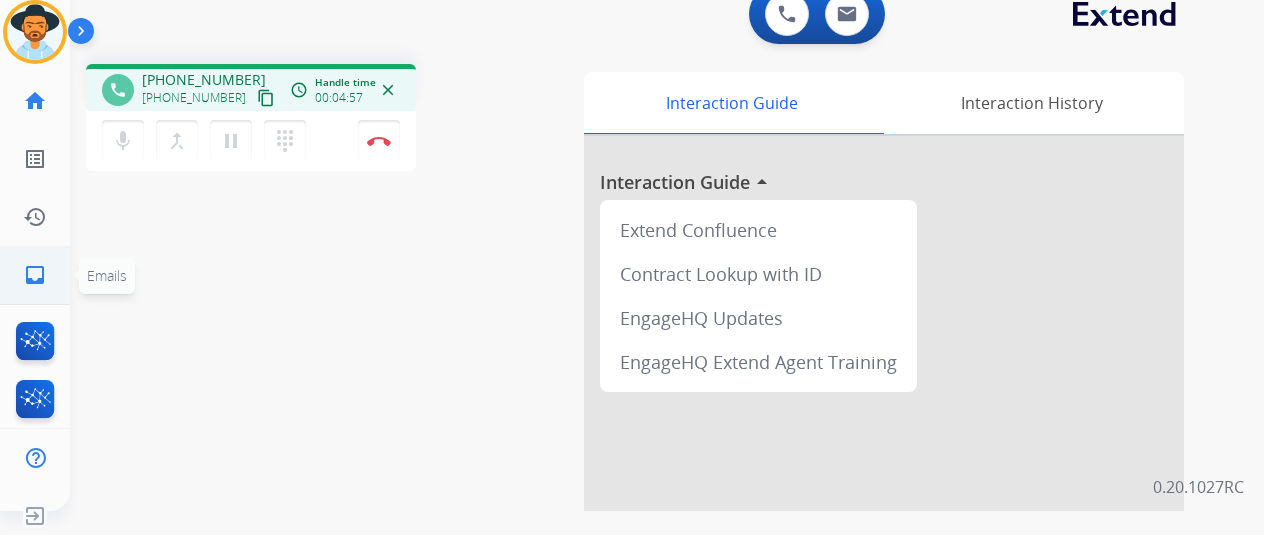 click on "inbox  Emails" 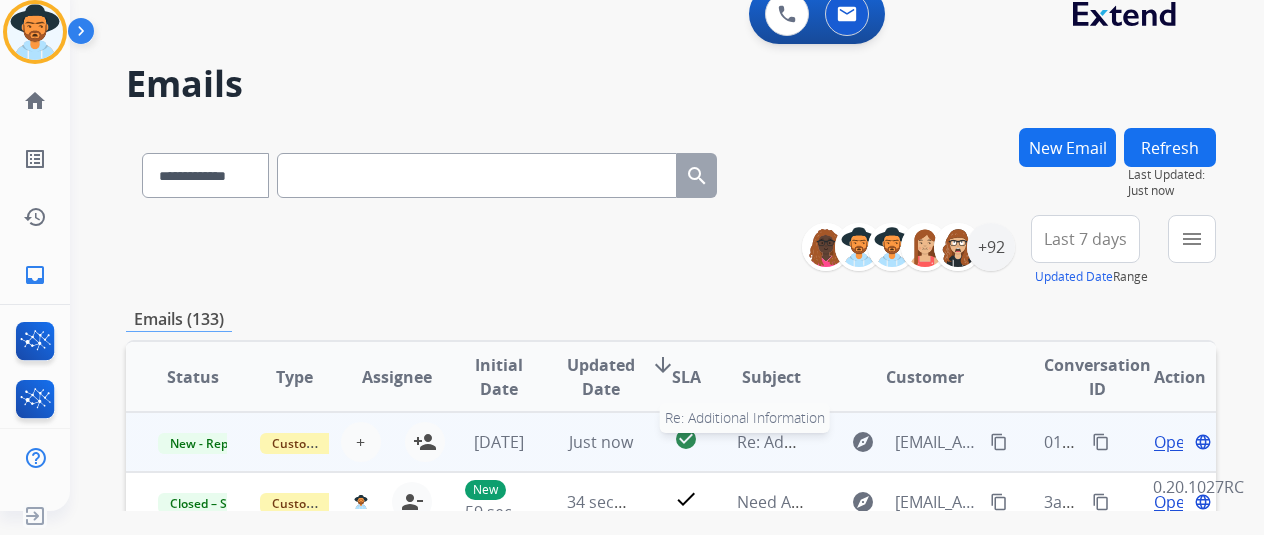 click on "Re: Additional Information" at bounding box center [836, 442] 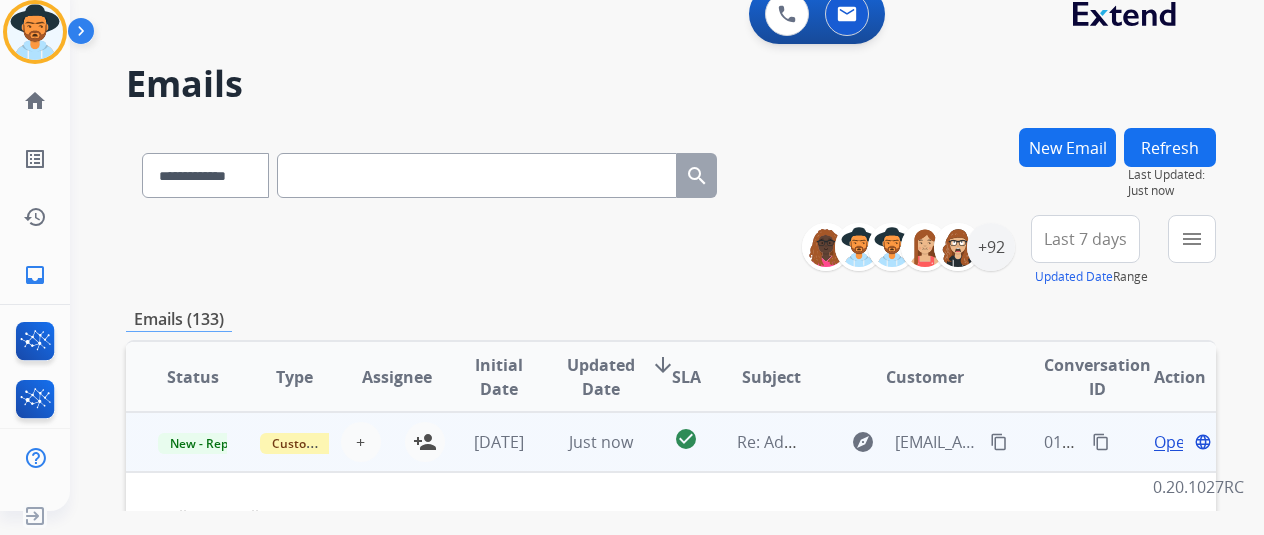 scroll, scrollTop: 0, scrollLeft: 0, axis: both 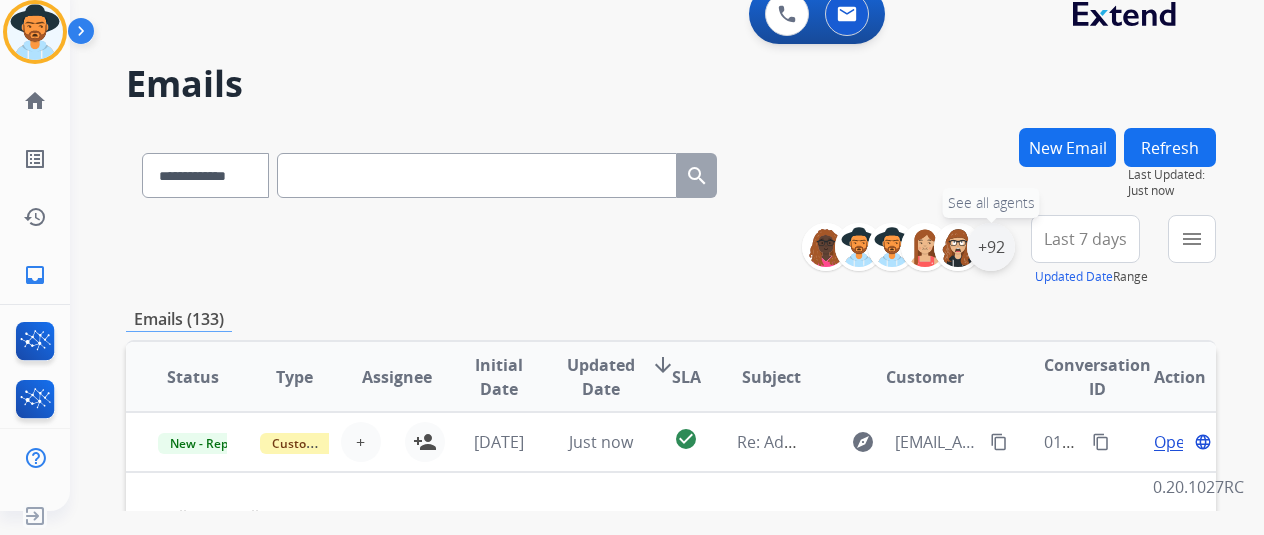 click on "+92" at bounding box center (991, 247) 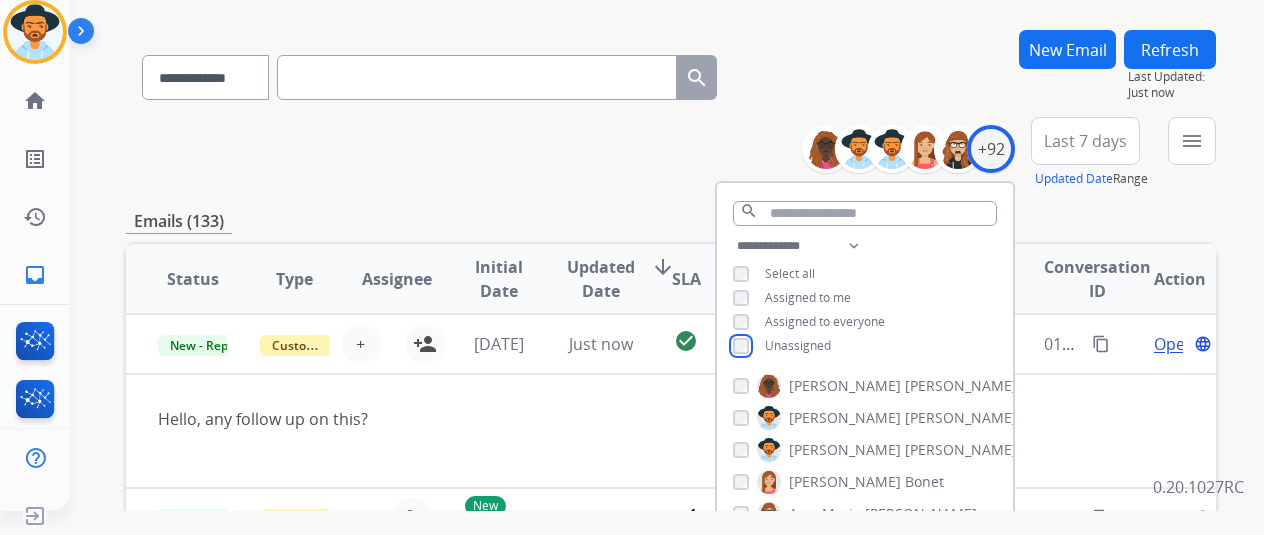 scroll, scrollTop: 300, scrollLeft: 0, axis: vertical 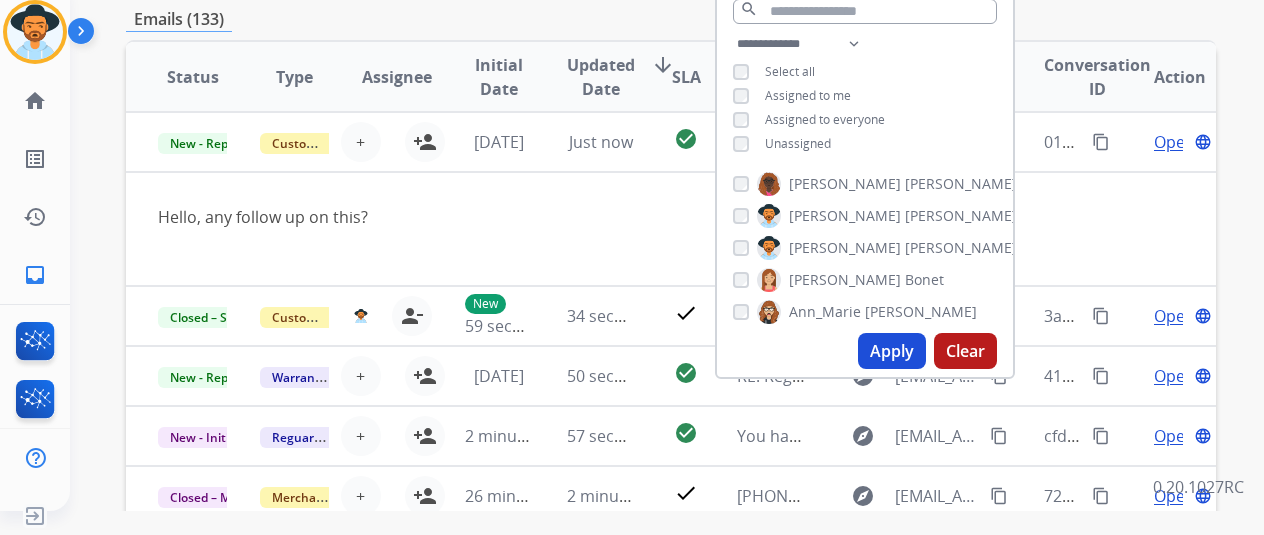 click on "Apply" at bounding box center [892, 351] 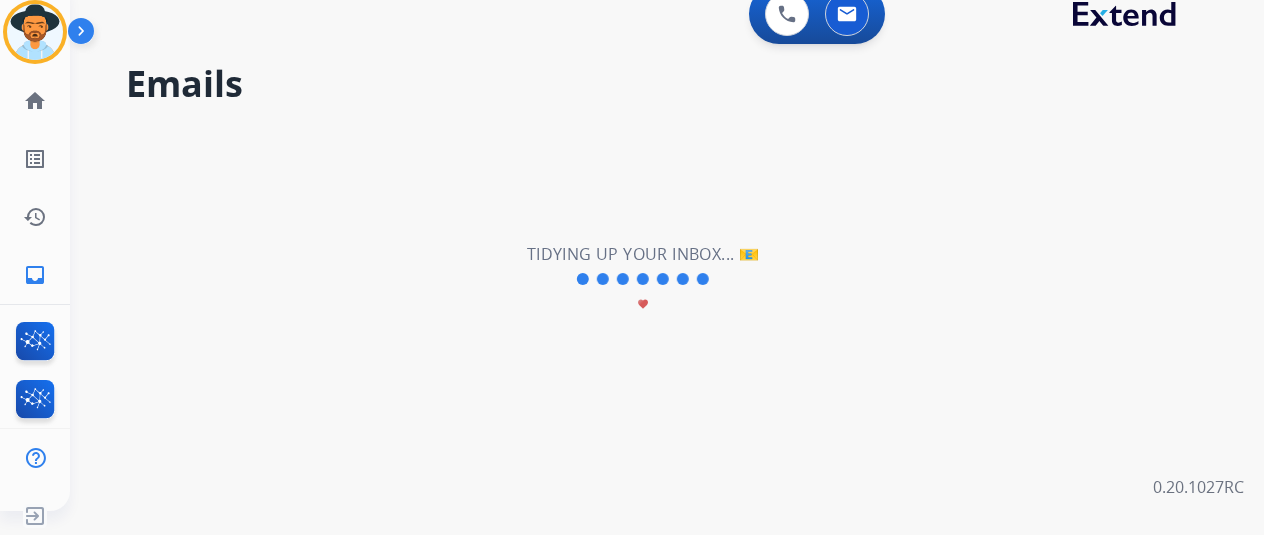 scroll, scrollTop: 0, scrollLeft: 0, axis: both 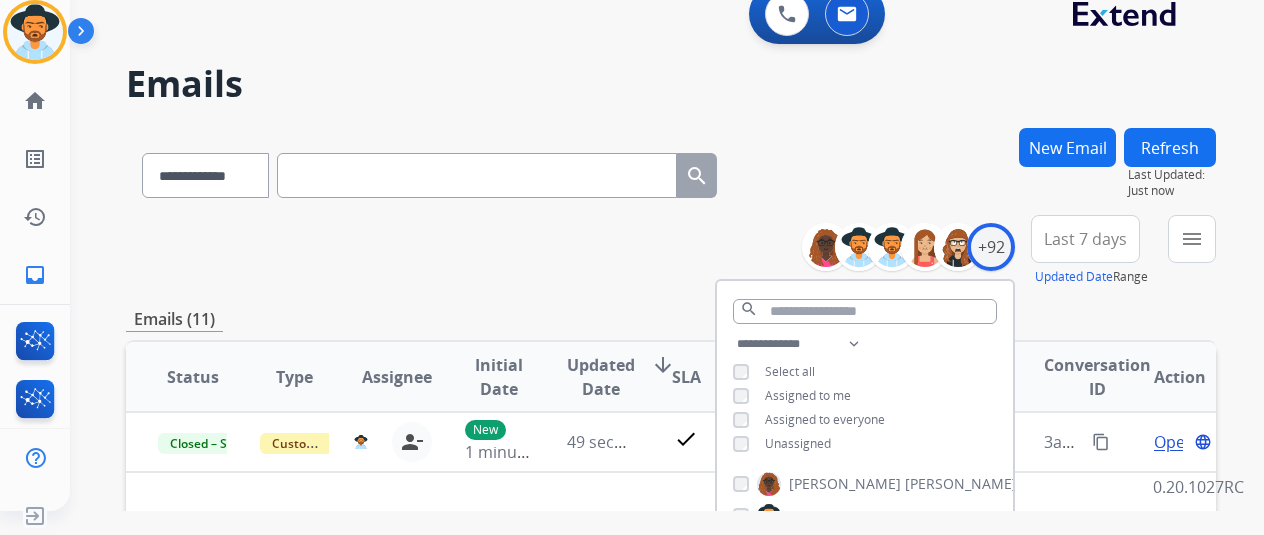 click on "**********" at bounding box center (671, 251) 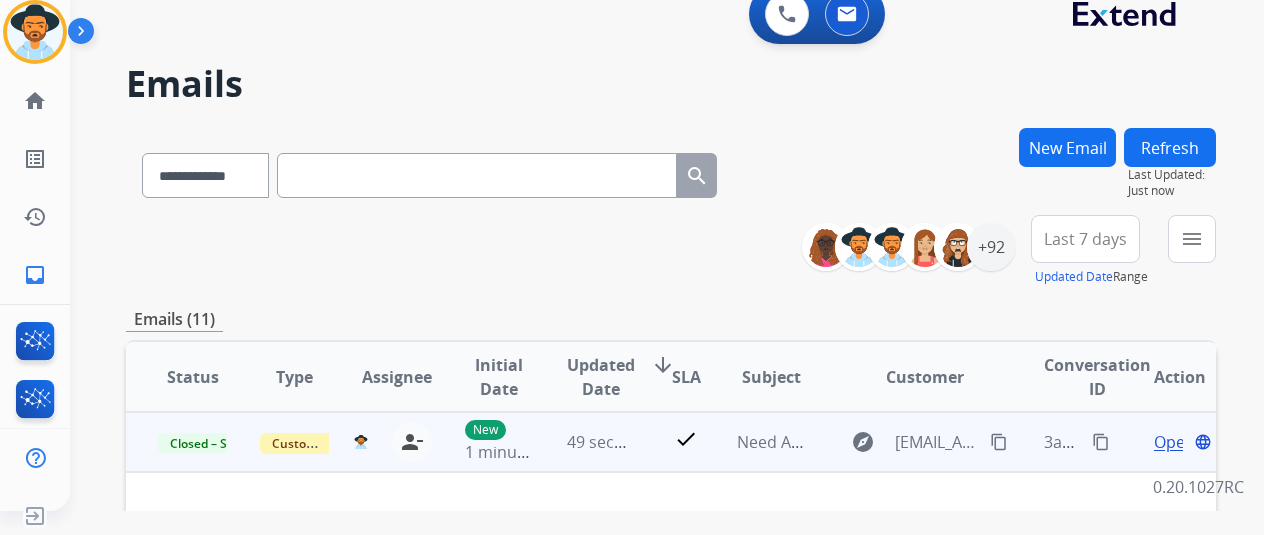 click on "Need Additional Information" at bounding box center [756, 442] 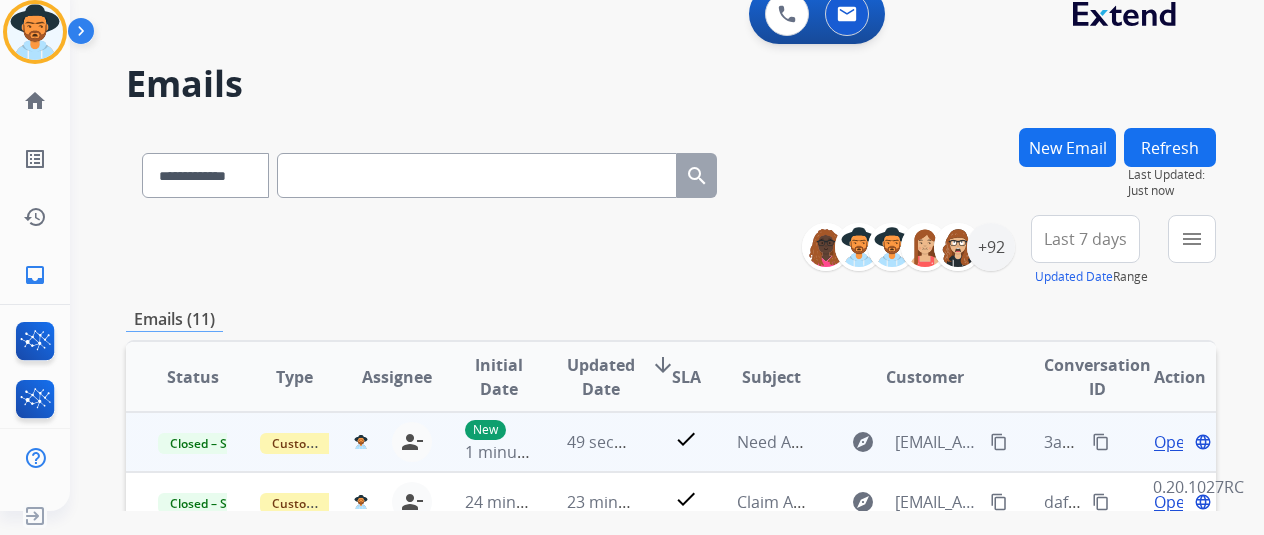 scroll, scrollTop: 2, scrollLeft: 0, axis: vertical 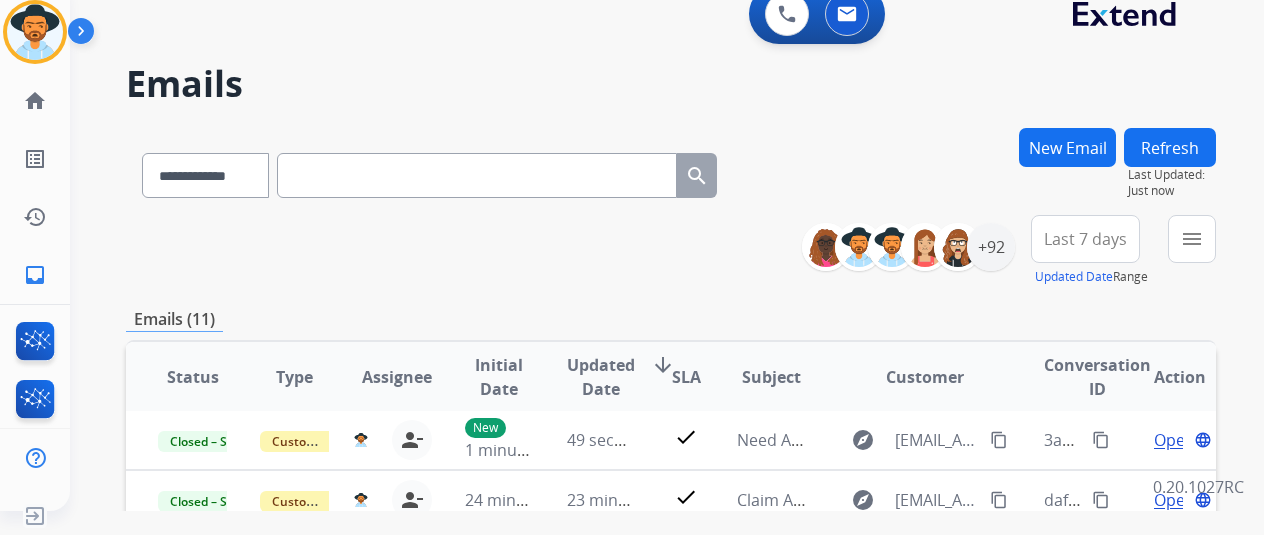 click on "**********" at bounding box center (671, 251) 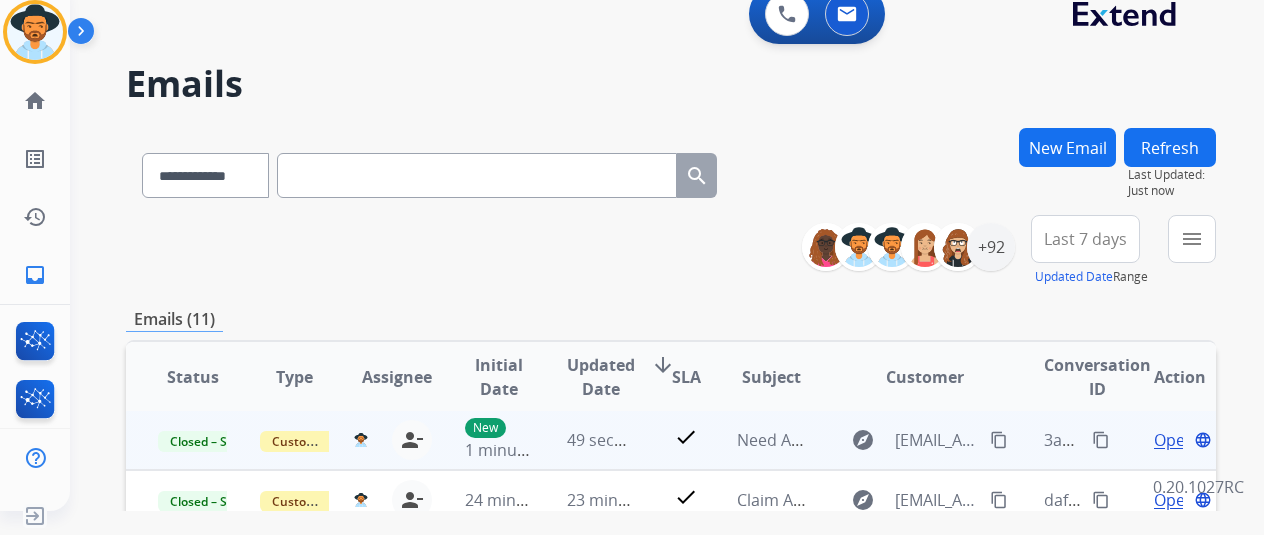 click on "Open" at bounding box center (1174, 440) 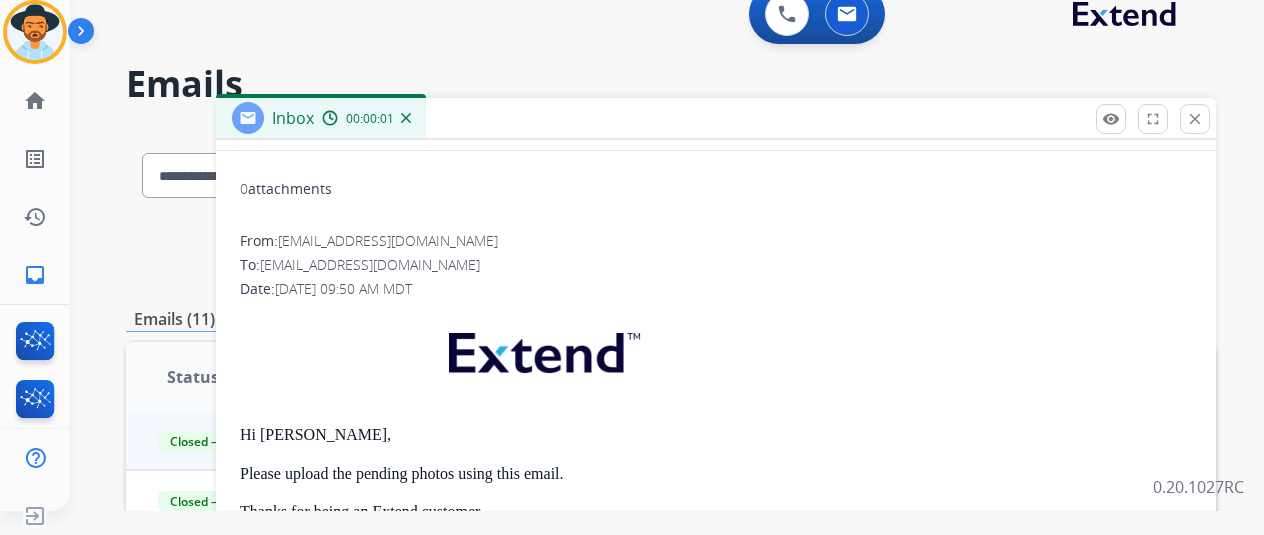 scroll, scrollTop: 211, scrollLeft: 0, axis: vertical 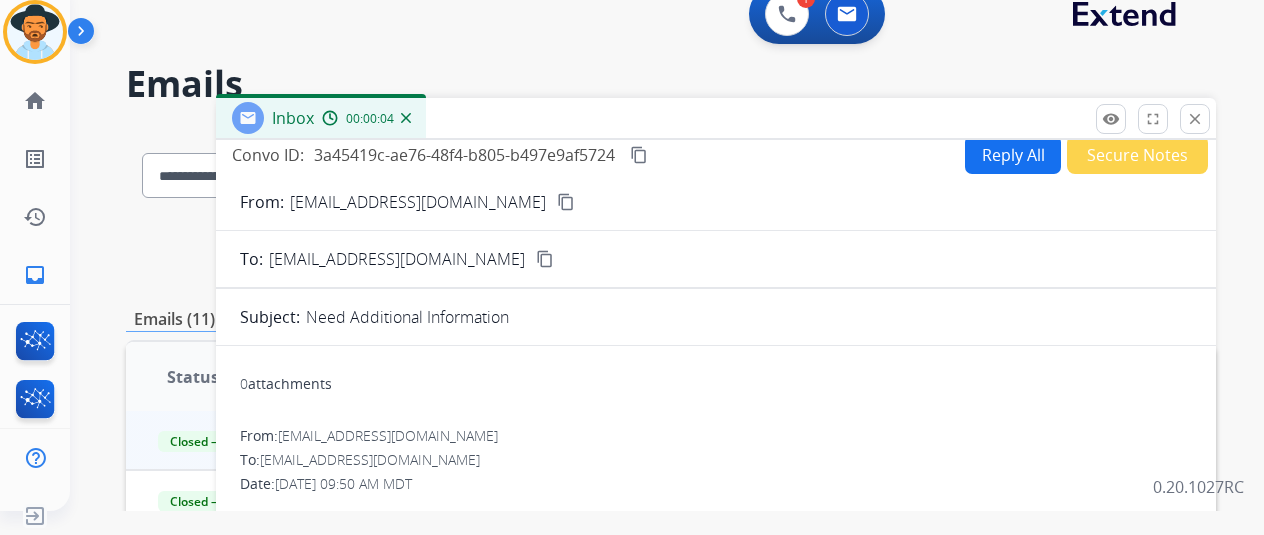 click on "**********" at bounding box center [671, 251] 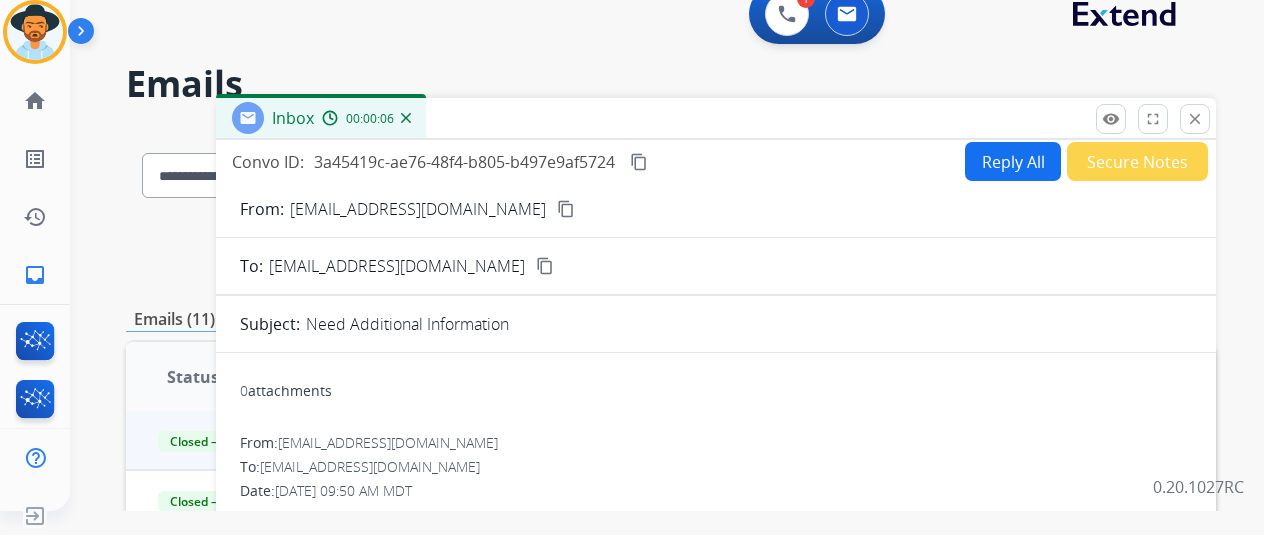 scroll, scrollTop: 0, scrollLeft: 0, axis: both 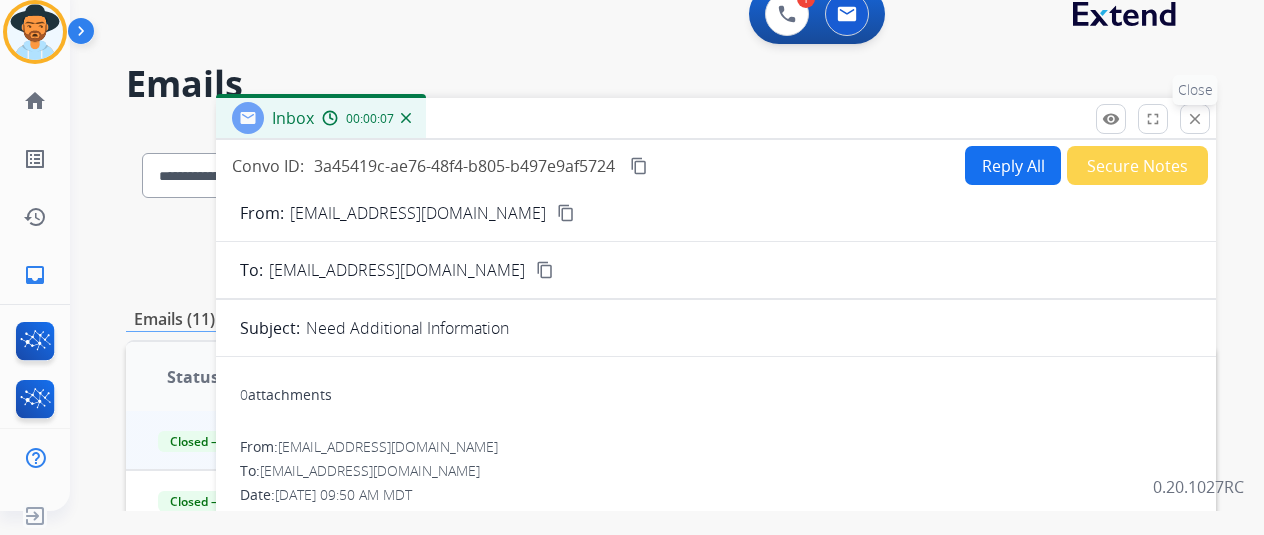 click on "close" at bounding box center (1195, 119) 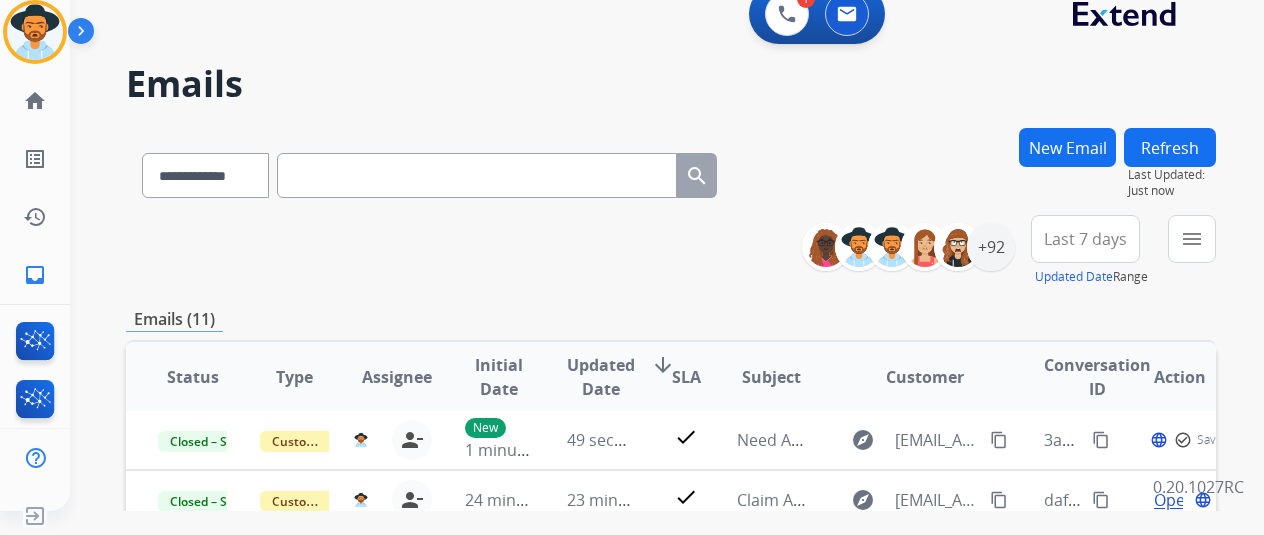 scroll, scrollTop: 100, scrollLeft: 0, axis: vertical 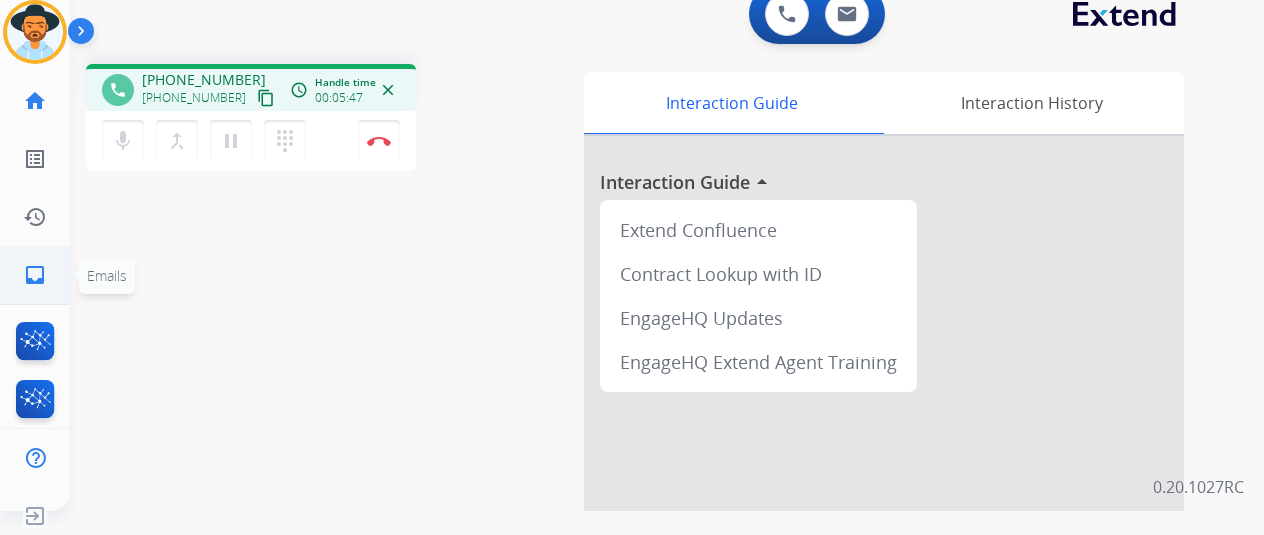 click on "inbox  Emails" 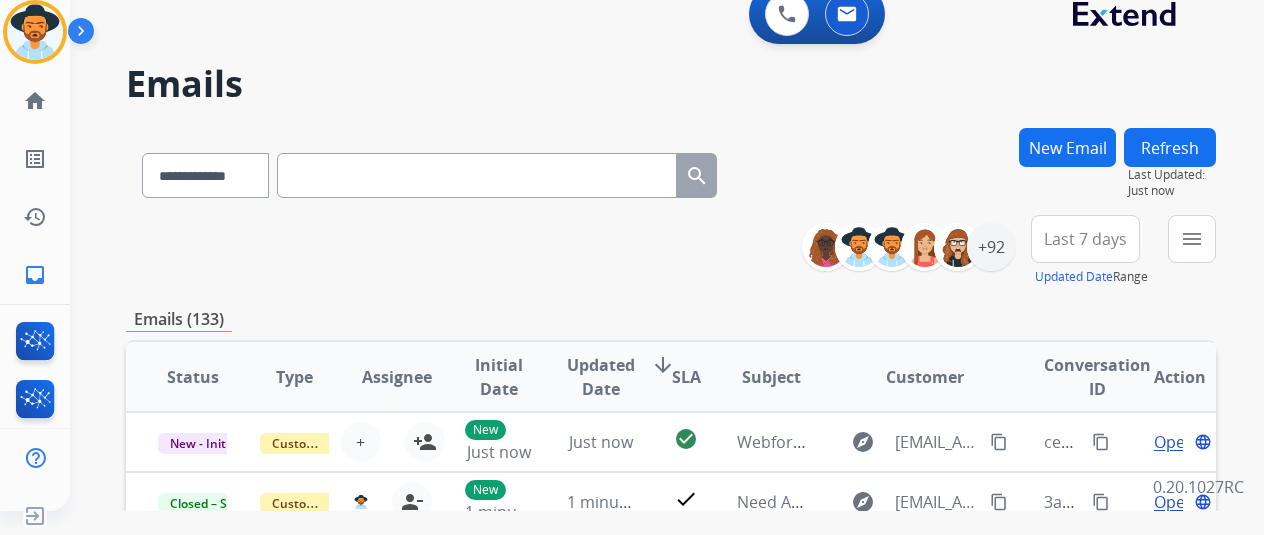 click on "Refresh" at bounding box center (1170, 147) 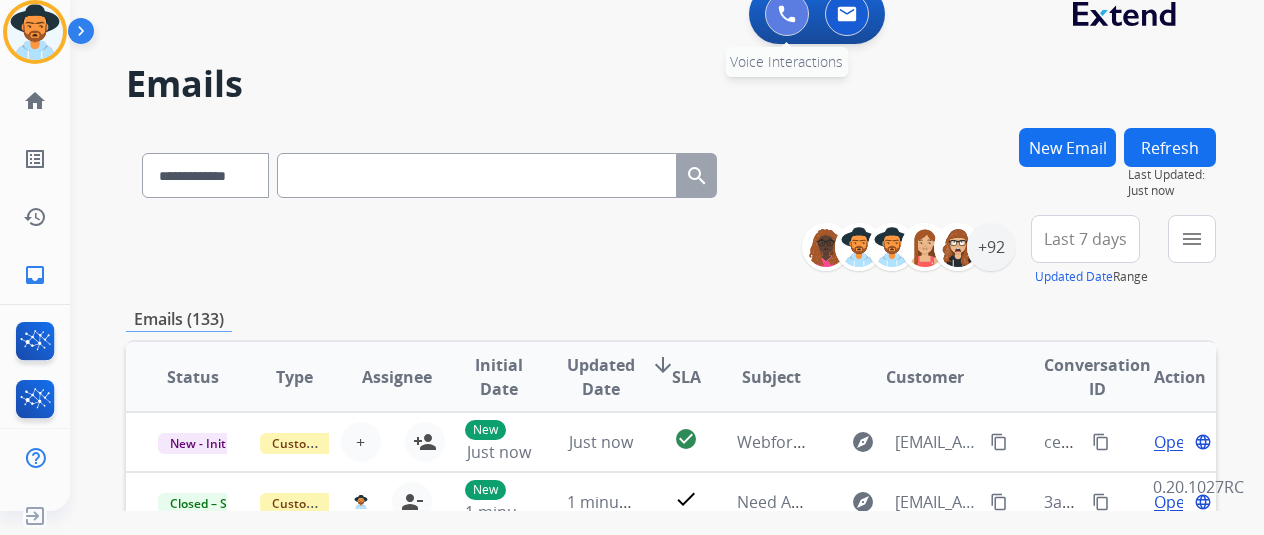 click at bounding box center (787, 14) 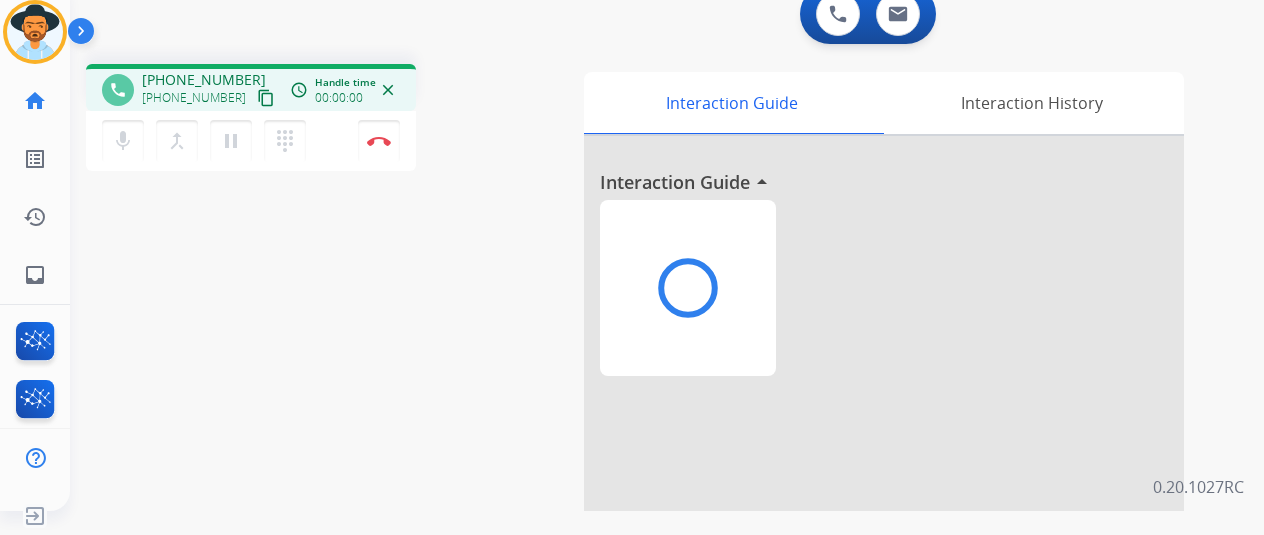 scroll, scrollTop: 0, scrollLeft: 0, axis: both 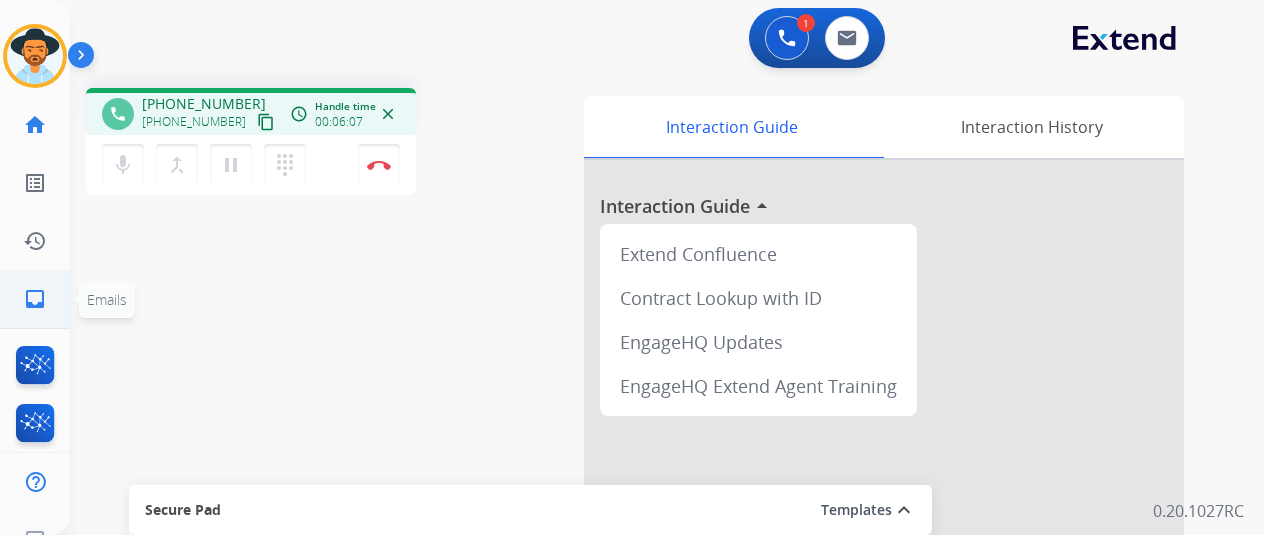 click on "inbox" 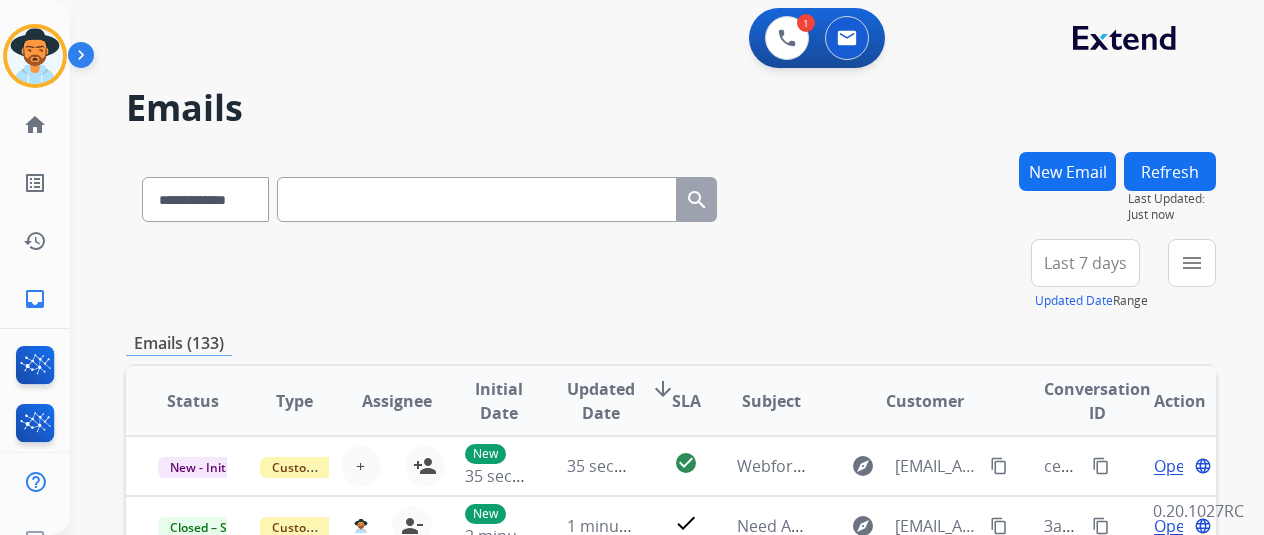click on "Refresh" at bounding box center [1170, 171] 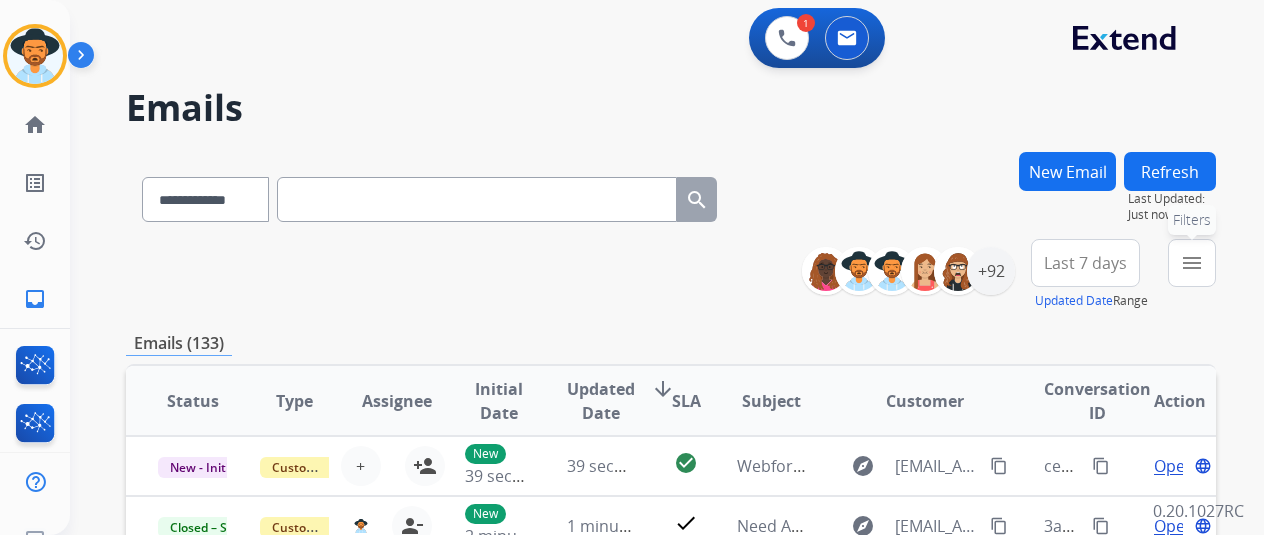 click on "menu" at bounding box center (1192, 263) 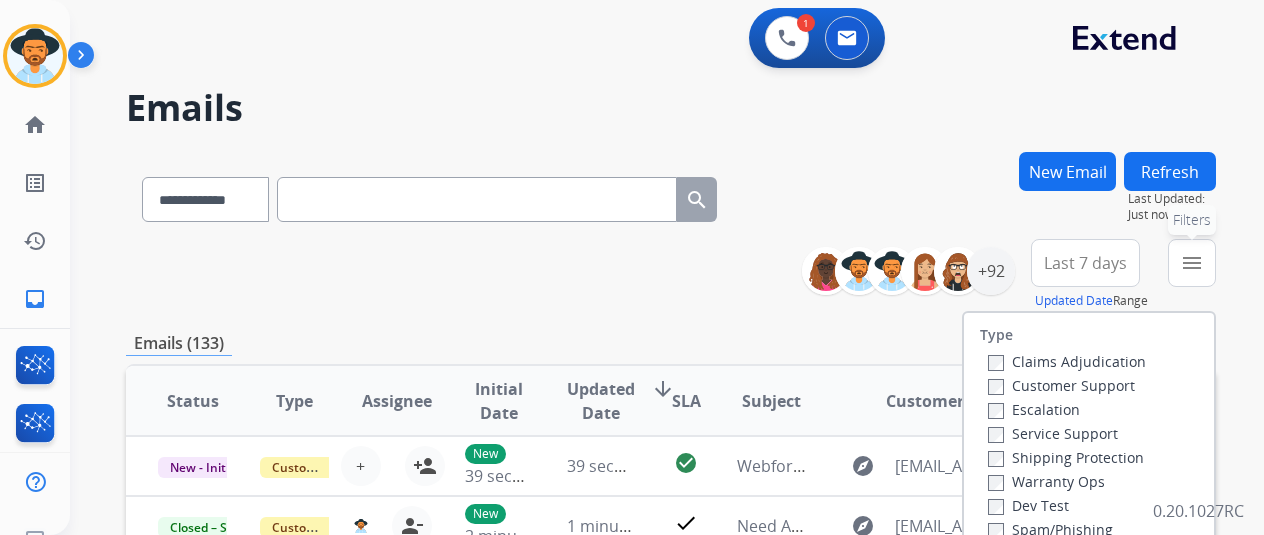 click on "menu" at bounding box center (1192, 263) 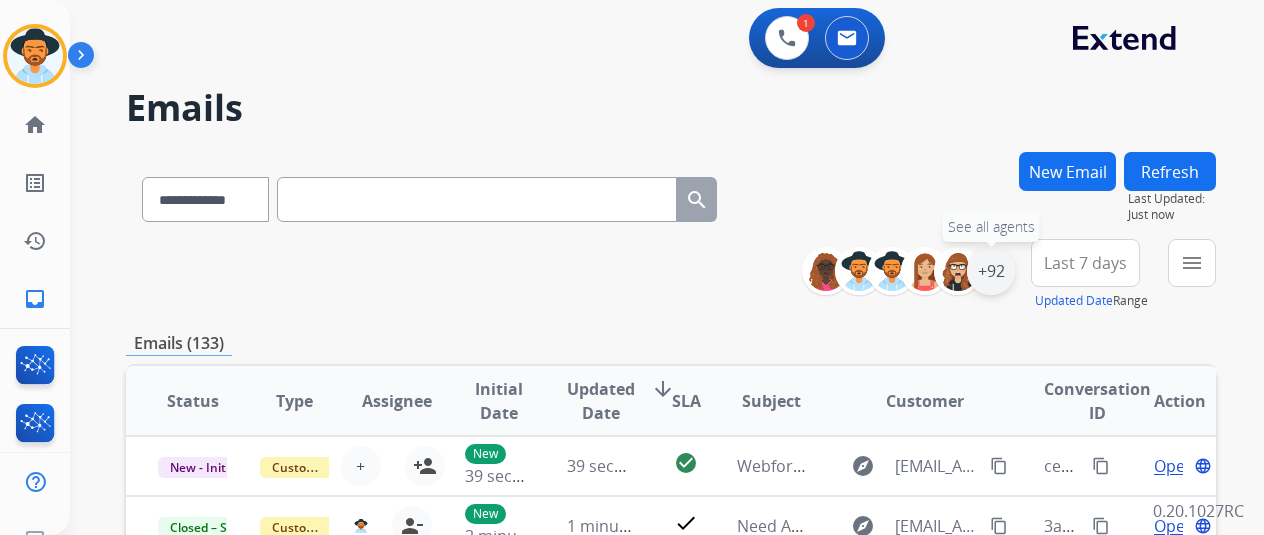 click on "+92" at bounding box center (991, 271) 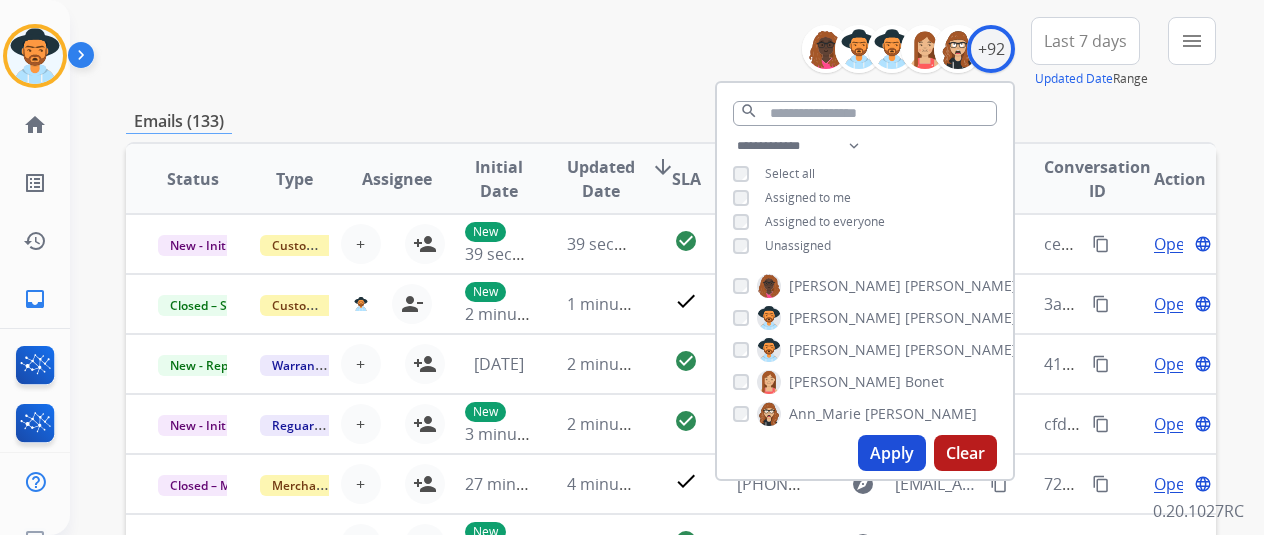 scroll, scrollTop: 300, scrollLeft: 0, axis: vertical 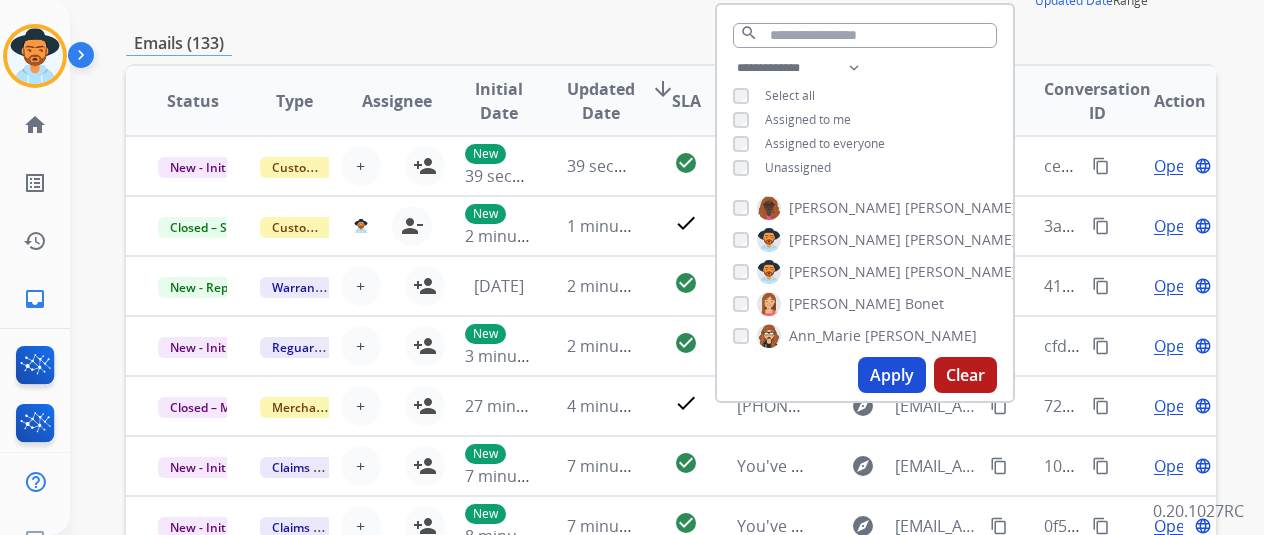 click on "Unassigned" at bounding box center [798, 167] 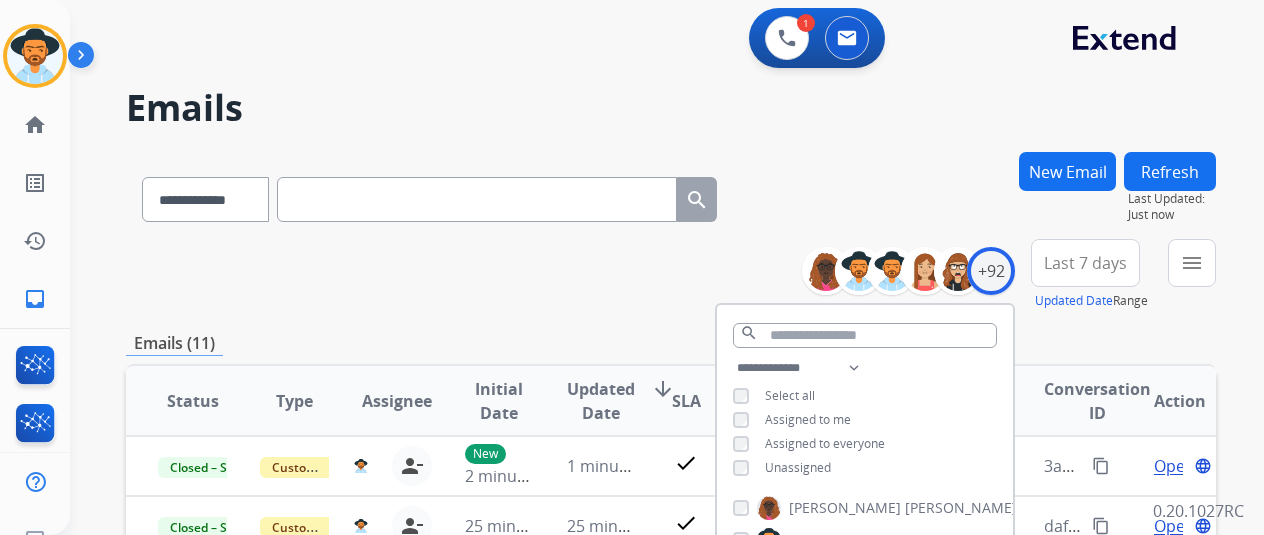 click on "**********" at bounding box center (671, 275) 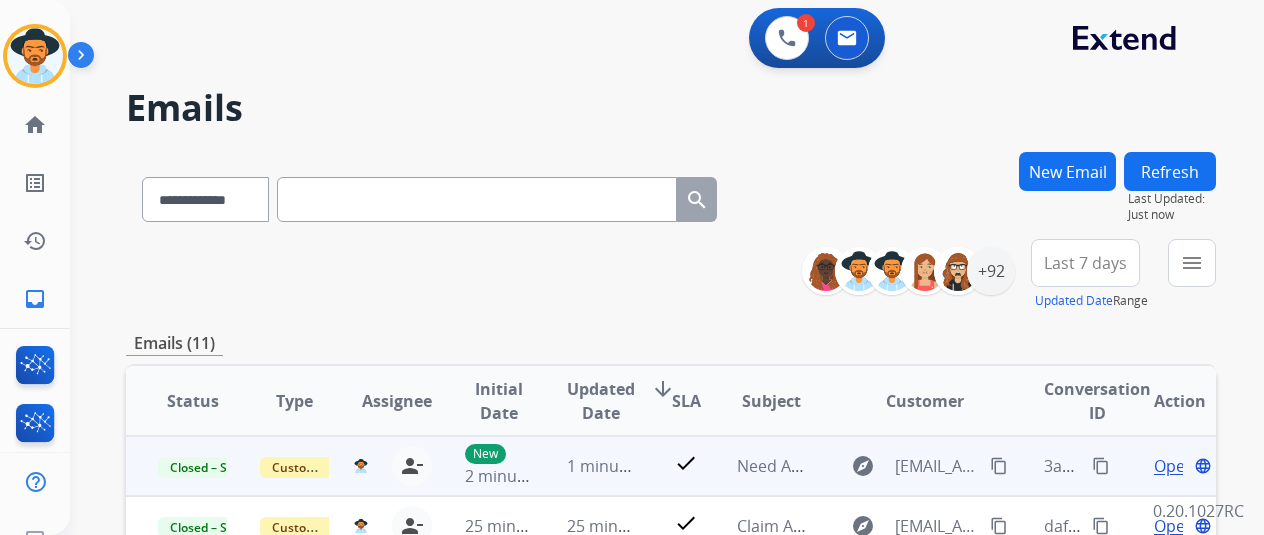 drag, startPoint x: 826, startPoint y: 444, endPoint x: 859, endPoint y: 457, distance: 35.468296 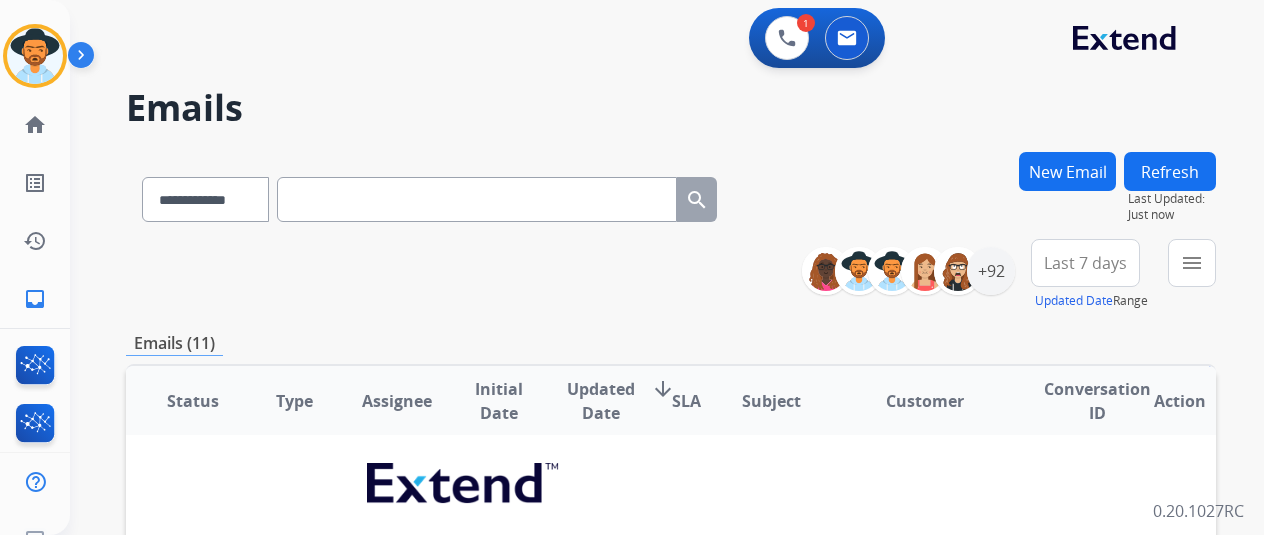 scroll, scrollTop: 0, scrollLeft: 0, axis: both 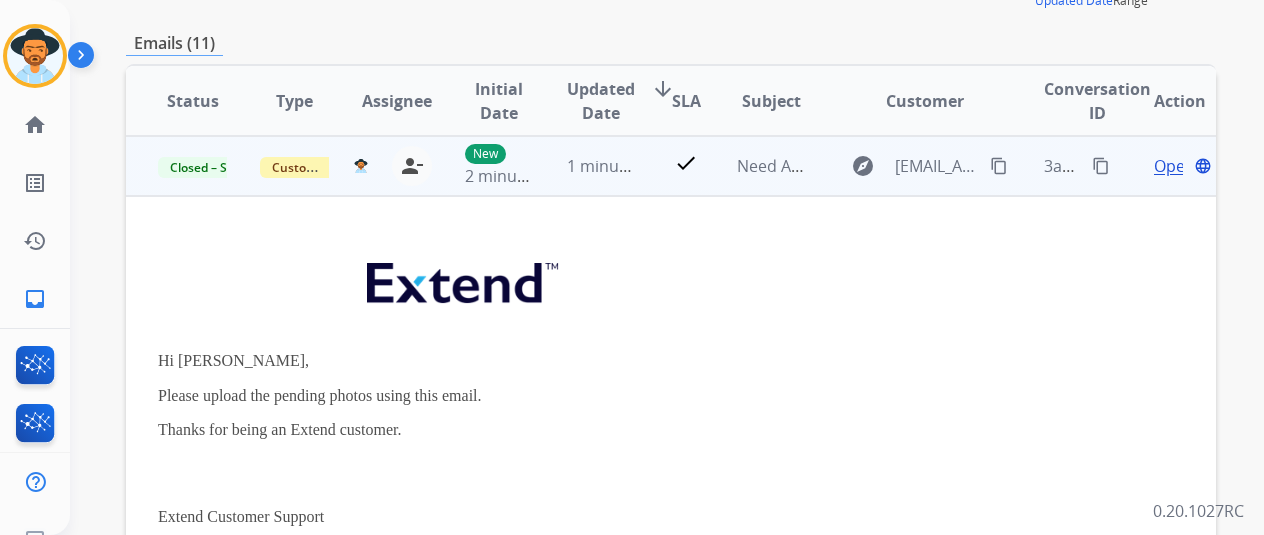 click on "Open" at bounding box center [1174, 166] 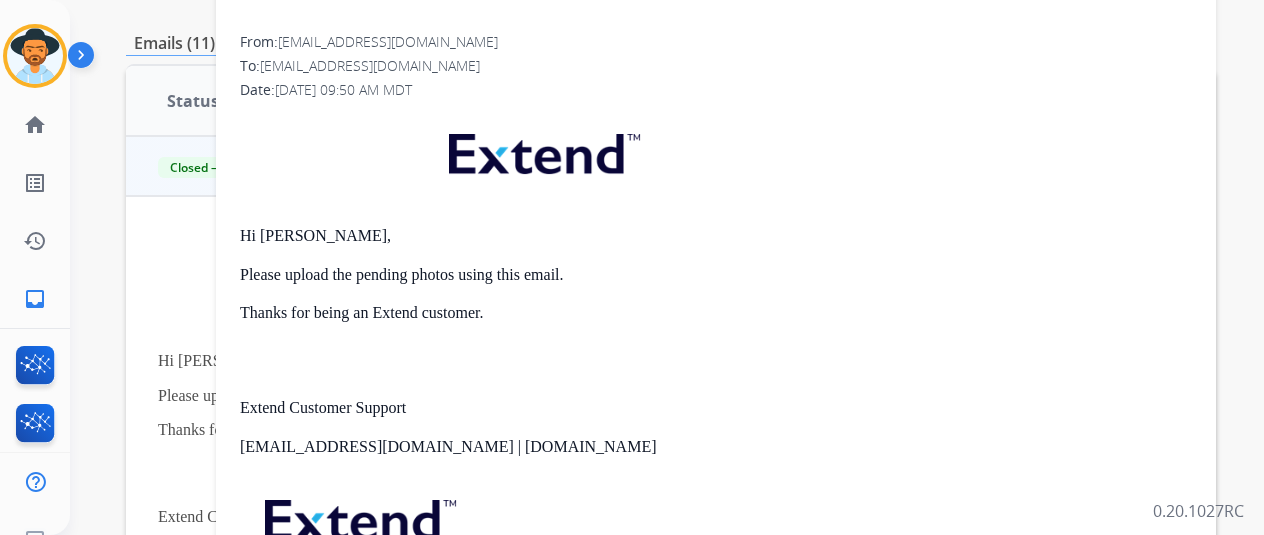 scroll, scrollTop: 211, scrollLeft: 0, axis: vertical 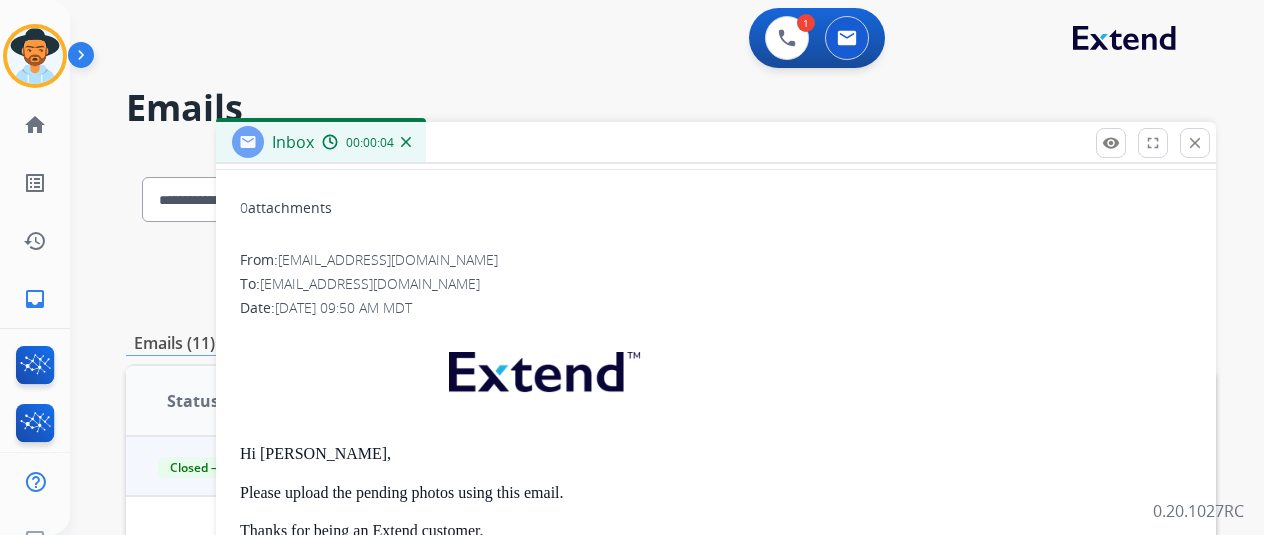 click on "1 Voice Interactions  0  Email Interactions" at bounding box center [655, 40] 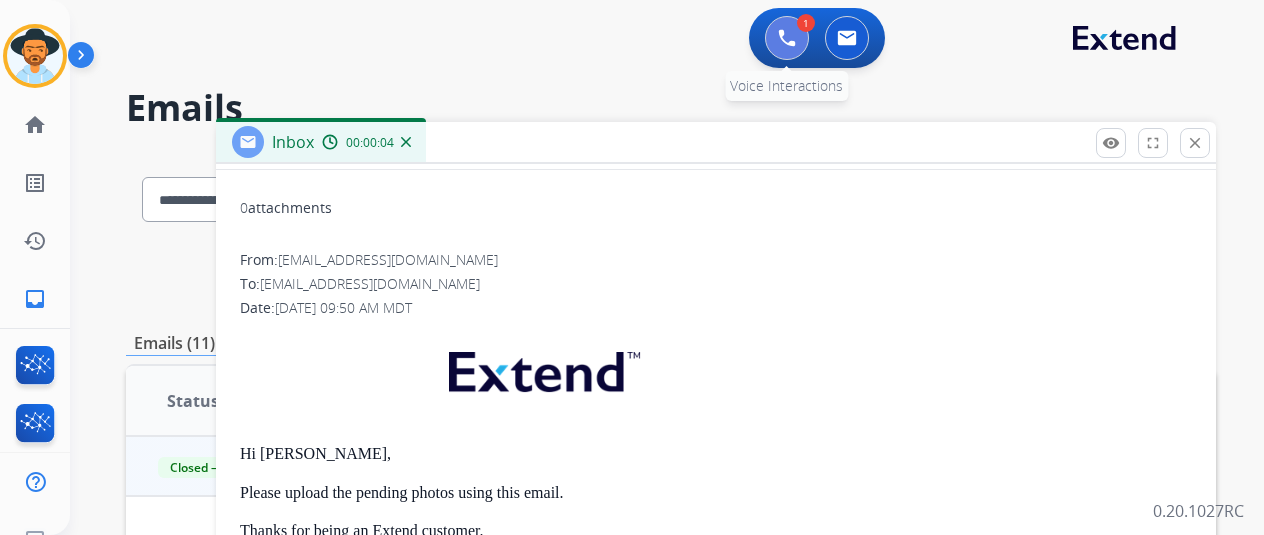 click at bounding box center (787, 38) 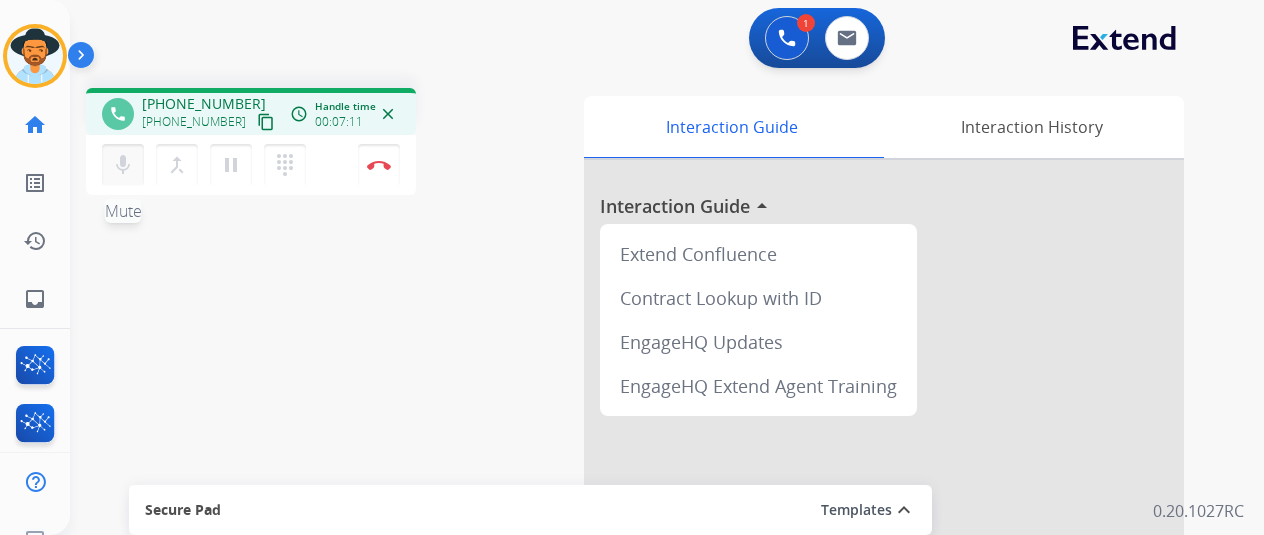 click on "mic" at bounding box center (123, 165) 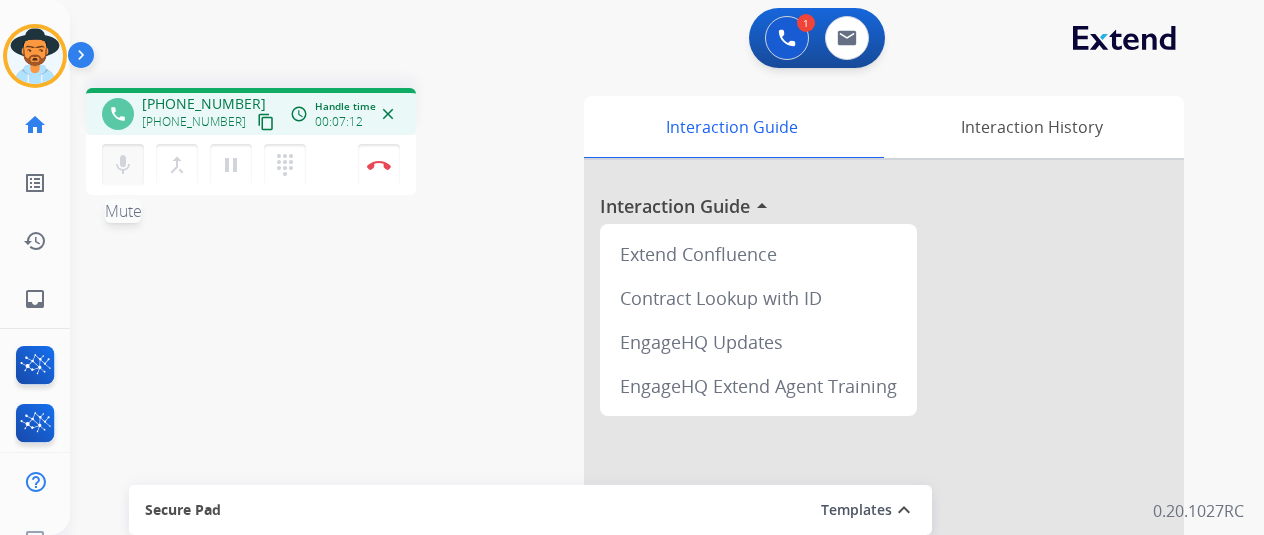 click on "mic" at bounding box center (123, 165) 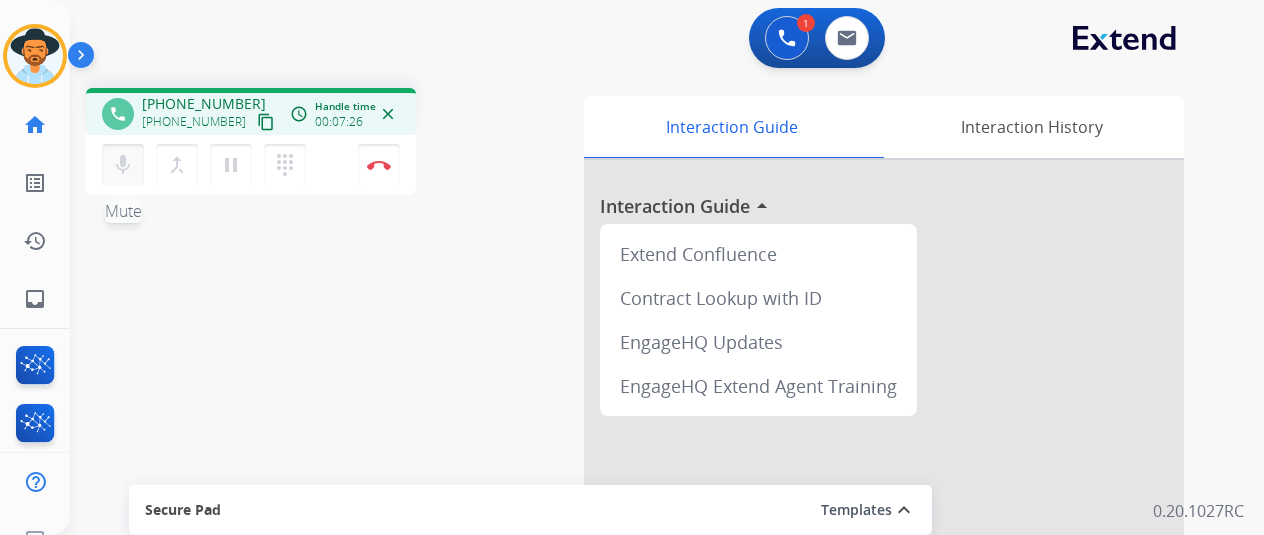 click on "mic Mute" at bounding box center [123, 165] 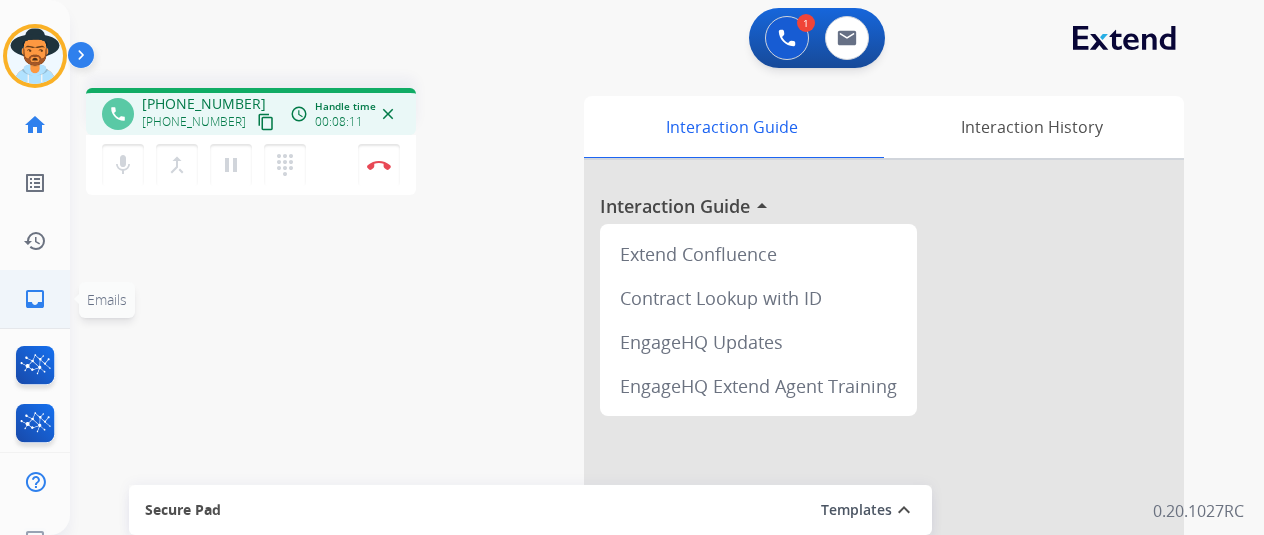 click on "inbox  Emails  Emails" 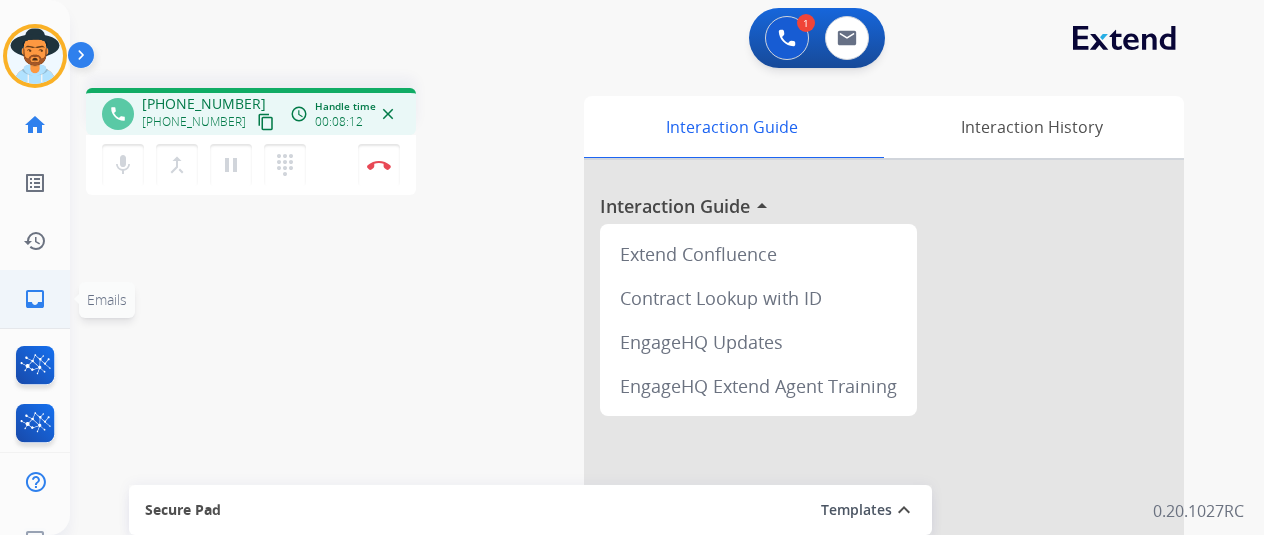 click on "inbox" 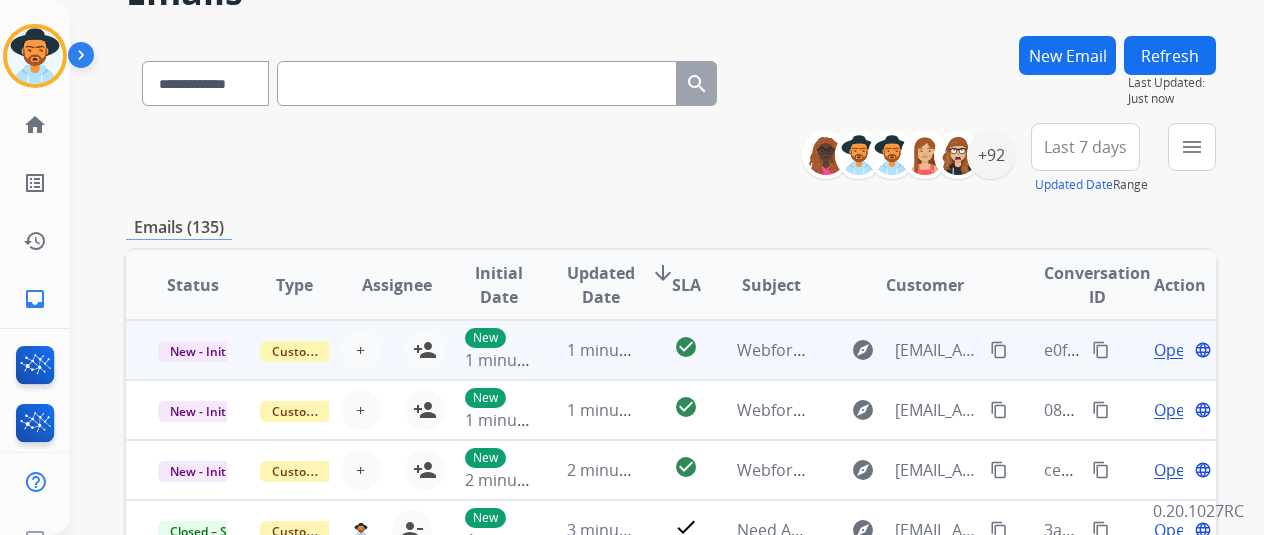scroll, scrollTop: 200, scrollLeft: 0, axis: vertical 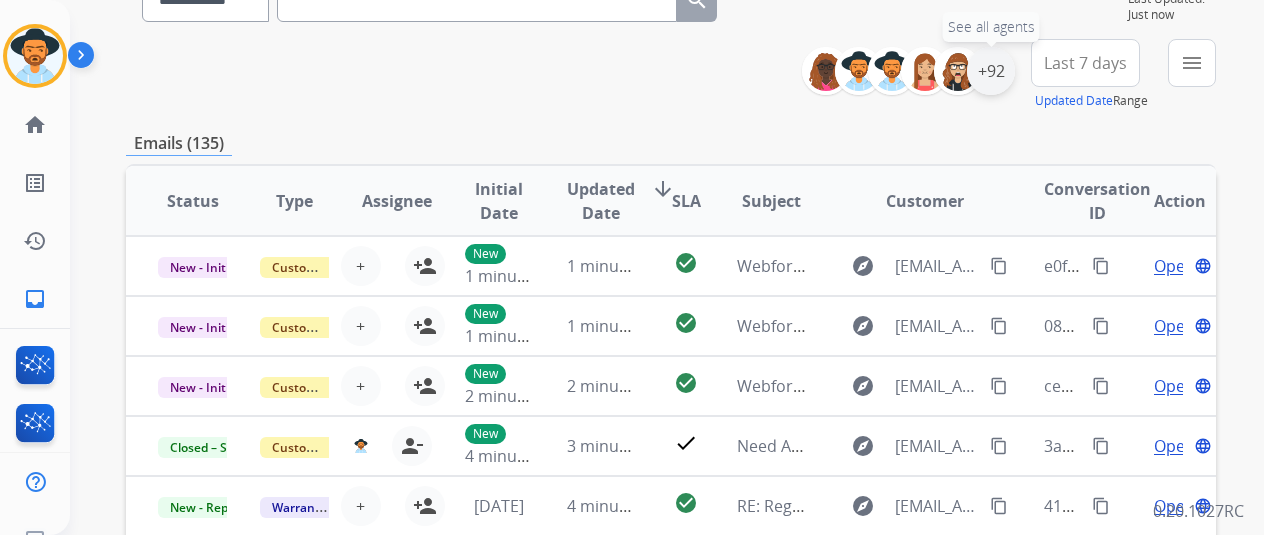 click on "+92" at bounding box center (991, 71) 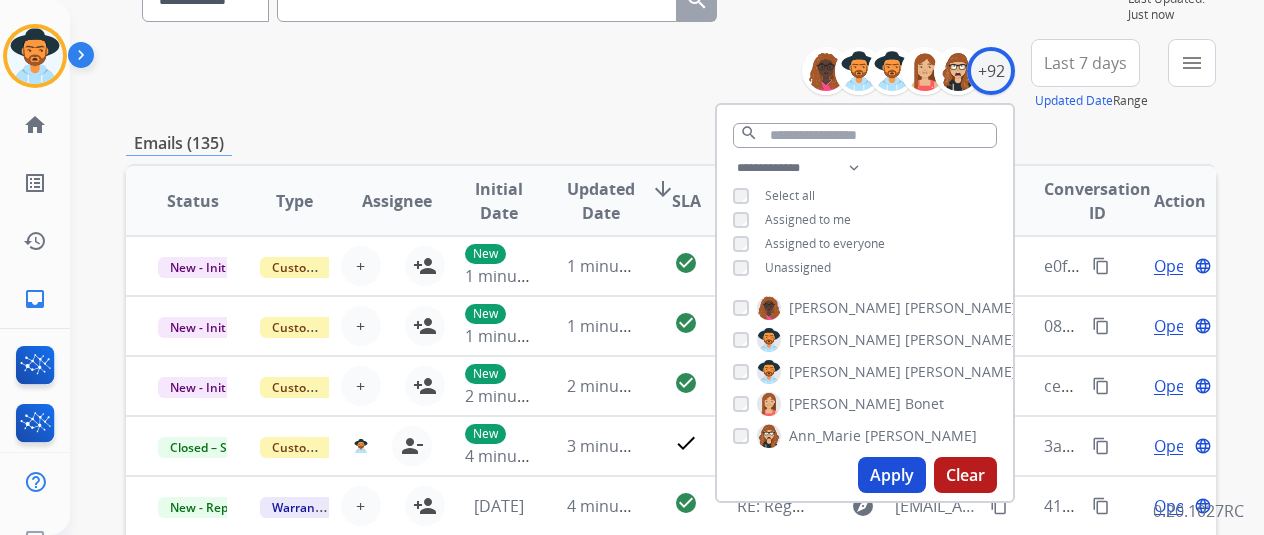 click on "**********" at bounding box center [865, 220] 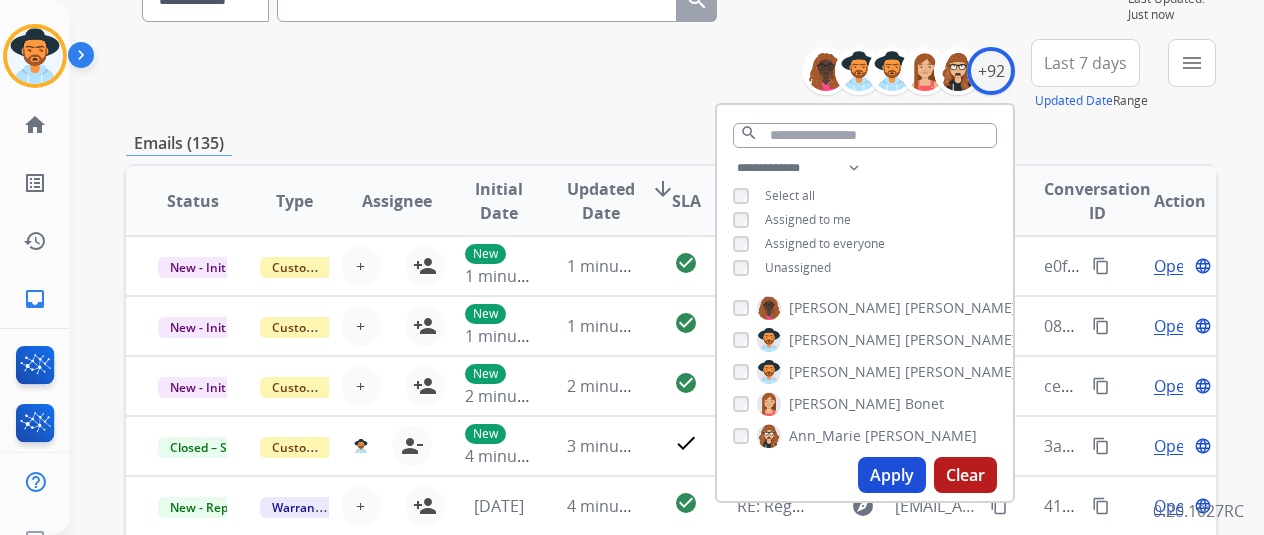 click on "Apply" at bounding box center (892, 475) 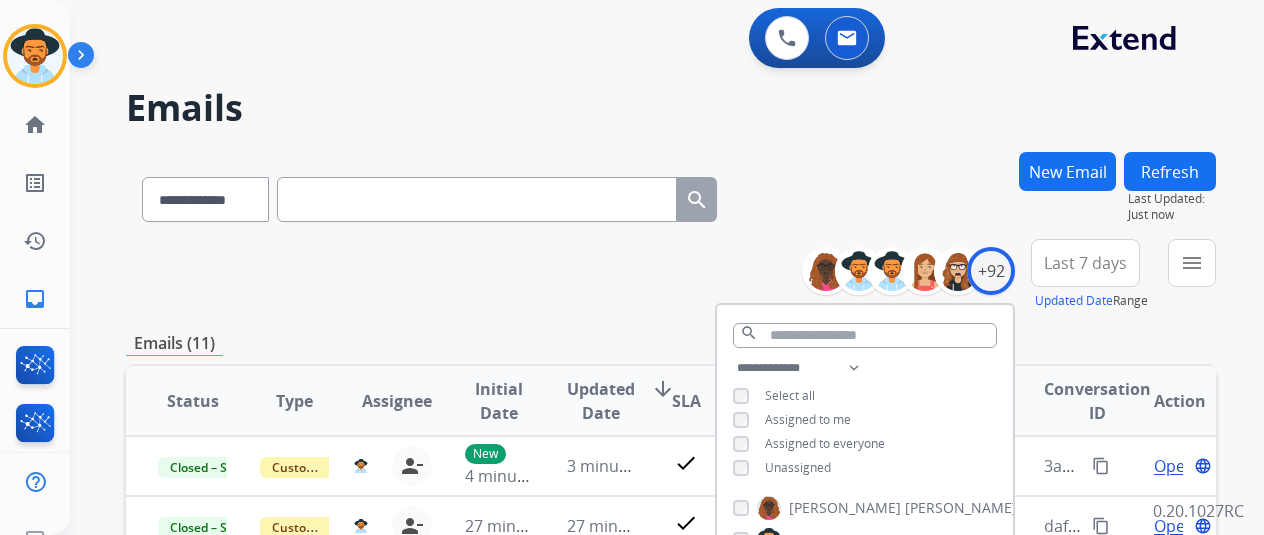 click on "**********" at bounding box center [671, 275] 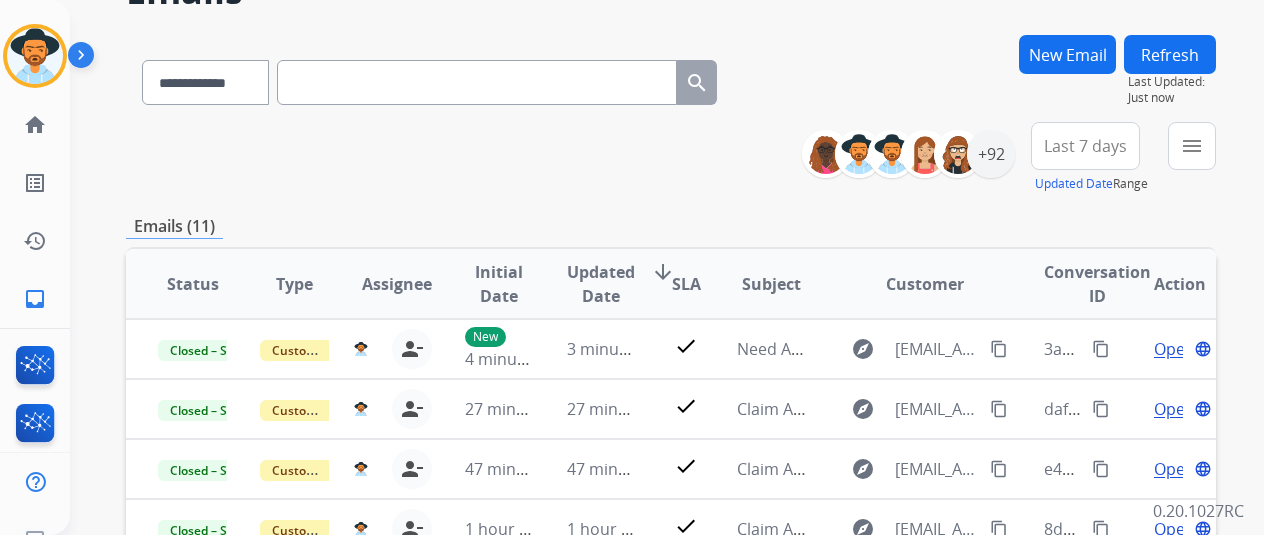 scroll, scrollTop: 200, scrollLeft: 0, axis: vertical 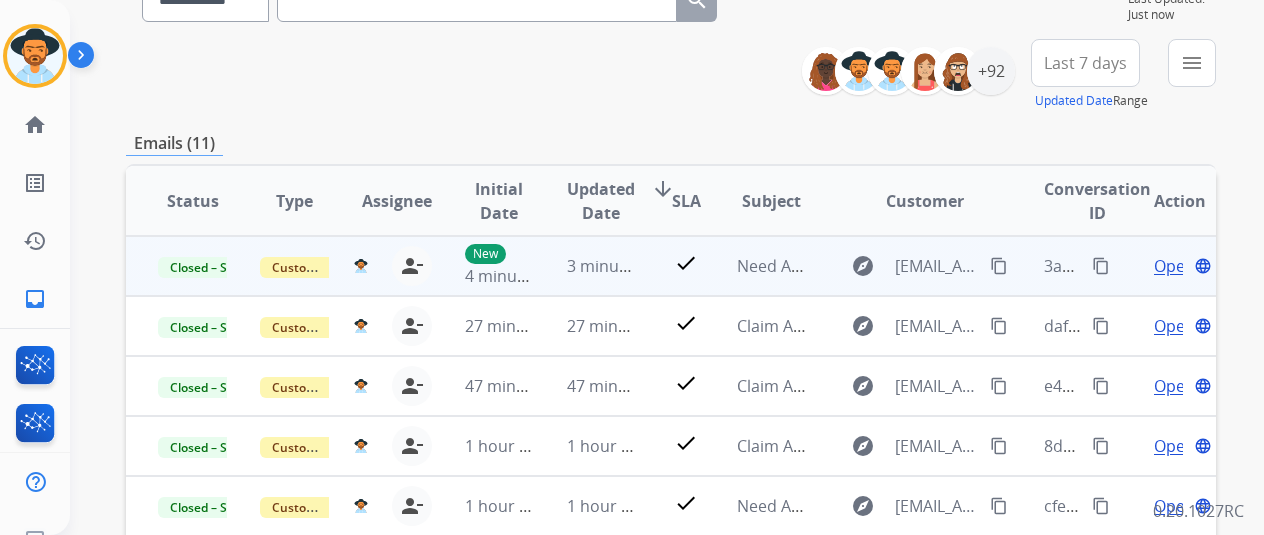 click on "Open" at bounding box center (1174, 266) 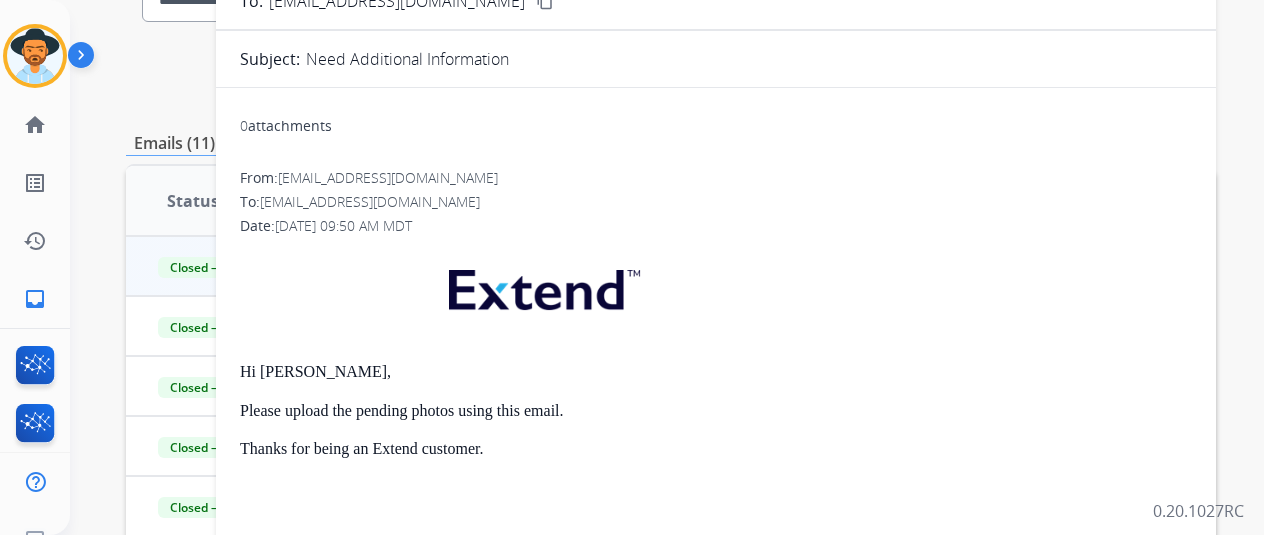 scroll, scrollTop: 211, scrollLeft: 0, axis: vertical 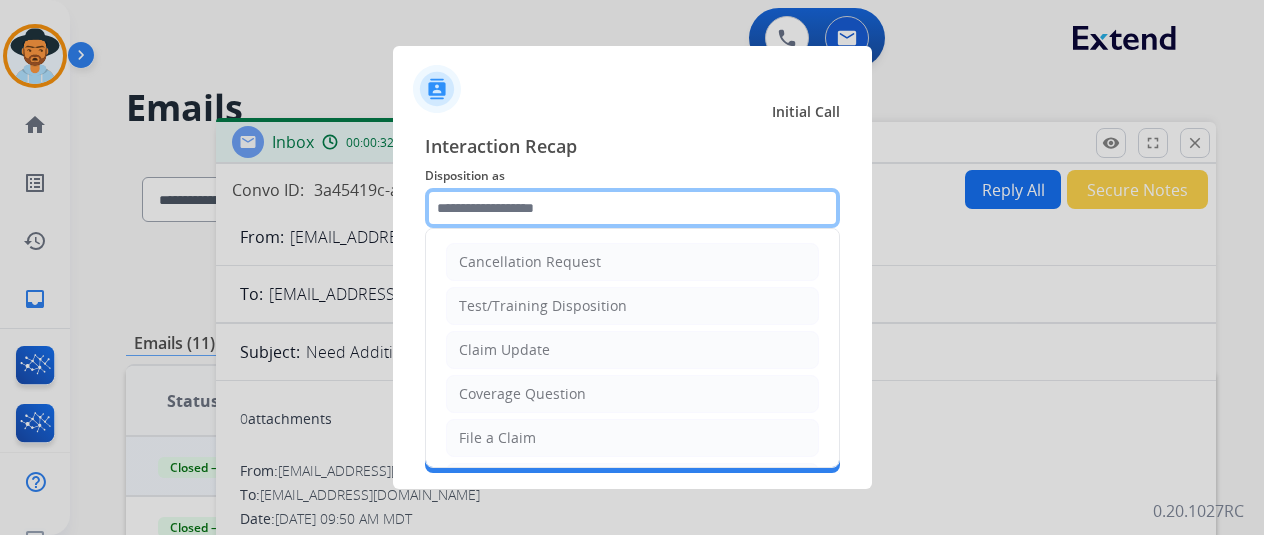 click 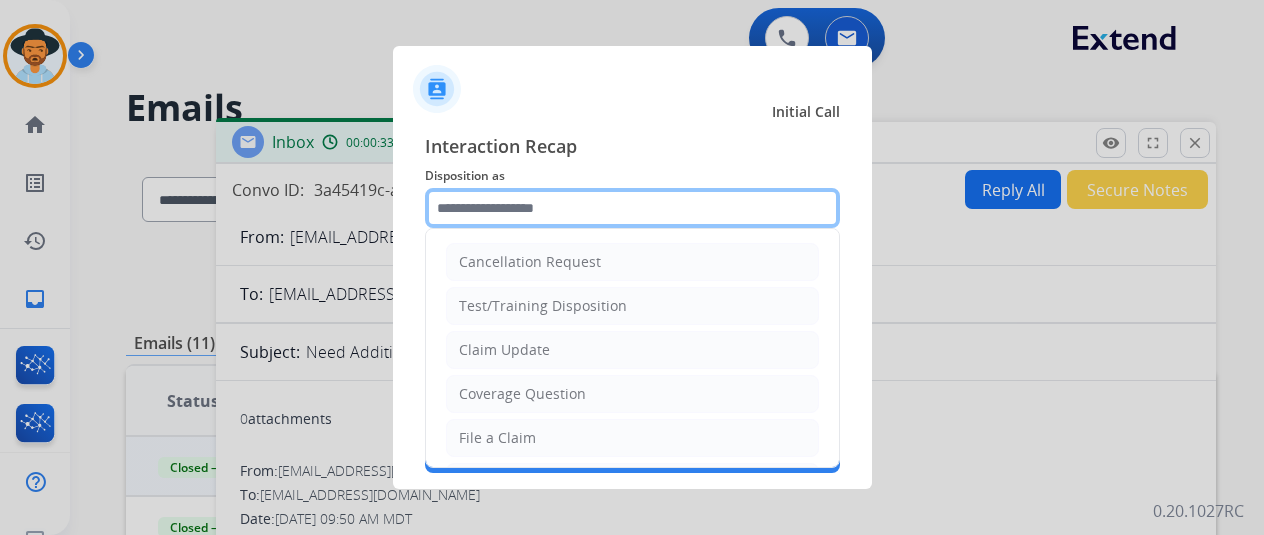 click 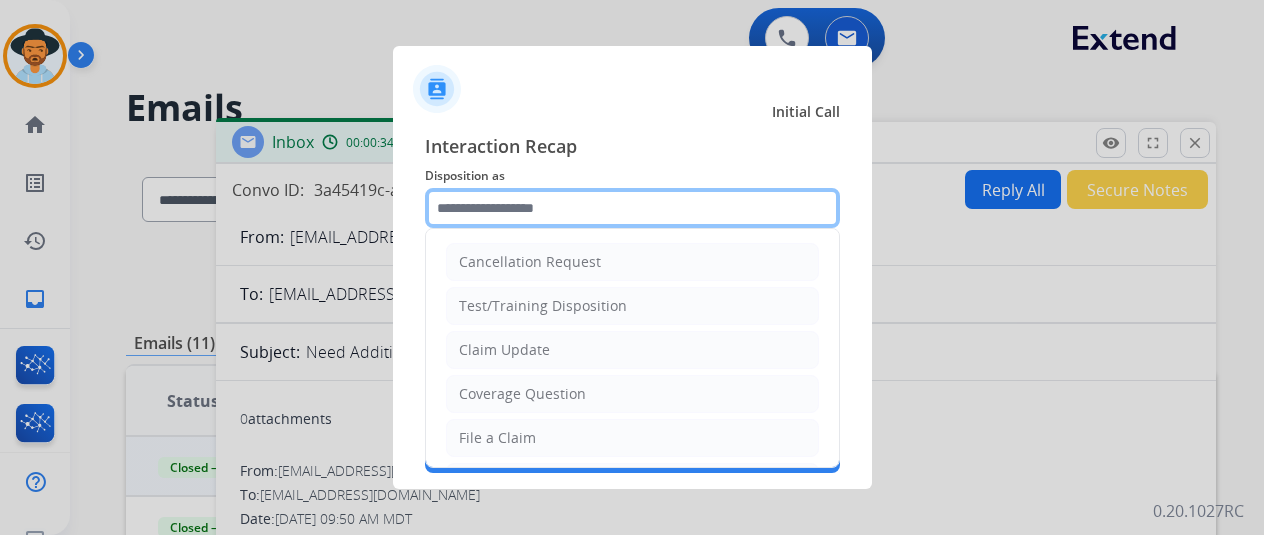 scroll, scrollTop: 24, scrollLeft: 0, axis: vertical 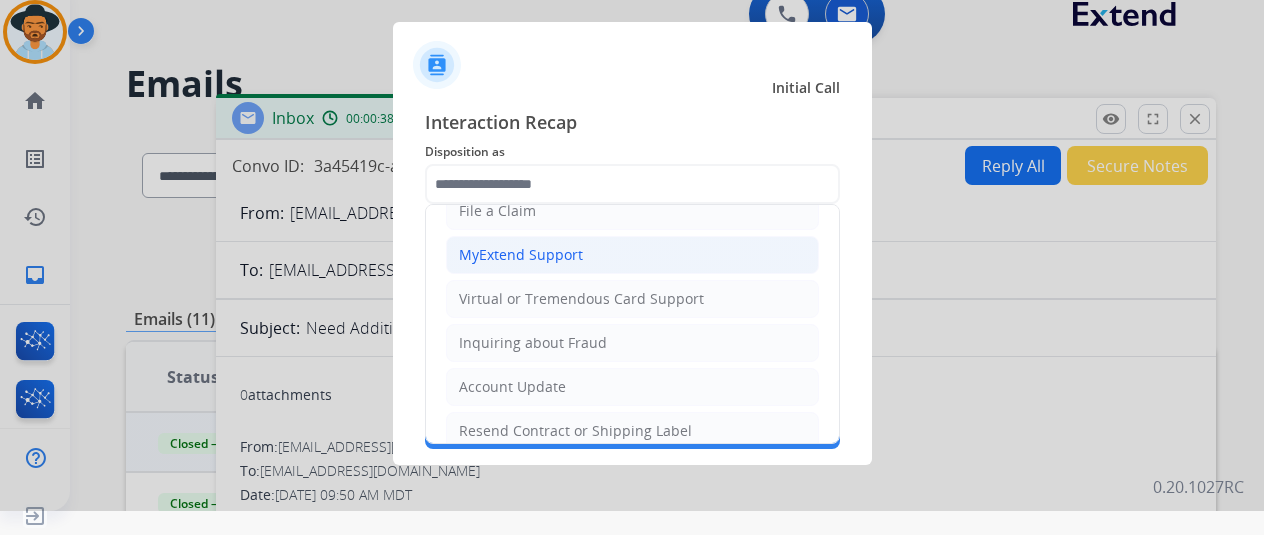 click on "MyExtend Support" 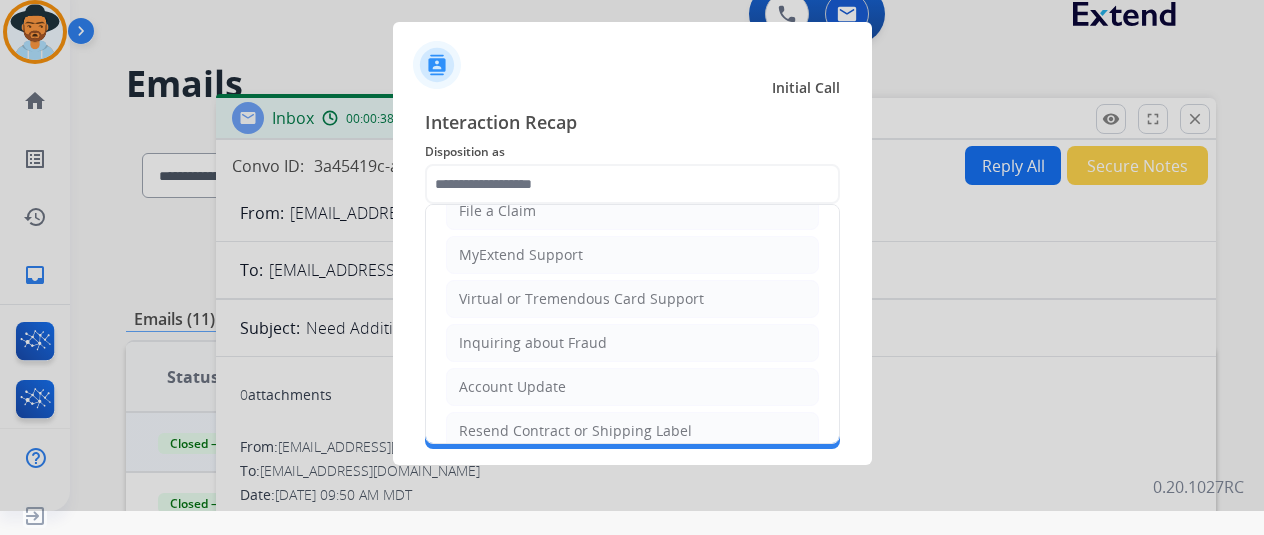 type on "**********" 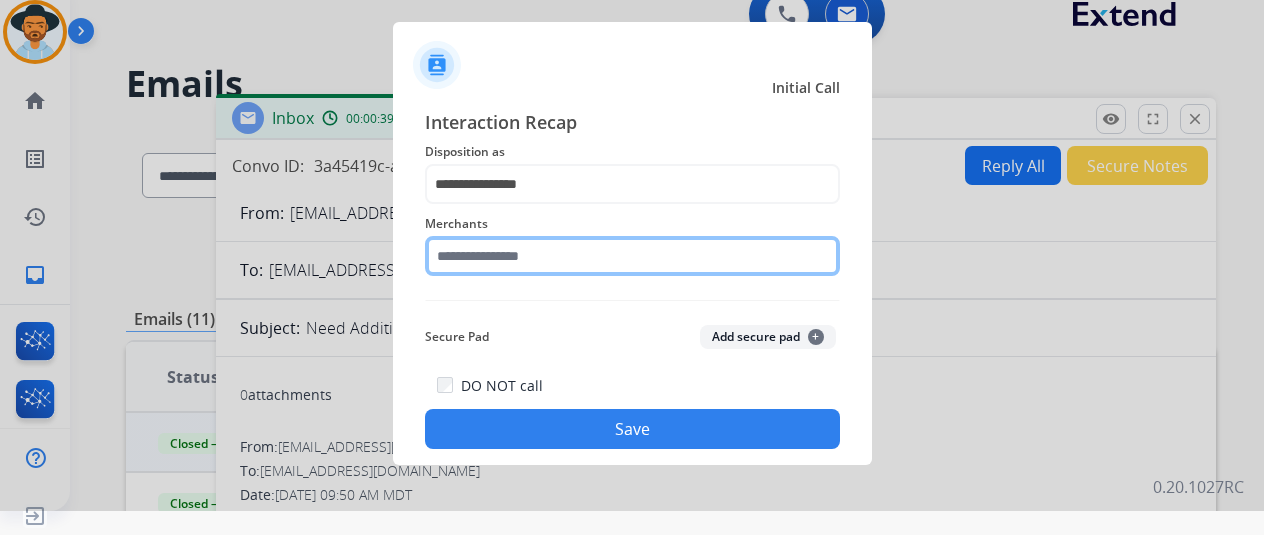click 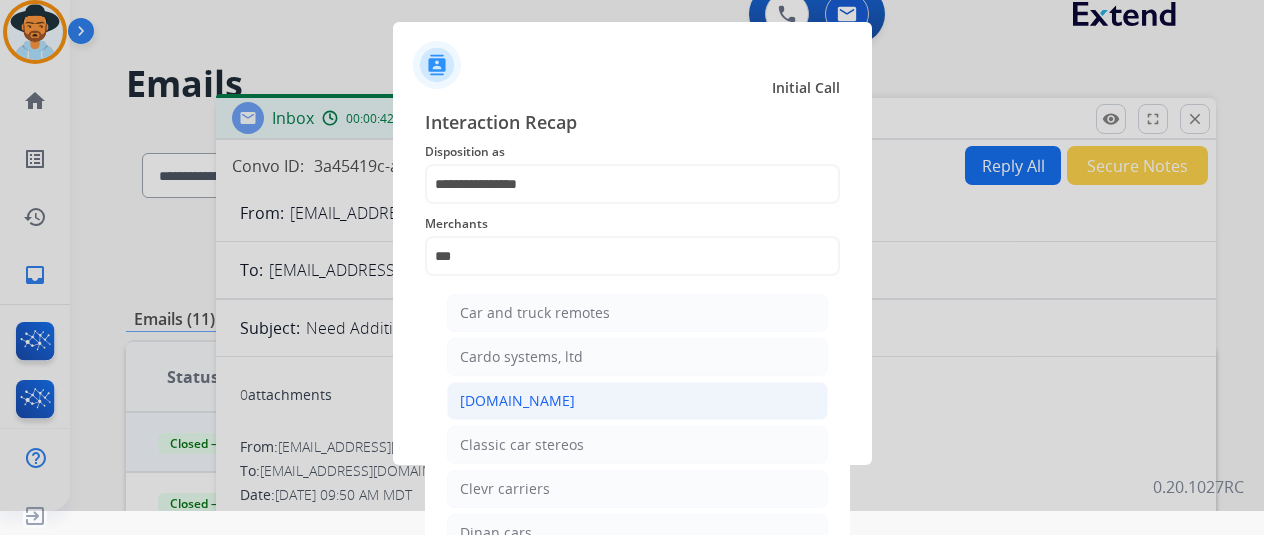 click on "[DOMAIN_NAME]" 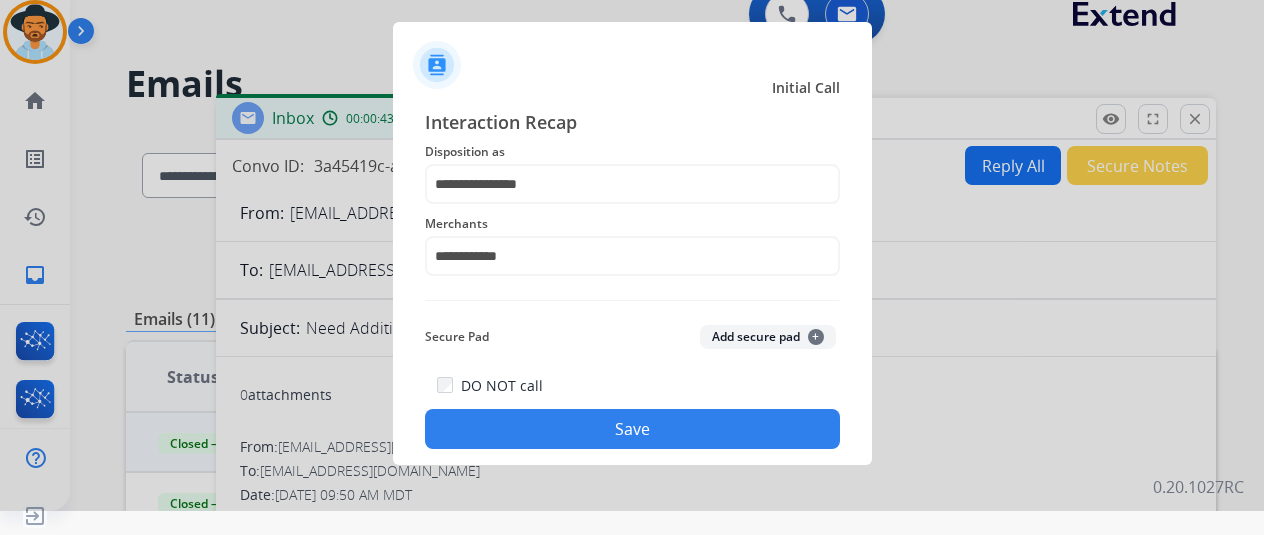 click on "Save" 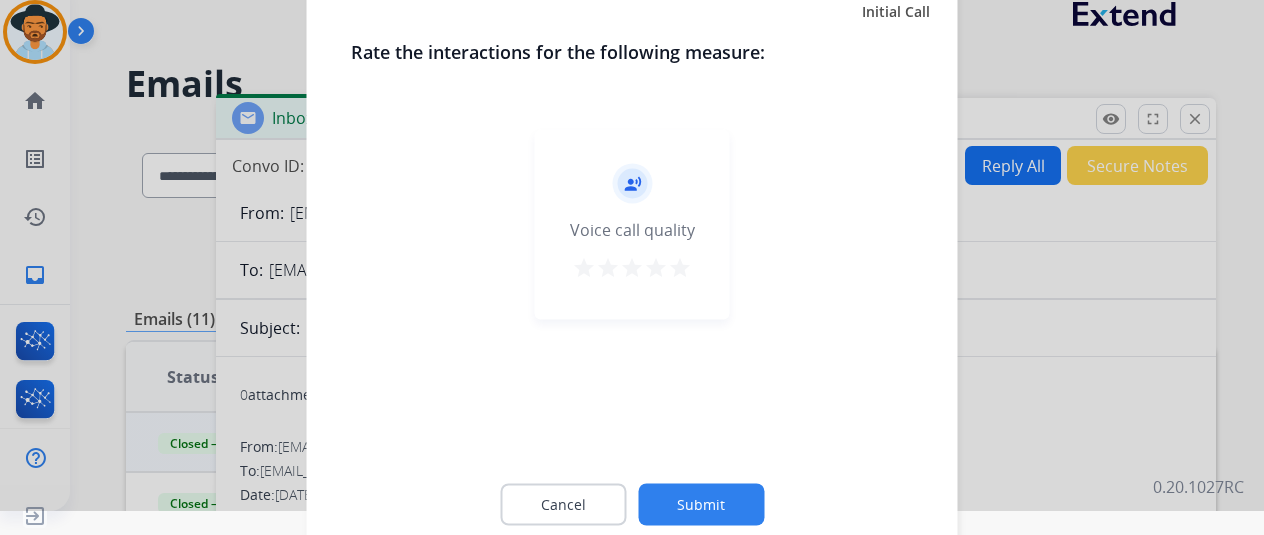 click on "star" at bounding box center [680, 267] 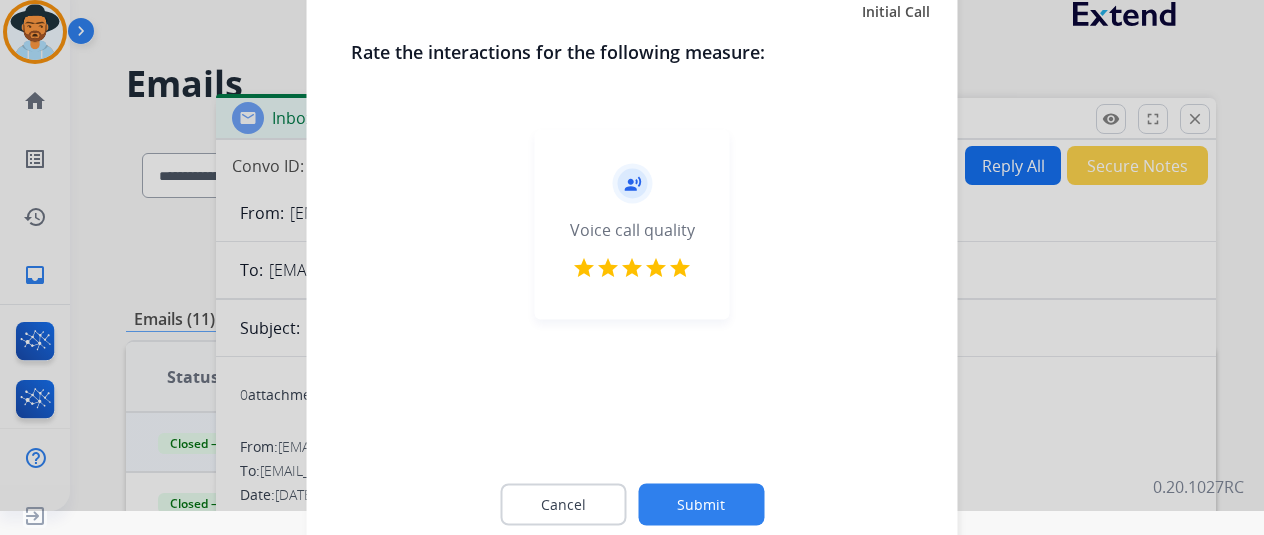 click on "Submit" 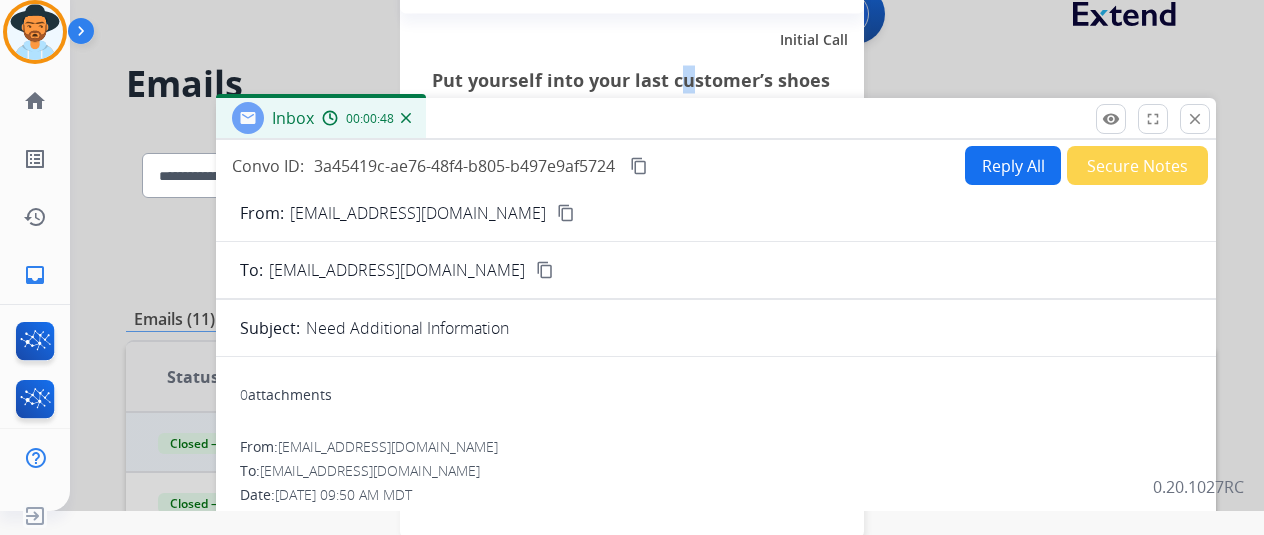 click on "Survey Initial Call Put yourself into your last customer’s shoes and rate the interaction how you feel they would  The interaction was easy   I reached someone who could resolve my issue 100%   The employee I spoke with truly understood my specific situation  Cancel Submit" 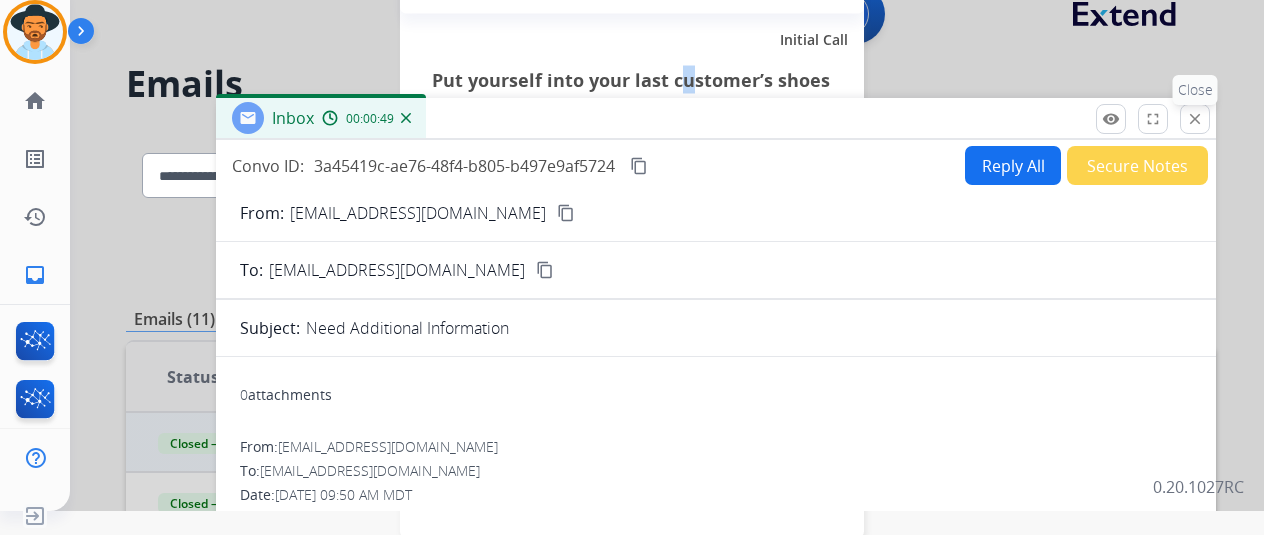 click on "close Close" at bounding box center (1195, 119) 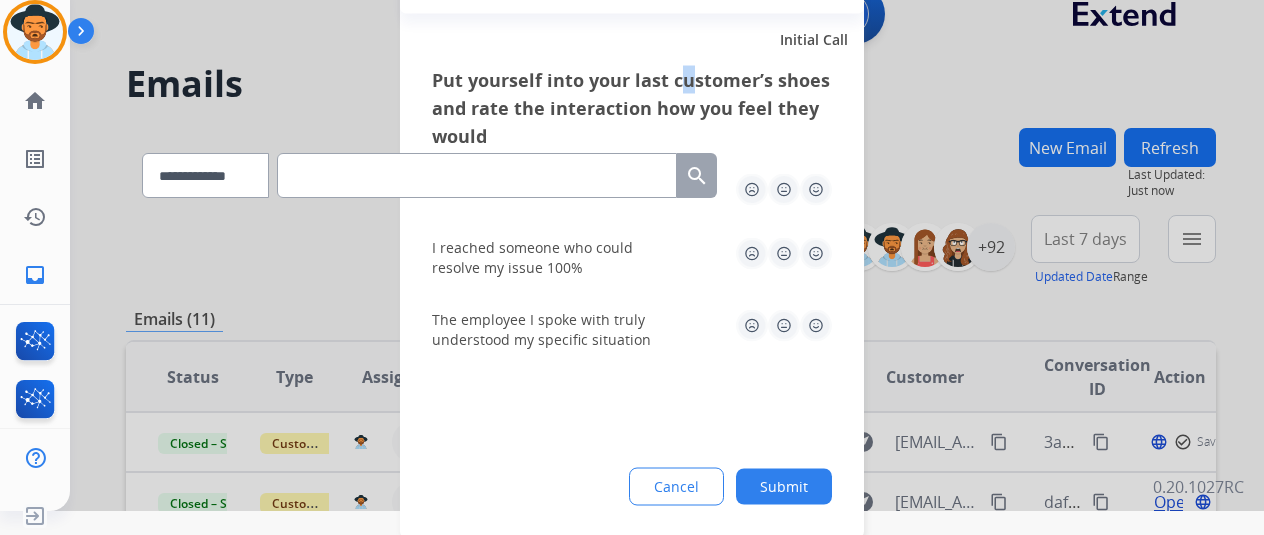 click 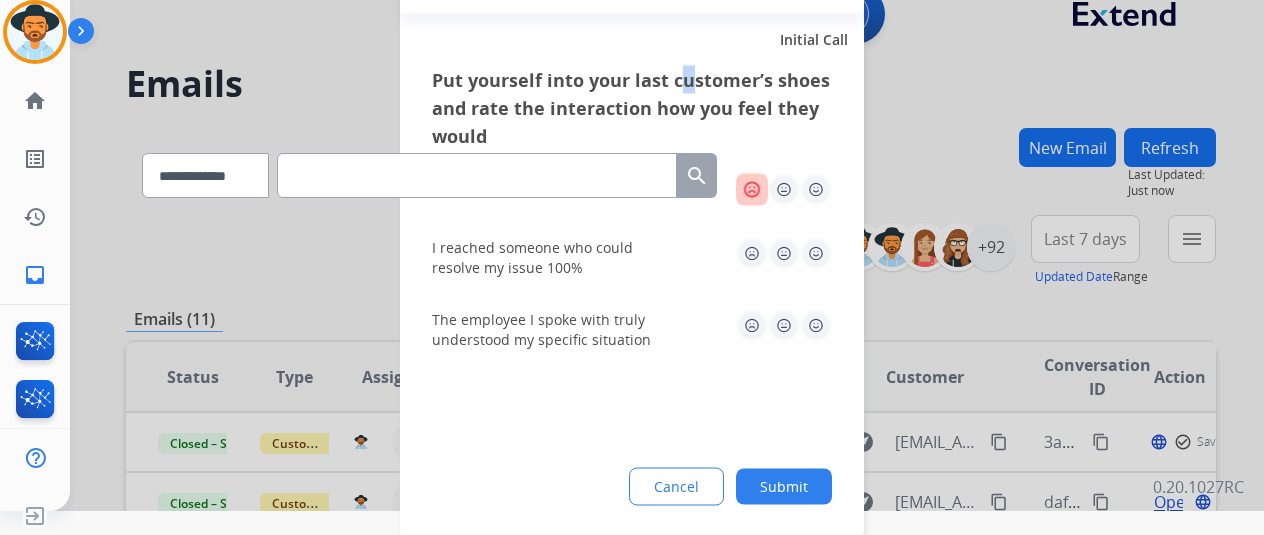 click 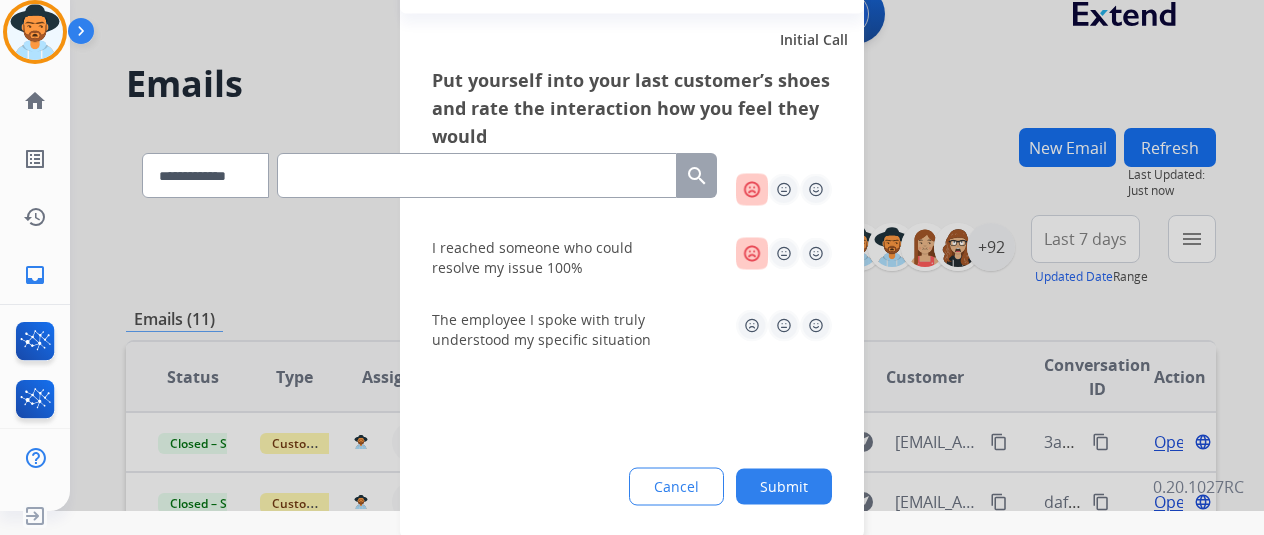 drag, startPoint x: 758, startPoint y: 297, endPoint x: 754, endPoint y: 313, distance: 16.492422 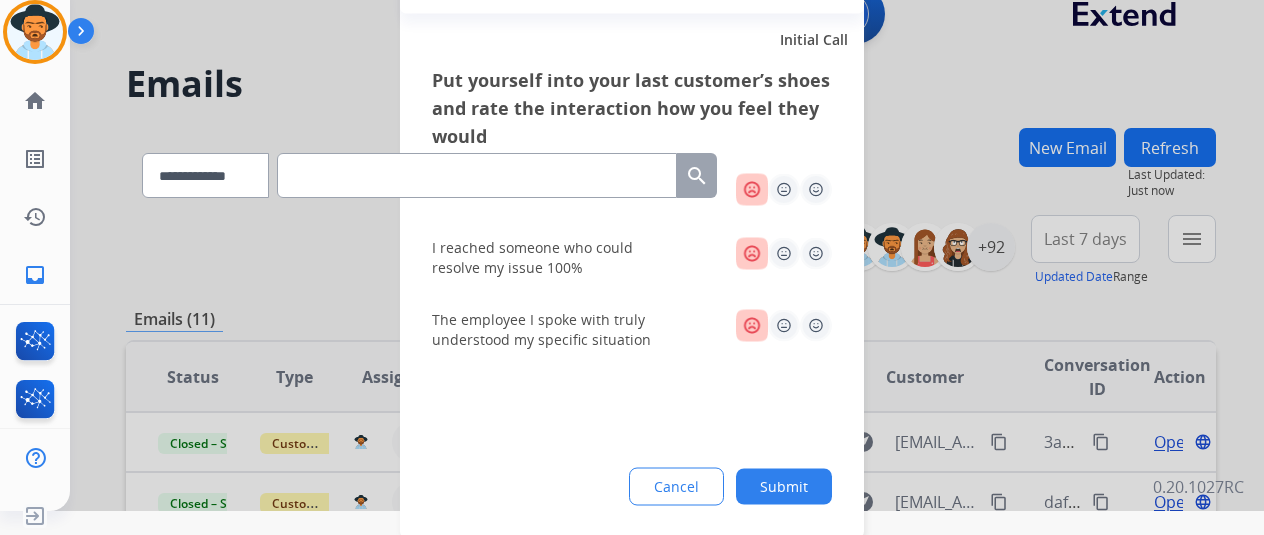 click on "Submit" 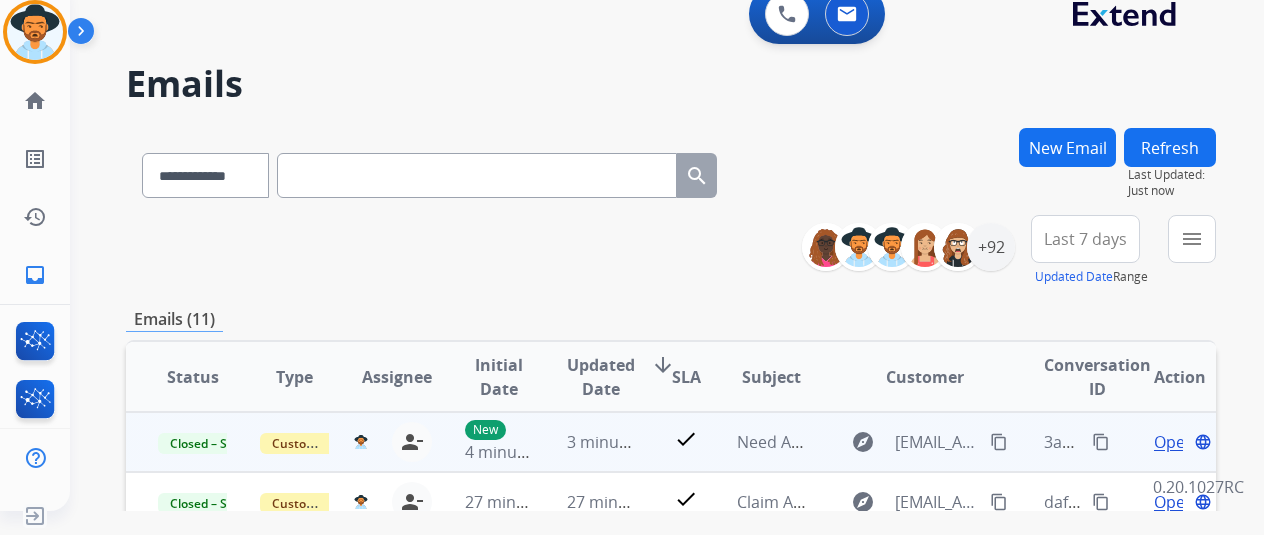click on "Open" at bounding box center (1174, 442) 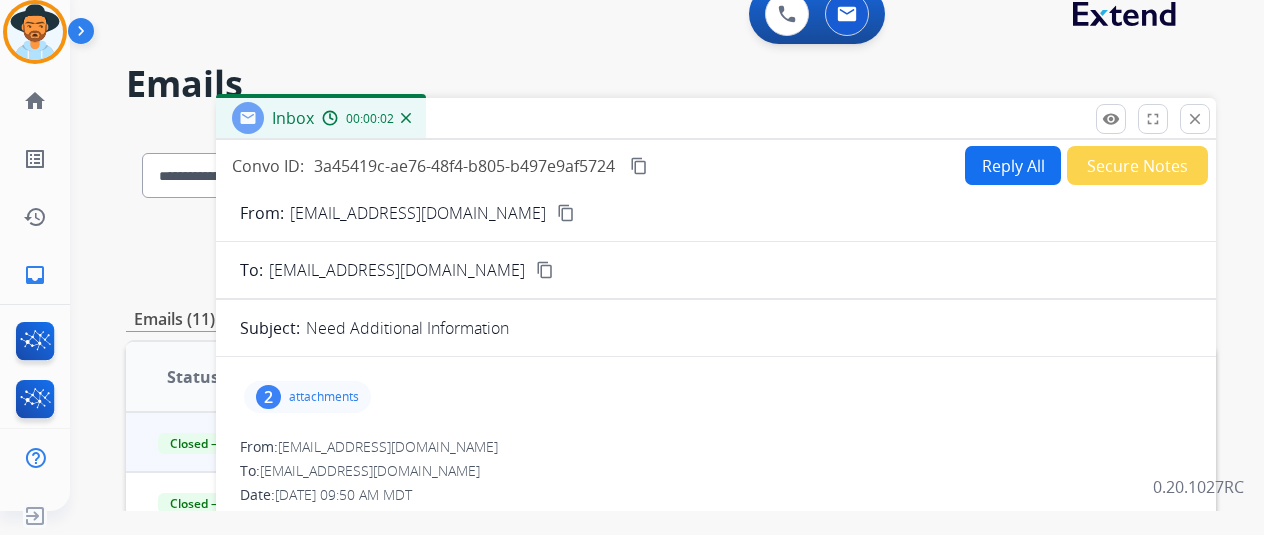 click on "2 attachments" at bounding box center [307, 397] 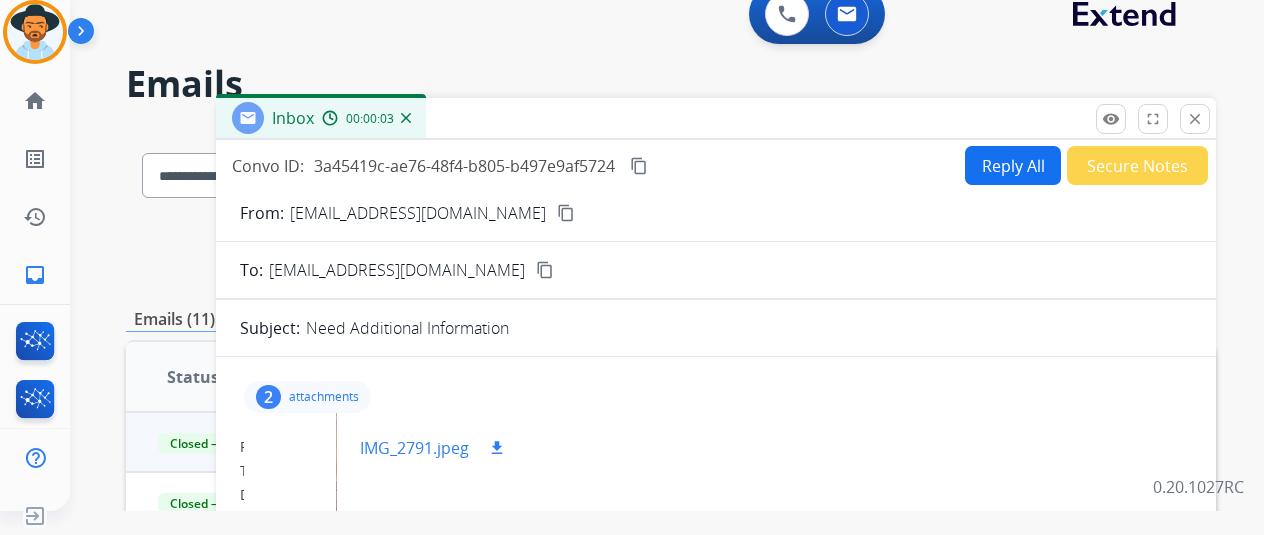 click on "IMG_2791.jpeg" at bounding box center [414, 448] 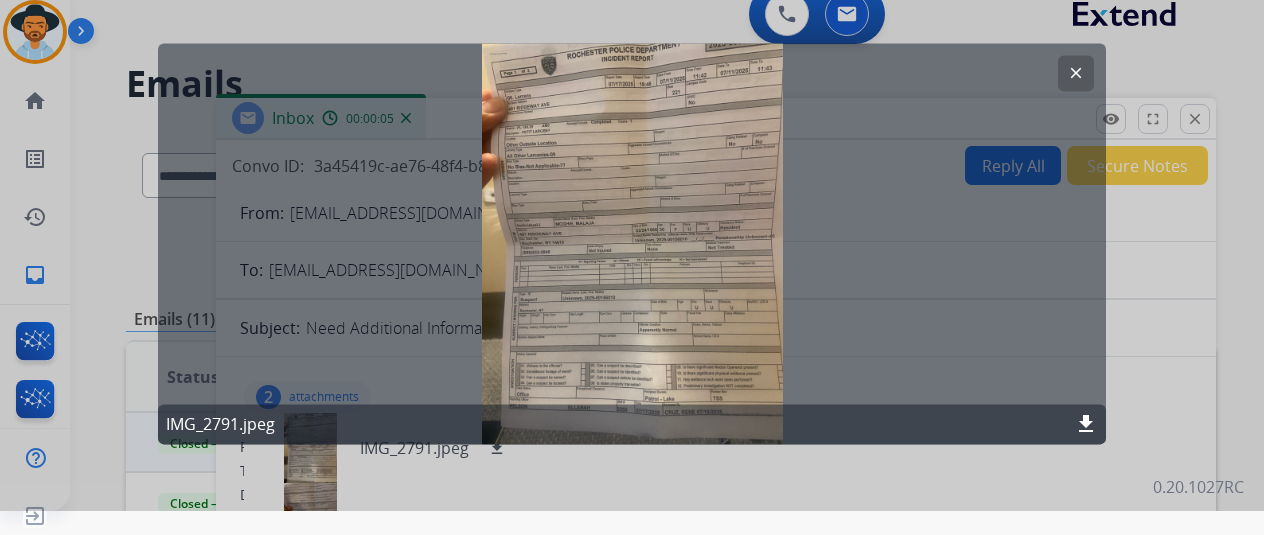 click on "clear" 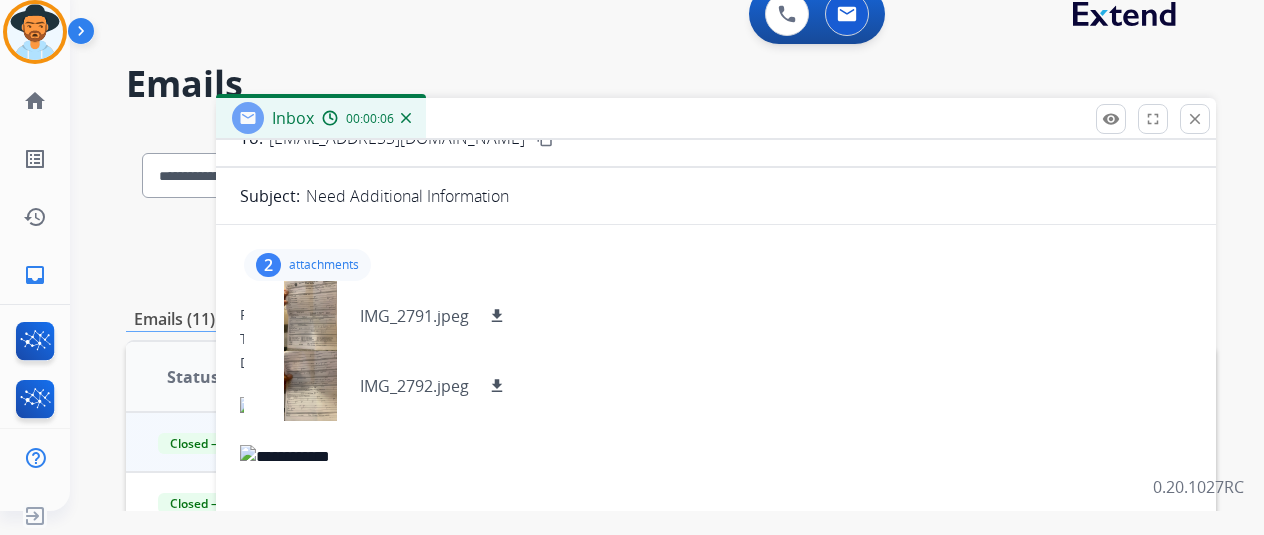 scroll, scrollTop: 200, scrollLeft: 0, axis: vertical 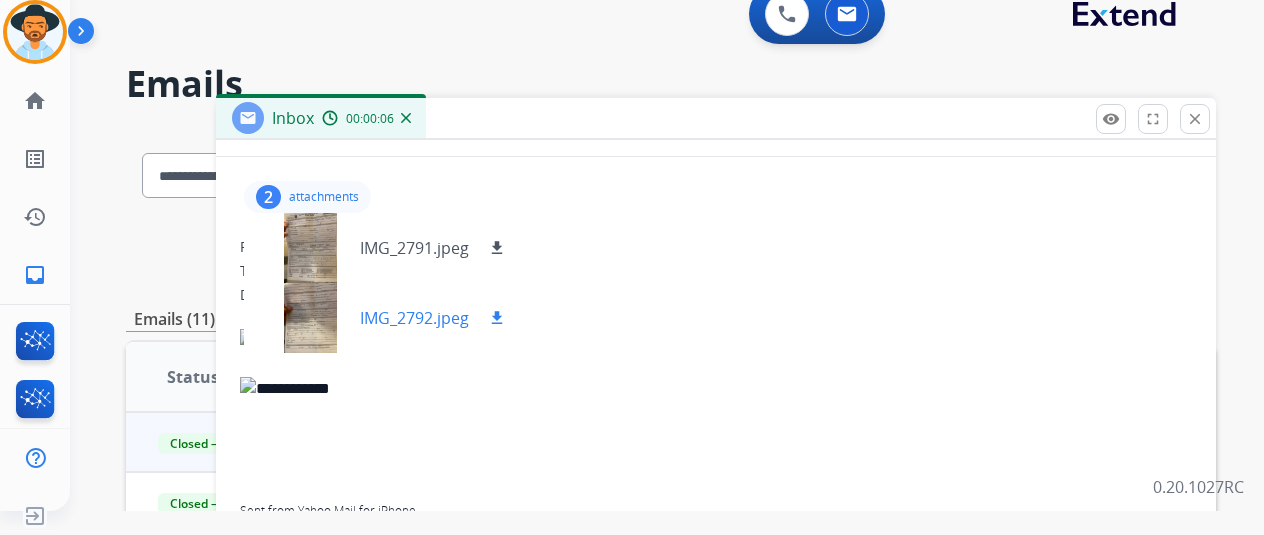 click on "IMG_2792.jpeg  download" at bounding box center [384, 318] 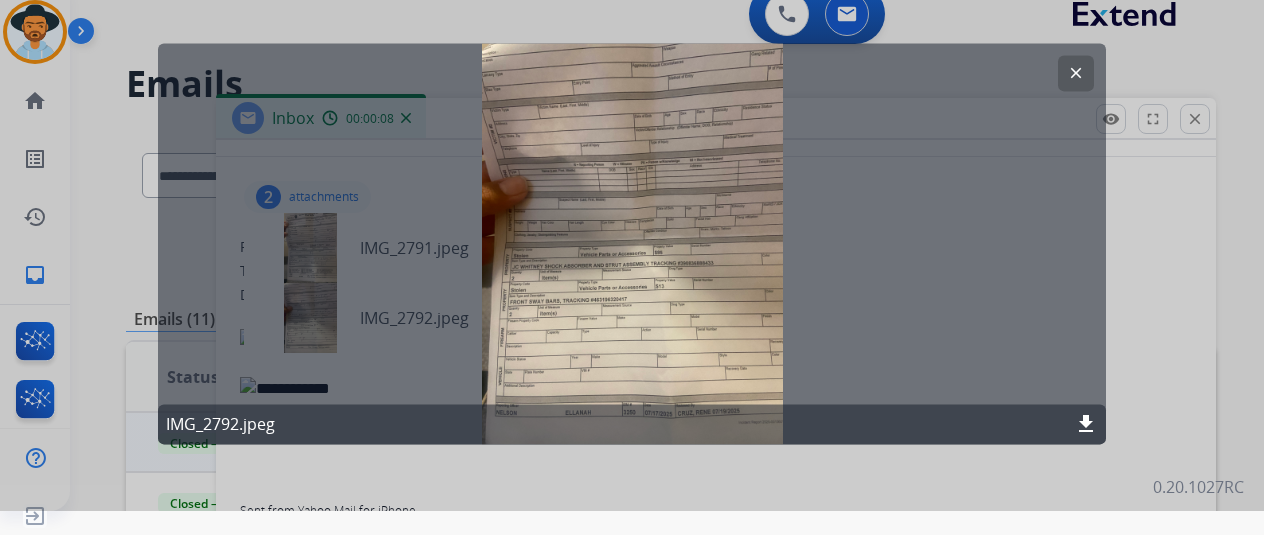 click on "clear" 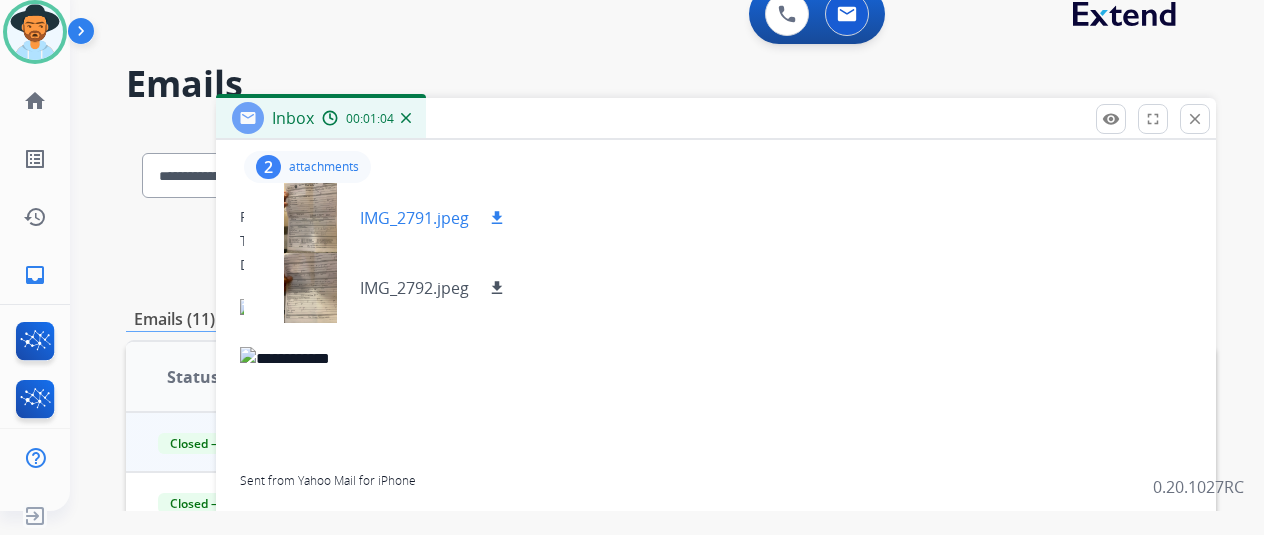 scroll, scrollTop: 200, scrollLeft: 0, axis: vertical 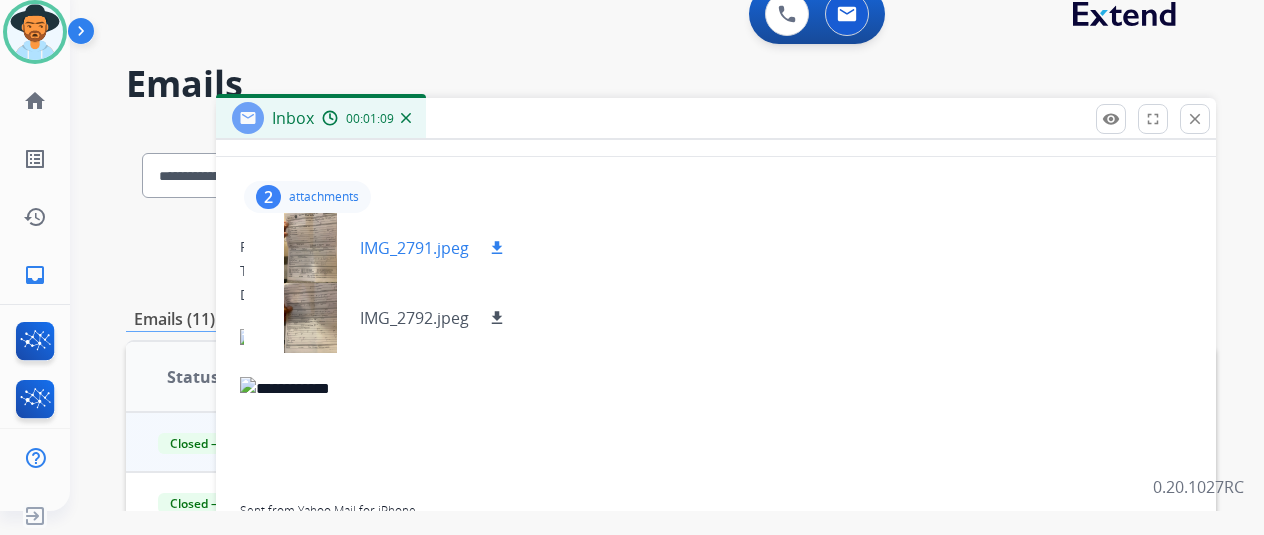click on "IMG_2791.jpeg" at bounding box center (414, 248) 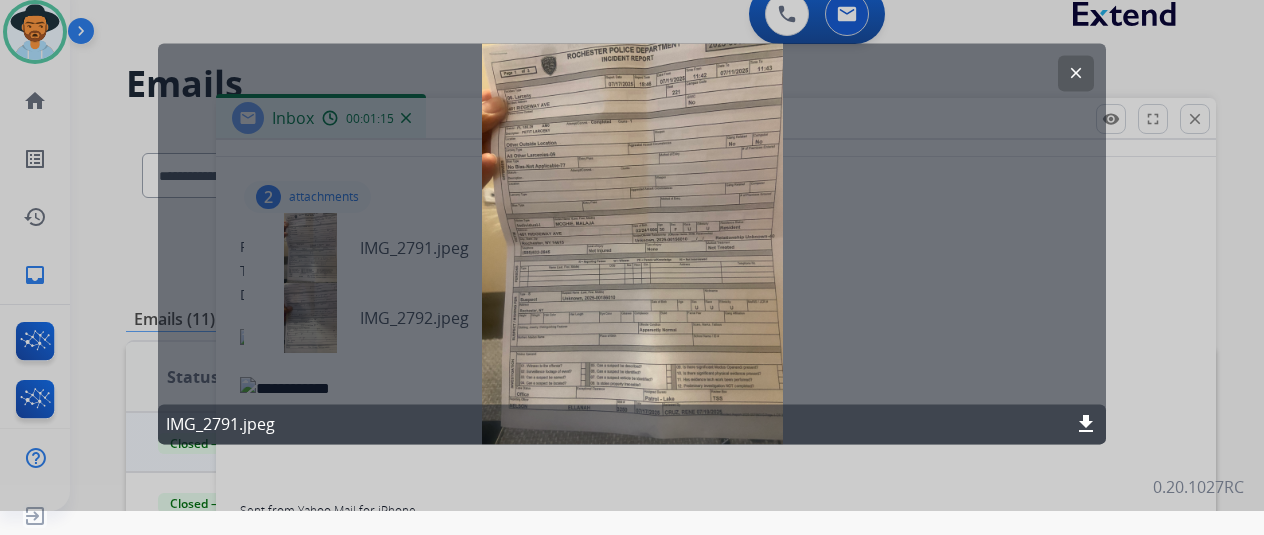 click on "download" 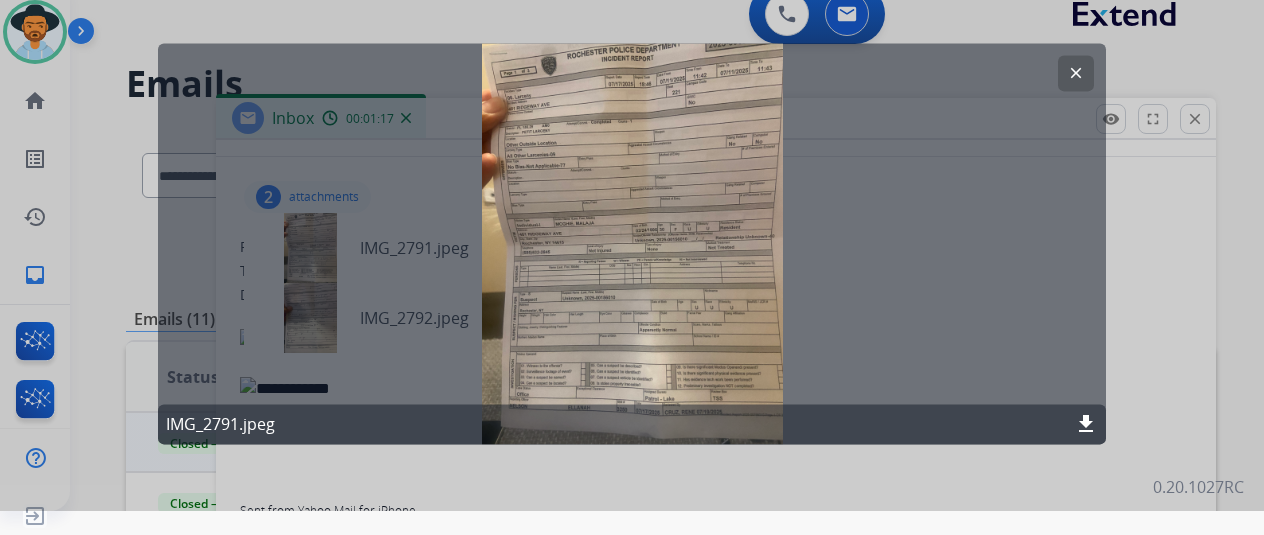 click on "clear" 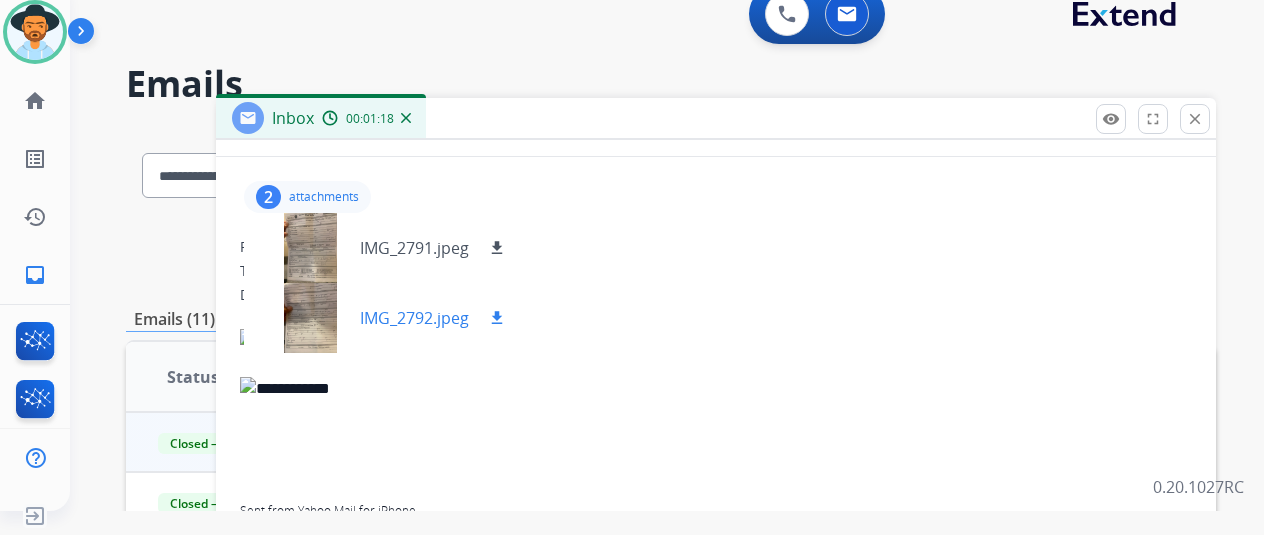 click on "IMG_2792.jpeg  download" at bounding box center (384, 318) 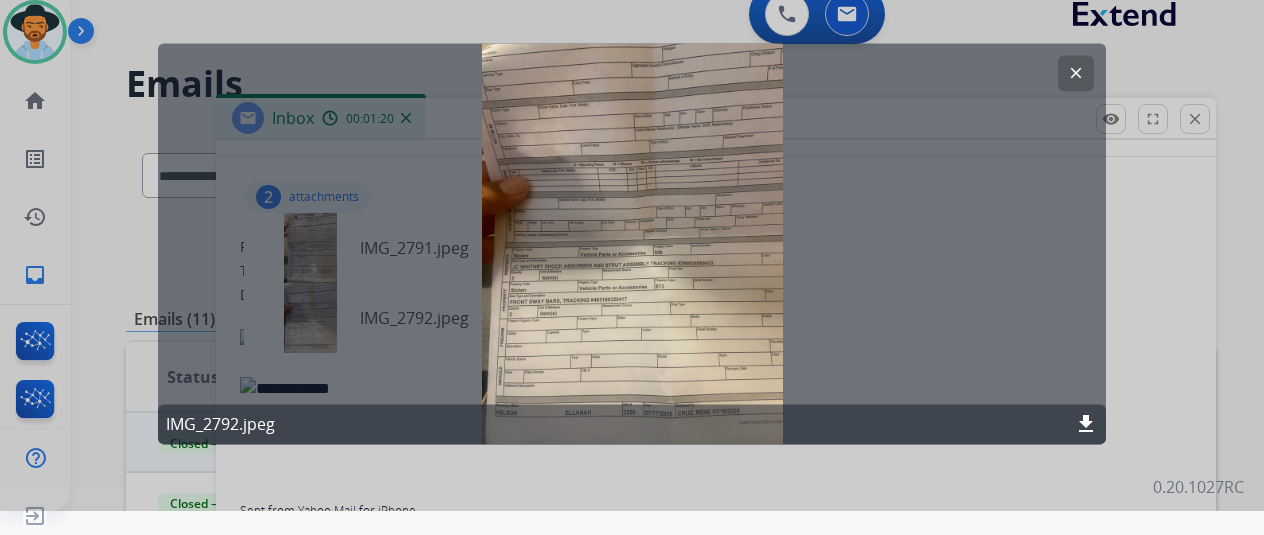 click on "download" 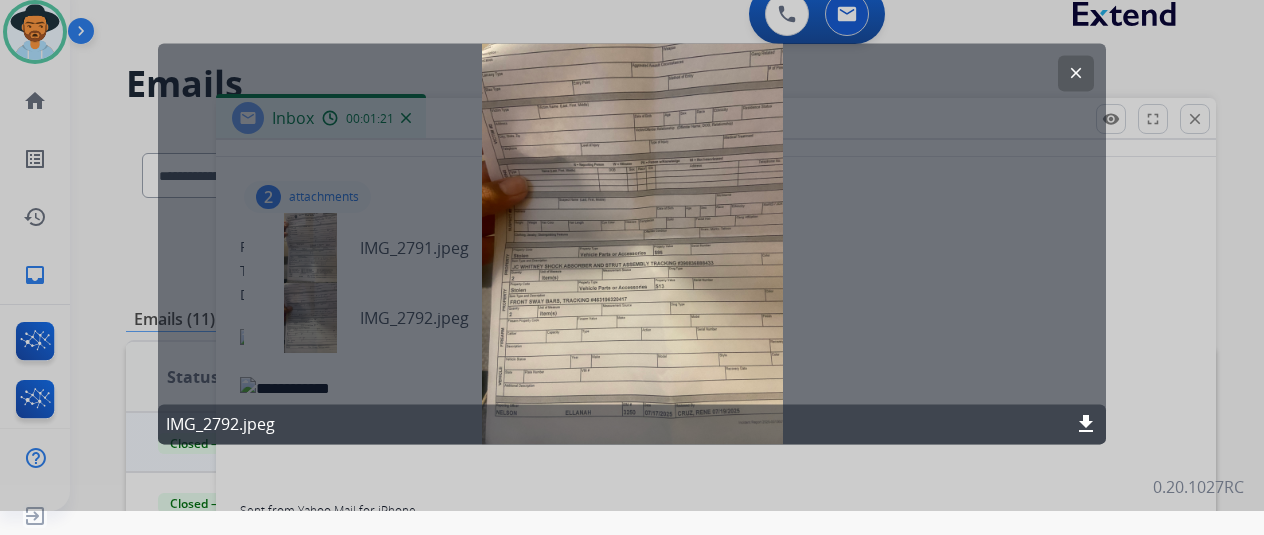 click on "clear" 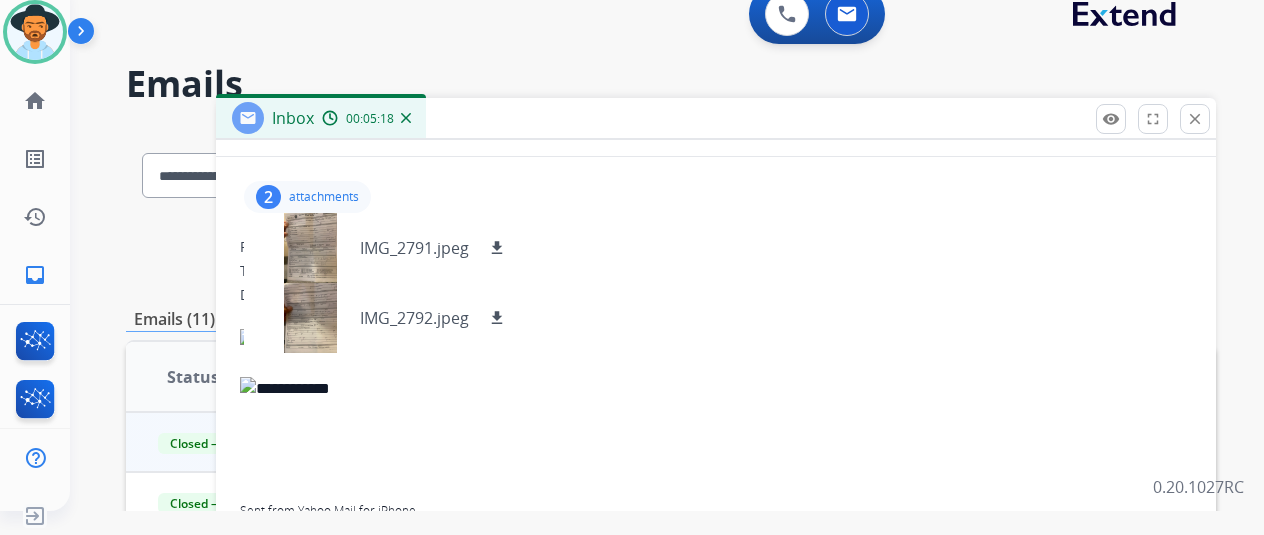 click on "Inbox  00:05:18" at bounding box center (321, 118) 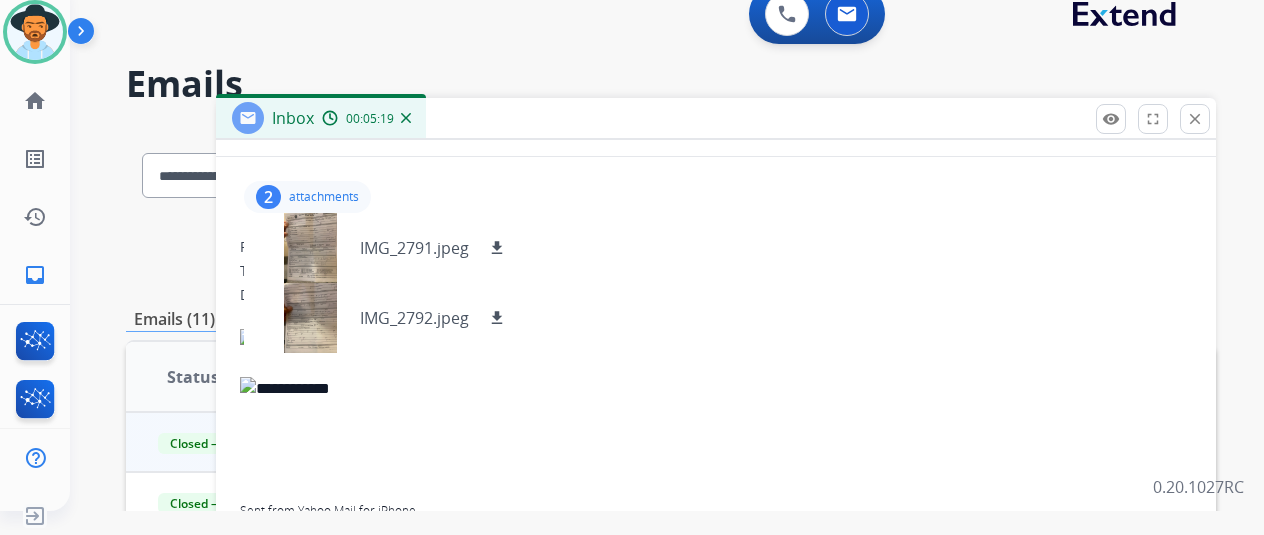 click at bounding box center (406, 118) 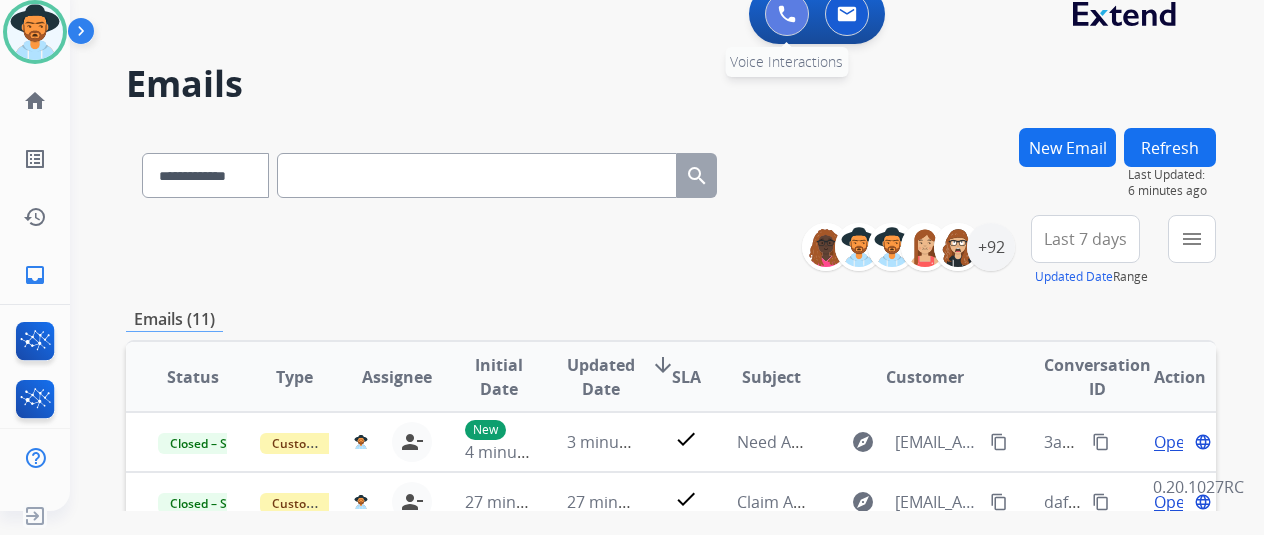 click at bounding box center [787, 14] 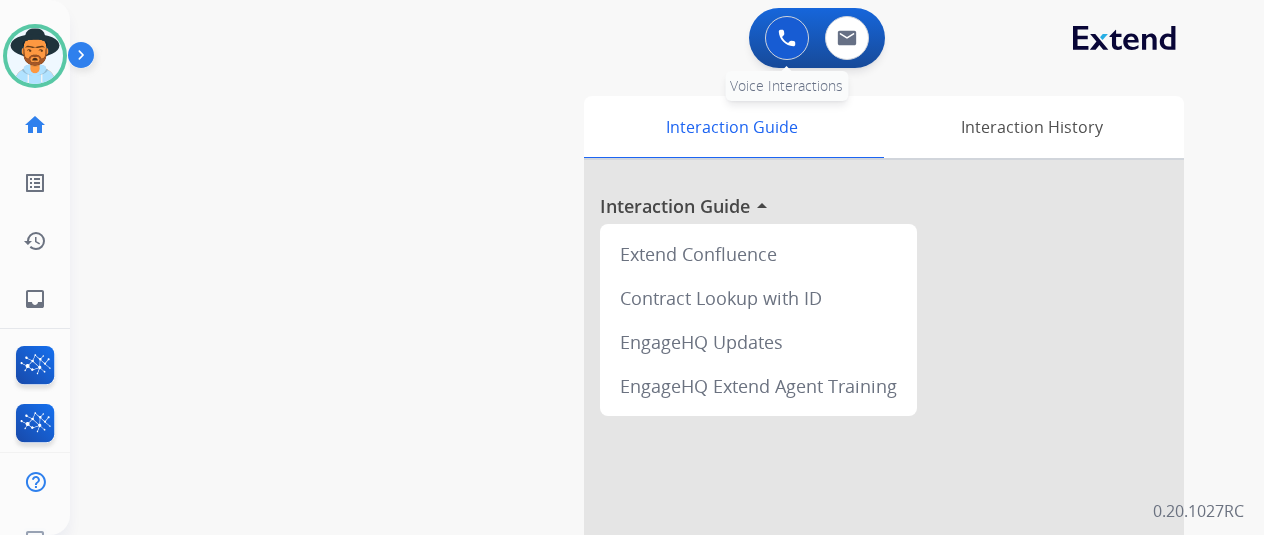 click at bounding box center [787, 38] 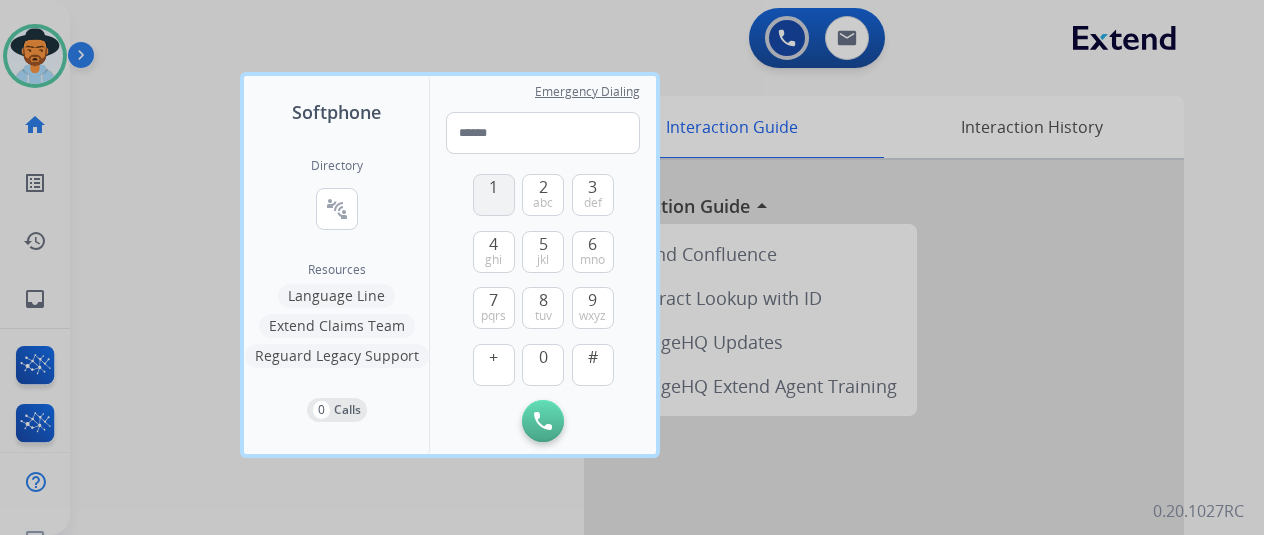 click on "1" at bounding box center (494, 195) 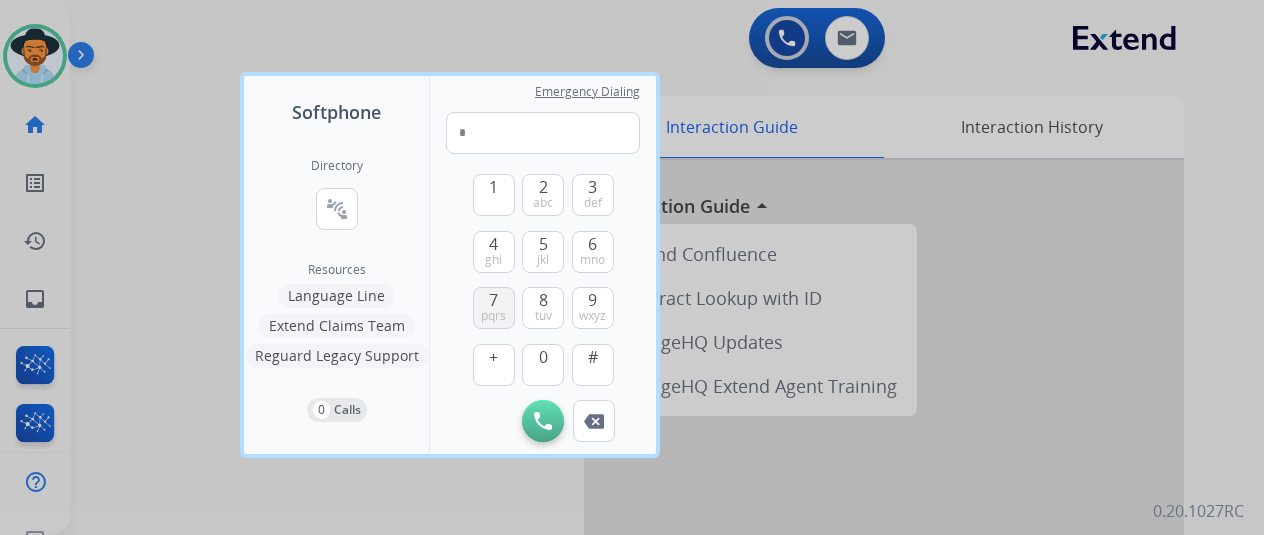click on "7 pqrs" at bounding box center [494, 308] 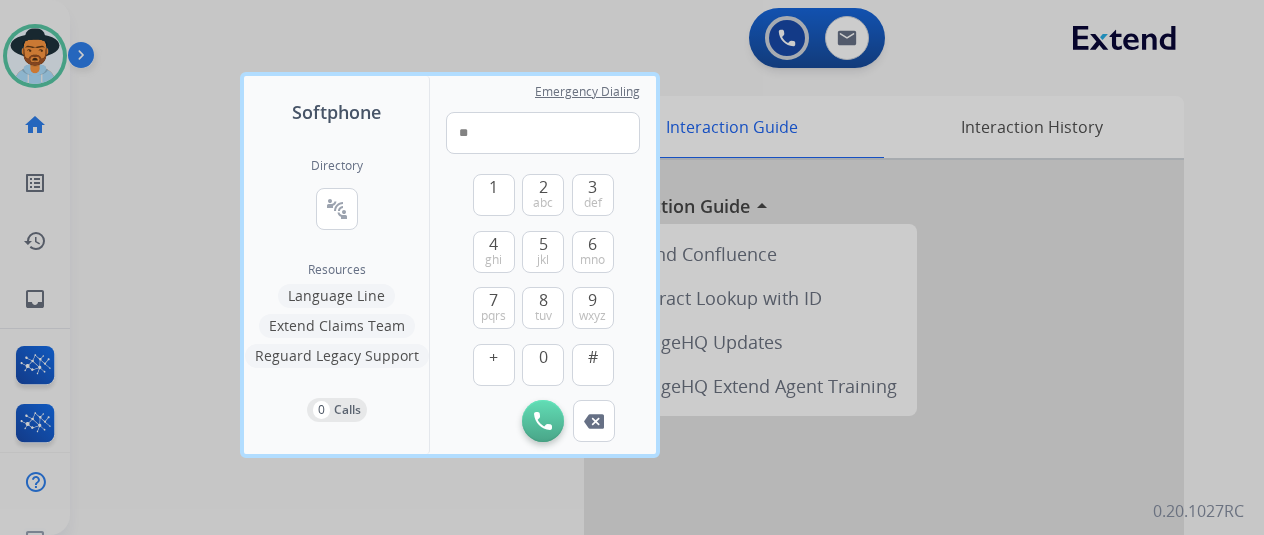 click on "1 2 abc 3 def 4 ghi 5 jkl 6 mno 7 pqrs 8 tuv 9 wxyz + 0 #" at bounding box center (543, 277) 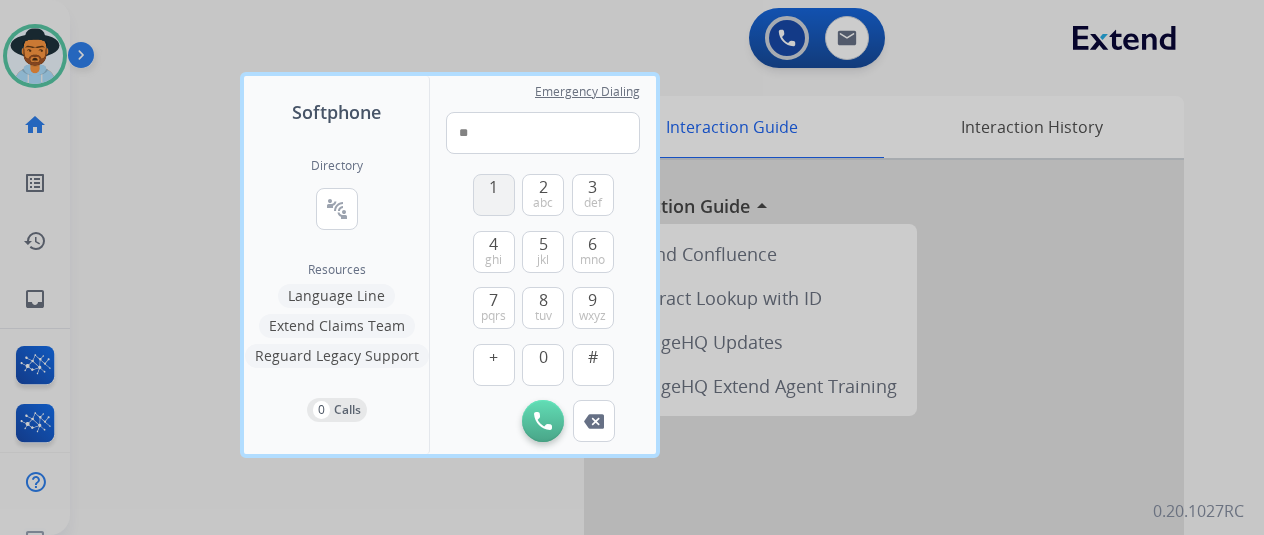 click on "1" at bounding box center (494, 195) 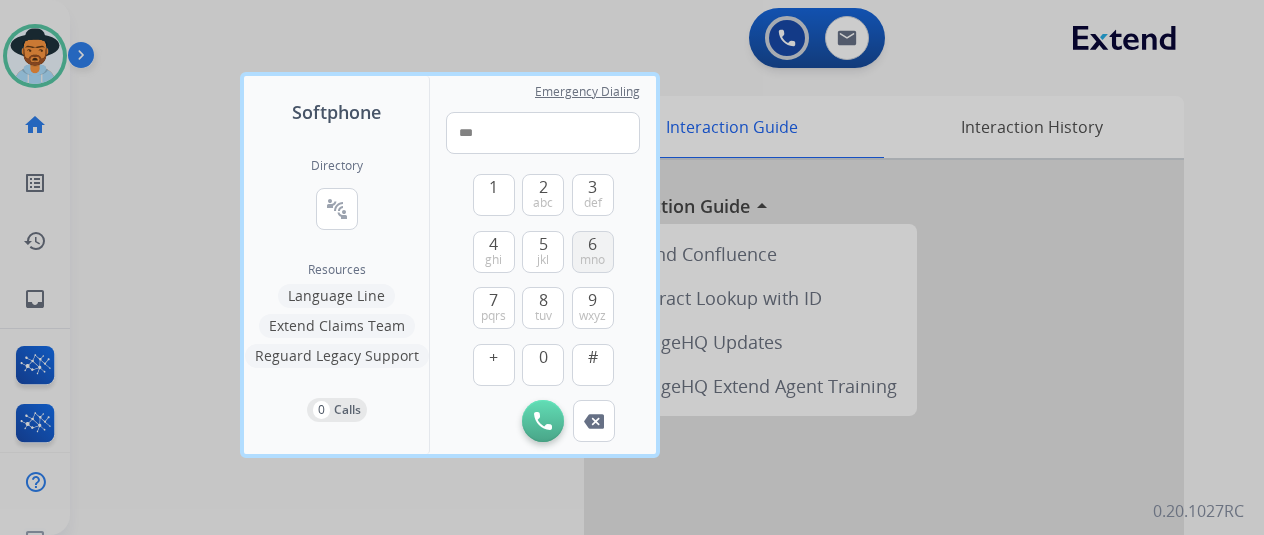 click on "mno" at bounding box center (592, 260) 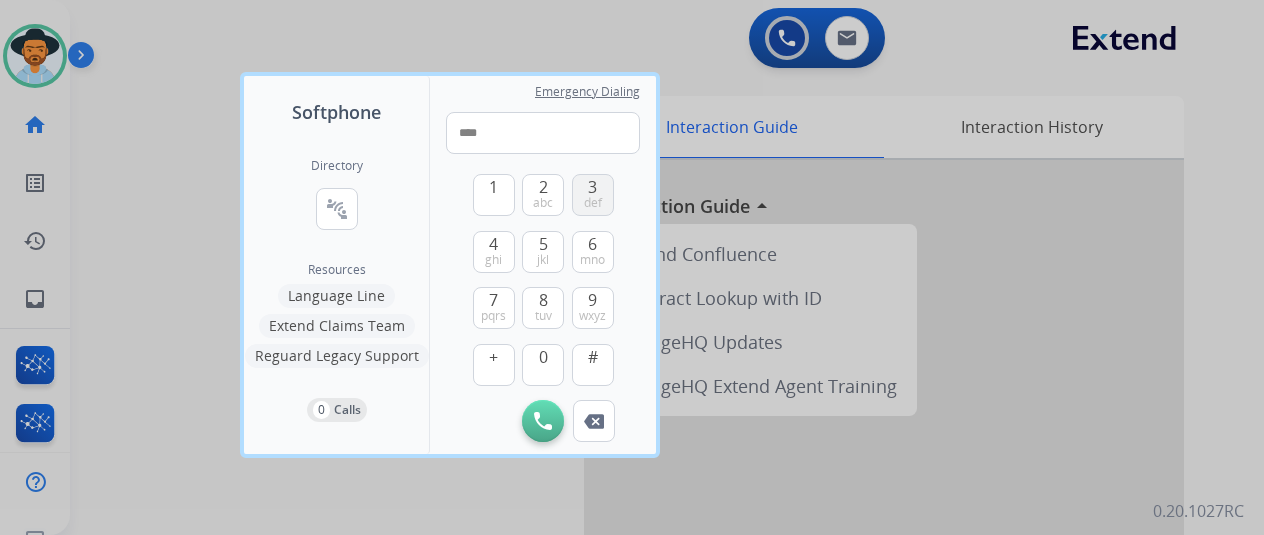 click on "3" at bounding box center (592, 187) 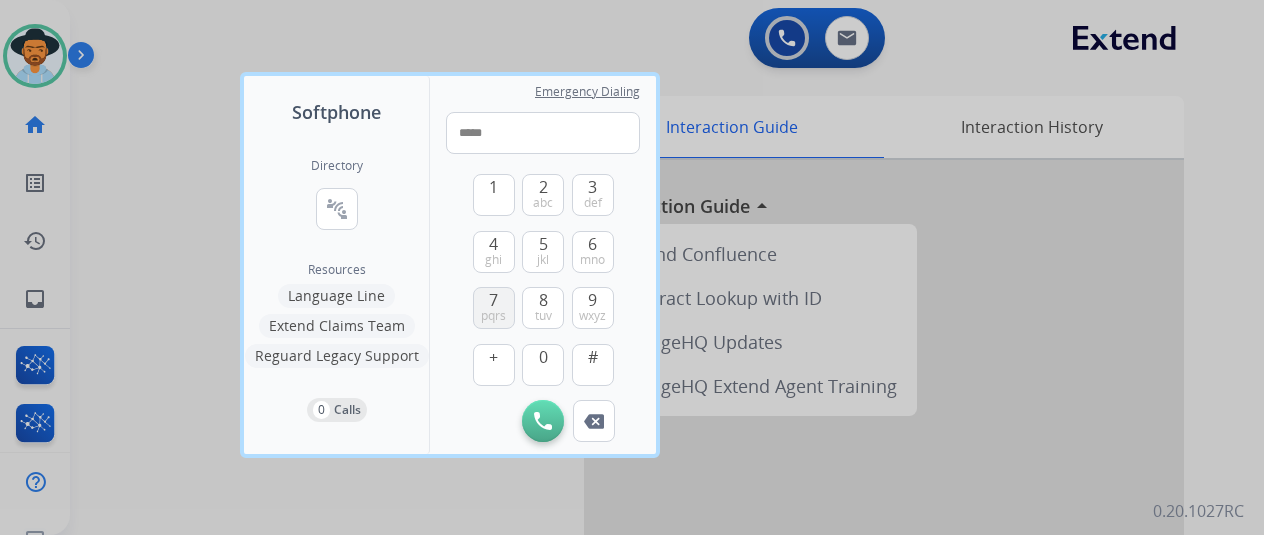 click on "pqrs" at bounding box center [493, 316] 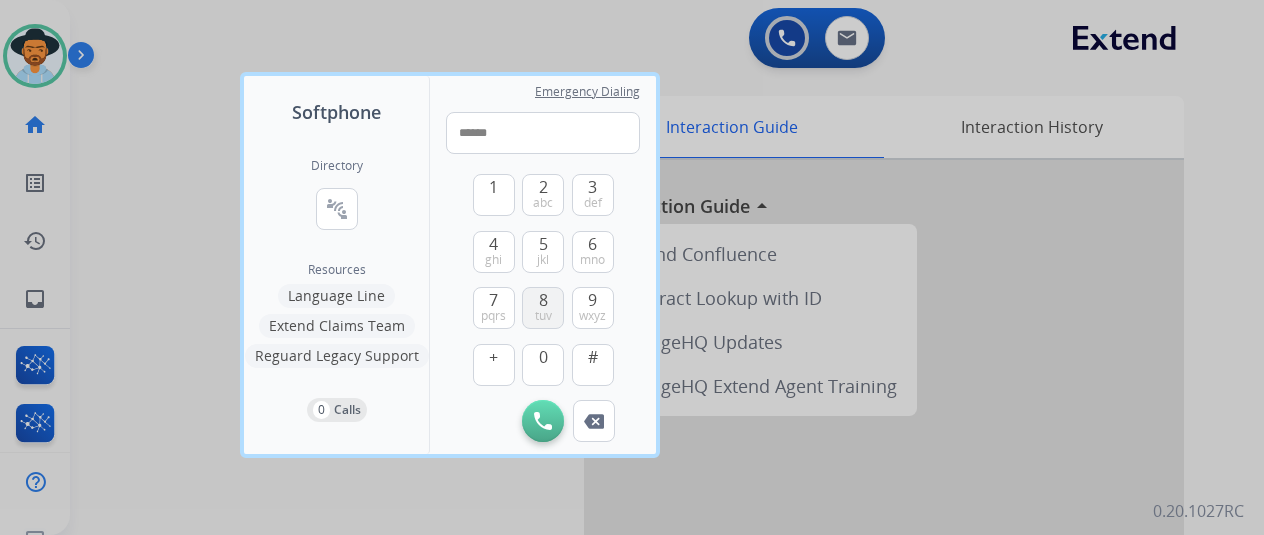 click on "8" at bounding box center [543, 300] 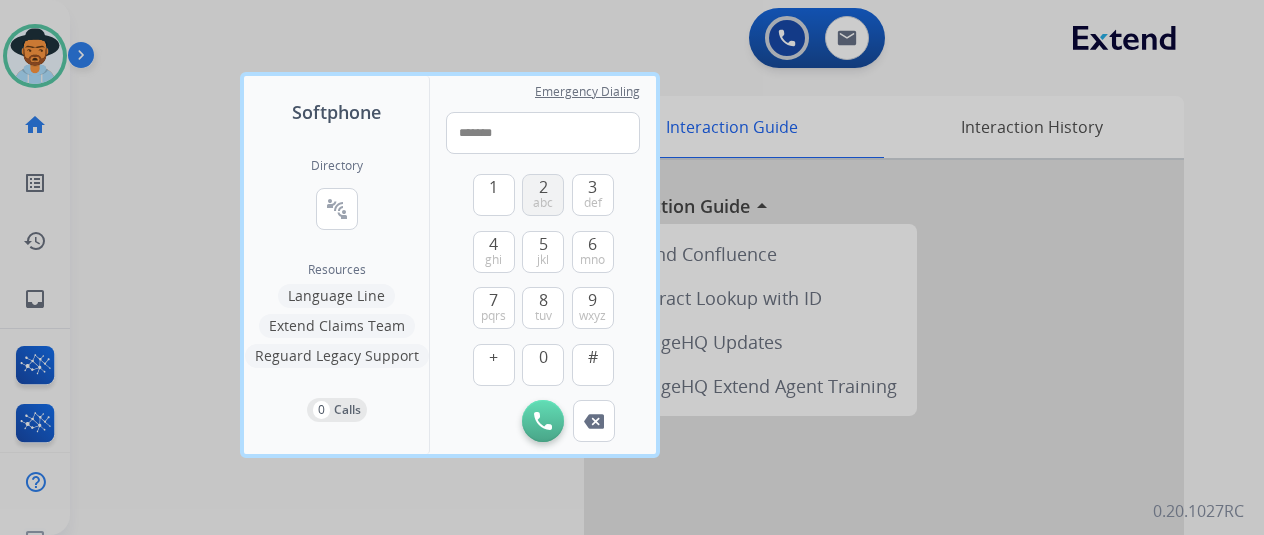 click on "2 abc" at bounding box center (543, 195) 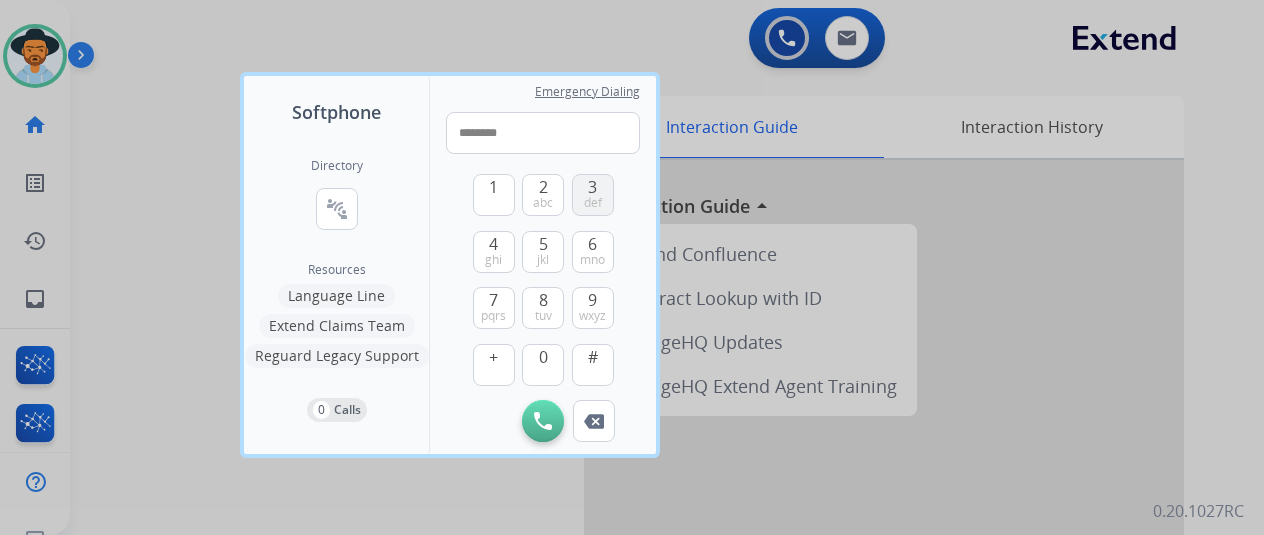 click on "3 def" at bounding box center (593, 195) 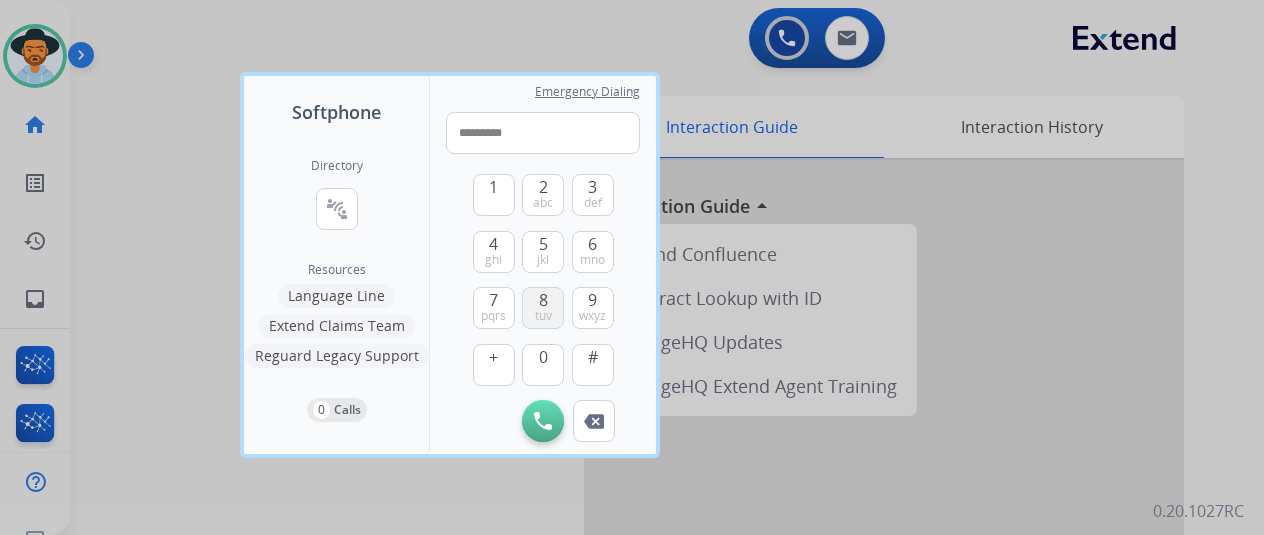 click on "tuv" at bounding box center (543, 316) 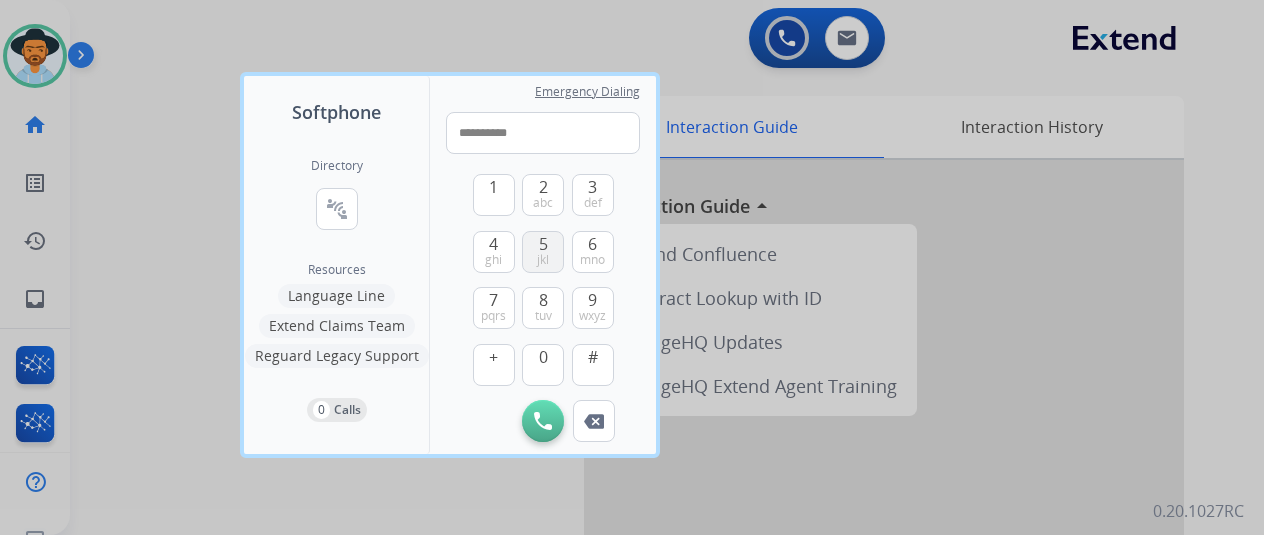 click on "jkl" at bounding box center (543, 260) 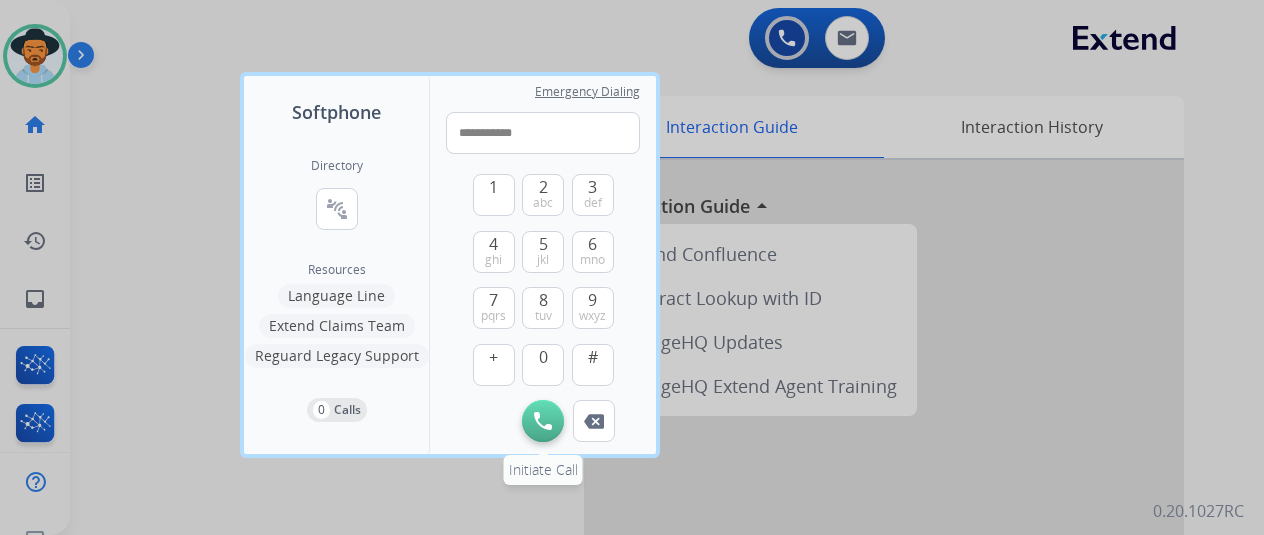 click on "Initiate Call" at bounding box center [543, 421] 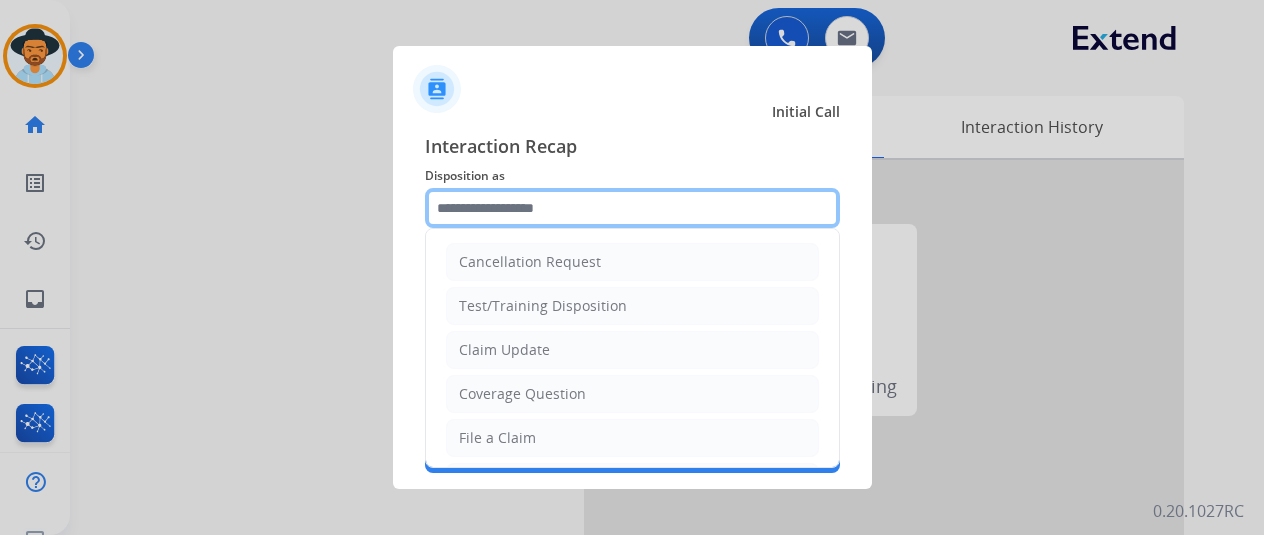 click 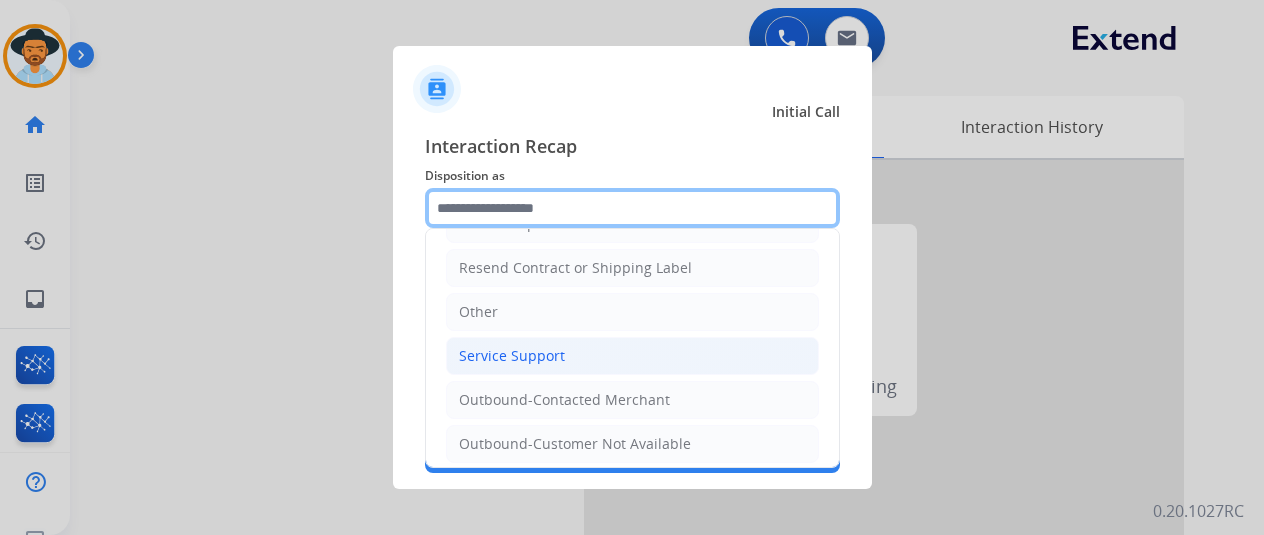 scroll, scrollTop: 0, scrollLeft: 0, axis: both 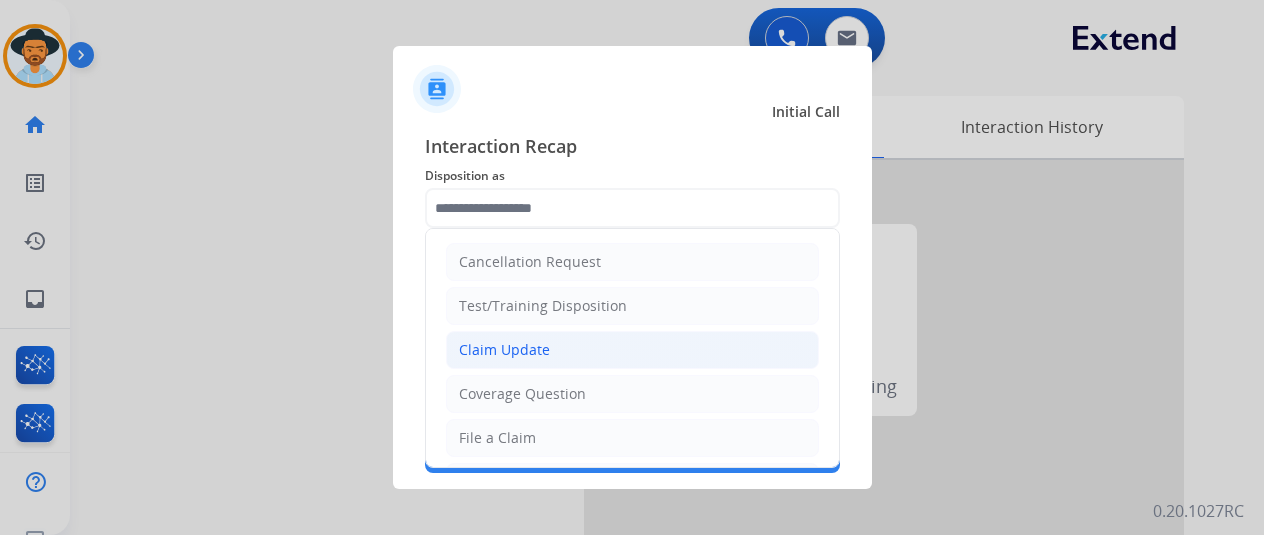 click on "Claim Update" 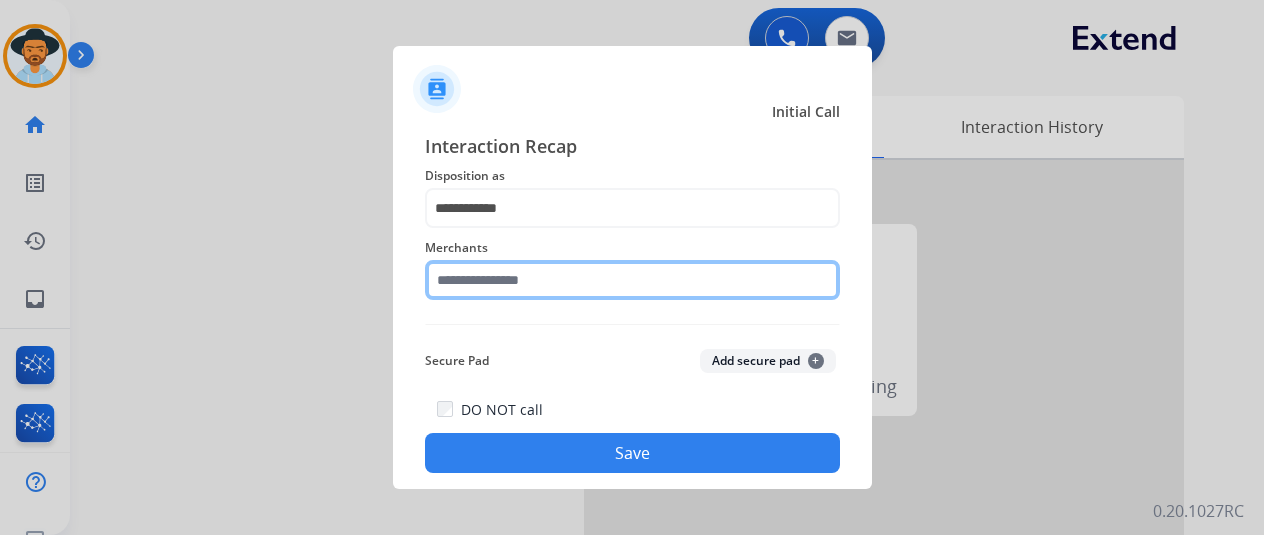 click 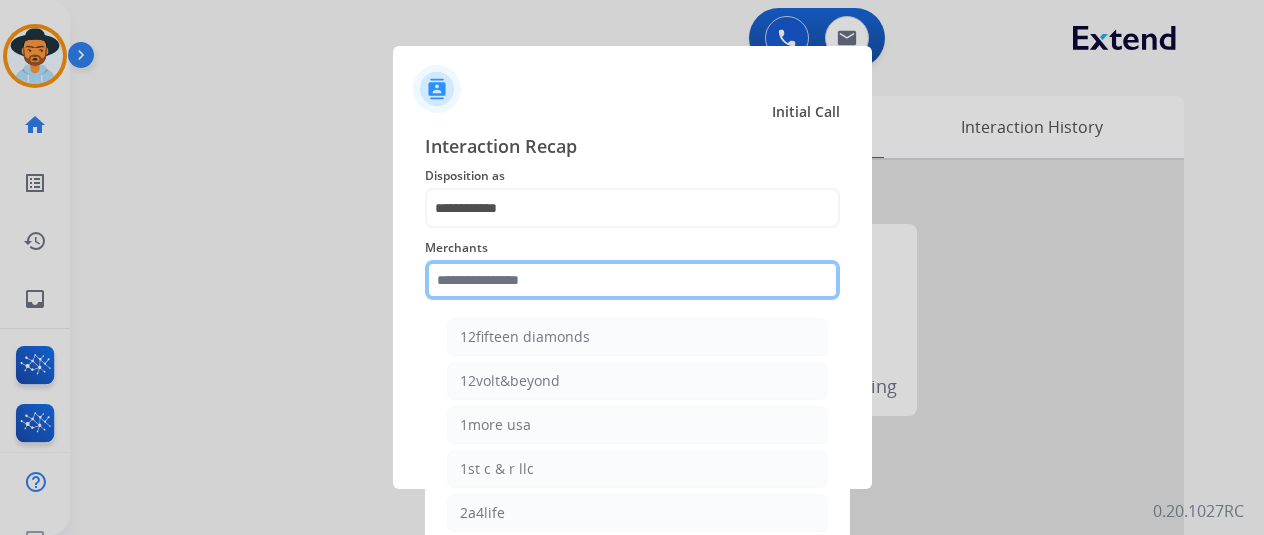 click 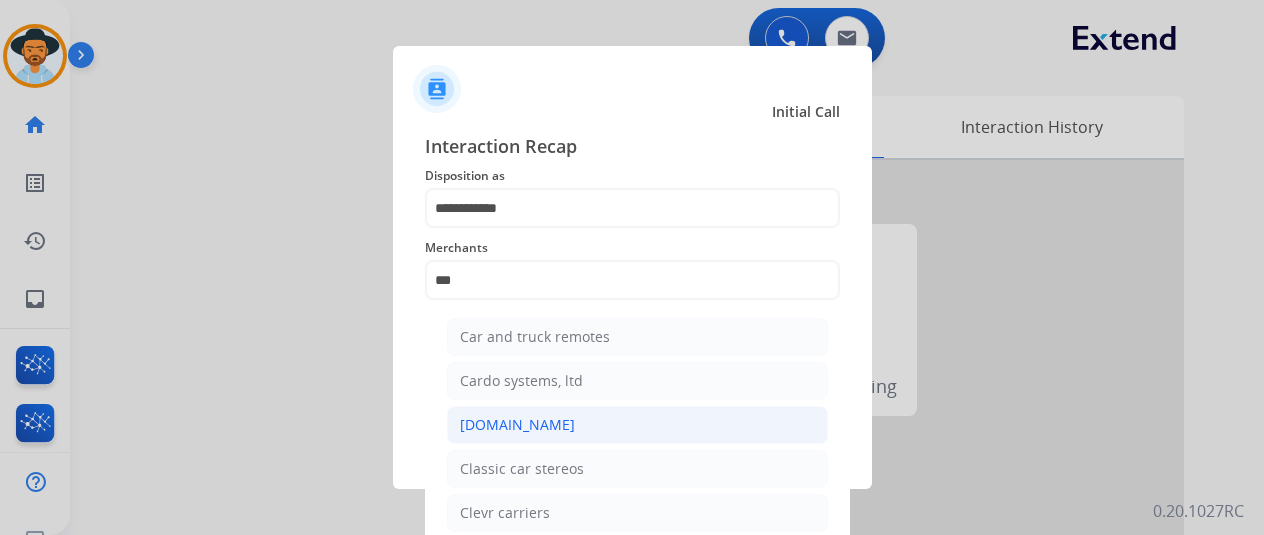 click on "[DOMAIN_NAME]" 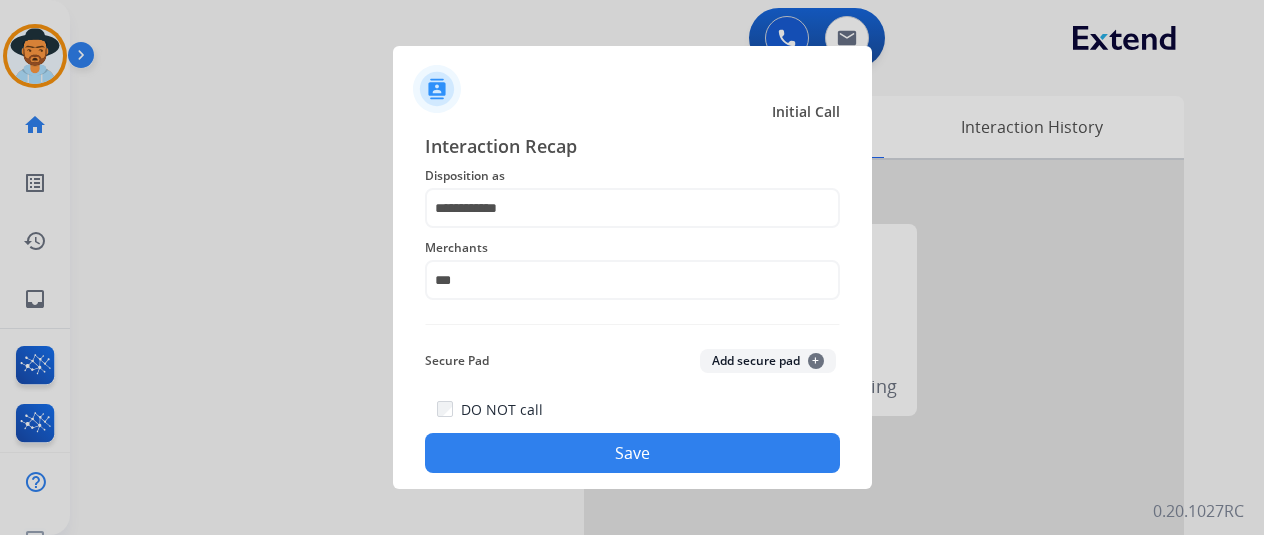 type on "**********" 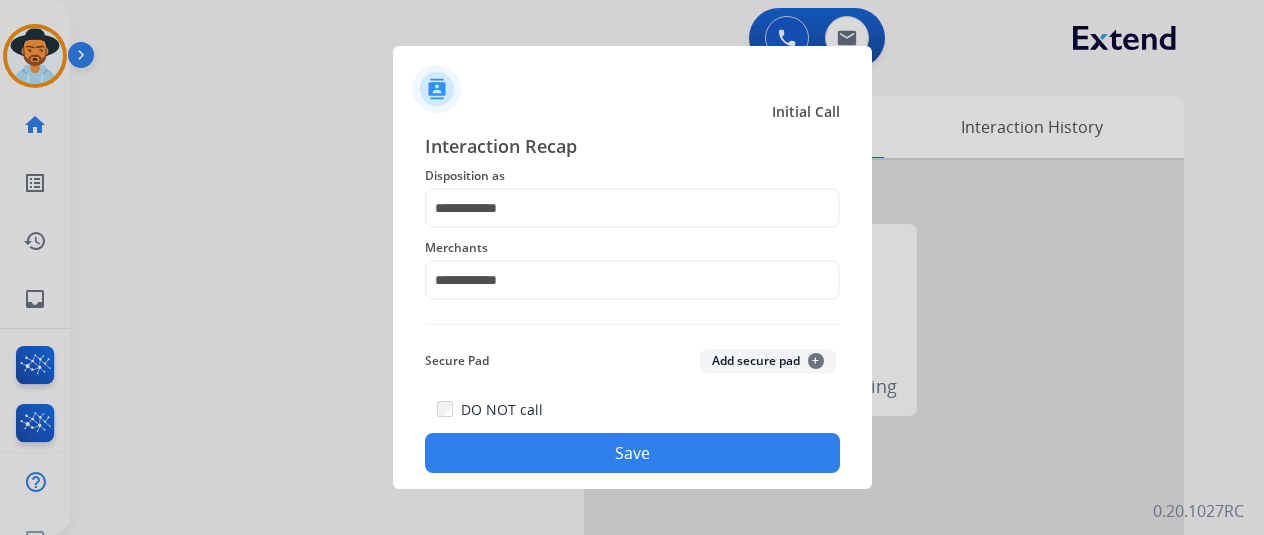 click on "Save" 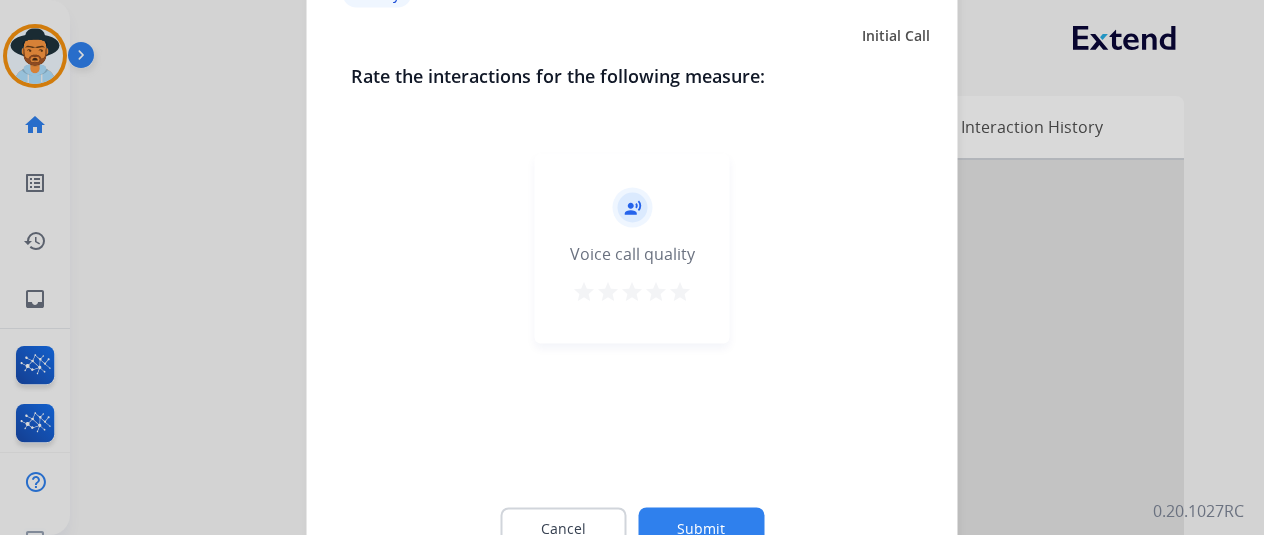 click on "star" at bounding box center (656, 294) 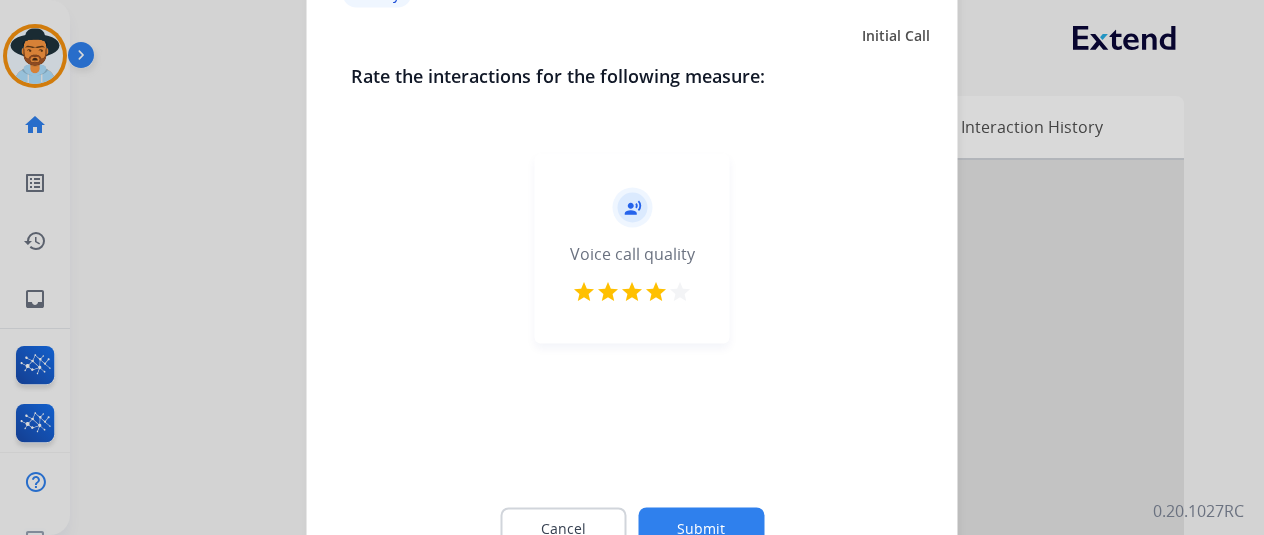 click on "Submit" 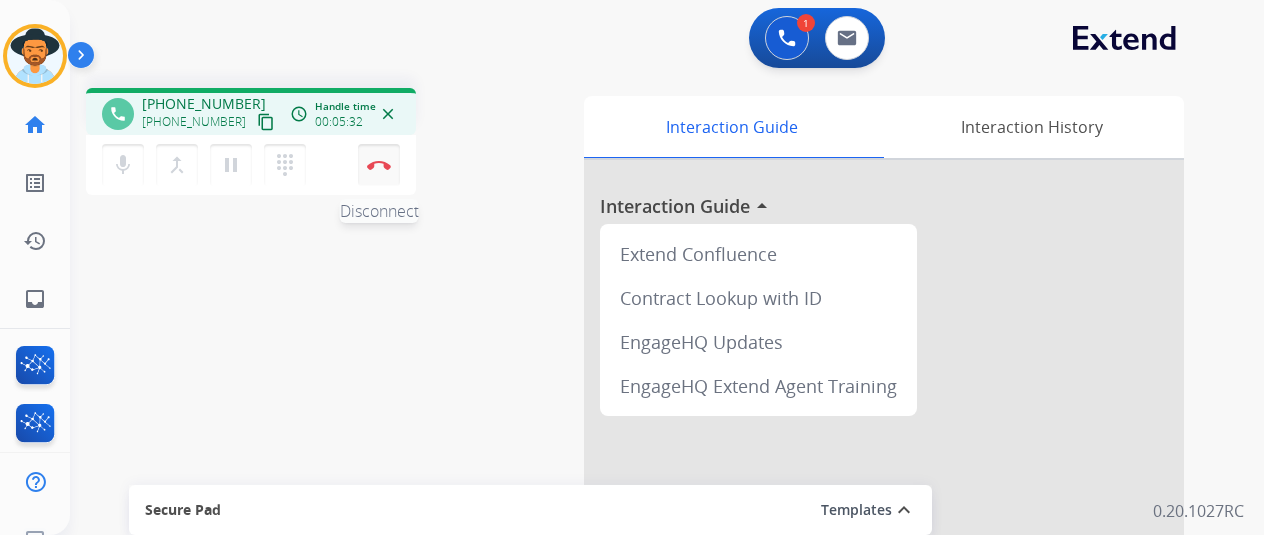 click at bounding box center (379, 165) 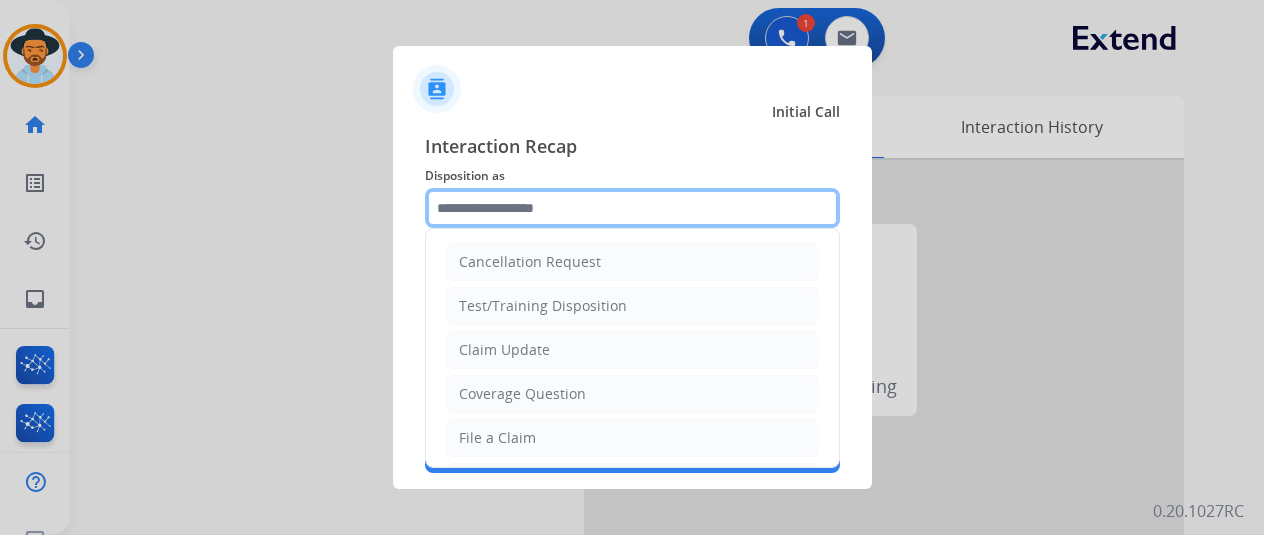 click 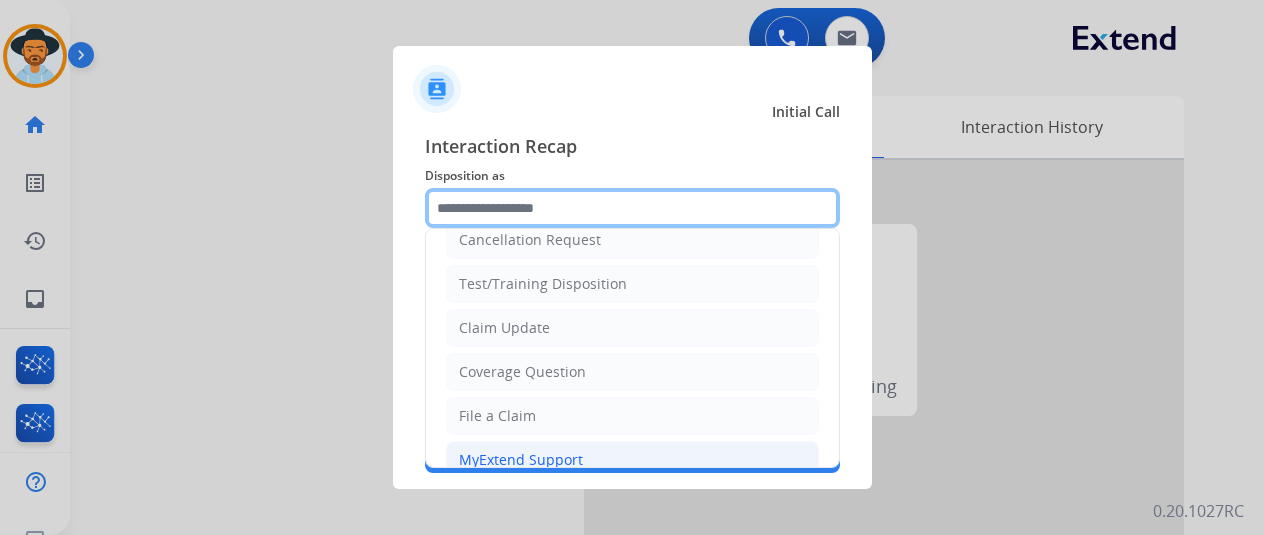 scroll, scrollTop: 0, scrollLeft: 0, axis: both 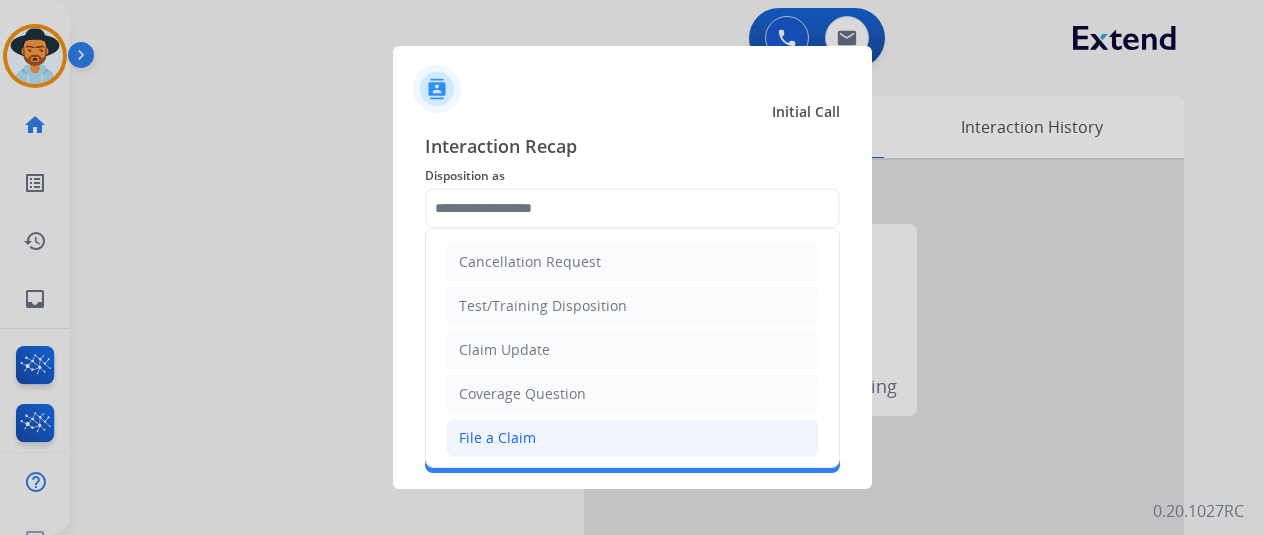 click on "File a Claim" 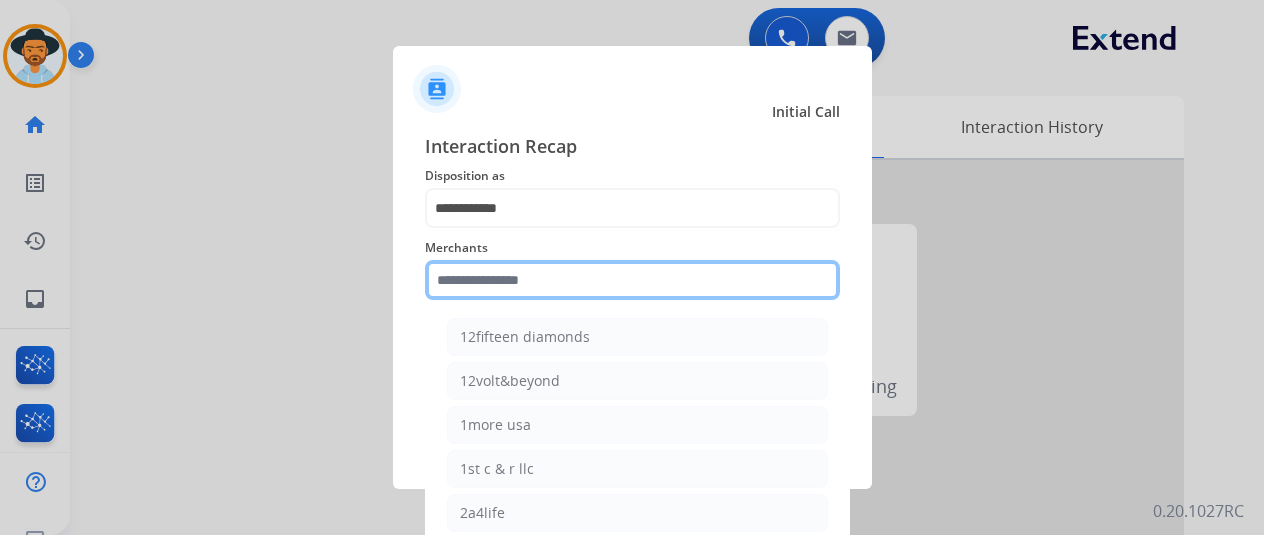 click 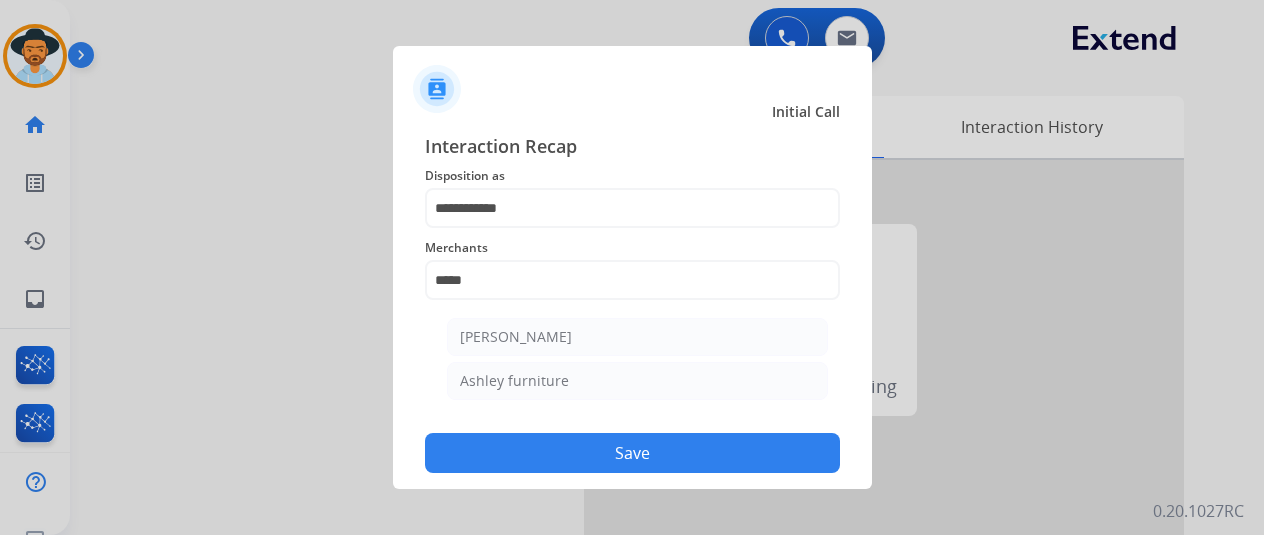 drag, startPoint x: 474, startPoint y: 375, endPoint x: 487, endPoint y: 368, distance: 14.764823 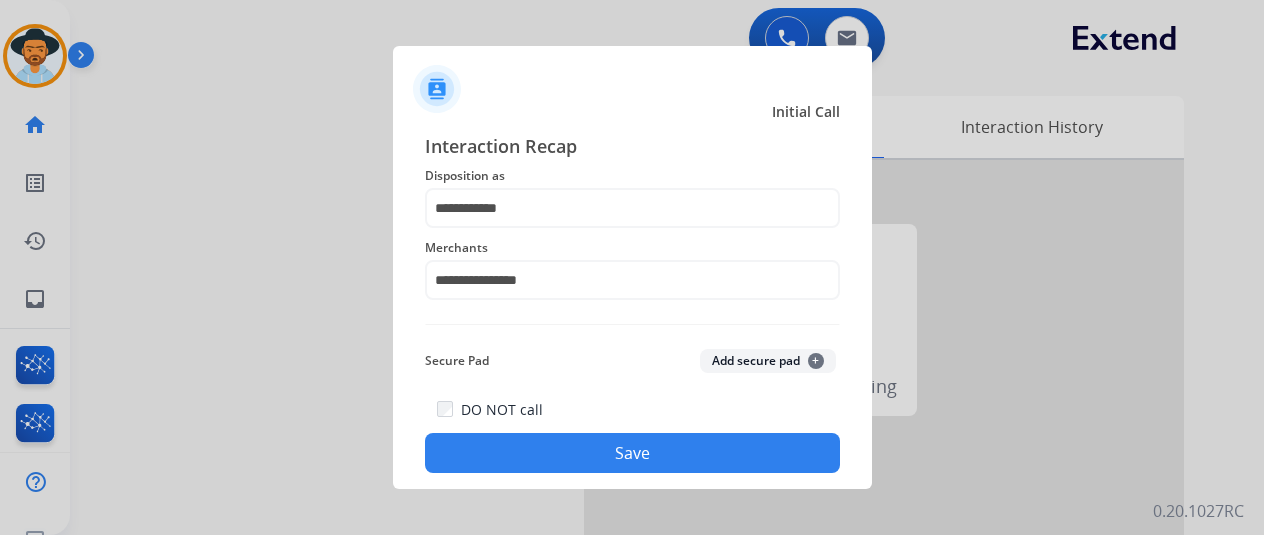 click on "Save" 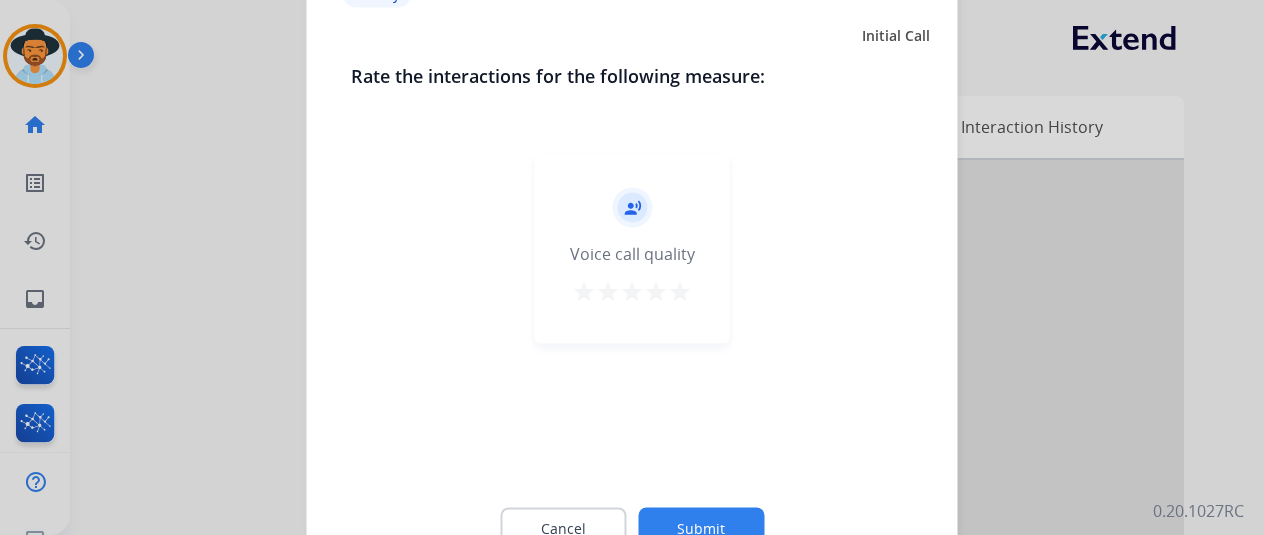 click on "star" at bounding box center [680, 291] 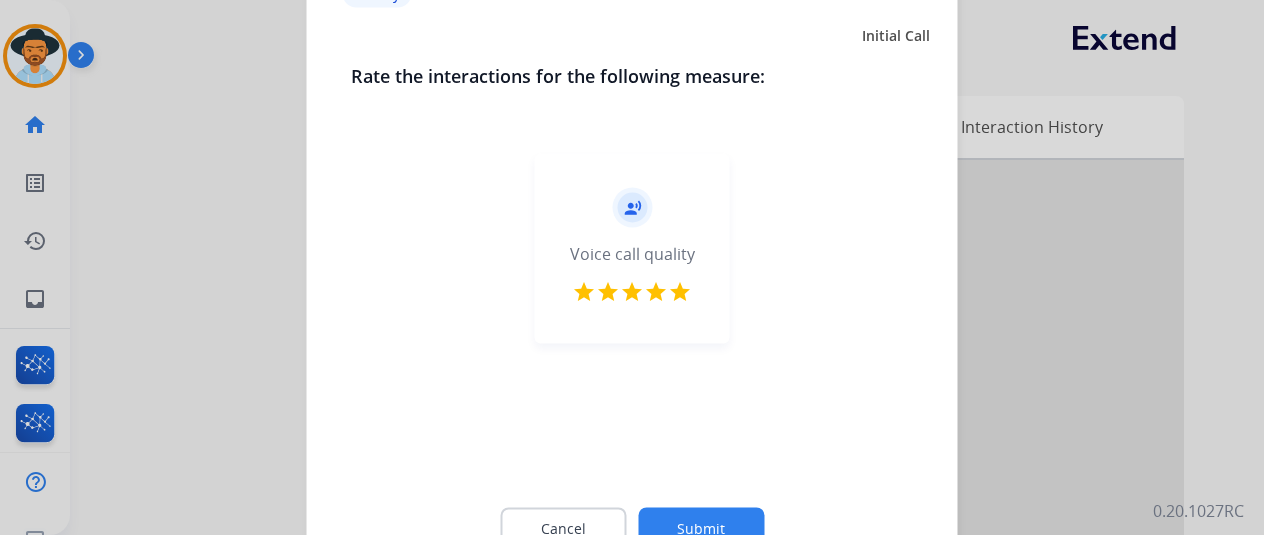 click on "Submit" 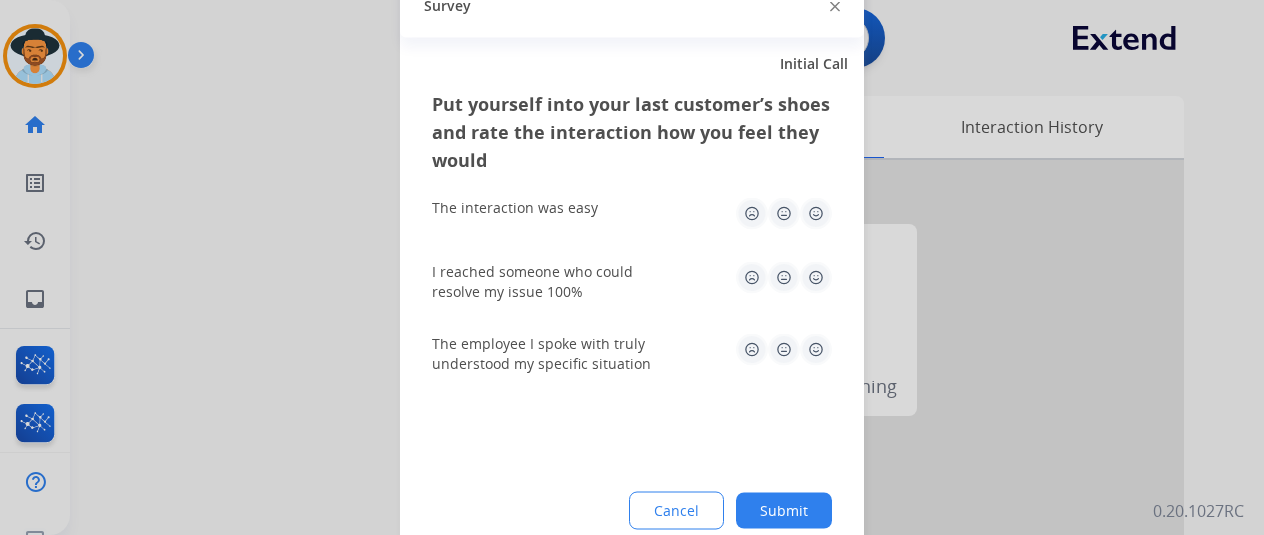 click 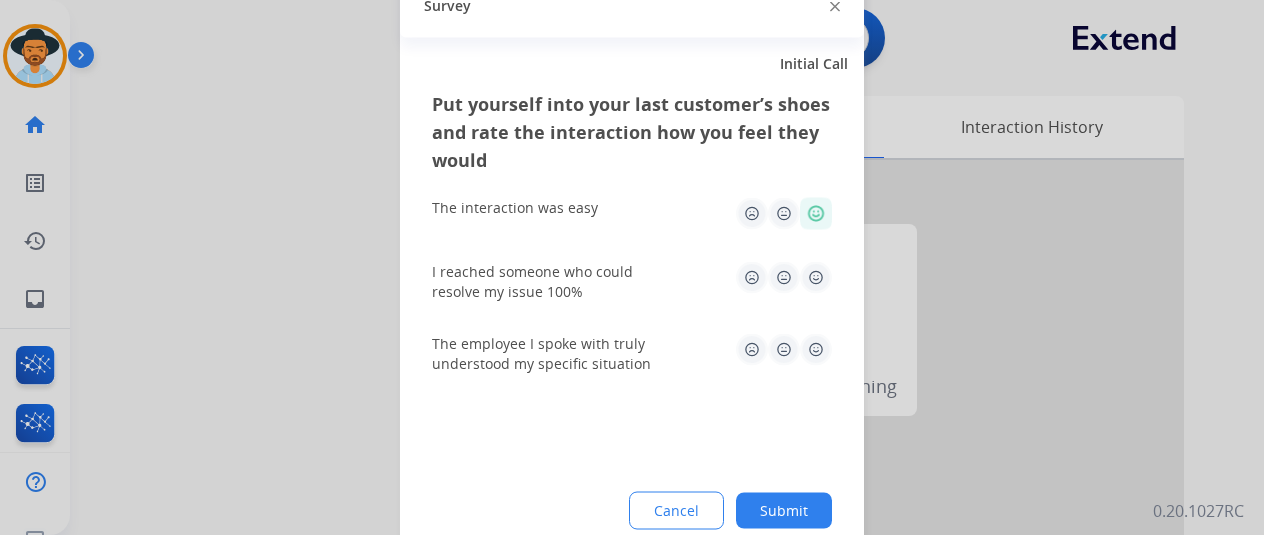 click 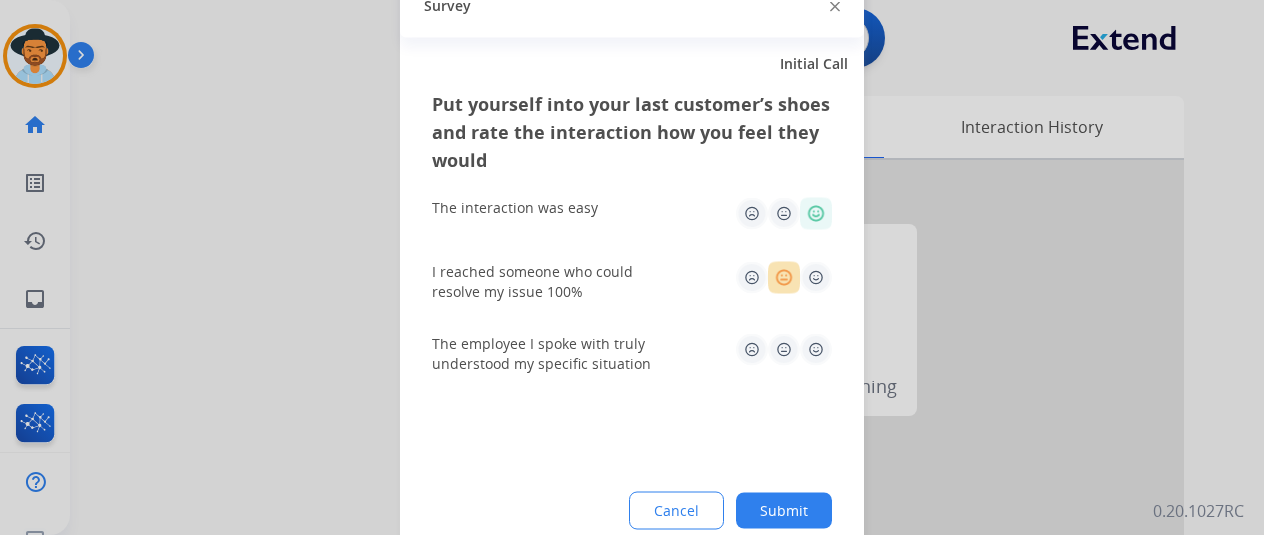 click 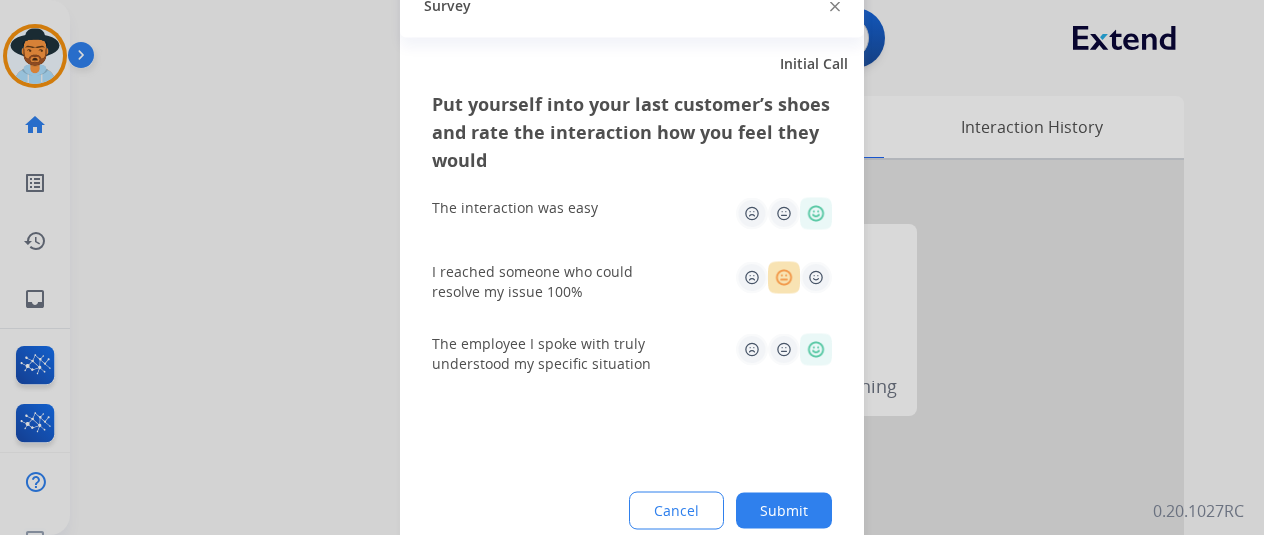 click on "Submit" 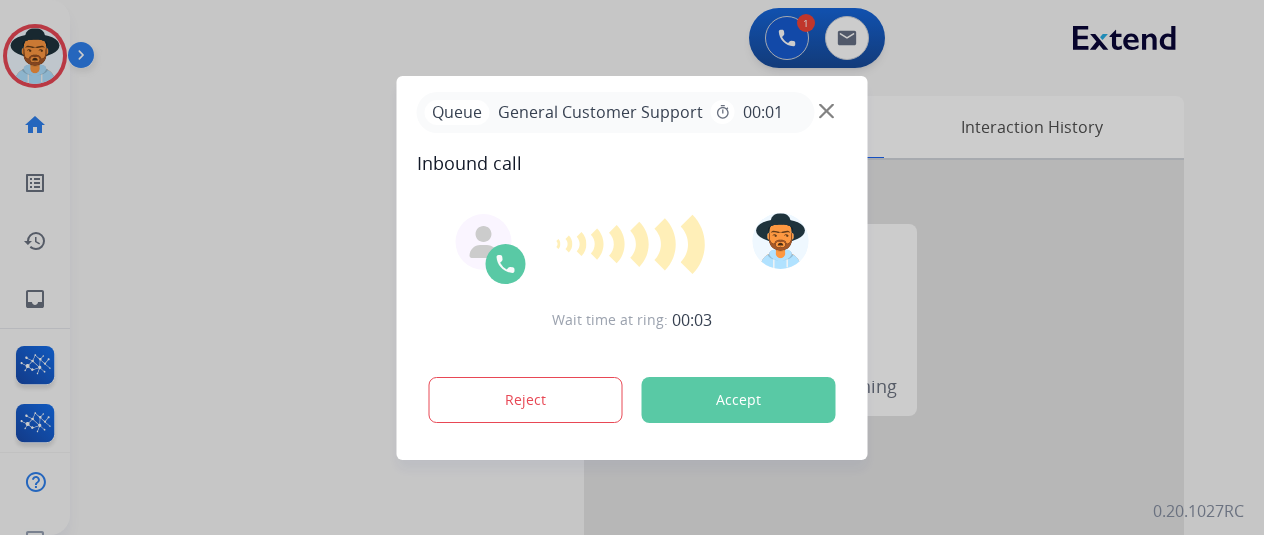 click on "Wait time at ring:  00:03 Reject Accept" at bounding box center (632, 320) 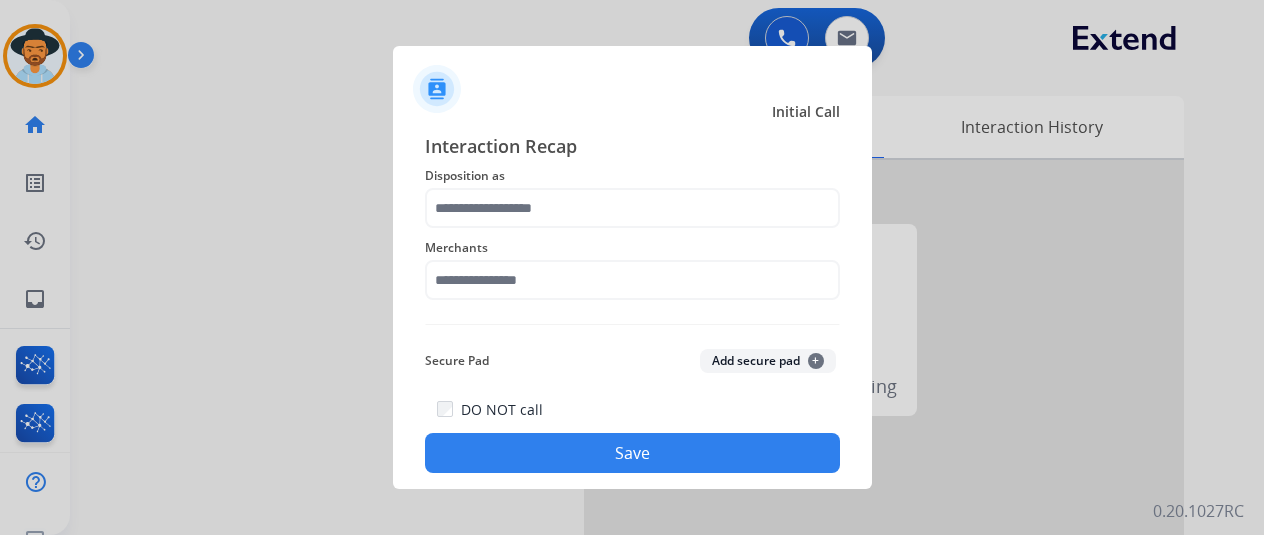click on "Merchants" 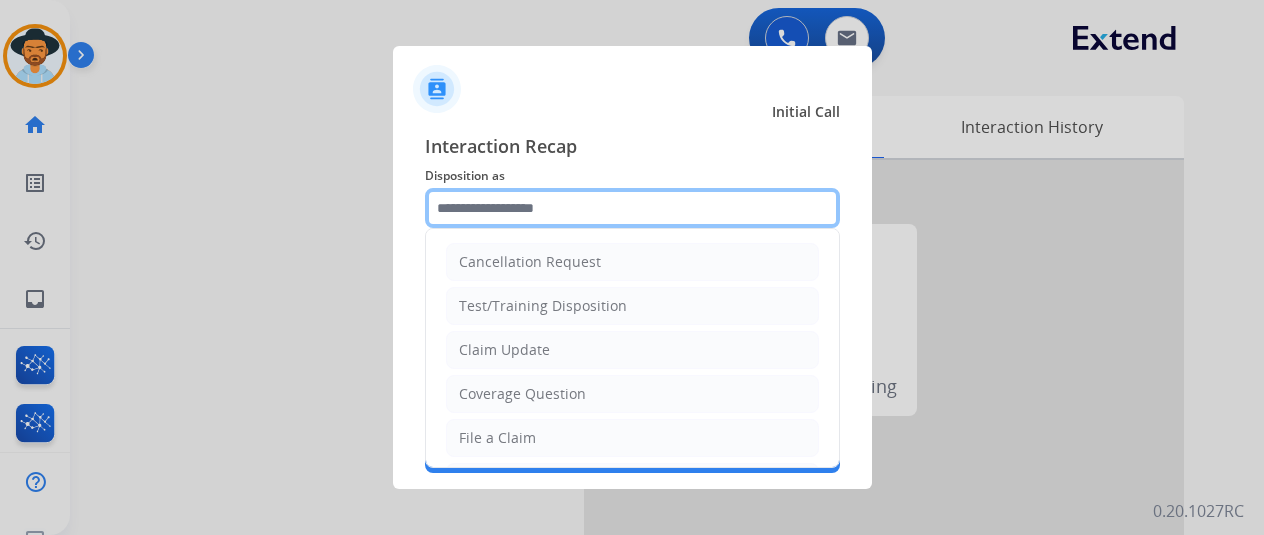 click 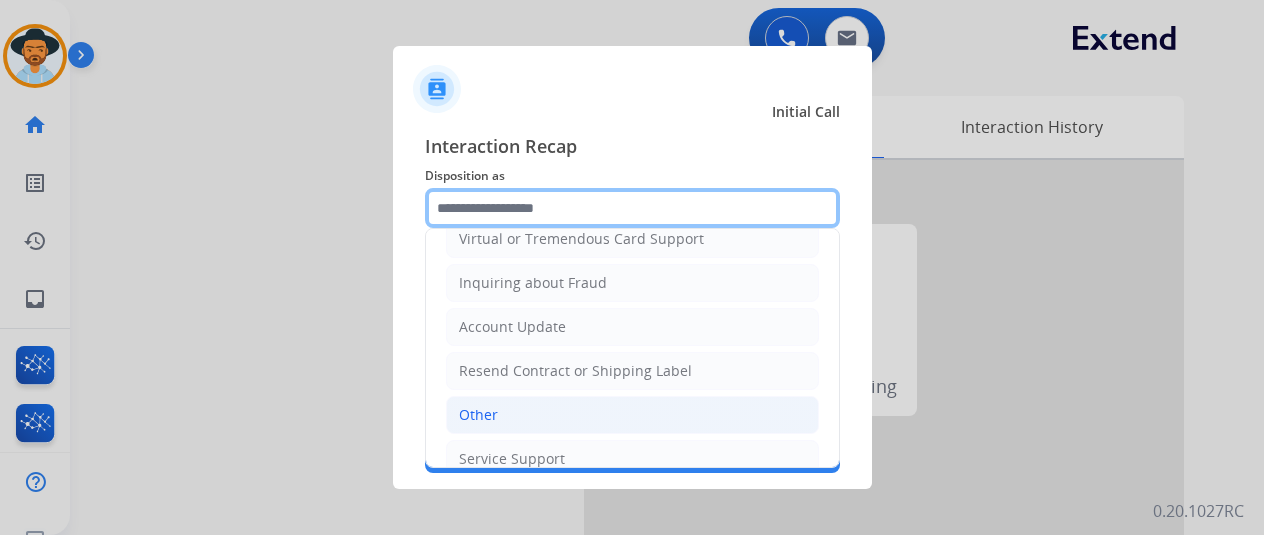 scroll, scrollTop: 303, scrollLeft: 0, axis: vertical 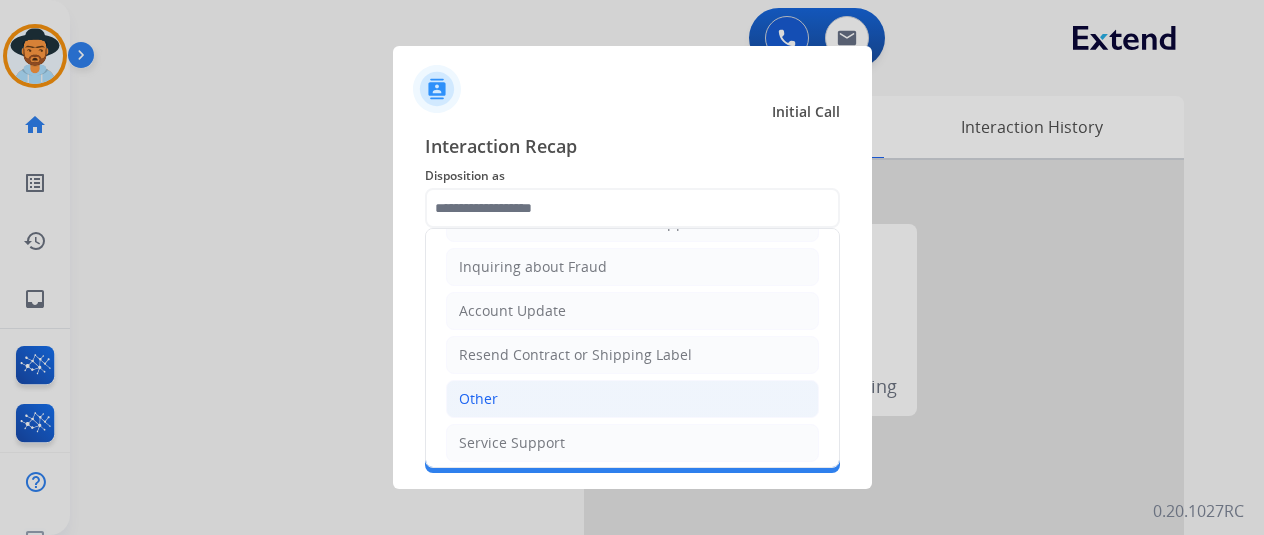 click on "Other" 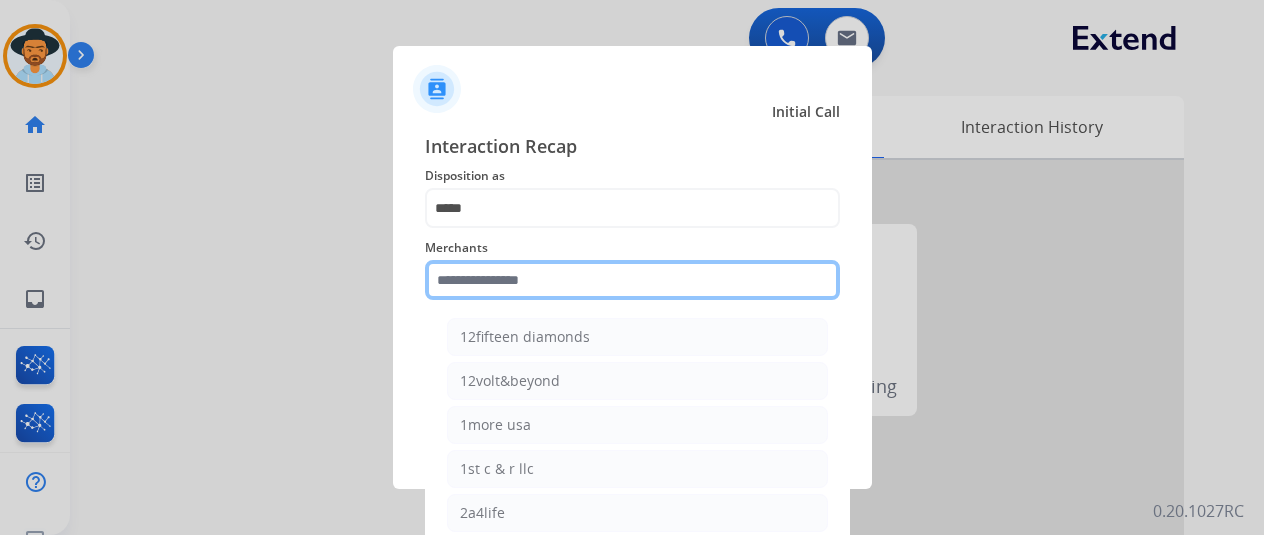 click 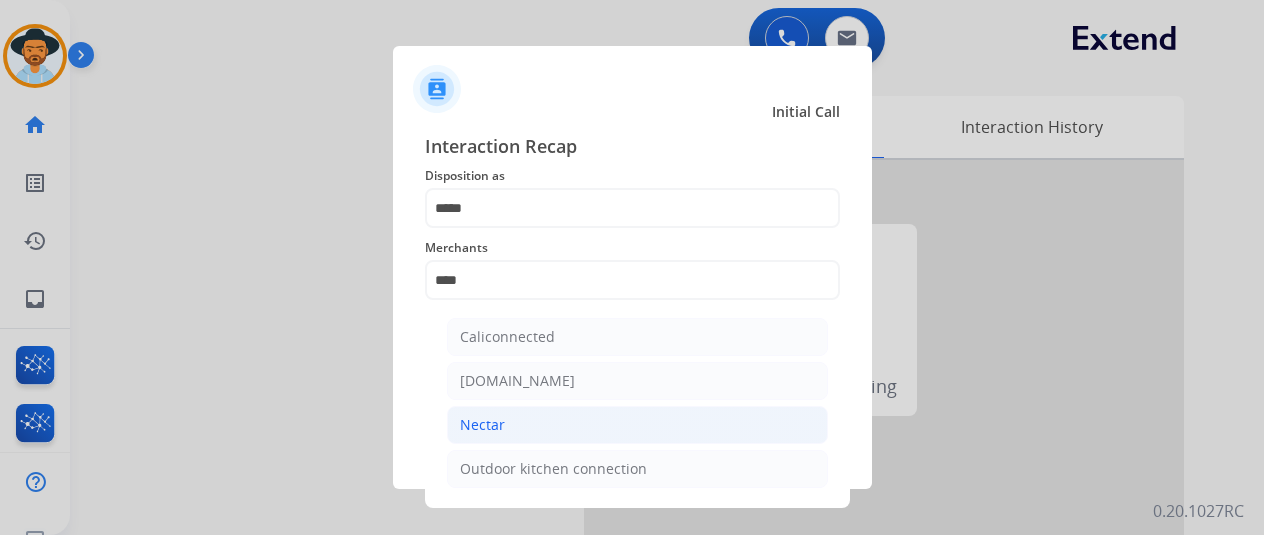 click on "Nectar" 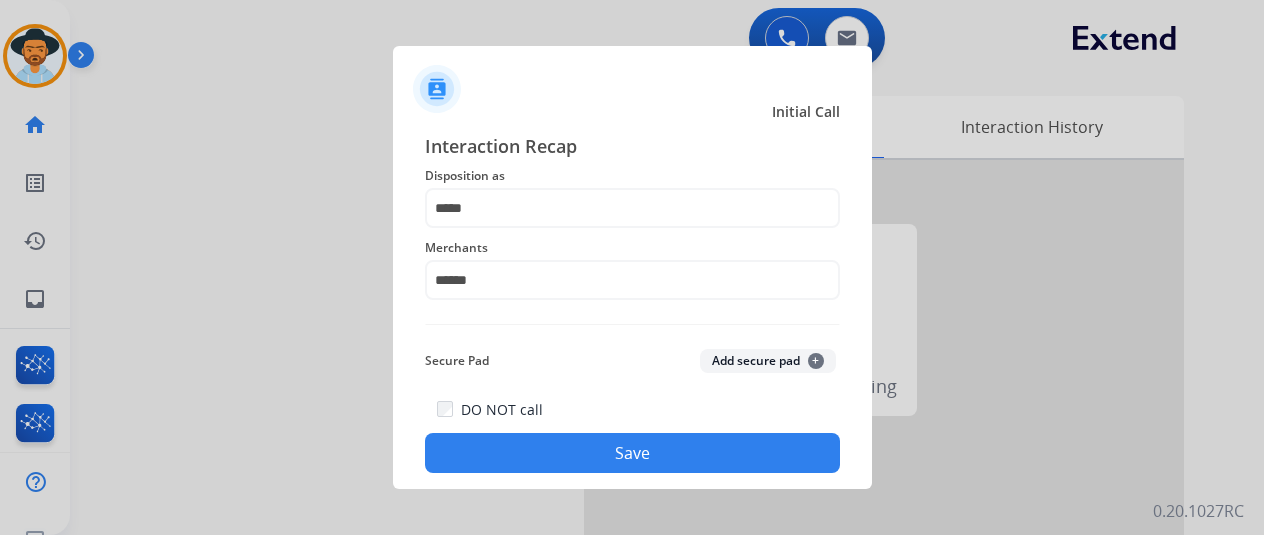 click on "Save" 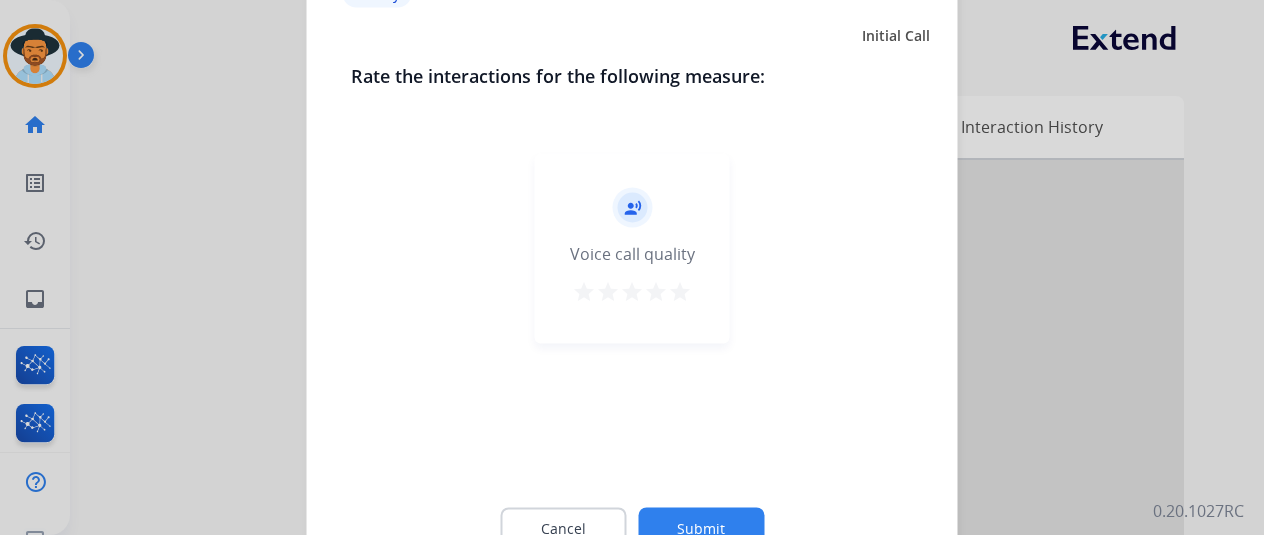 click on "star" at bounding box center (680, 291) 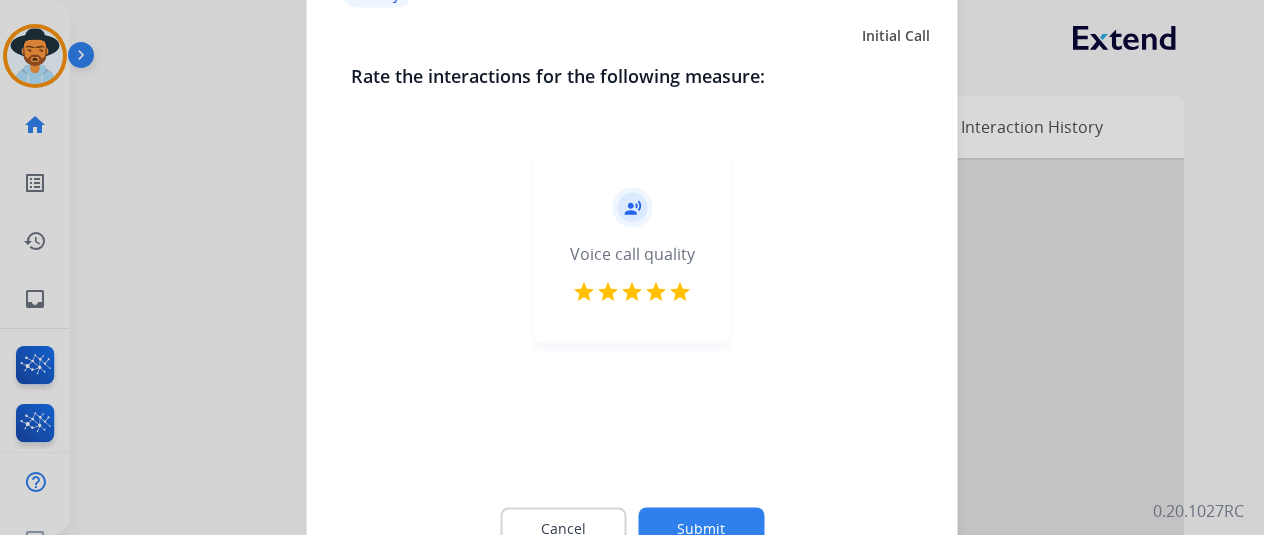 click on "star" at bounding box center (680, 291) 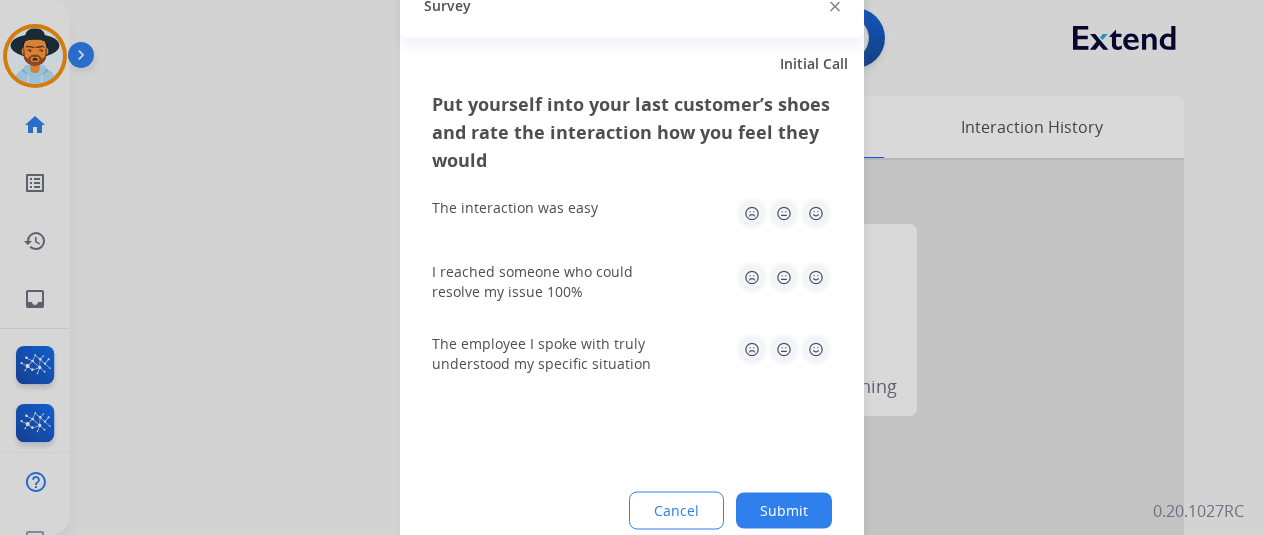 click 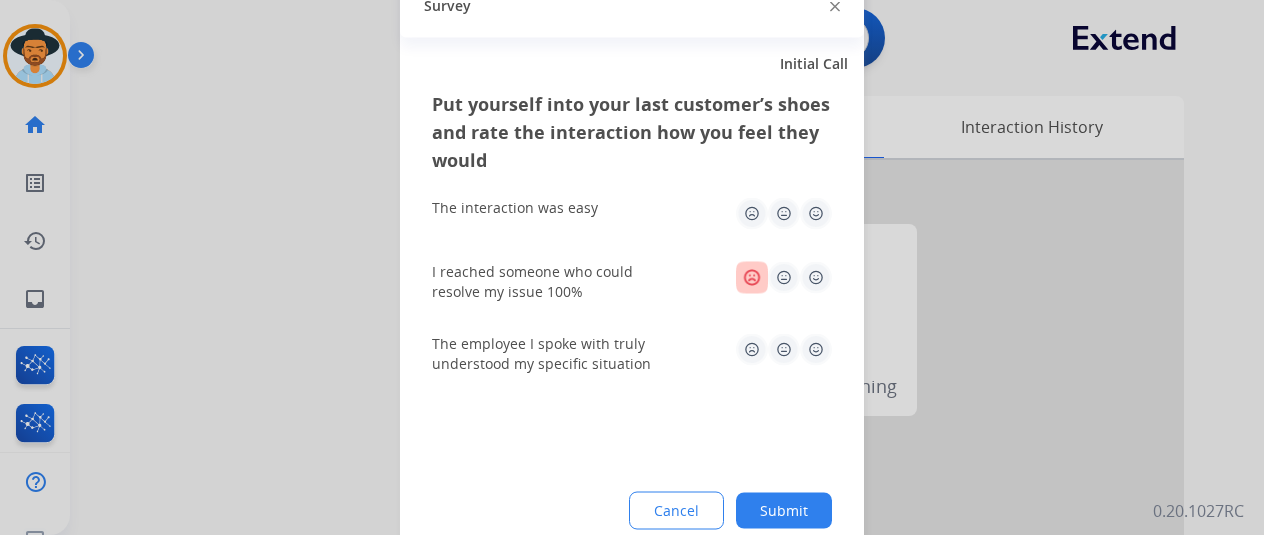 click 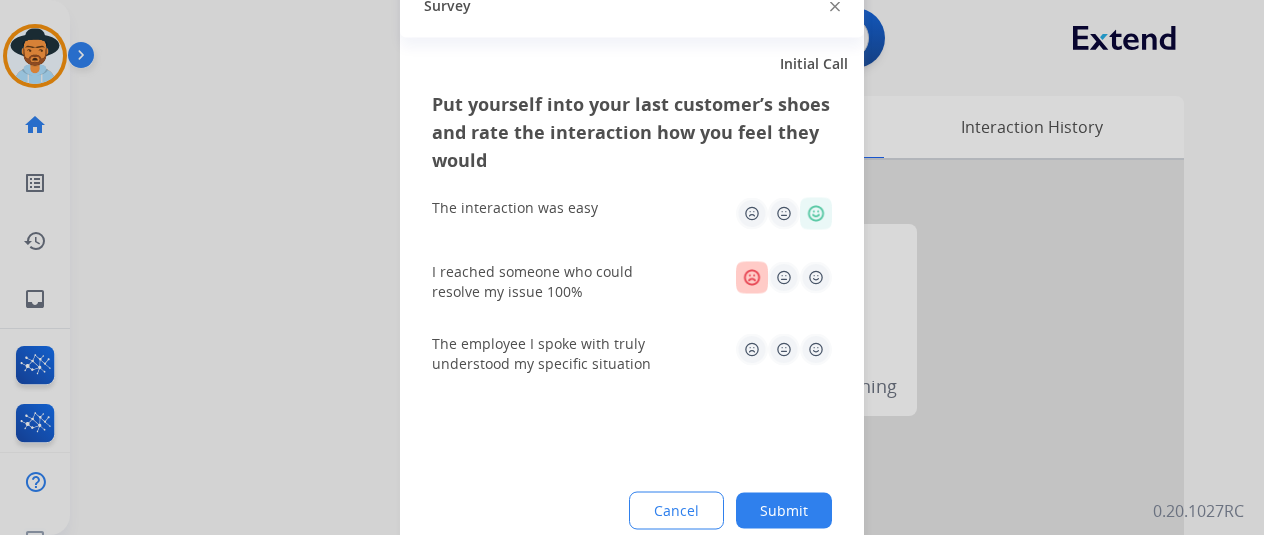 click 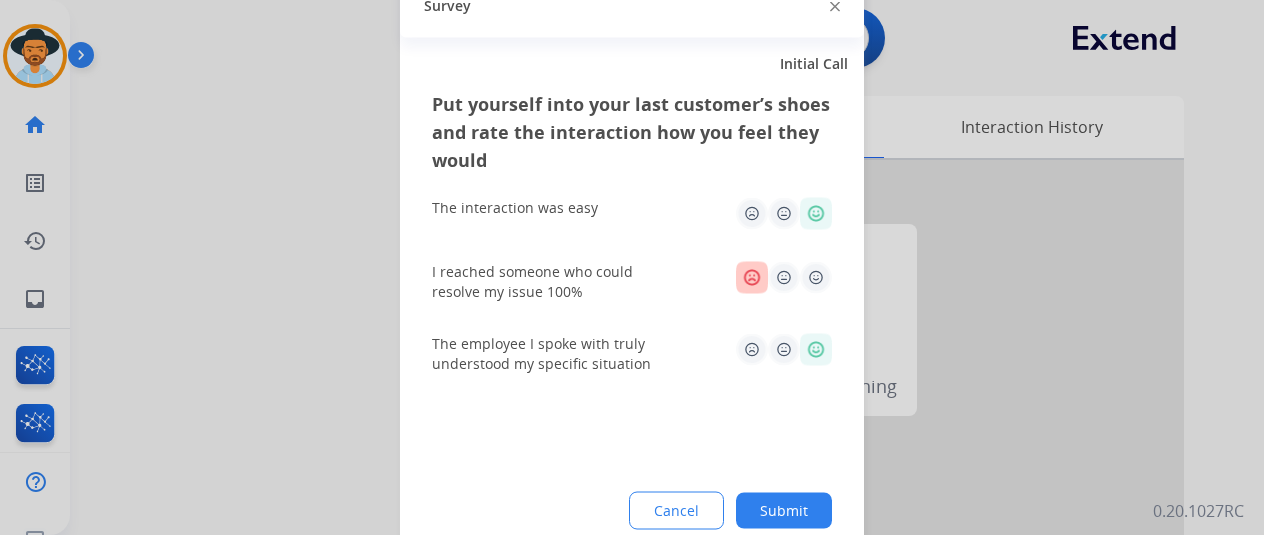 click on "Submit" 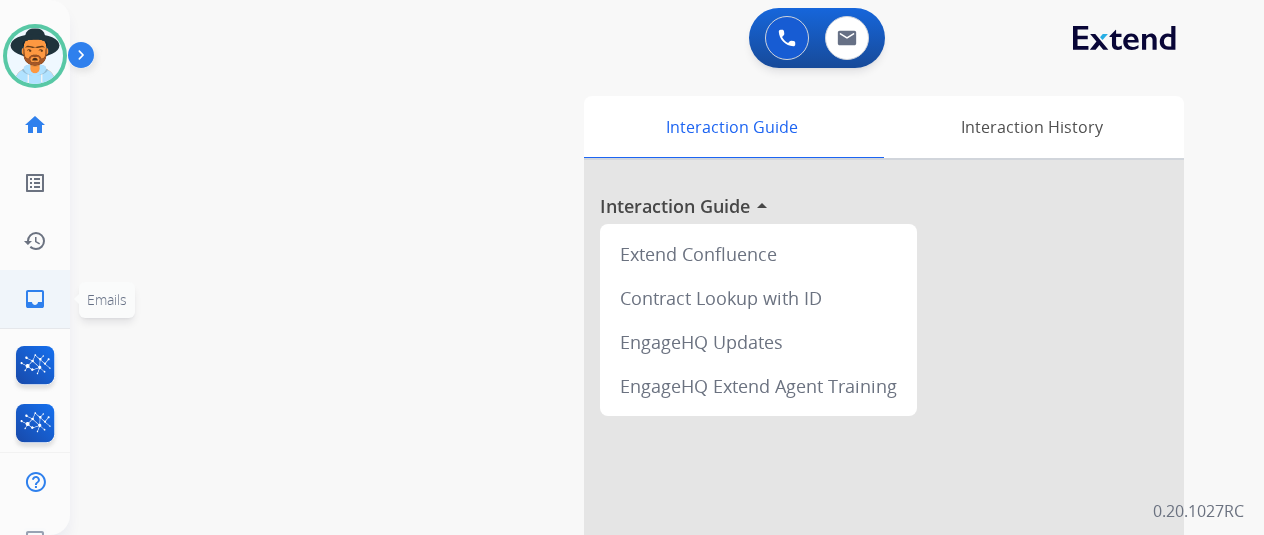 click on "inbox" 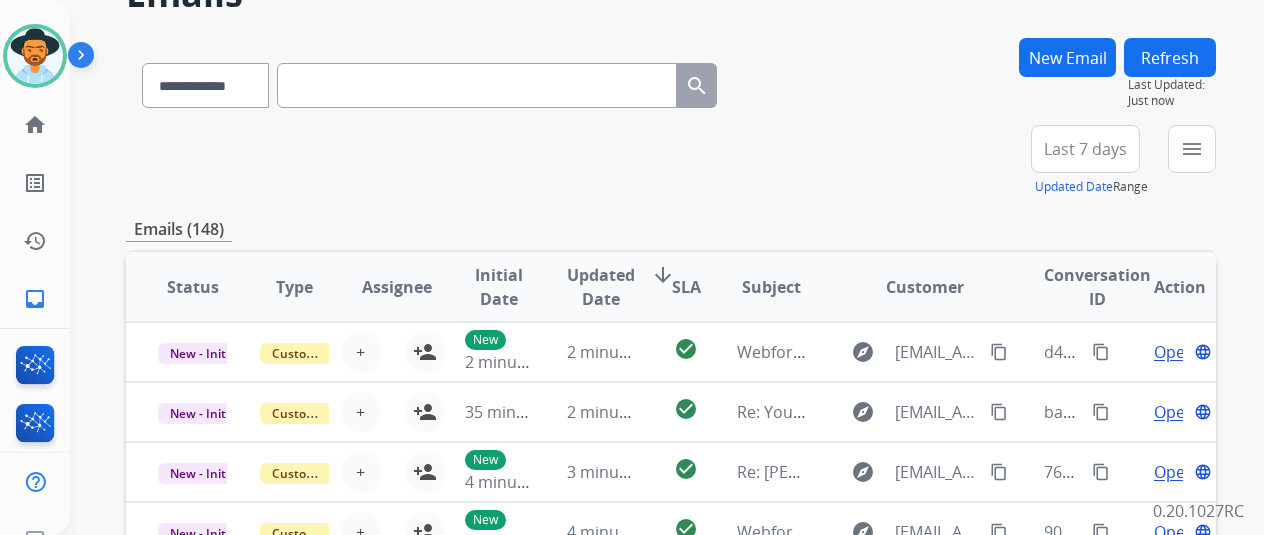 scroll, scrollTop: 0, scrollLeft: 0, axis: both 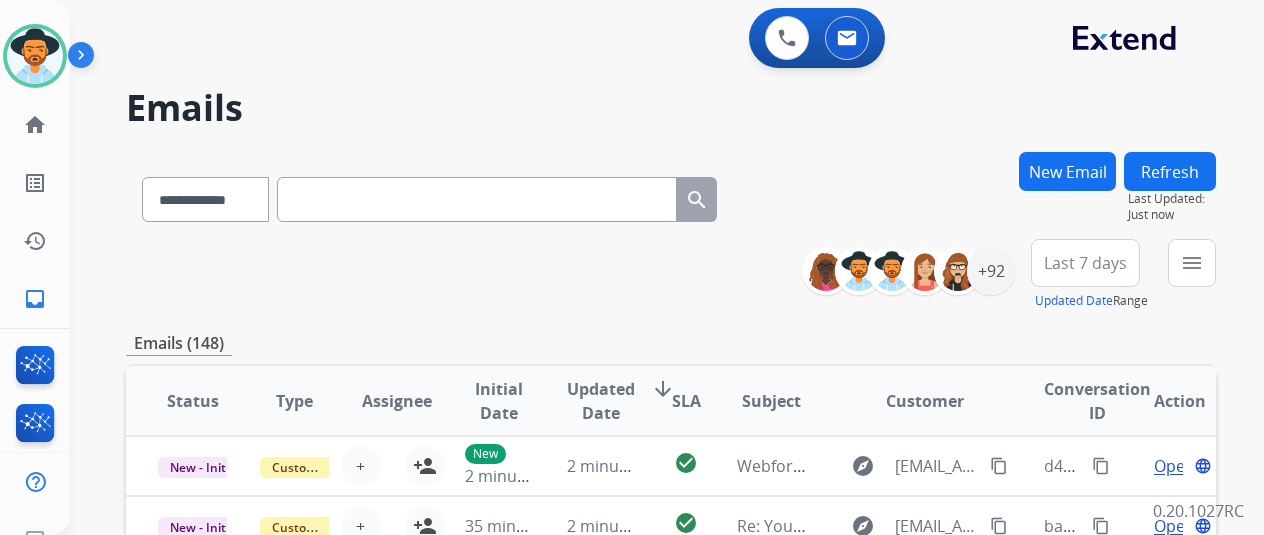 click on "Last 7 days" at bounding box center [1085, 263] 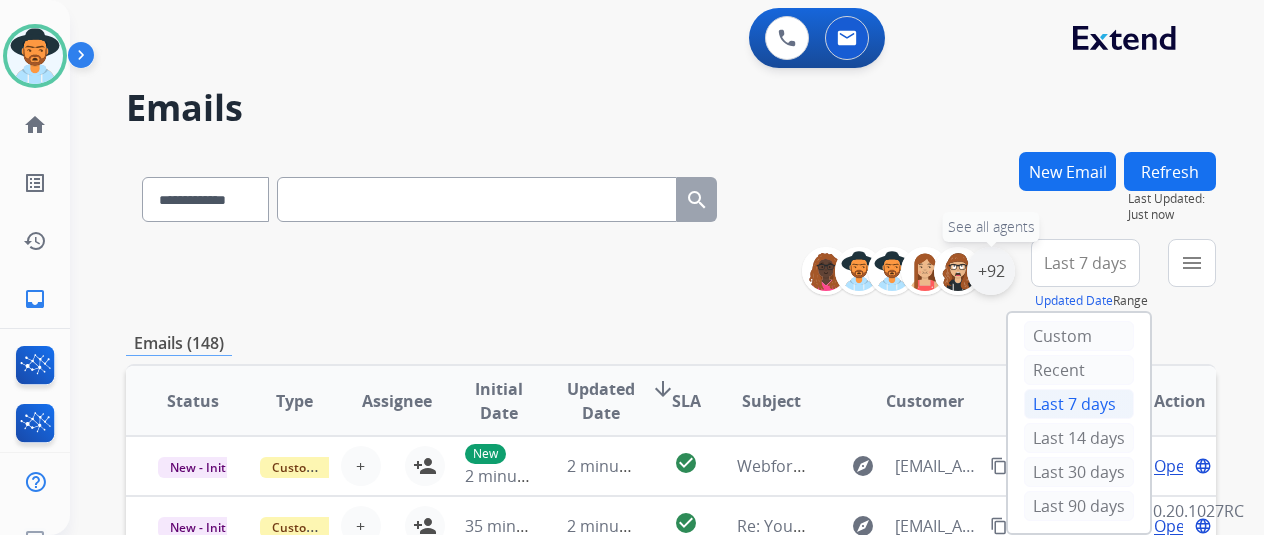 click on "+92" at bounding box center [991, 271] 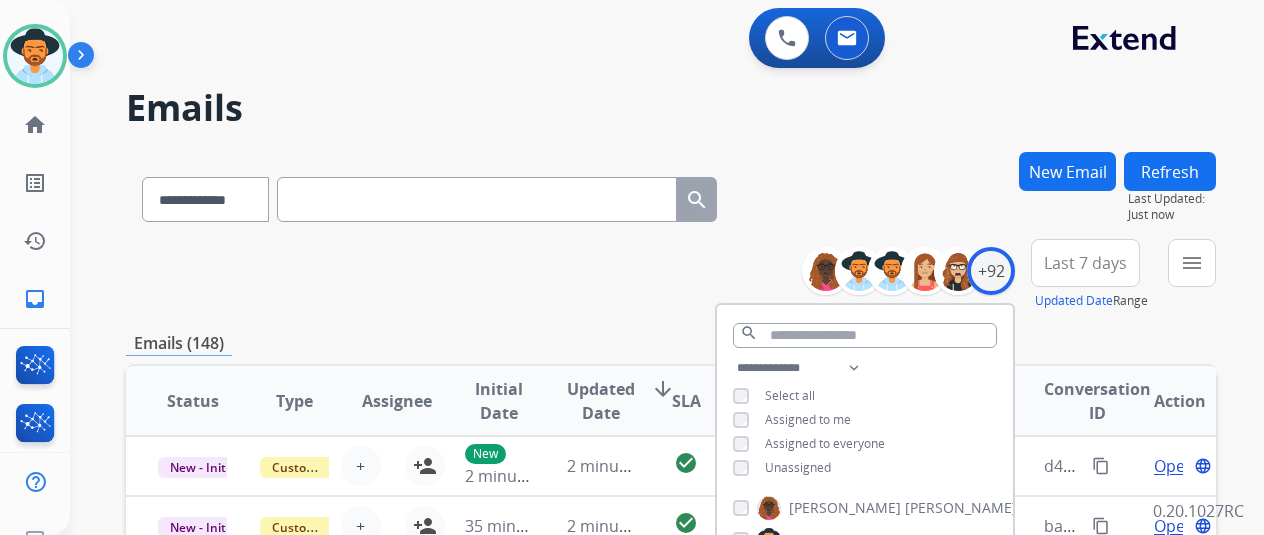click on "Unassigned" at bounding box center [798, 467] 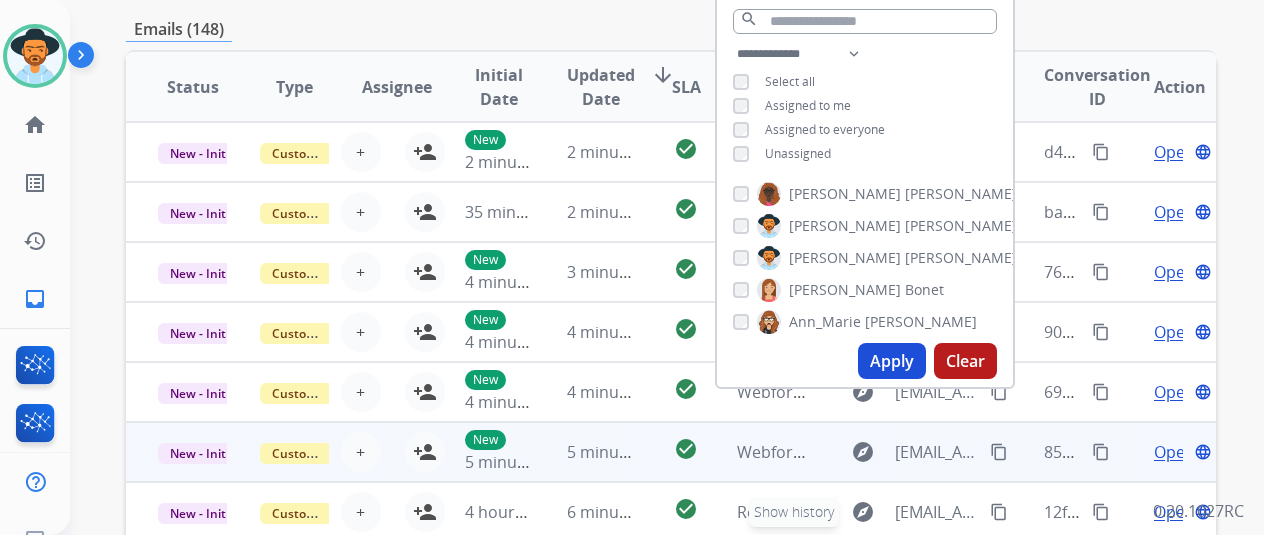 scroll, scrollTop: 400, scrollLeft: 0, axis: vertical 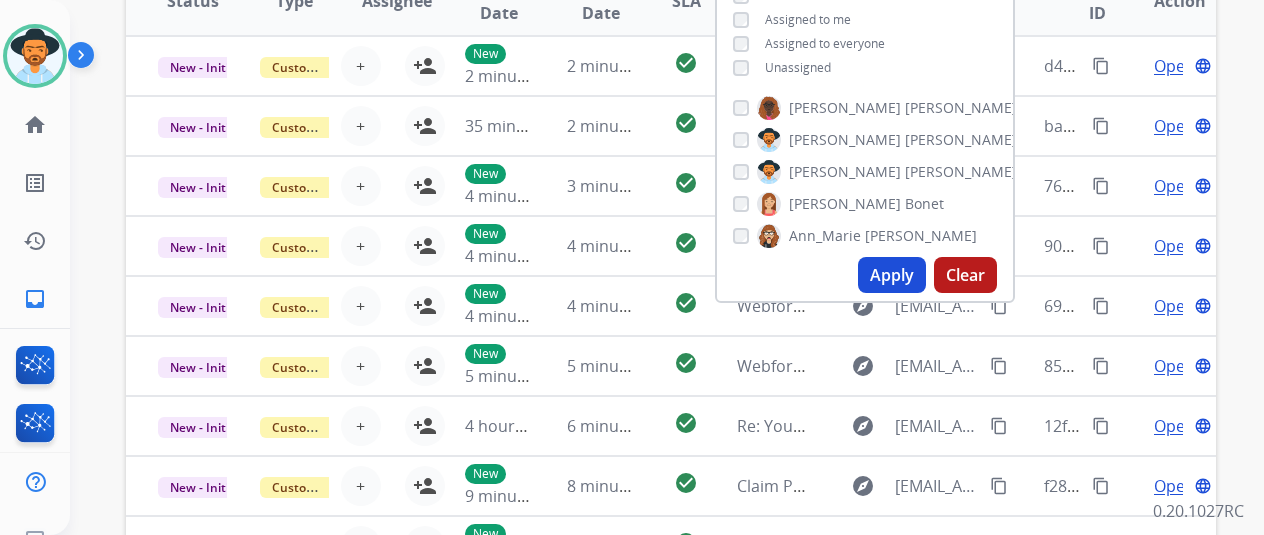 click on "Apply" at bounding box center [892, 275] 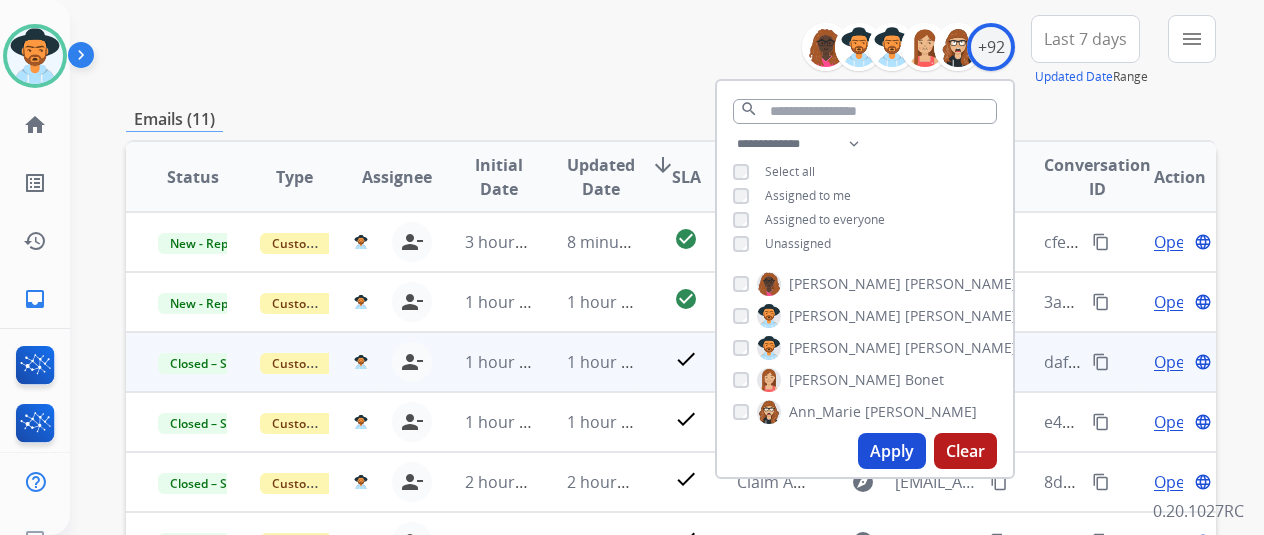 scroll, scrollTop: 400, scrollLeft: 0, axis: vertical 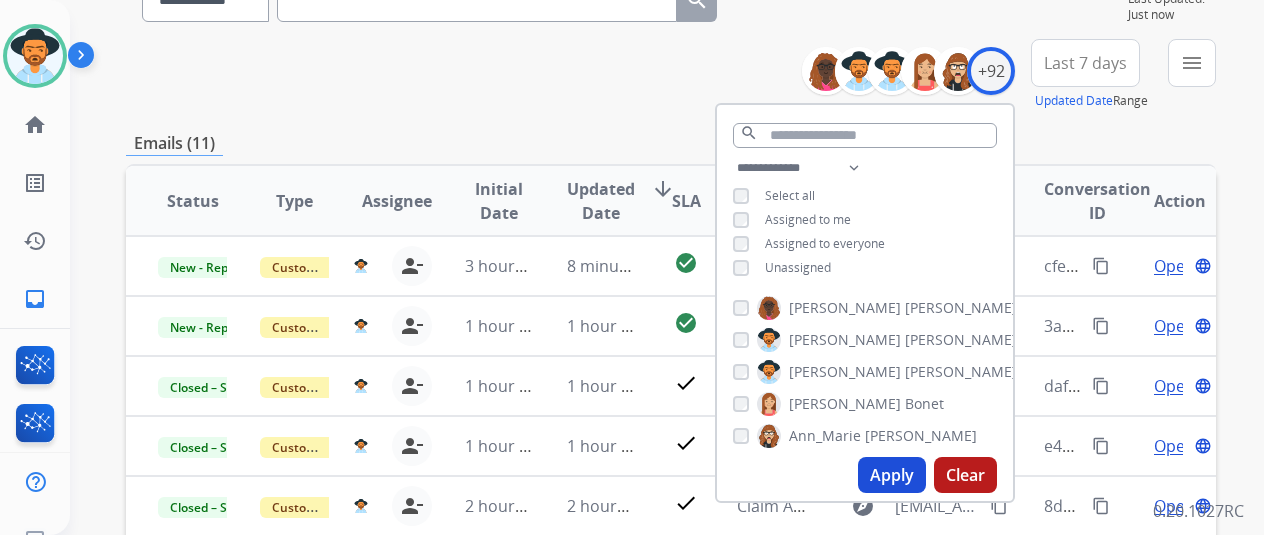 click on "**********" at bounding box center [671, 75] 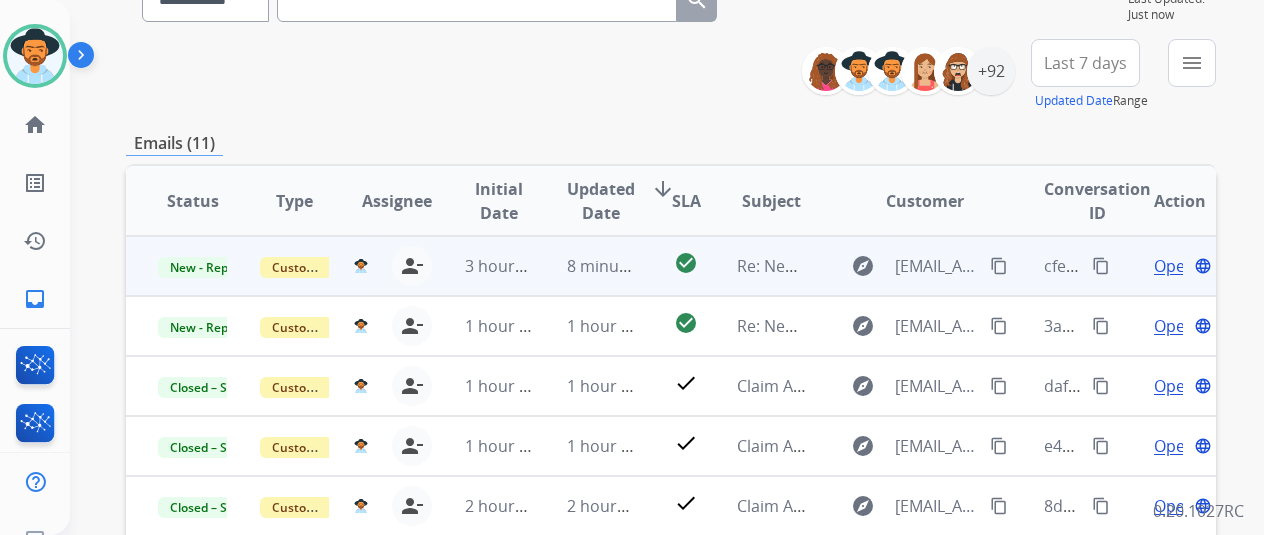 click on "explore tylerraygail@yahoo.com content_copy" at bounding box center (924, 266) 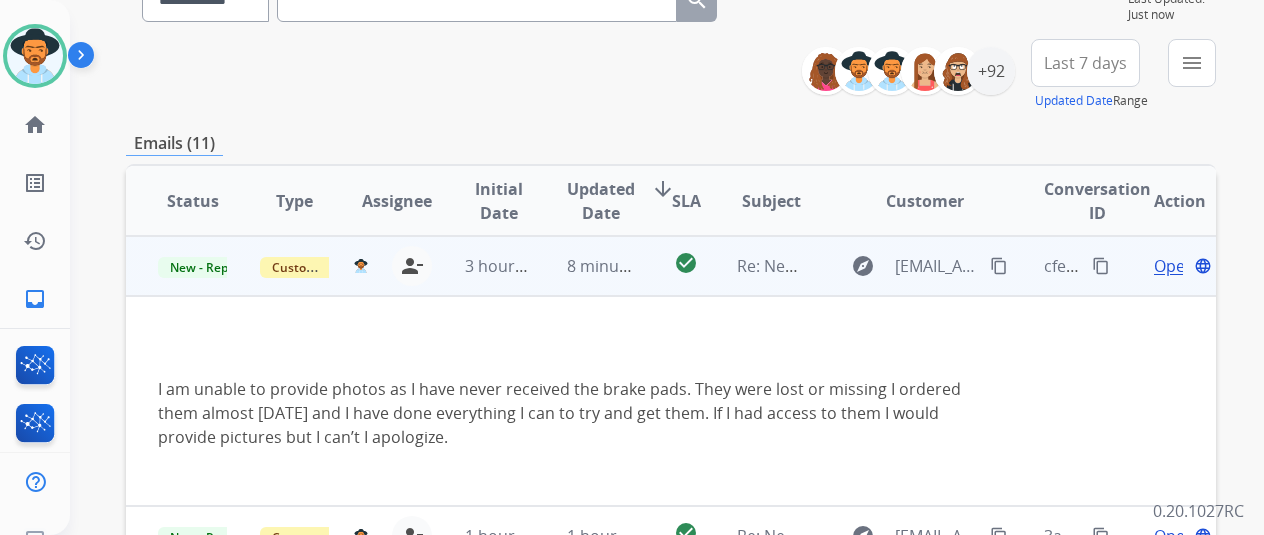 click on "explore tylerraygail@yahoo.com content_copy" at bounding box center [909, 266] 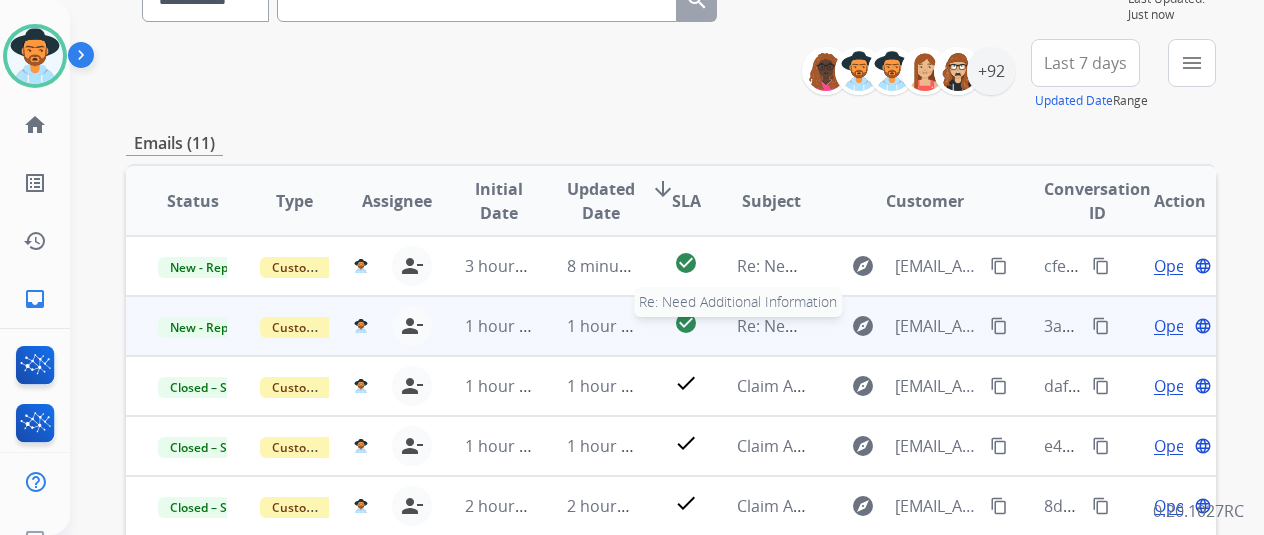 click on "Re: Need Additional Information" at bounding box center (858, 326) 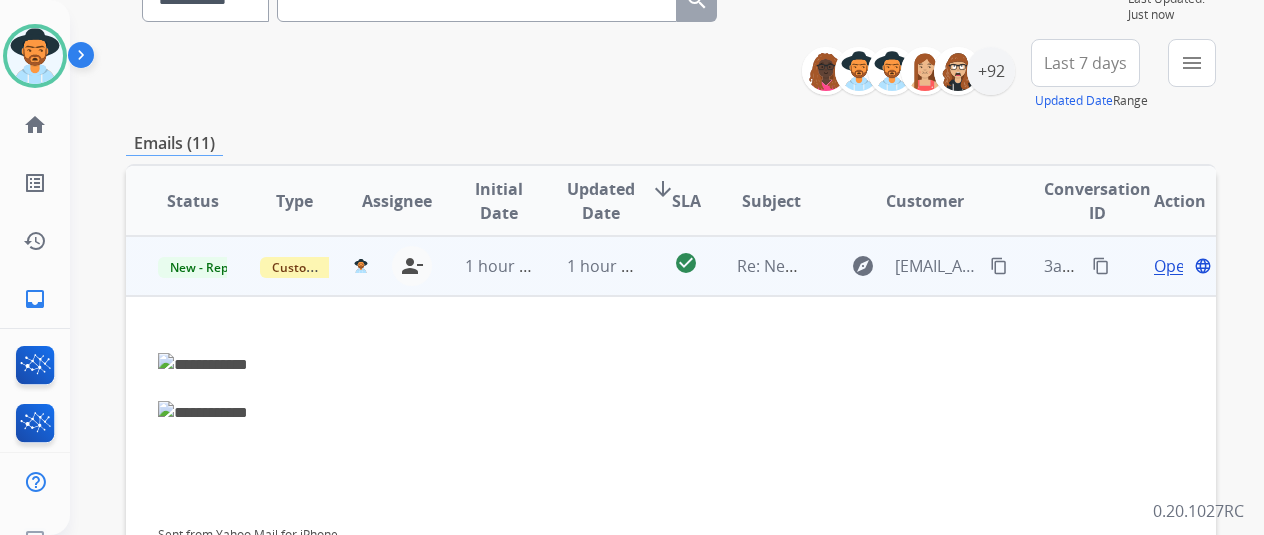 click on "Re: Need Additional Information" at bounding box center (756, 266) 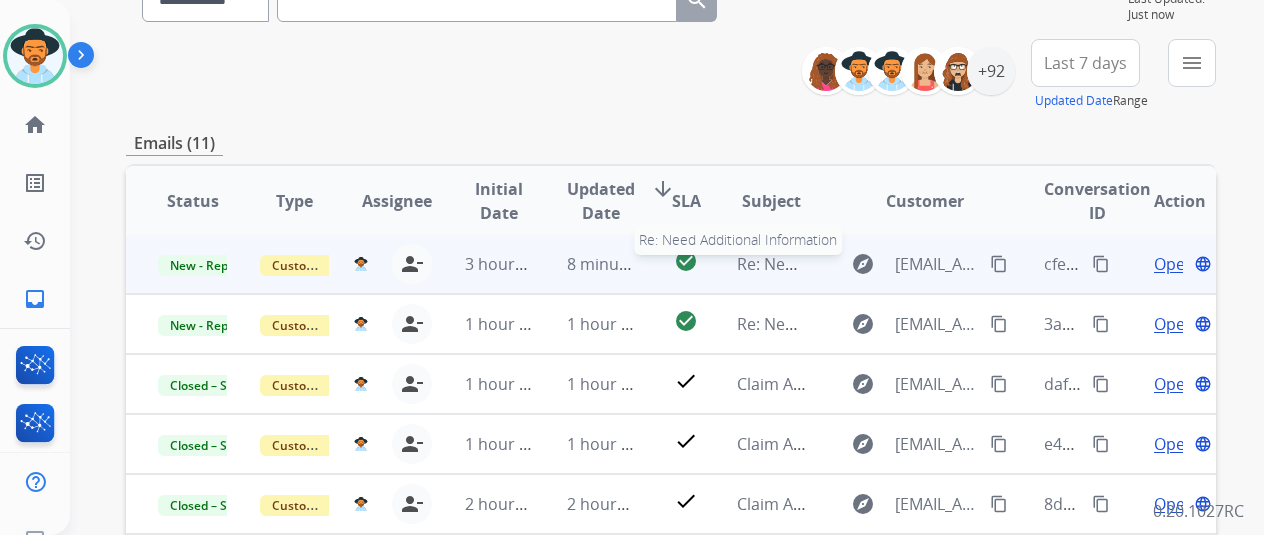 click on "Re: Need Additional Information" at bounding box center [858, 264] 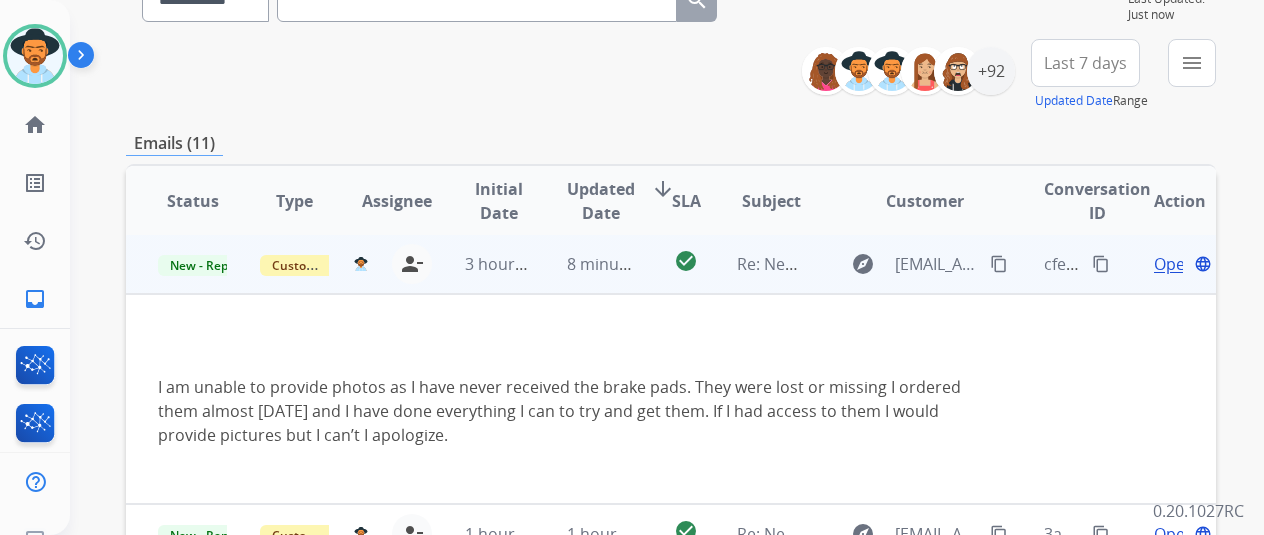 scroll, scrollTop: 0, scrollLeft: 0, axis: both 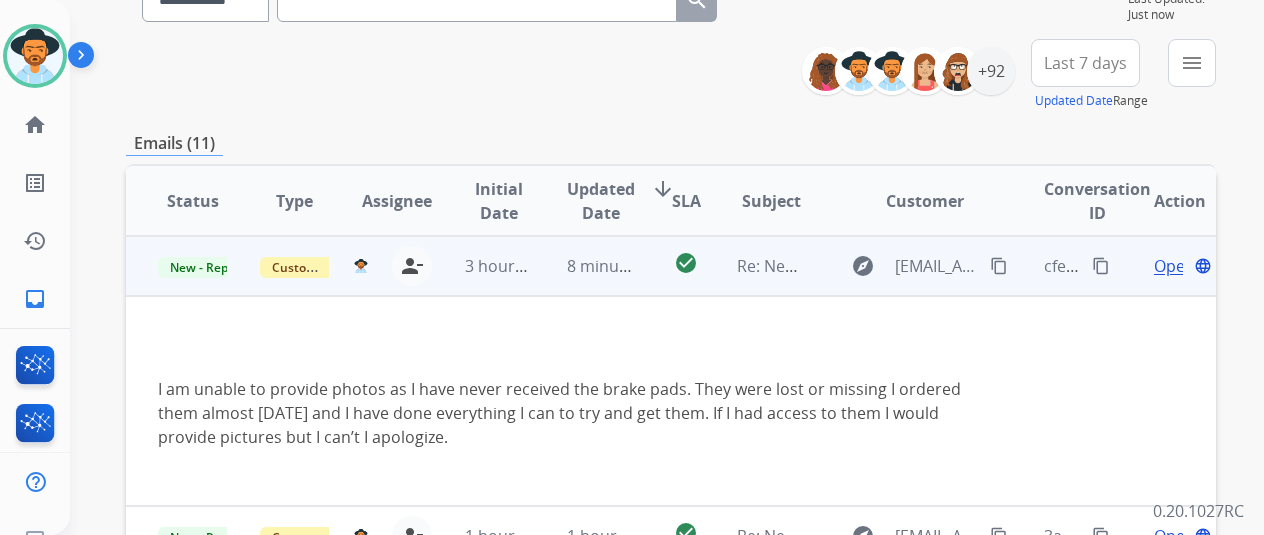 click on "Re: Need Additional Information" at bounding box center (858, 266) 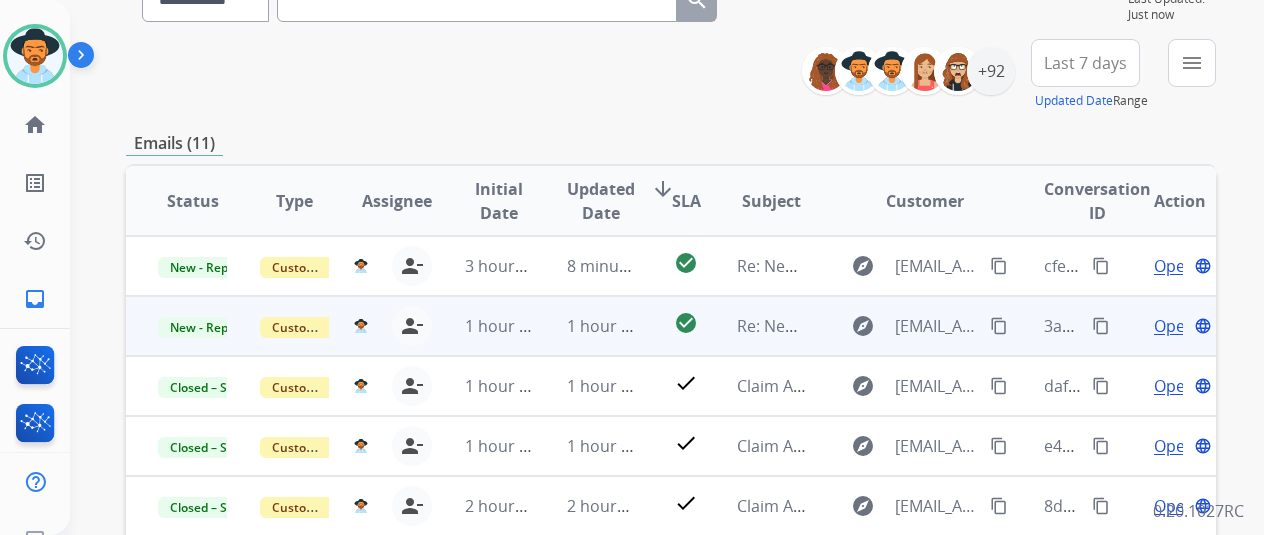 scroll, scrollTop: 2, scrollLeft: 0, axis: vertical 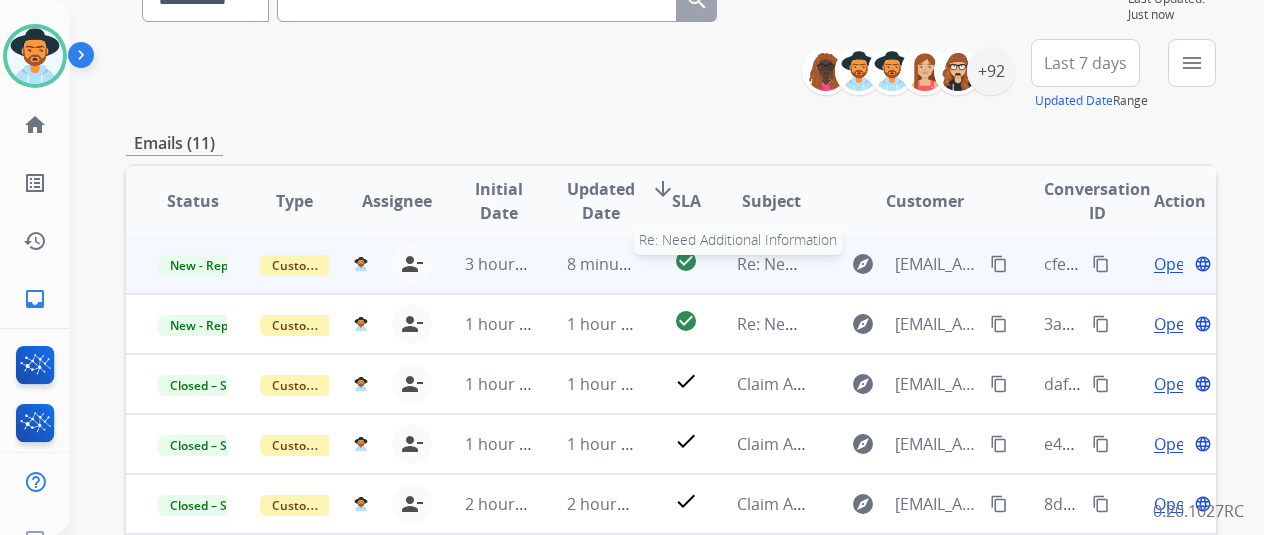 click on "Re: Need Additional Information" at bounding box center (858, 264) 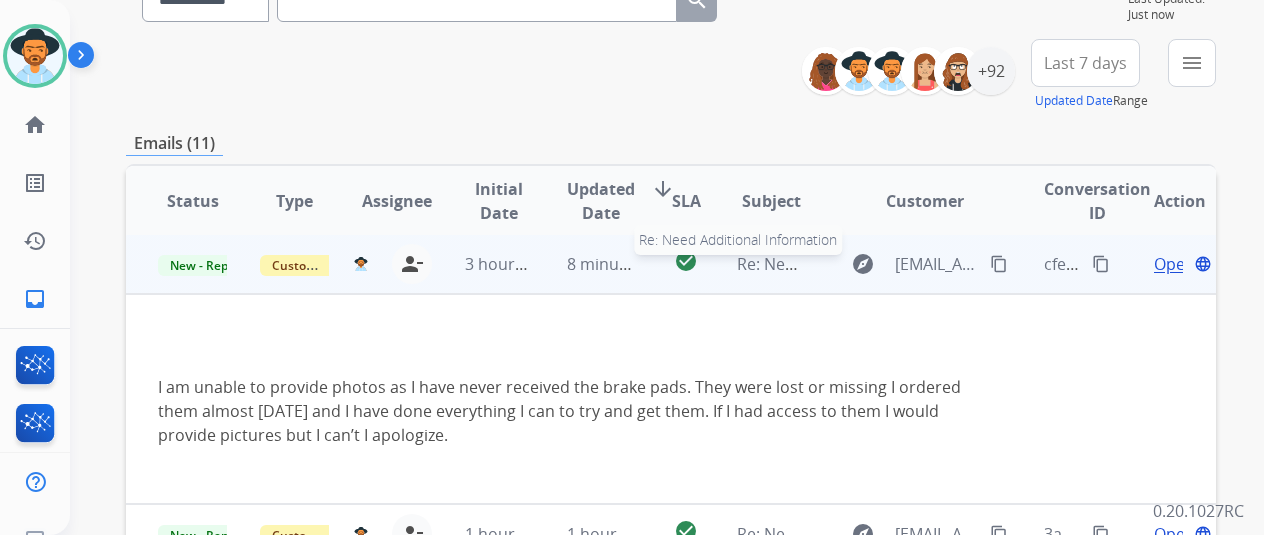 scroll, scrollTop: 0, scrollLeft: 0, axis: both 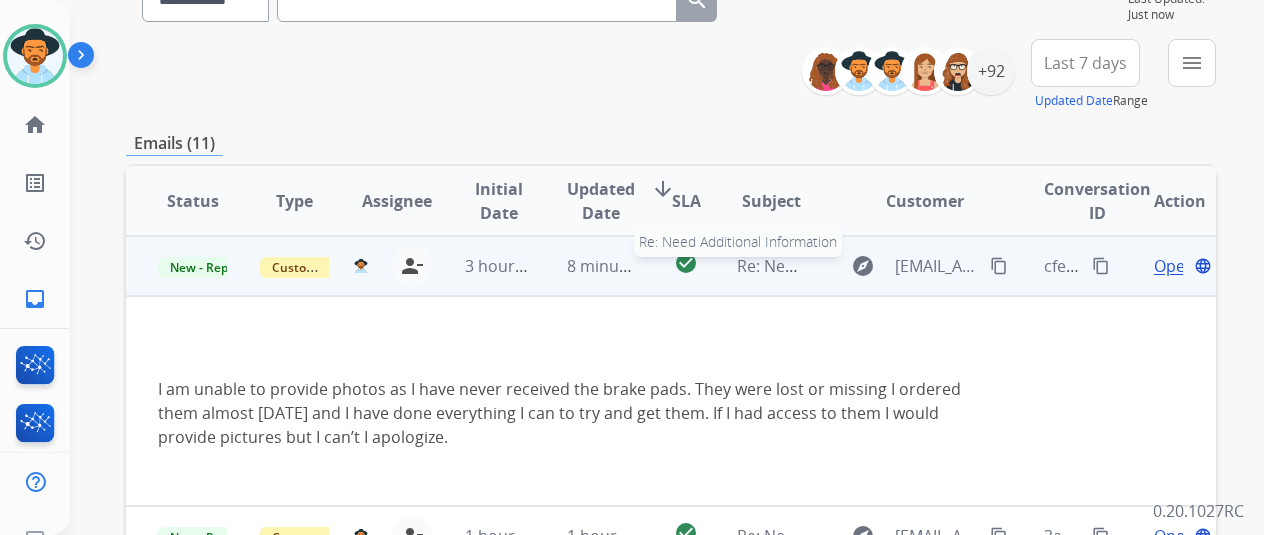 click on "Re: Need Additional Information" at bounding box center (858, 266) 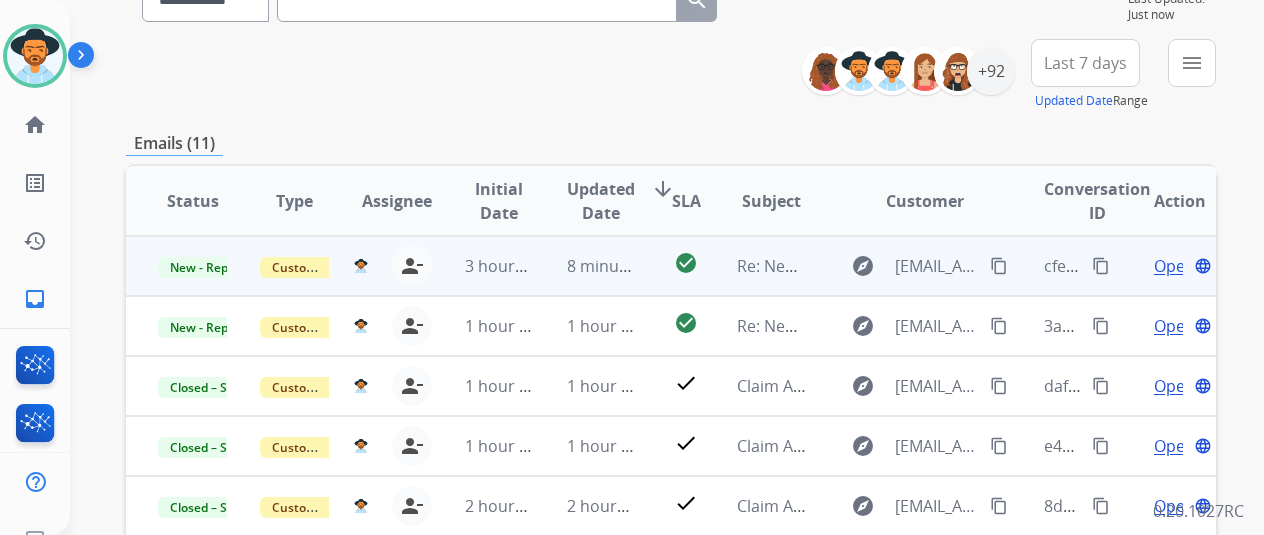 click on "explore tylerraygail@yahoo.com content_copy" at bounding box center [909, 266] 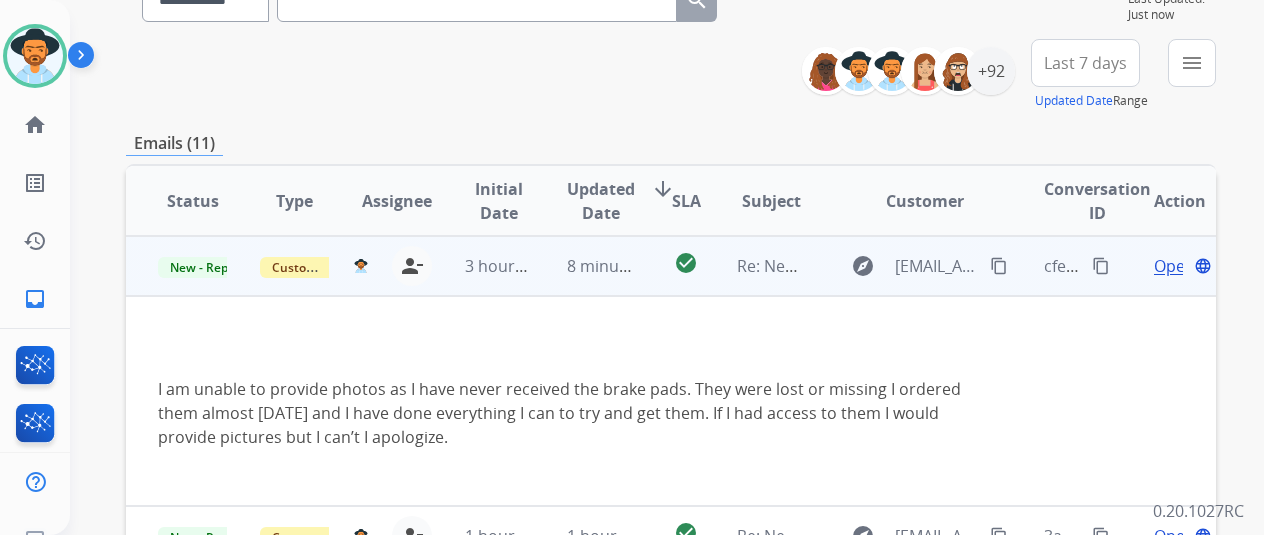 click on "explore tylerraygail@yahoo.com content_copy" at bounding box center [909, 266] 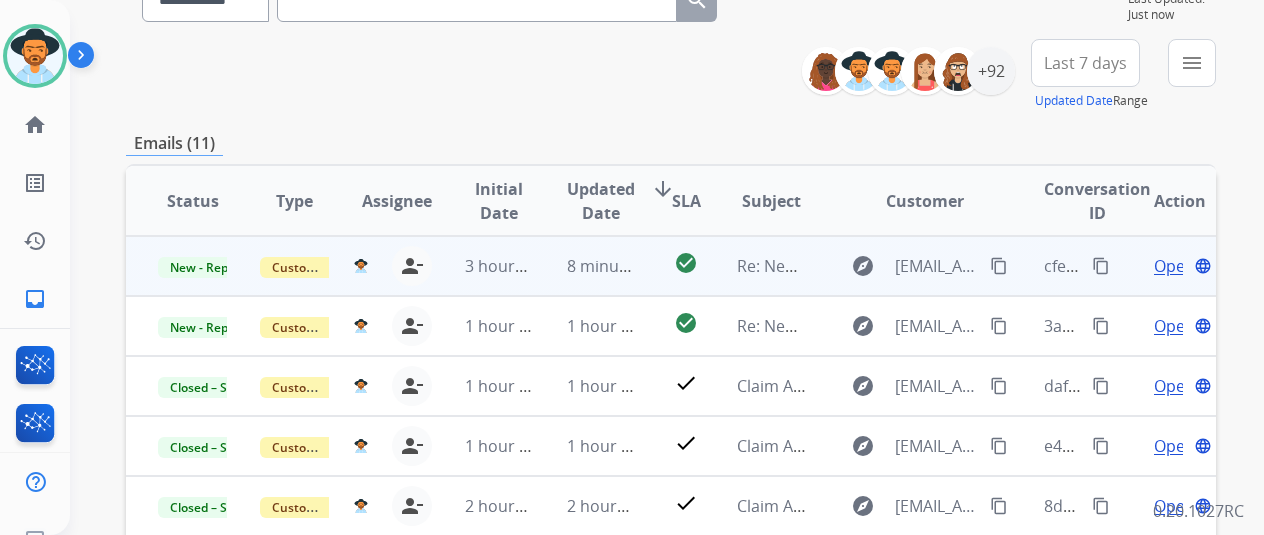click on "explore tylerraygail@yahoo.com content_copy" at bounding box center [909, 266] 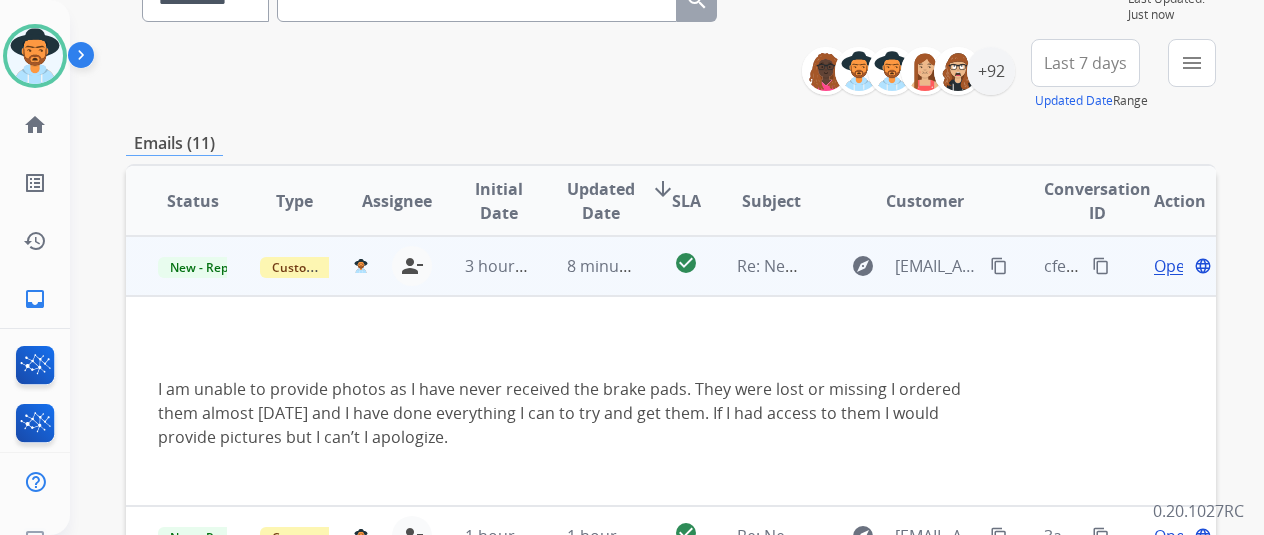 click on "explore tylerraygail@yahoo.com content_copy" at bounding box center (909, 266) 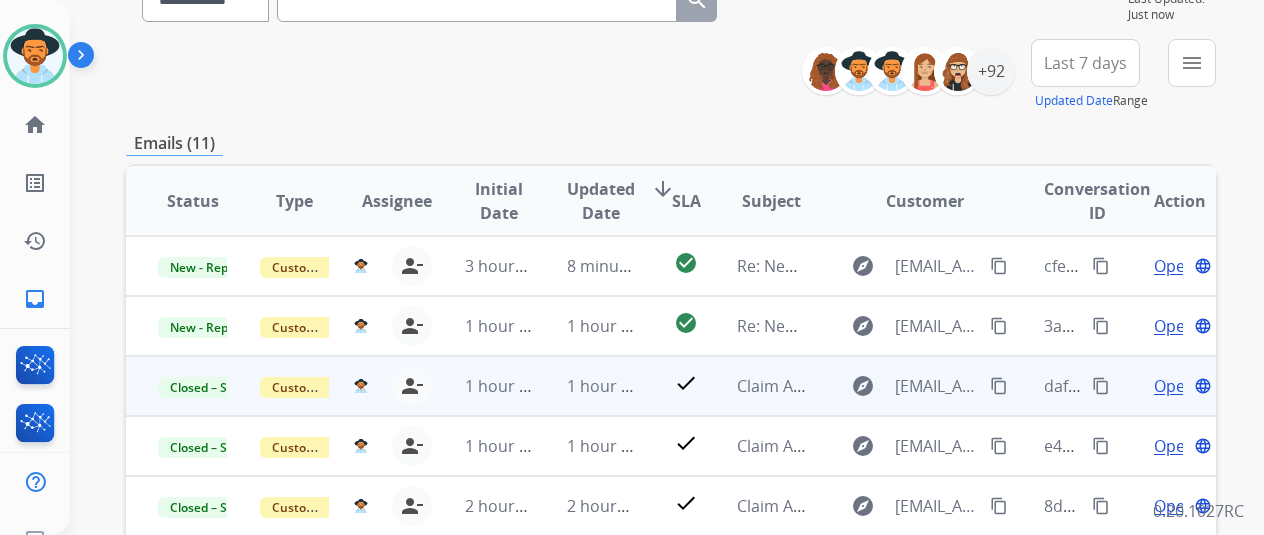 scroll, scrollTop: 2, scrollLeft: 0, axis: vertical 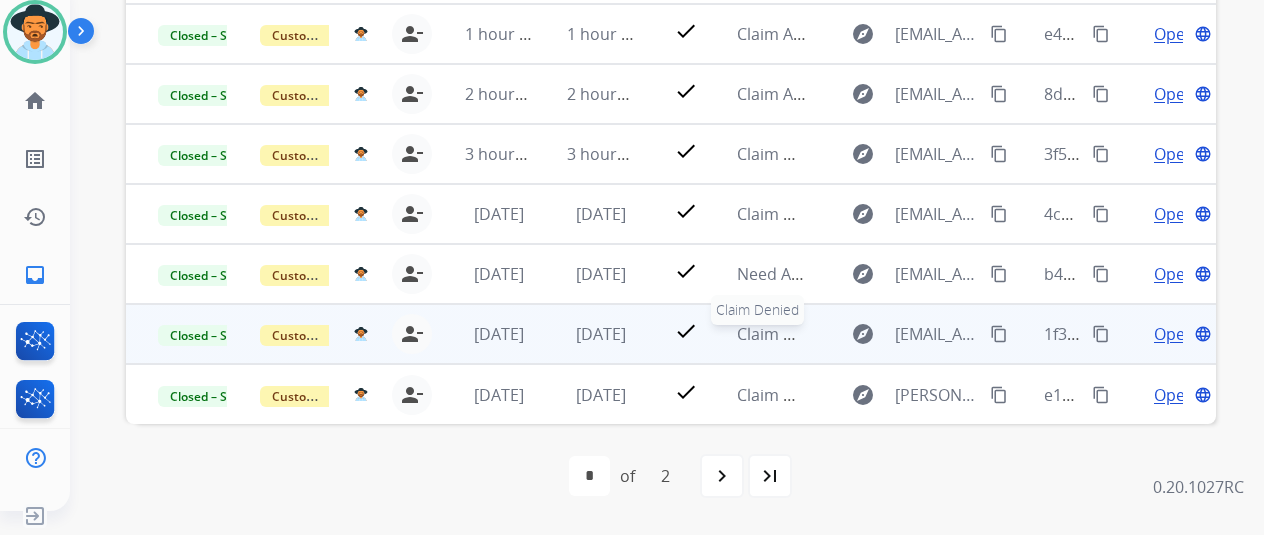 click on "Claim Denied" at bounding box center (787, 334) 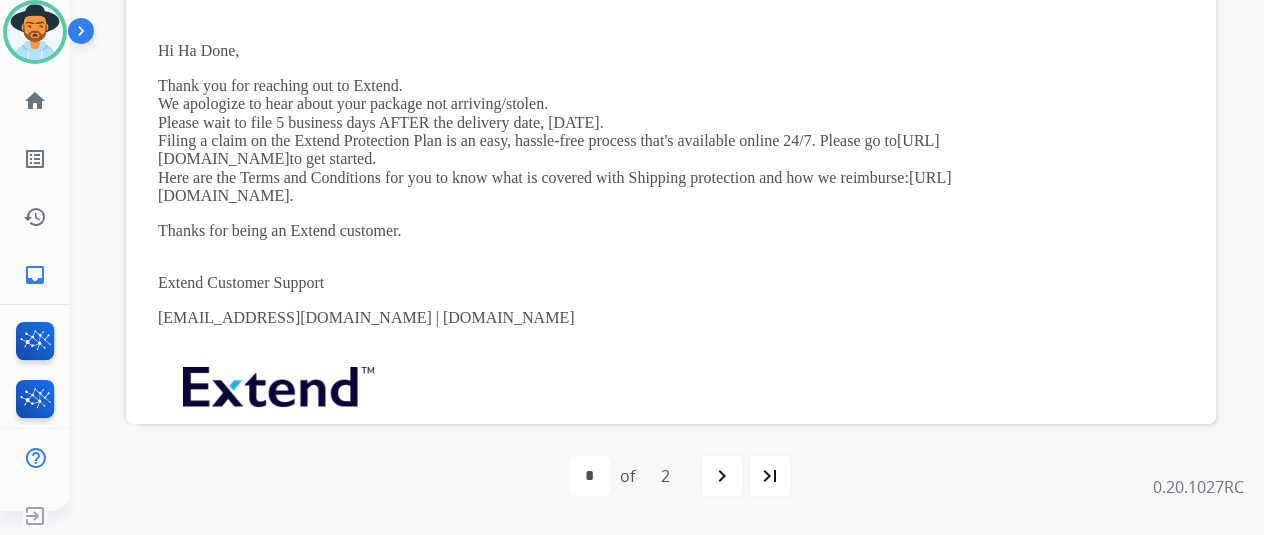 scroll, scrollTop: 0, scrollLeft: 0, axis: both 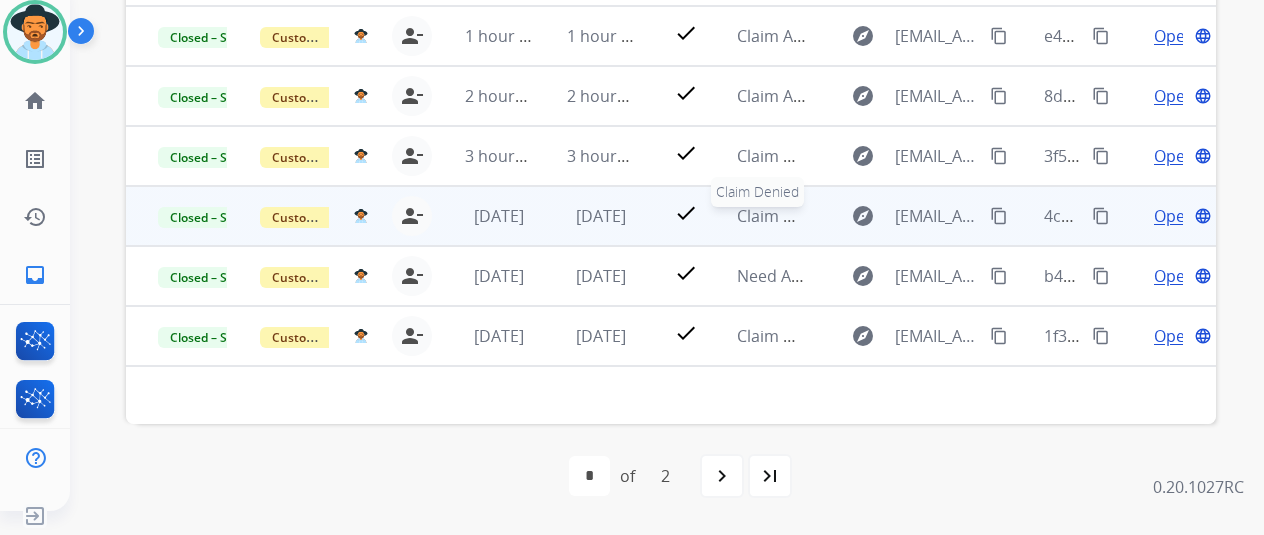 click on "Claim Denied" at bounding box center (787, 216) 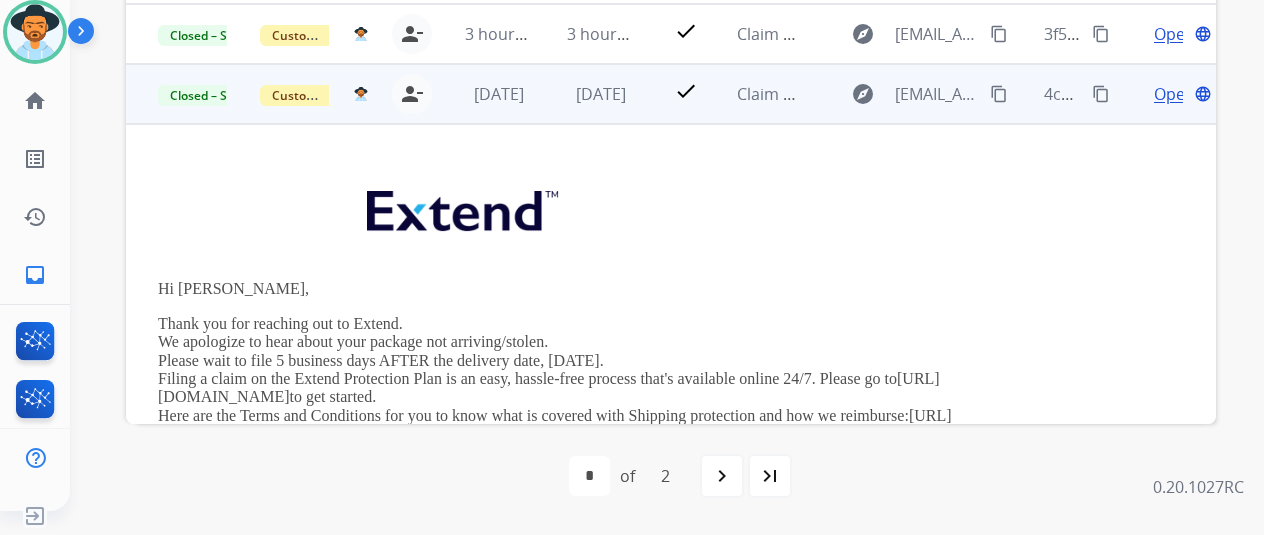 scroll, scrollTop: 0, scrollLeft: 0, axis: both 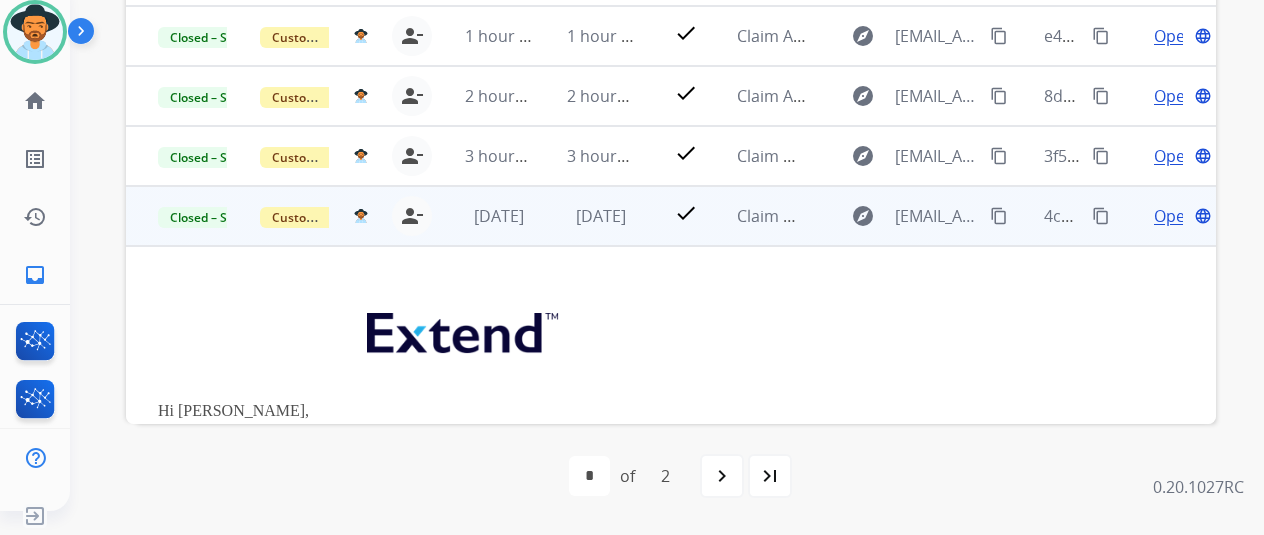 click on "Claim Denied" at bounding box center (756, 216) 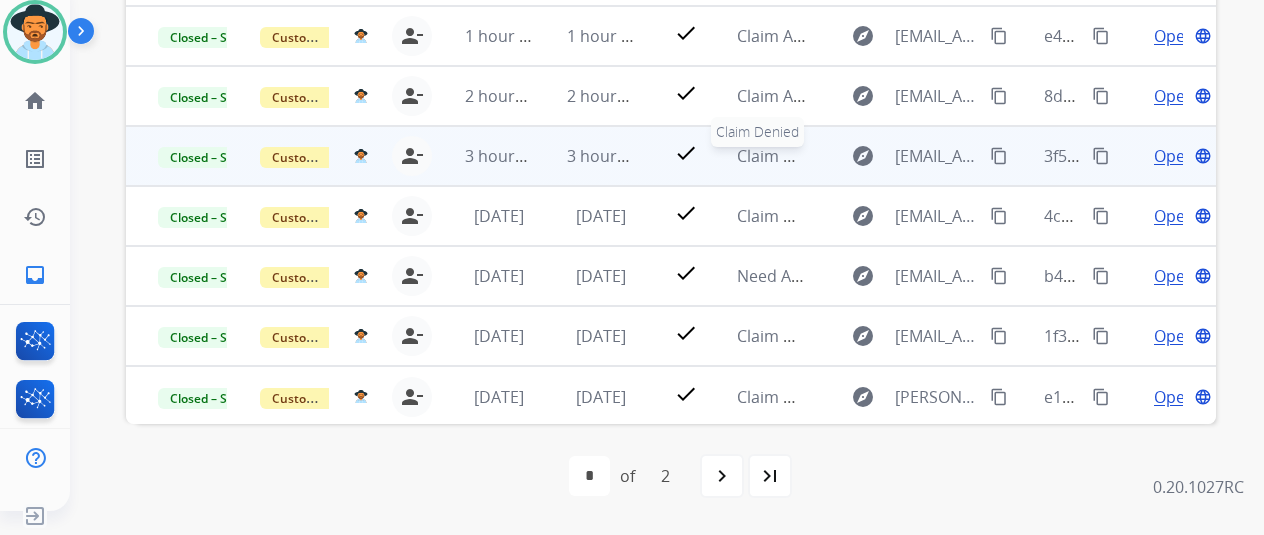 click on "Claim Denied" at bounding box center [787, 156] 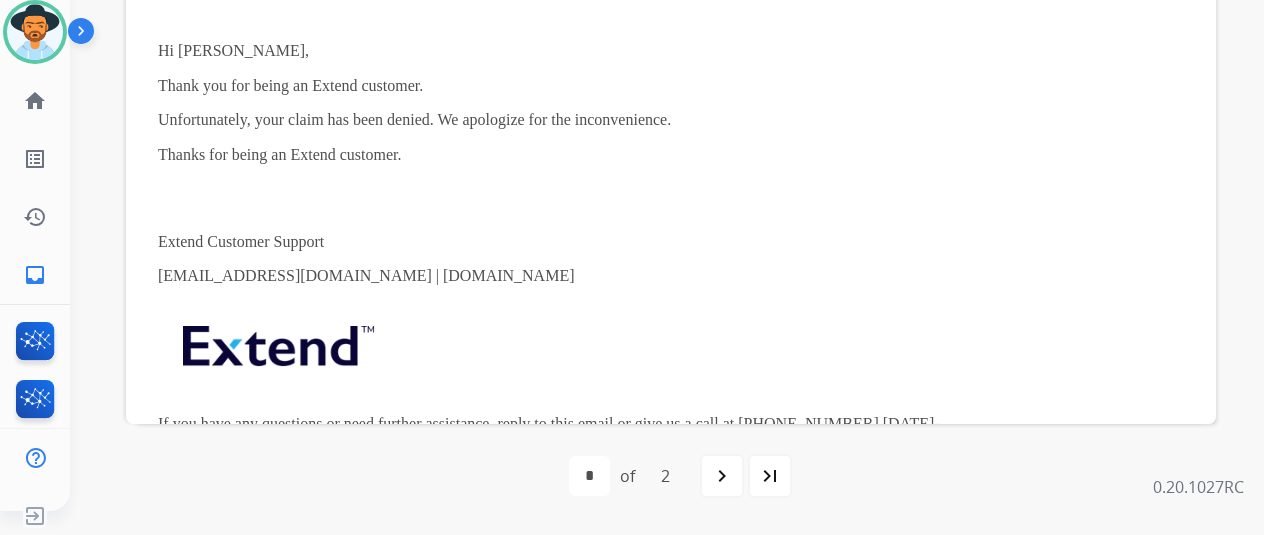 scroll, scrollTop: 200, scrollLeft: 0, axis: vertical 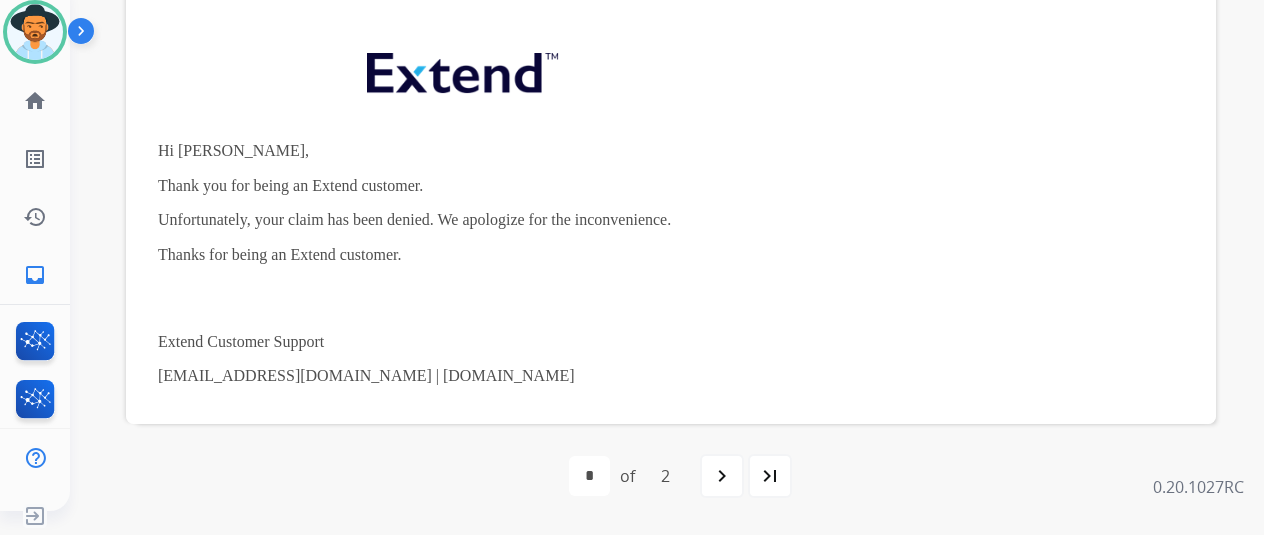 click on "Hi Ronald, Thank you for being an Extend customer. Unfortunately, your claim has been denied. We apologize for the inconvenience.  Thanks for being an Extend customer. Extend Customer Support support@extend.com | www.extend.com If you have any questions or need further assistance, reply to this email or give us a call at (877) 248-7707 Monday-Friday 9:00AM - 8:00PM EST or Saturdays and Sundays 9:00AM - 2:00PM EST." at bounding box center (569, 304) 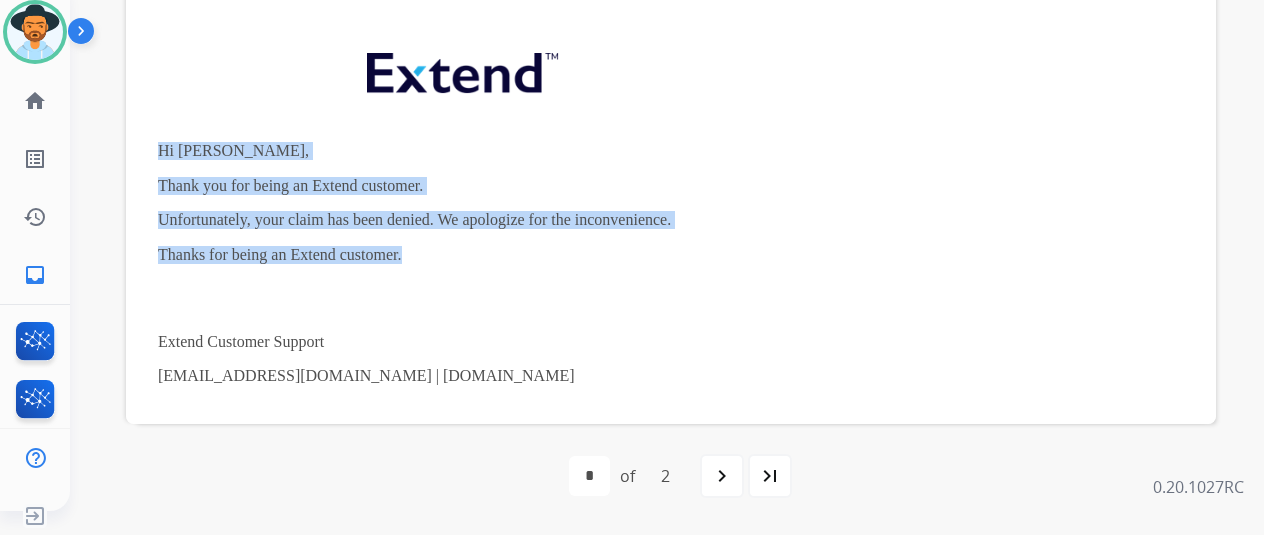 drag, startPoint x: 439, startPoint y: 255, endPoint x: 146, endPoint y: 139, distance: 315.12695 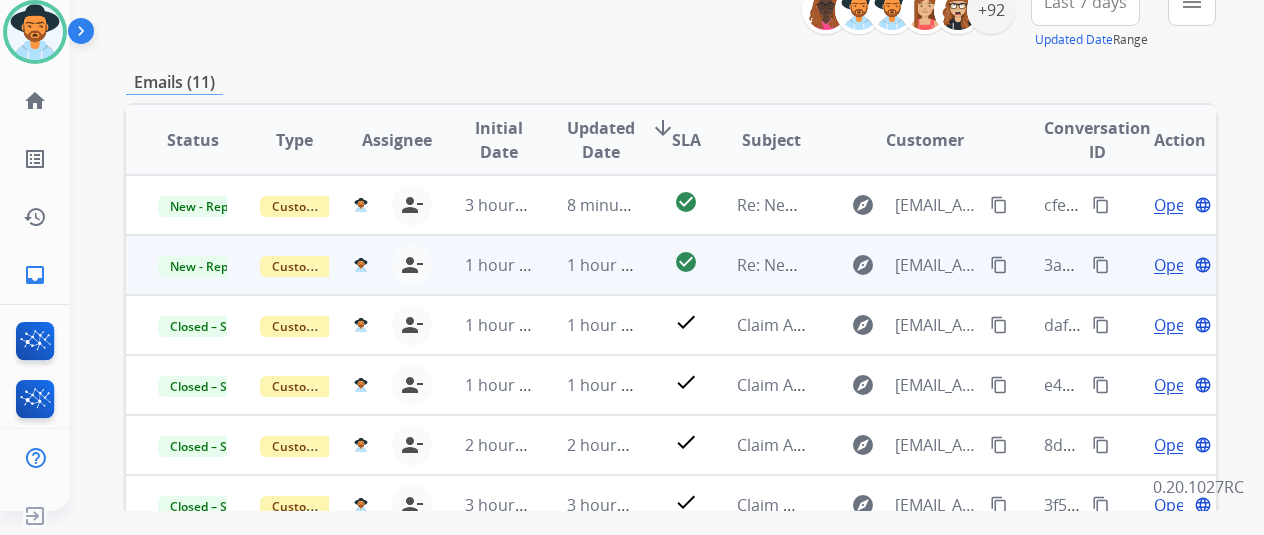 scroll, scrollTop: 0, scrollLeft: 0, axis: both 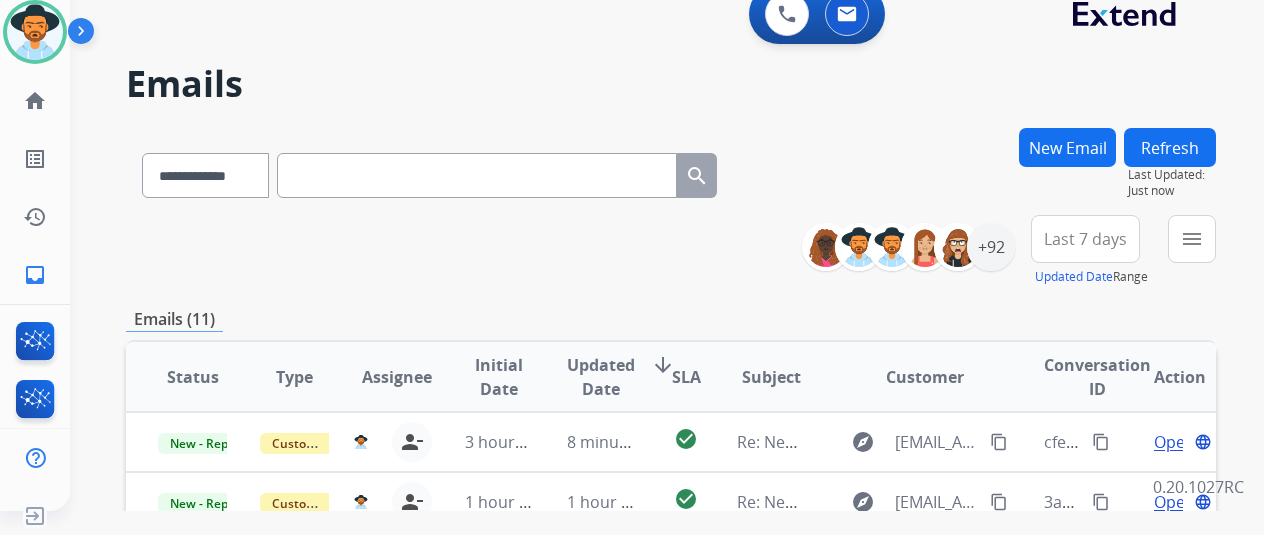 click on "New Email" at bounding box center (1067, 147) 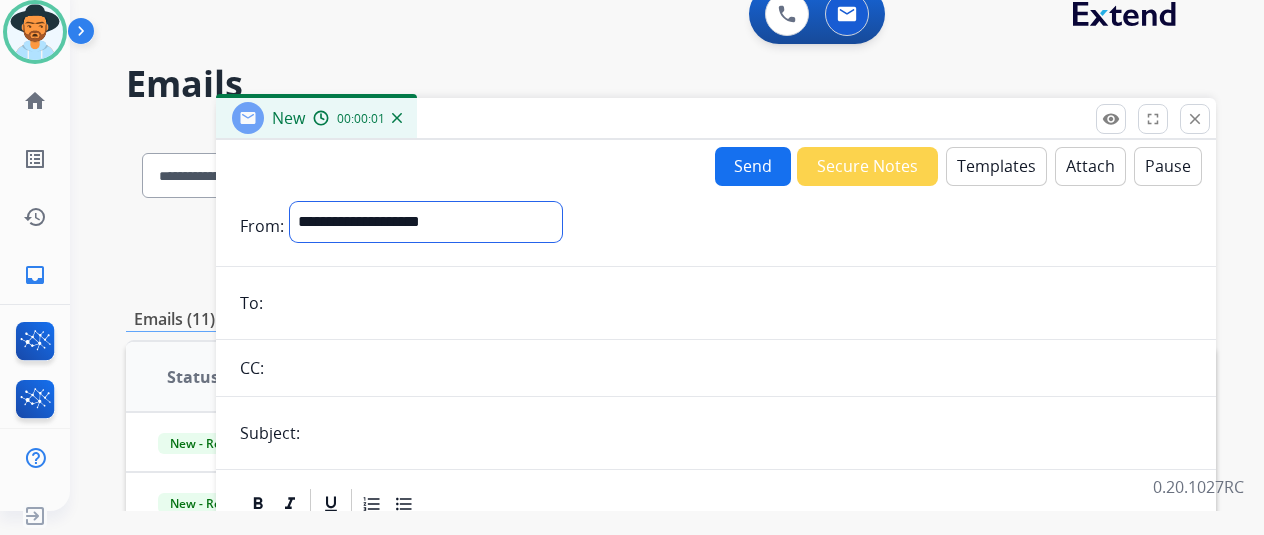 click on "**********" at bounding box center (426, 222) 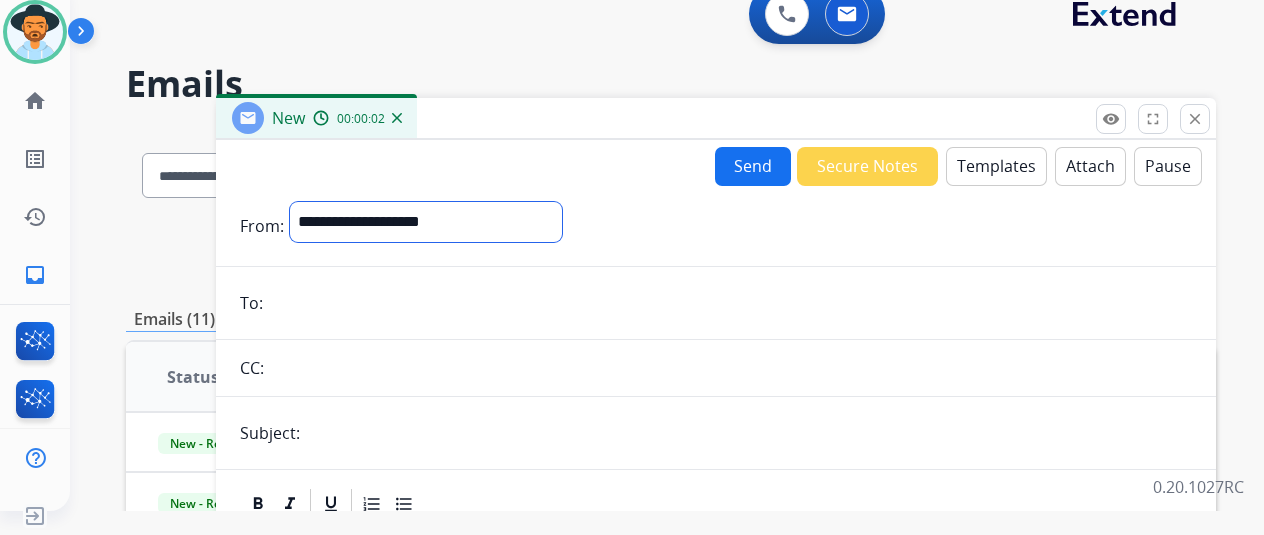 select on "**********" 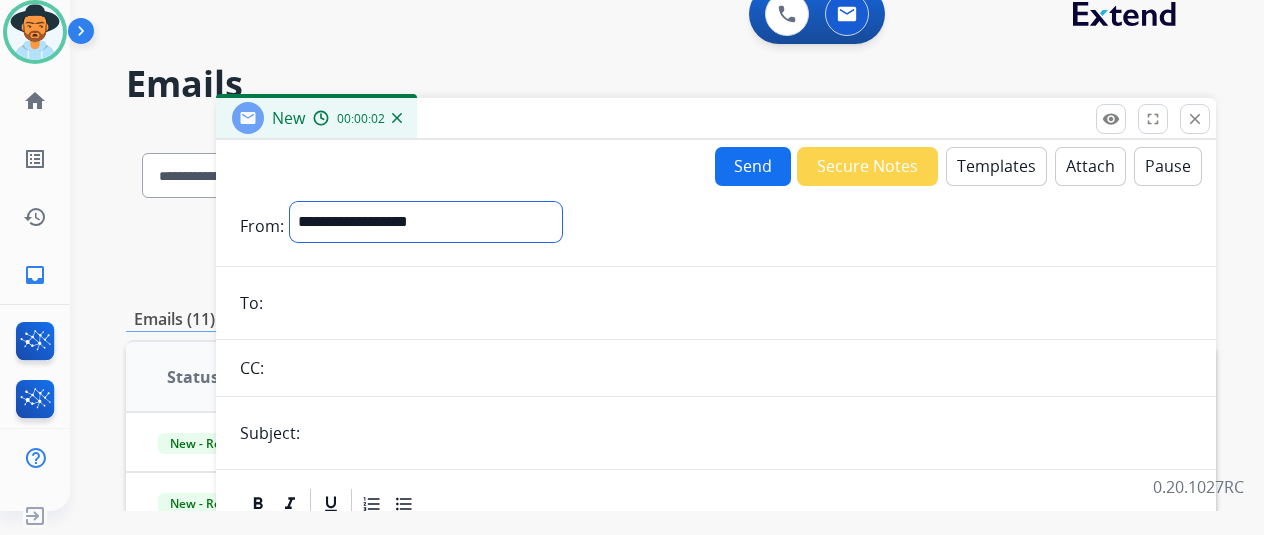 click on "**********" at bounding box center [426, 222] 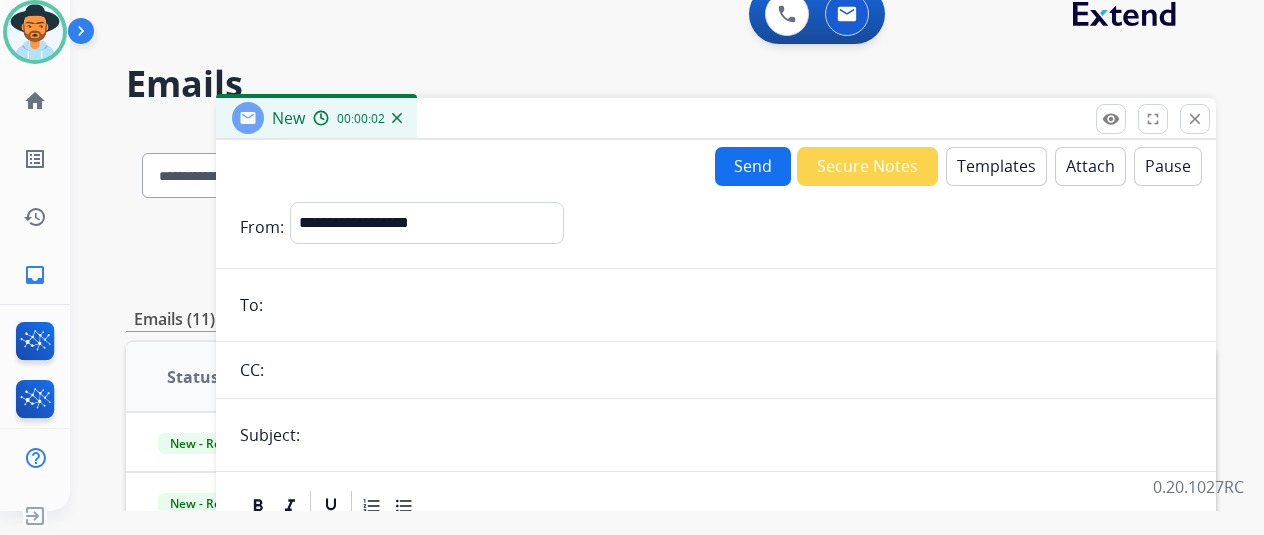 click at bounding box center (730, 305) 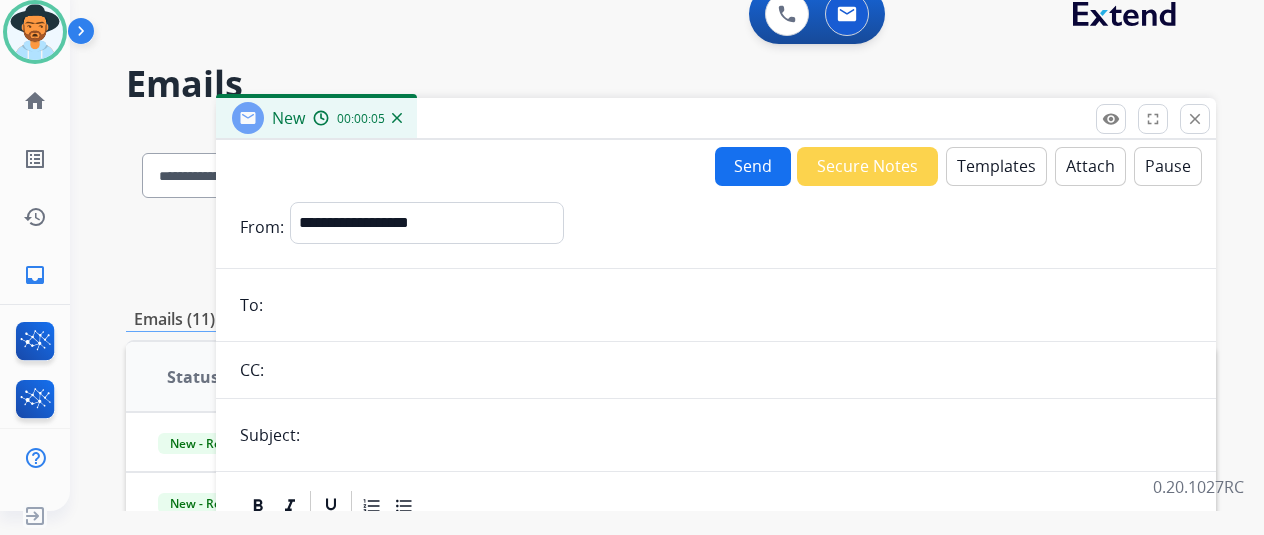 click on "Send  Secure Notes  Templates Attach  Pause" at bounding box center [958, 166] 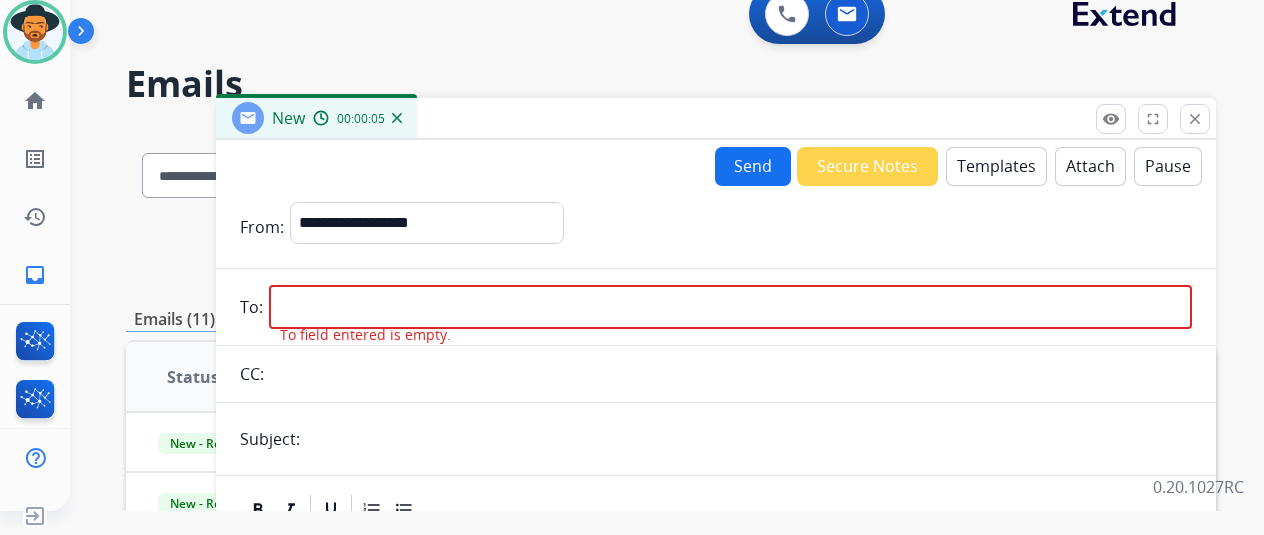 click on "Templates" at bounding box center [996, 166] 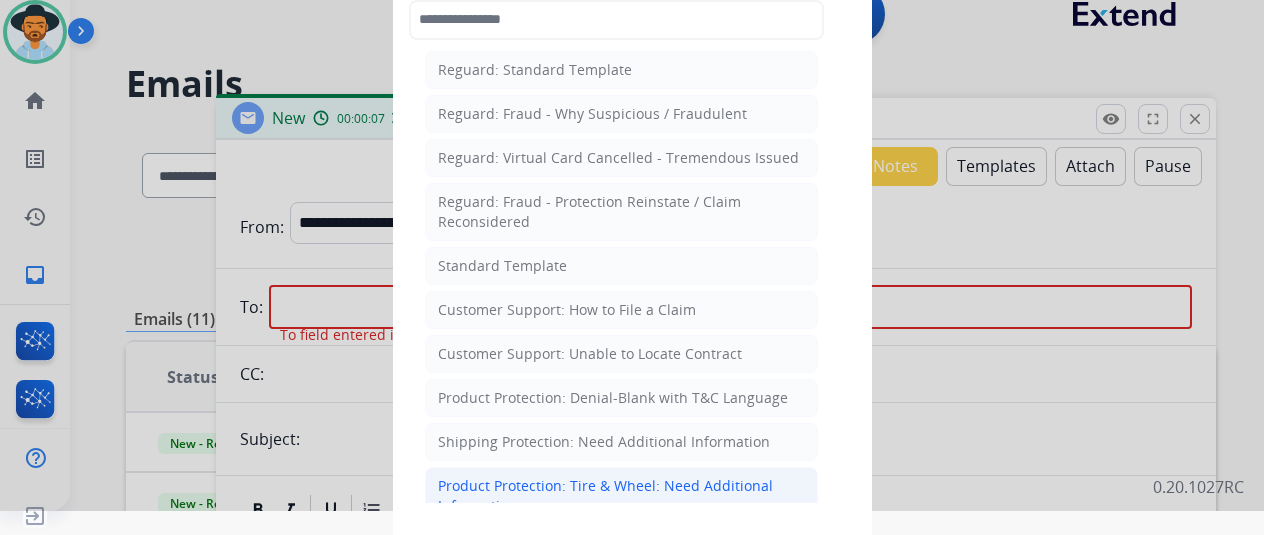 scroll, scrollTop: 300, scrollLeft: 0, axis: vertical 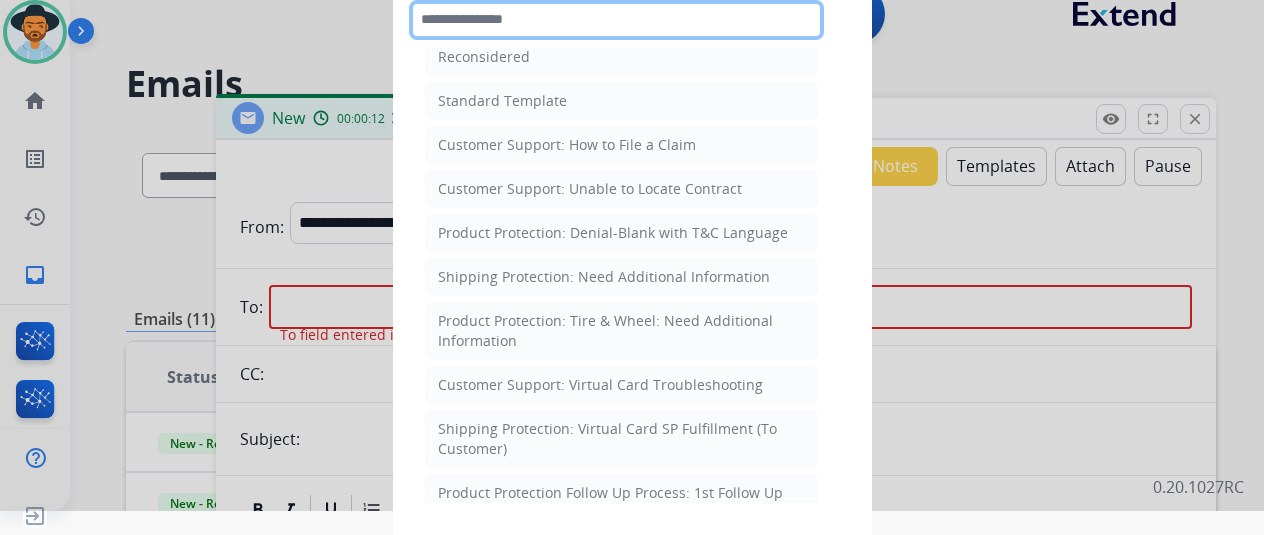 click 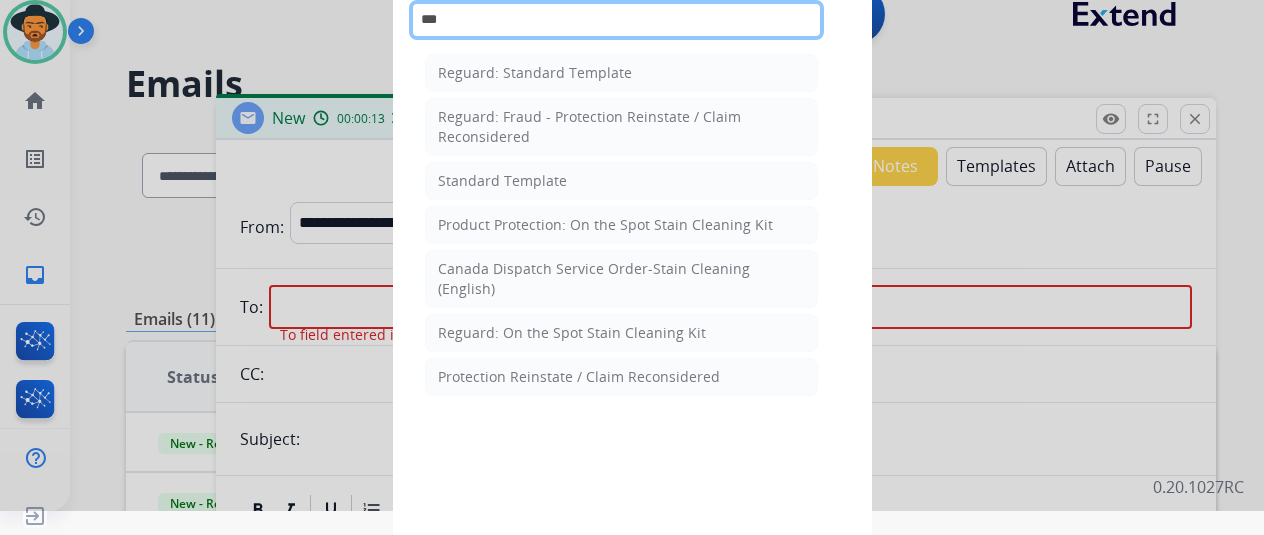 scroll, scrollTop: 0, scrollLeft: 0, axis: both 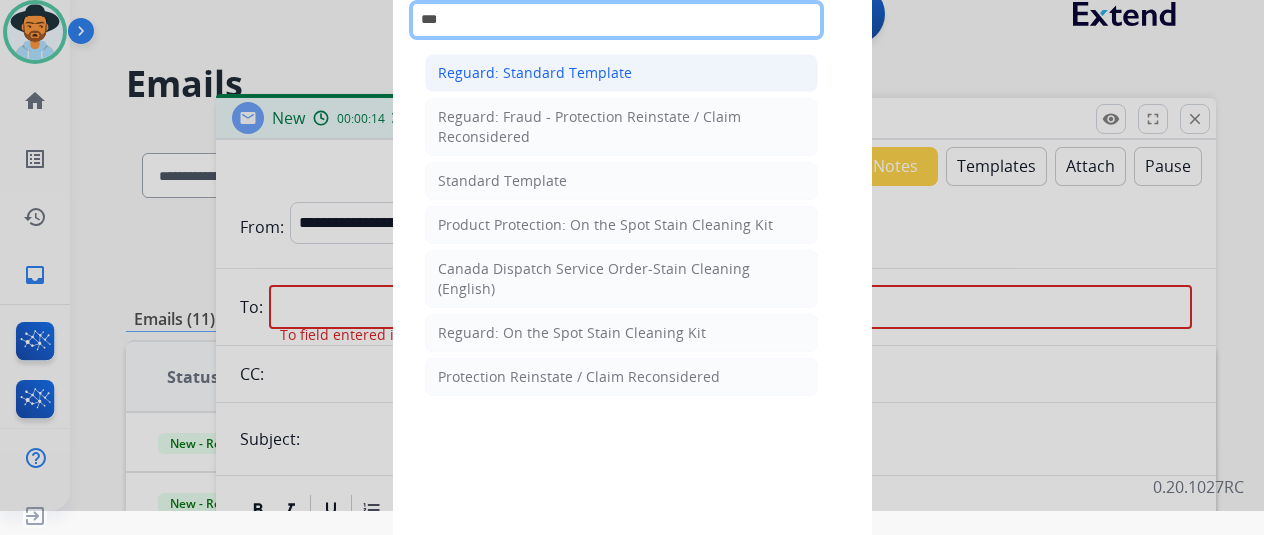 type on "***" 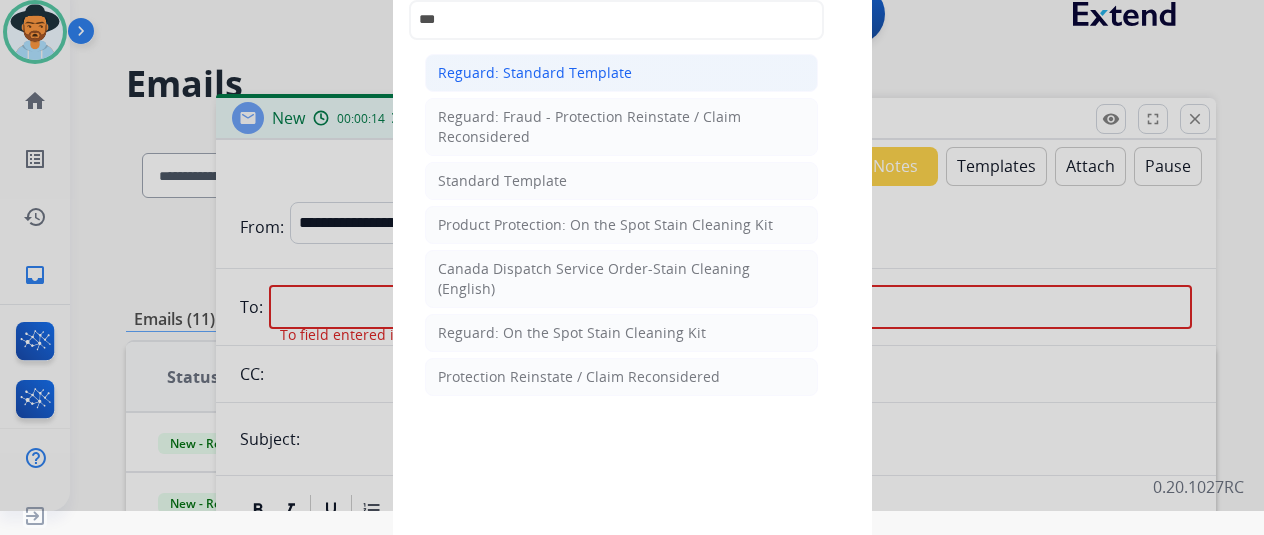 click on "Reguard: Standard Template" 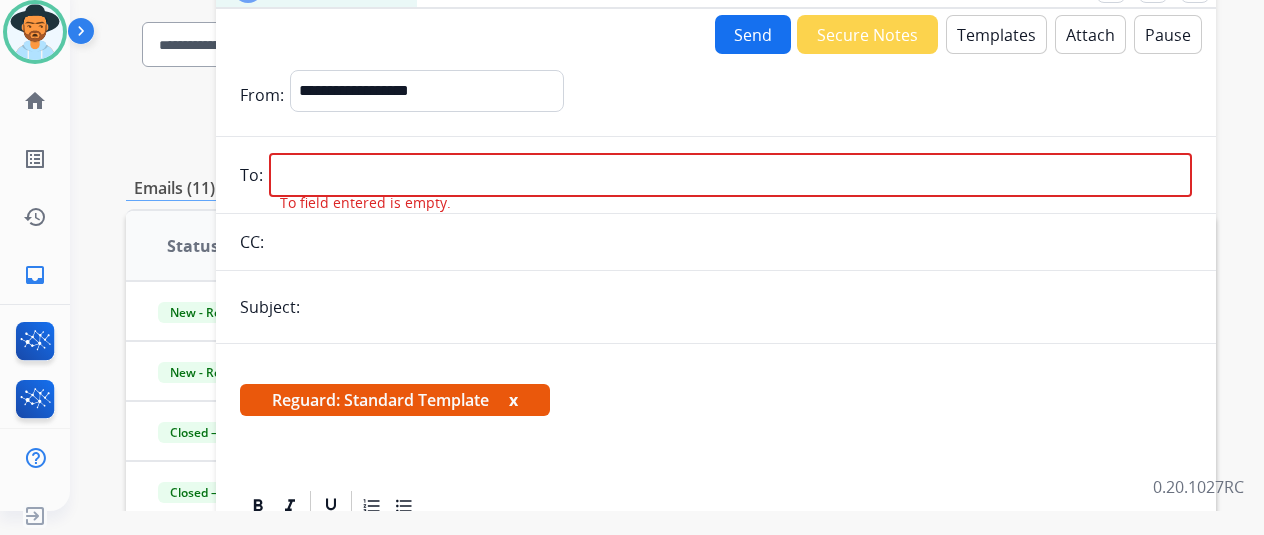 scroll, scrollTop: 200, scrollLeft: 0, axis: vertical 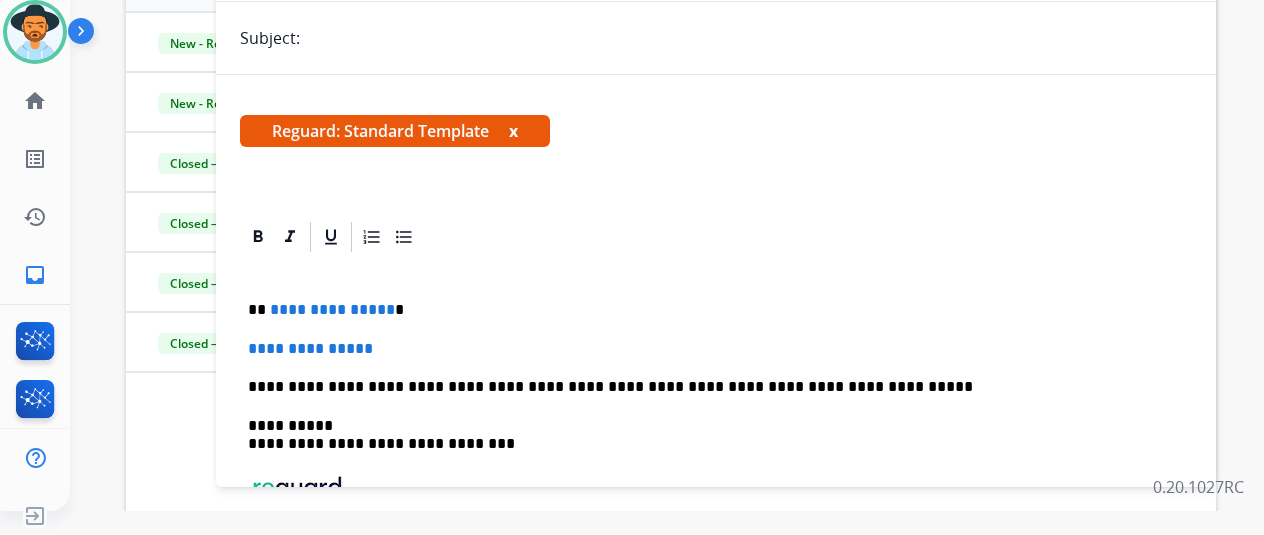 click on "**********" at bounding box center (716, 349) 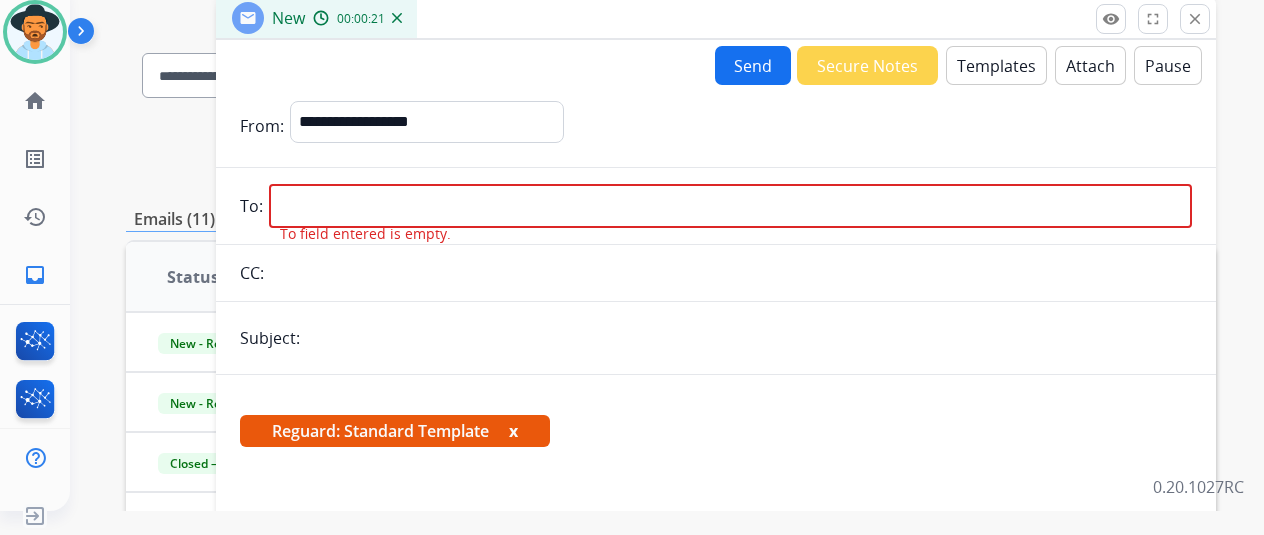 scroll, scrollTop: 0, scrollLeft: 0, axis: both 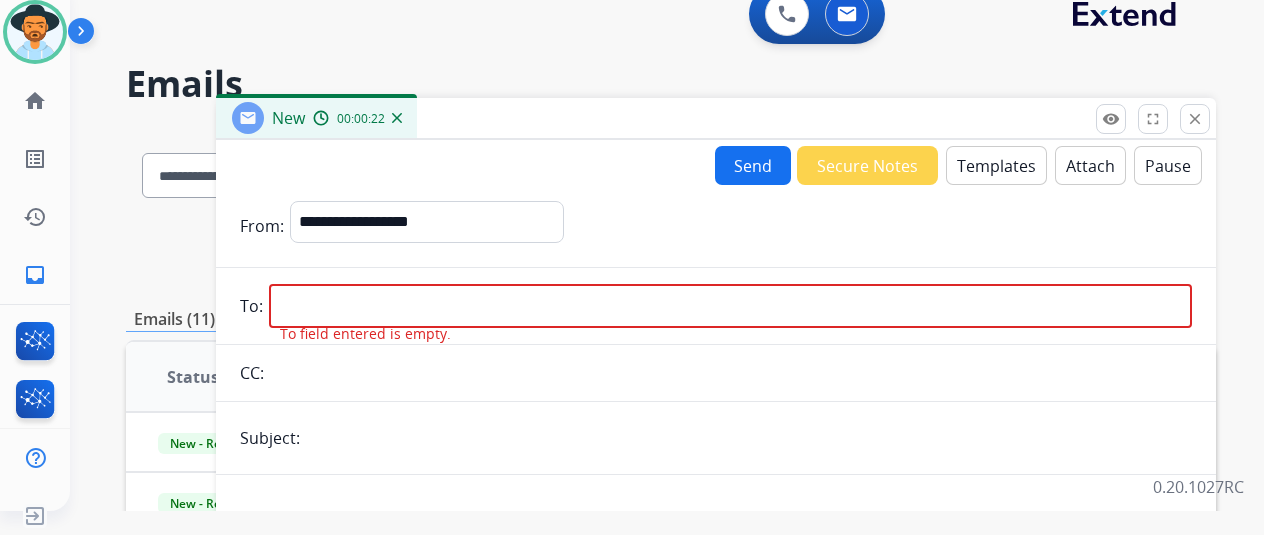 click on "**********" at bounding box center (427, 226) 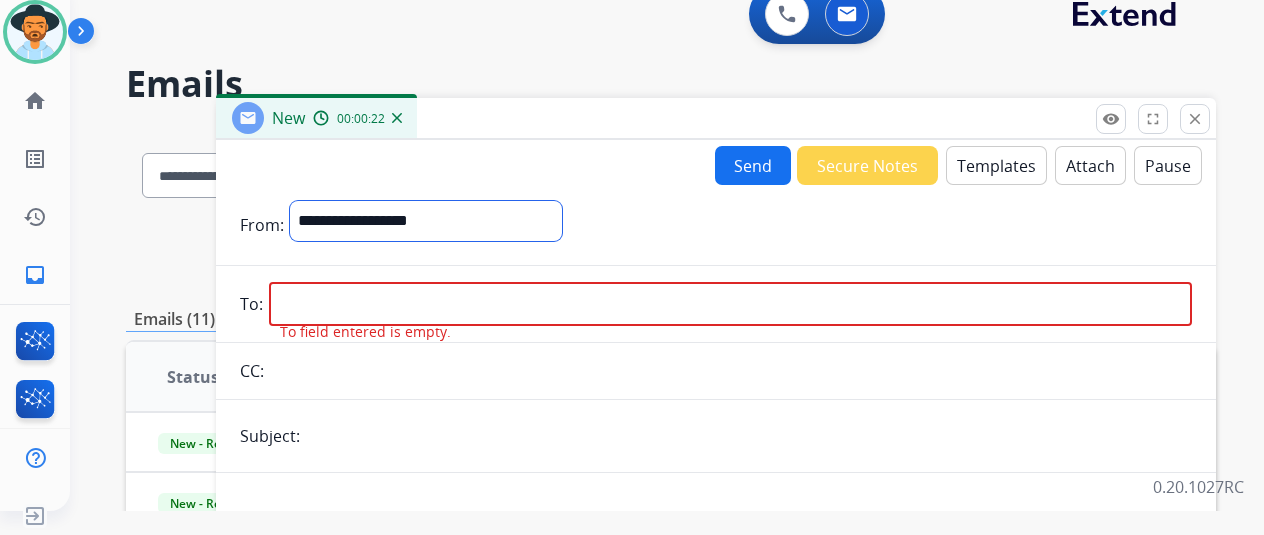 click on "**********" at bounding box center [426, 221] 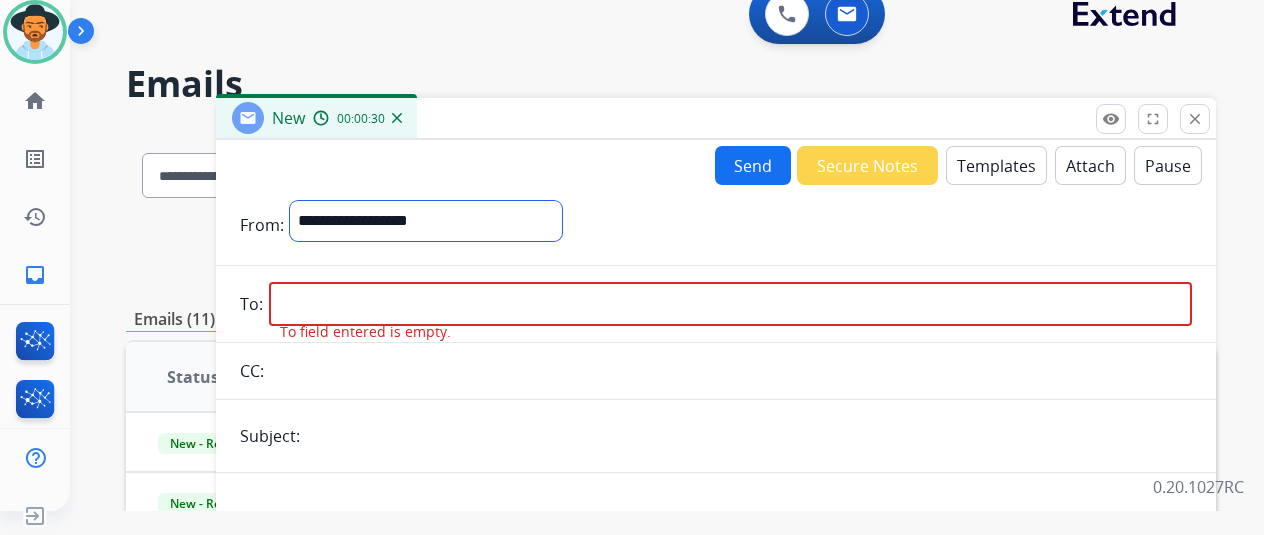 select on "**********" 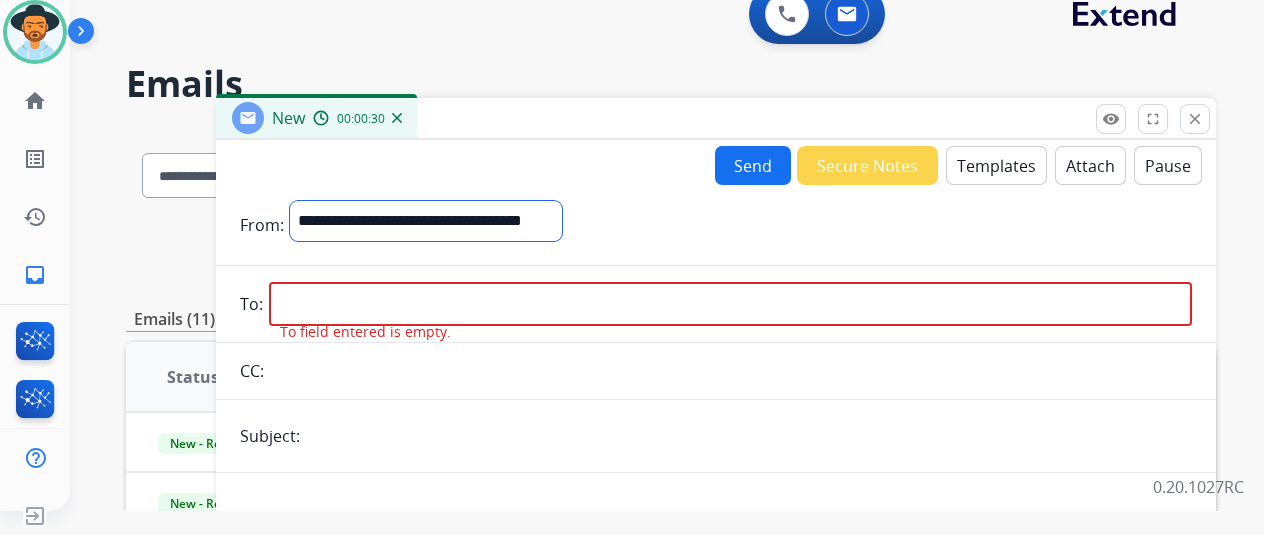 click on "**********" at bounding box center [426, 221] 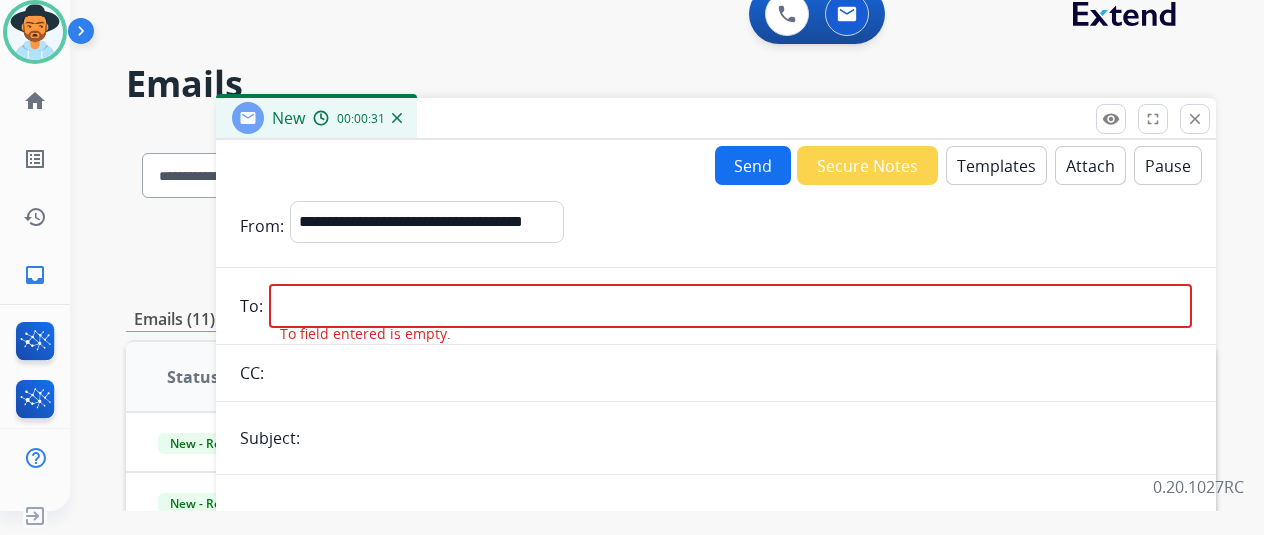 click on "**********" at bounding box center [741, 226] 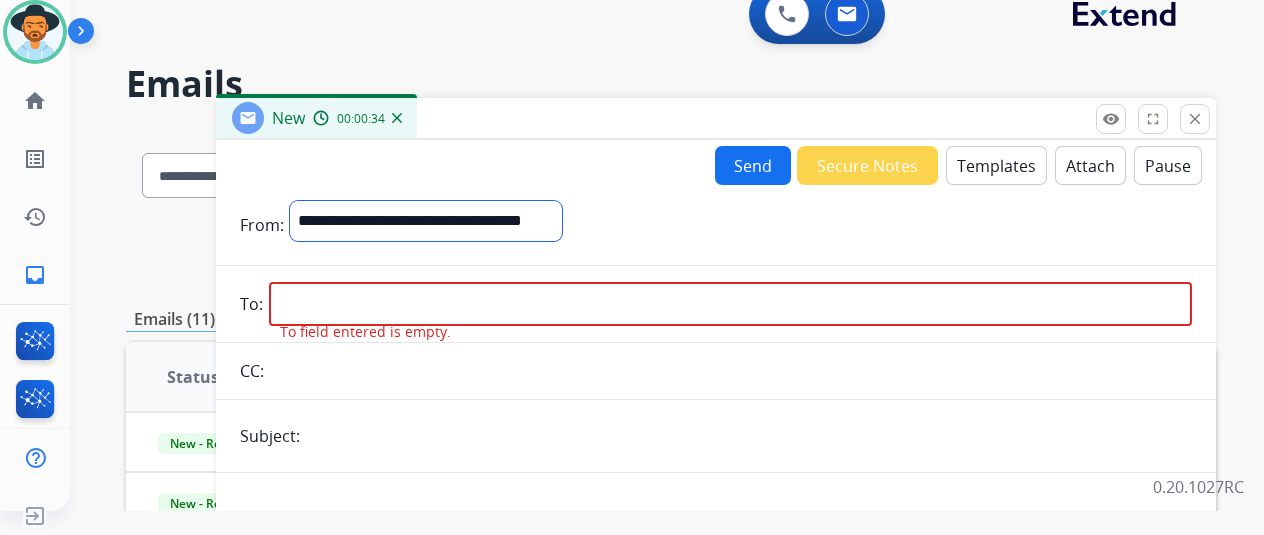 click on "**********" at bounding box center [426, 221] 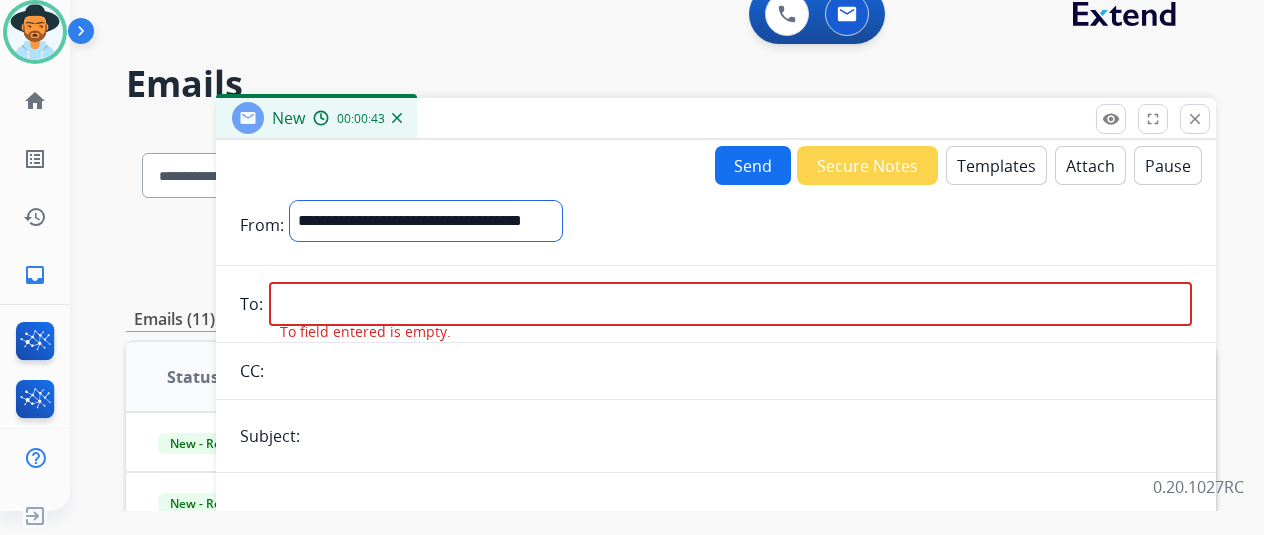 click on "**********" at bounding box center [426, 221] 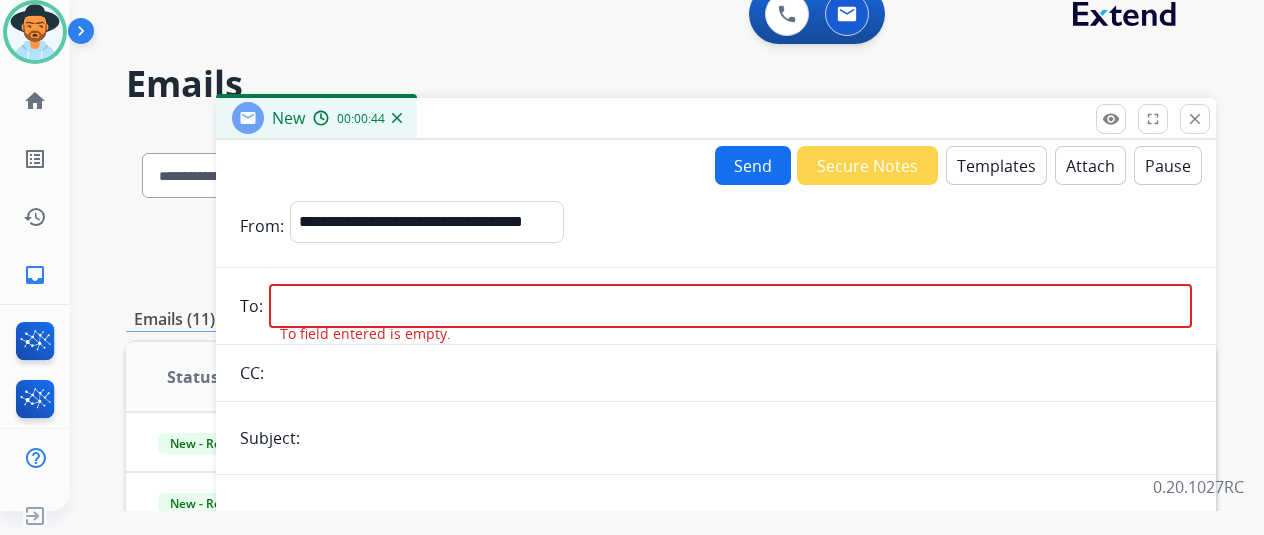 click at bounding box center [730, 306] 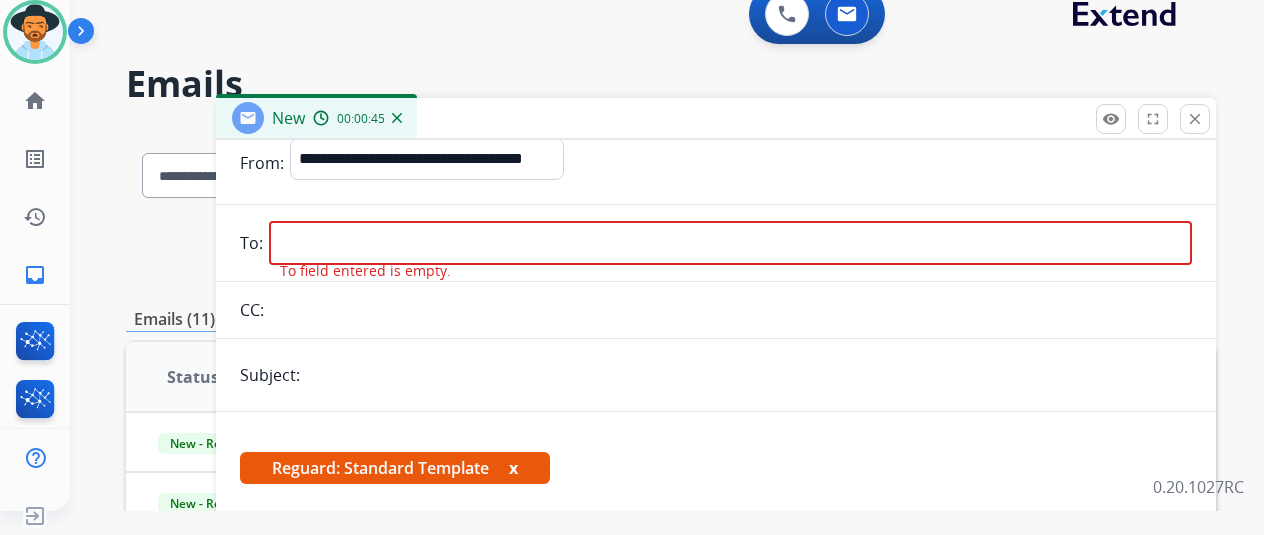 scroll, scrollTop: 172, scrollLeft: 0, axis: vertical 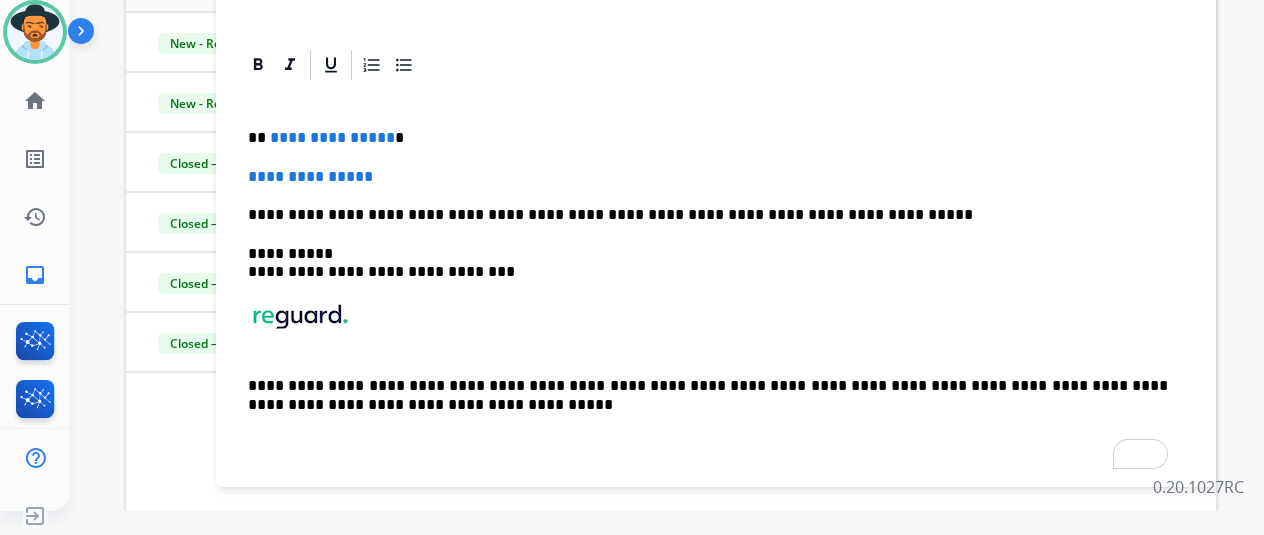 click on "**********" at bounding box center [708, 215] 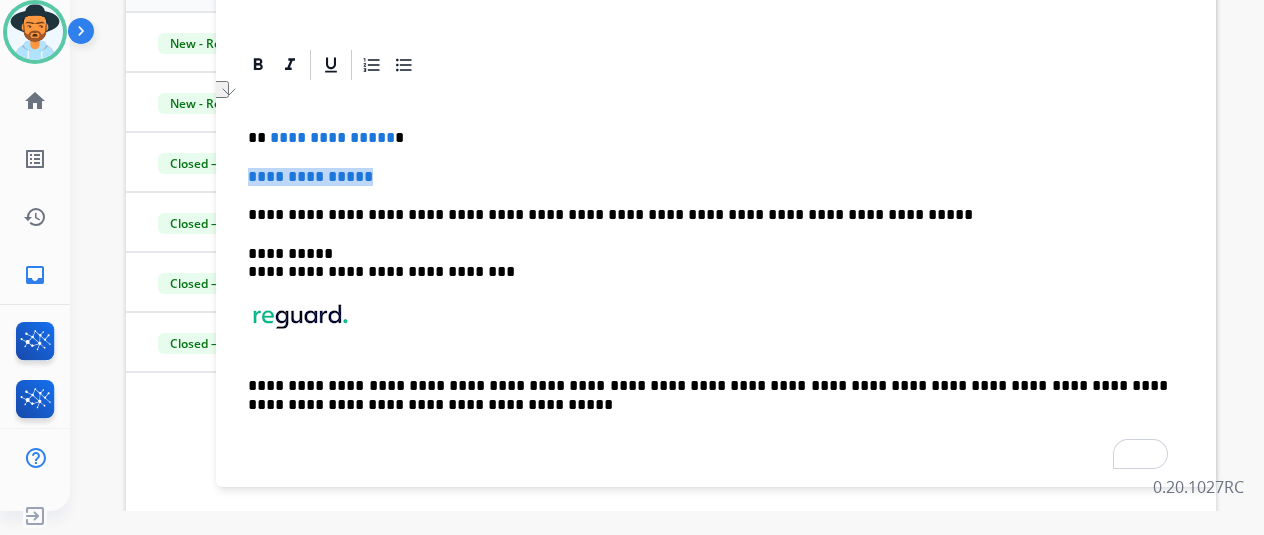 drag, startPoint x: 340, startPoint y: 164, endPoint x: 263, endPoint y: 181, distance: 78.854294 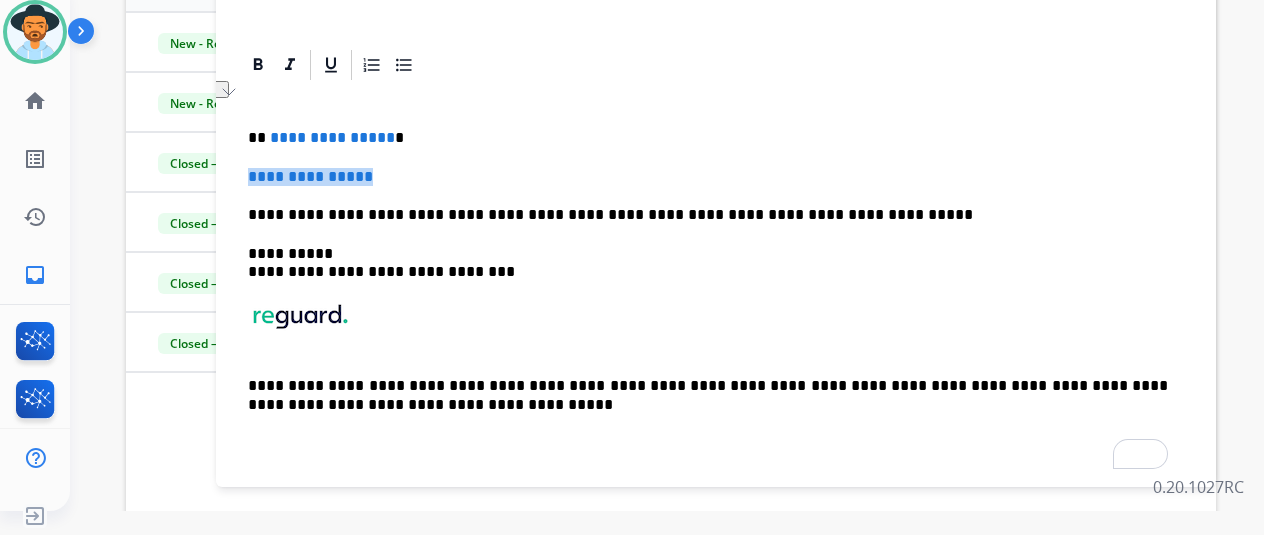 click on "**********" at bounding box center (716, 260) 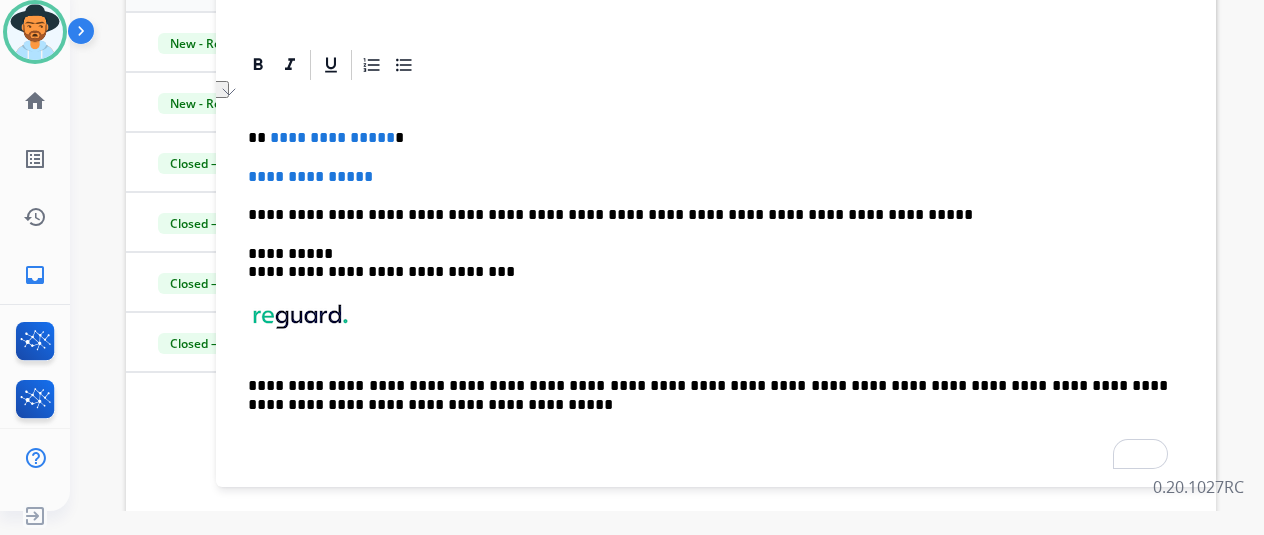 click on "**********" at bounding box center [716, 280] 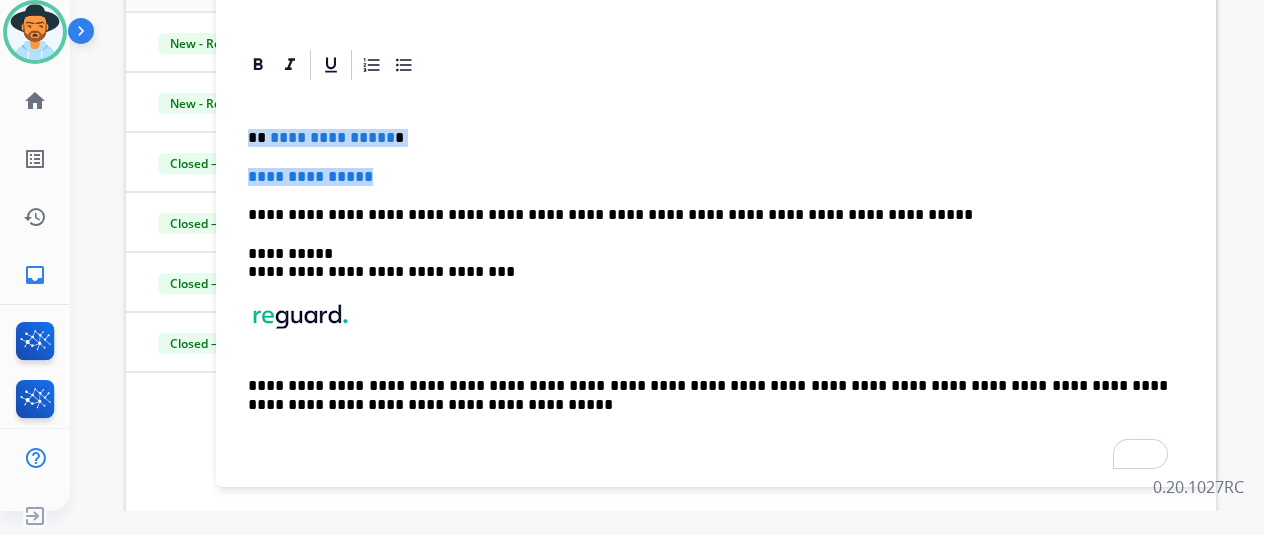 click on "**********" at bounding box center [716, -63] 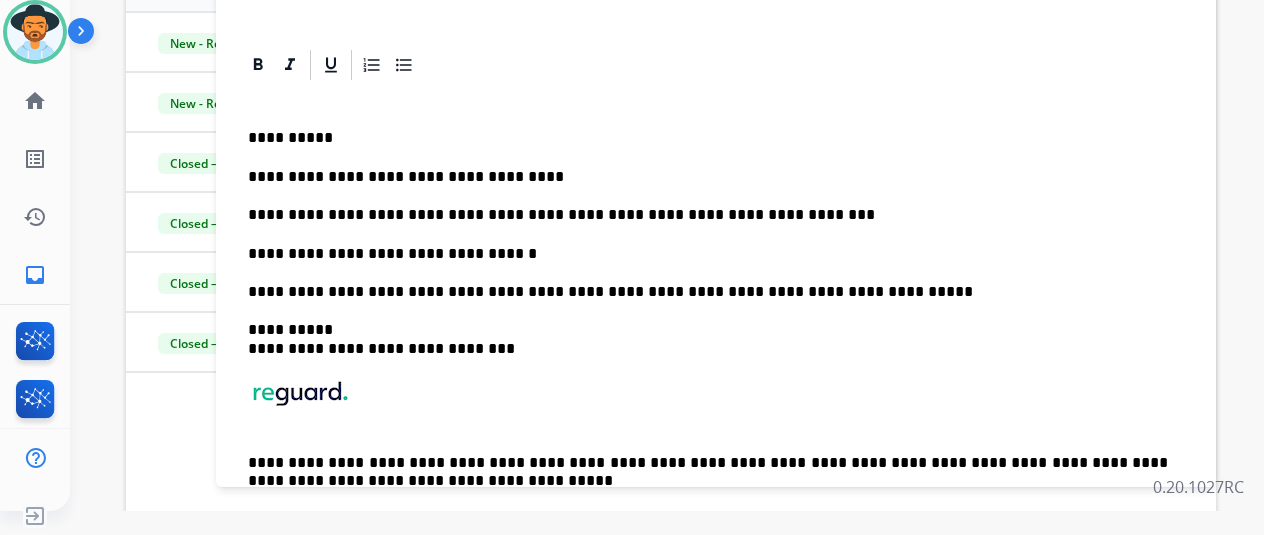 click on "**********" at bounding box center [716, 319] 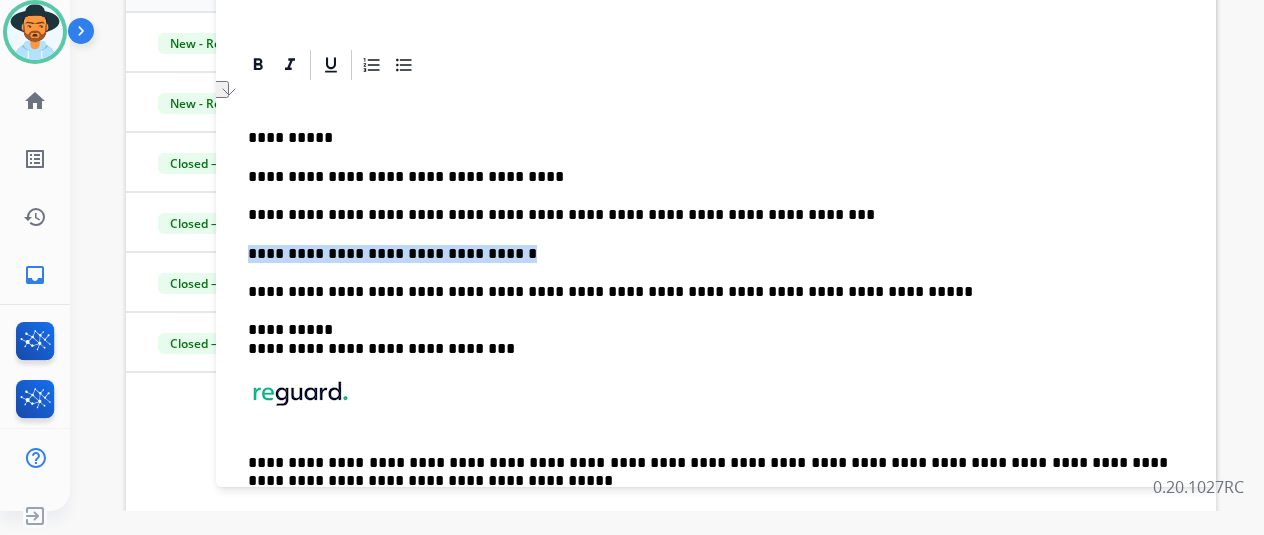drag, startPoint x: 521, startPoint y: 245, endPoint x: 267, endPoint y: 259, distance: 254.38553 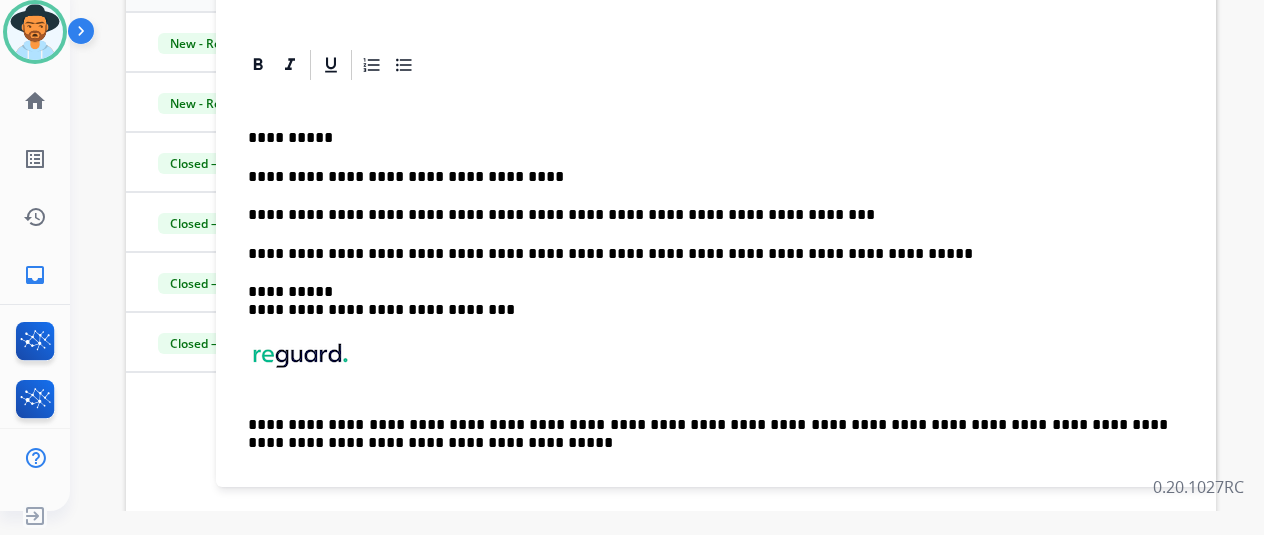 click on "**********" at bounding box center [716, 299] 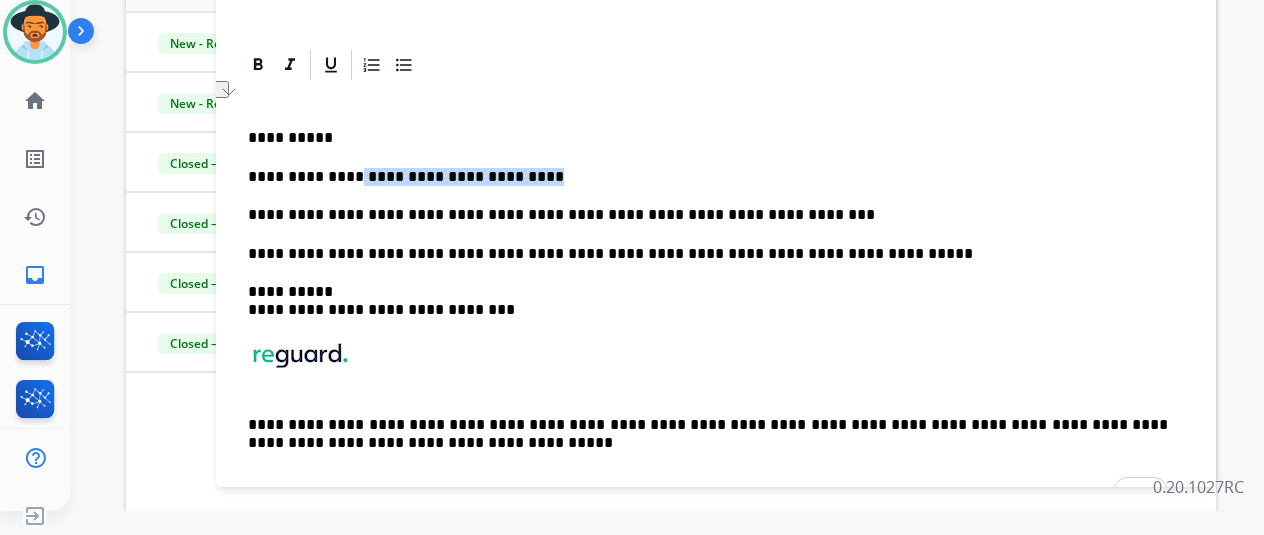 drag, startPoint x: 594, startPoint y: 167, endPoint x: 359, endPoint y: 178, distance: 235.25731 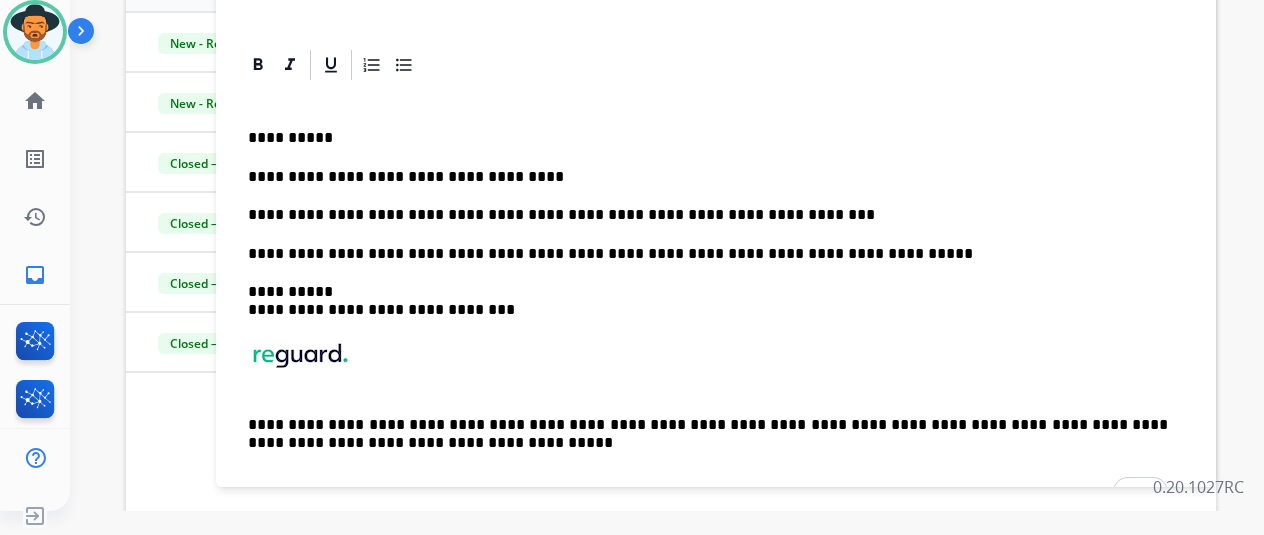 click on "**********" at bounding box center [708, 177] 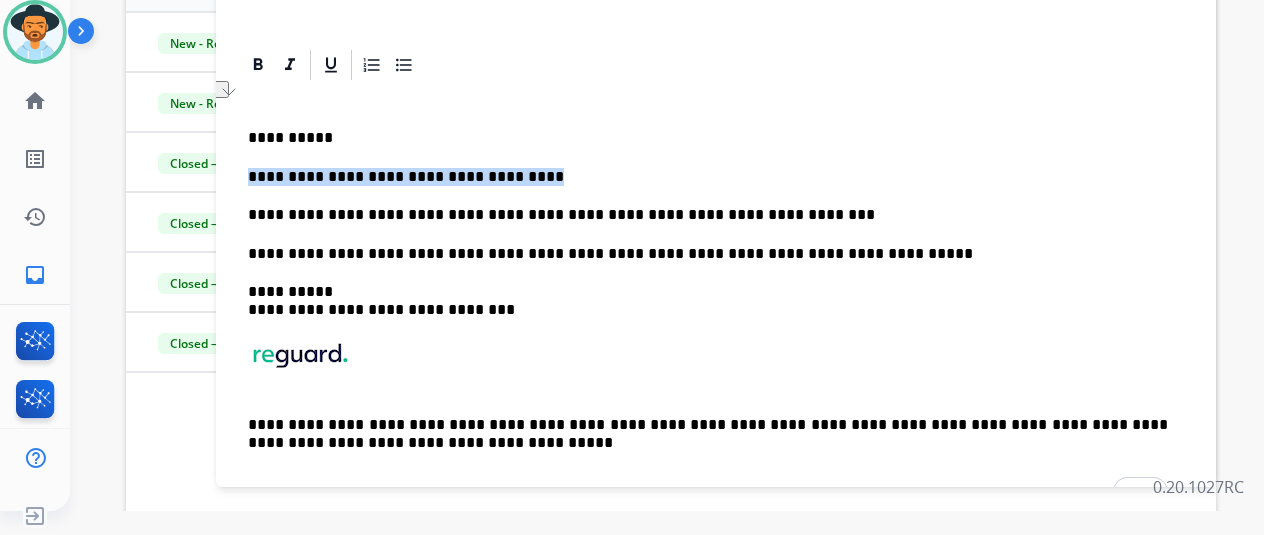 drag, startPoint x: 544, startPoint y: 175, endPoint x: 267, endPoint y: 183, distance: 277.1155 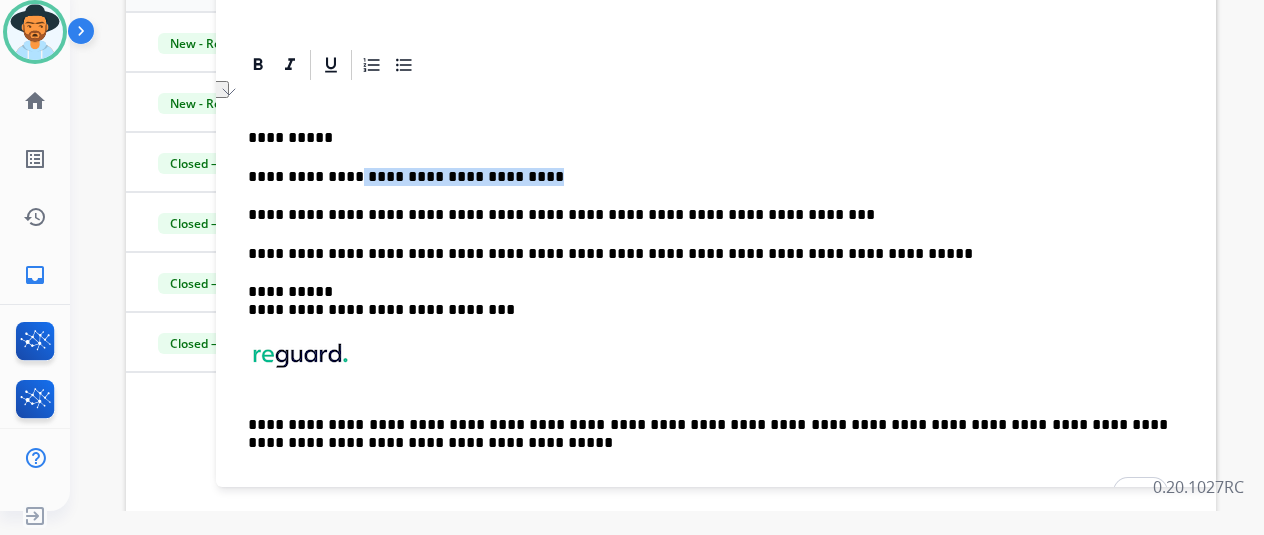 drag, startPoint x: 584, startPoint y: 177, endPoint x: 361, endPoint y: 179, distance: 223.00897 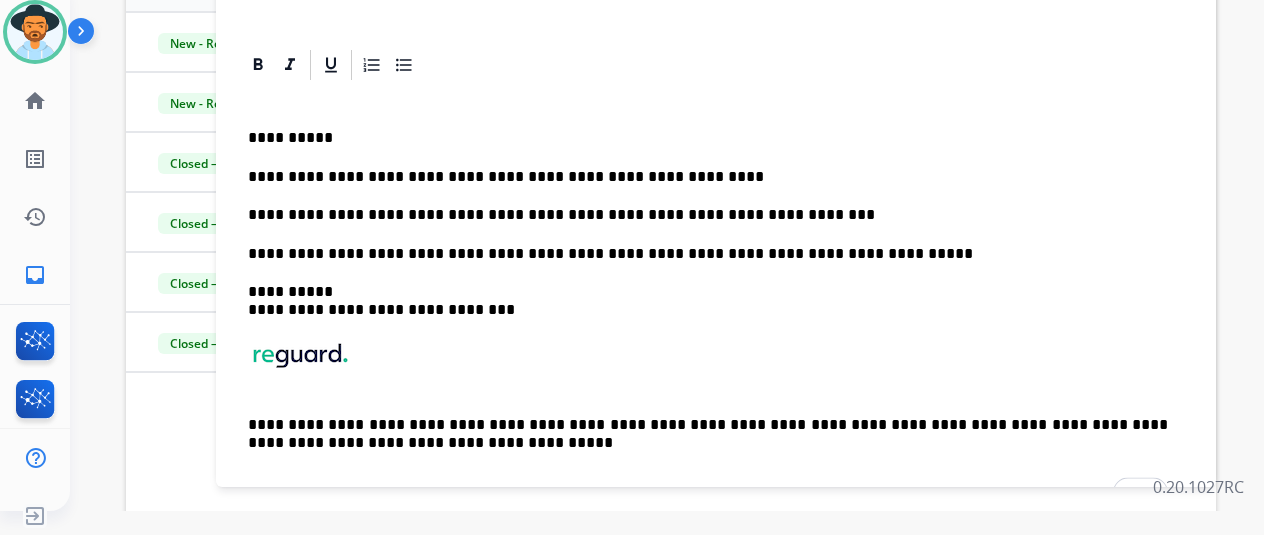 click on "**********" at bounding box center (716, 299) 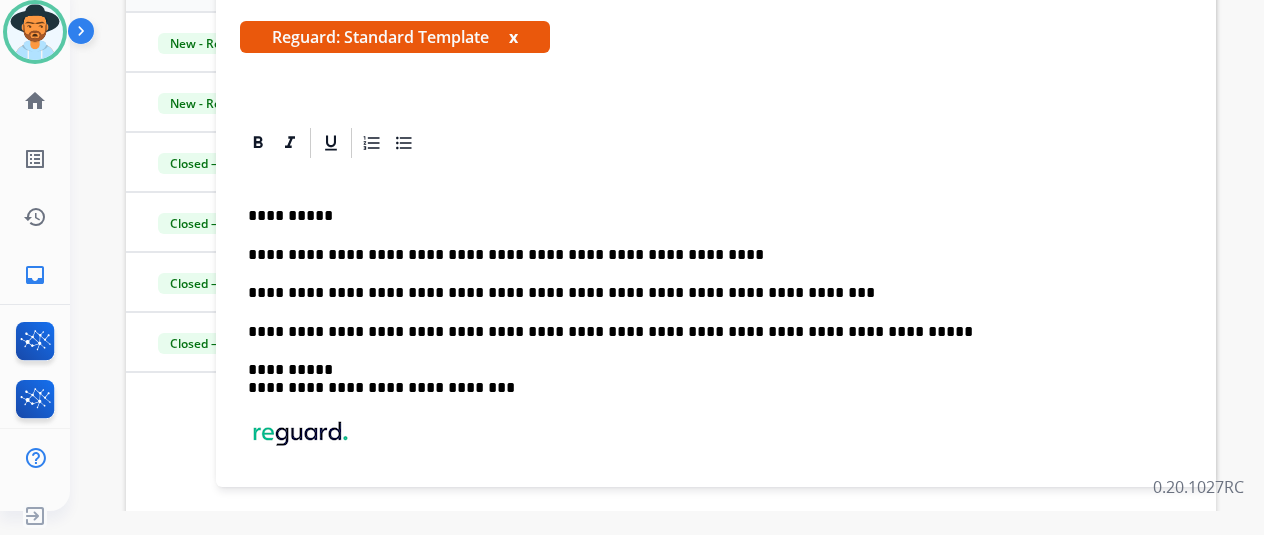 scroll, scrollTop: 0, scrollLeft: 0, axis: both 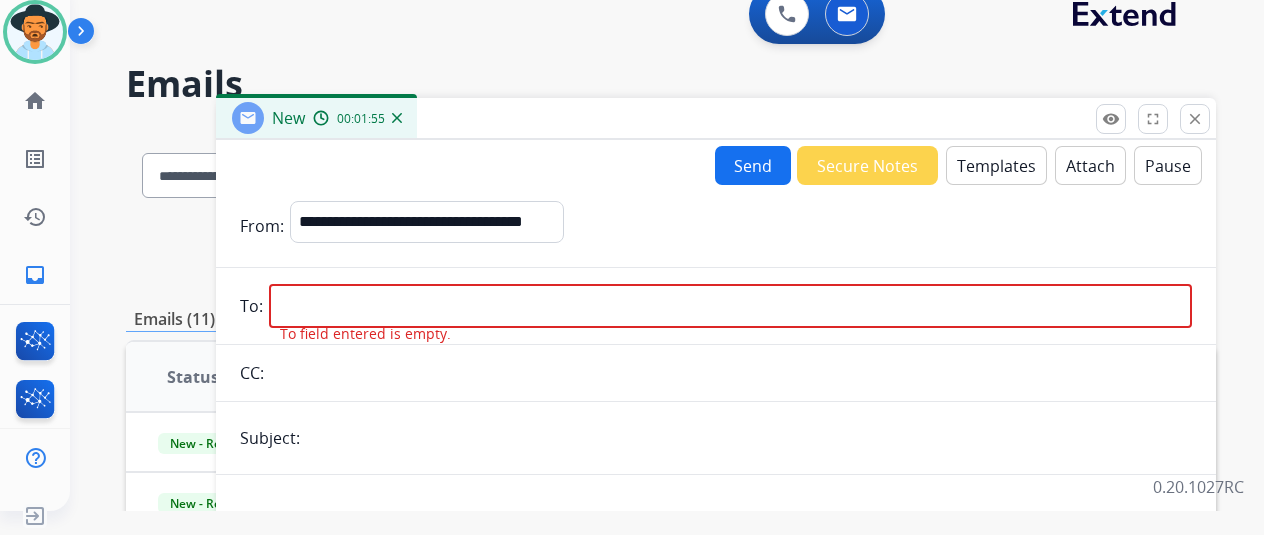 click at bounding box center (730, 306) 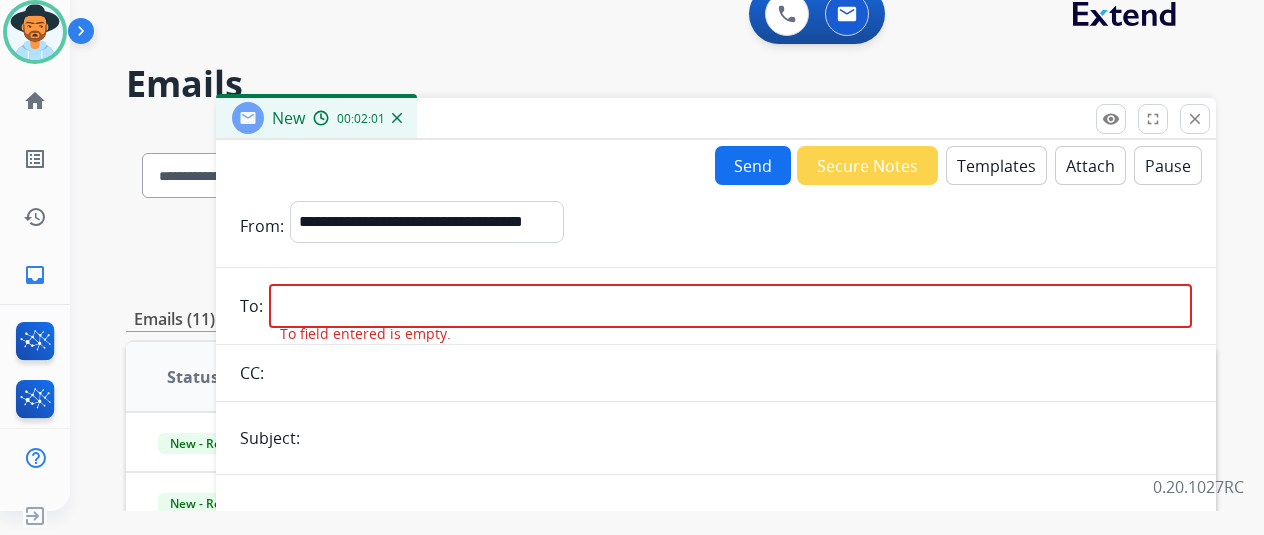 click at bounding box center (730, 306) 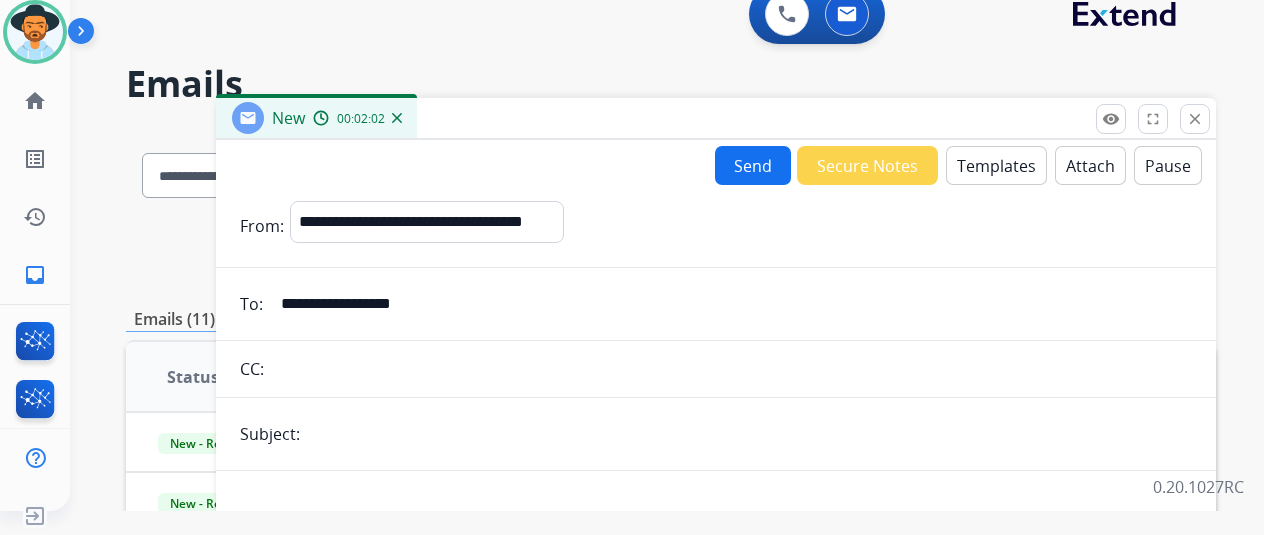 type on "**********" 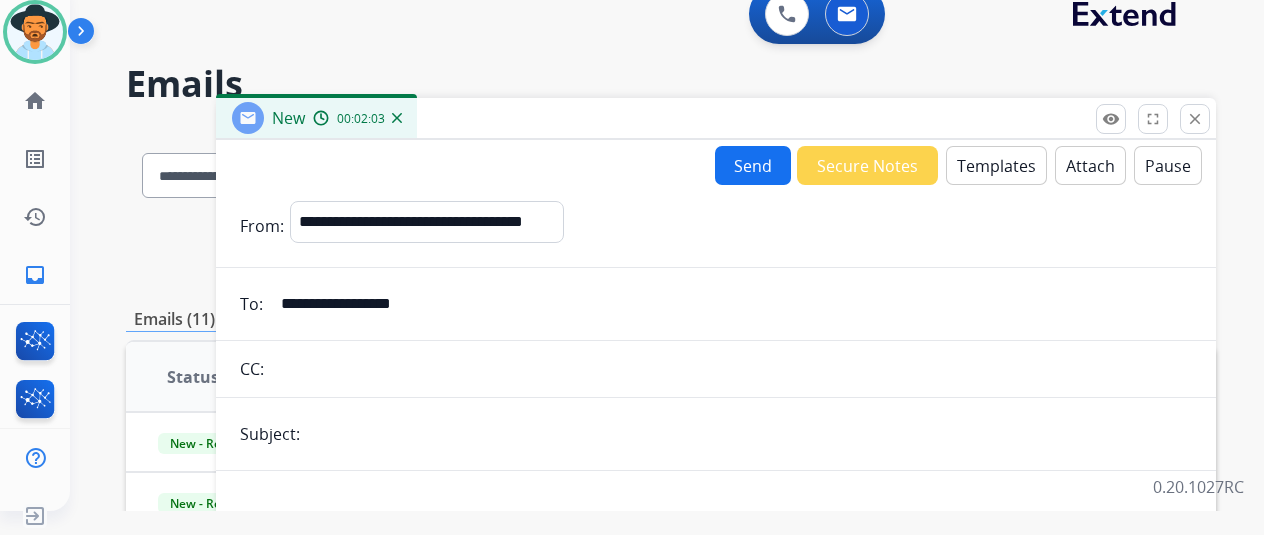 type on "**********" 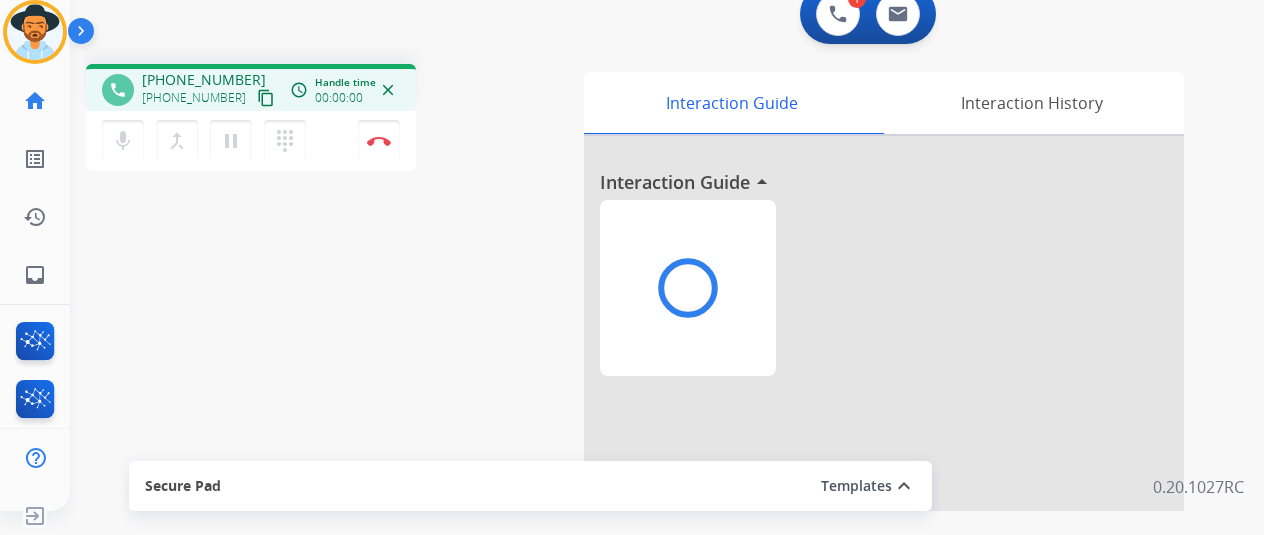 scroll, scrollTop: 0, scrollLeft: 0, axis: both 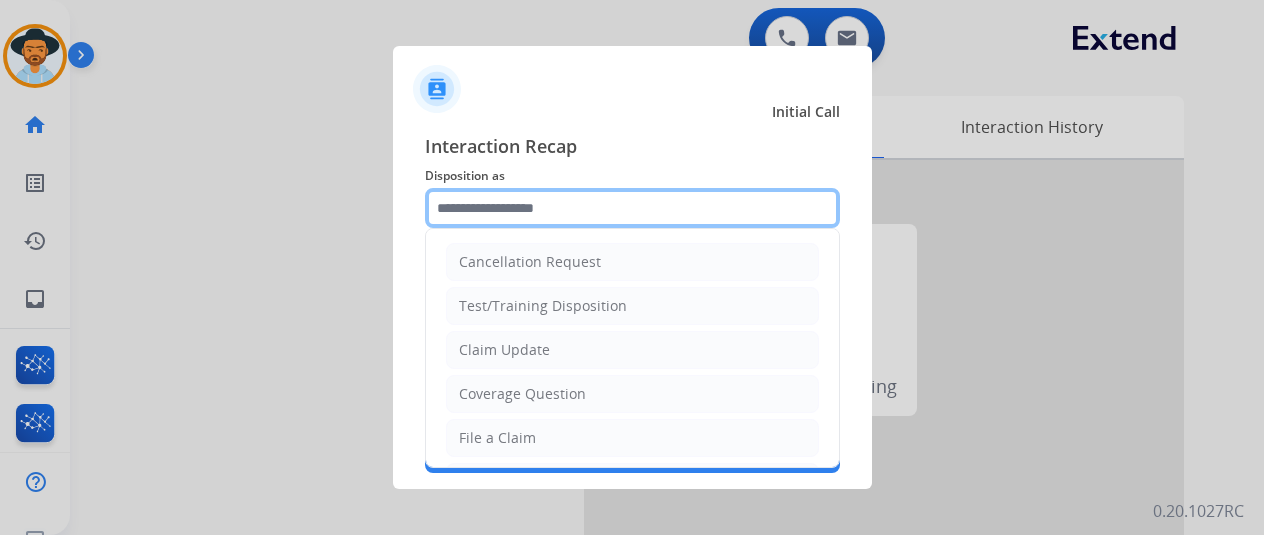 click 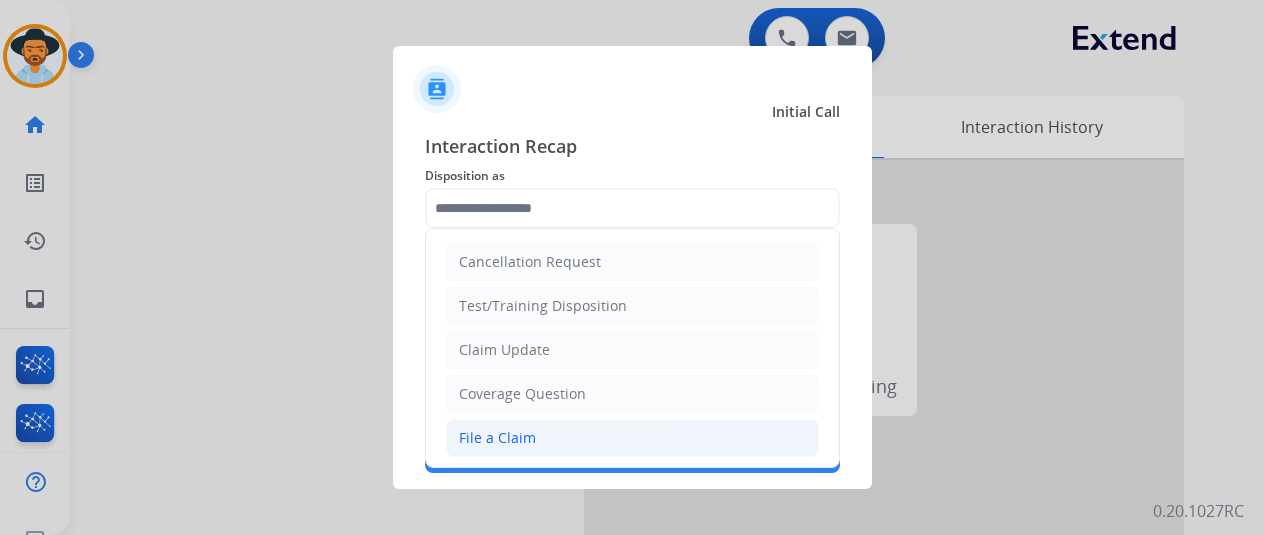 click on "File a Claim" 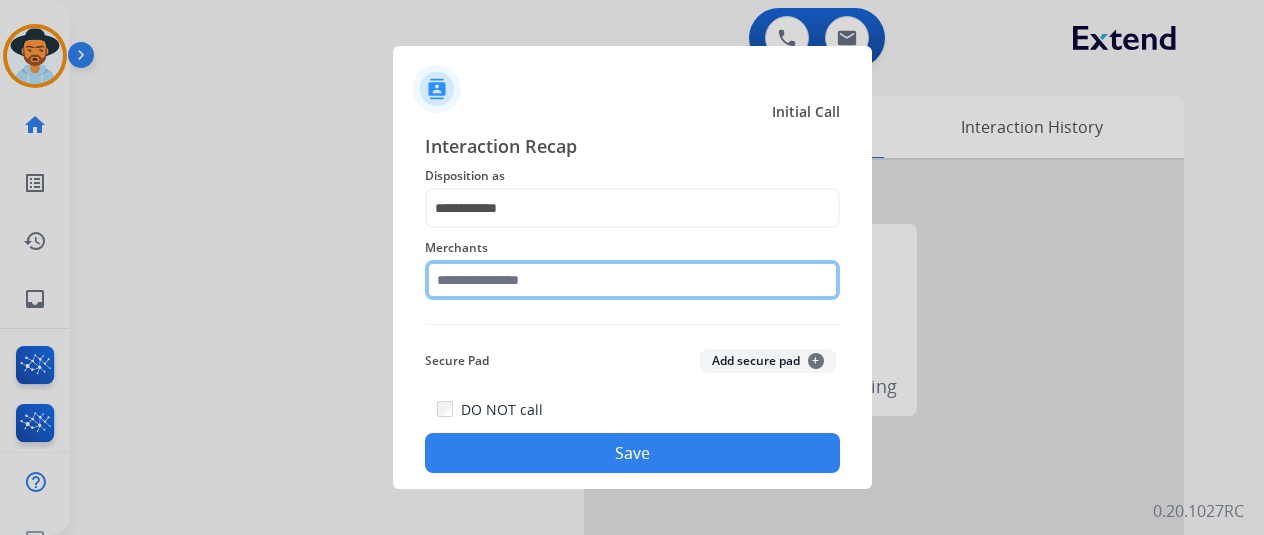 click 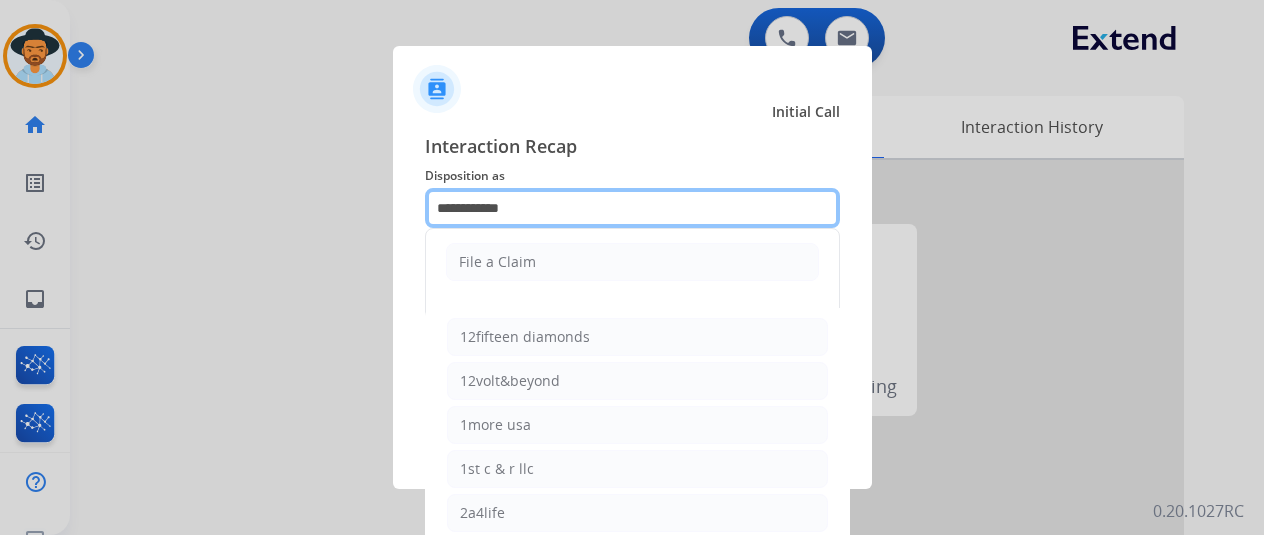 click on "**********" 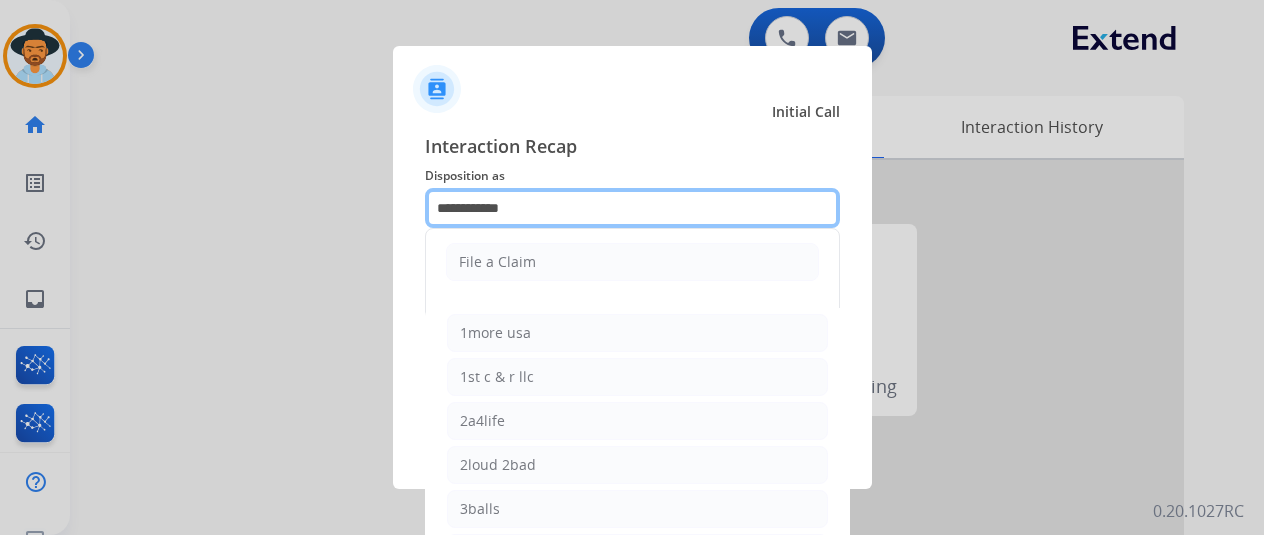 scroll, scrollTop: 100, scrollLeft: 0, axis: vertical 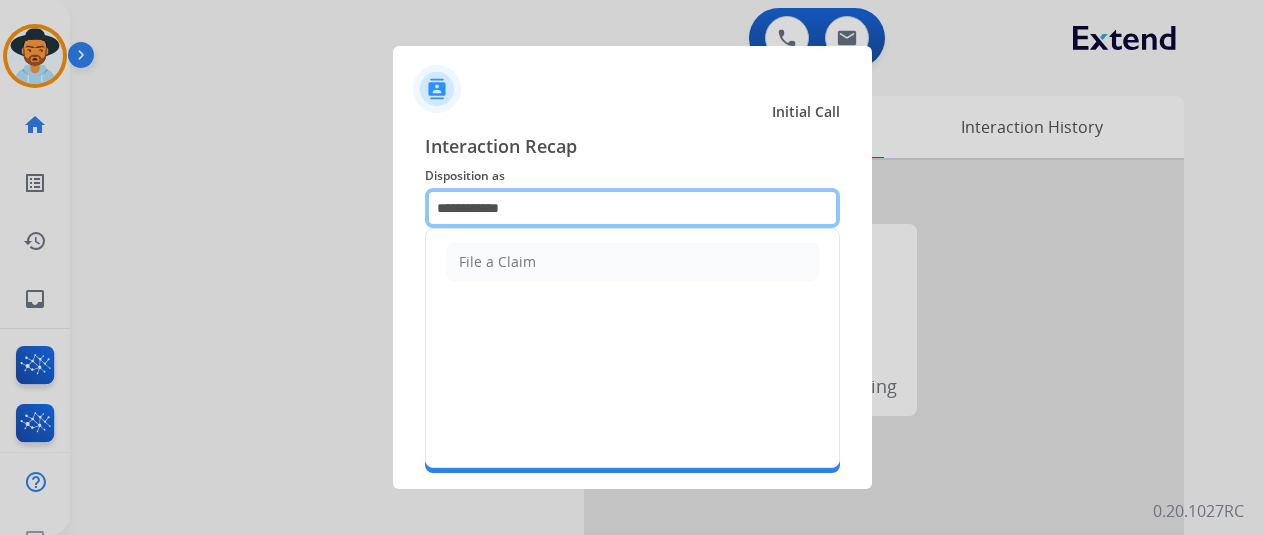click on "**********" 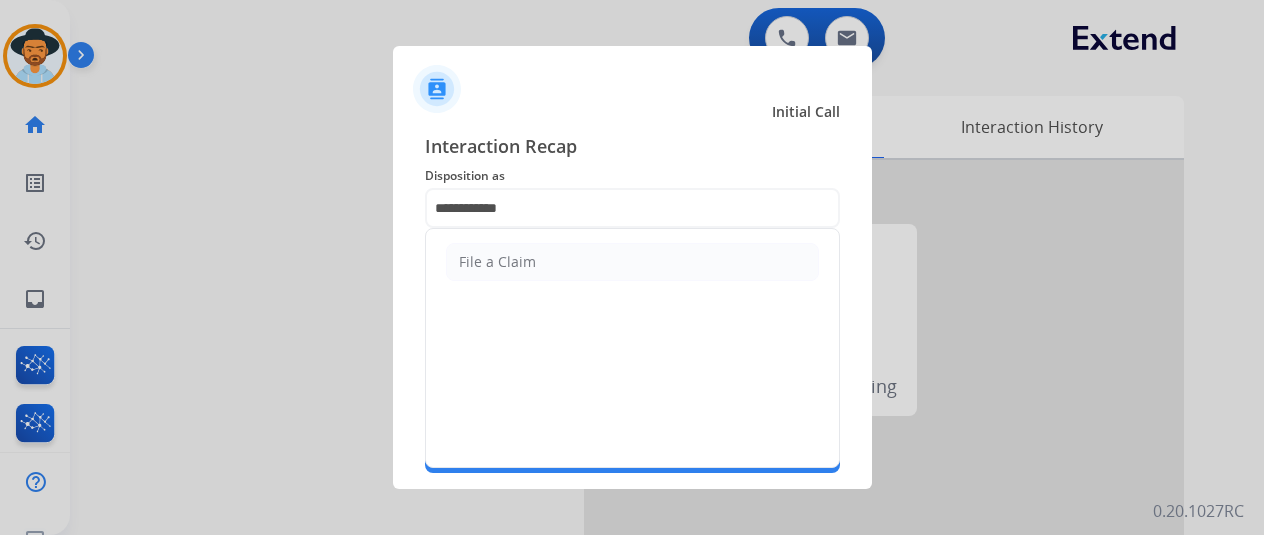 click on "Disposition as" 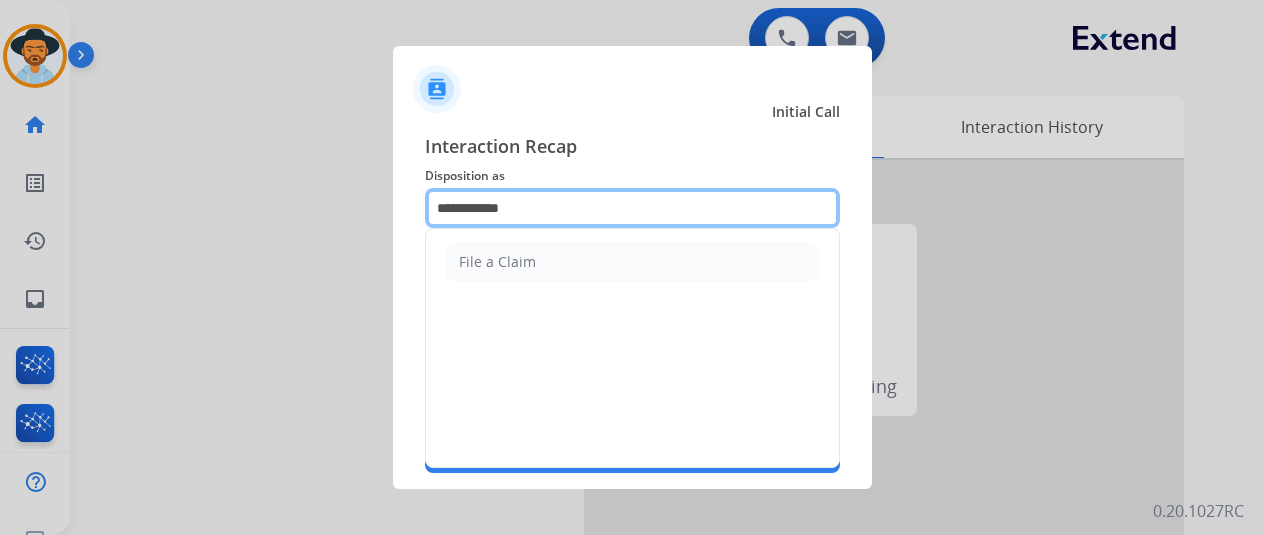 click on "**********" 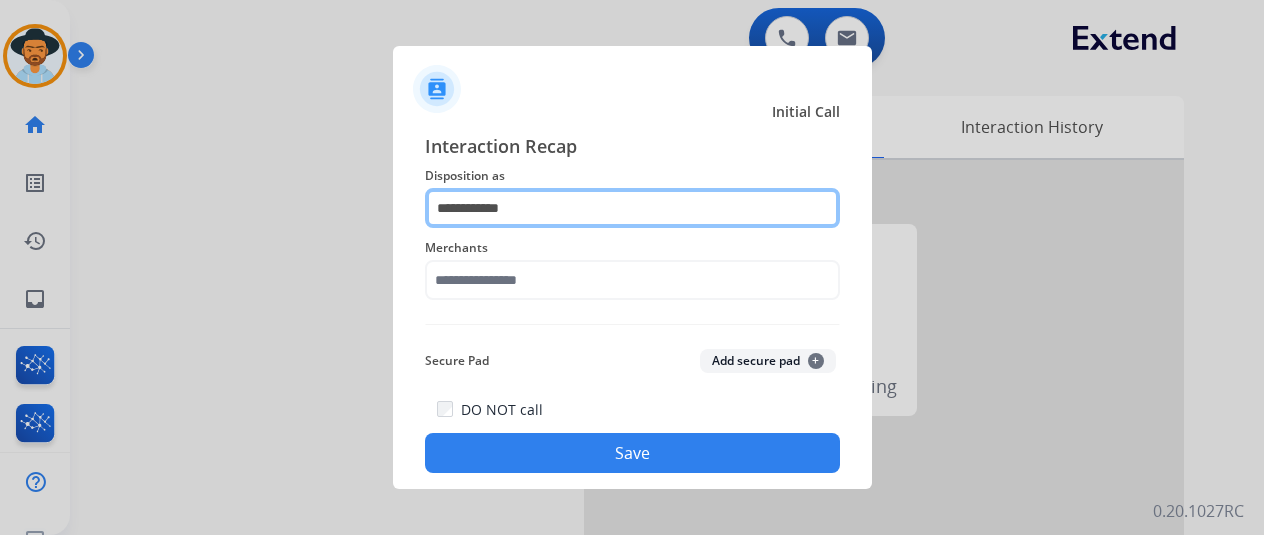 click on "**********" 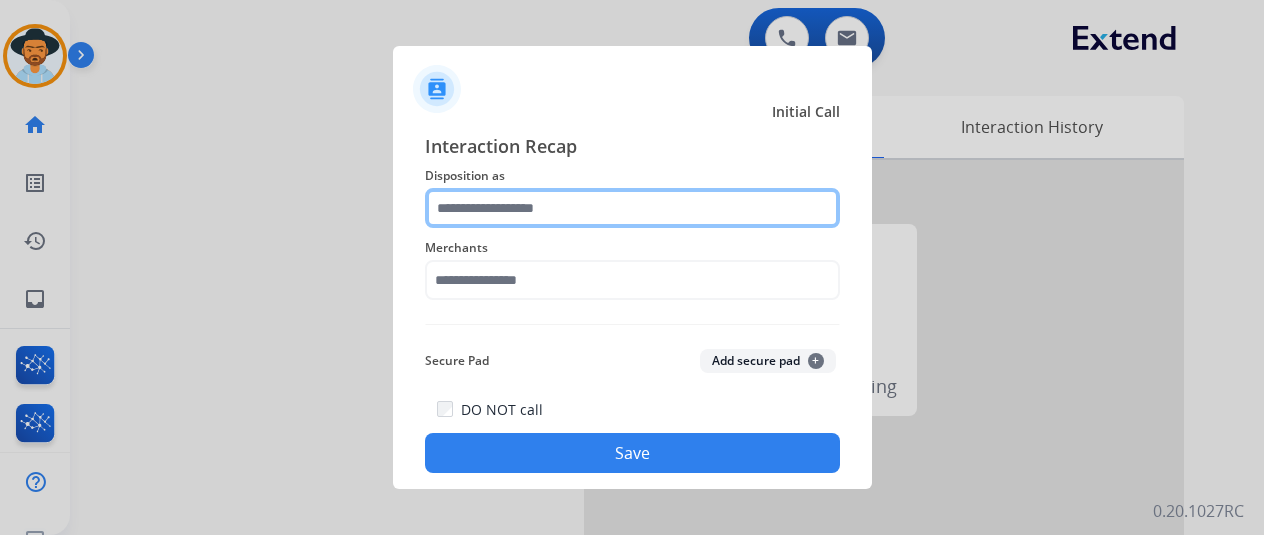 type 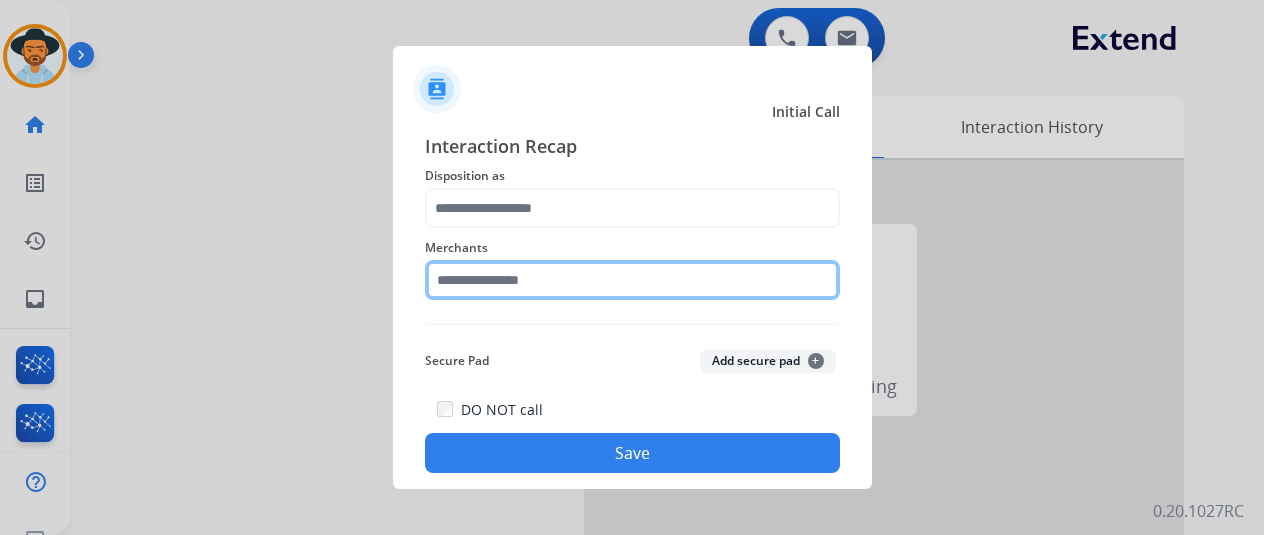 click 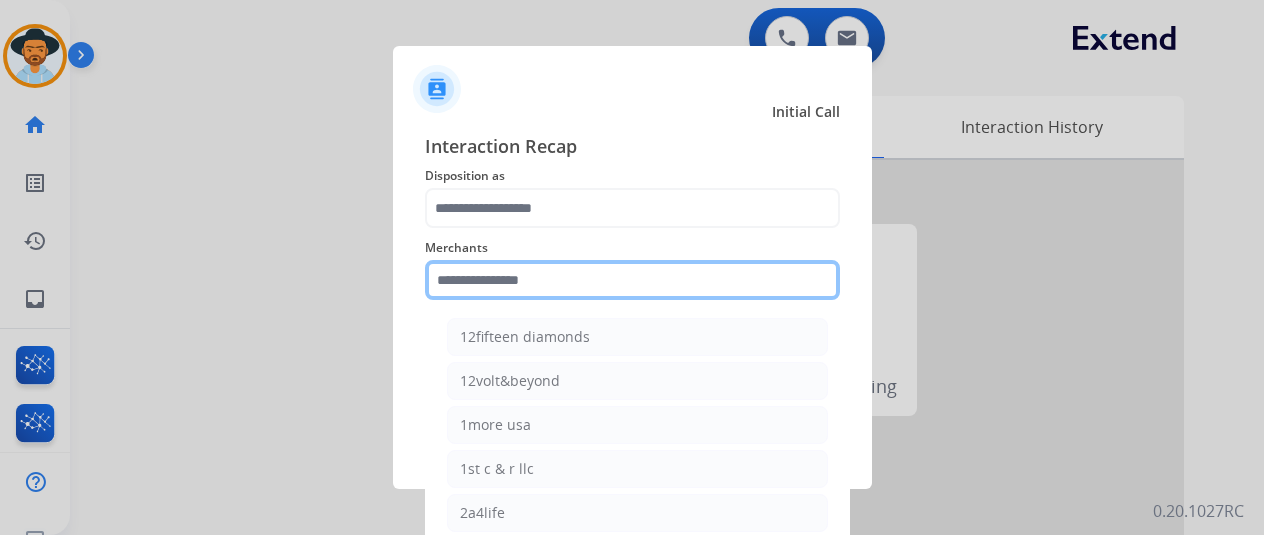 click 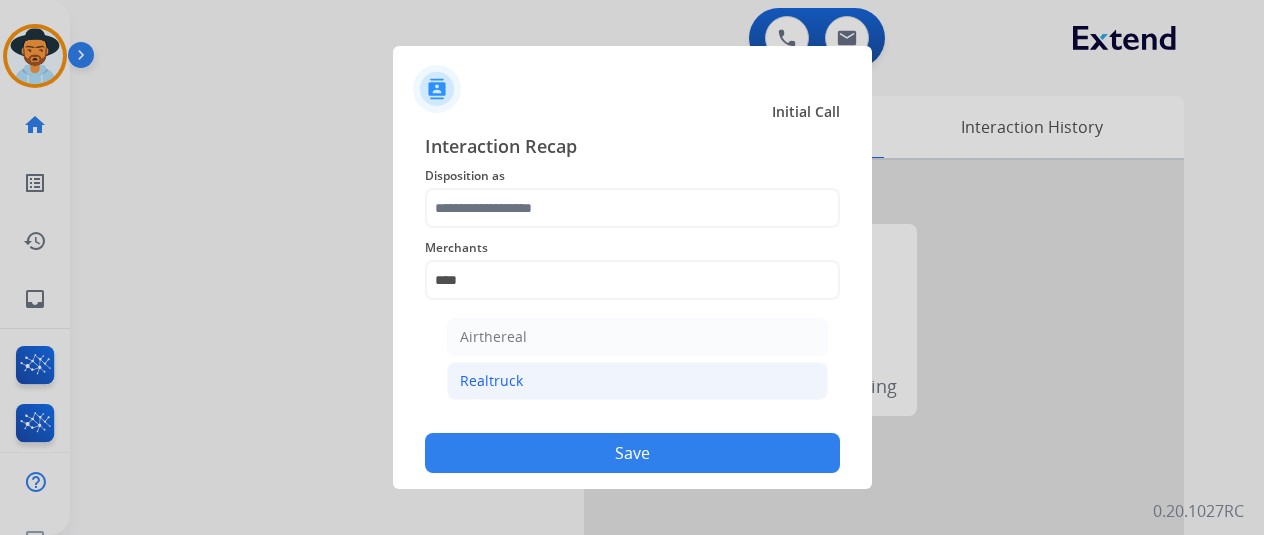 click on "Realtruck" 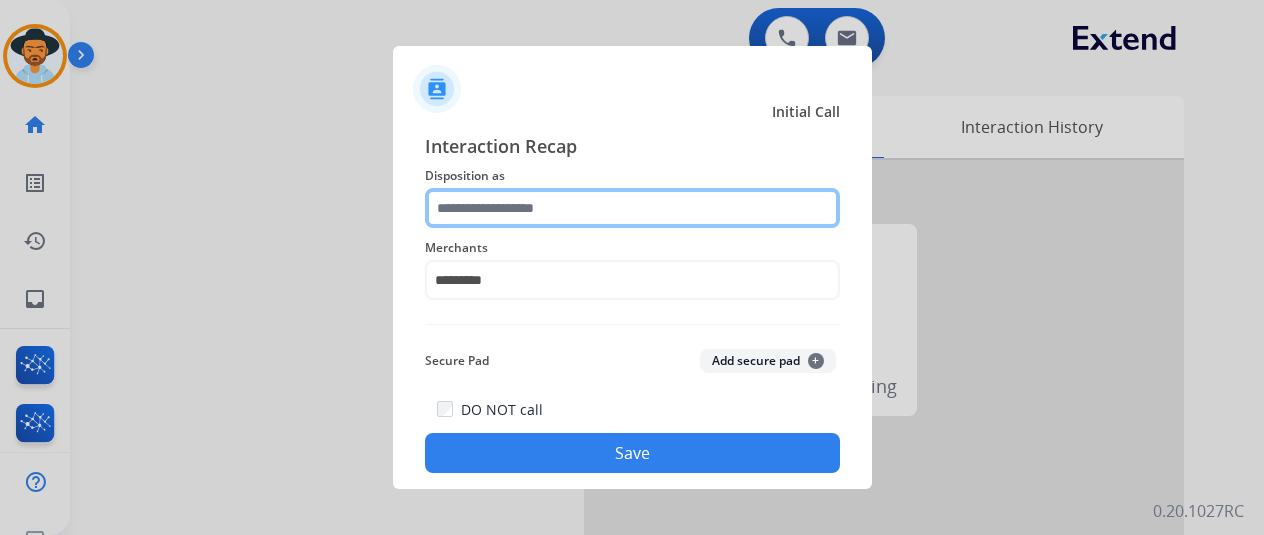 click 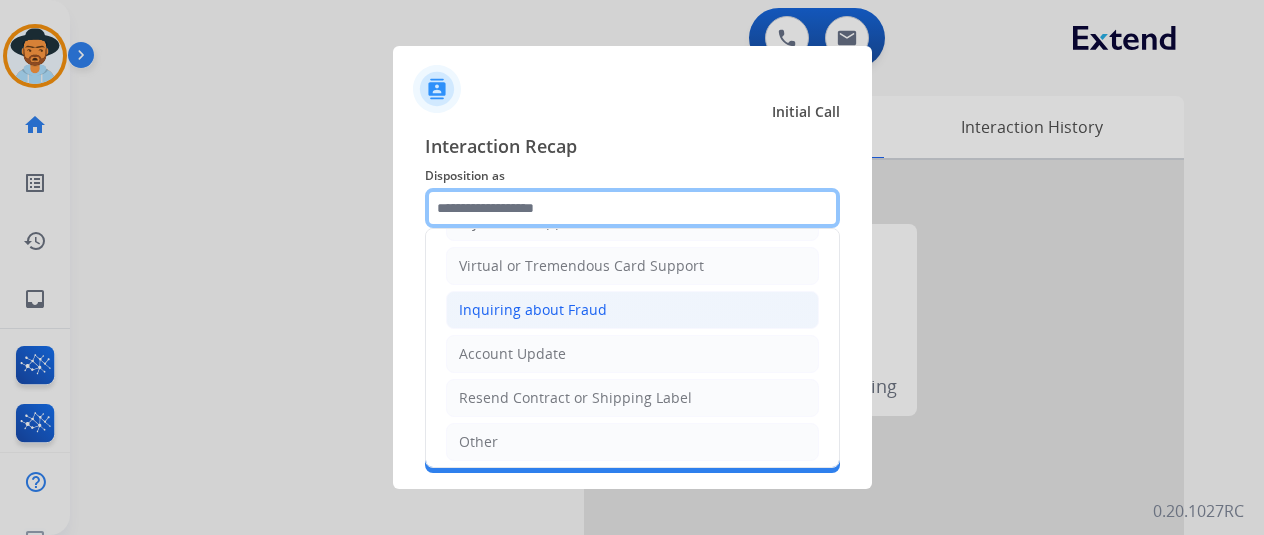 scroll, scrollTop: 303, scrollLeft: 0, axis: vertical 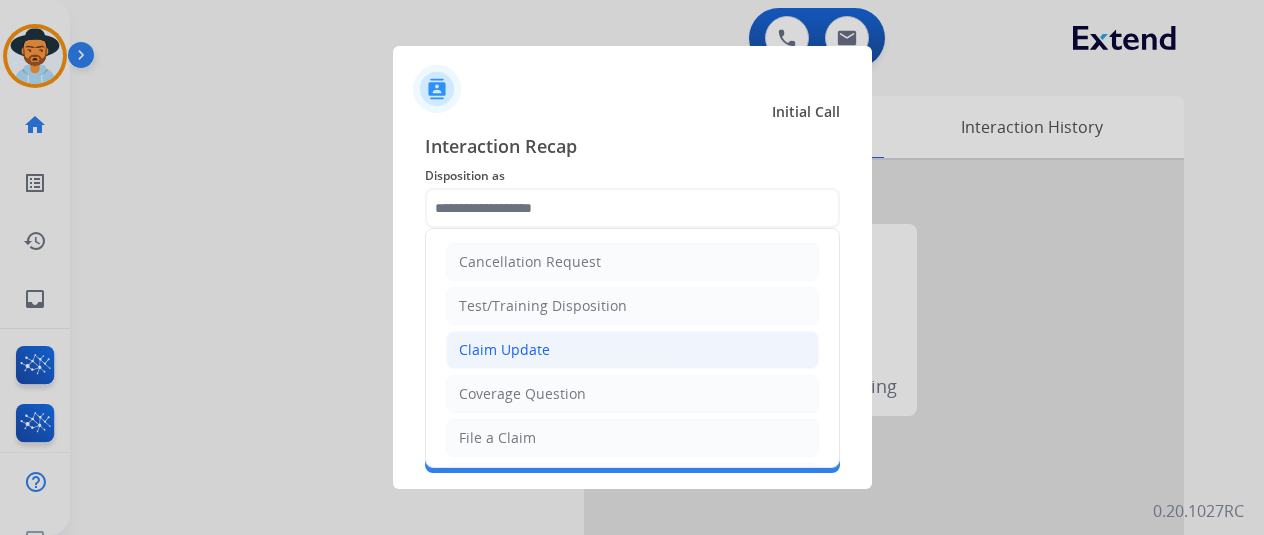 click on "Claim Update" 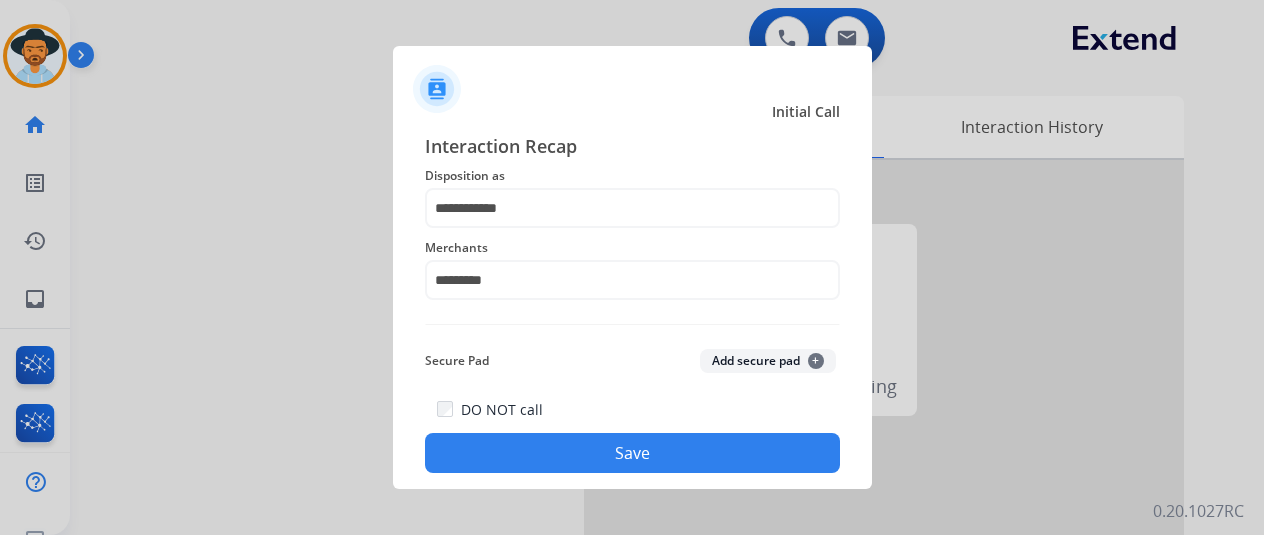 click on "Save" 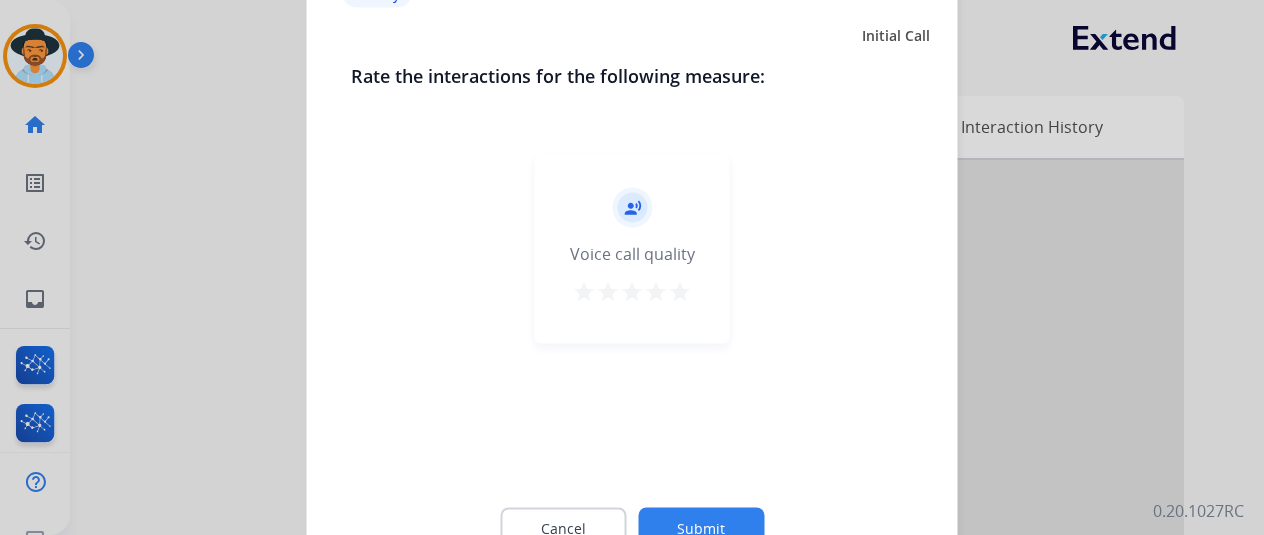click on "star" at bounding box center [680, 294] 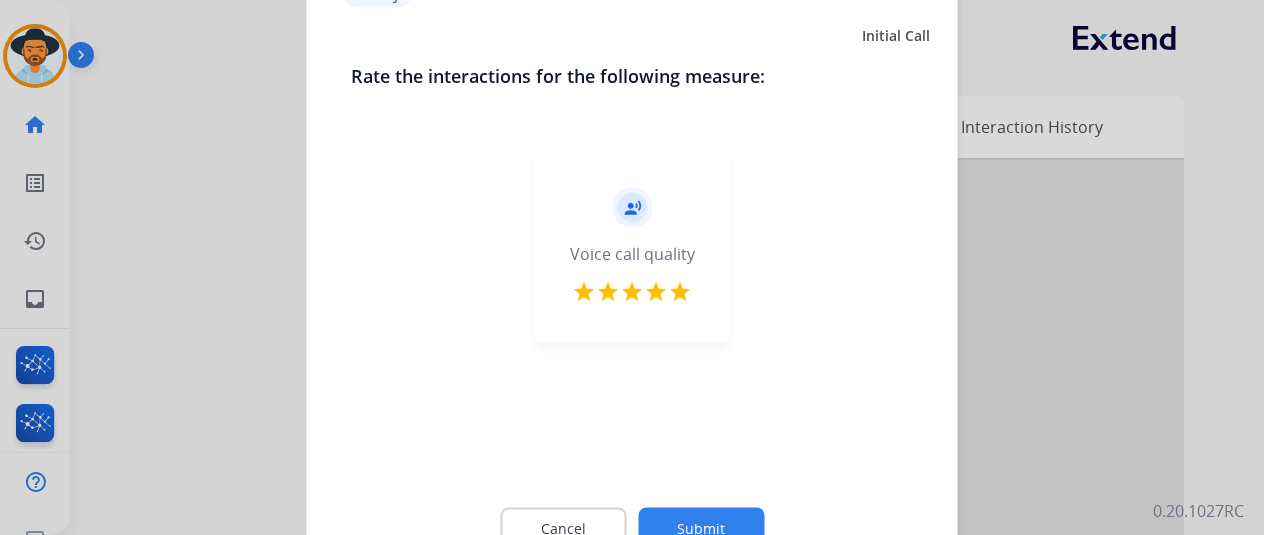 click on "Submit" 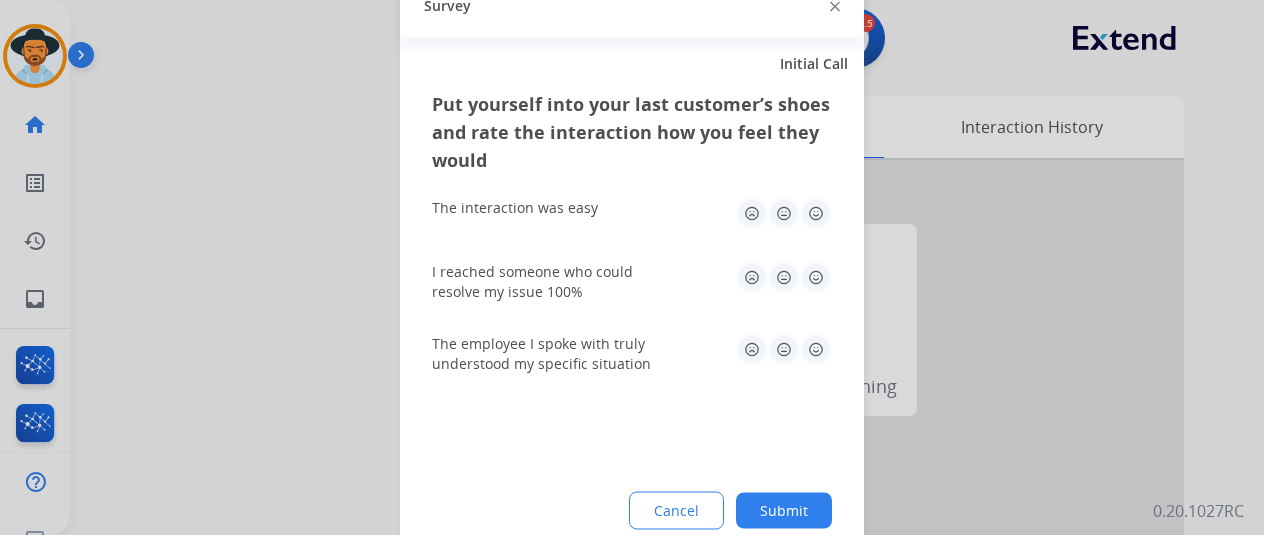 click 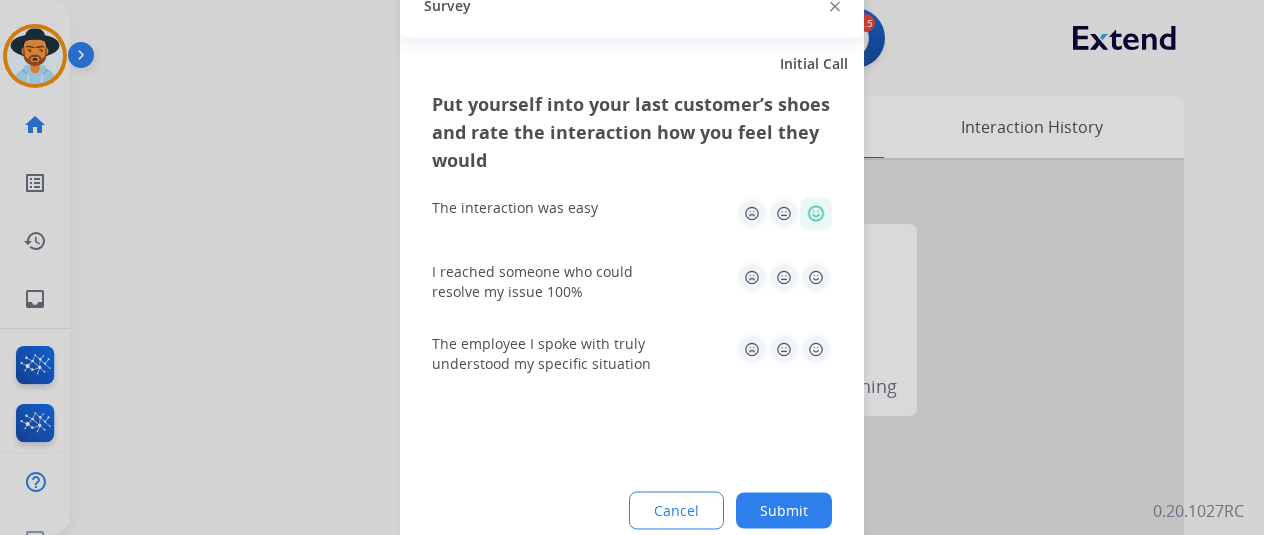 click 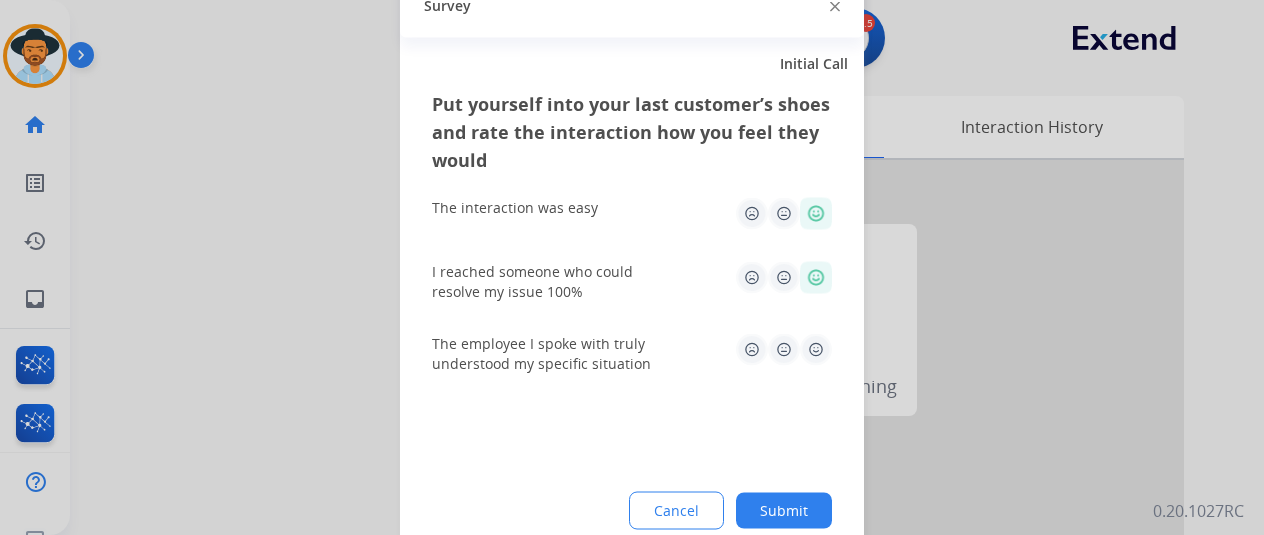 click 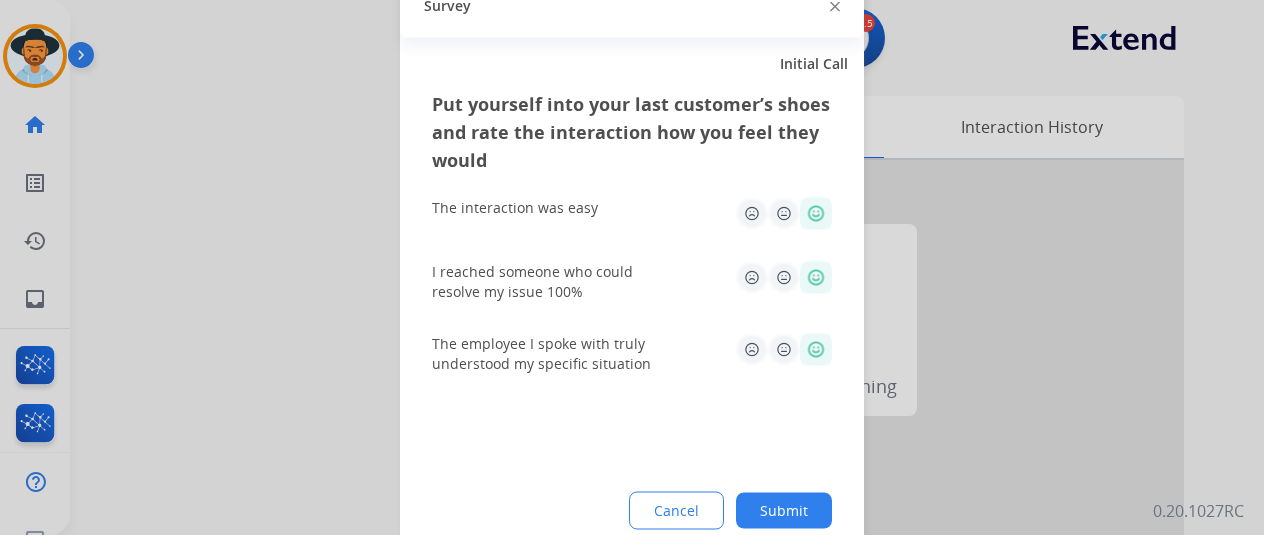 click on "Submit" 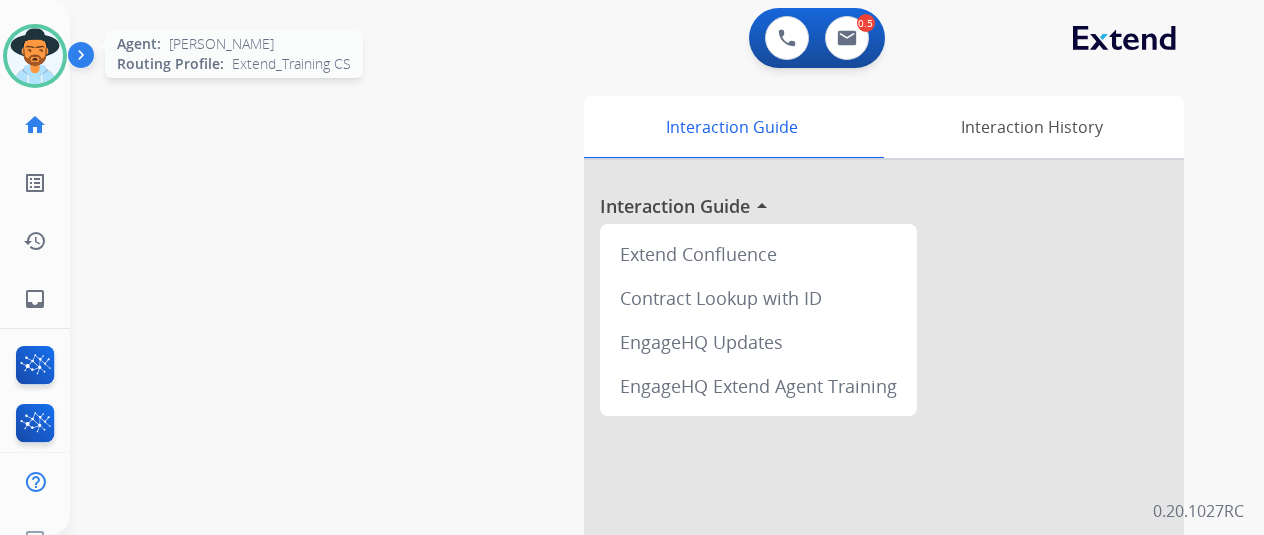 click at bounding box center [35, 56] 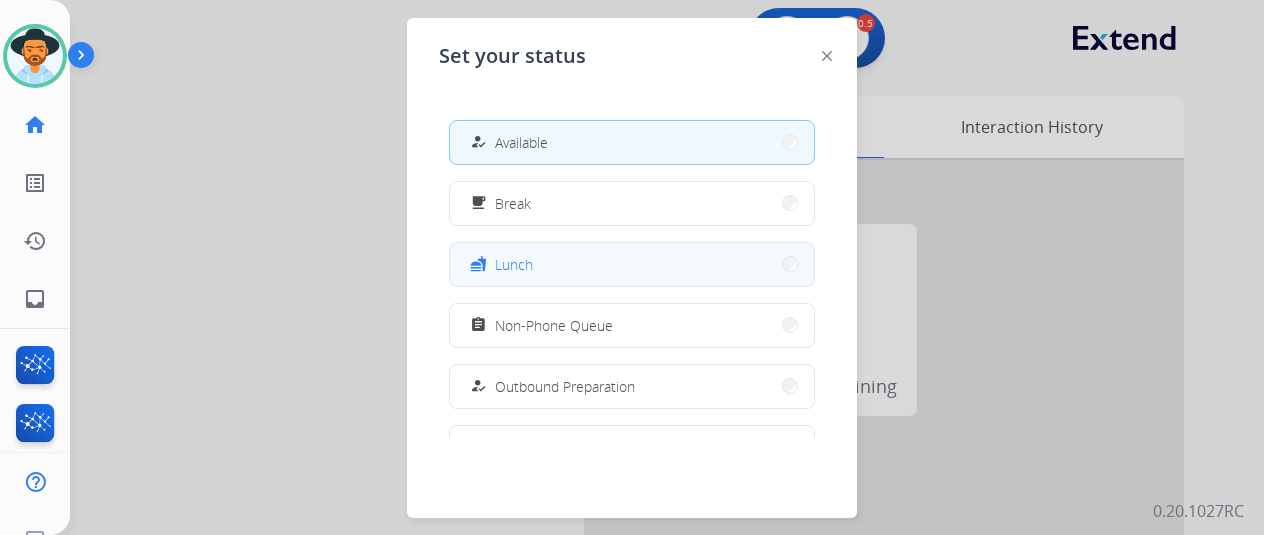 scroll, scrollTop: 0, scrollLeft: 0, axis: both 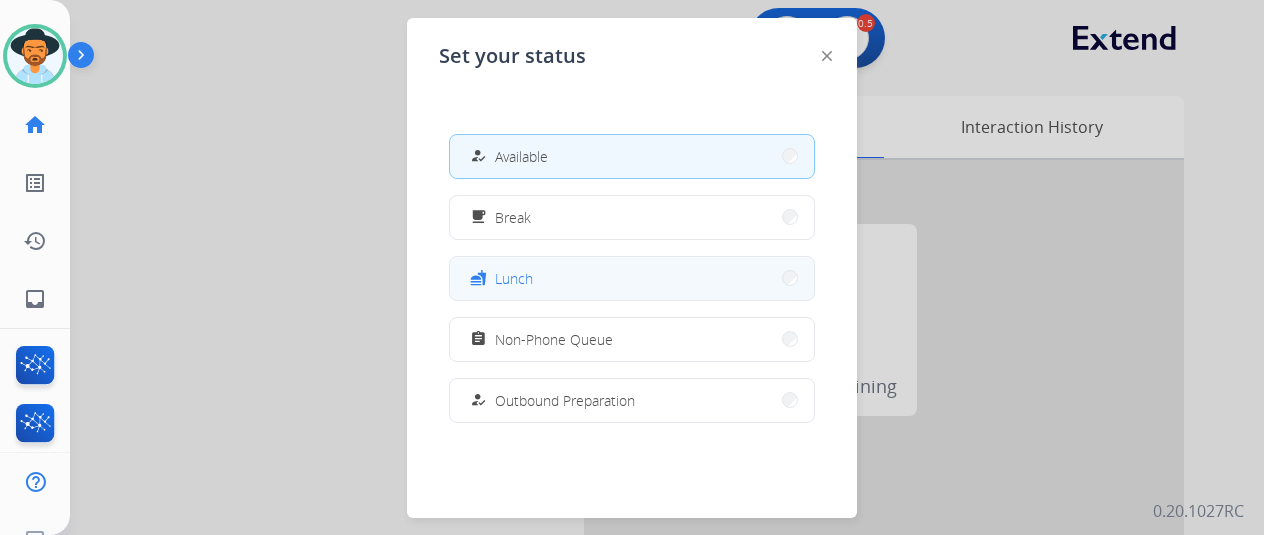 click on "fastfood Lunch" at bounding box center (632, 278) 